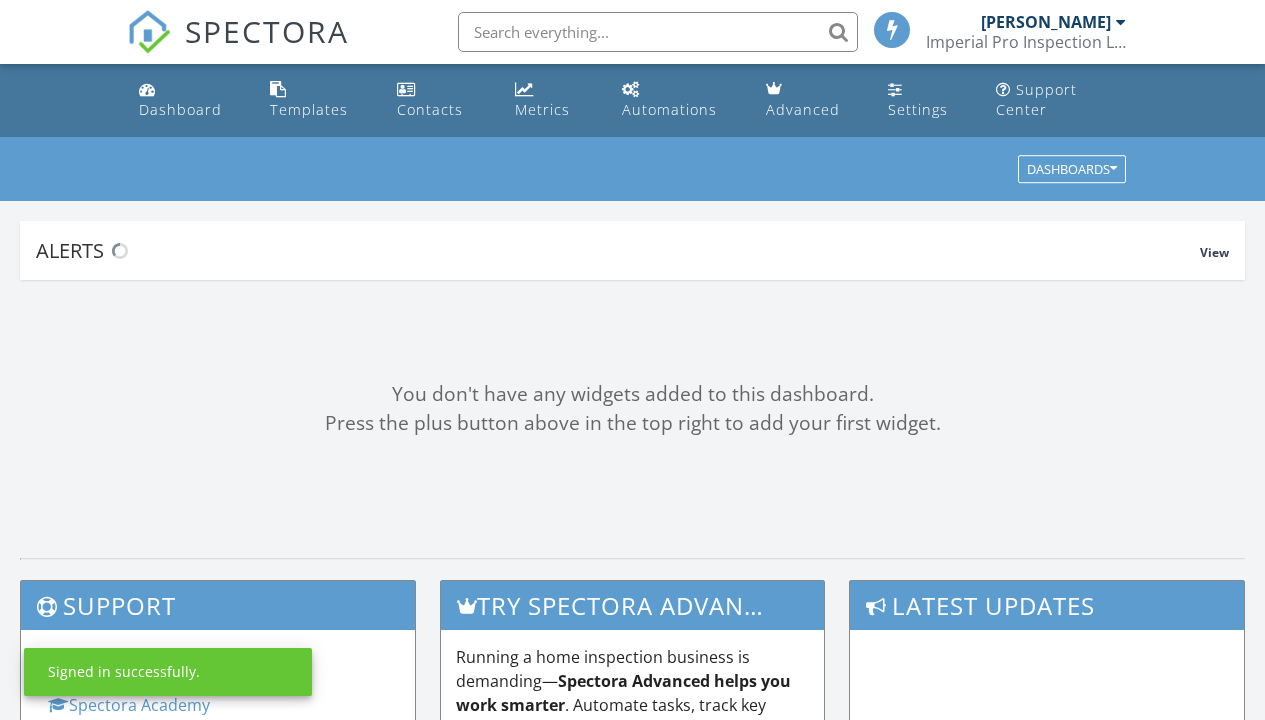 scroll, scrollTop: 0, scrollLeft: 0, axis: both 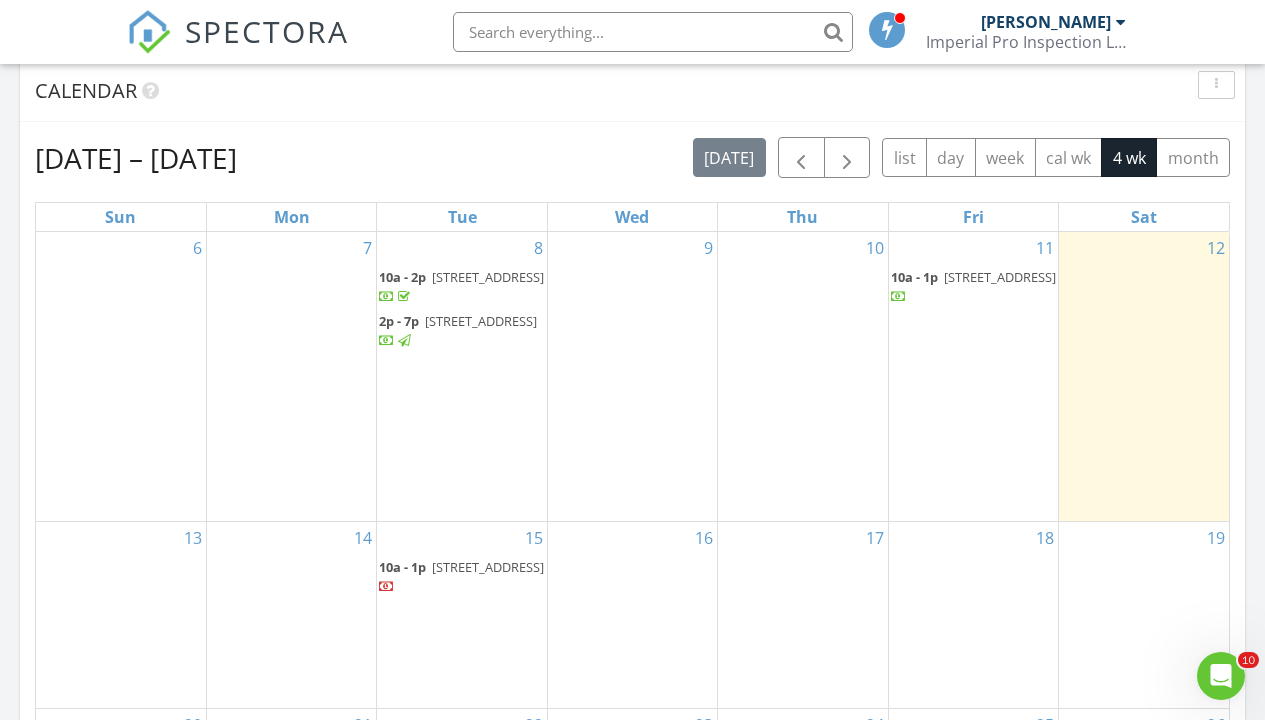 click on "2003 Pearl St, Sugar Land 77498" at bounding box center (1000, 277) 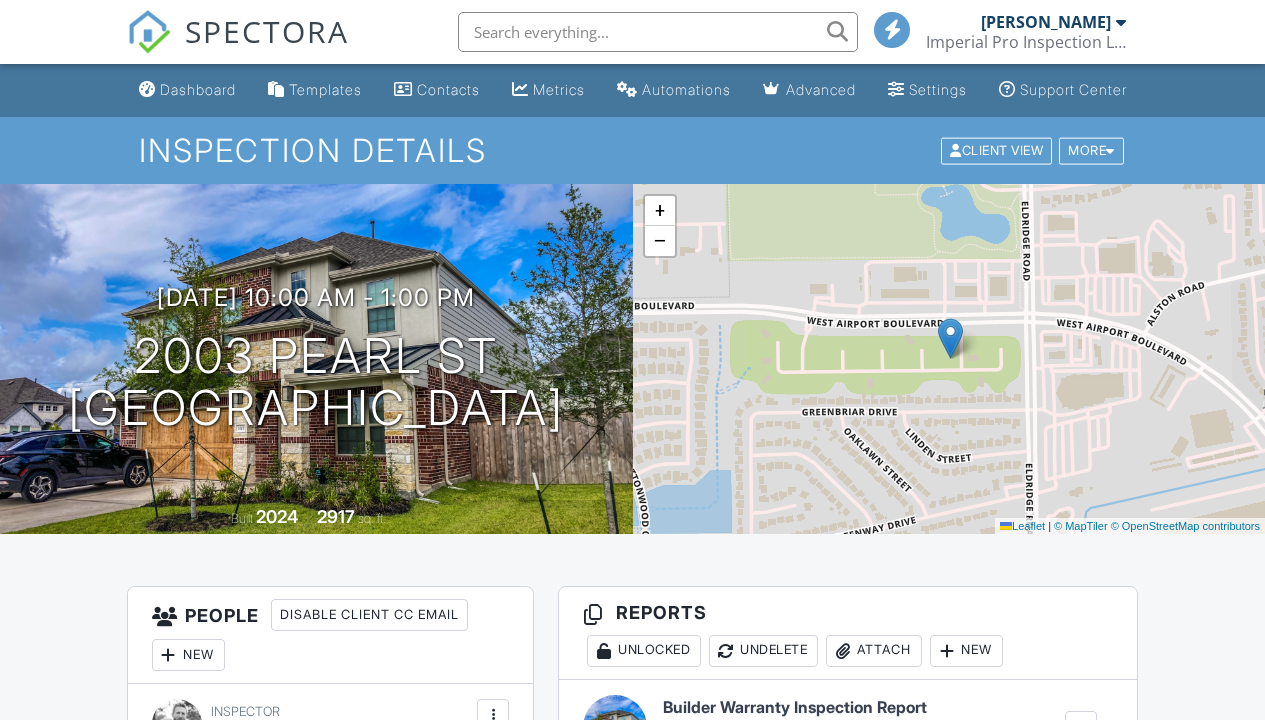 click on "Builder Warranty Inspection Report" at bounding box center [795, 708] 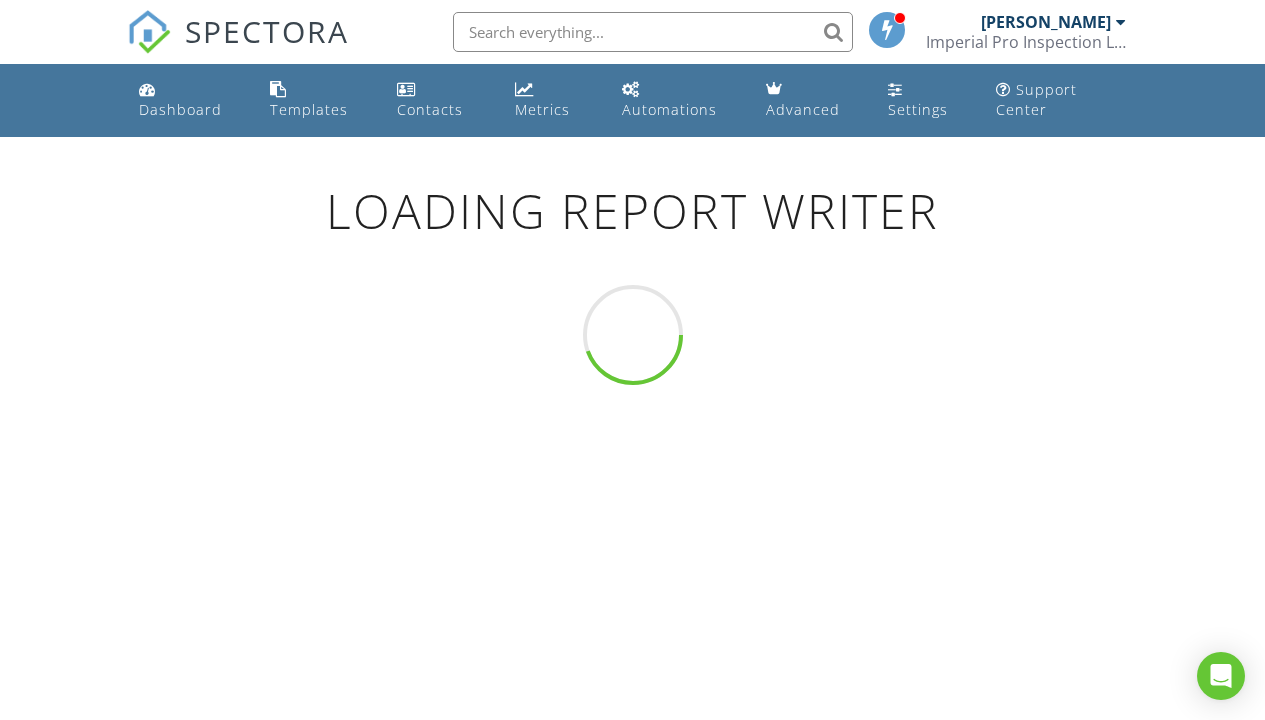 scroll, scrollTop: 0, scrollLeft: 0, axis: both 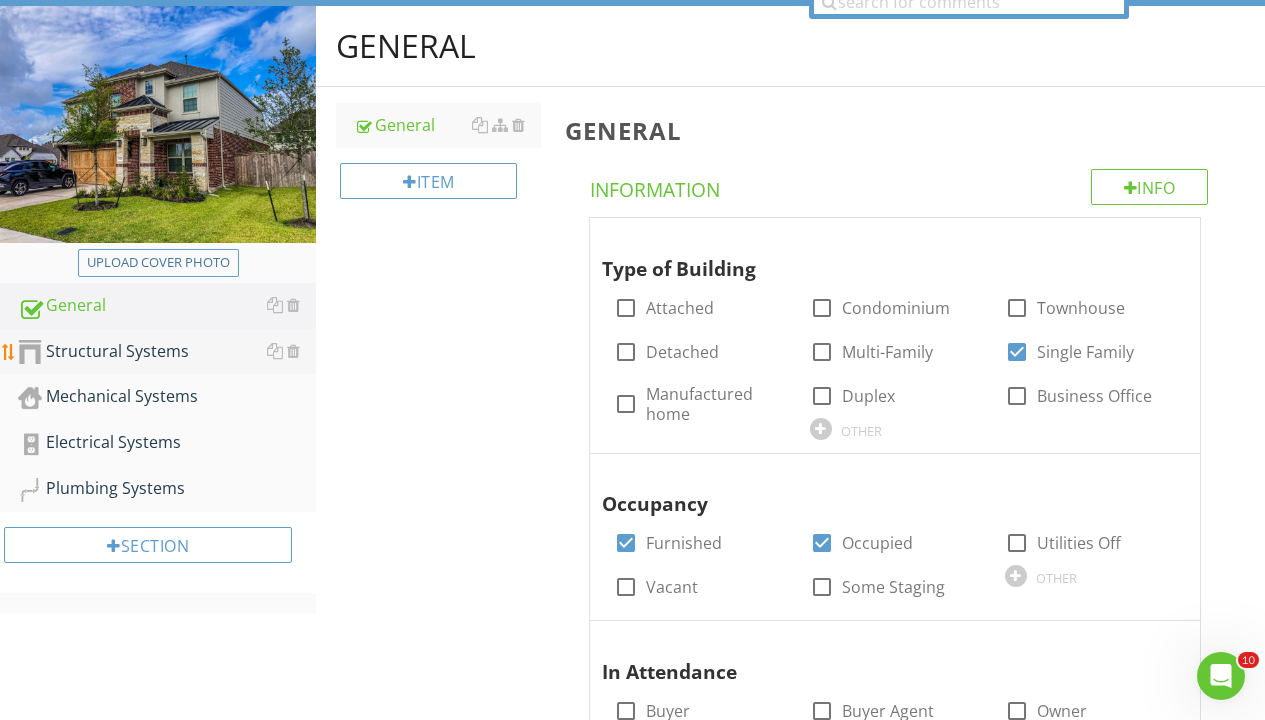 click on "Structural Systems" at bounding box center [167, 352] 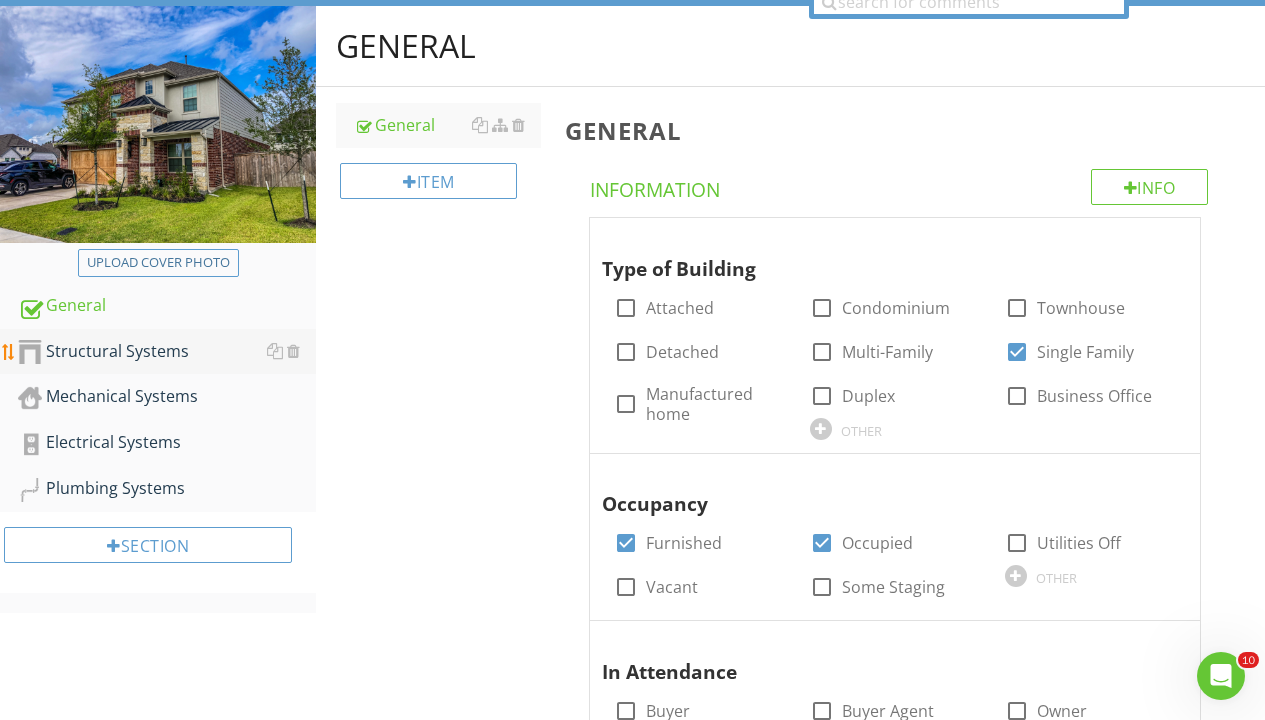 click on "Structural Systems" at bounding box center (167, 352) 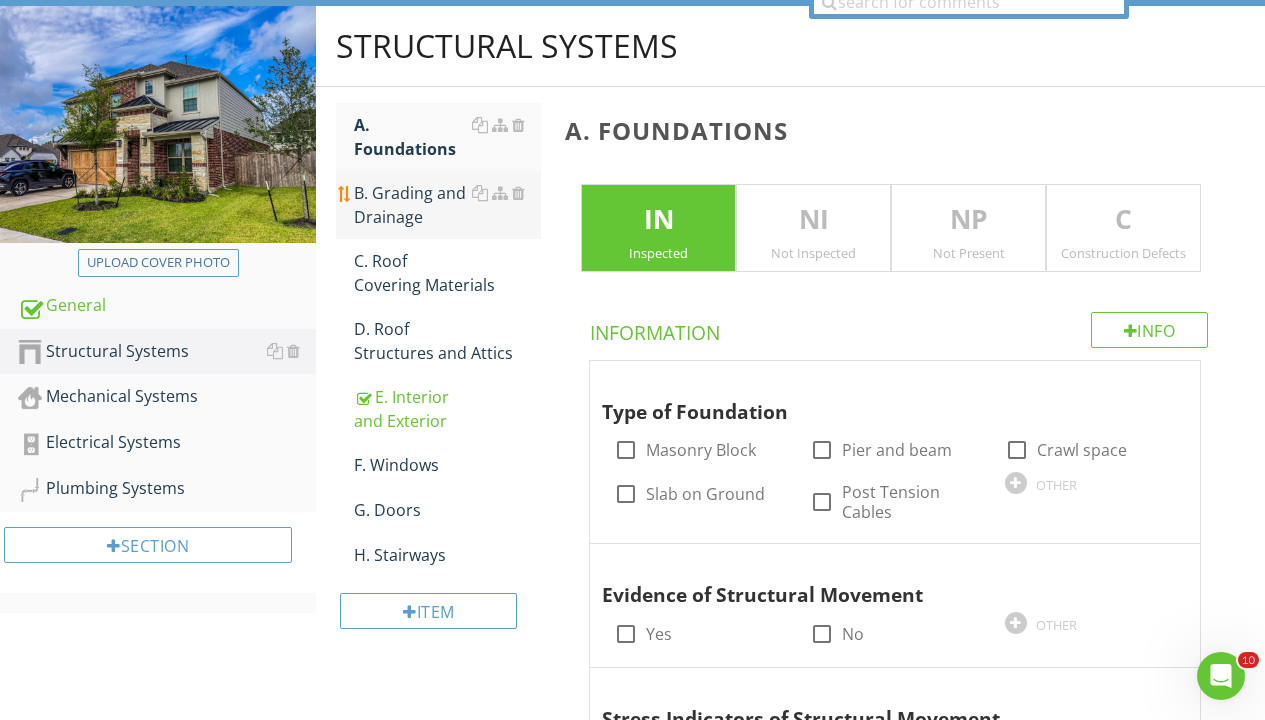 click on "B. Grading and Drainage" at bounding box center (447, 205) 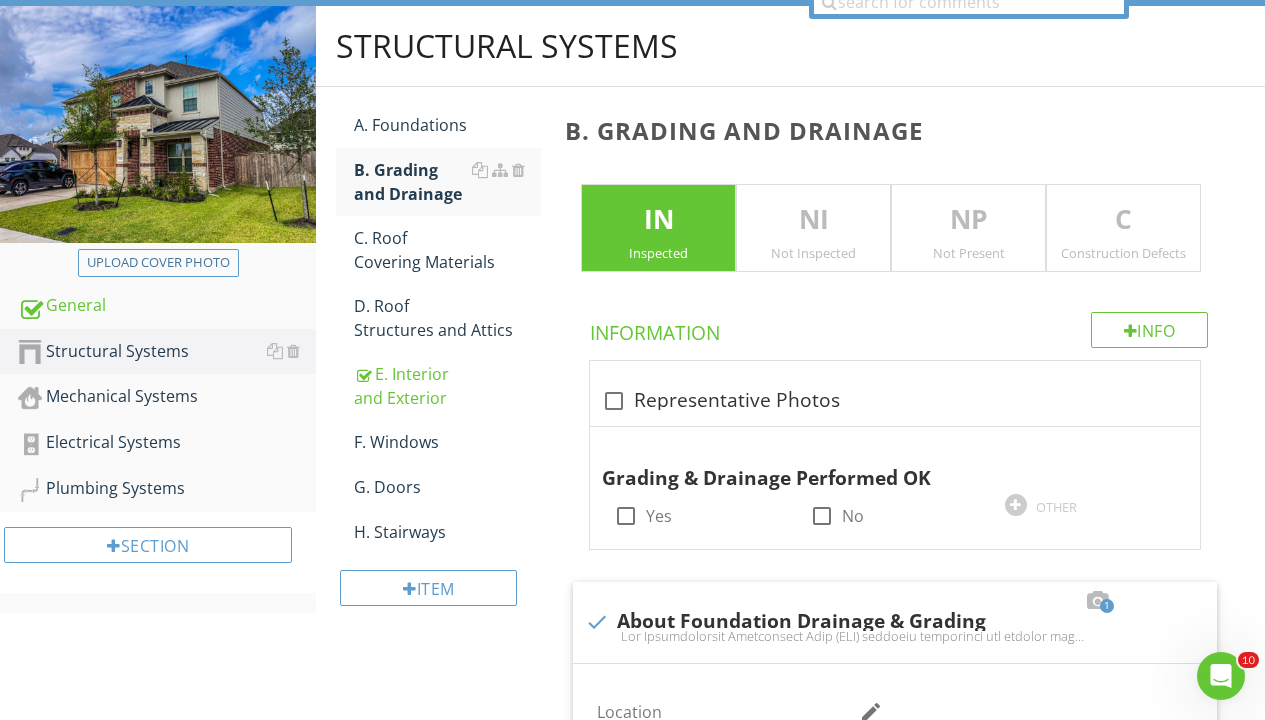 scroll, scrollTop: 282, scrollLeft: 0, axis: vertical 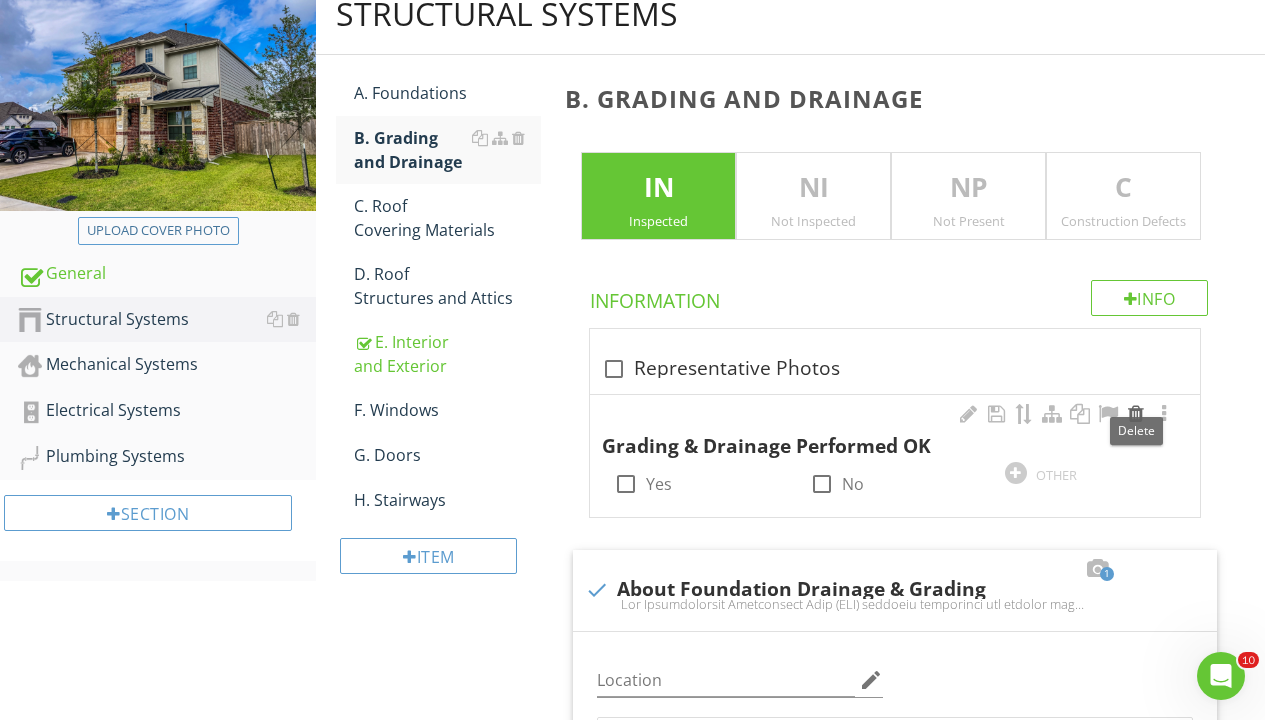 click at bounding box center [1136, 414] 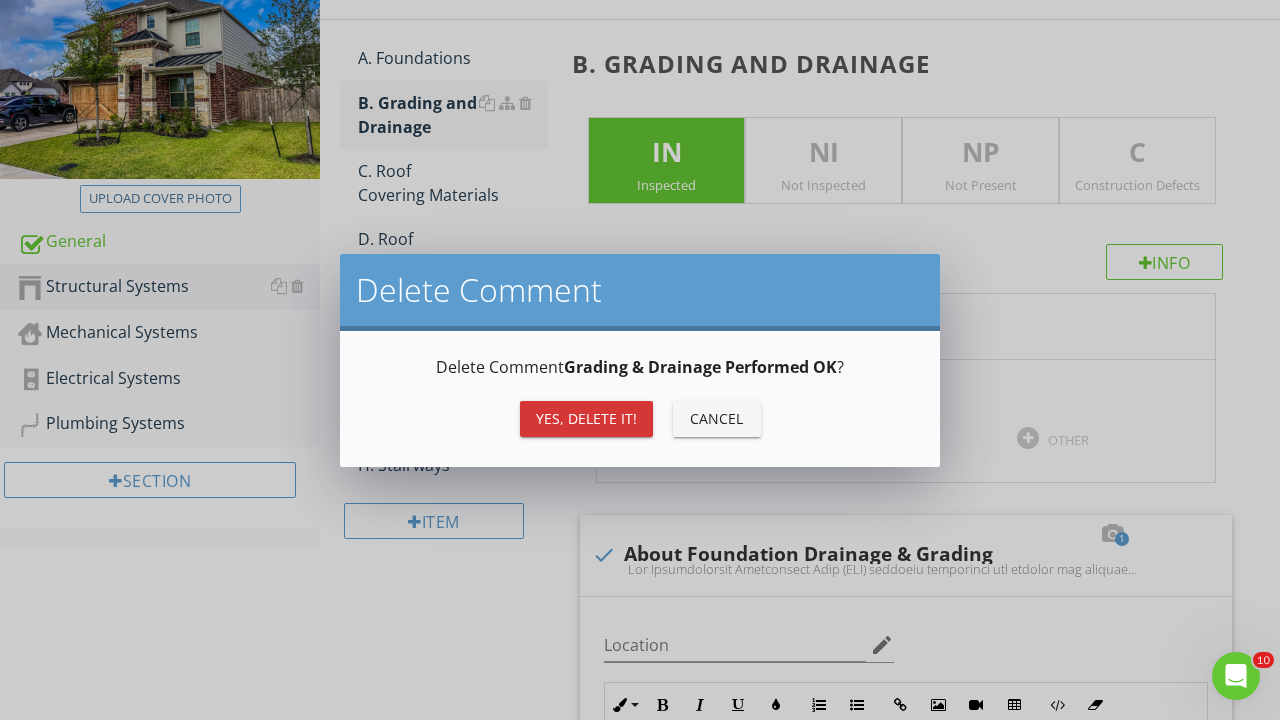 click on "Yes, Delete it!" at bounding box center (586, 418) 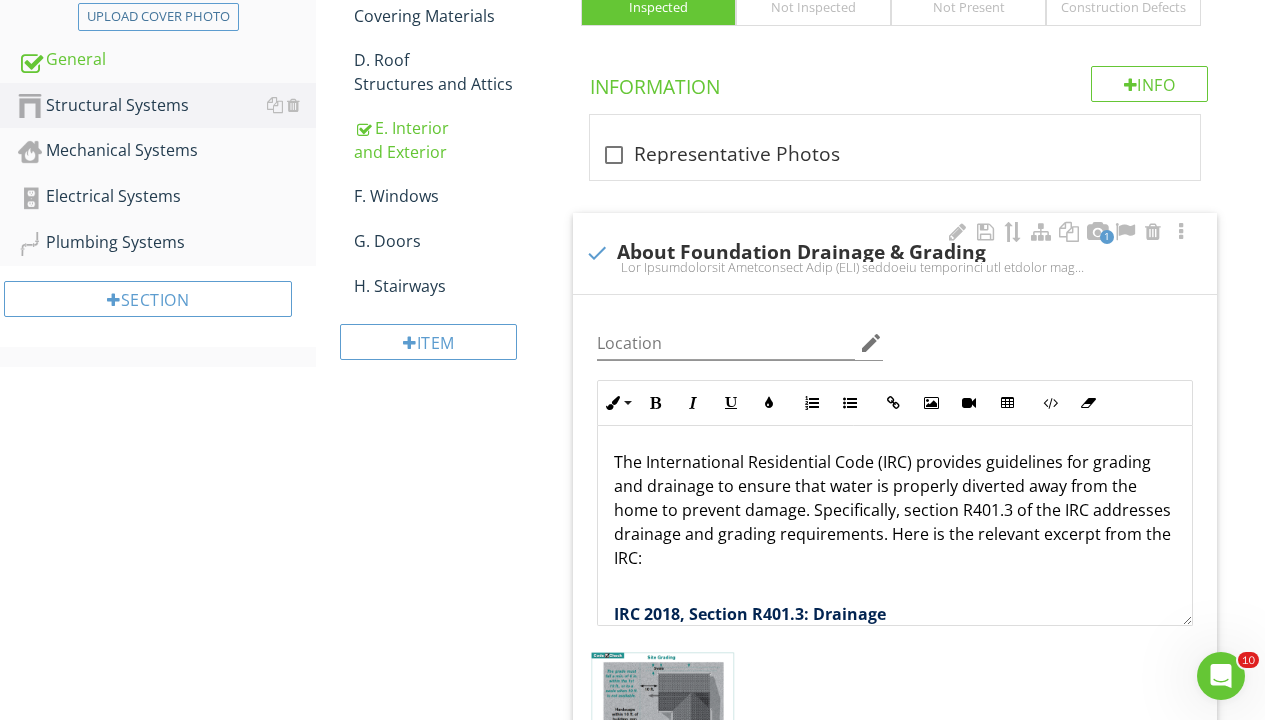 scroll, scrollTop: 500, scrollLeft: 0, axis: vertical 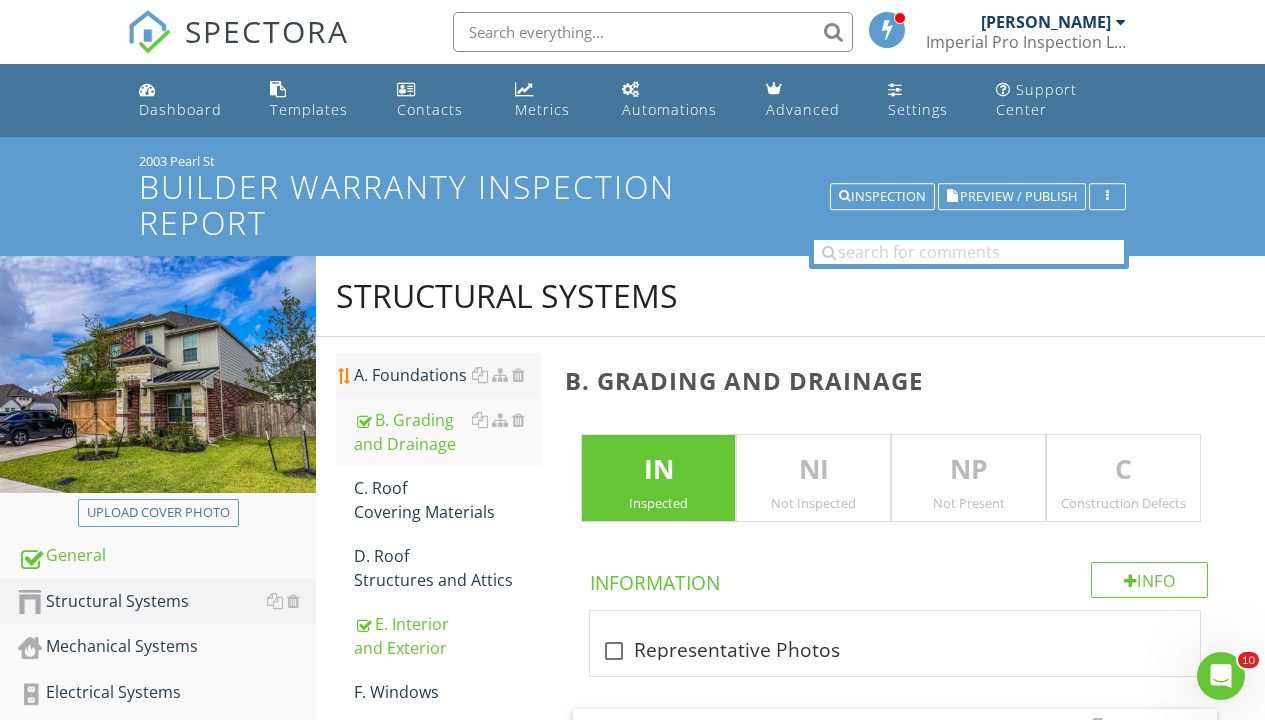 click on "A. Foundations" at bounding box center [447, 375] 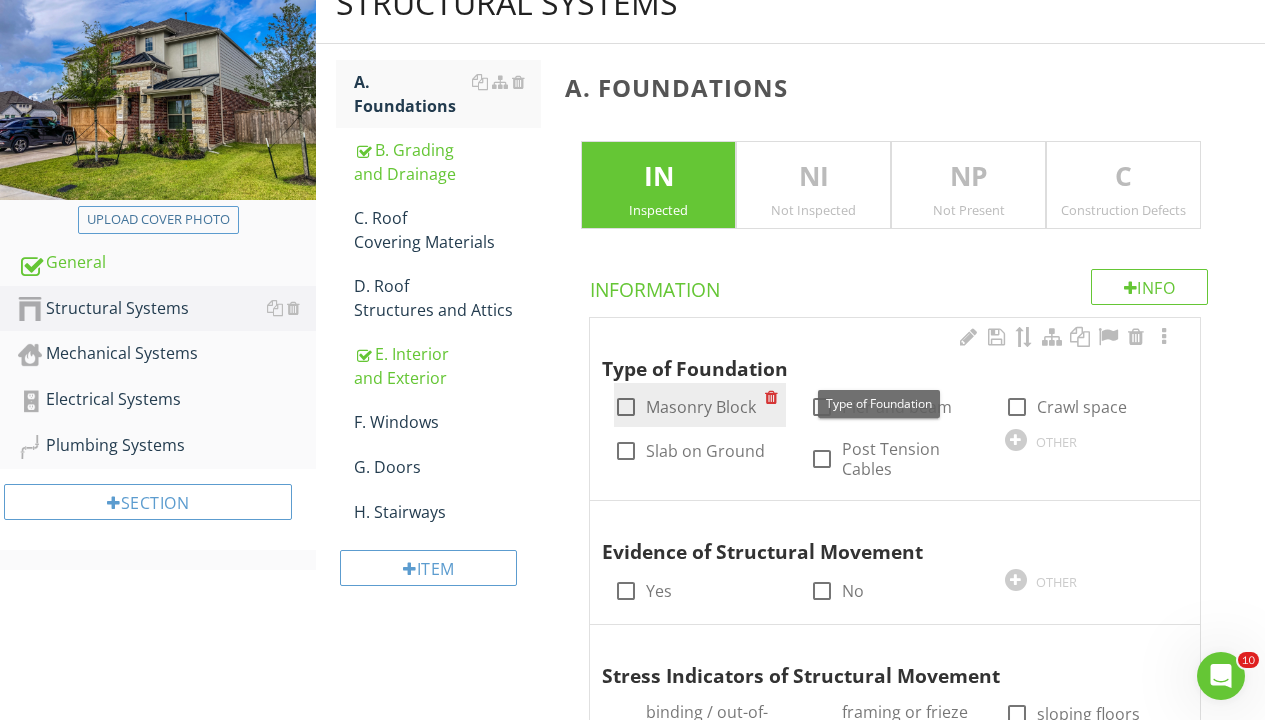 scroll, scrollTop: 297, scrollLeft: 0, axis: vertical 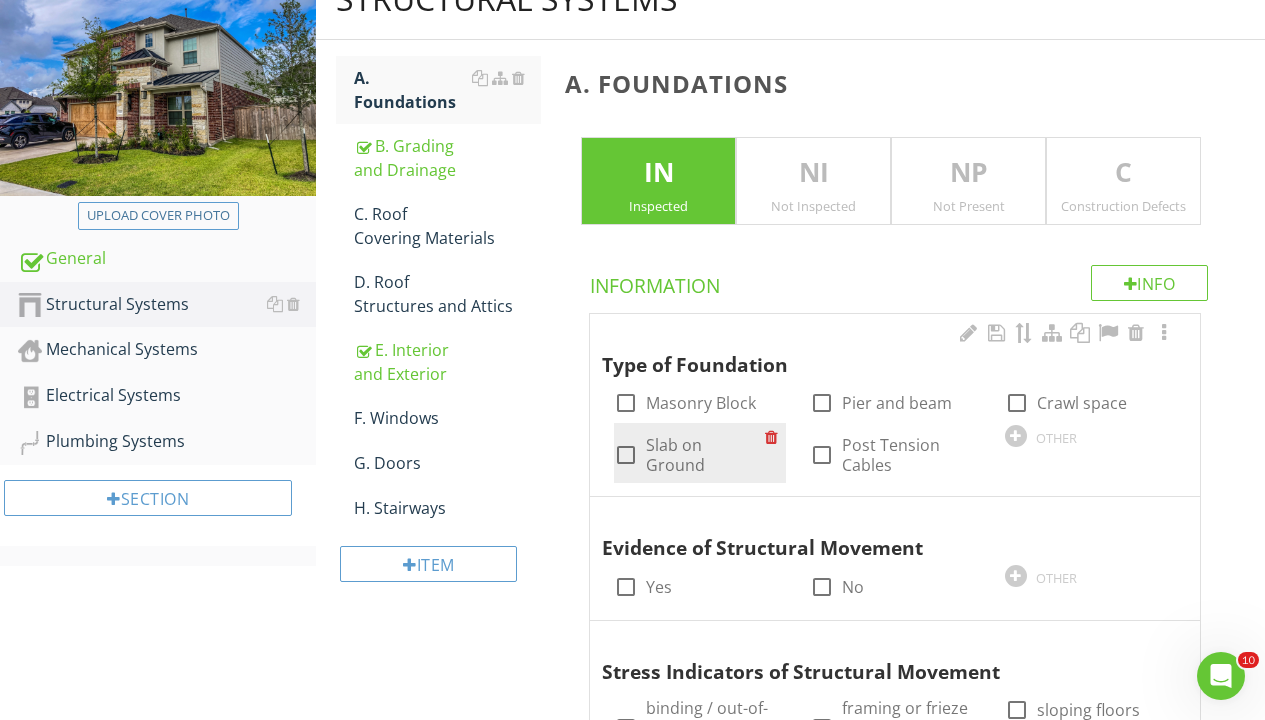 click at bounding box center (626, 455) 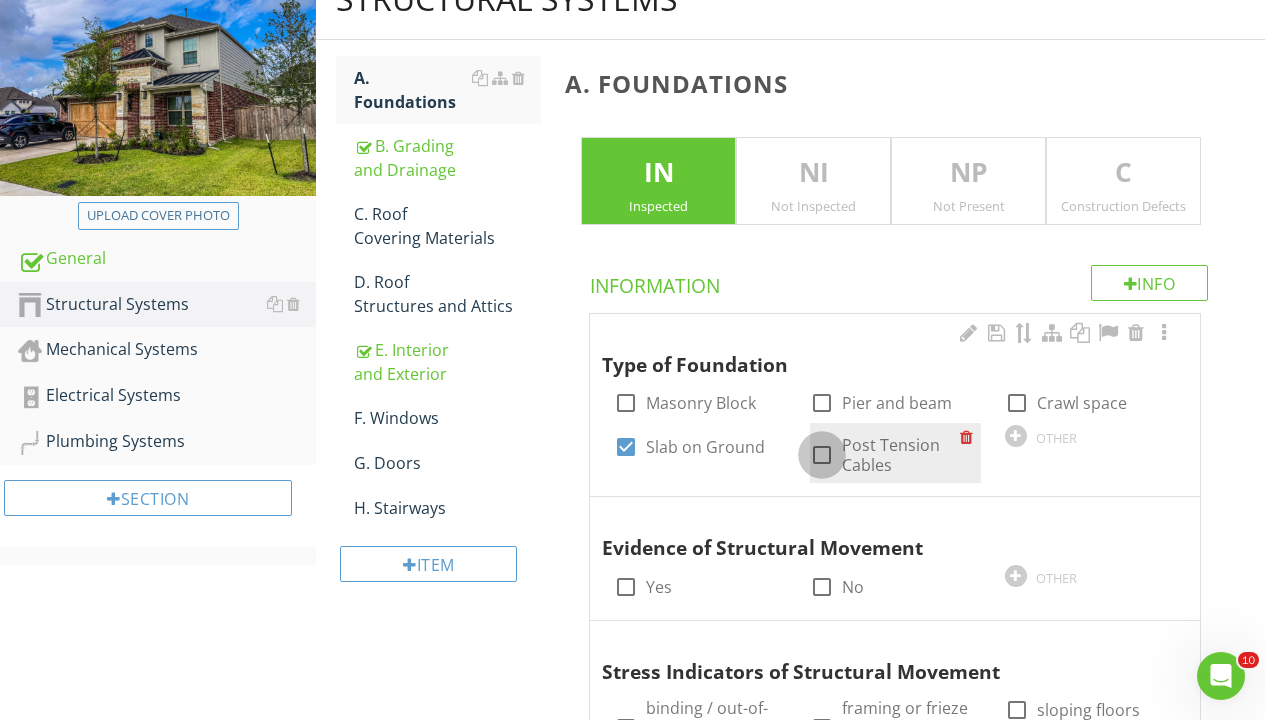 click at bounding box center (822, 455) 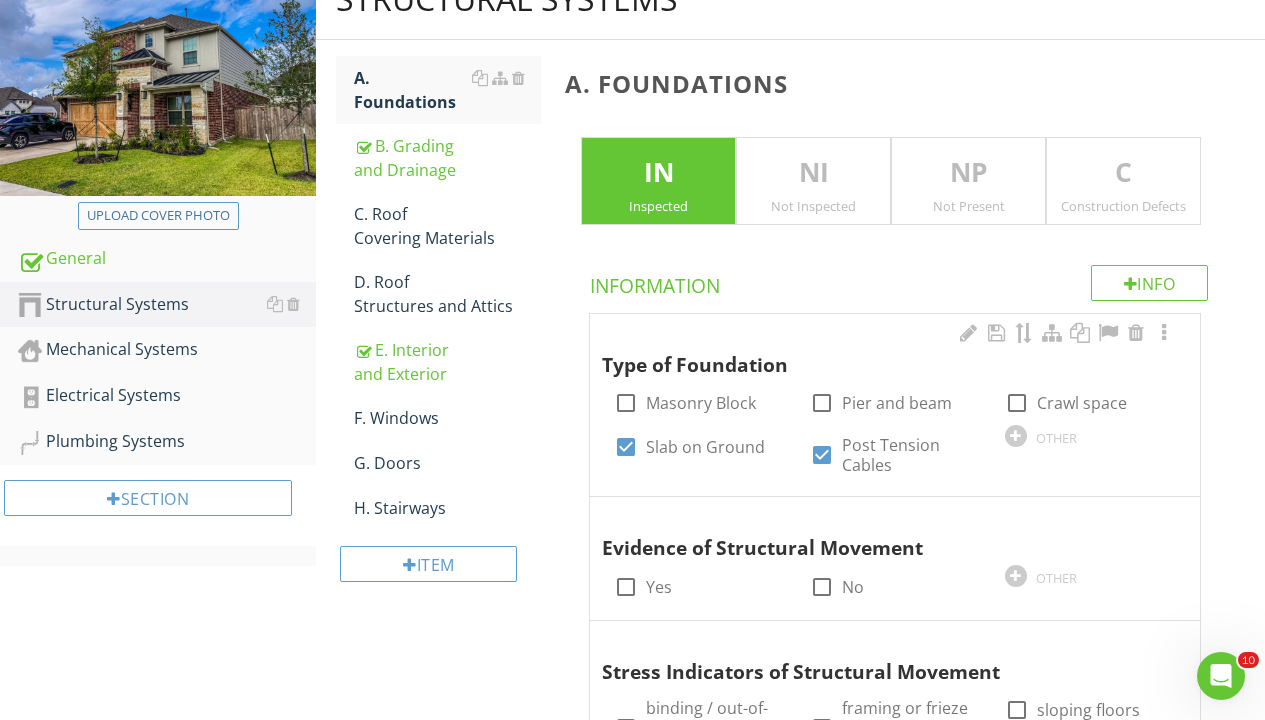 scroll, scrollTop: 657, scrollLeft: 0, axis: vertical 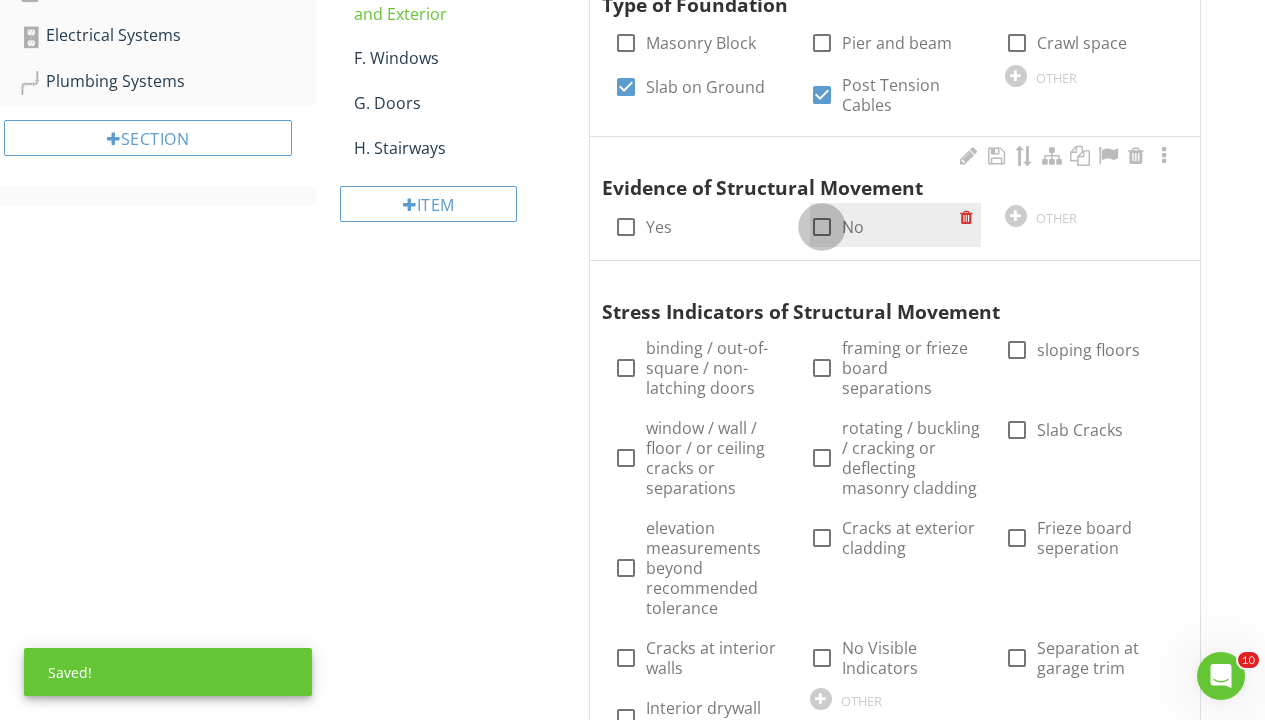 click at bounding box center [822, 227] 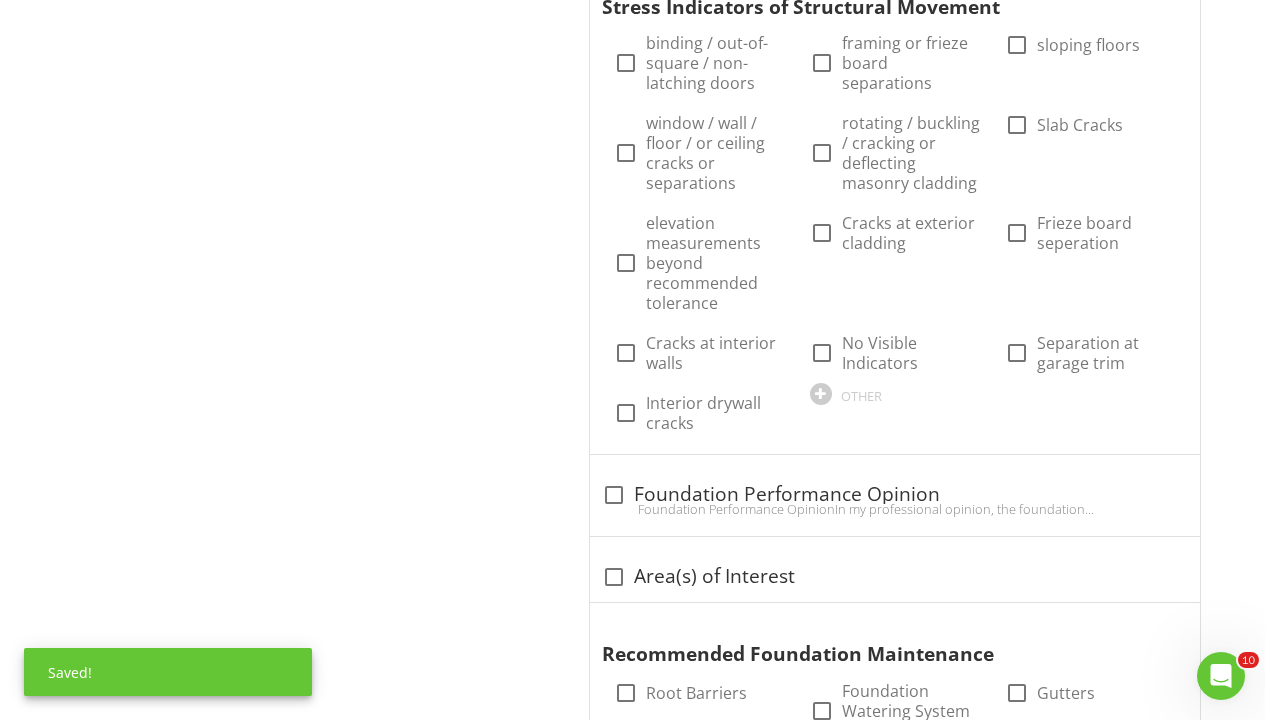 scroll, scrollTop: 574, scrollLeft: 0, axis: vertical 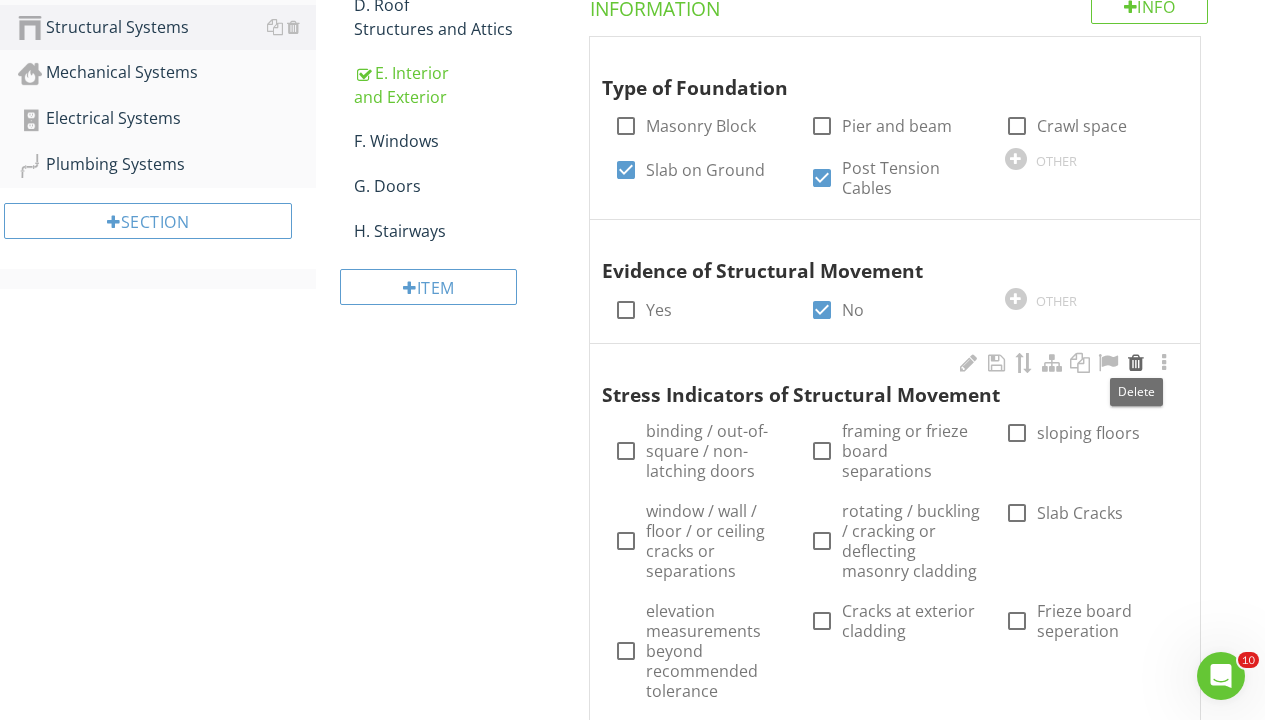 click at bounding box center [1136, 363] 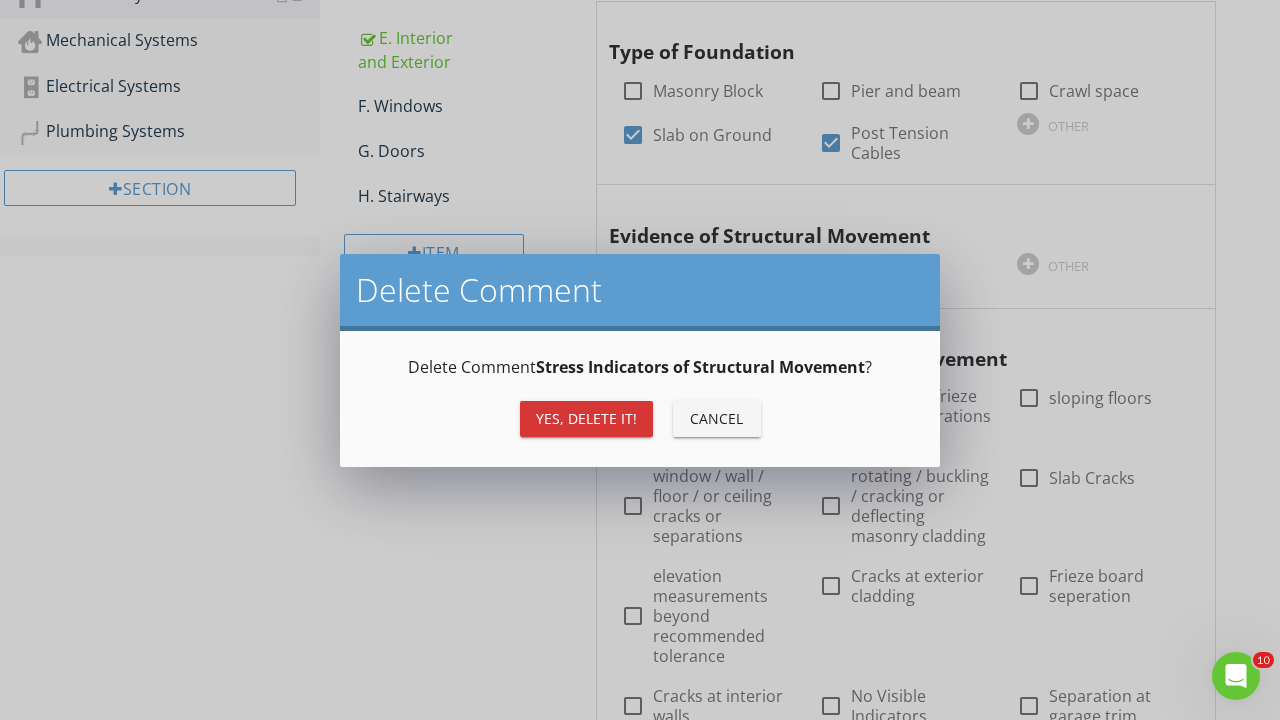 click on "Yes, Delete it!" at bounding box center [586, 419] 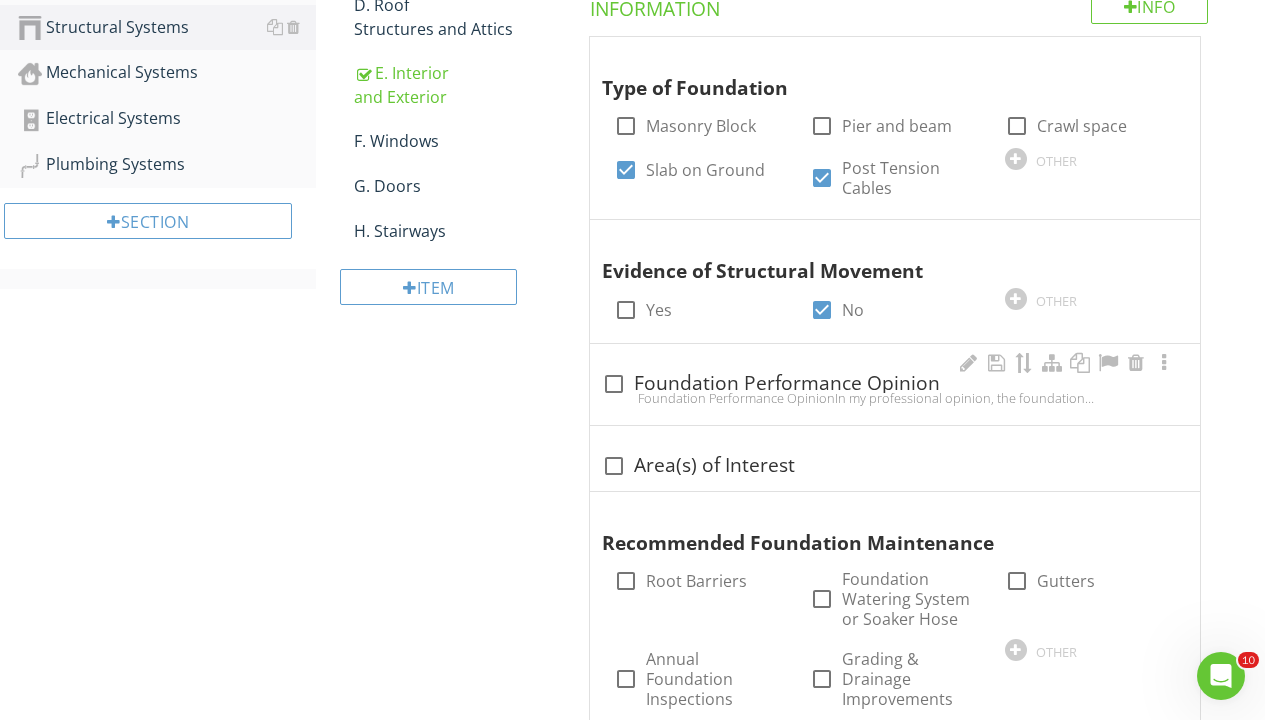 scroll, scrollTop: 705, scrollLeft: 0, axis: vertical 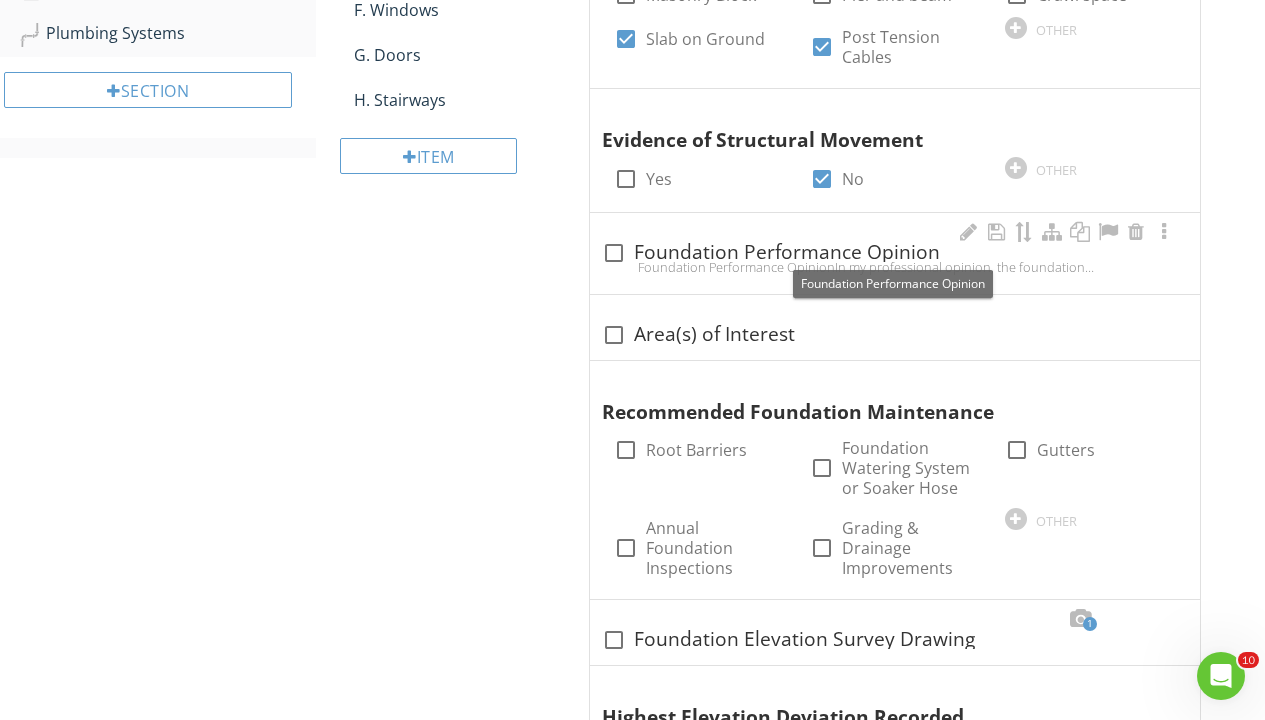 click at bounding box center (614, 253) 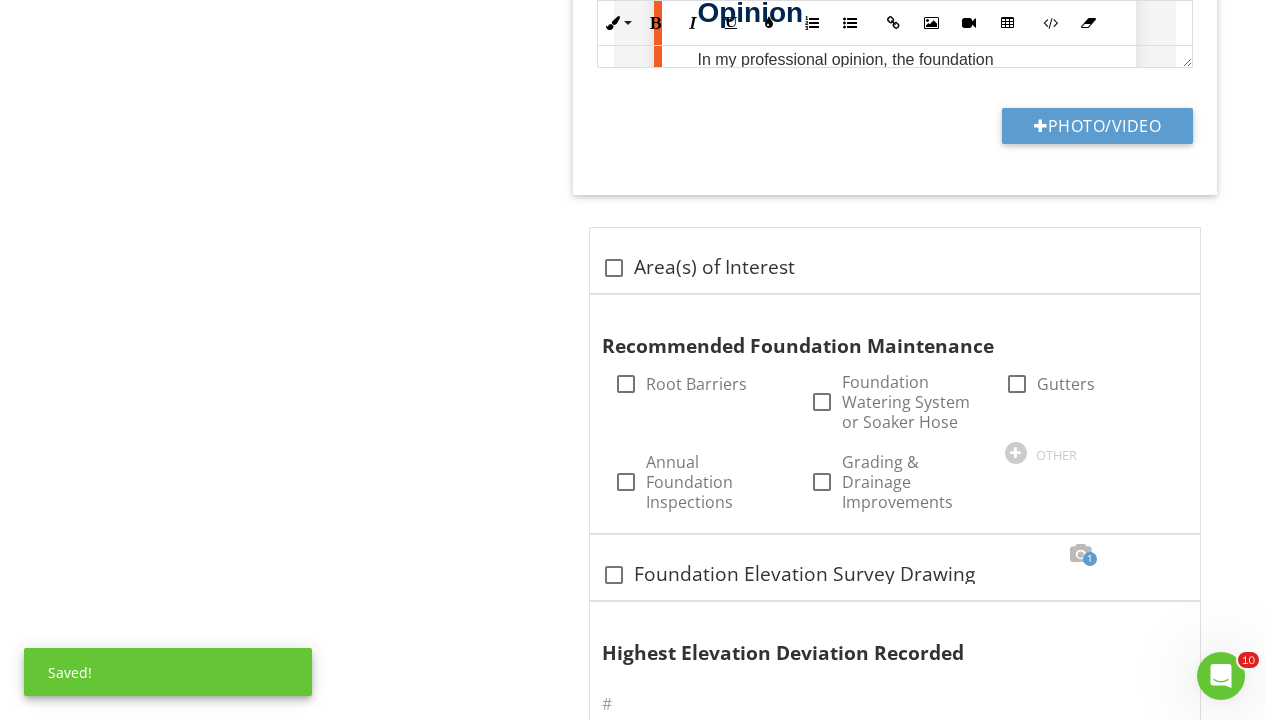 scroll, scrollTop: 1321, scrollLeft: 0, axis: vertical 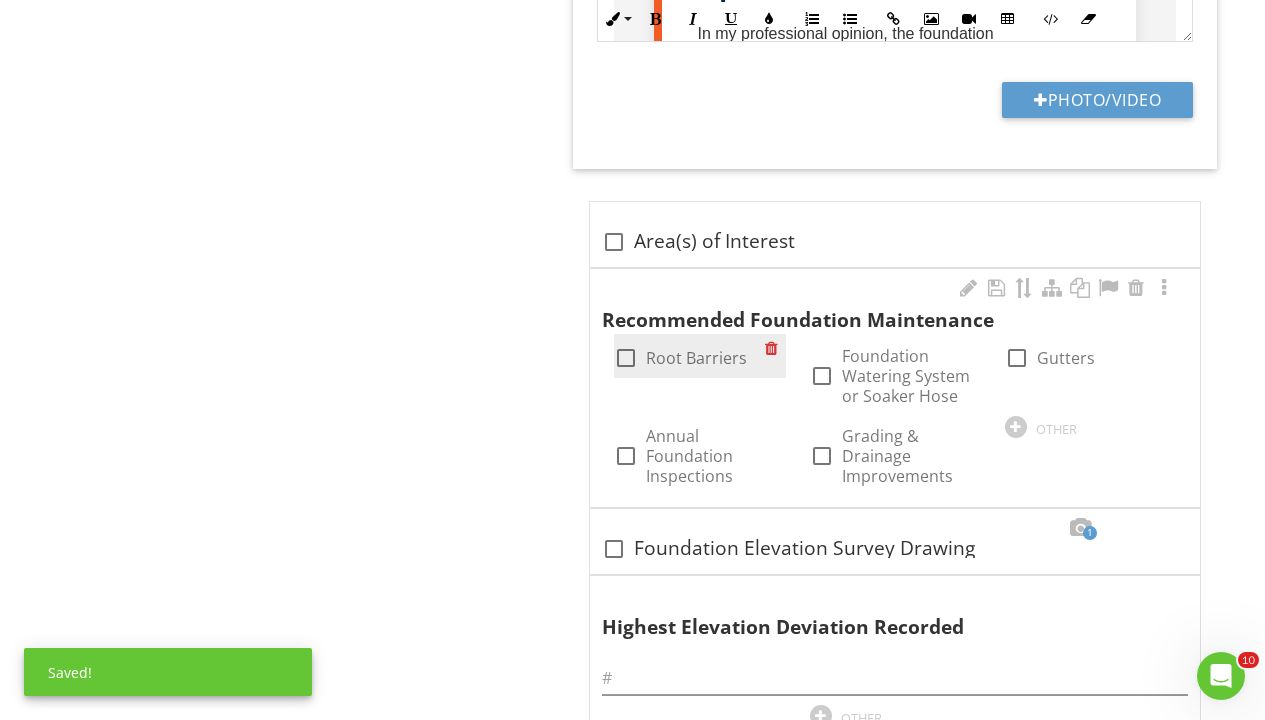 click at bounding box center [626, 358] 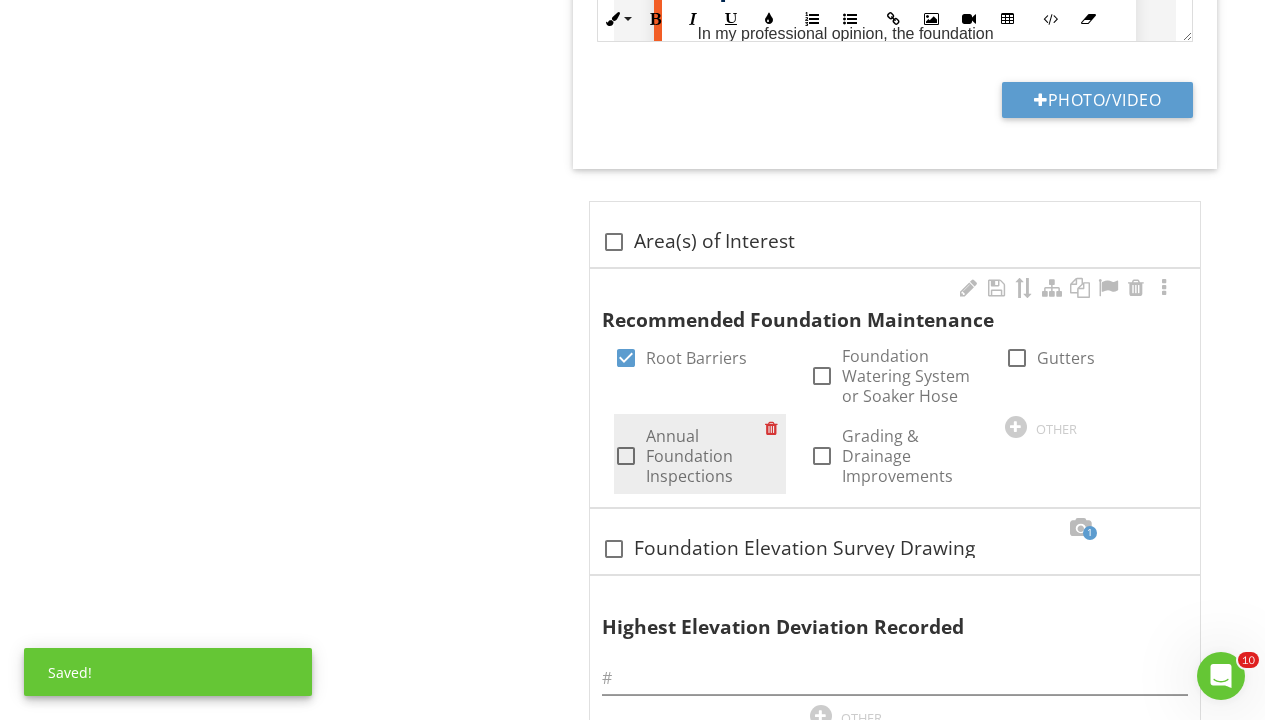click at bounding box center (626, 456) 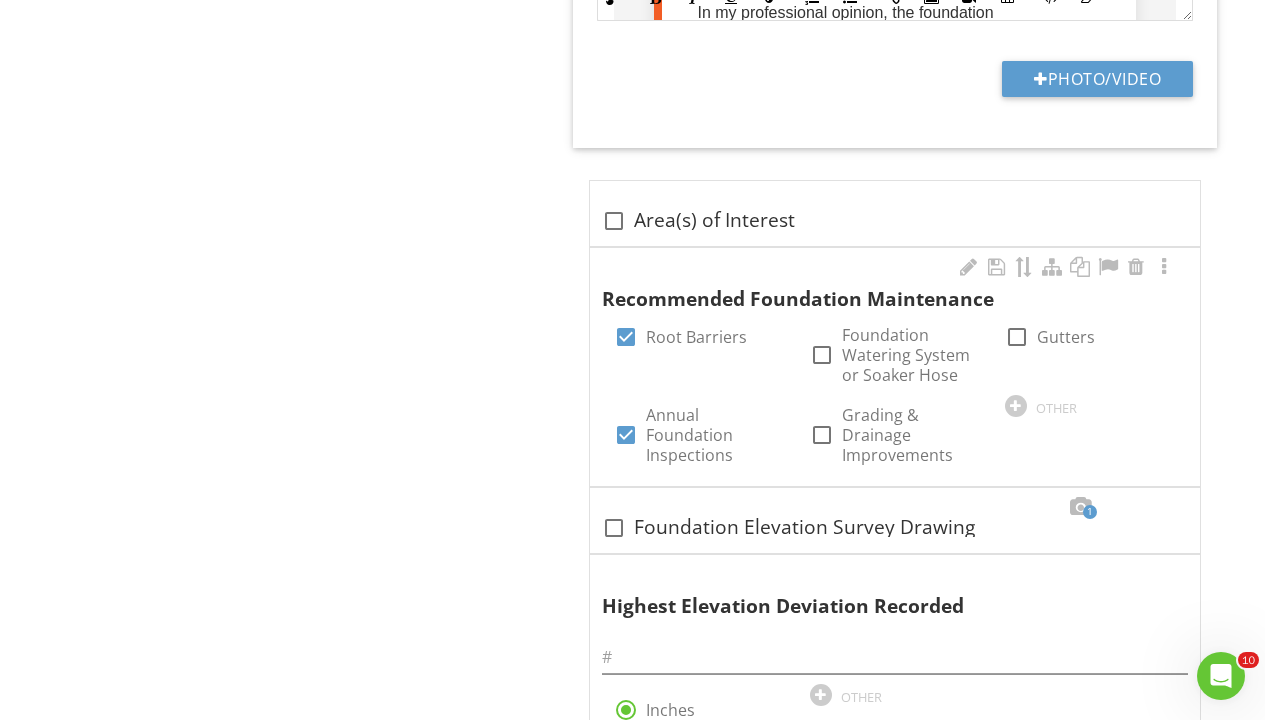 scroll, scrollTop: 1363, scrollLeft: 0, axis: vertical 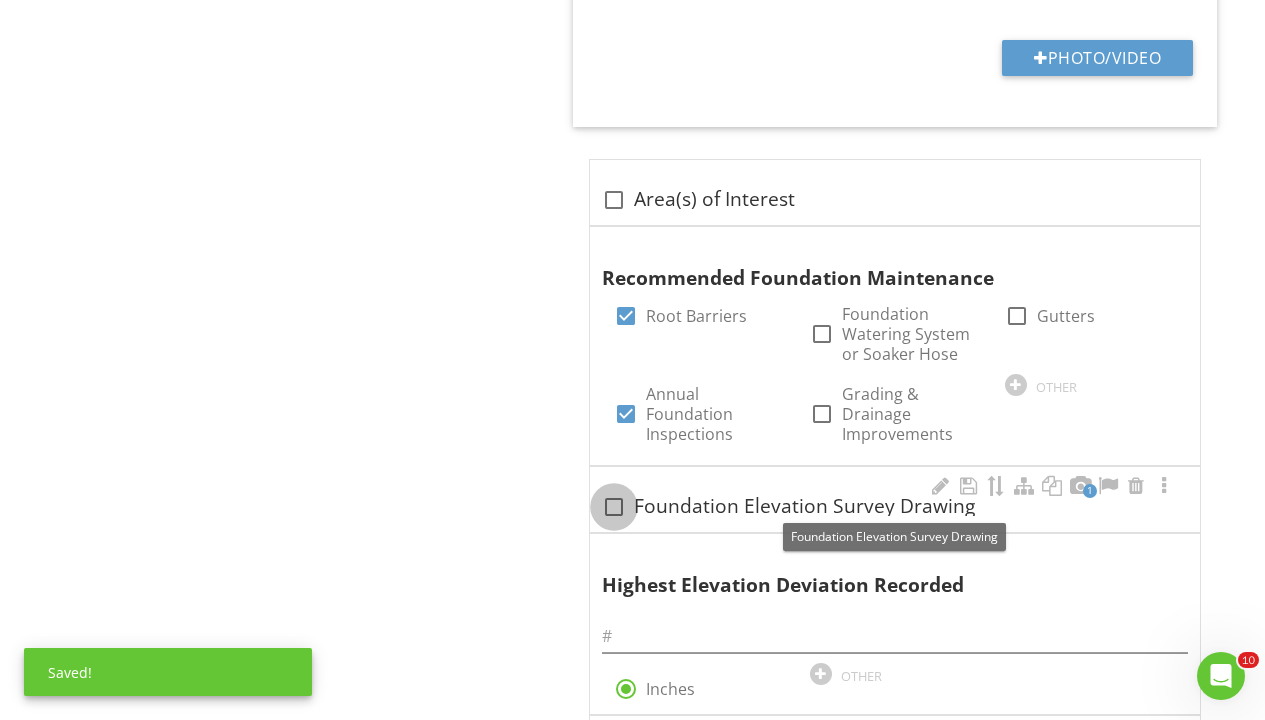 click at bounding box center (614, 507) 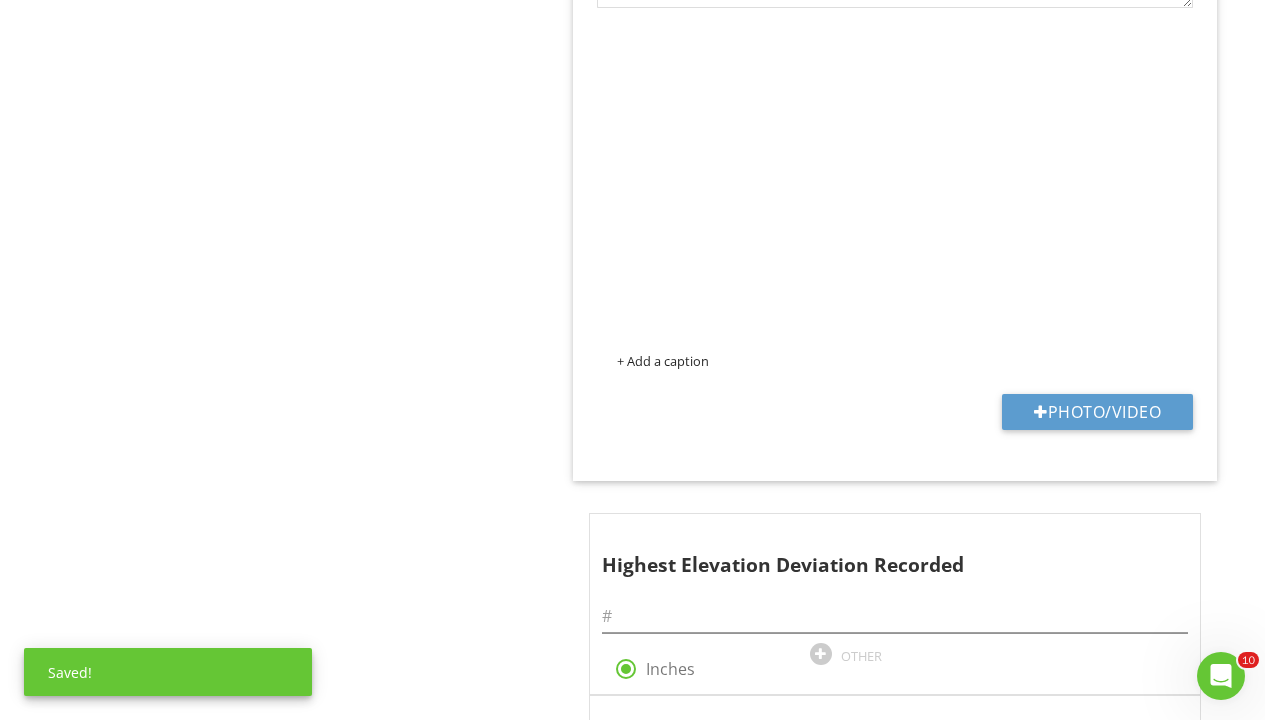 scroll, scrollTop: 2434, scrollLeft: 0, axis: vertical 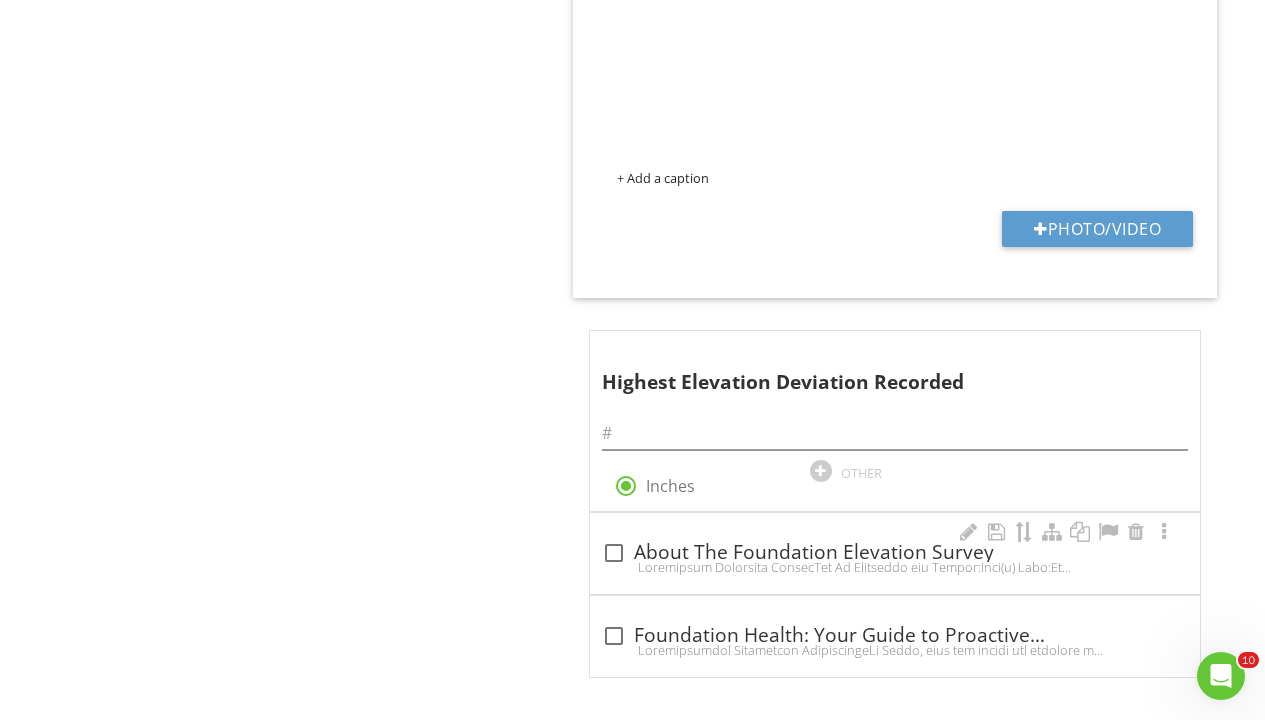click at bounding box center (614, 553) 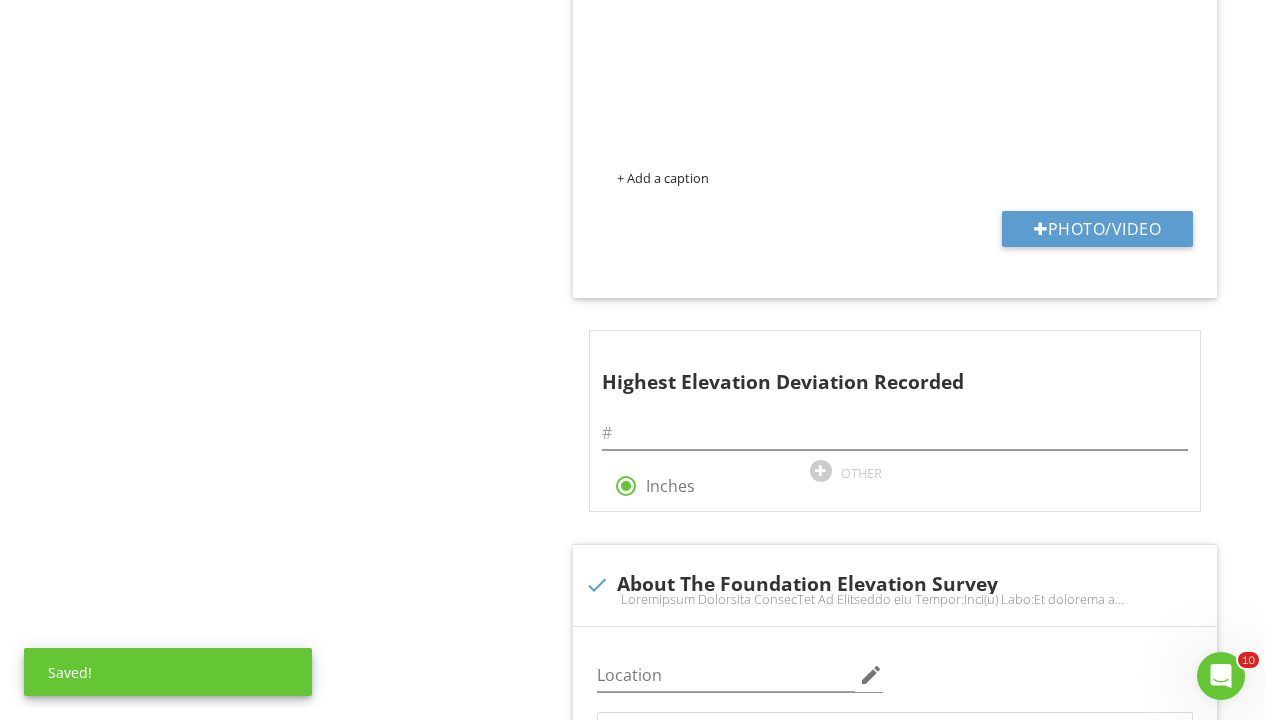 scroll, scrollTop: 2956, scrollLeft: 0, axis: vertical 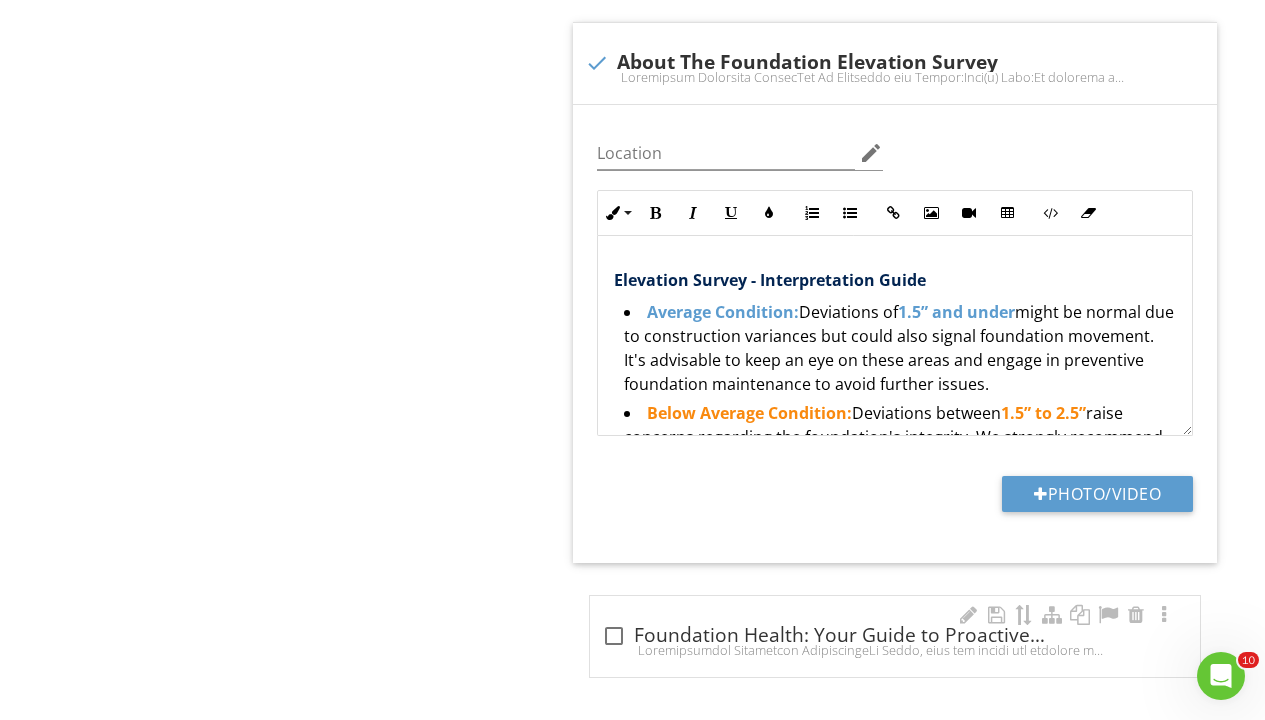 click at bounding box center [614, 636] 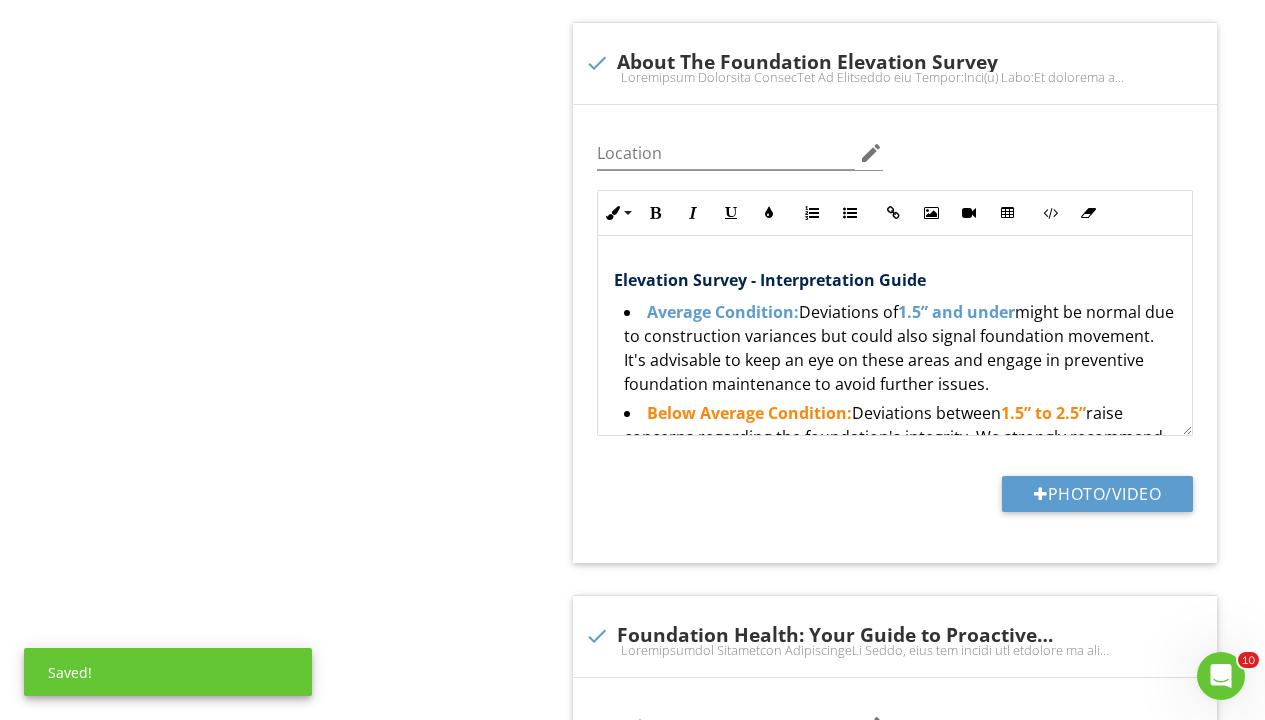 scroll, scrollTop: 3446, scrollLeft: 0, axis: vertical 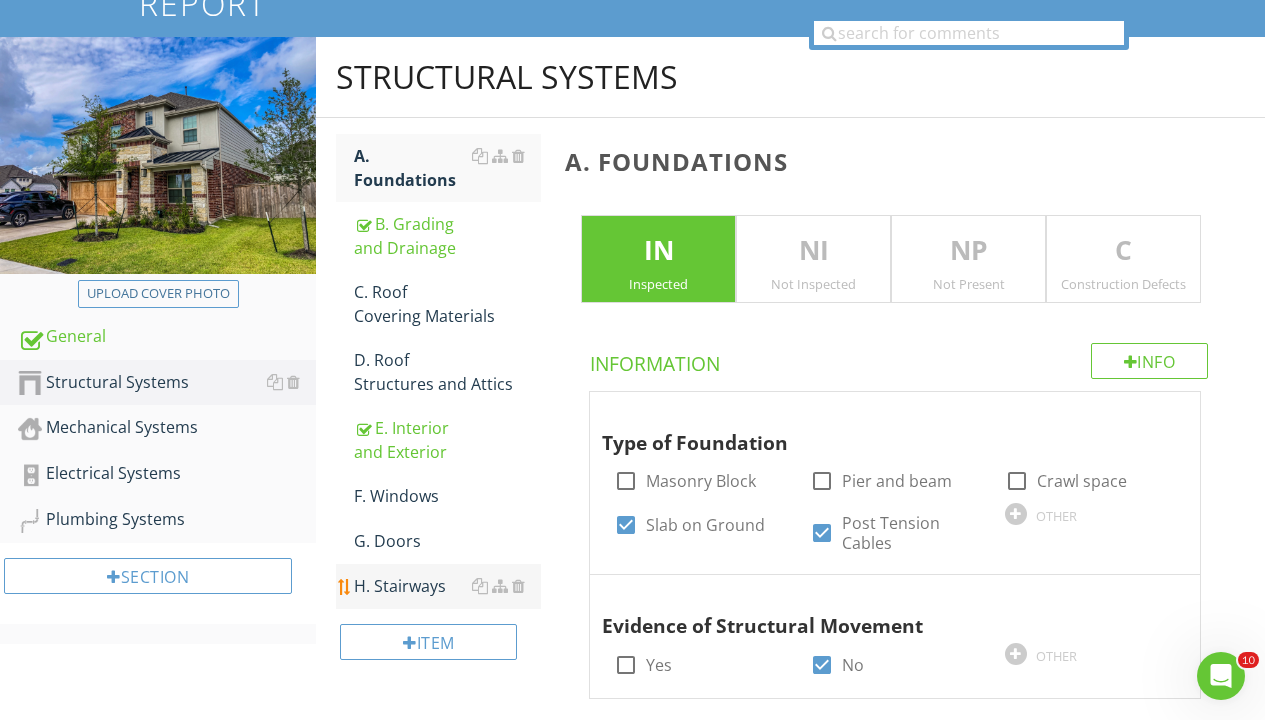 click on "H. Stairways" at bounding box center [447, 586] 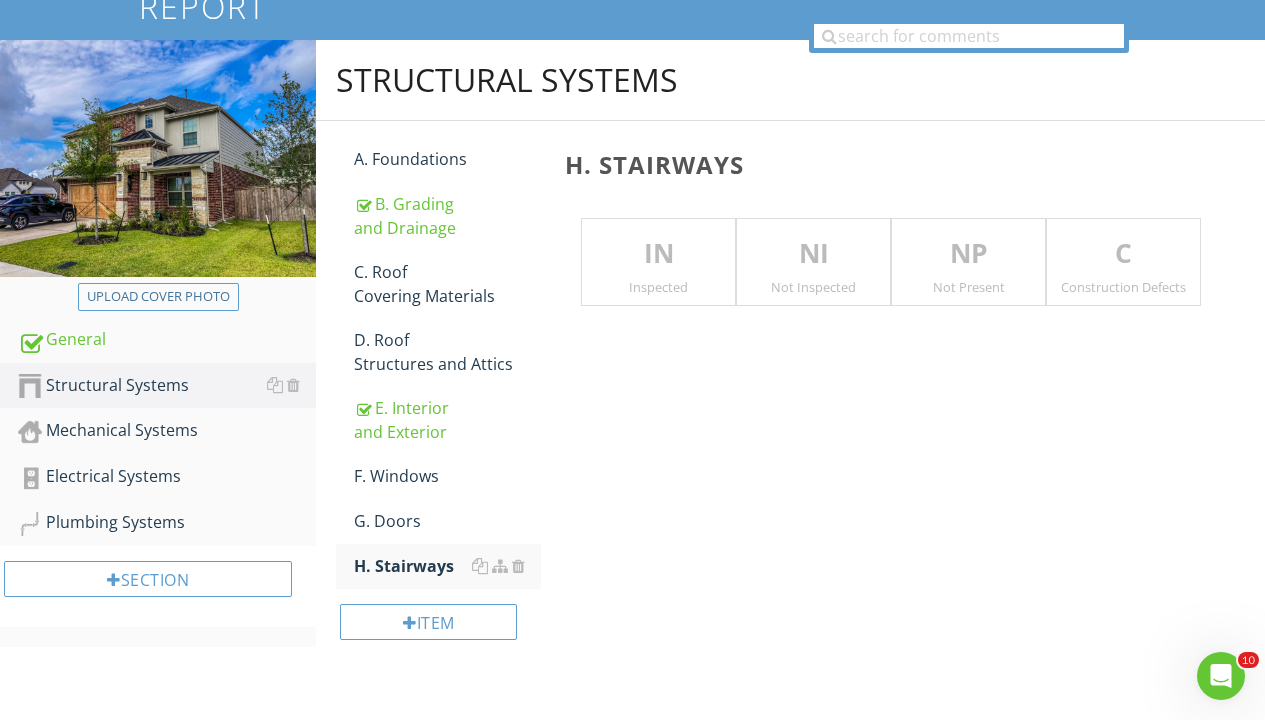 scroll, scrollTop: 215, scrollLeft: 0, axis: vertical 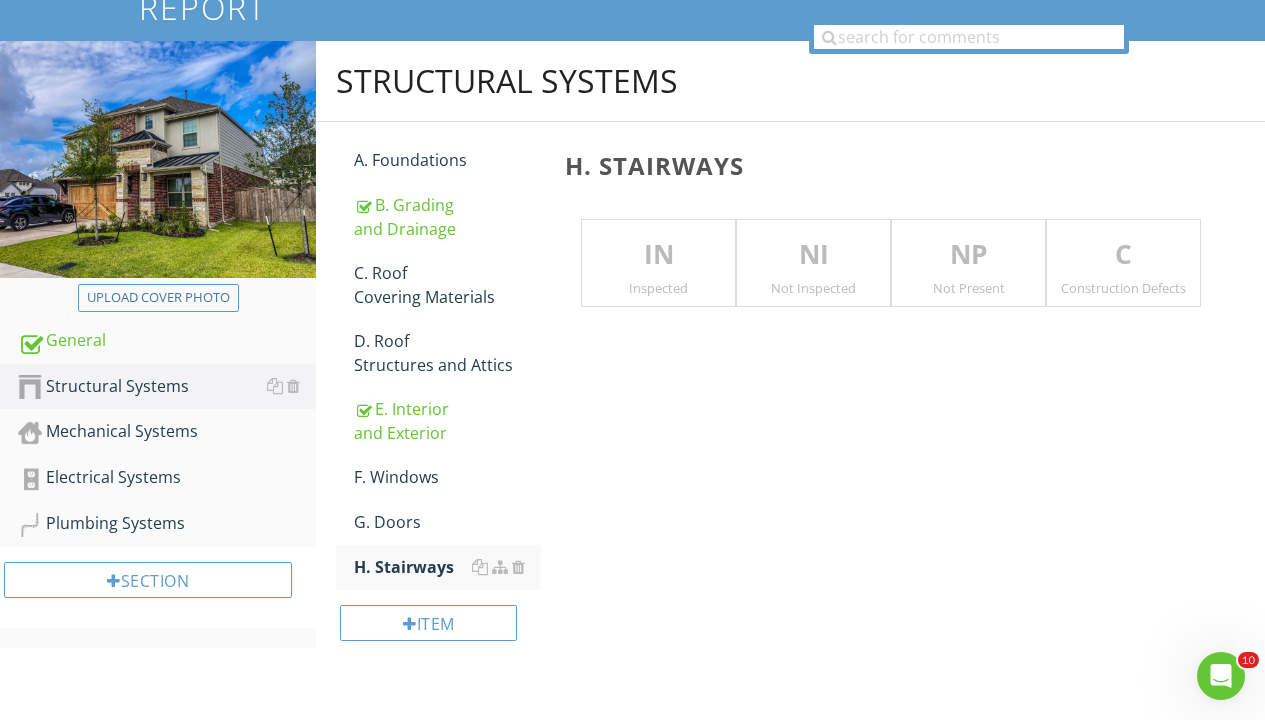 click on "IN" at bounding box center [658, 255] 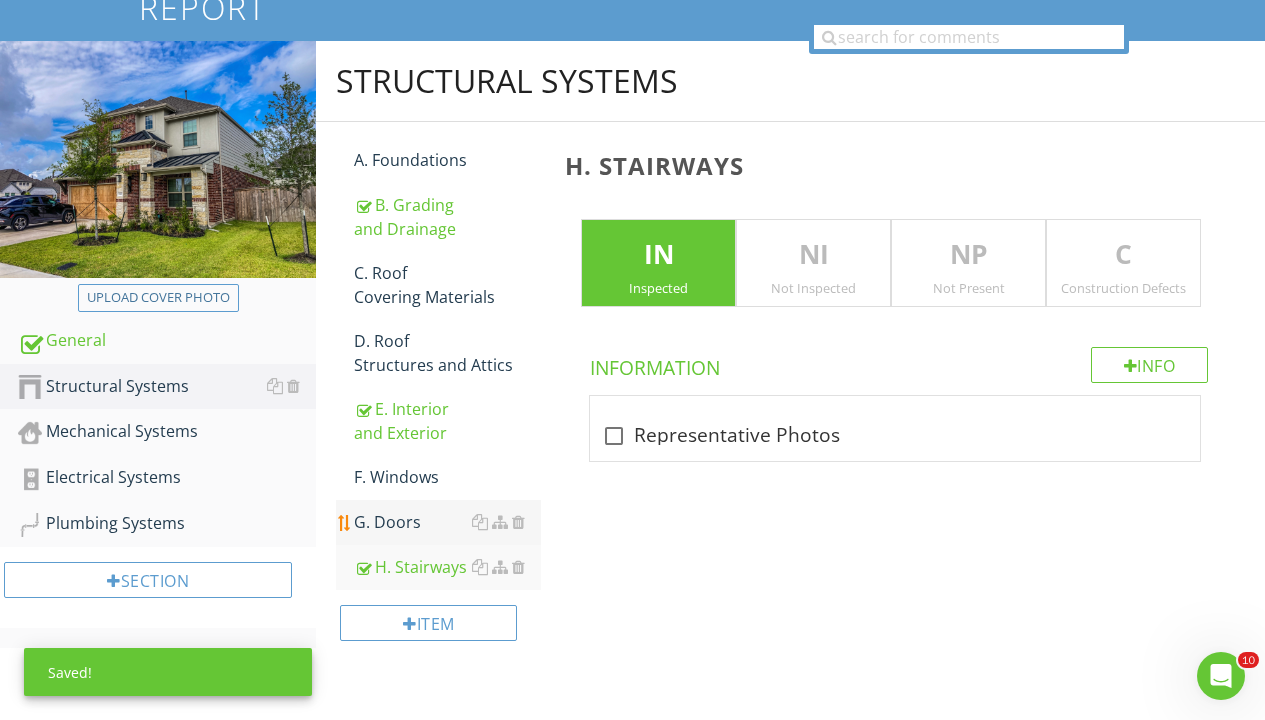 click on "G. Doors" at bounding box center (447, 522) 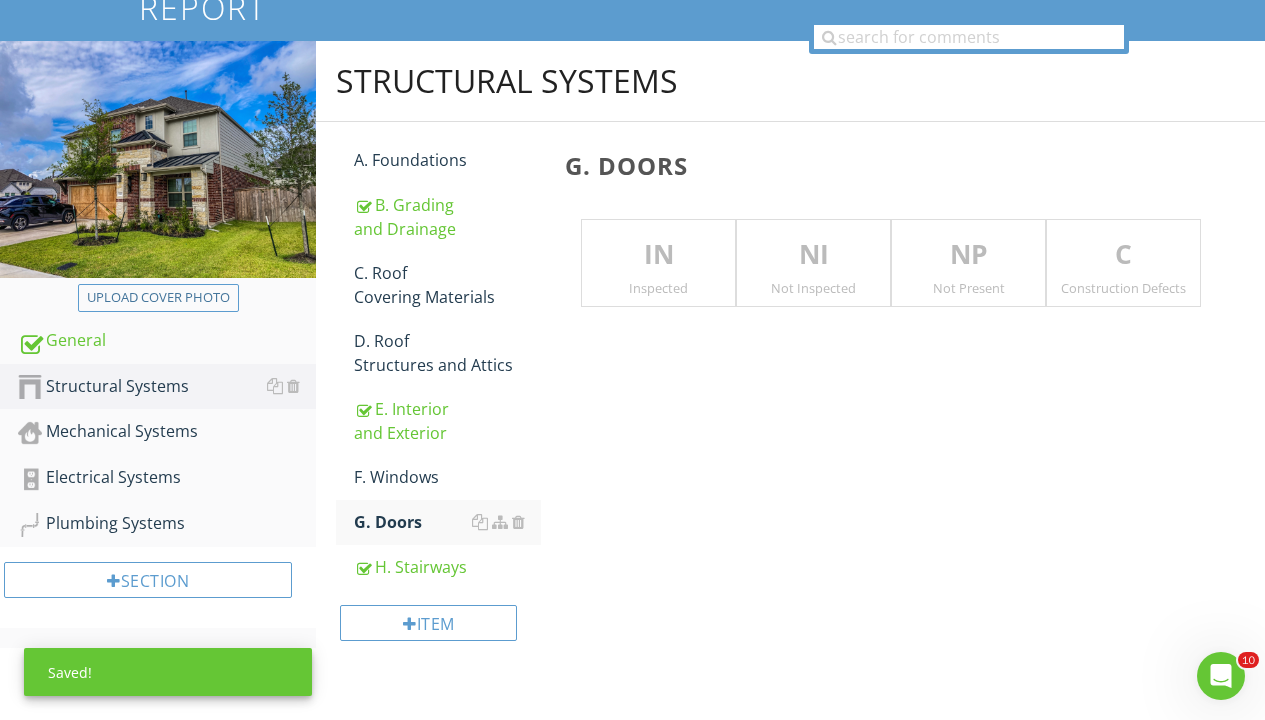 click on "Inspected" at bounding box center (658, 288) 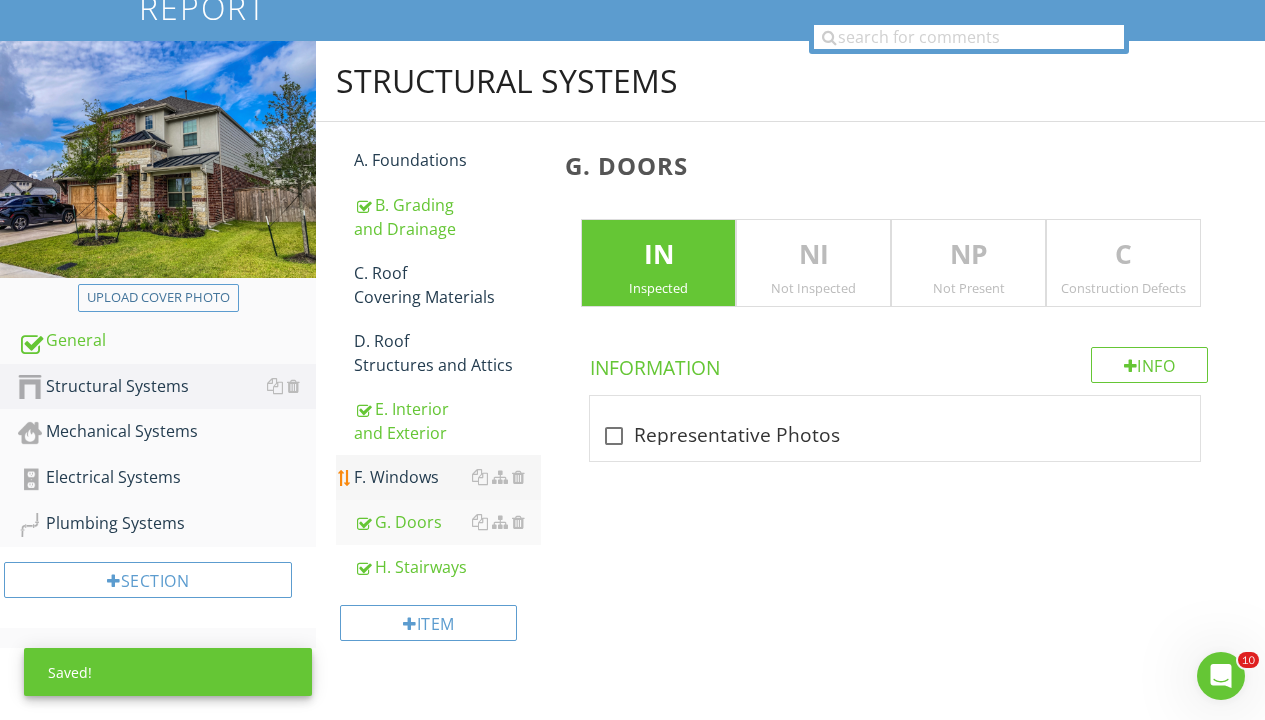 click on "F. Windows" at bounding box center [447, 477] 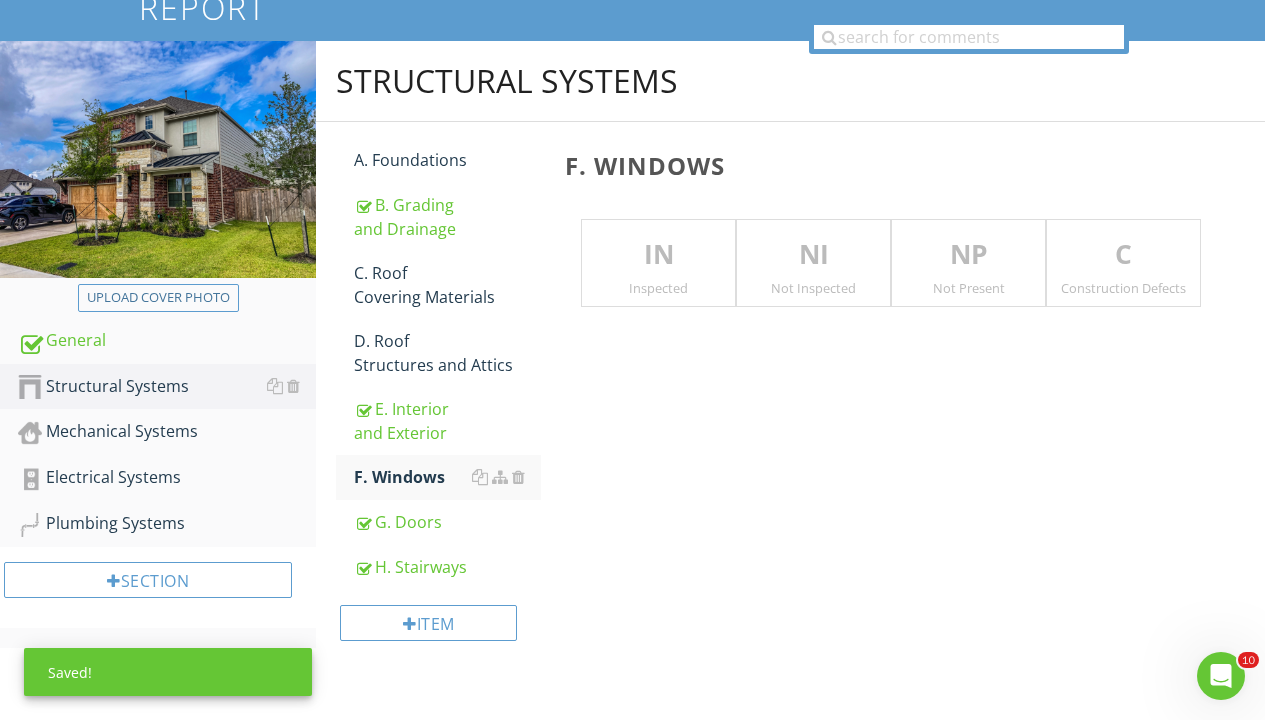 click on "Inspected" at bounding box center [658, 288] 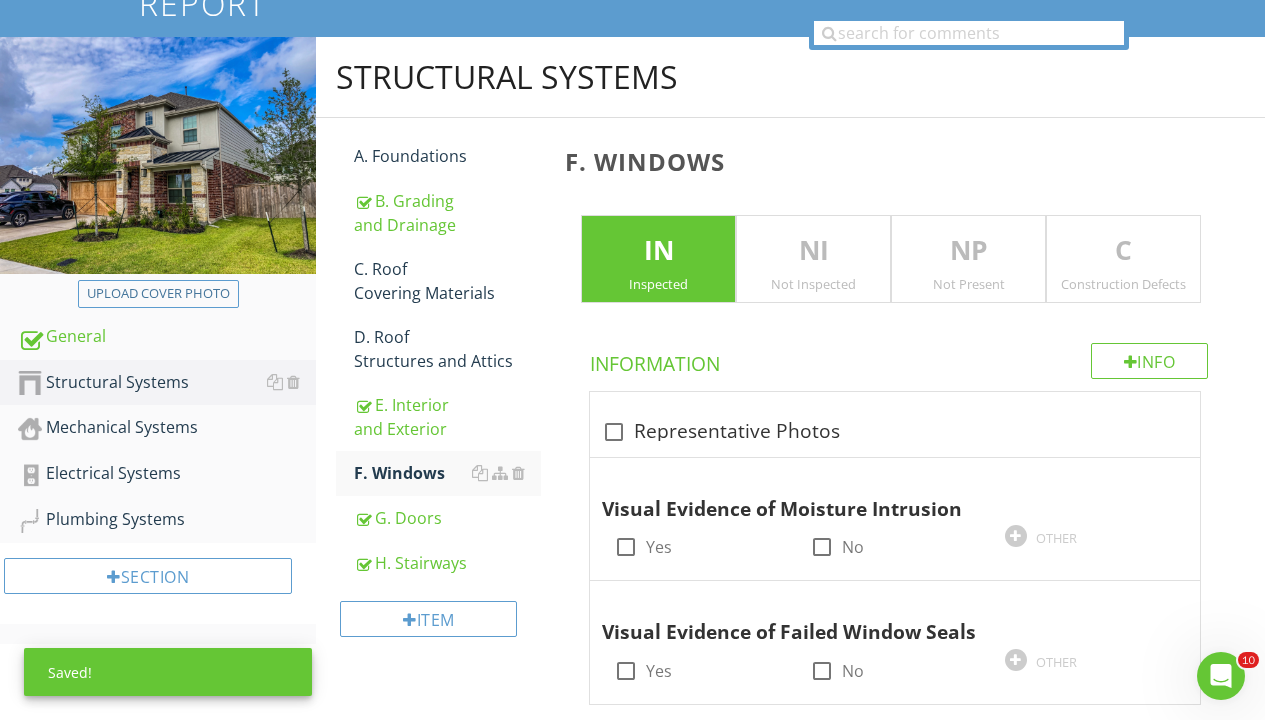 scroll, scrollTop: 223, scrollLeft: 0, axis: vertical 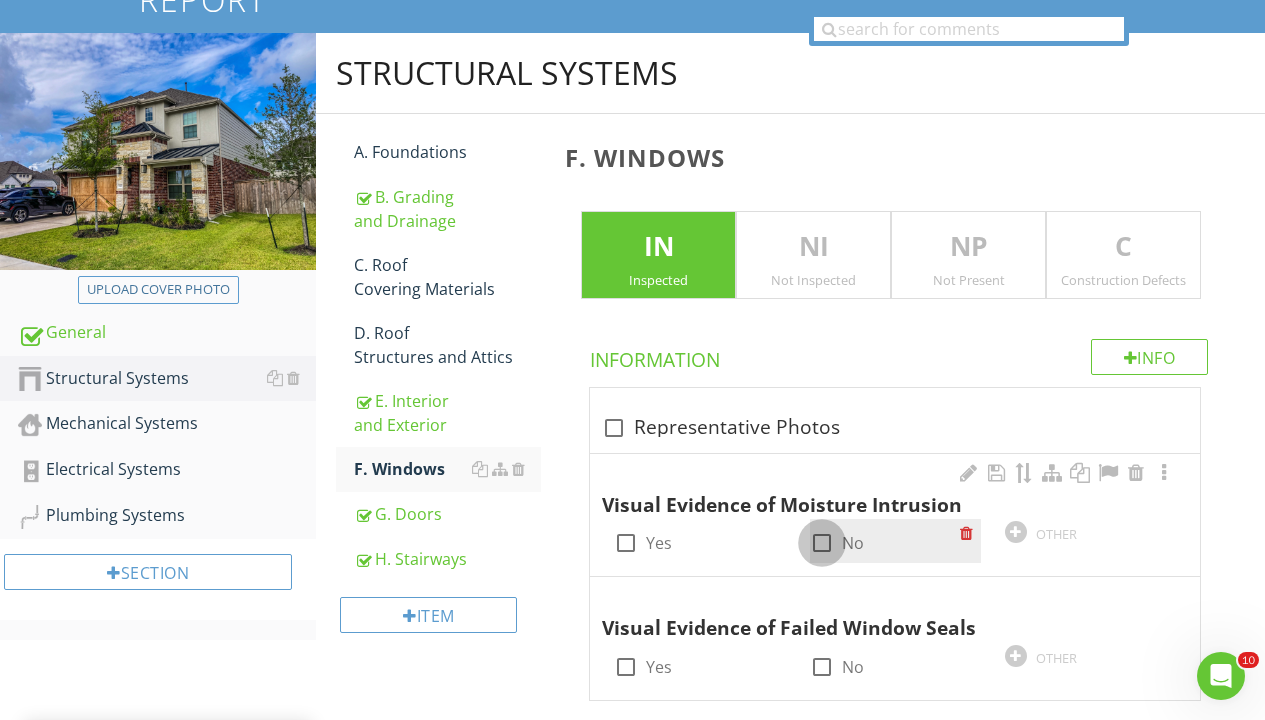 click at bounding box center (822, 543) 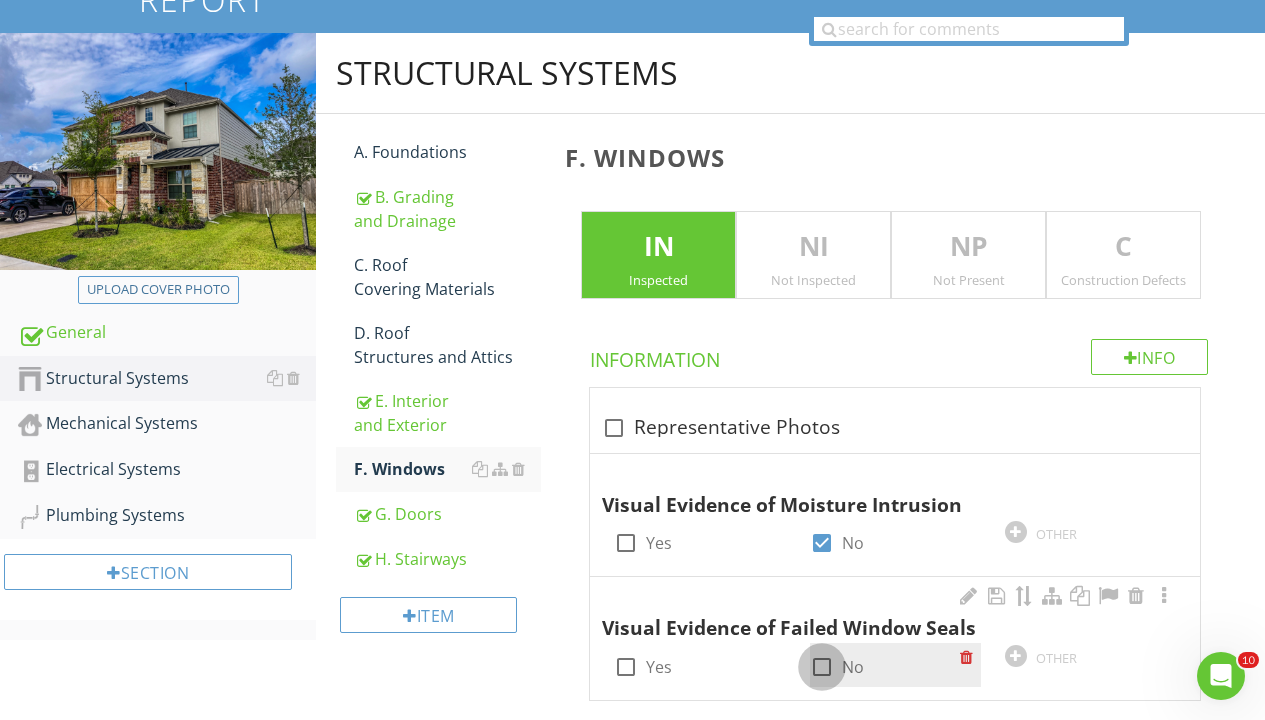 click at bounding box center [822, 667] 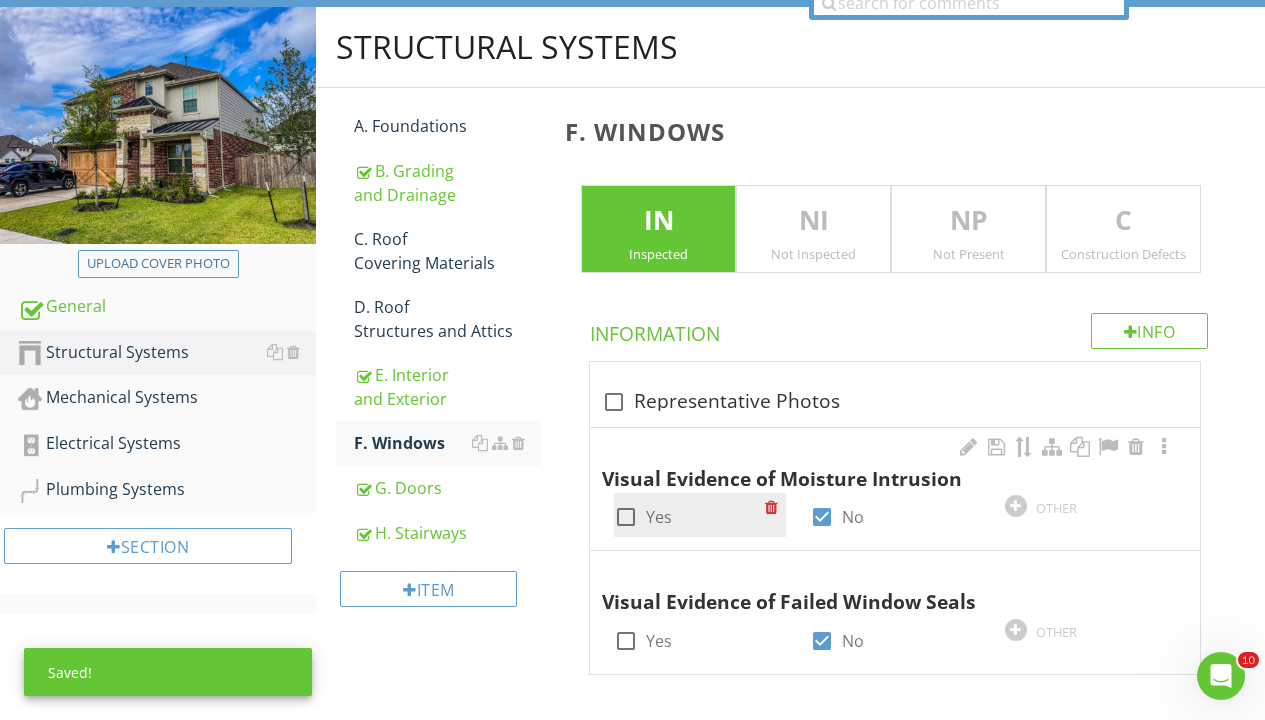 scroll, scrollTop: 245, scrollLeft: 0, axis: vertical 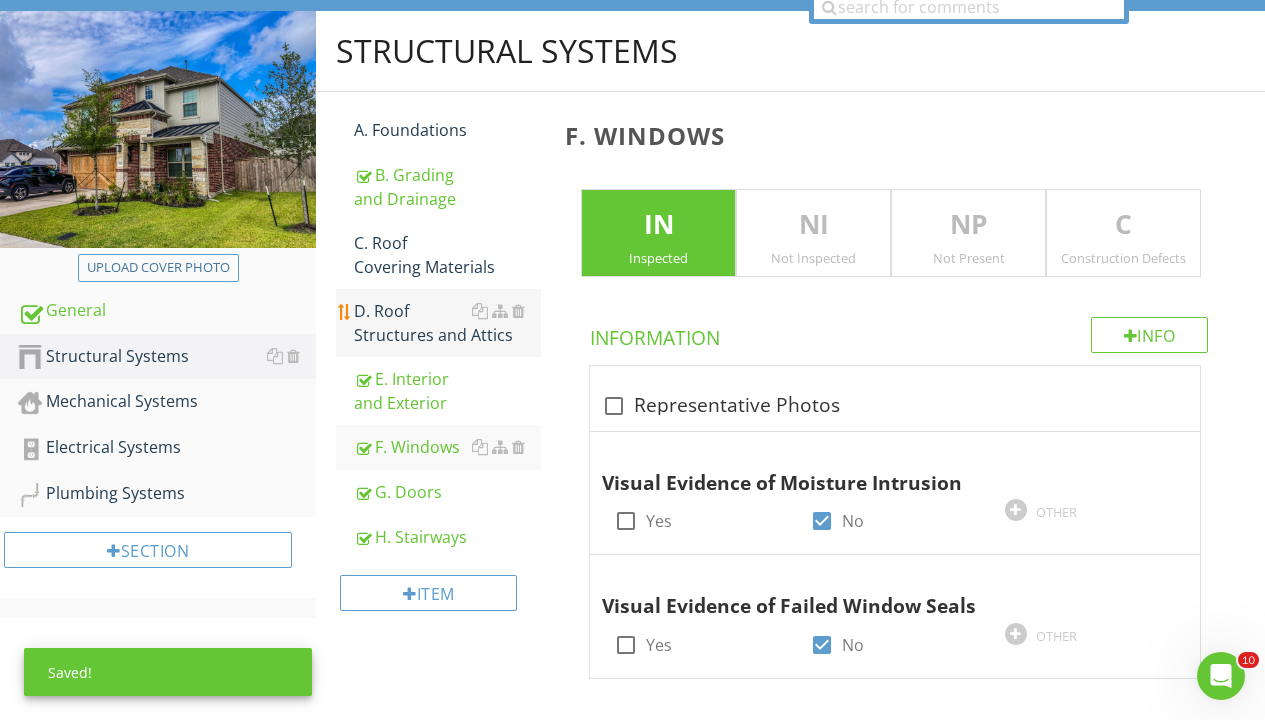 click on "D. Roof Structures and Attics" at bounding box center (447, 323) 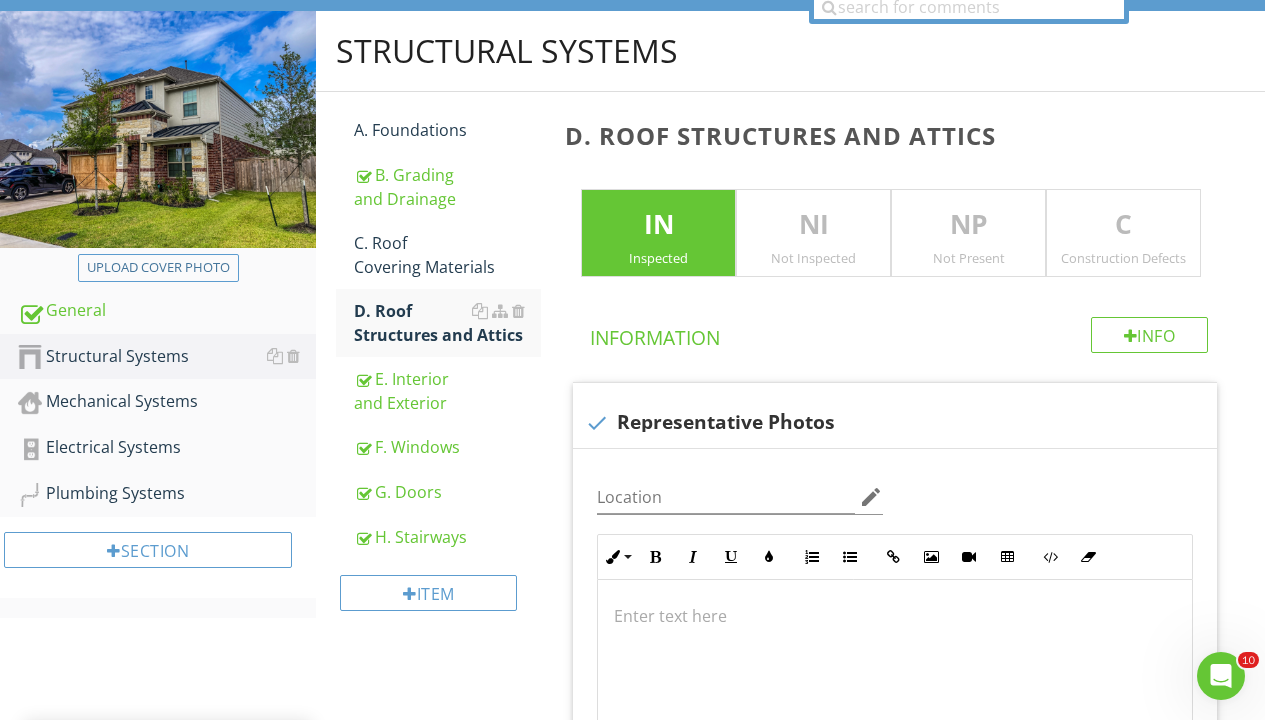 scroll, scrollTop: 563, scrollLeft: 0, axis: vertical 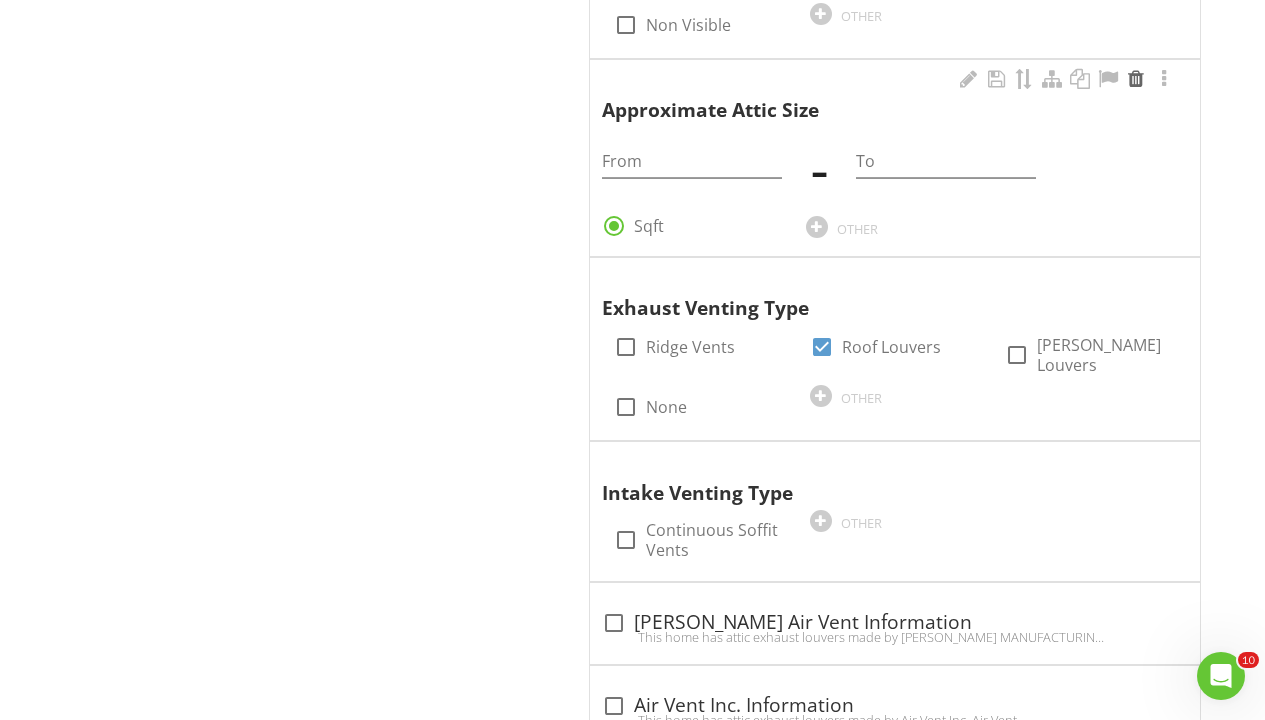 click at bounding box center (1136, 79) 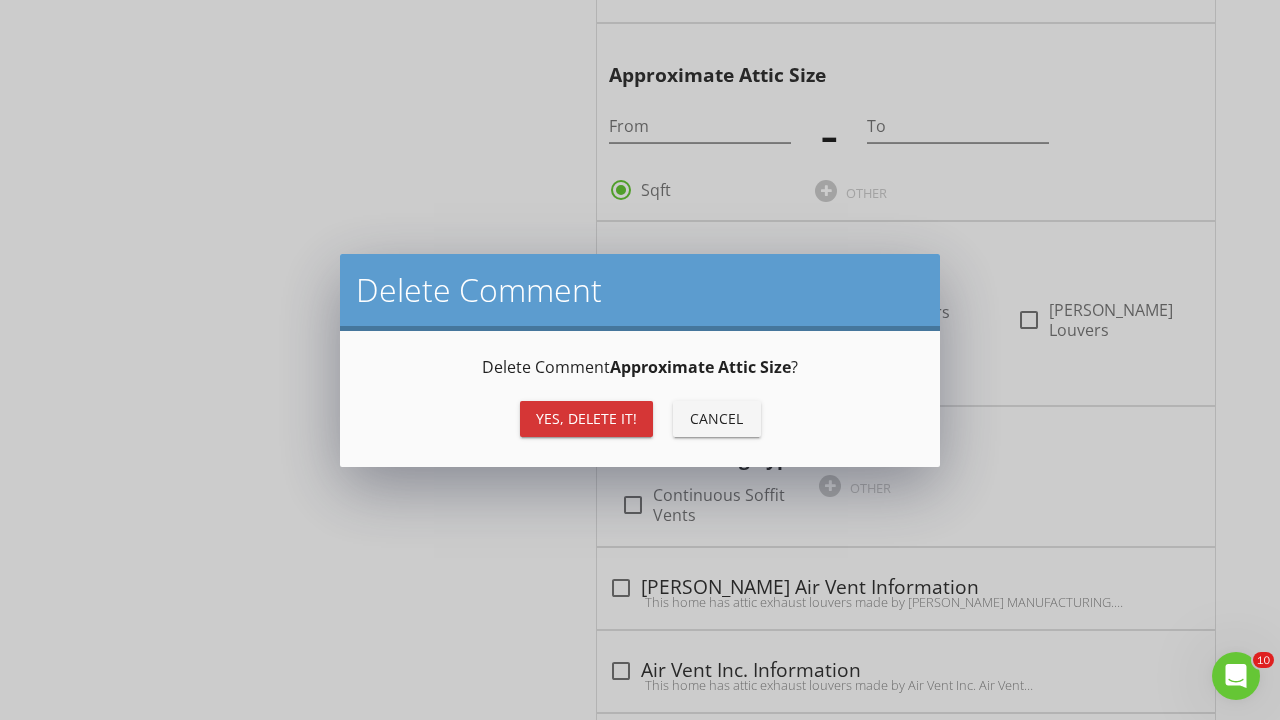 click on "Yes, Delete it!" at bounding box center [586, 418] 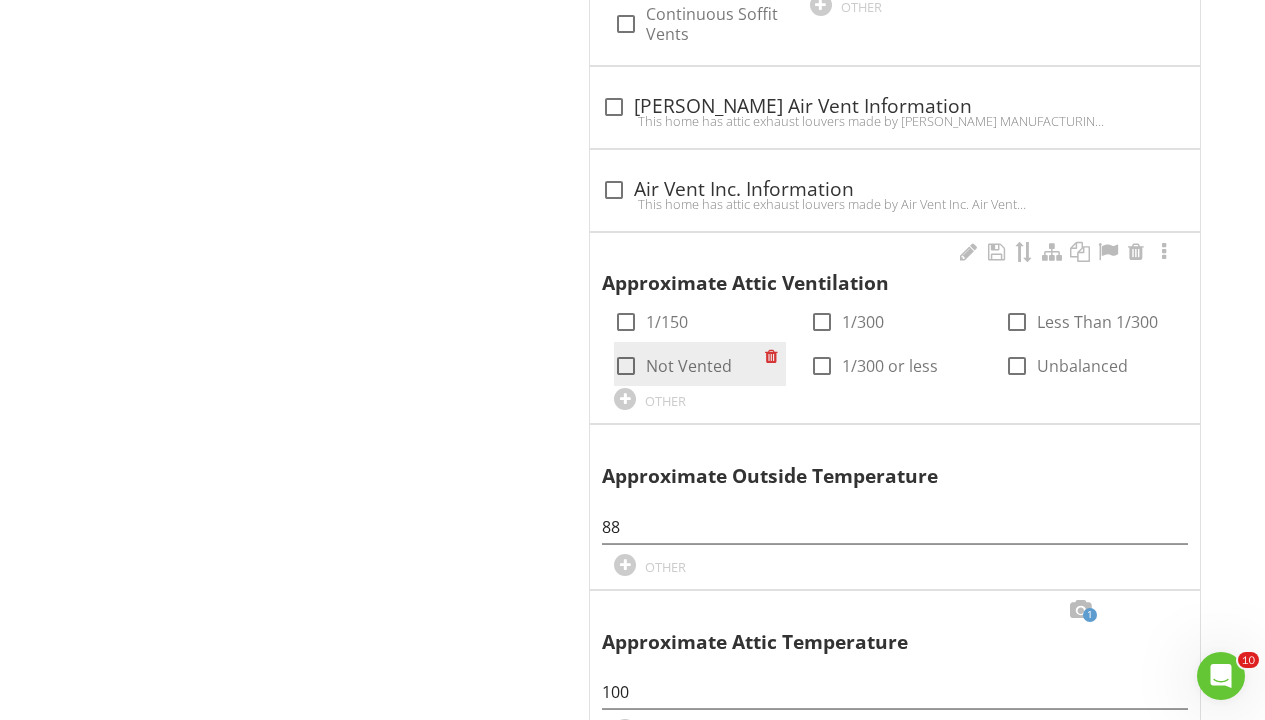 scroll, scrollTop: 2267, scrollLeft: 0, axis: vertical 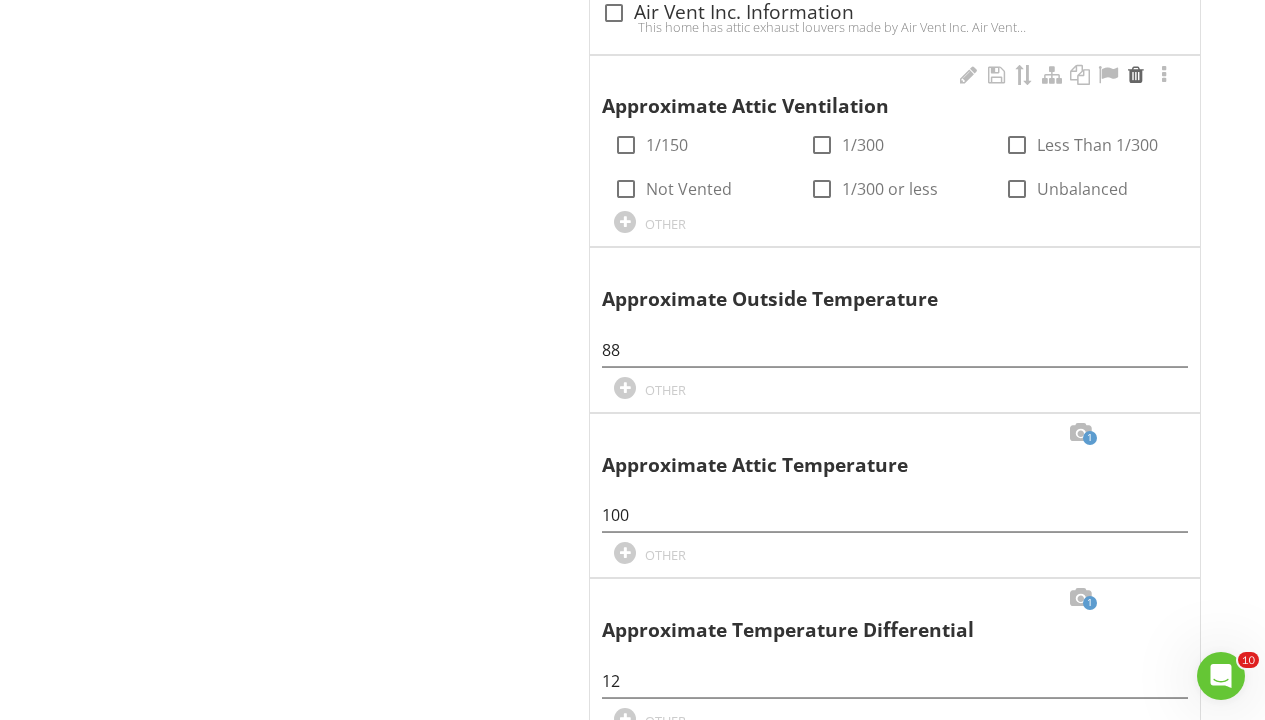 click at bounding box center (1136, 75) 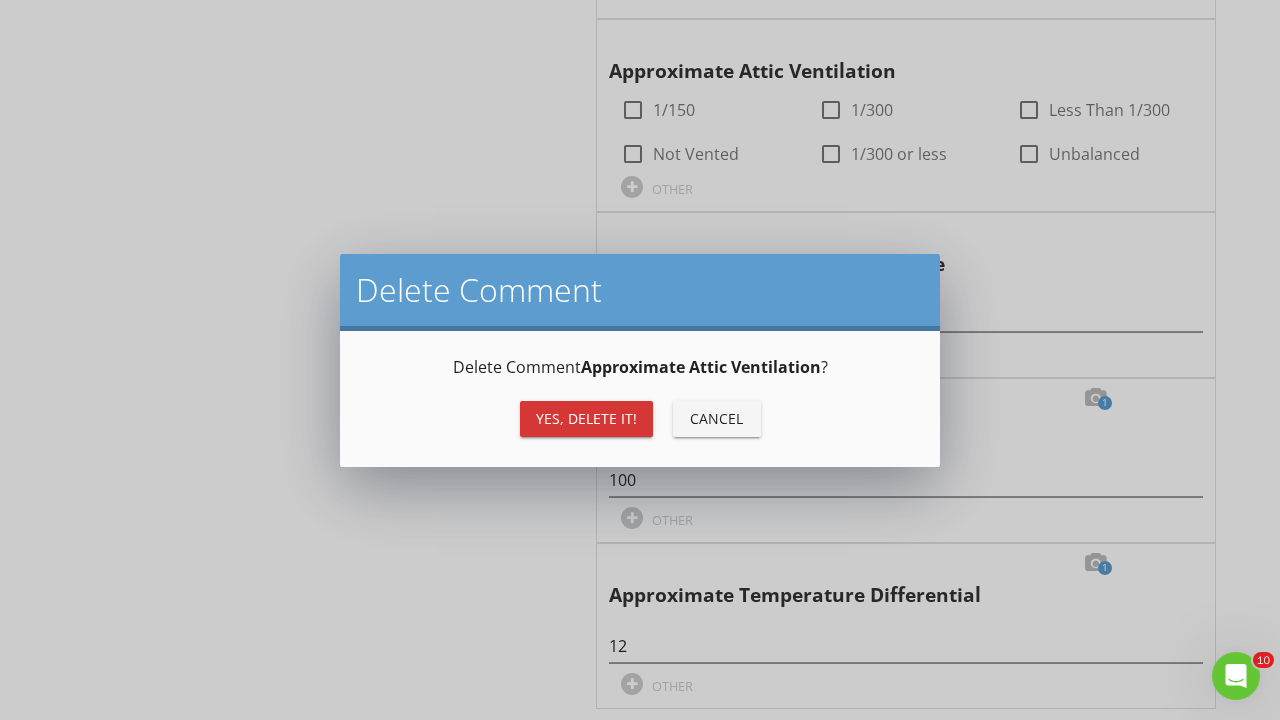 click on "Yes, Delete it!" at bounding box center (586, 418) 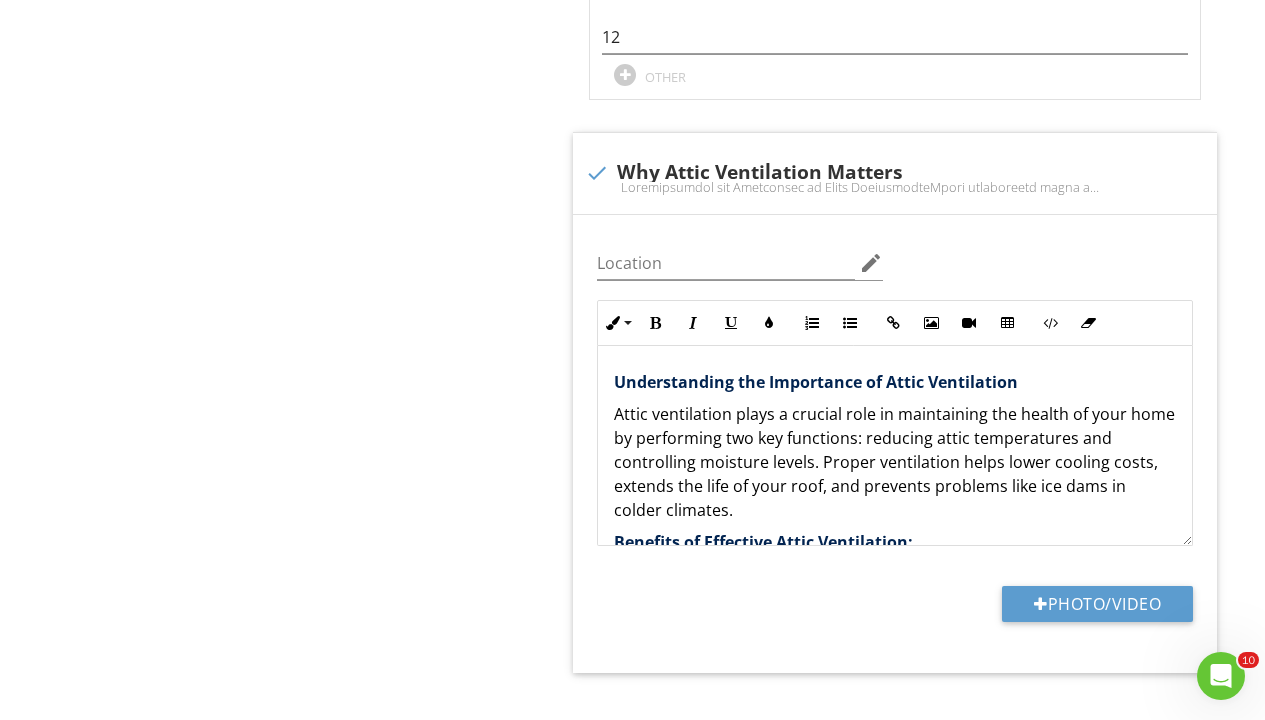 scroll, scrollTop: 2721, scrollLeft: 0, axis: vertical 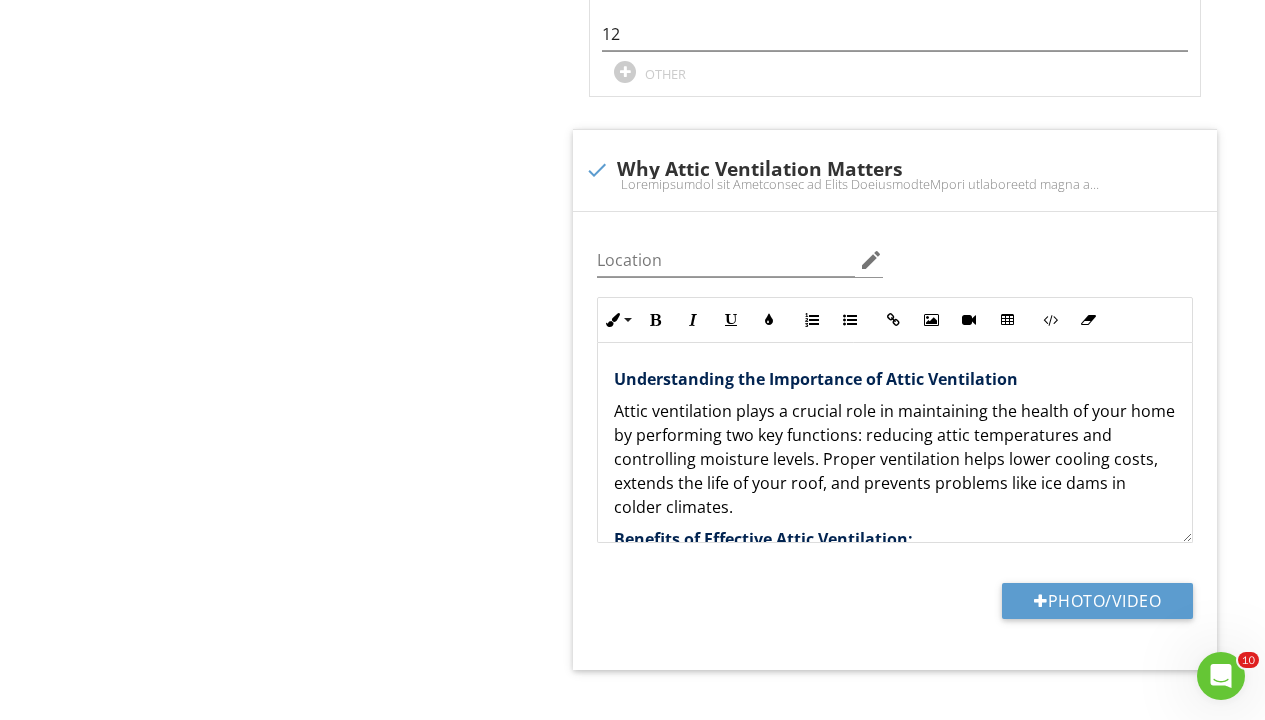 drag, startPoint x: 604, startPoint y: 136, endPoint x: 574, endPoint y: 161, distance: 39.051247 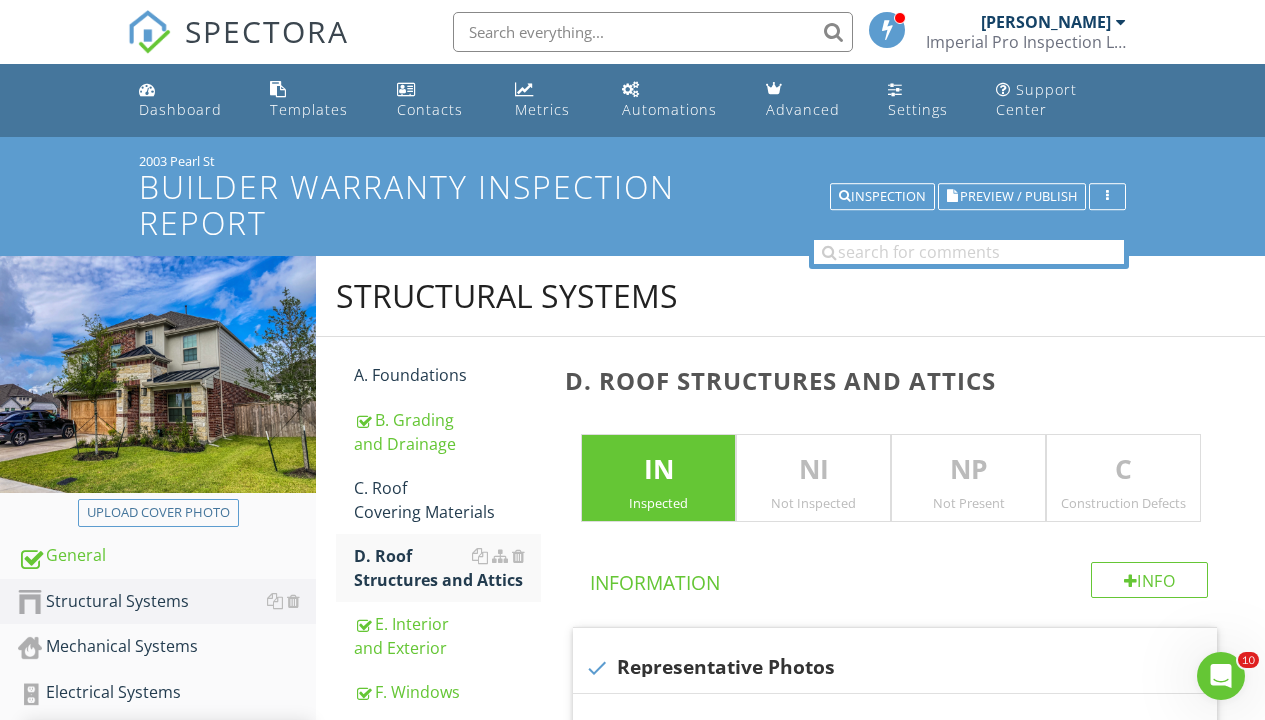scroll, scrollTop: 121, scrollLeft: 0, axis: vertical 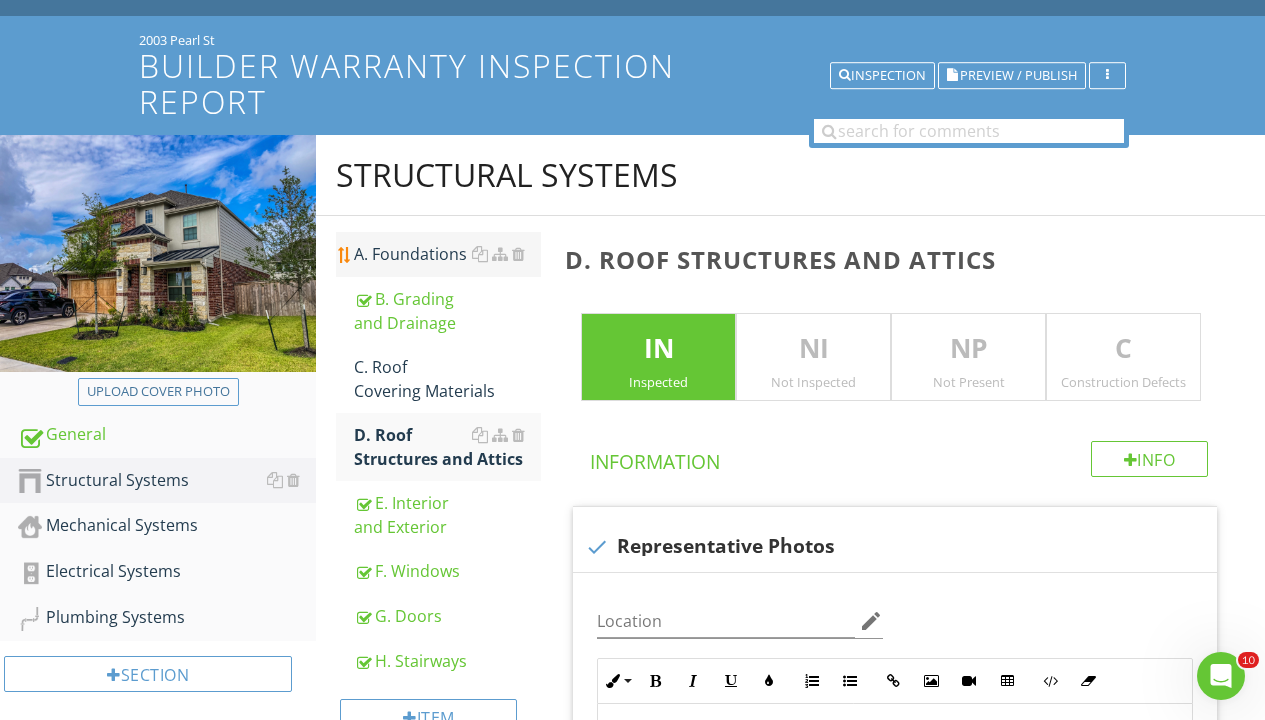 click on "A. Foundations" at bounding box center [447, 254] 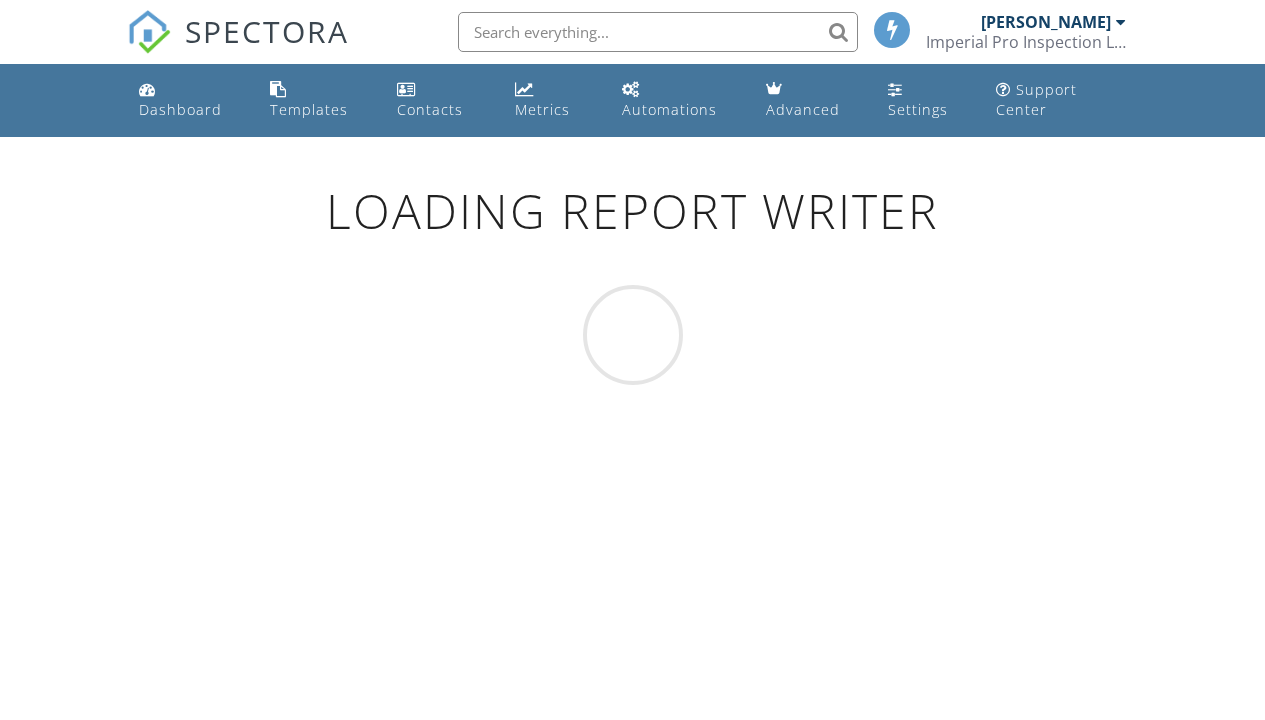scroll, scrollTop: 0, scrollLeft: 0, axis: both 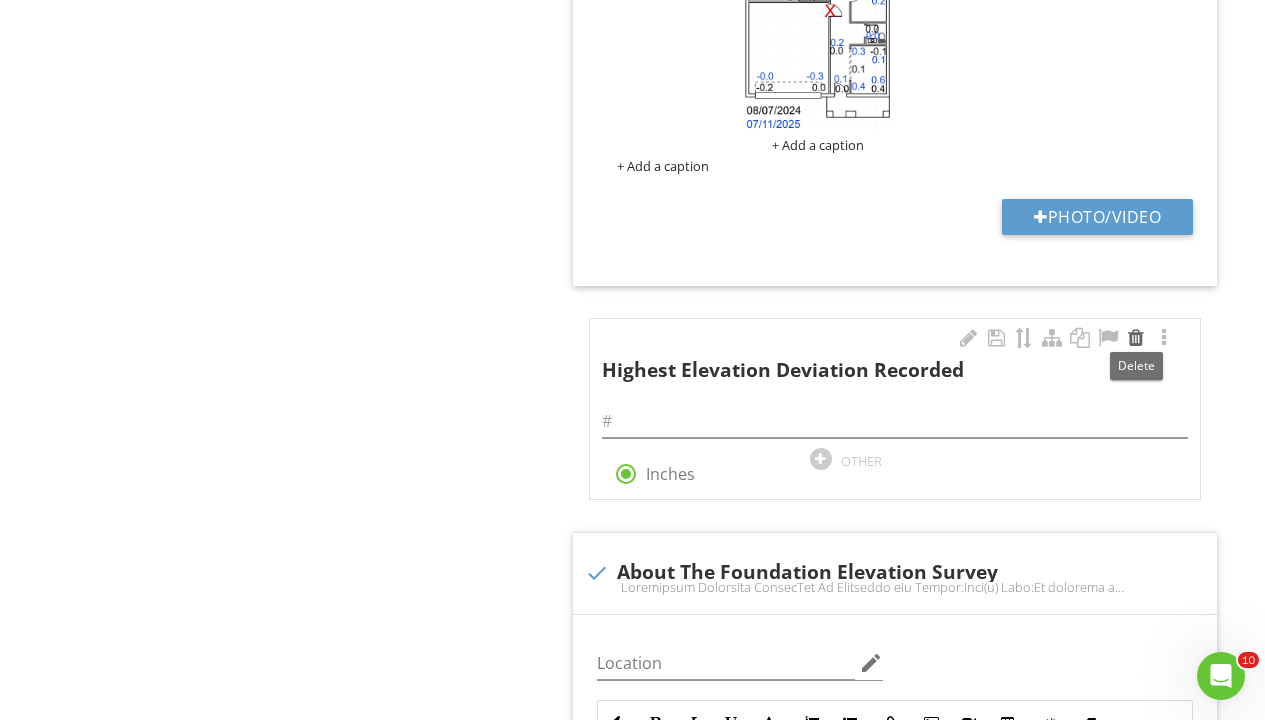 click at bounding box center (1136, 338) 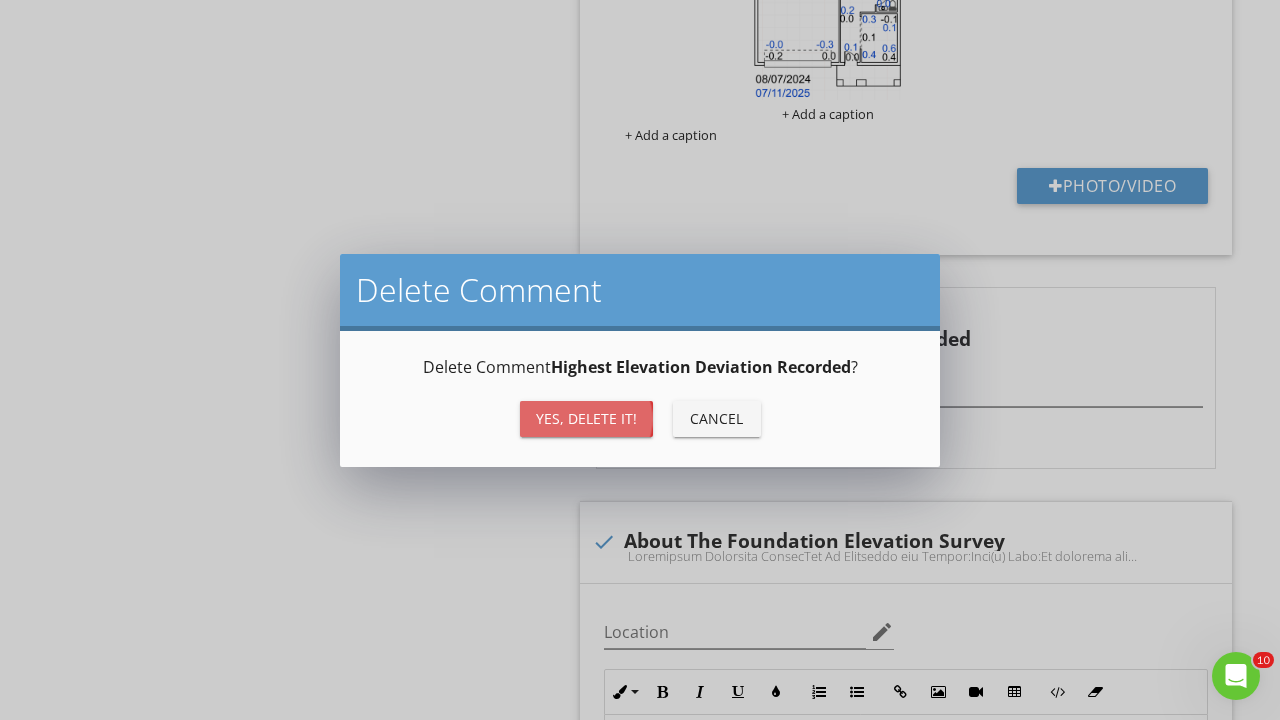 click on "Yes, Delete it!" at bounding box center (586, 418) 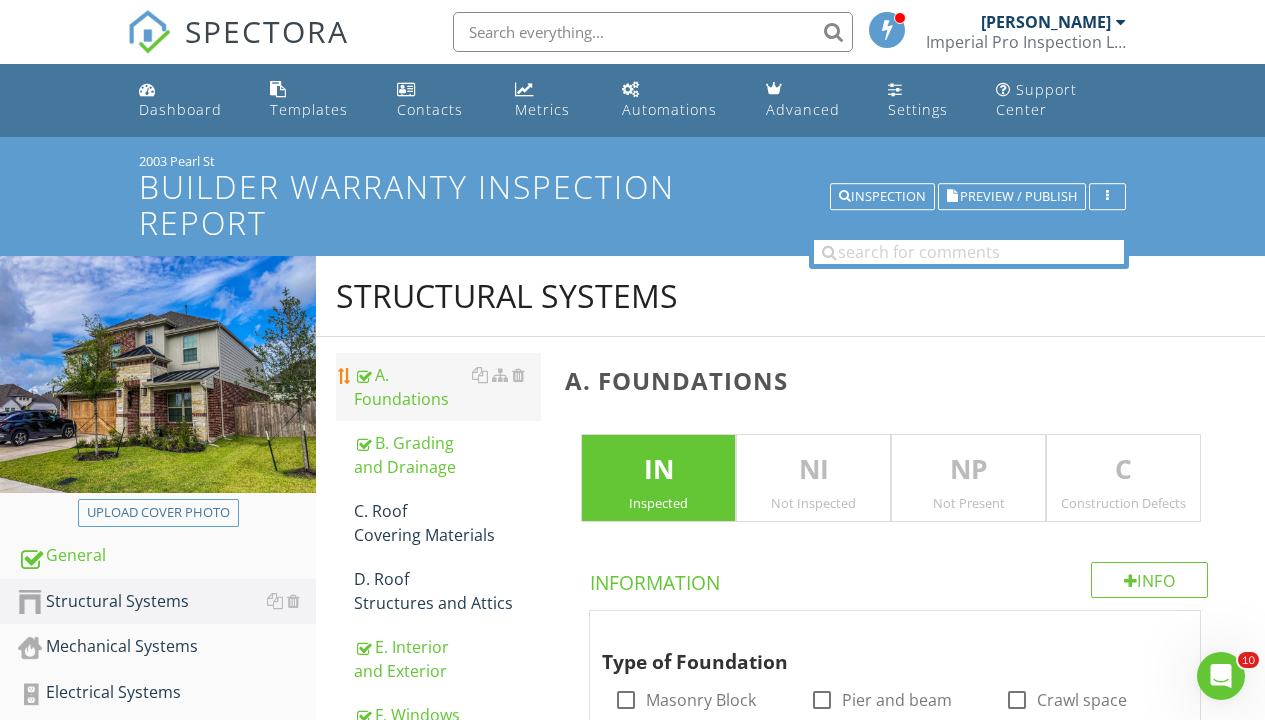 scroll, scrollTop: 4, scrollLeft: 0, axis: vertical 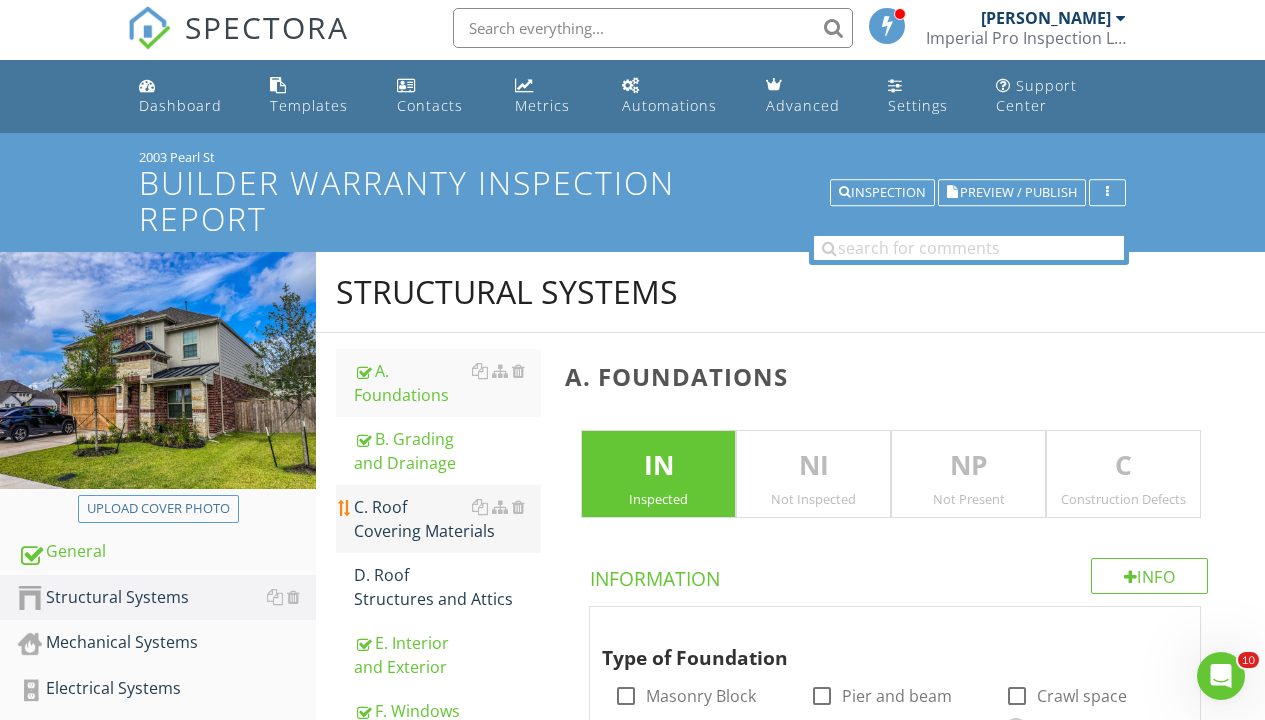click on "C. Roof Covering Materials" at bounding box center (447, 519) 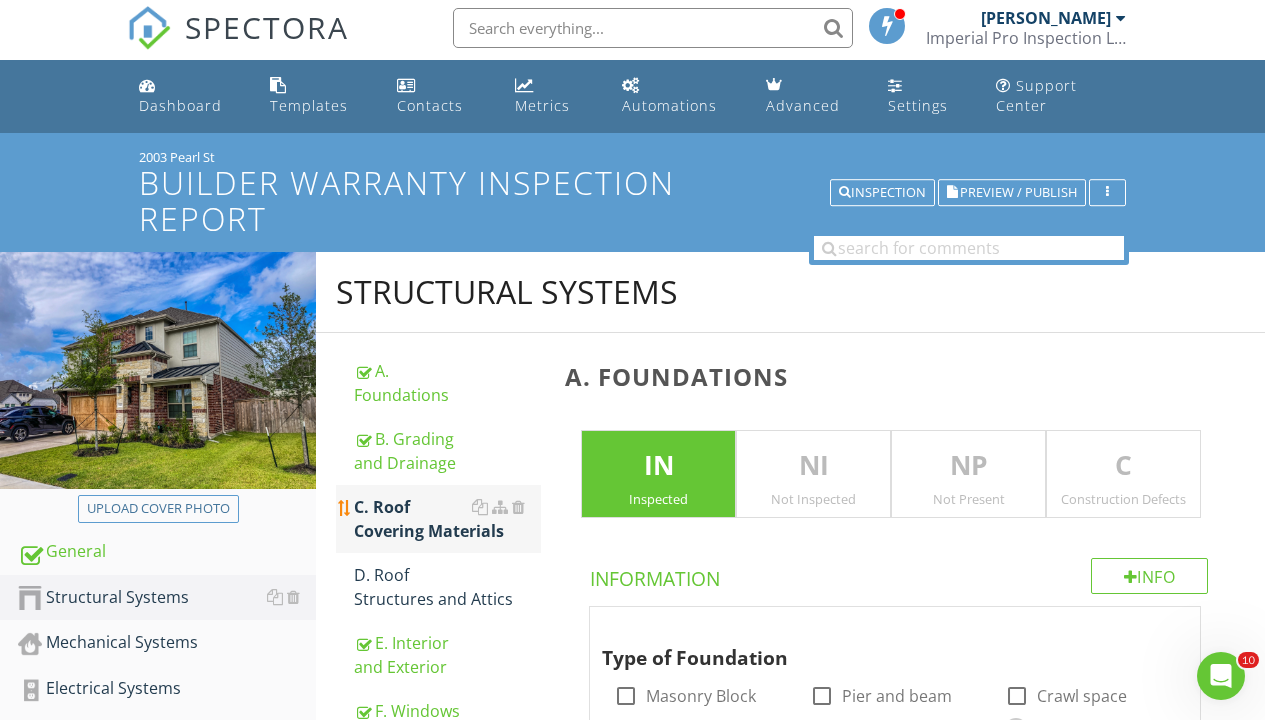 click on "C. Roof Covering Materials" at bounding box center (447, 519) 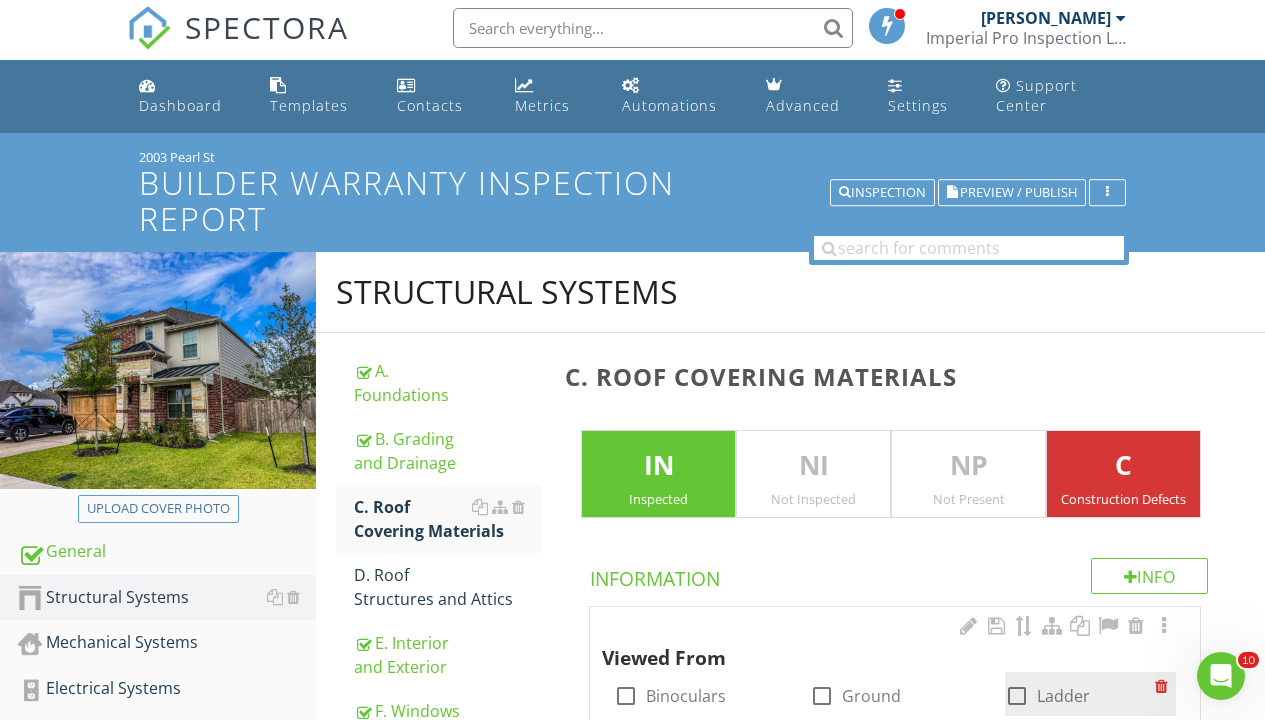 scroll, scrollTop: 407, scrollLeft: 0, axis: vertical 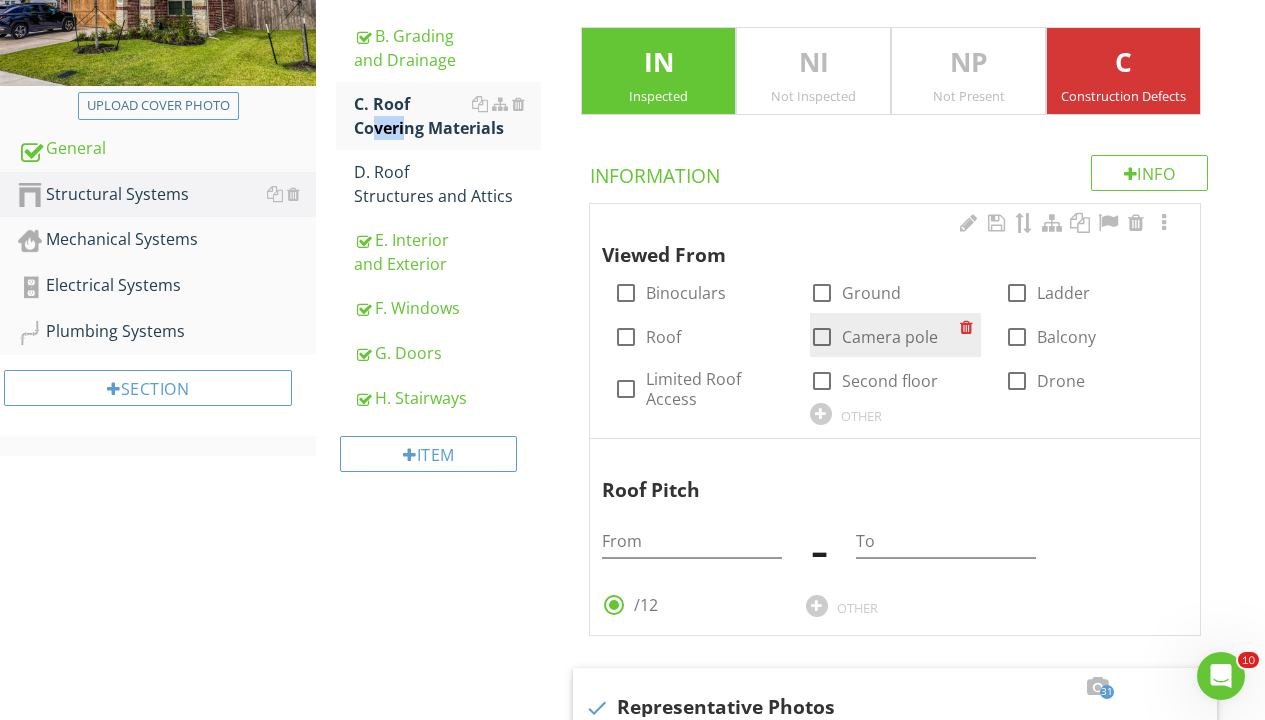 click at bounding box center [822, 337] 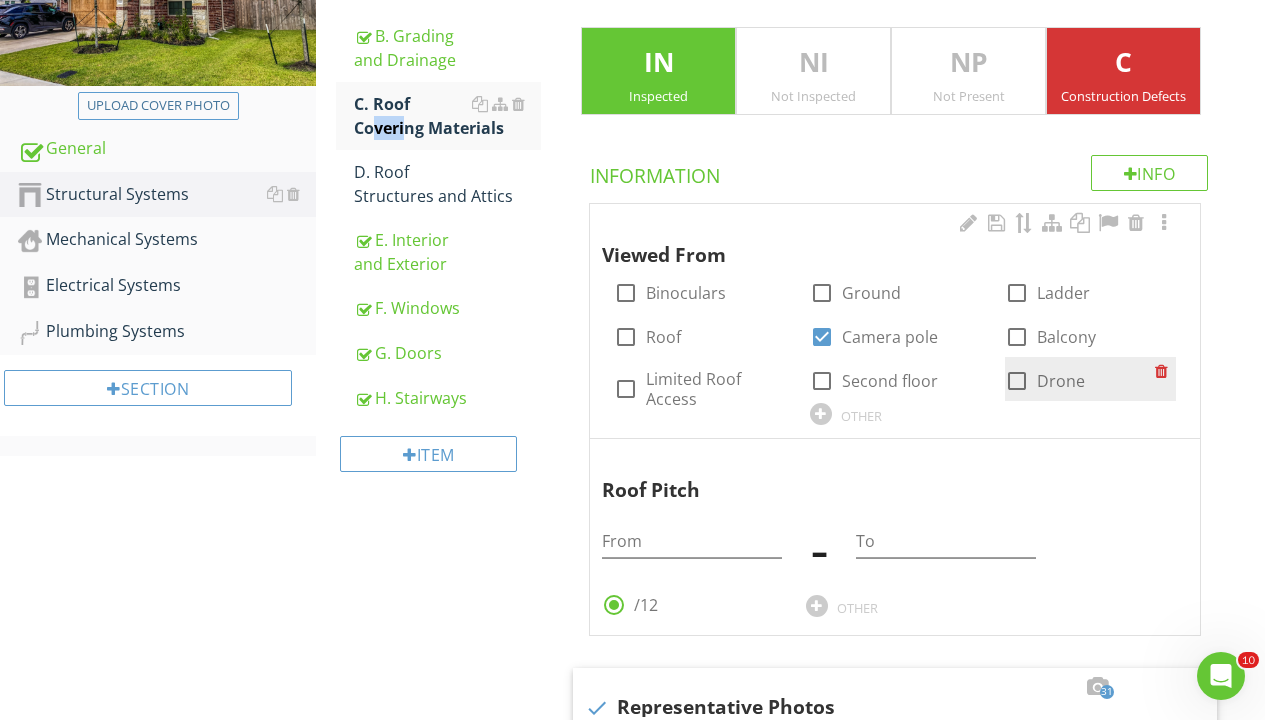 scroll, scrollTop: 547, scrollLeft: 0, axis: vertical 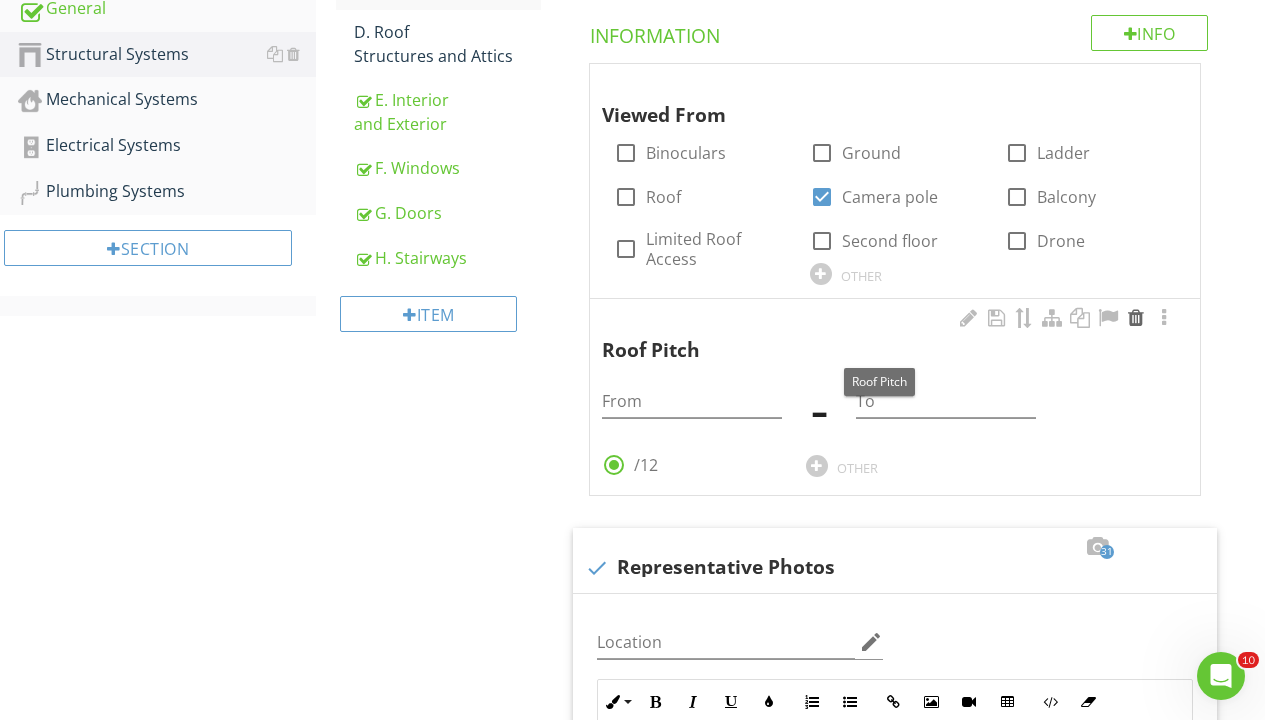 click at bounding box center [1136, 318] 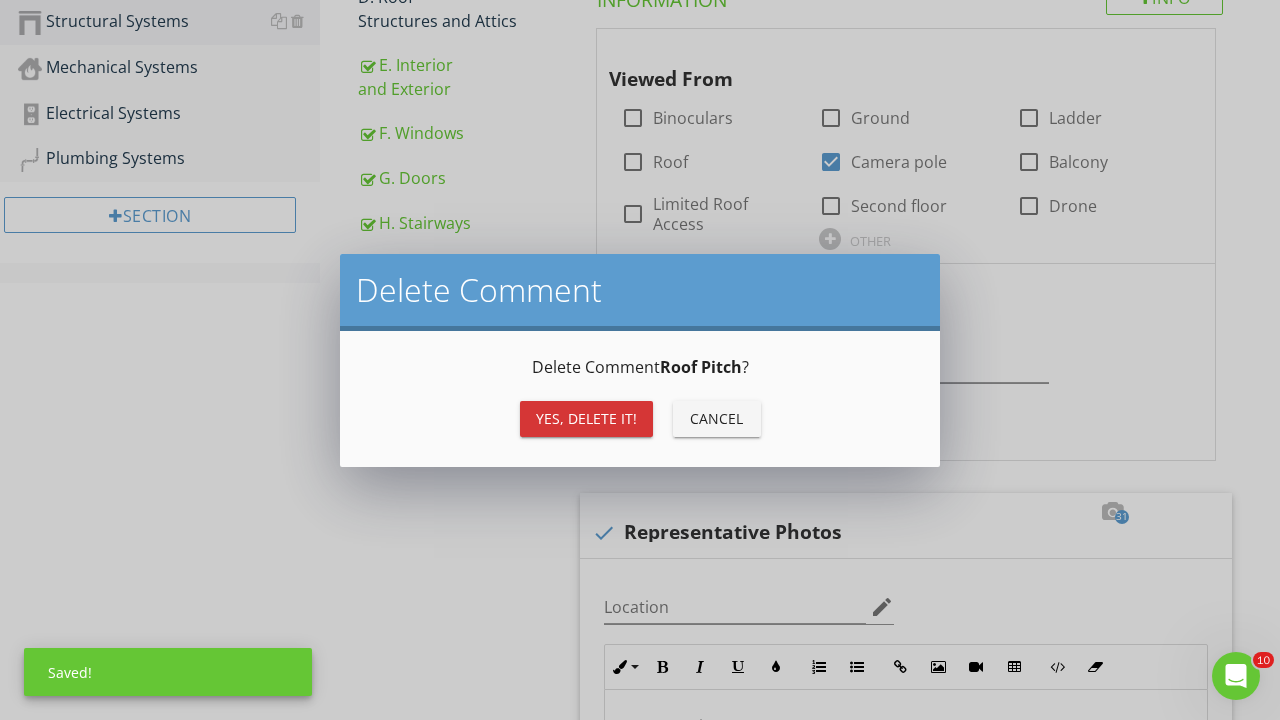 click on "Yes, Delete it!" at bounding box center (586, 418) 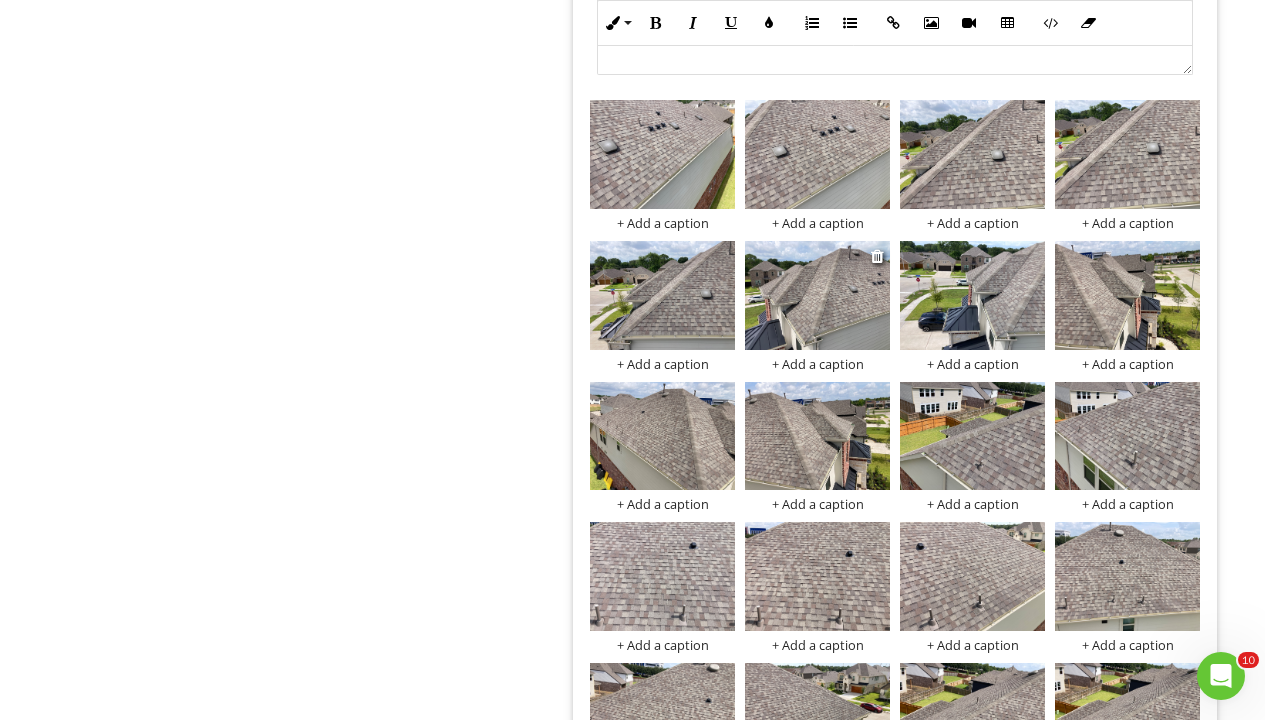 scroll, scrollTop: 1826, scrollLeft: 0, axis: vertical 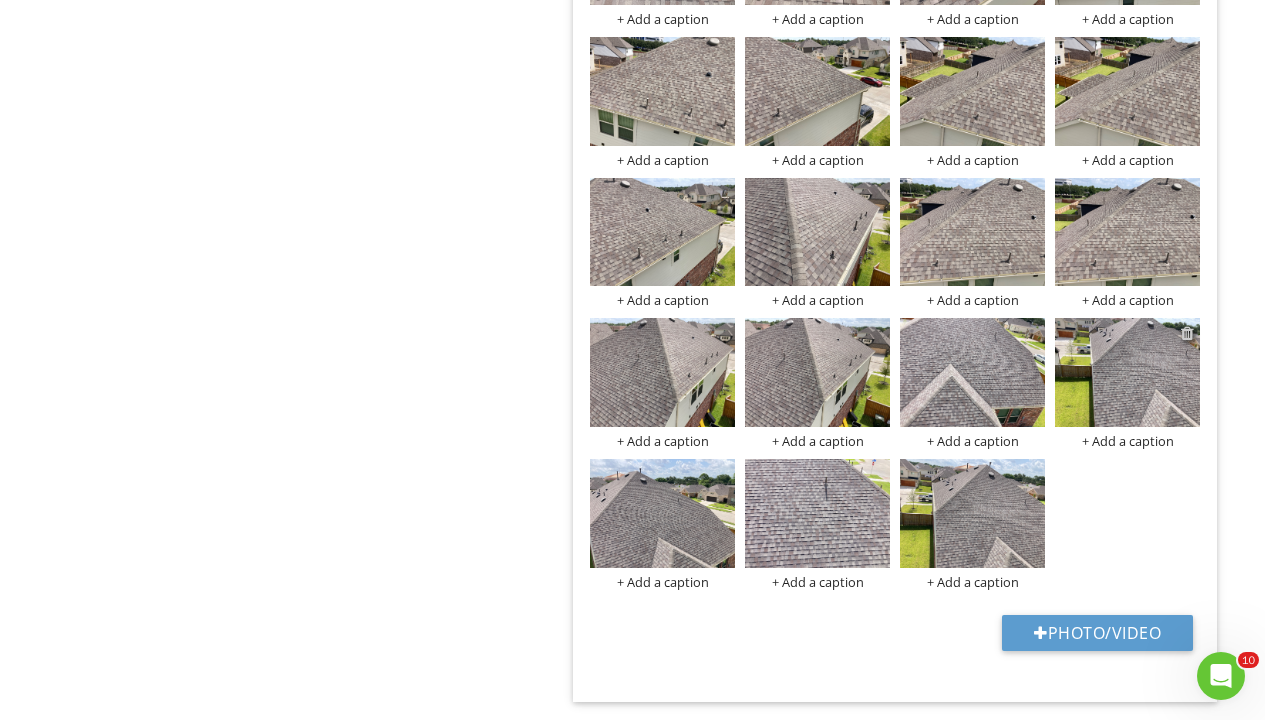 click at bounding box center [1187, 333] 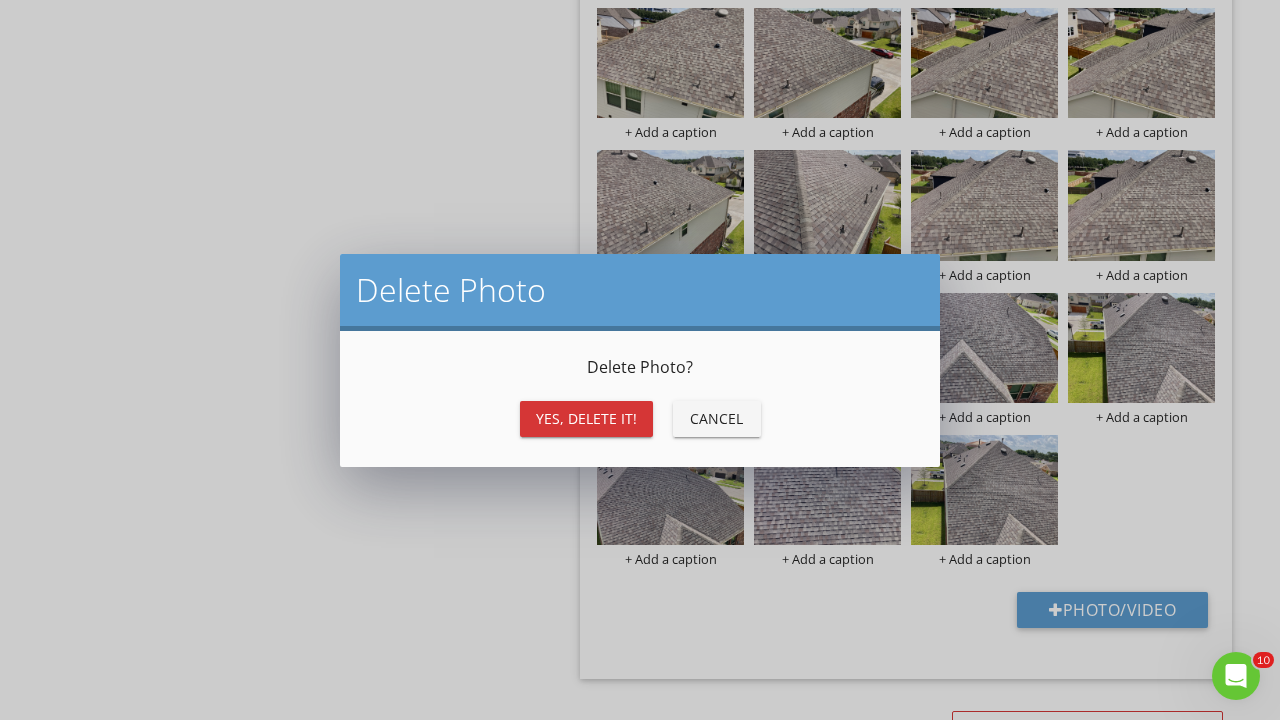 click on "Yes, Delete it!" at bounding box center (586, 419) 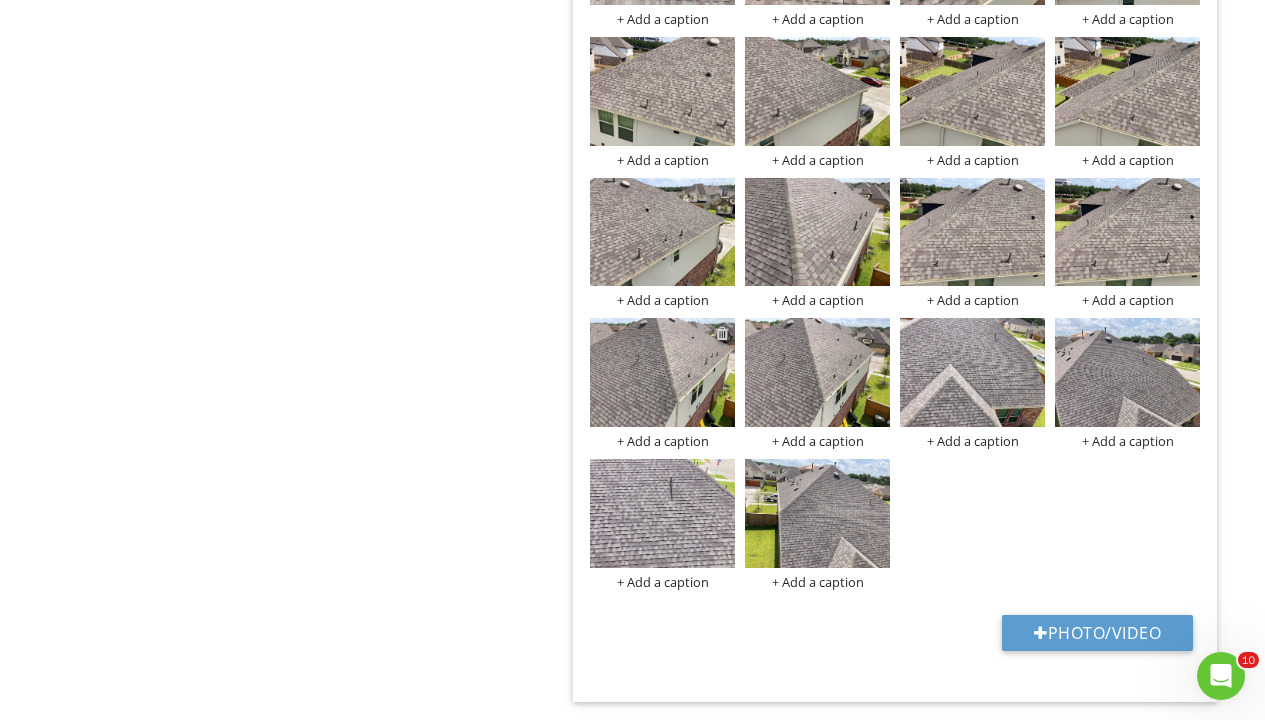 click at bounding box center [722, 333] 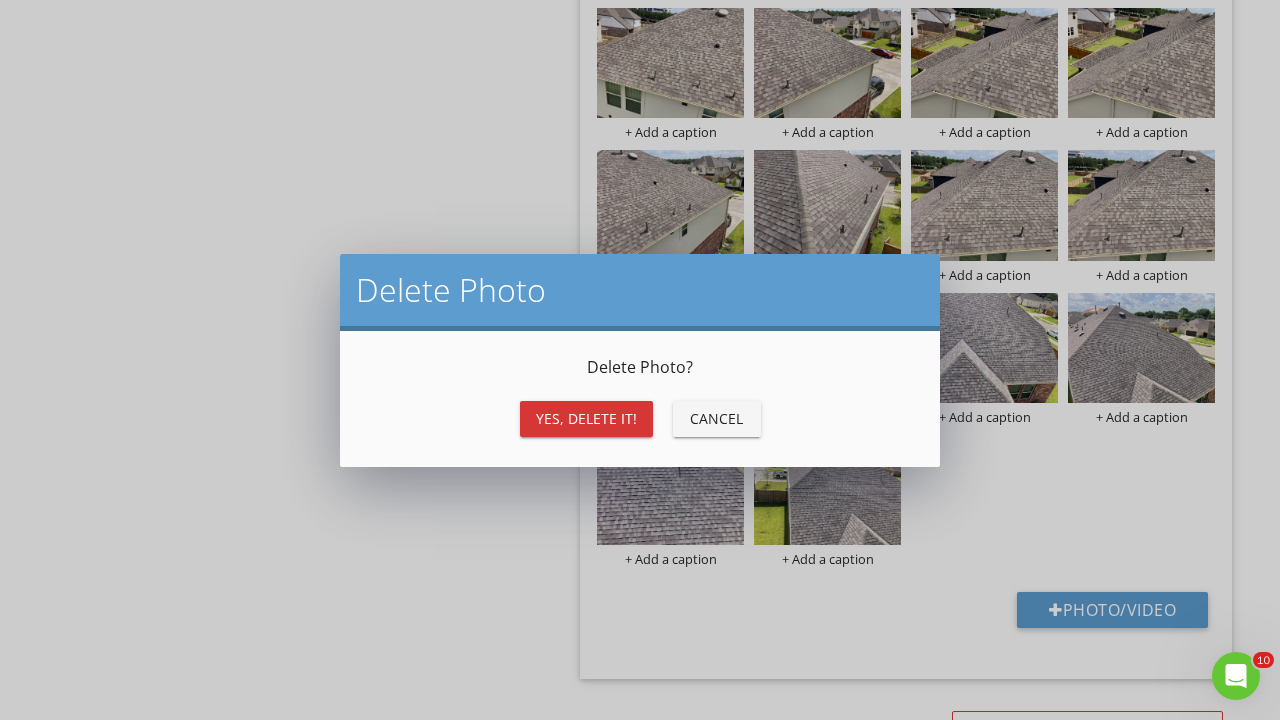 click on "Yes, Delete it!" at bounding box center [586, 418] 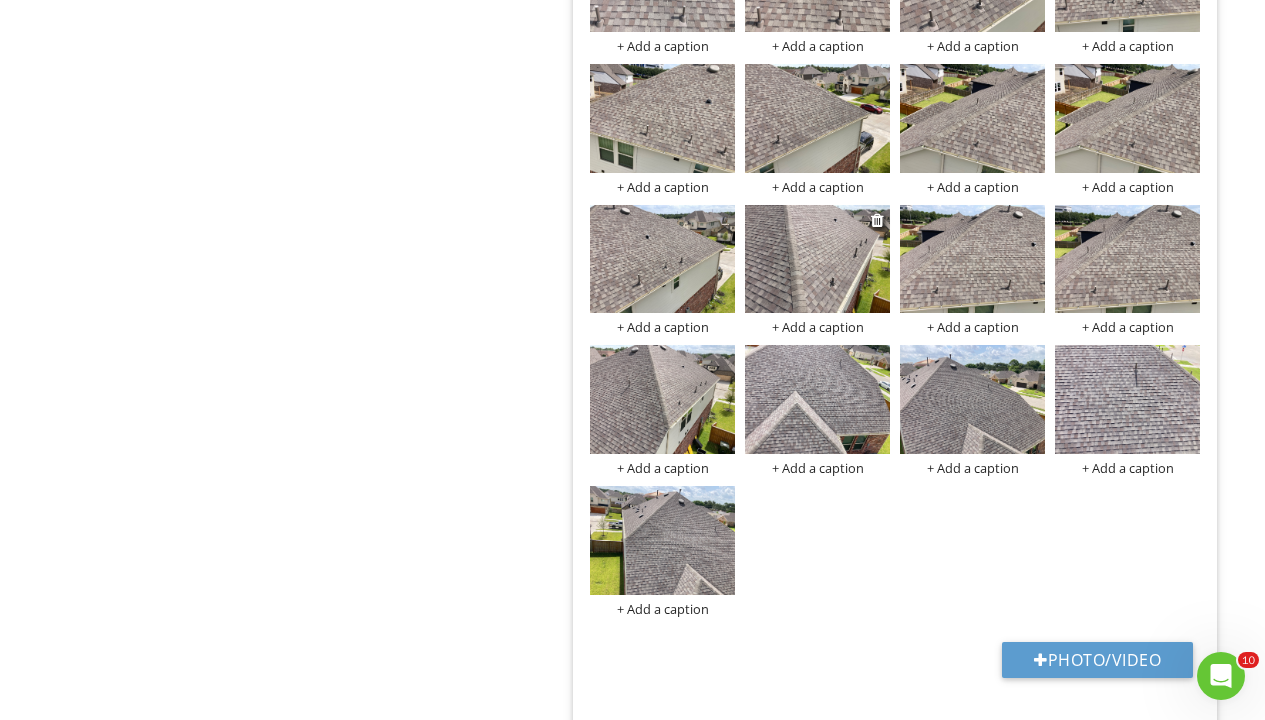 scroll, scrollTop: 1675, scrollLeft: 0, axis: vertical 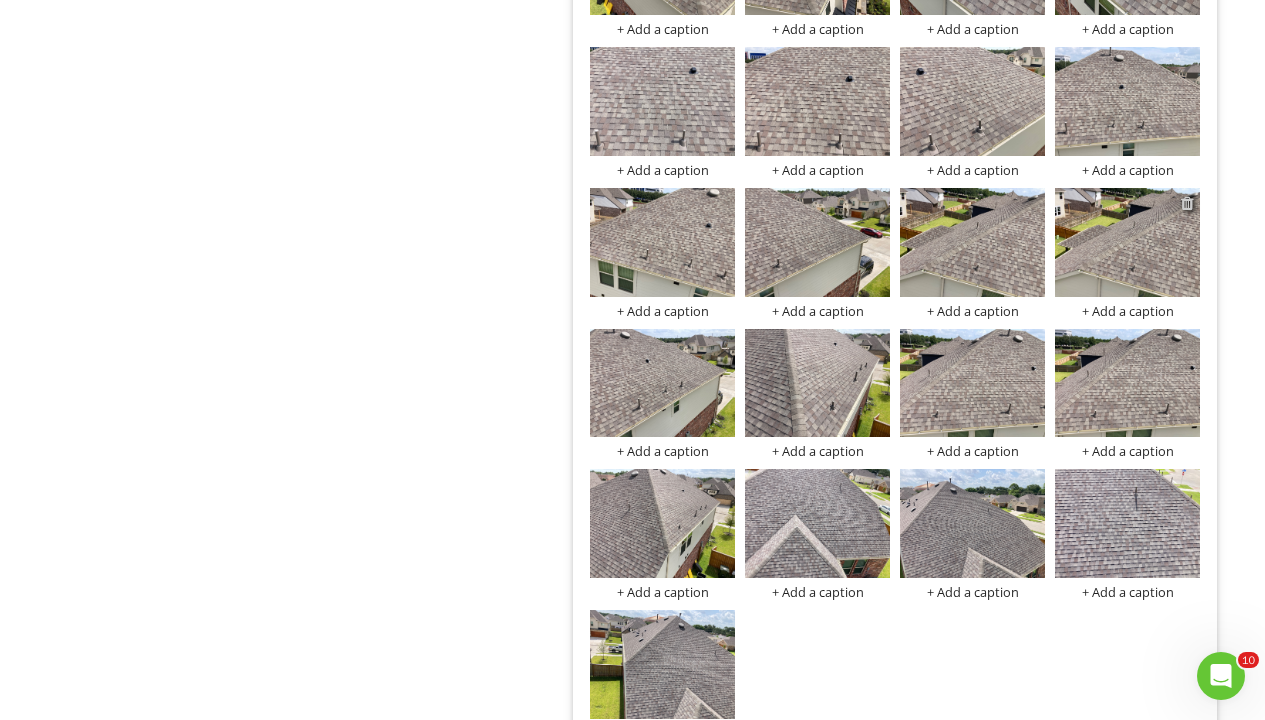 click at bounding box center [1187, 203] 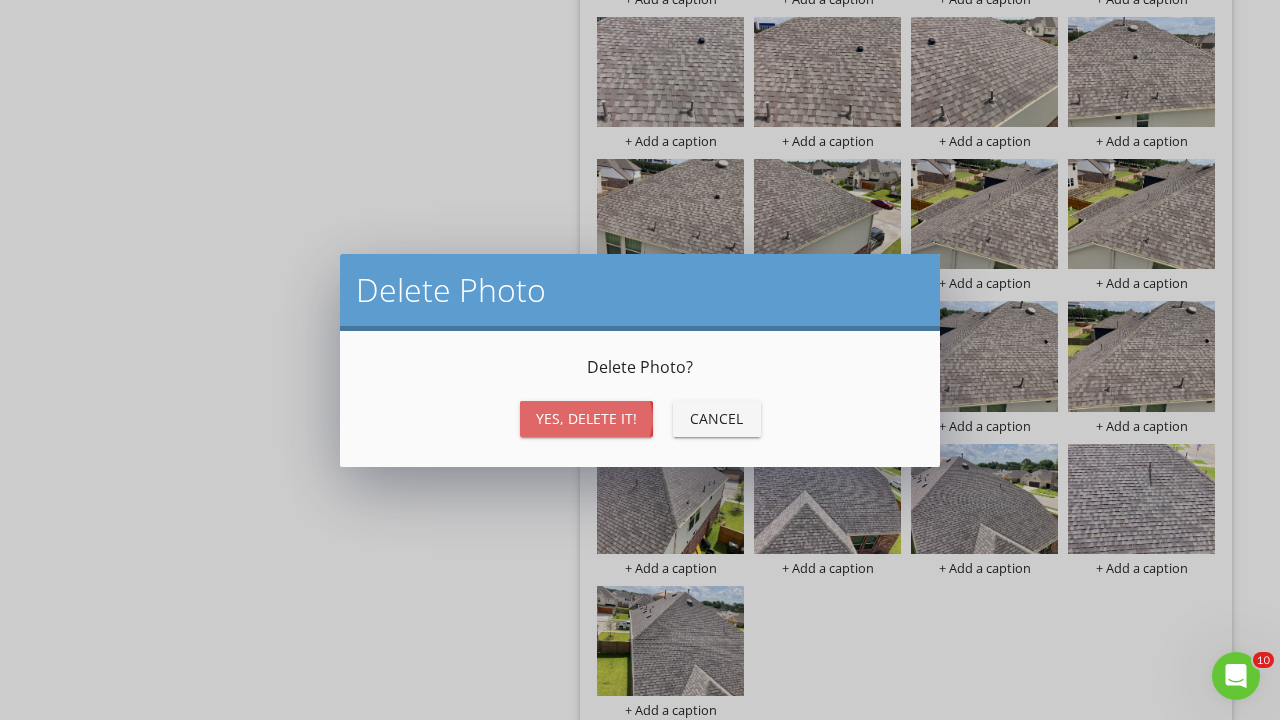 click on "Yes, Delete it!" at bounding box center (586, 418) 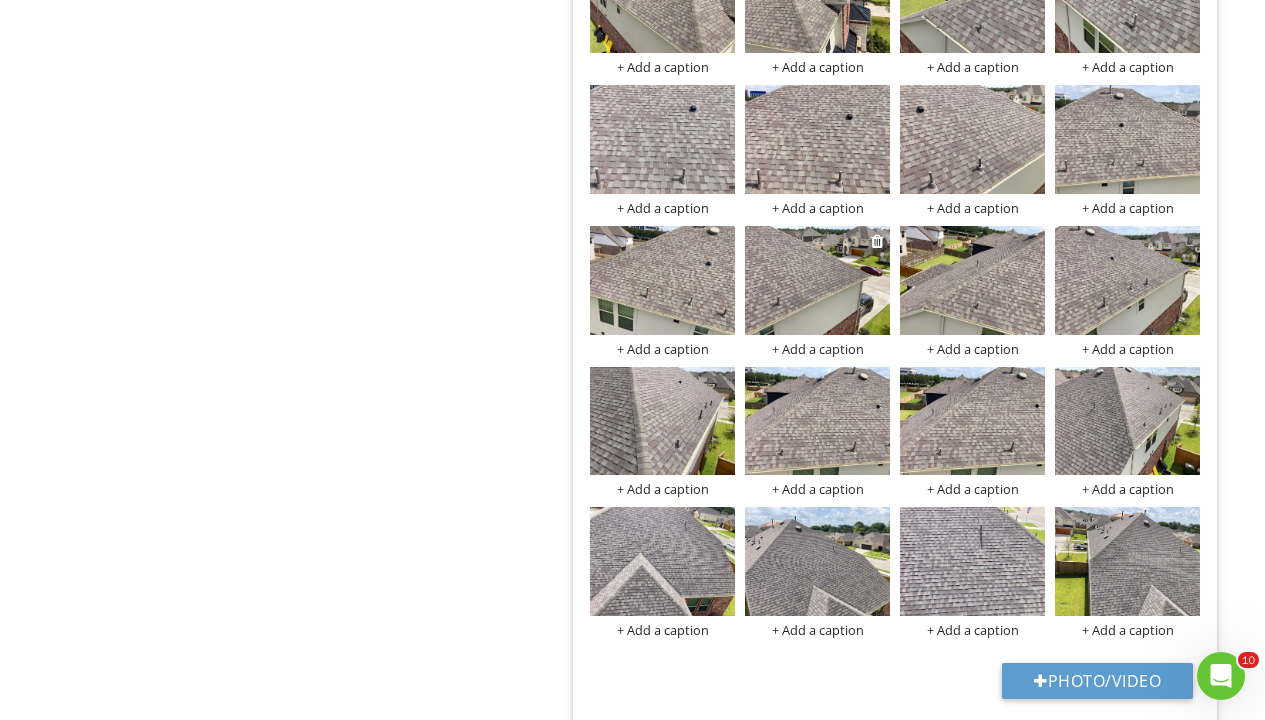 scroll, scrollTop: 1503, scrollLeft: 0, axis: vertical 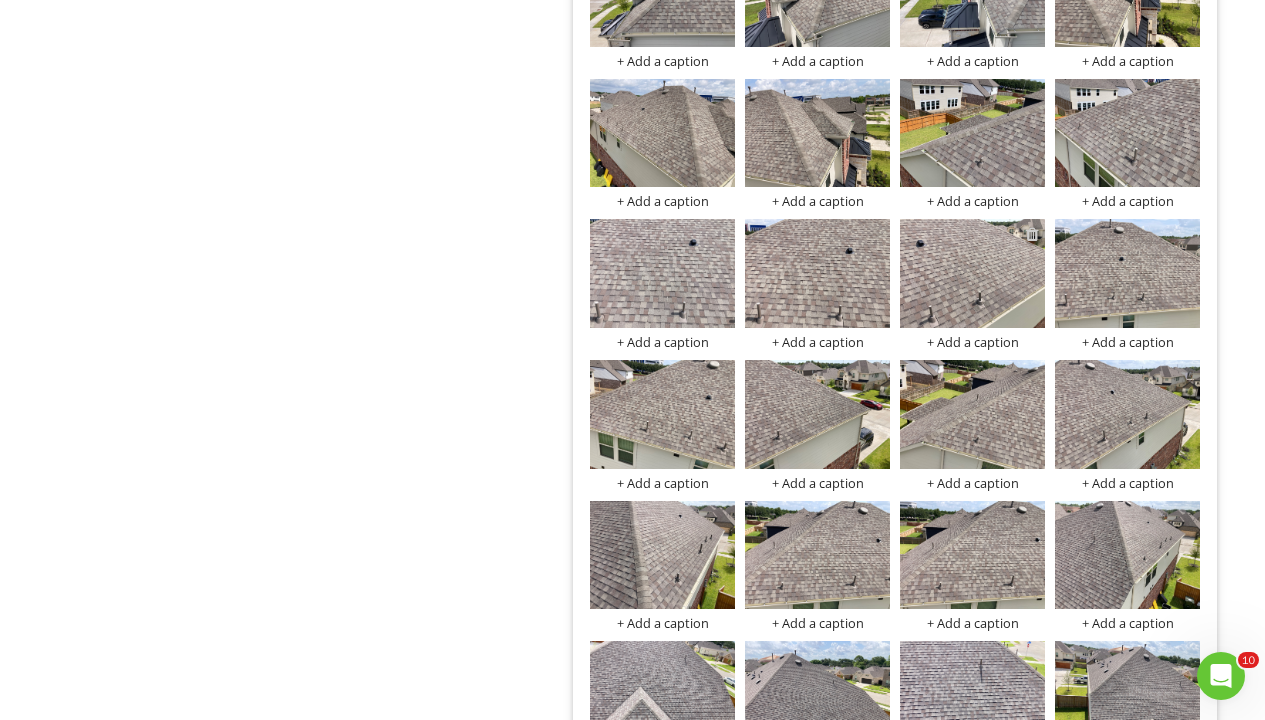 click at bounding box center (1032, 234) 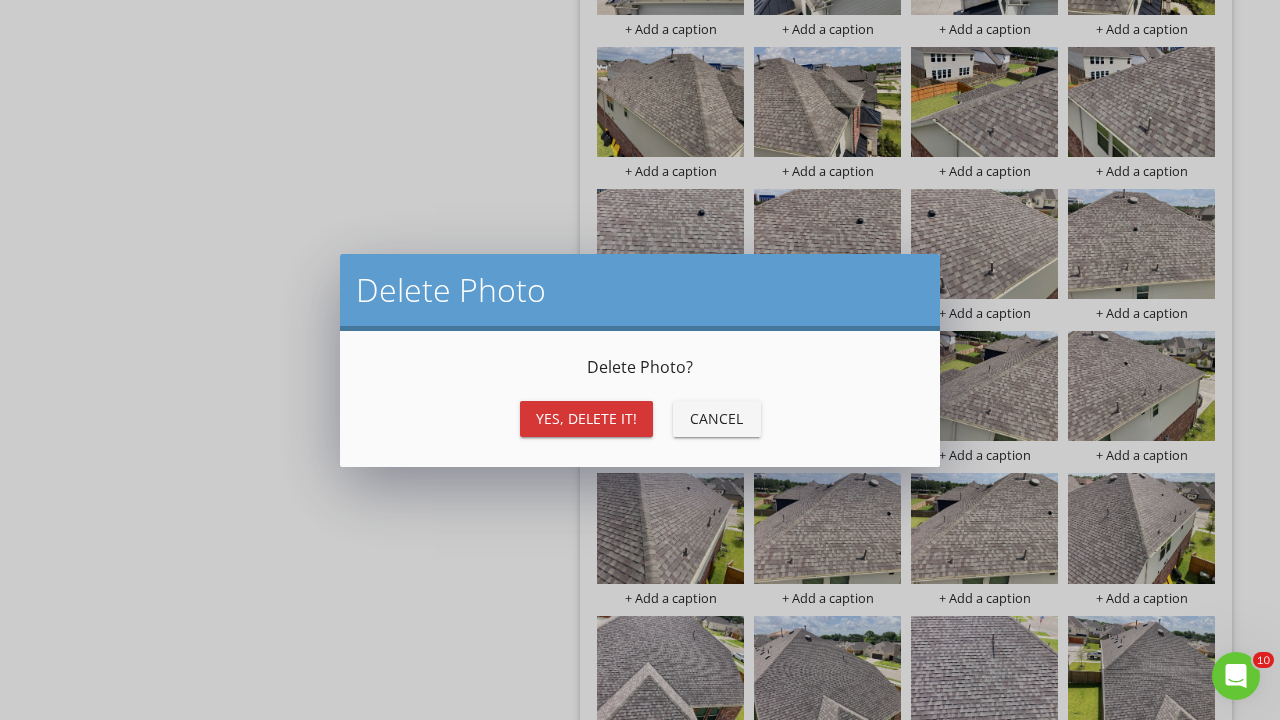 click on "Yes, Delete it!" at bounding box center (586, 418) 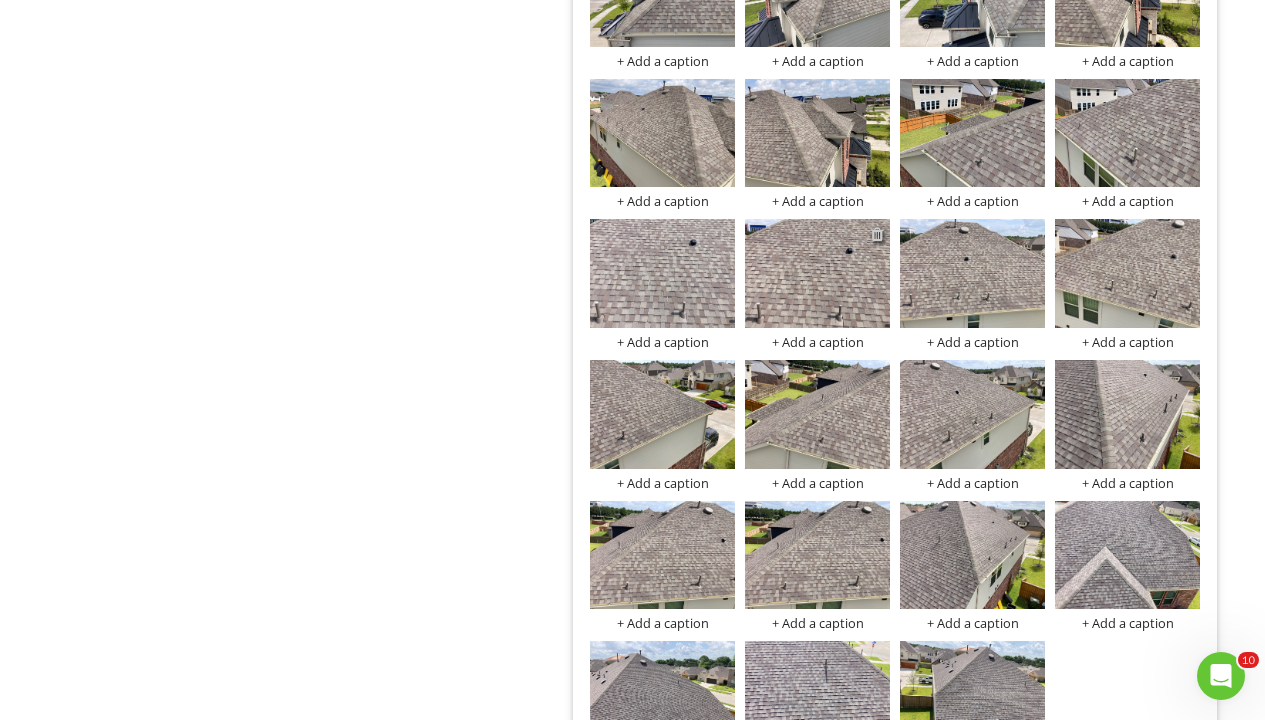 click at bounding box center [877, 234] 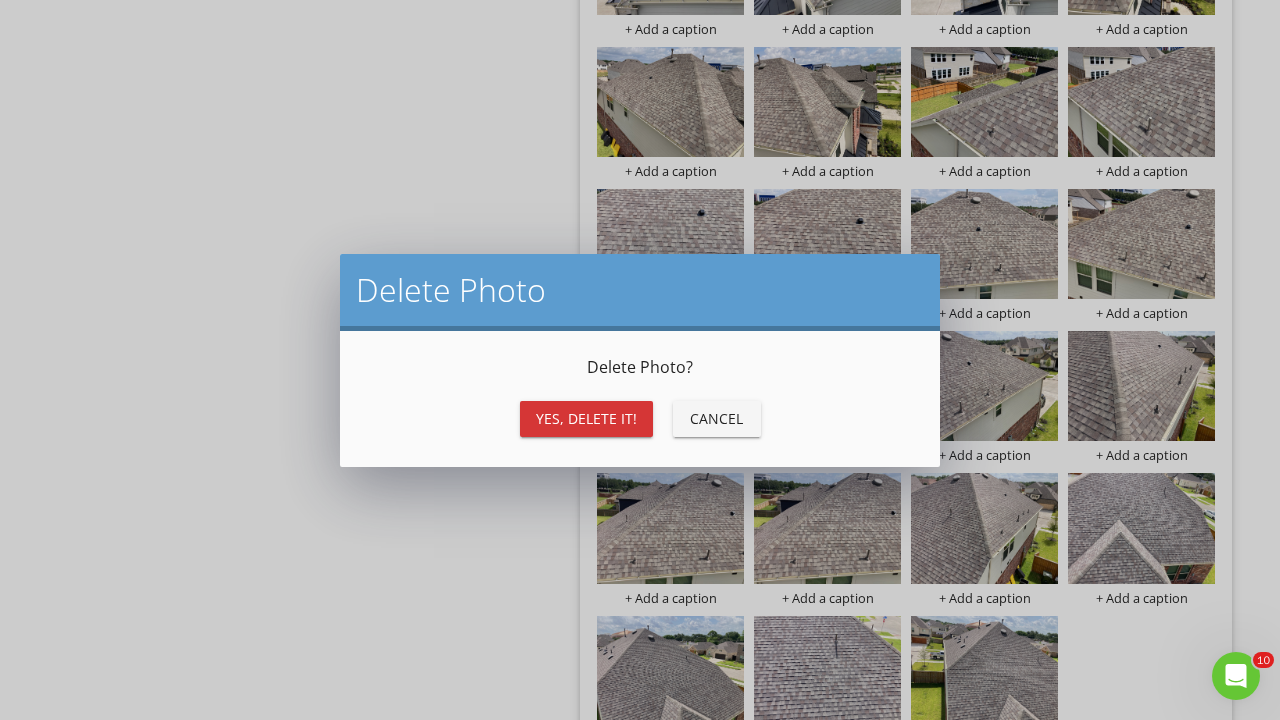 click on "Yes, Delete it!" at bounding box center (586, 418) 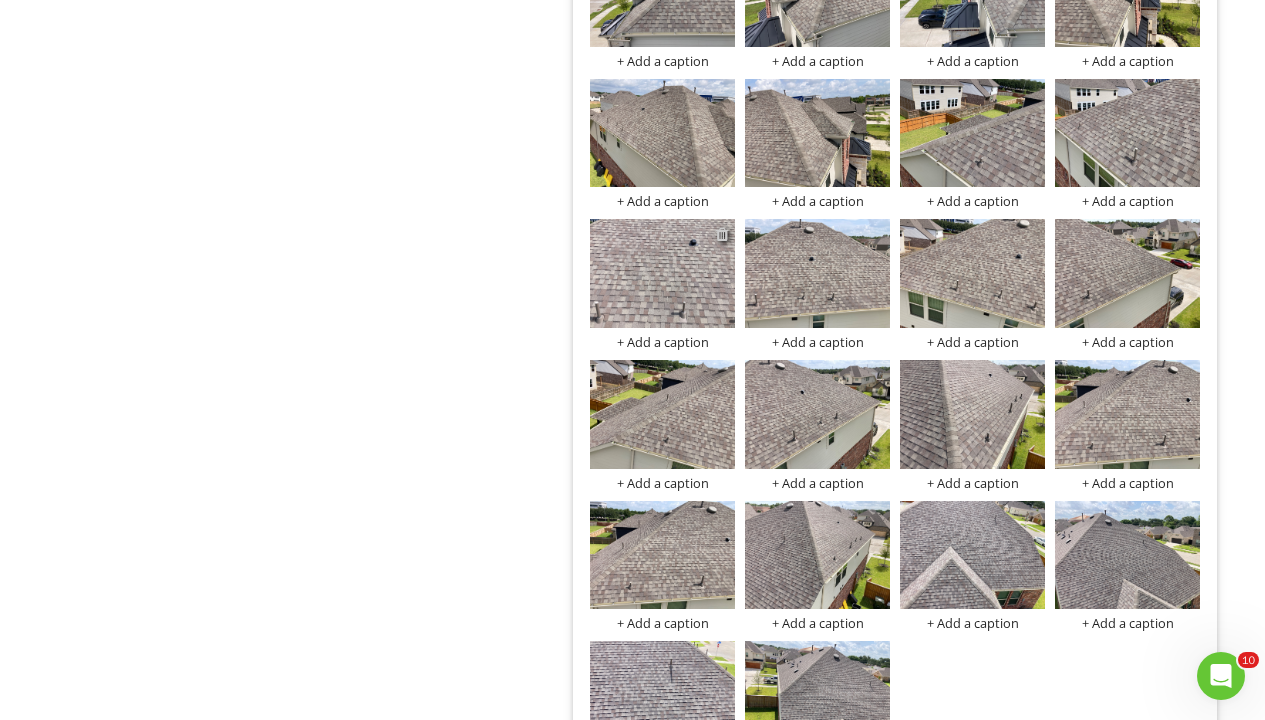 click at bounding box center (722, 234) 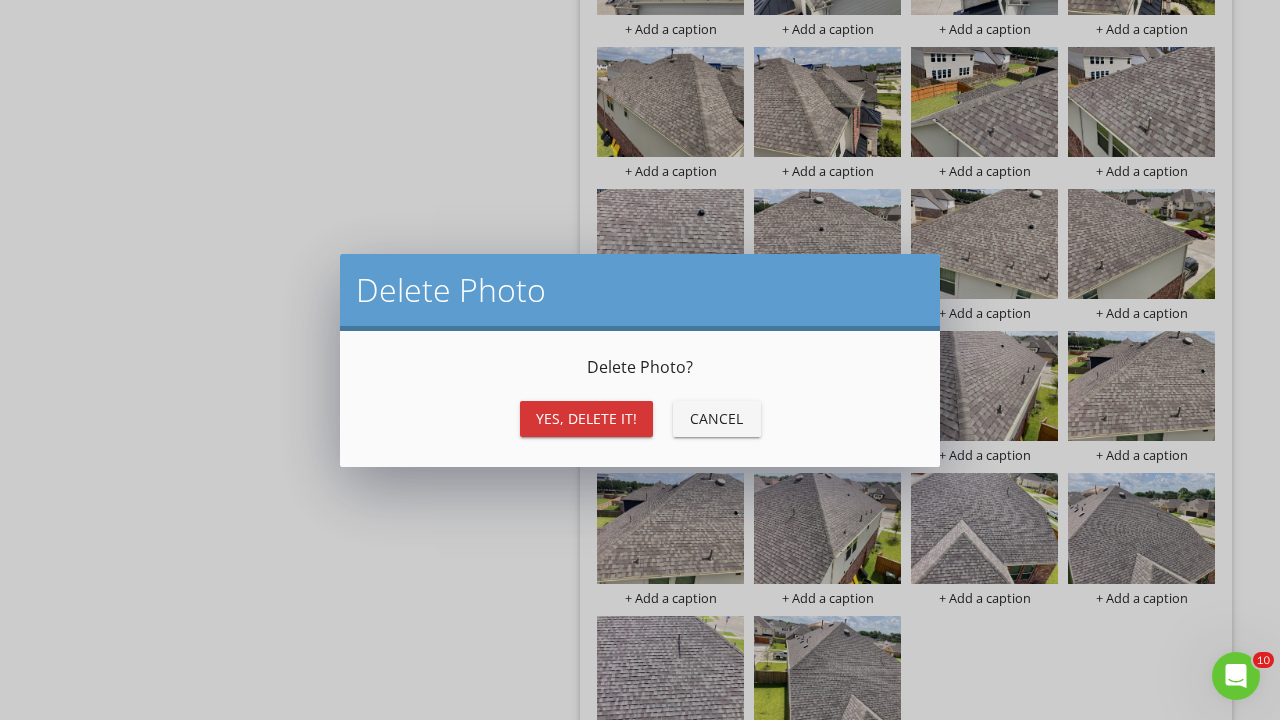 click on "Yes, Delete it!" at bounding box center [586, 418] 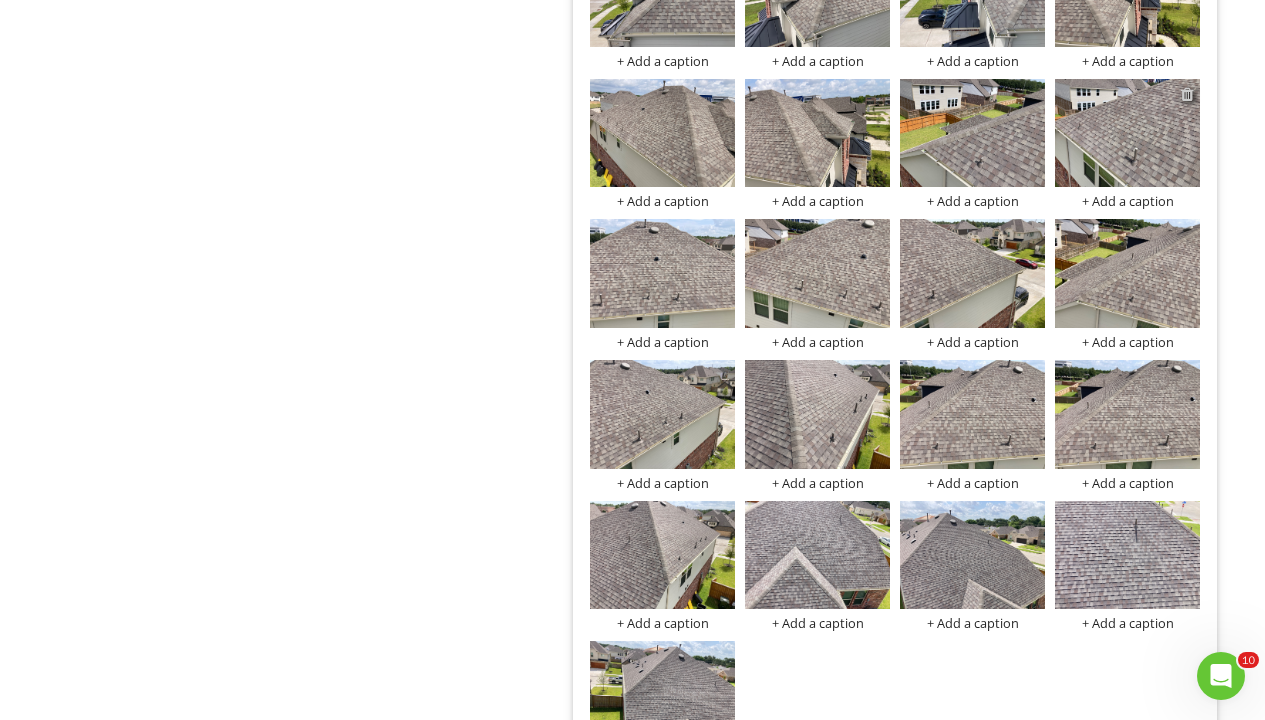 click at bounding box center [1187, 94] 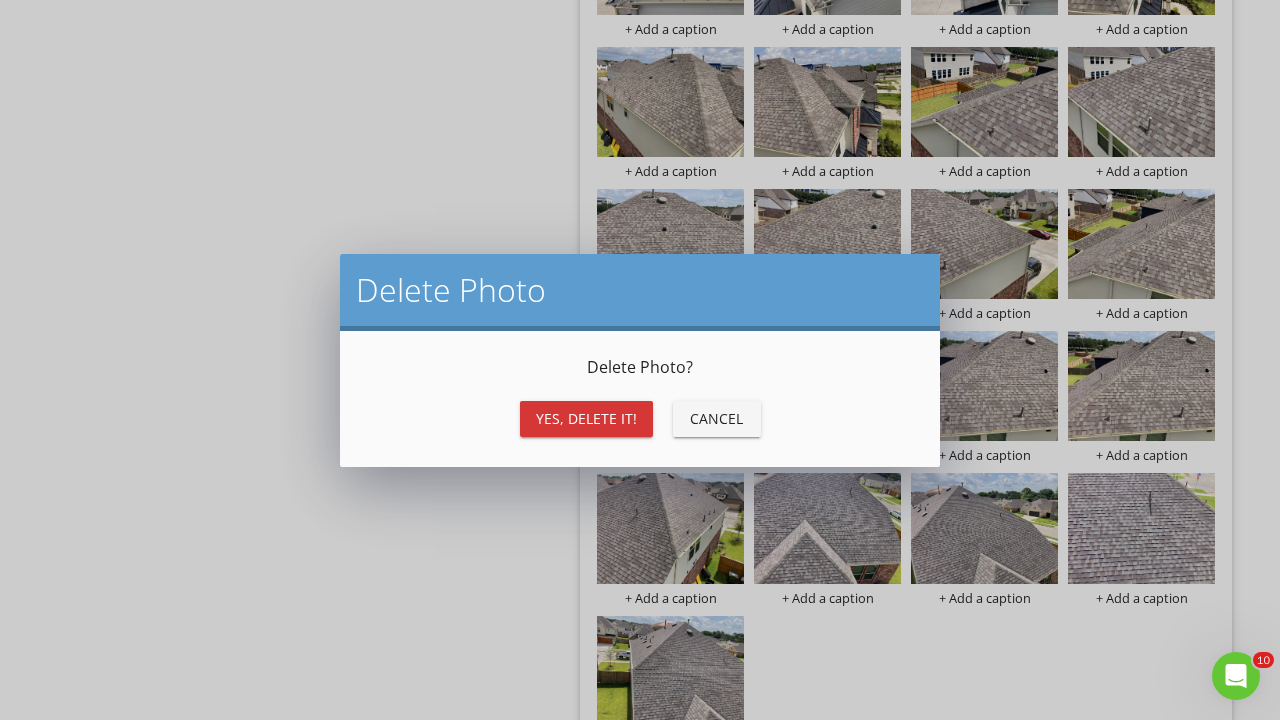 click on "Yes, Delete it!" at bounding box center [586, 419] 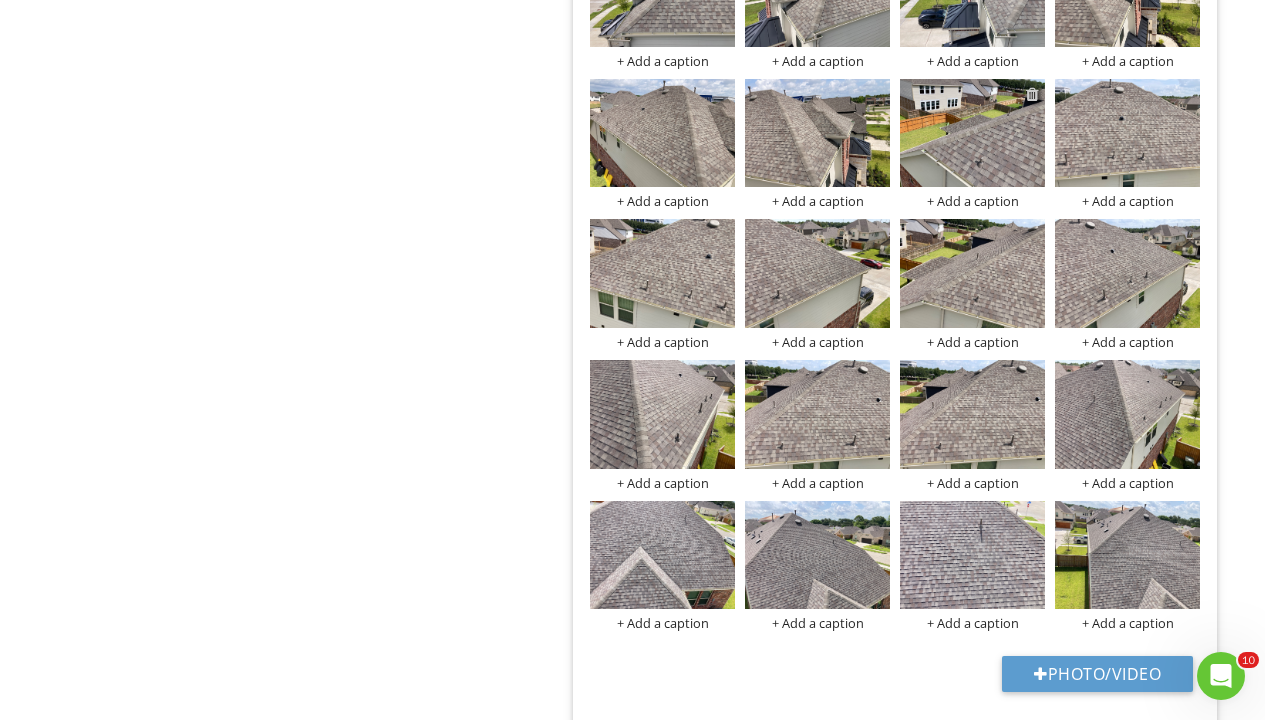 click at bounding box center (1032, 94) 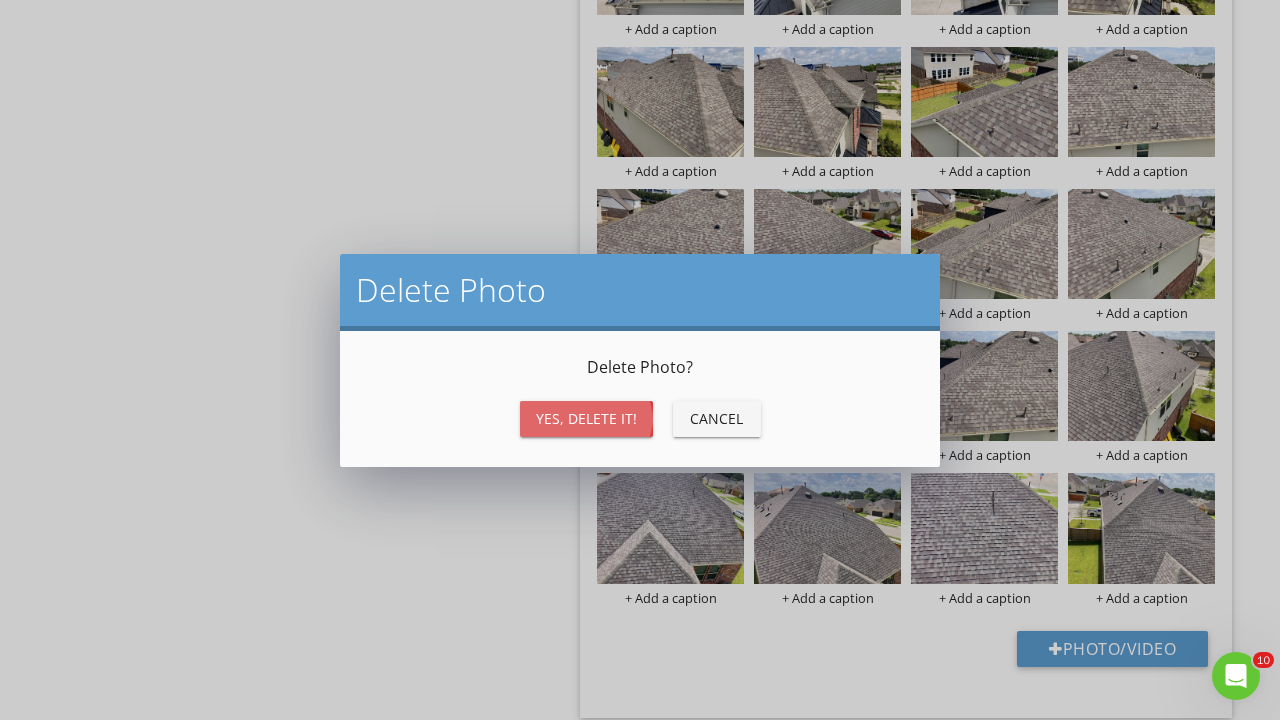 click on "Yes, Delete it!" at bounding box center [586, 418] 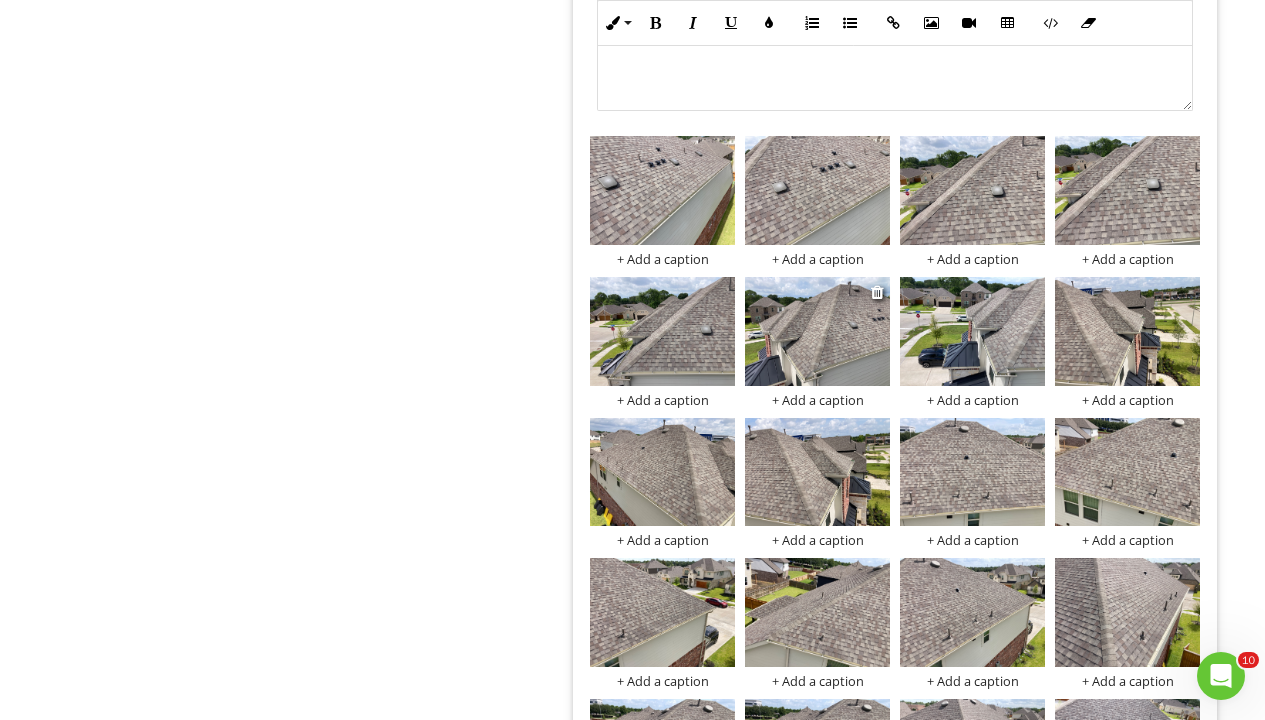 scroll, scrollTop: 1044, scrollLeft: 0, axis: vertical 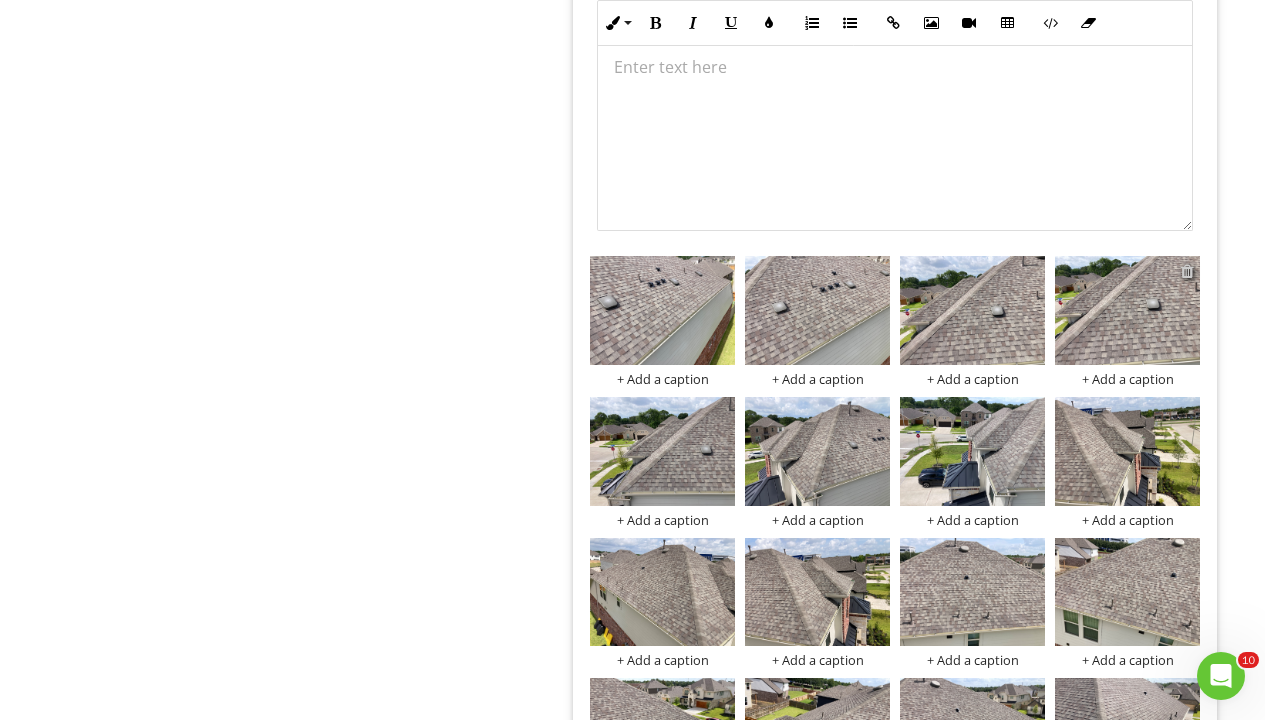 click at bounding box center (1187, 271) 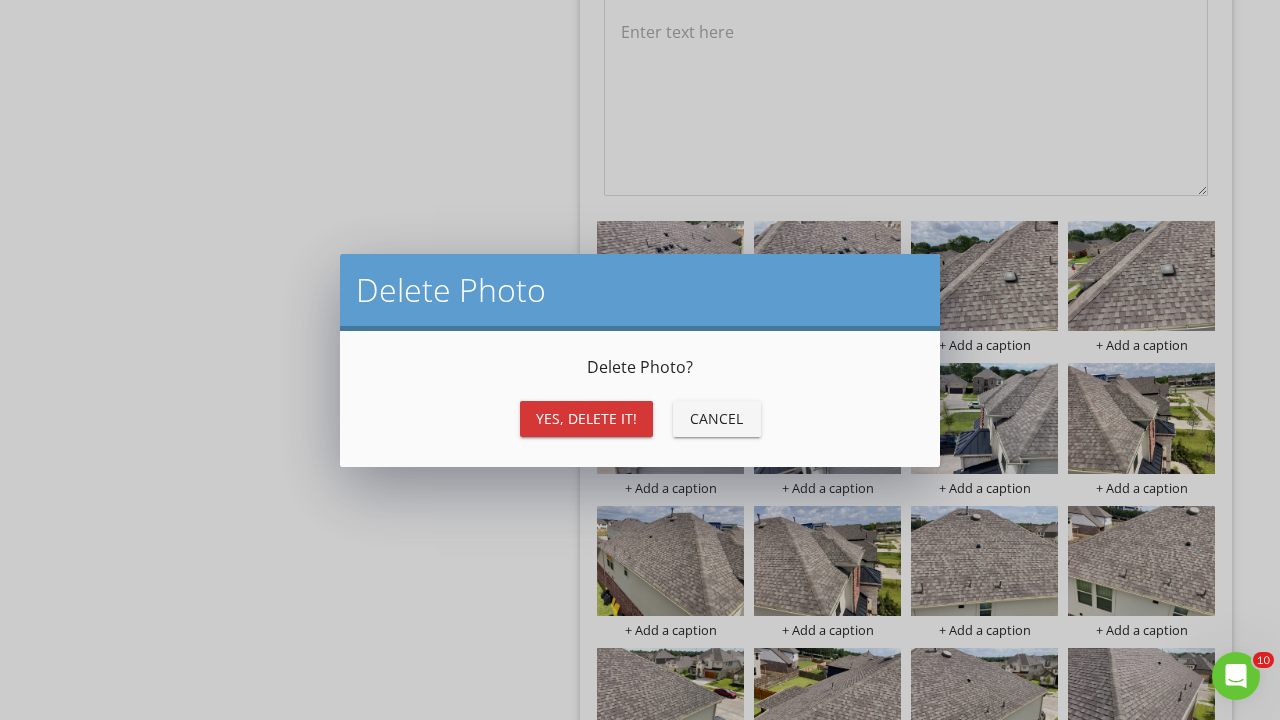 click on "Yes, Delete it!" at bounding box center (586, 419) 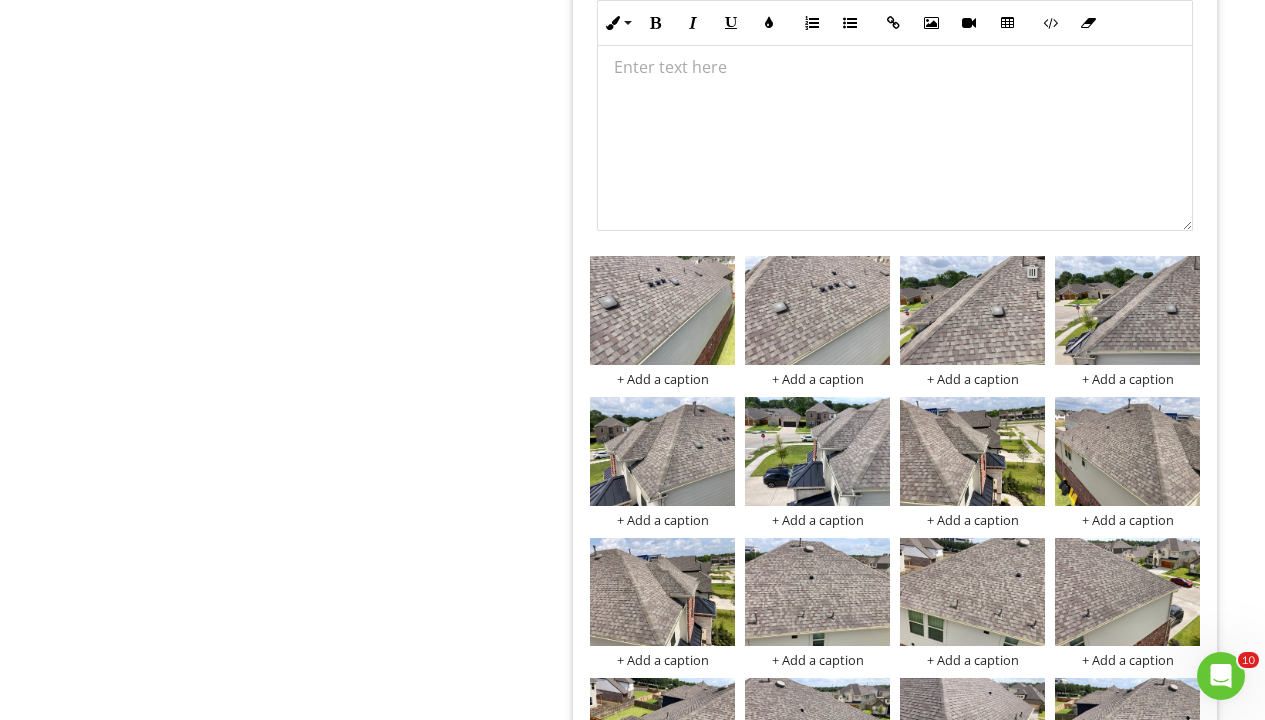 click at bounding box center (1032, 271) 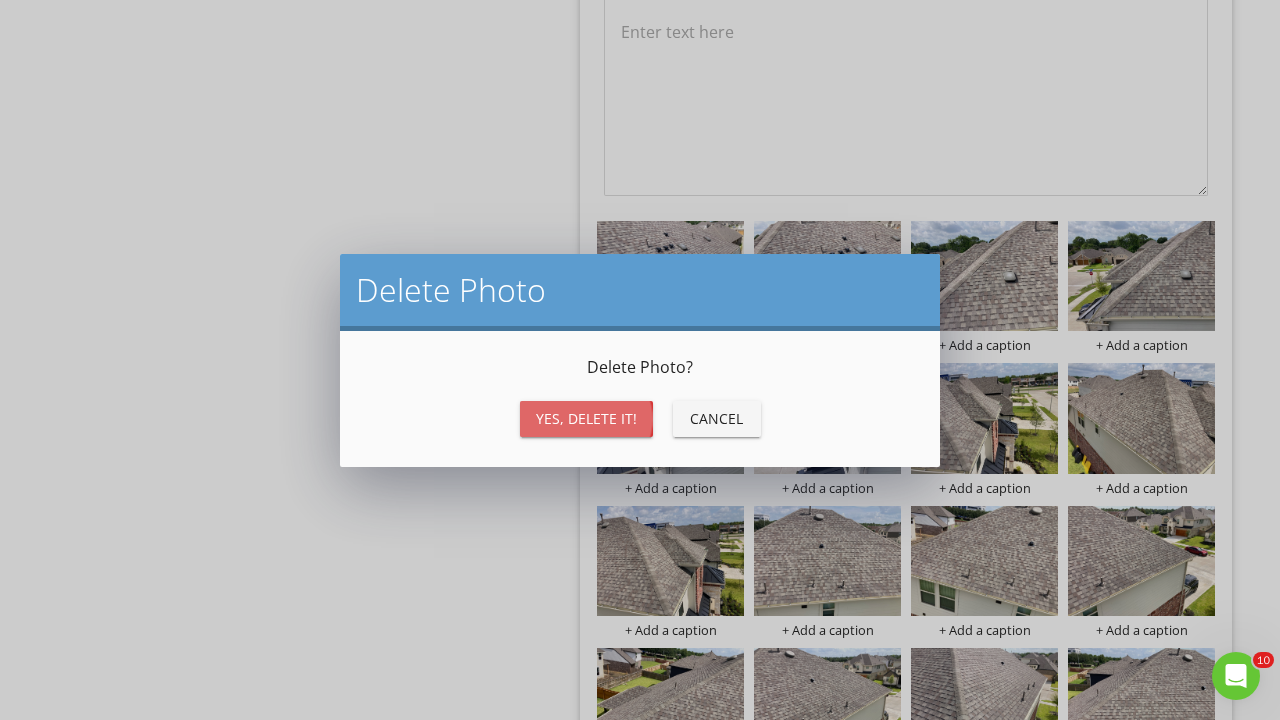 click on "Yes, Delete it!" at bounding box center [586, 418] 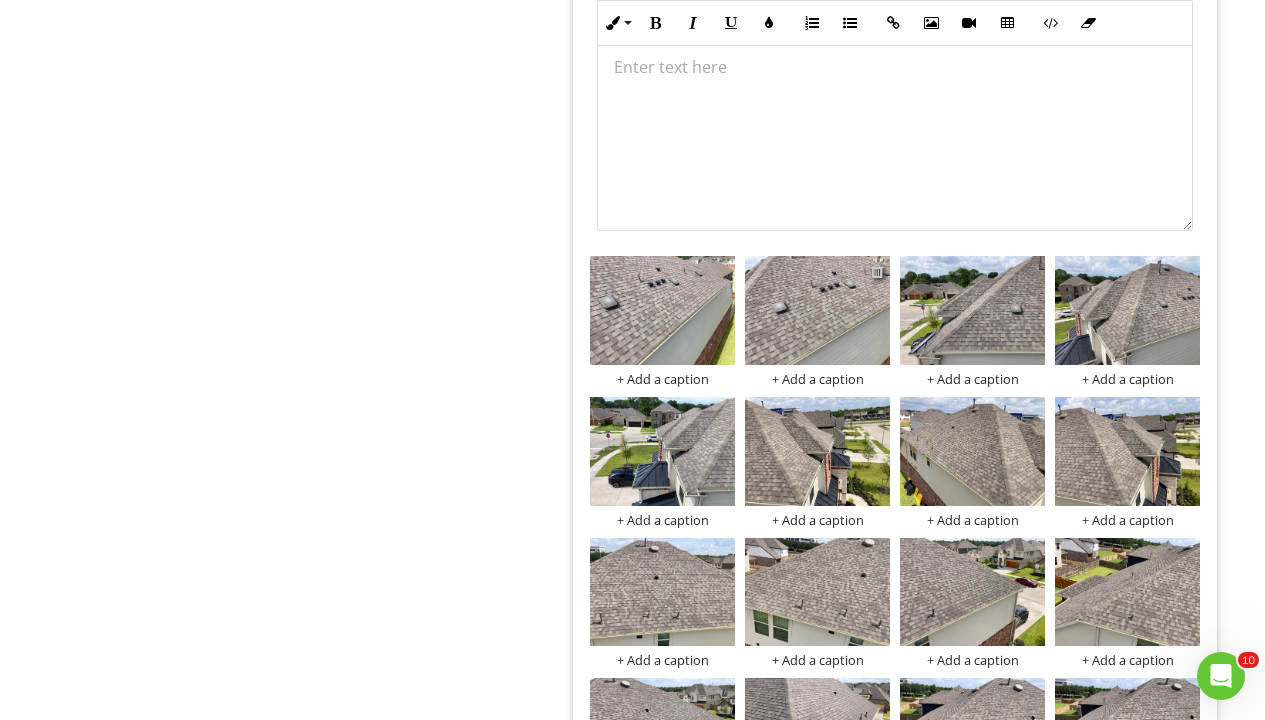 click at bounding box center [877, 271] 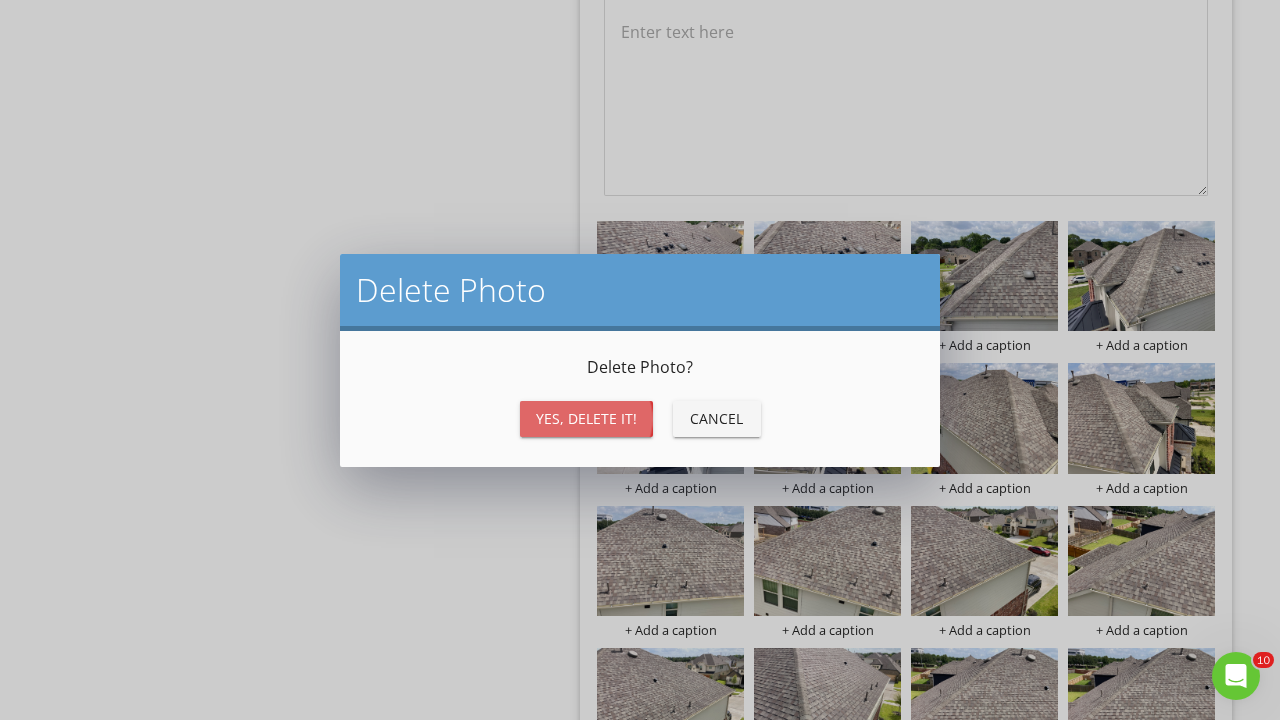 click on "Yes, Delete it!" at bounding box center [586, 418] 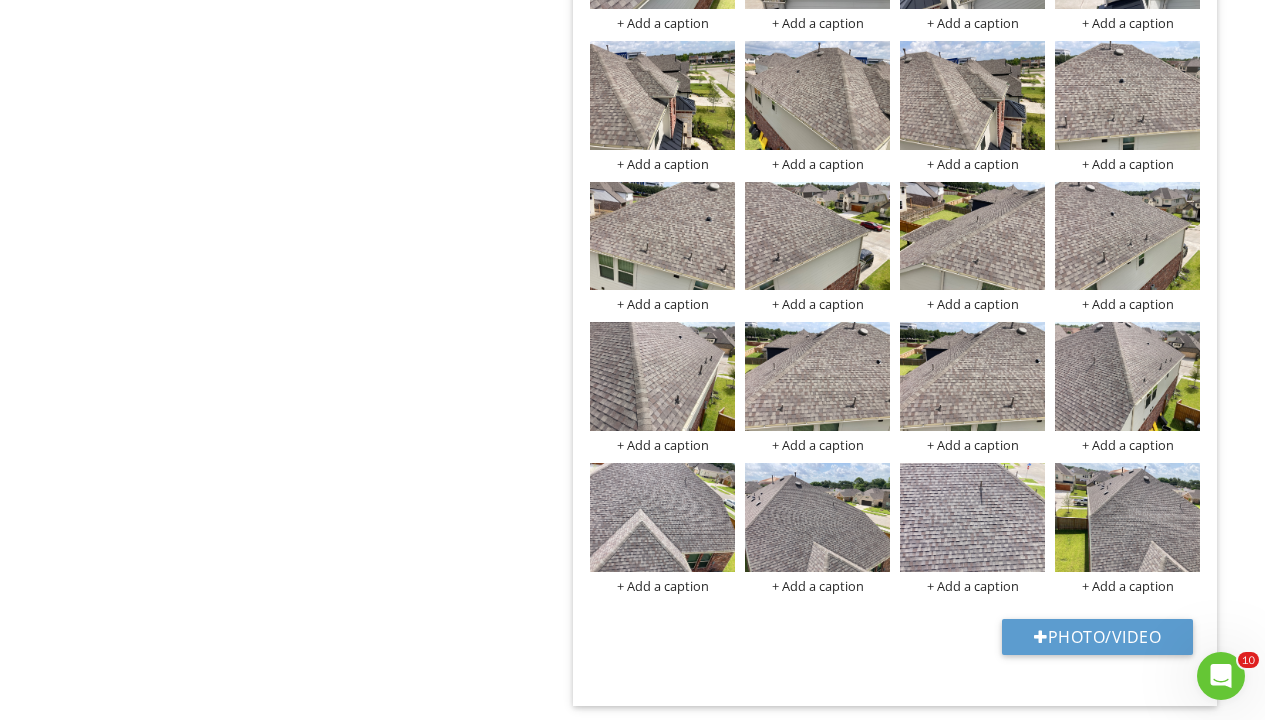scroll, scrollTop: 699, scrollLeft: 0, axis: vertical 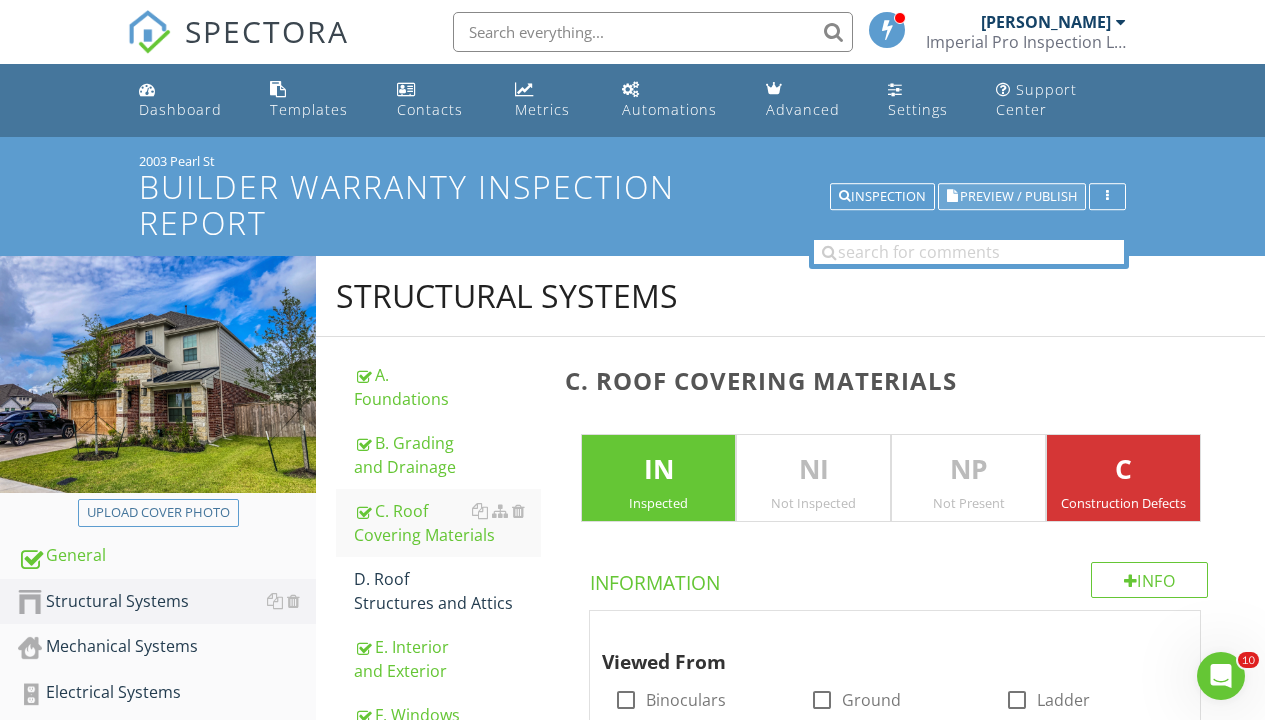 click on "Preview / Publish" at bounding box center [1018, 196] 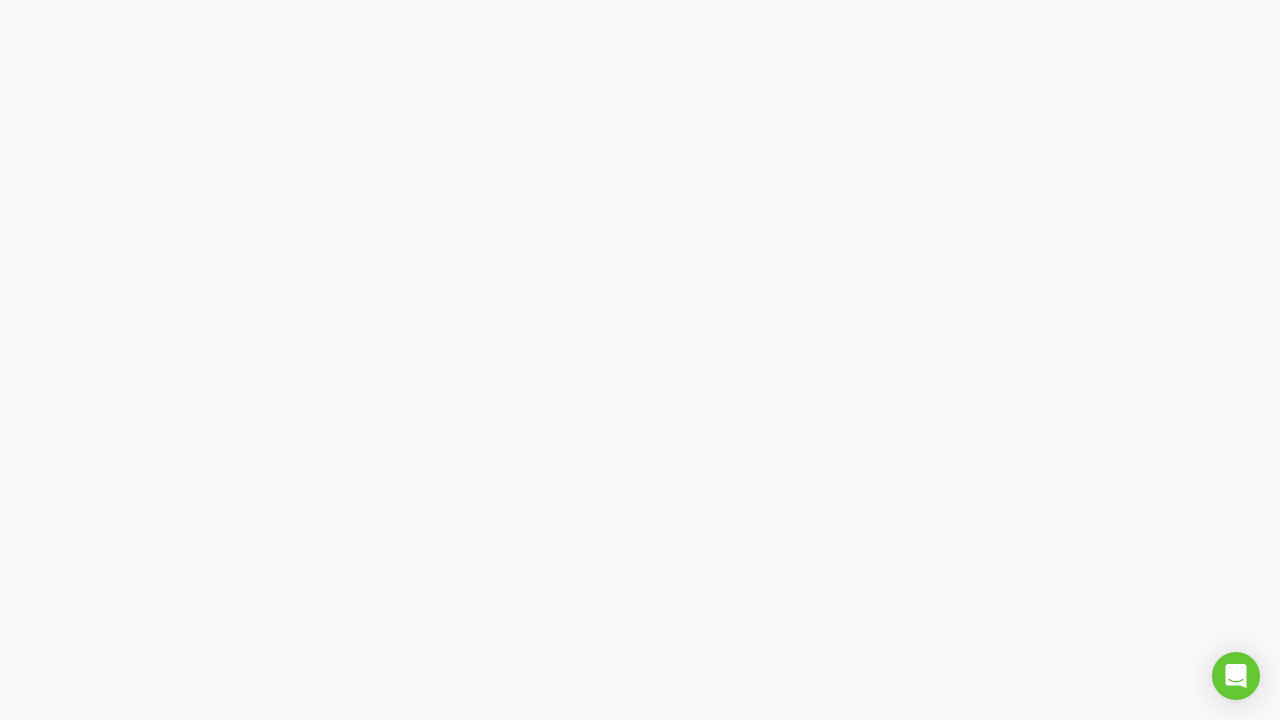 scroll, scrollTop: 0, scrollLeft: 0, axis: both 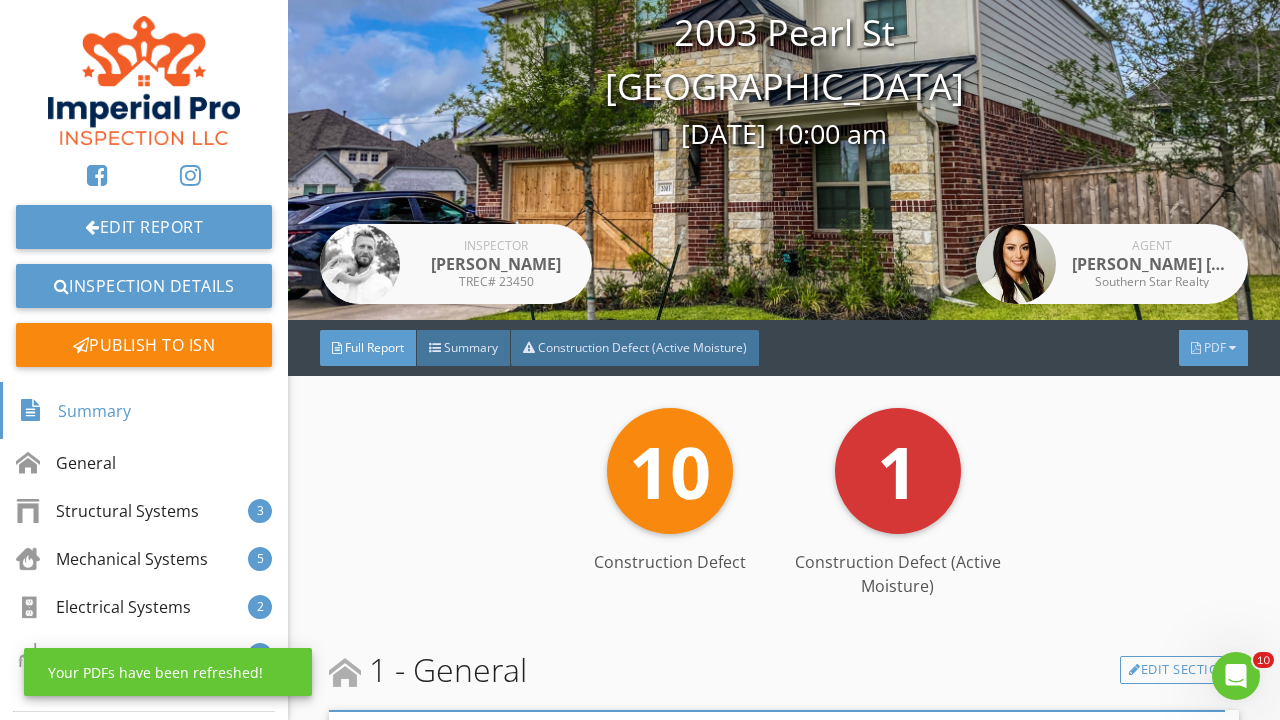 click on "PDF" at bounding box center (1215, 347) 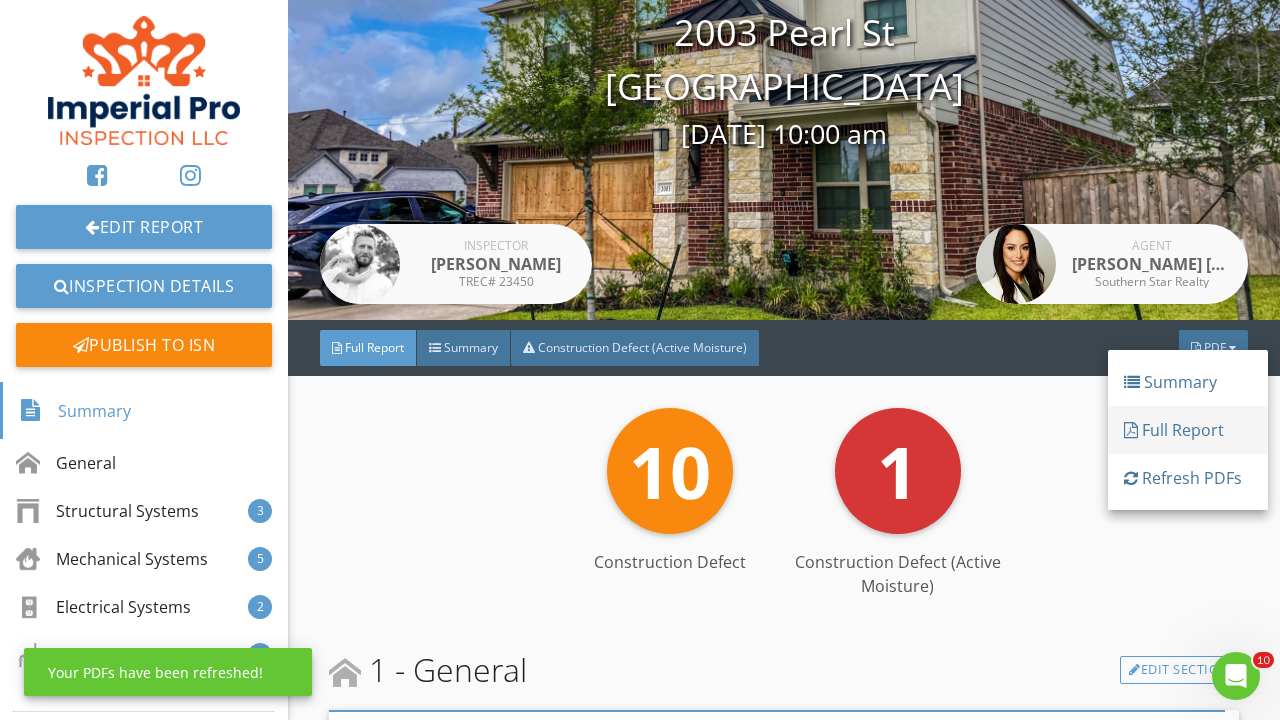 click on "Full Report" at bounding box center [1188, 430] 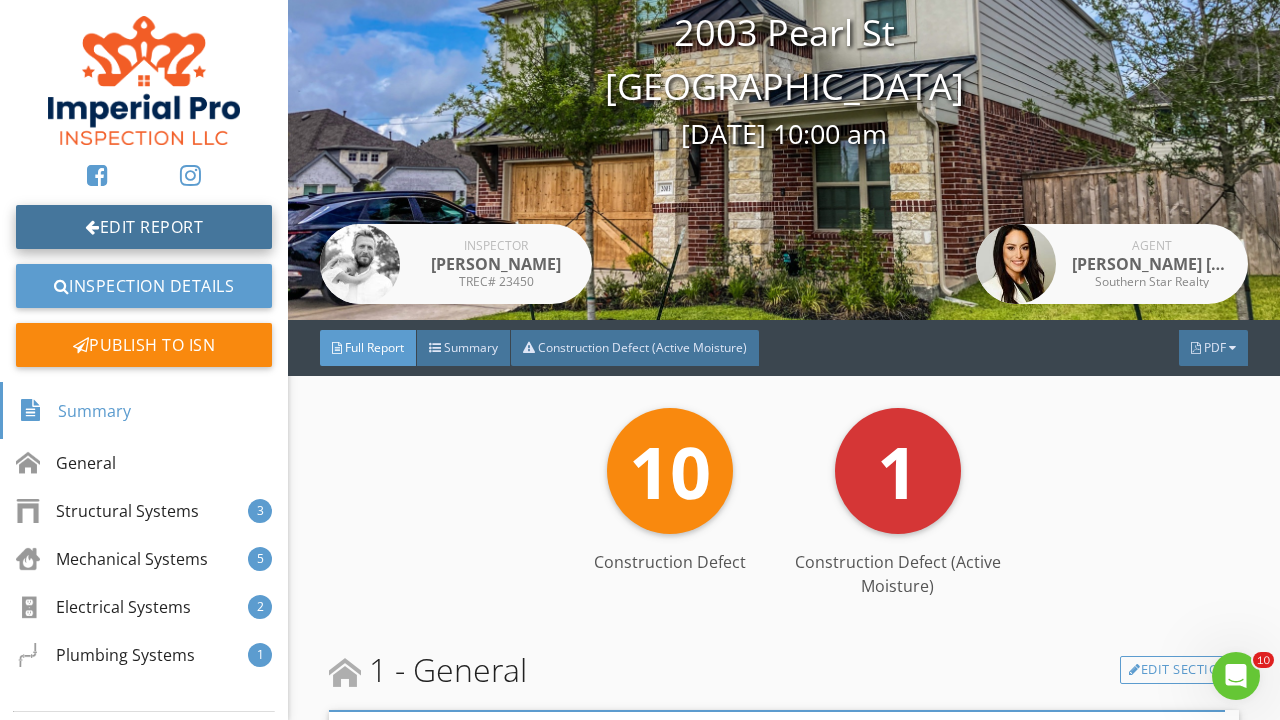 click on "Edit Report" at bounding box center (144, 227) 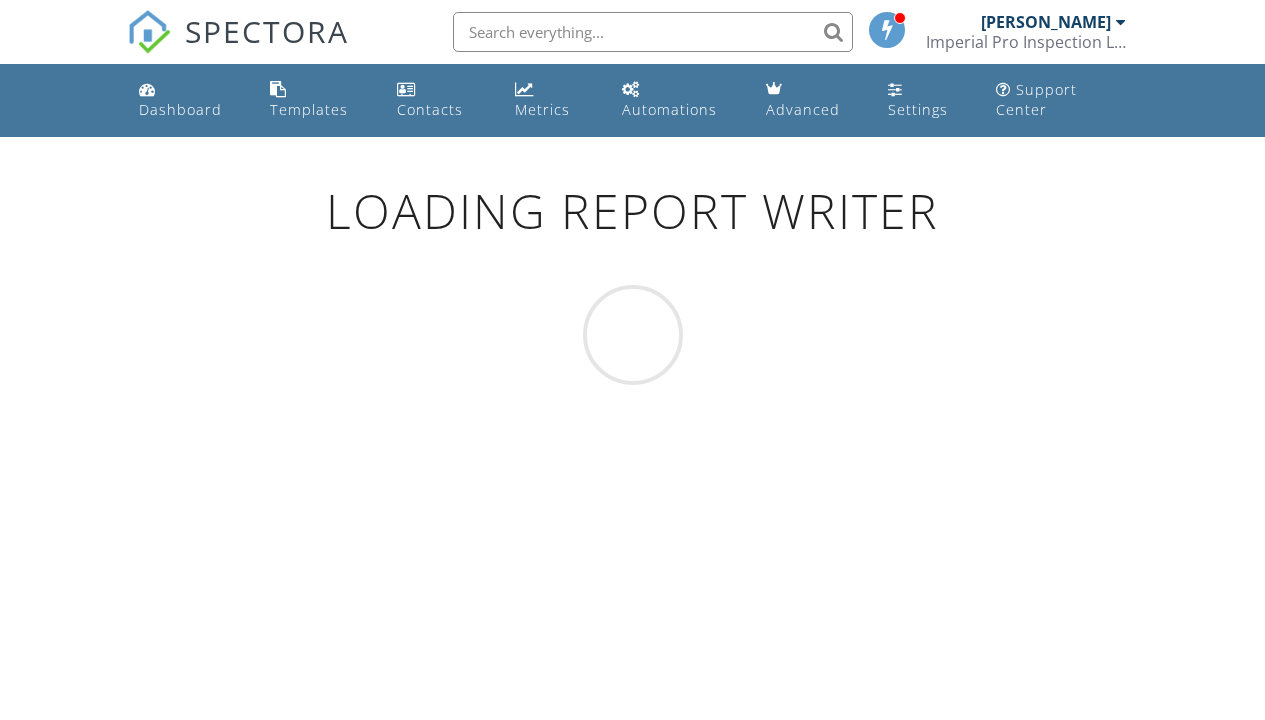 scroll, scrollTop: 0, scrollLeft: 0, axis: both 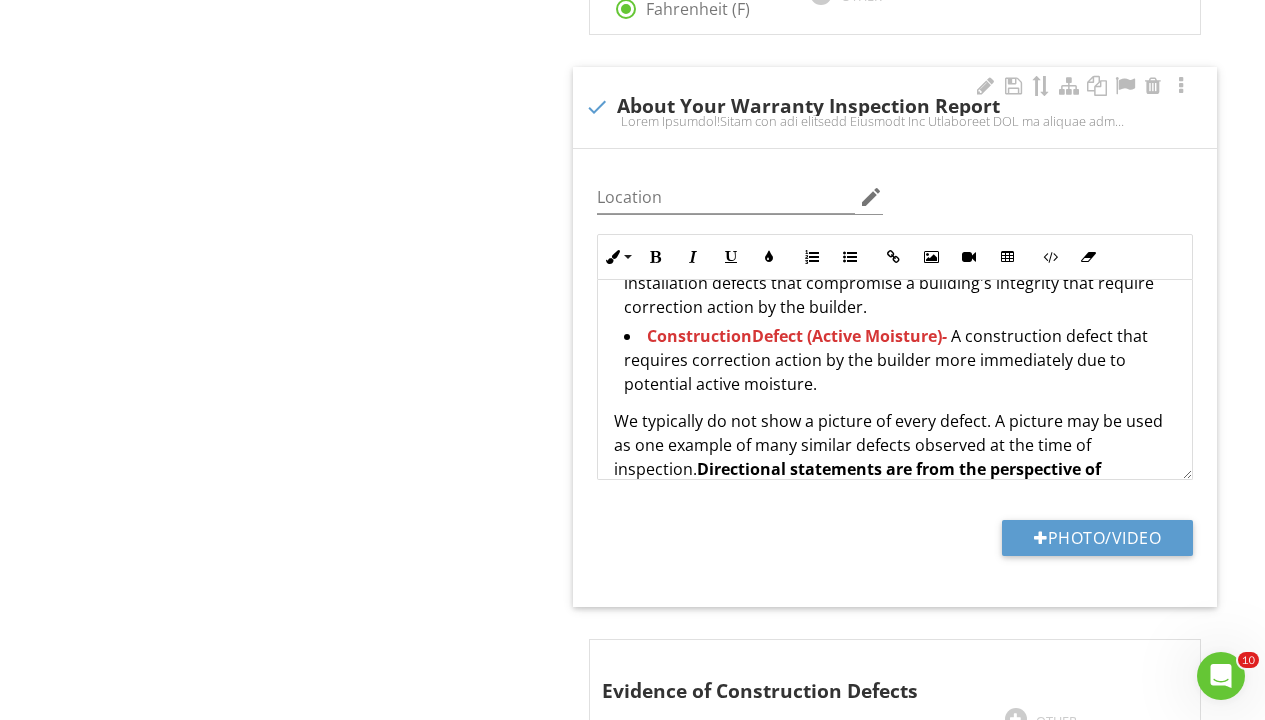 click on "Construction  Defect (Active Moisture)  -   A construction defect that requires correction action by the builder more immediately due to potential active moisture." at bounding box center [900, 362] 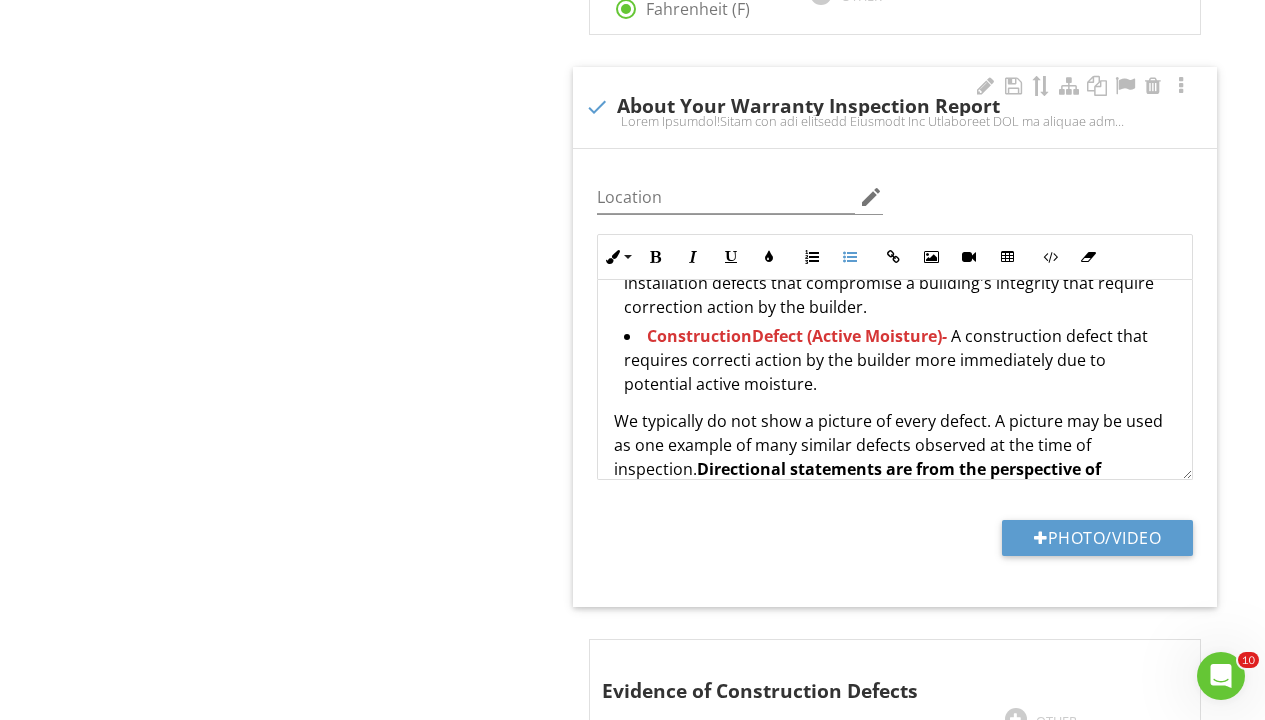 type 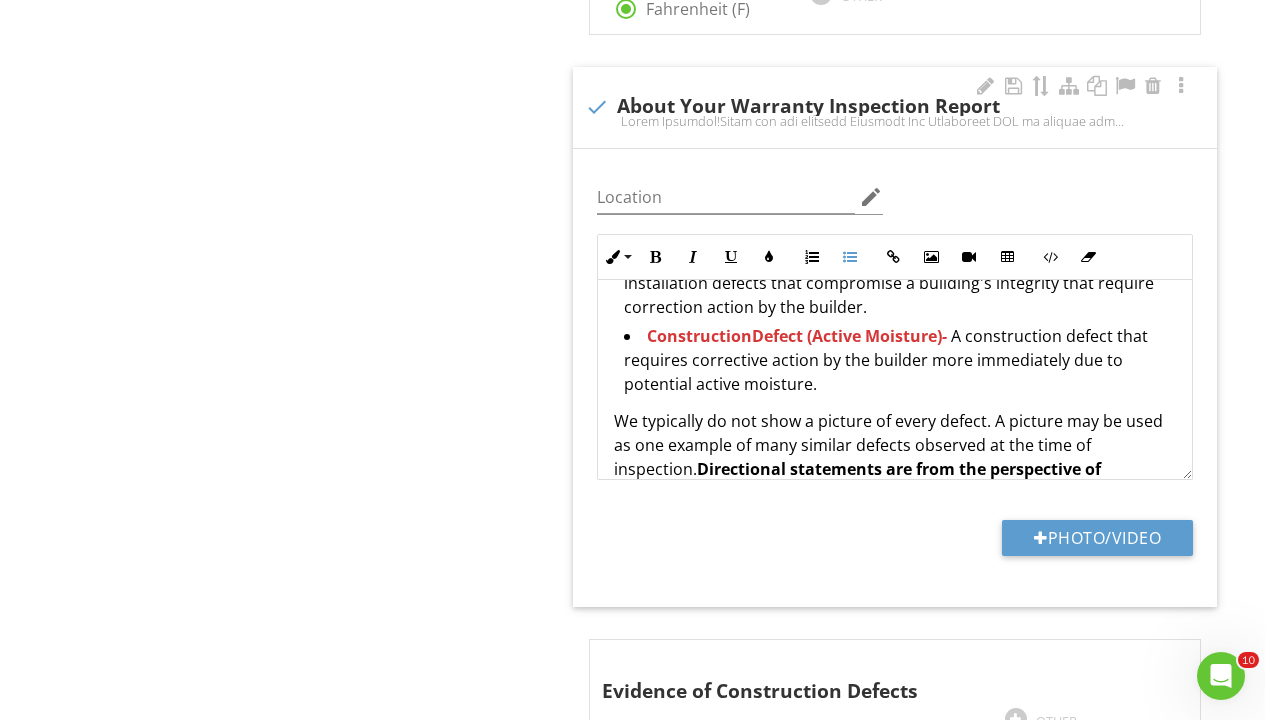click on "Construction  Defect (Active Moisture)  -   A construction defect that requires corrective action by the builder more immediately due to potential active moisture." at bounding box center (900, 362) 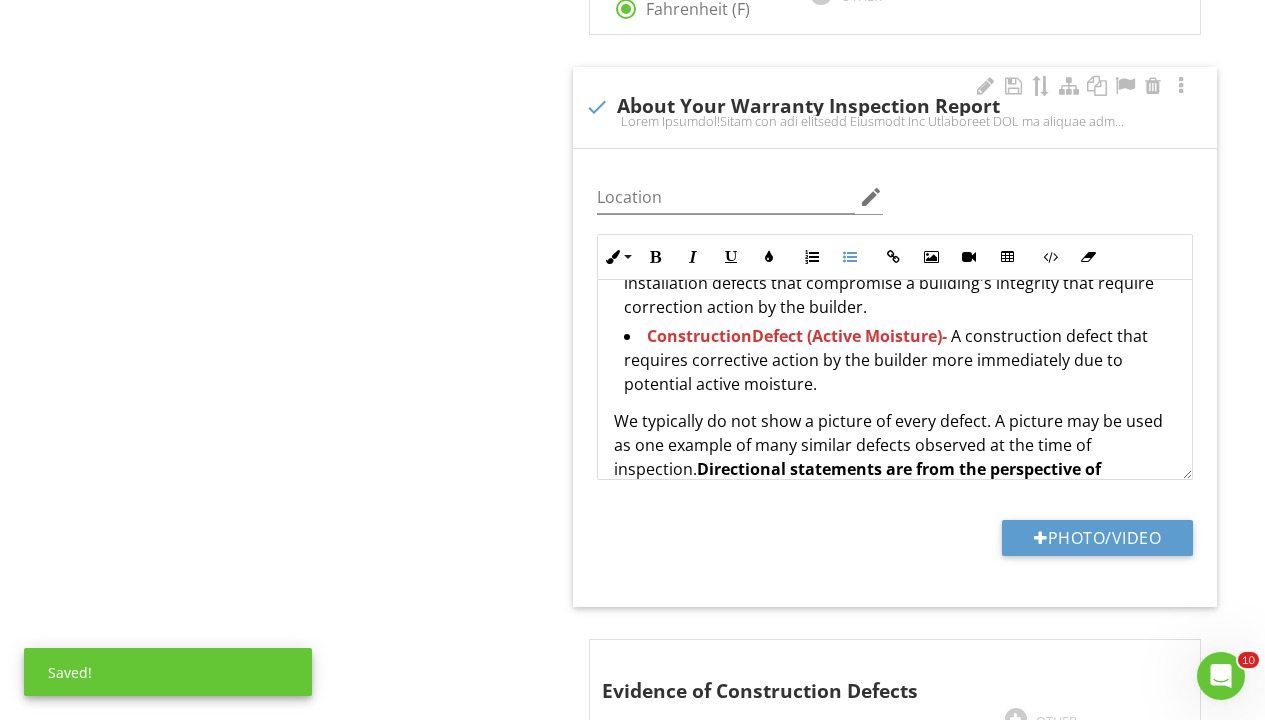 click on "Construction  Defect (Active Moisture)  -   A construction defect that requires corrective action by the builder more immediately due to potential active moisture." at bounding box center [900, 362] 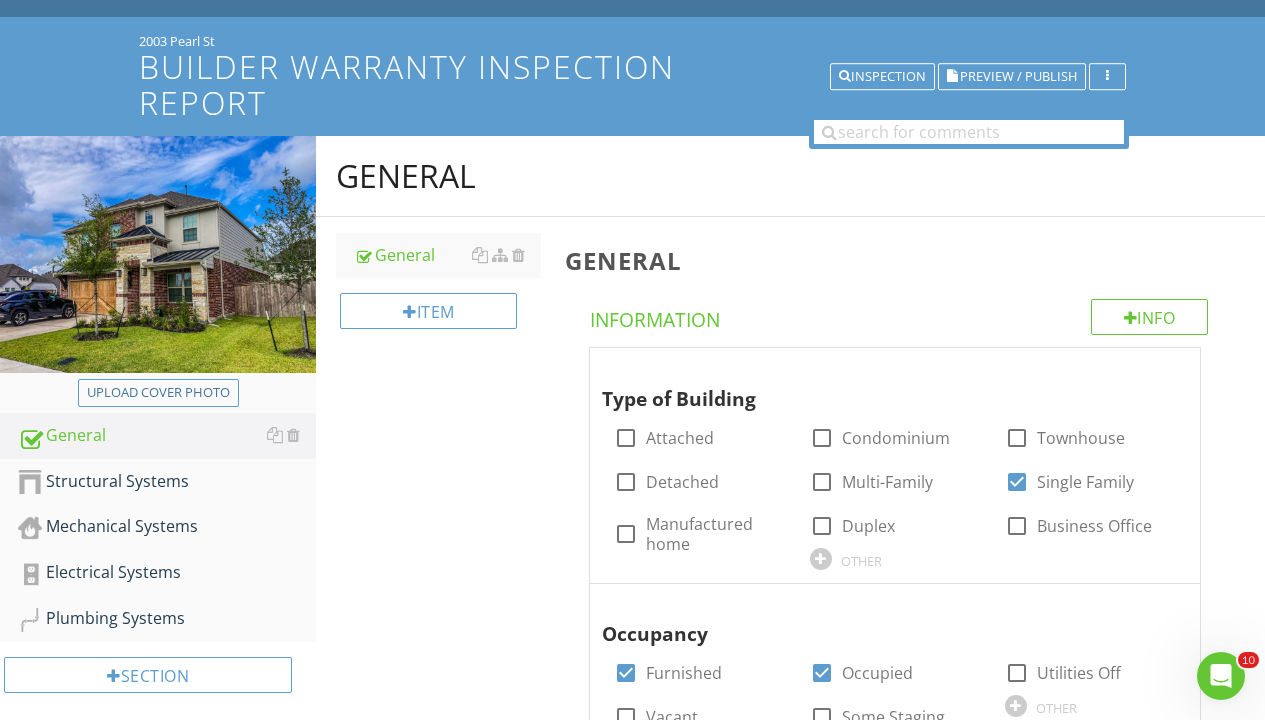 scroll, scrollTop: 0, scrollLeft: 0, axis: both 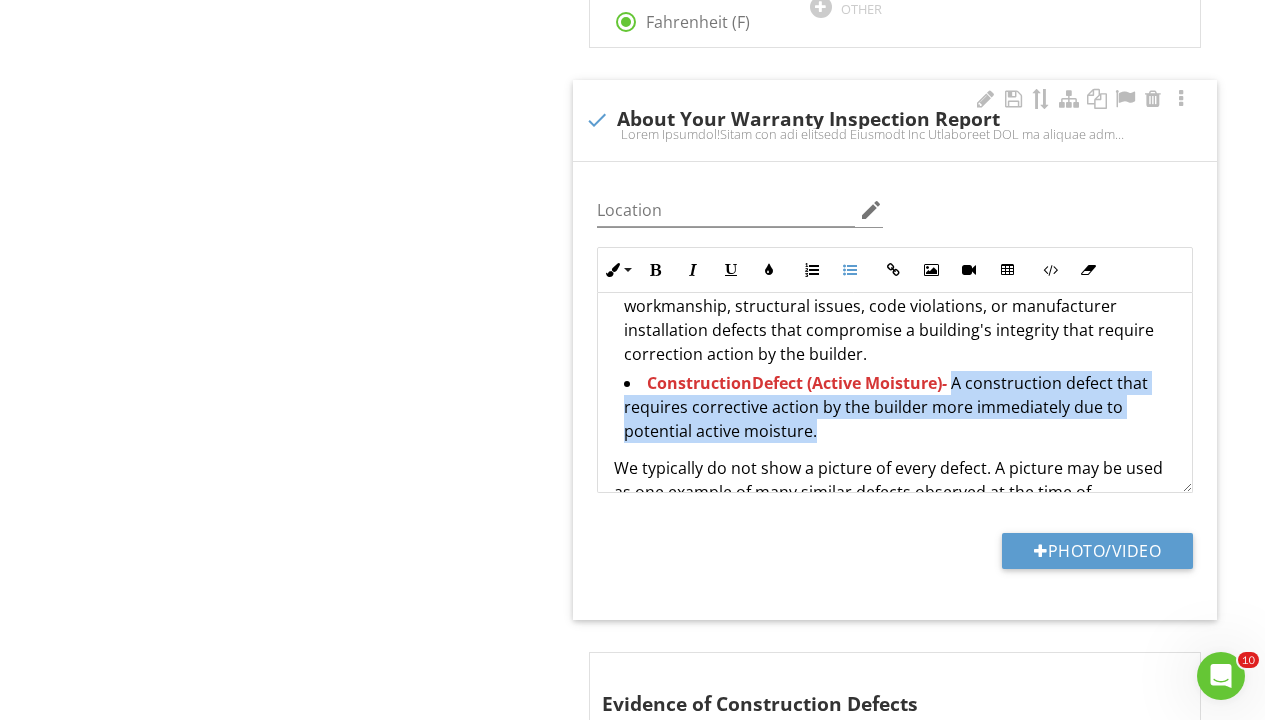 drag, startPoint x: 959, startPoint y: 371, endPoint x: 970, endPoint y: 410, distance: 40.5216 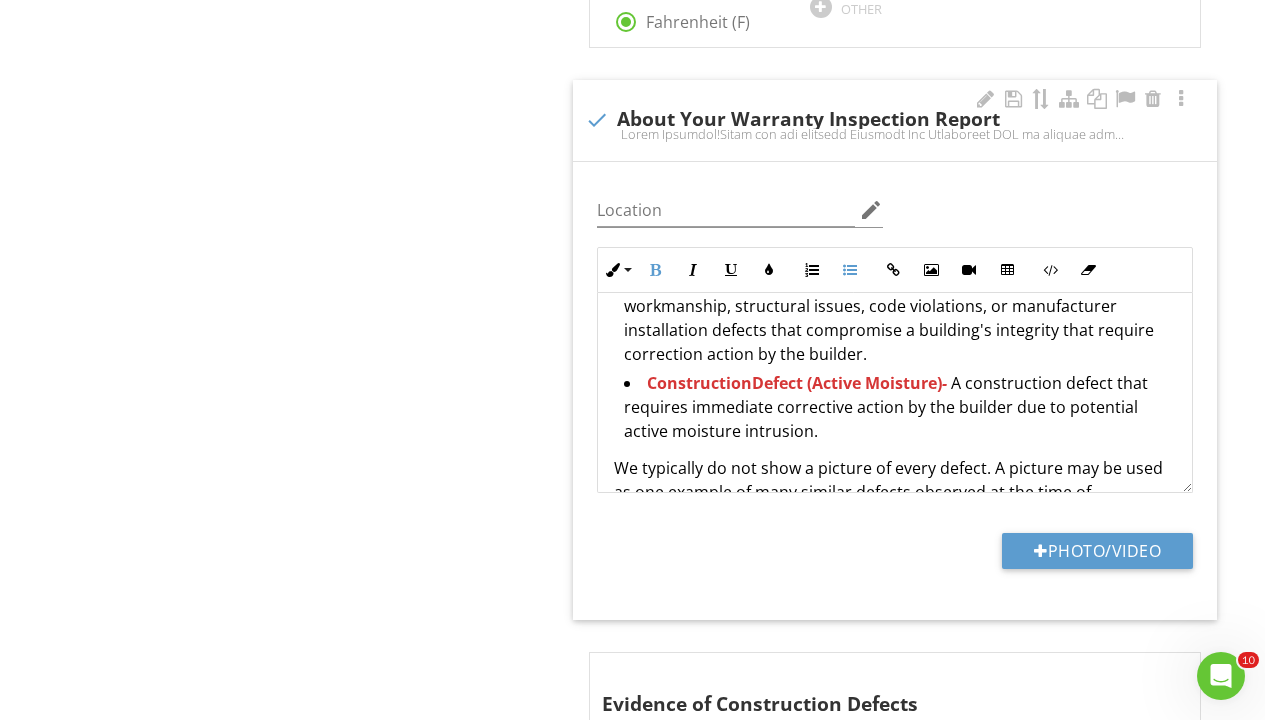 click on "Construction  Defect (Active Moisture)  -   A construction defect that requires immediate corrective action by the builder due to potential active moisture intrusion." at bounding box center (900, 409) 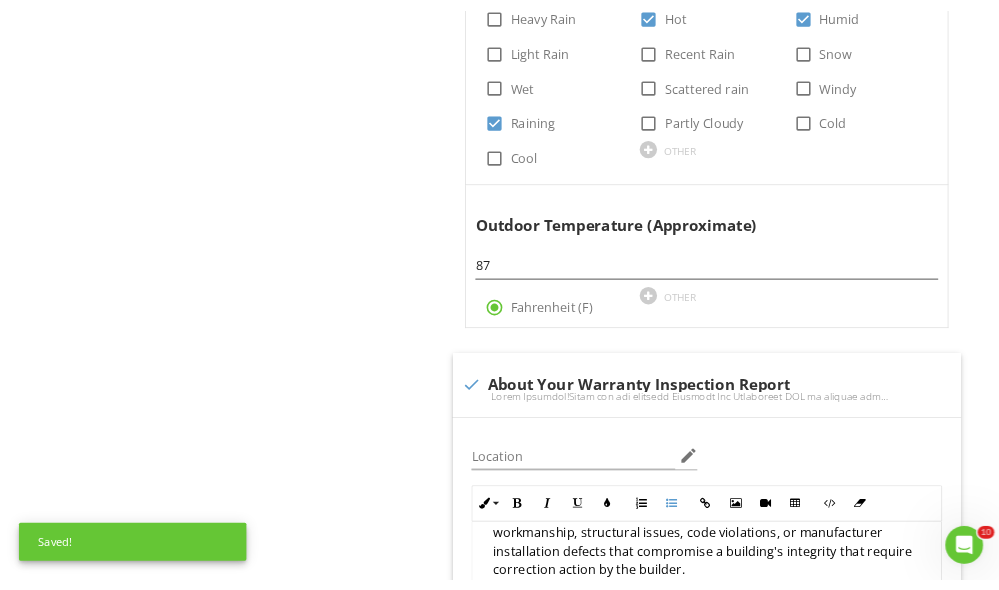 scroll, scrollTop: 988, scrollLeft: 0, axis: vertical 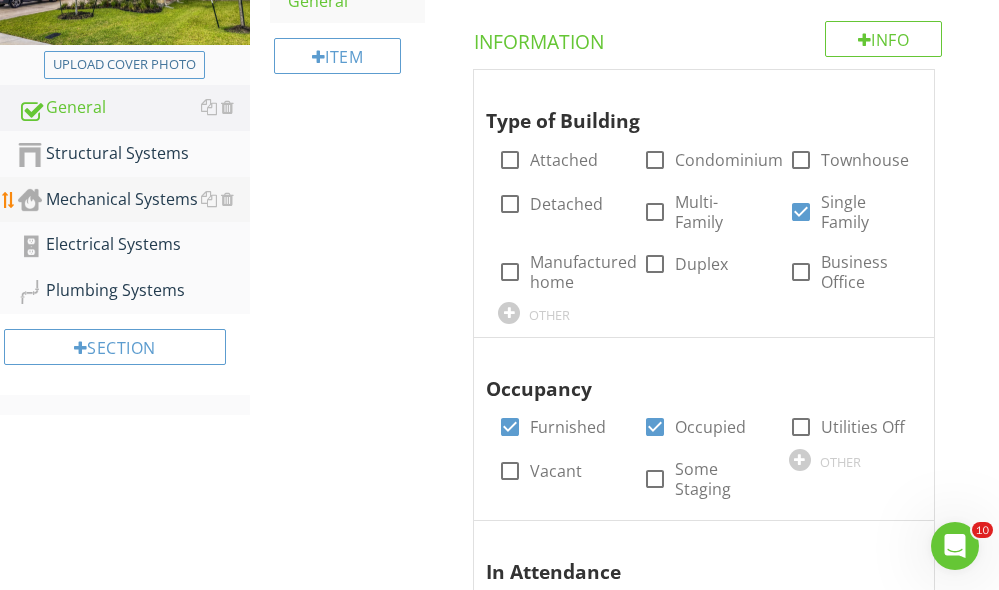 click on "Mechanical Systems" at bounding box center [134, 200] 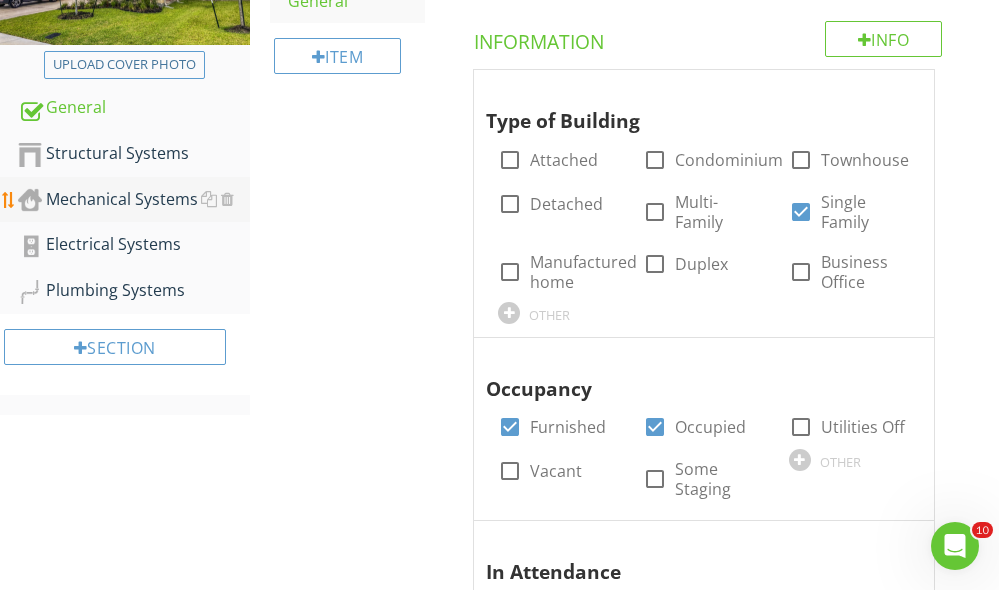 click on "Mechanical Systems" at bounding box center [134, 200] 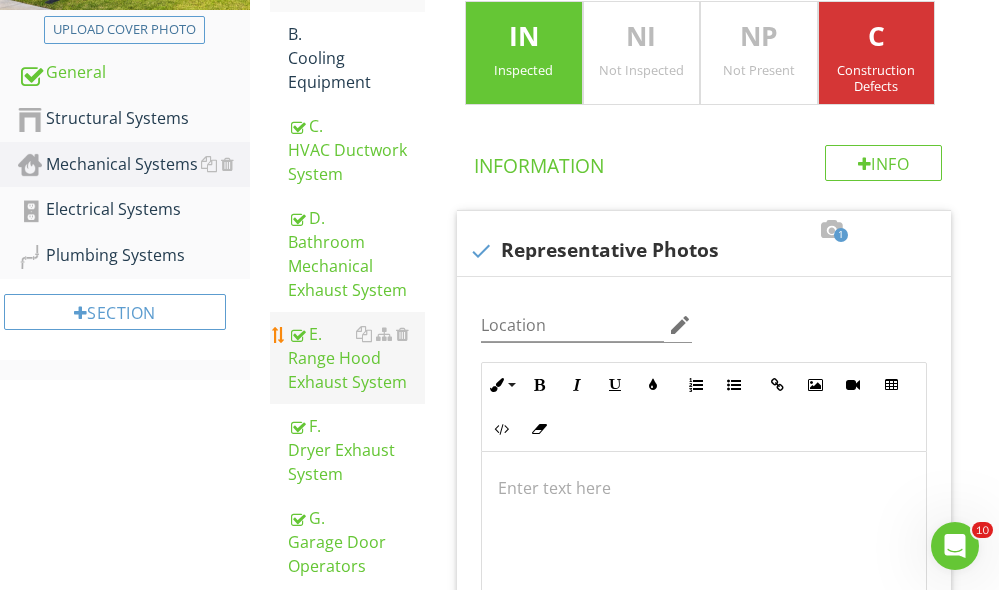 scroll, scrollTop: 494, scrollLeft: 0, axis: vertical 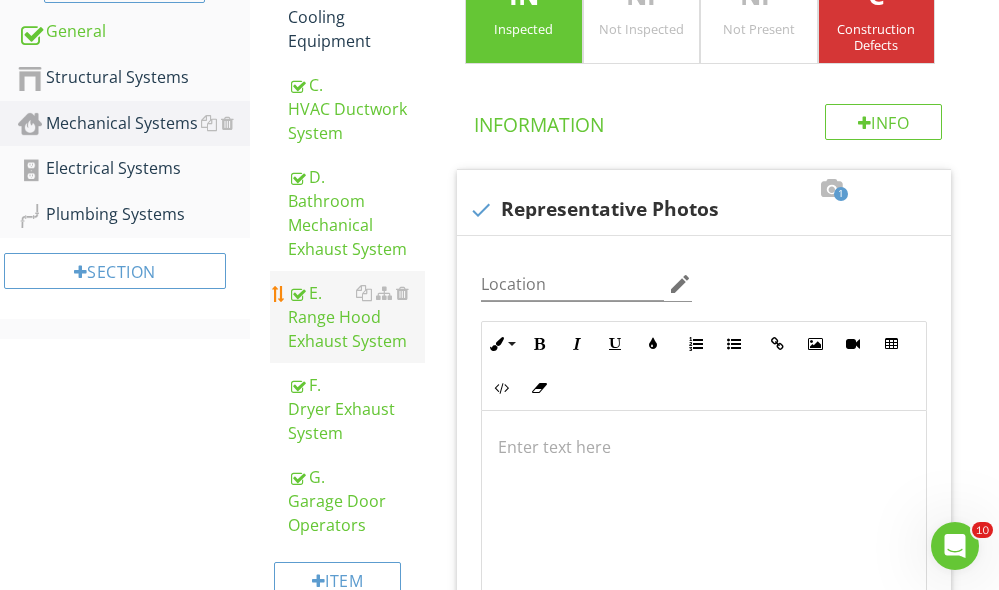 click on "E. Range Hood Exhaust System" at bounding box center [356, 317] 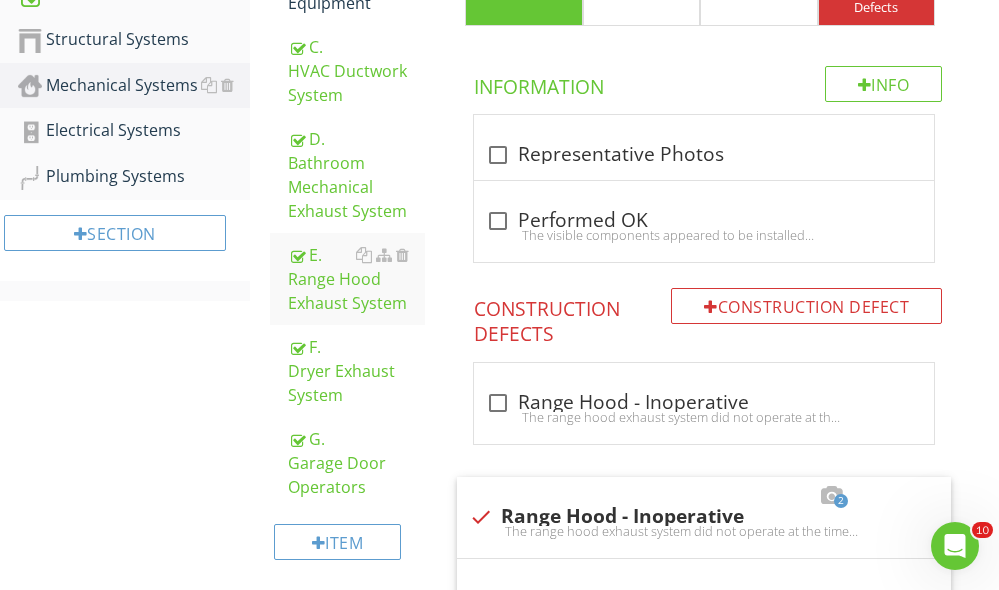 scroll, scrollTop: 958, scrollLeft: 0, axis: vertical 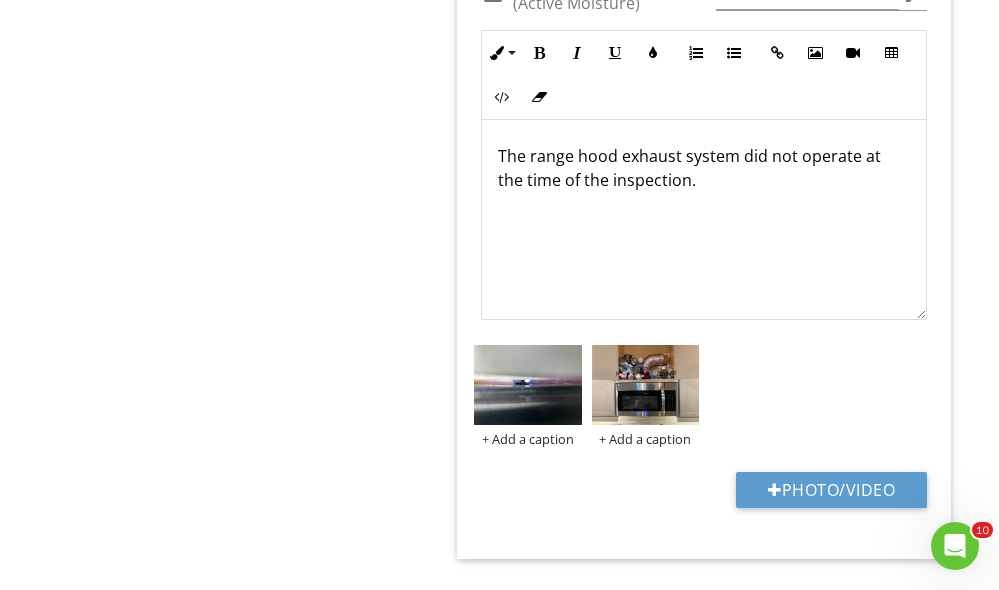 click on "The range hood exhaust system did not operate at the time of the inspection." at bounding box center (704, 168) 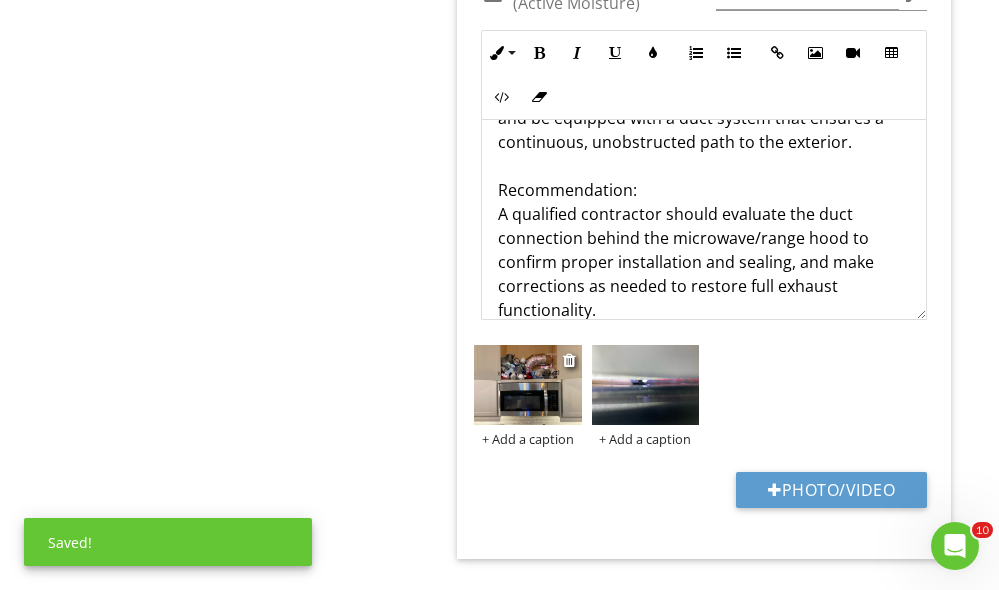 click at bounding box center [527, 385] 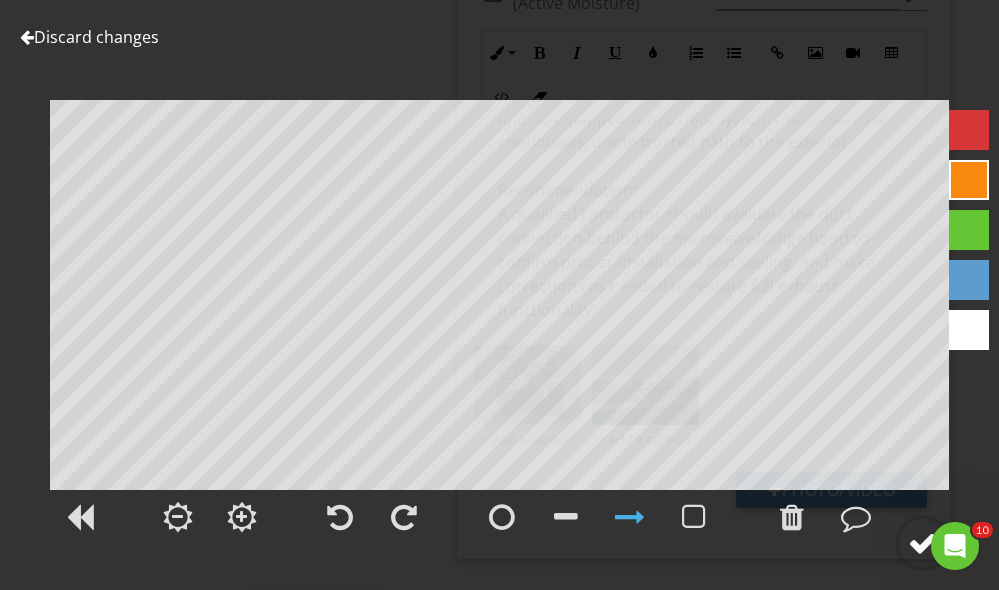 click at bounding box center [923, 543] 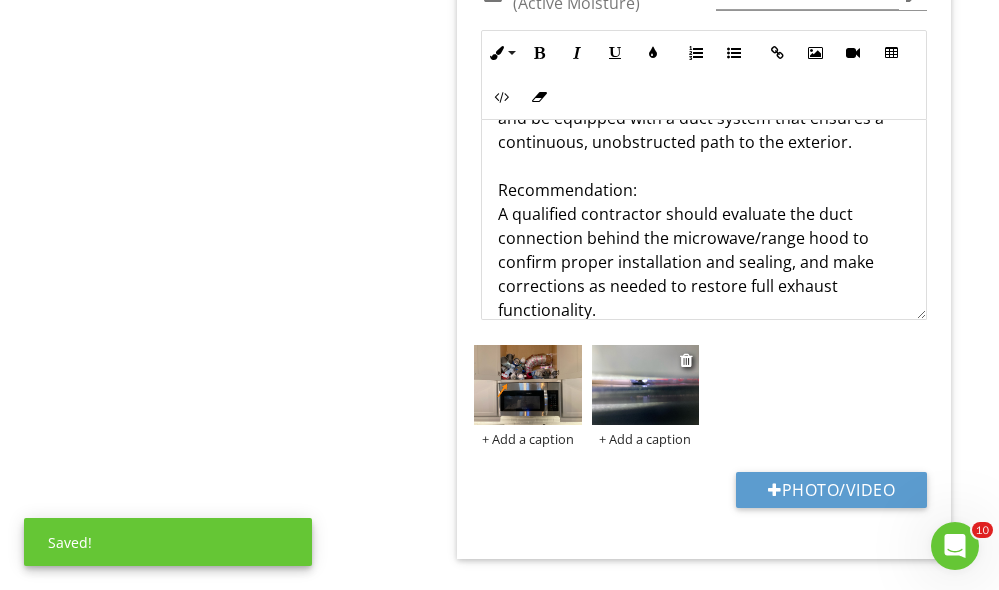 click at bounding box center [645, 385] 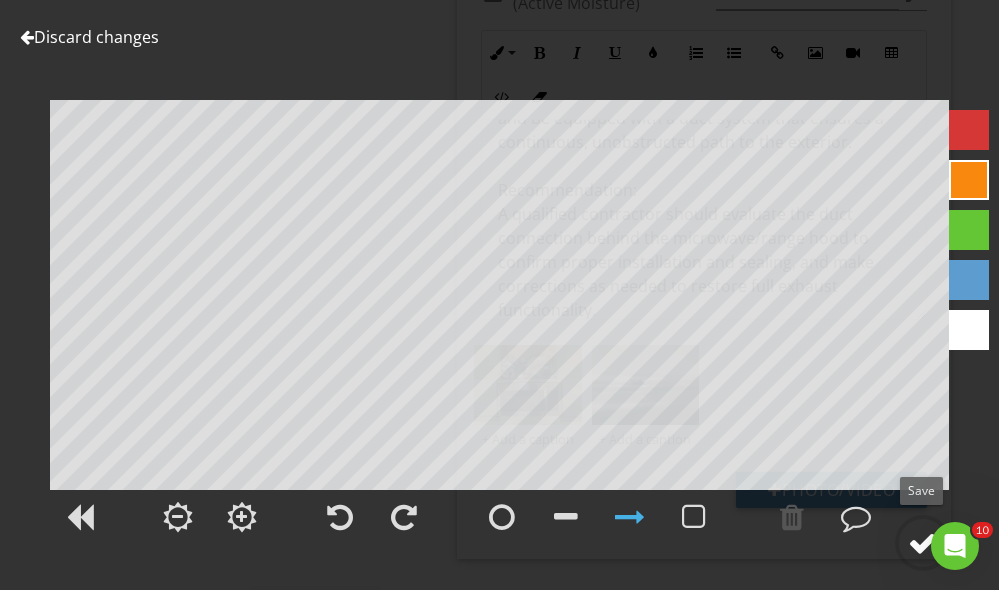 click at bounding box center (923, 543) 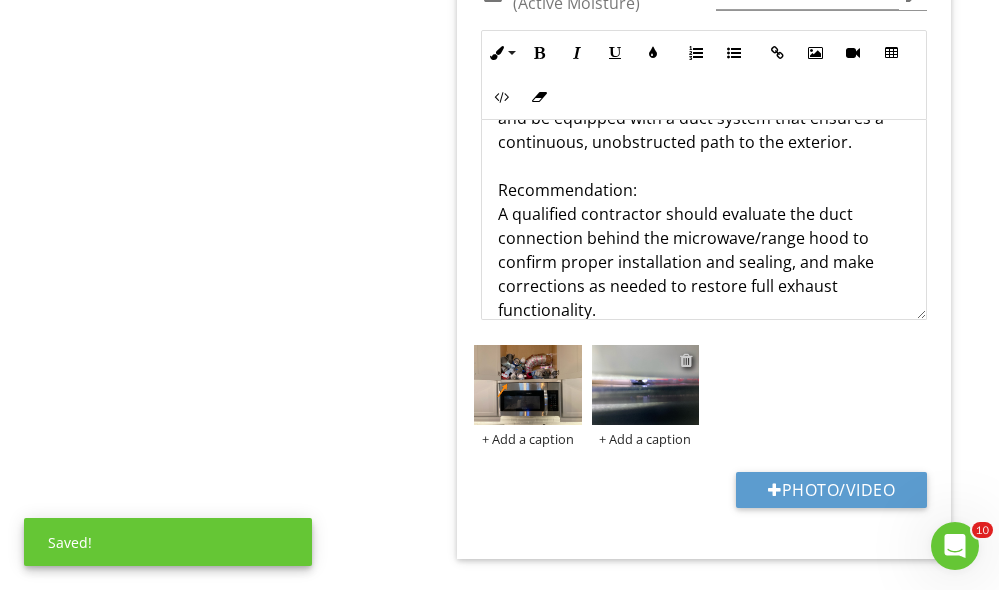 click at bounding box center (686, 360) 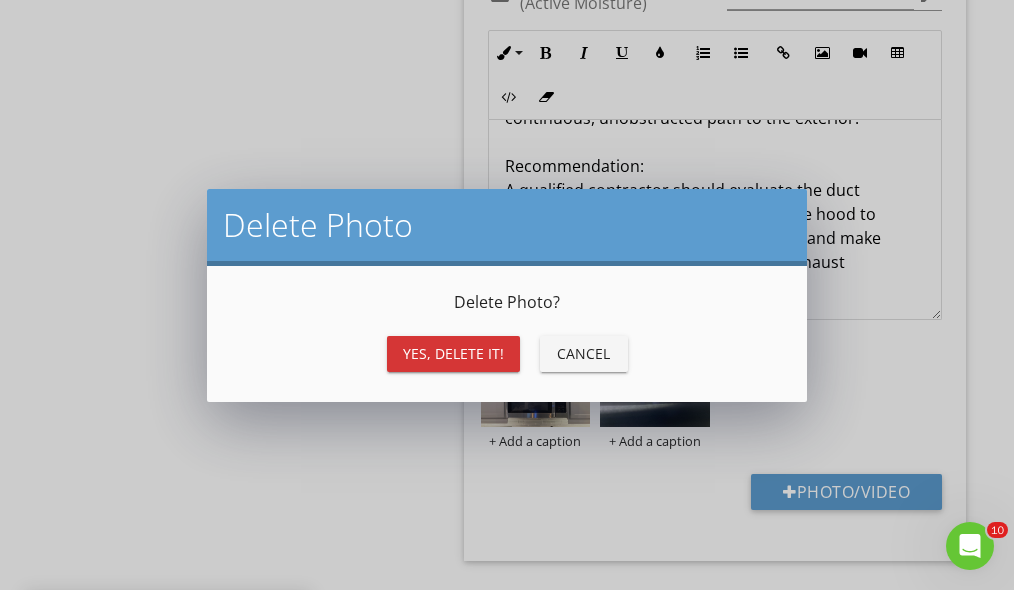 click on "Yes, Delete it!" at bounding box center (453, 353) 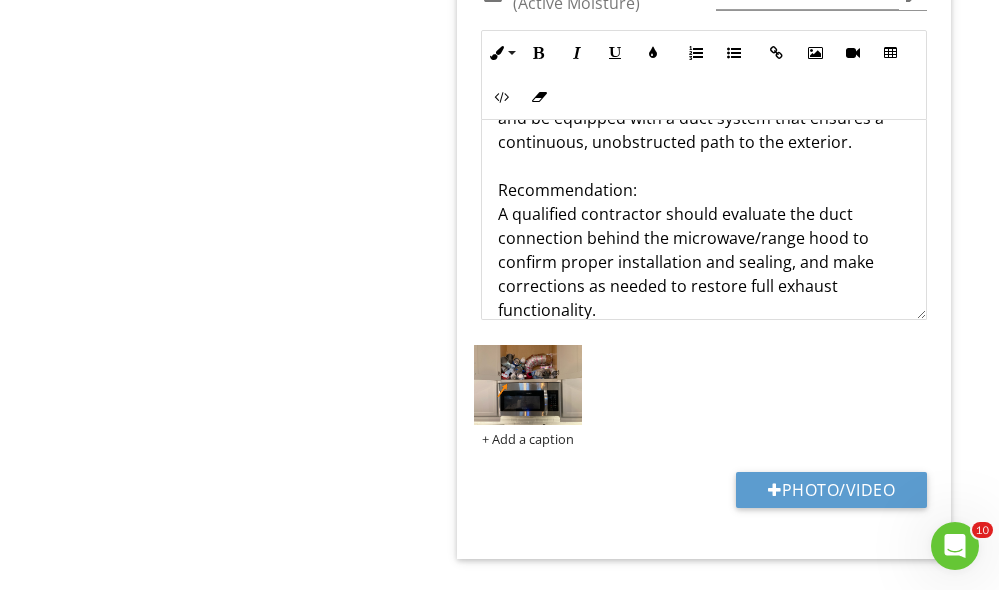 scroll, scrollTop: 0, scrollLeft: 0, axis: both 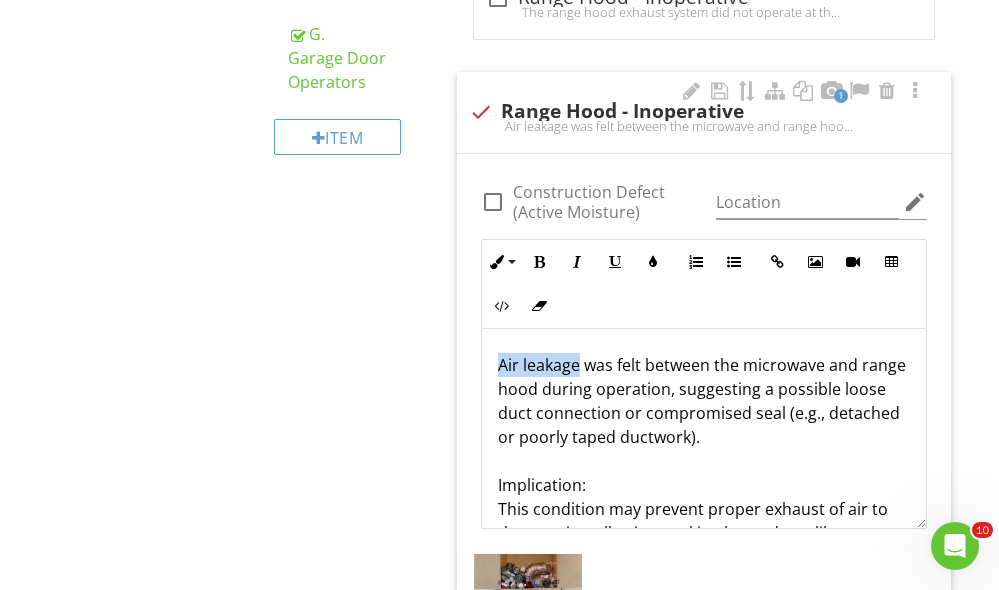 drag, startPoint x: 498, startPoint y: 359, endPoint x: 577, endPoint y: 363, distance: 79.101204 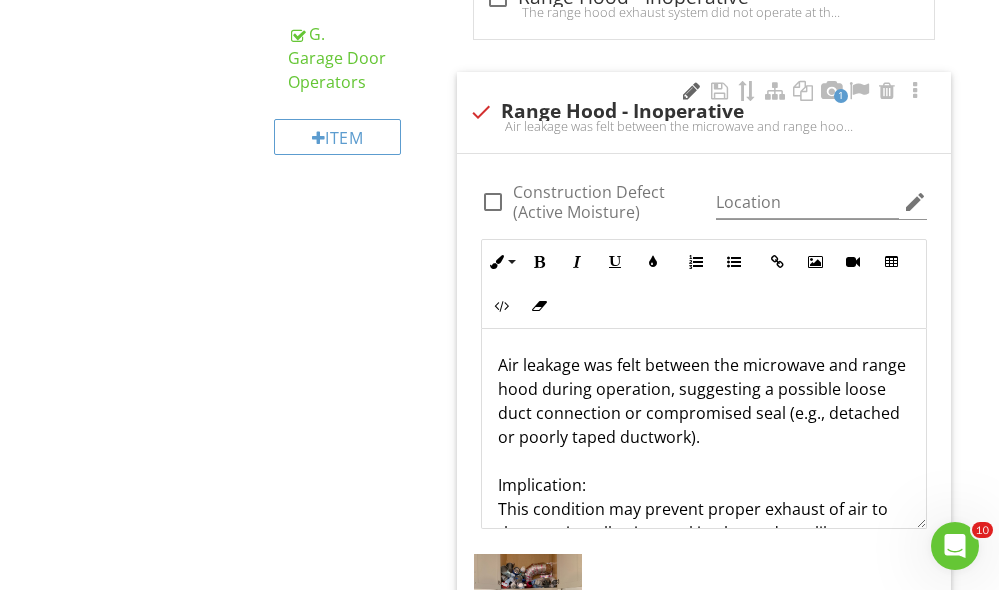 click at bounding box center (691, 91) 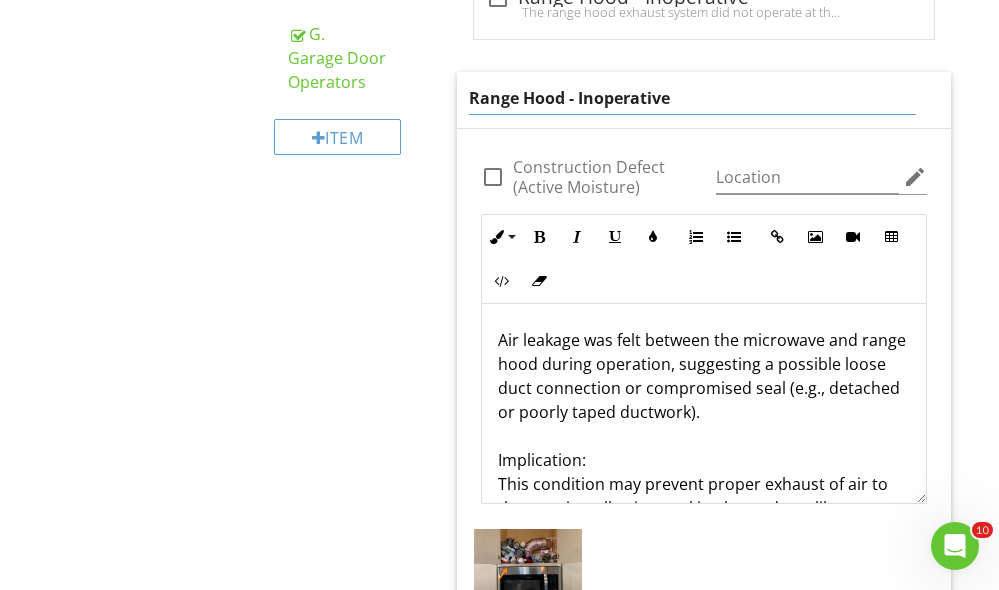 drag, startPoint x: 680, startPoint y: 92, endPoint x: 580, endPoint y: 93, distance: 100.005 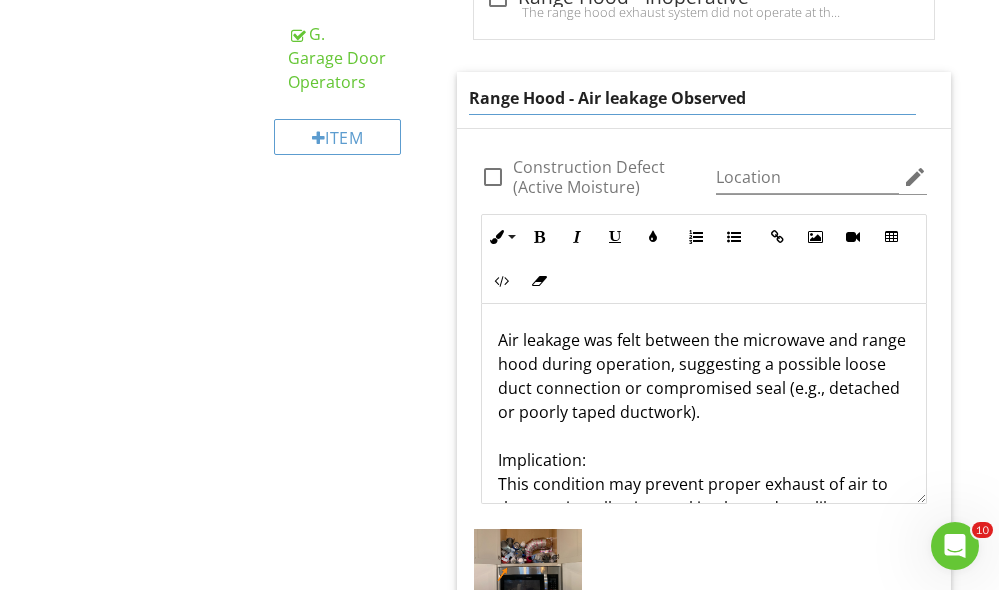 type on "Range Hood - Air leakage Observed" 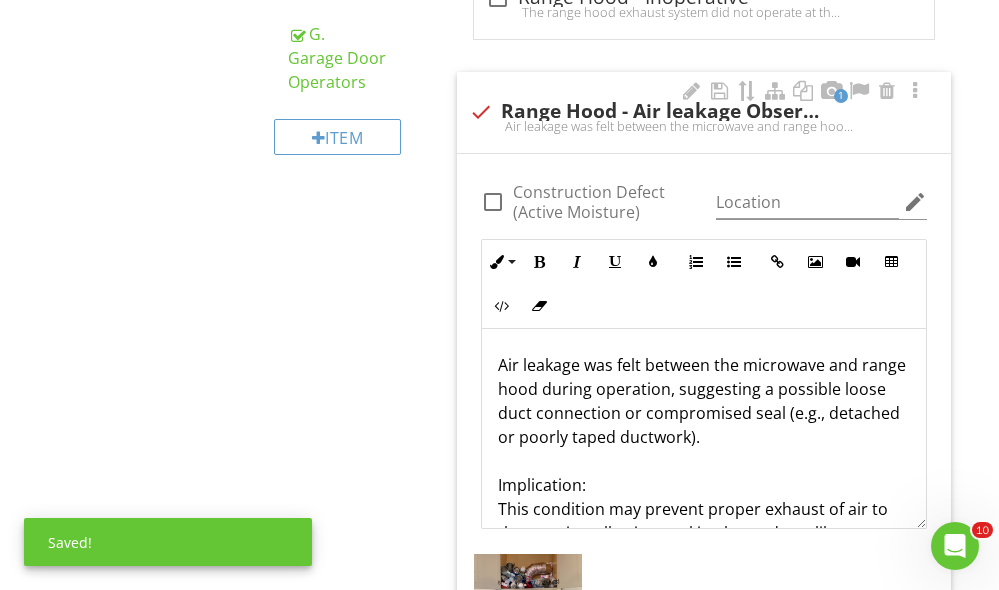 click on "Air leakage was felt between the microwave and range hood during operation, suggesting a possible loose duct connection or compromised seal (e.g., detached or poorly taped ductwork). Implication: This condition may prevent proper exhaust of air to the exterior, allowing cooking byproducts like moisture, heat, and odors to recirculate into the interior. Code Reference: Per IRC M1503.1, domestic cooking exhaust equipment must discharge the air to the outdoors and be equipped with a duct system that ensures a continuous, unobstructed path to the exterior. Recommendation: A qualified contractor should evaluate the duct connection behind the microwave/range hood to confirm proper installation and sealing, and make corrections as needed to restore full exhaust functionality." at bounding box center [704, 629] 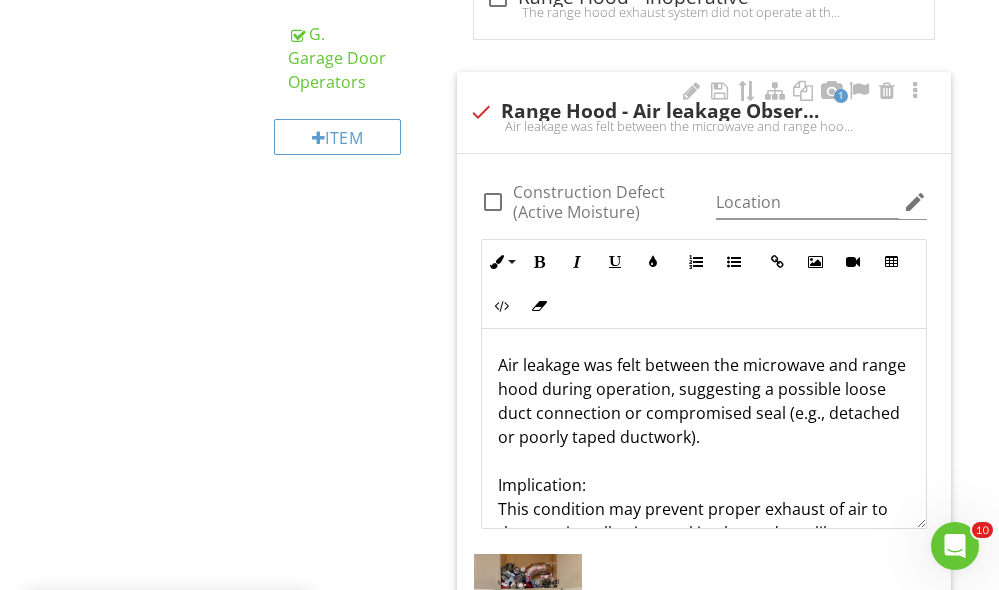 scroll, scrollTop: 4, scrollLeft: 0, axis: vertical 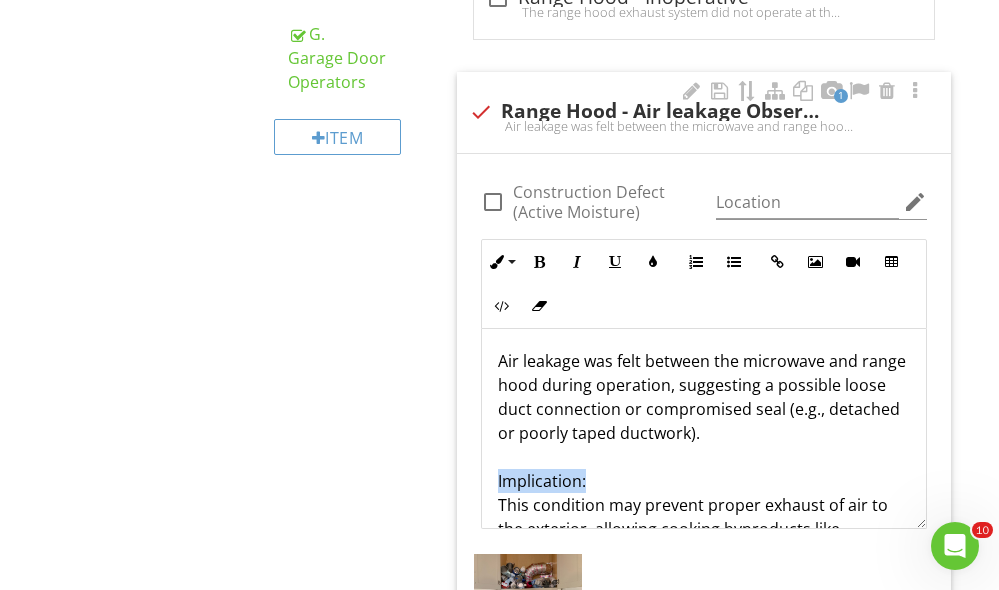drag, startPoint x: 615, startPoint y: 480, endPoint x: 480, endPoint y: 466, distance: 135.72398 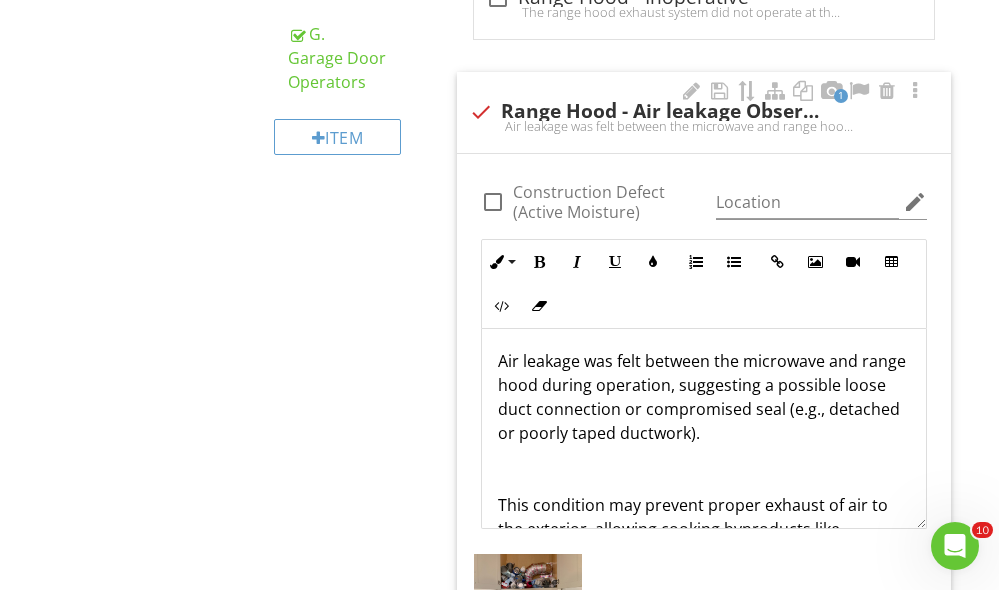 click on "Air leakage was felt between the microwave and range hood during operation, suggesting a possible loose duct connection or compromised seal (e.g., detached or poorly taped ductwork). This condition may prevent proper exhaust of air to the exterior, allowing cooking byproducts like moisture, heat, and odors to recirculate into the interior. Code Reference: Per IRC M1503.1, domestic cooking exhaust equipment must discharge the air to the outdoors and be equipped with a duct system that ensures a continuous, unobstructed path to the exterior. Recommendation: A qualified contractor should evaluate the duct connection behind the microwave/range hood to confirm proper installation and sealing, and make corrections as needed to restore full exhaust functionality." at bounding box center [704, 625] 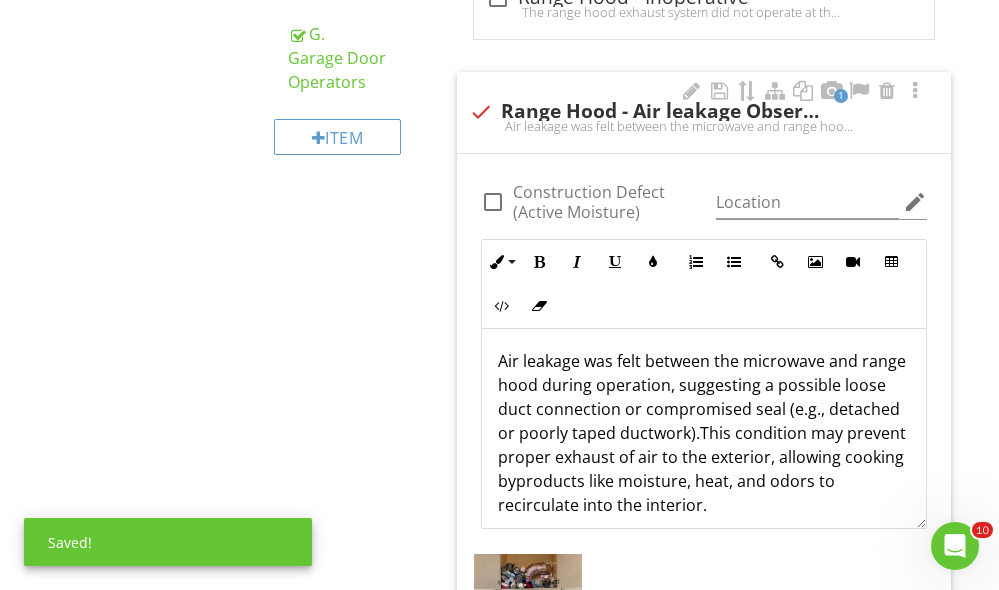 type 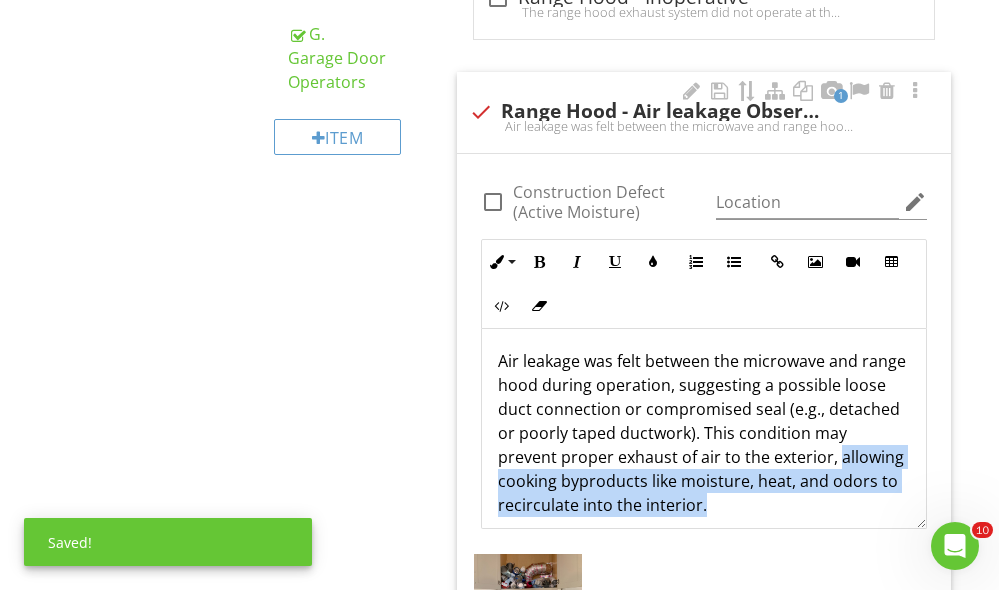 drag, startPoint x: 781, startPoint y: 503, endPoint x: 501, endPoint y: 476, distance: 281.29877 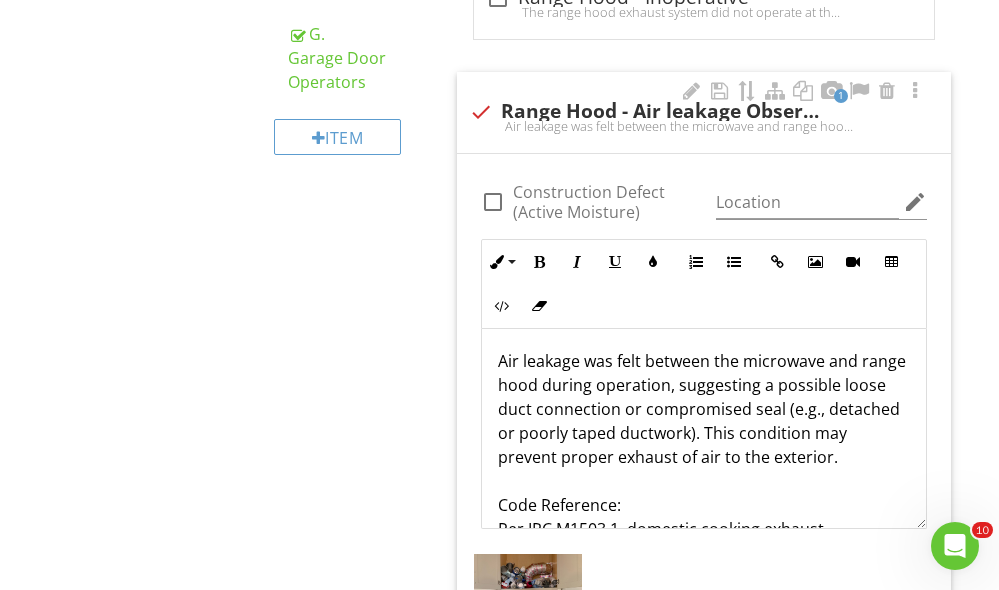 scroll, scrollTop: 42, scrollLeft: 0, axis: vertical 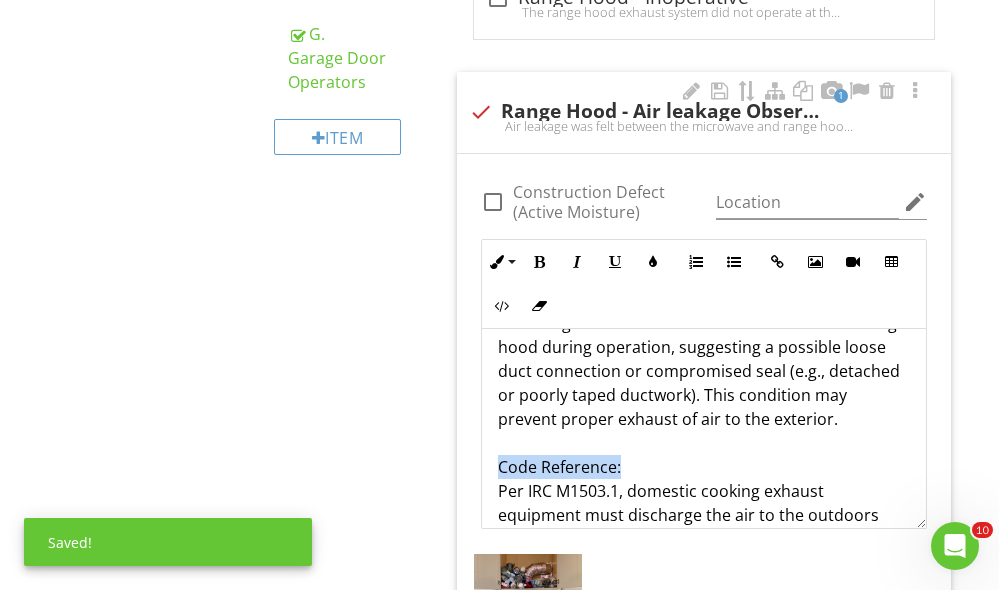 drag, startPoint x: 653, startPoint y: 461, endPoint x: 466, endPoint y: 455, distance: 187.09624 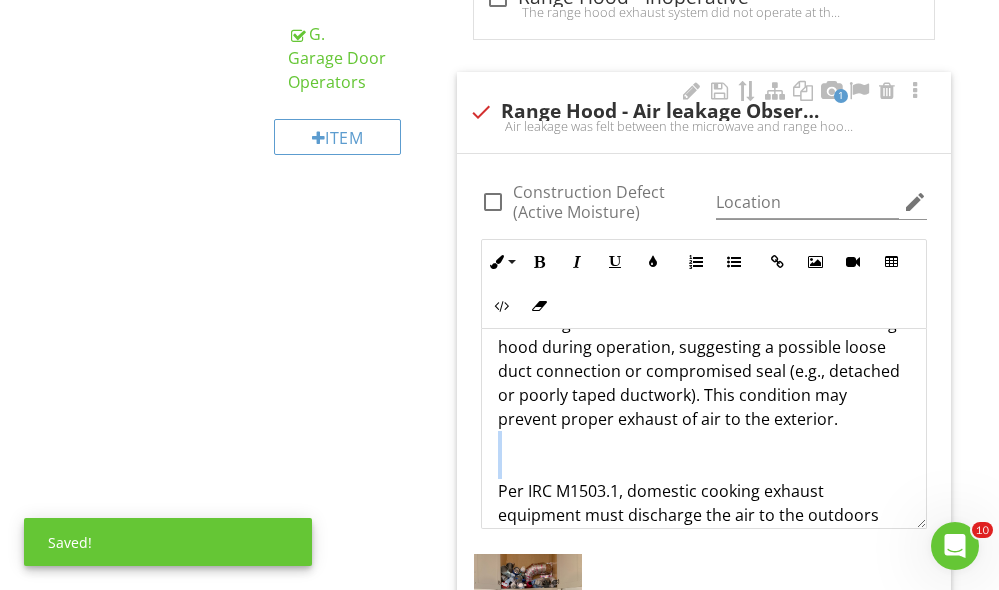 scroll, scrollTop: 933, scrollLeft: 0, axis: vertical 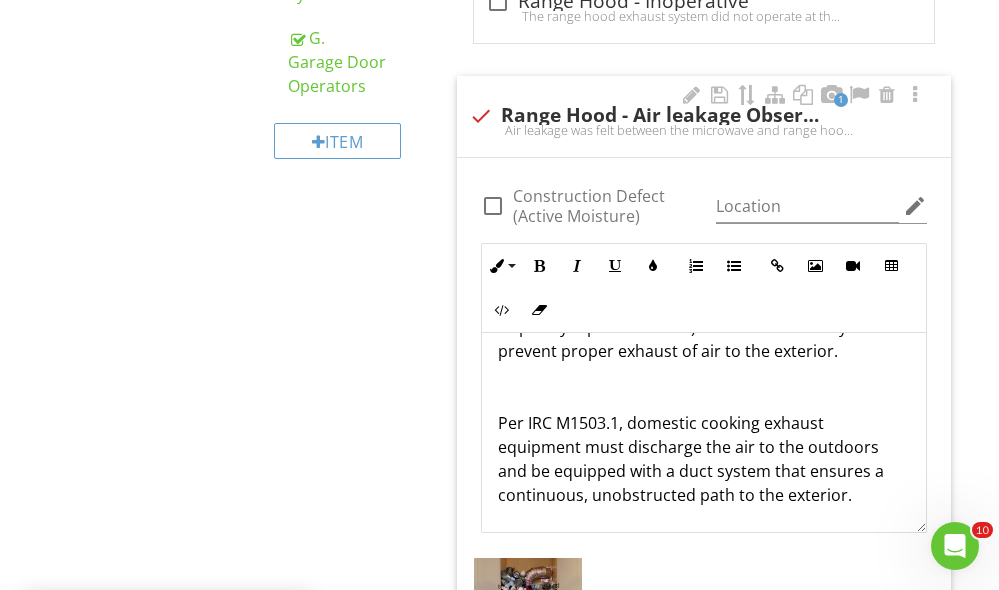 click on "Air leakage was felt between the microwave and range hood during operation, suggesting a possible loose duct connection or compromised seal (e.g., detached or poorly taped ductwork). This condition may prevent proper exhaust of air to the exterior. Per IRC M1503.1, domestic cooking exhaust equipment must discharge the air to the outdoors and be equipped with a duct system that ensures a continuous, unobstructed path to the exterior. Recommendation: A qualified contractor should evaluate the duct connection behind the microwave/range hood to confirm proper installation and sealing, and make corrections as needed to restore full exhaust functionality." at bounding box center (704, 459) 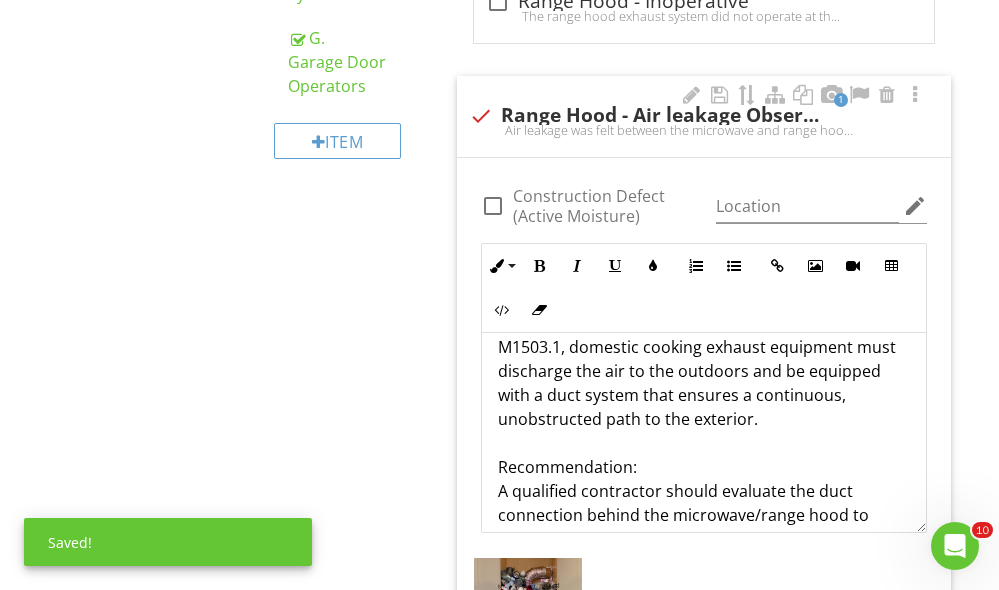 scroll, scrollTop: 146, scrollLeft: 0, axis: vertical 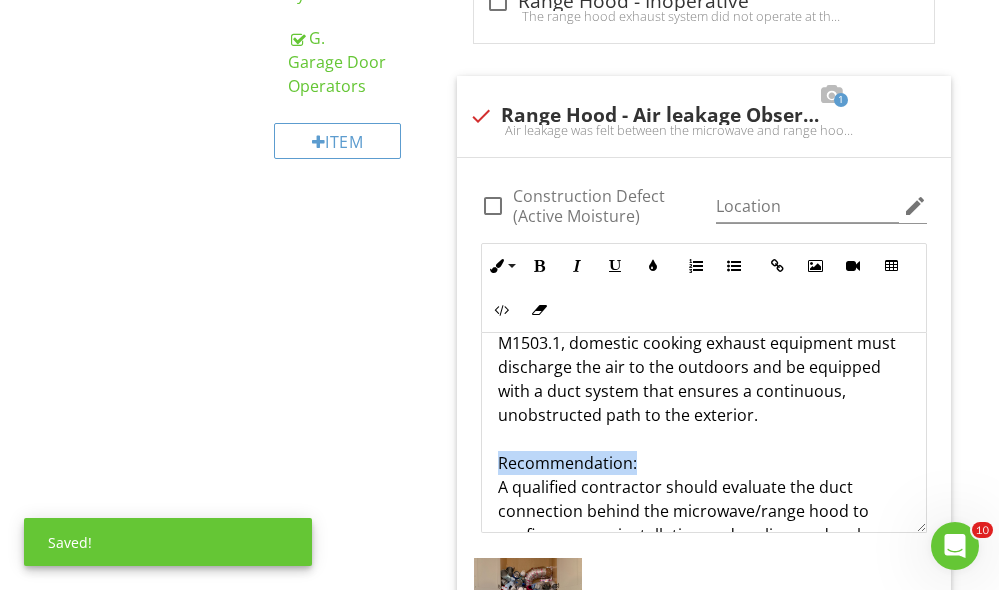 drag, startPoint x: 608, startPoint y: 458, endPoint x: 450, endPoint y: 453, distance: 158.0791 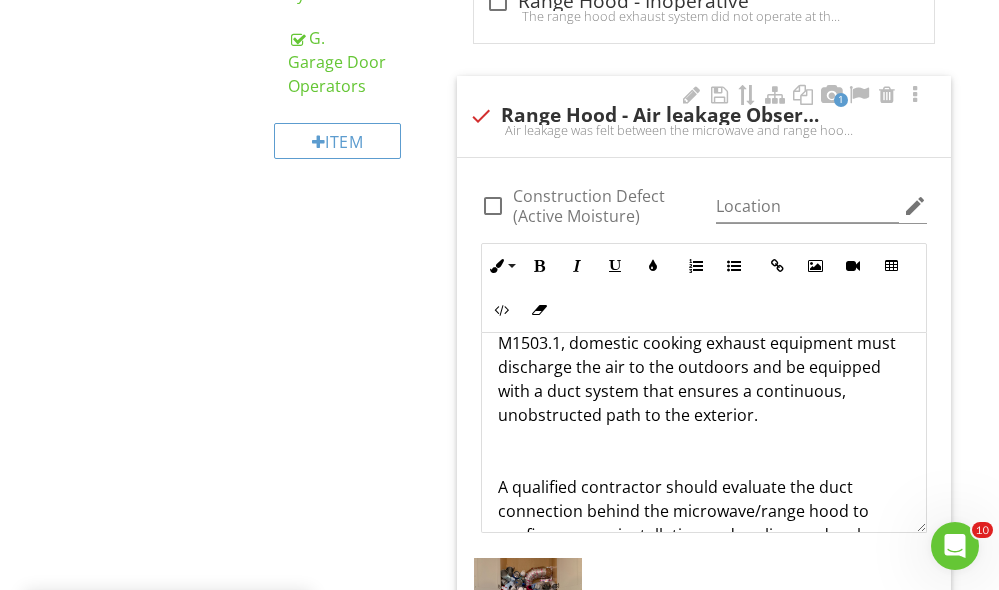 click on "Air leakage was felt between the microwave and range hood during operation, suggesting a possible loose duct connection or compromised seal (e.g., detached or poorly taped ductwork). This condition may prevent proper exhaust of air to the exterior. Per IRC M1503.1, domestic cooking exhaust equipment must discharge the air to the outdoors and be equipped with a duct system that ensures a continuous, unobstructed path to the exterior. A qualified contractor should evaluate the duct connection behind the microwave/range hood to confirm proper installation and sealing, and make corrections as needed to restore full exhaust functionality." at bounding box center (704, 403) 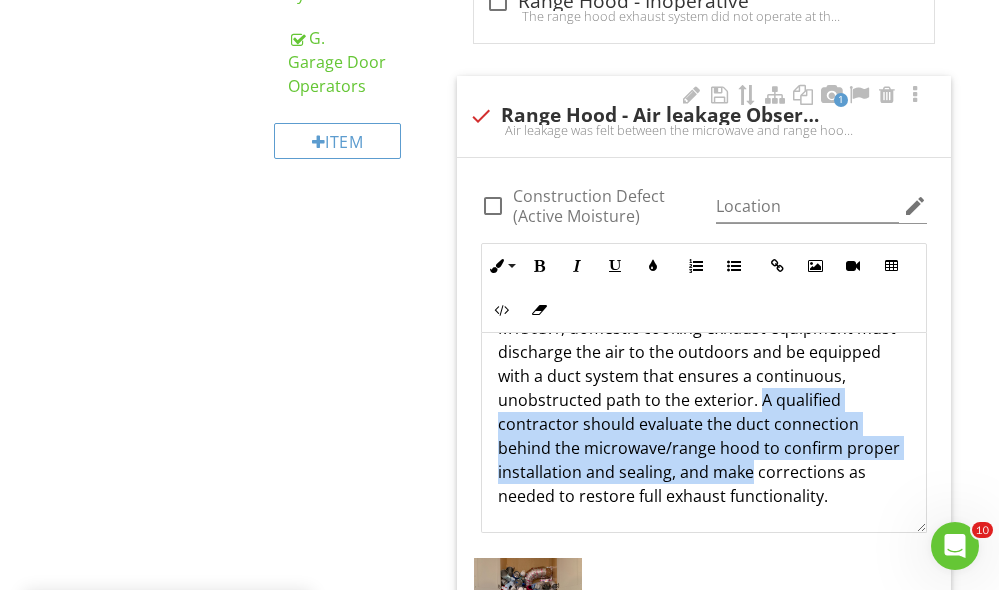 scroll, scrollTop: 185, scrollLeft: 0, axis: vertical 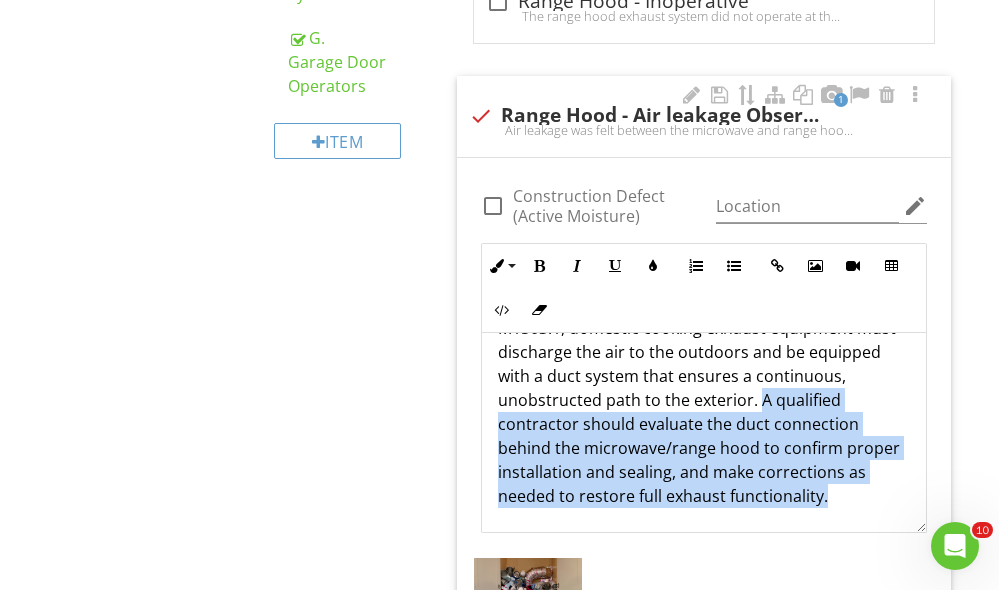drag, startPoint x: 850, startPoint y: 406, endPoint x: 865, endPoint y: 501, distance: 96.17692 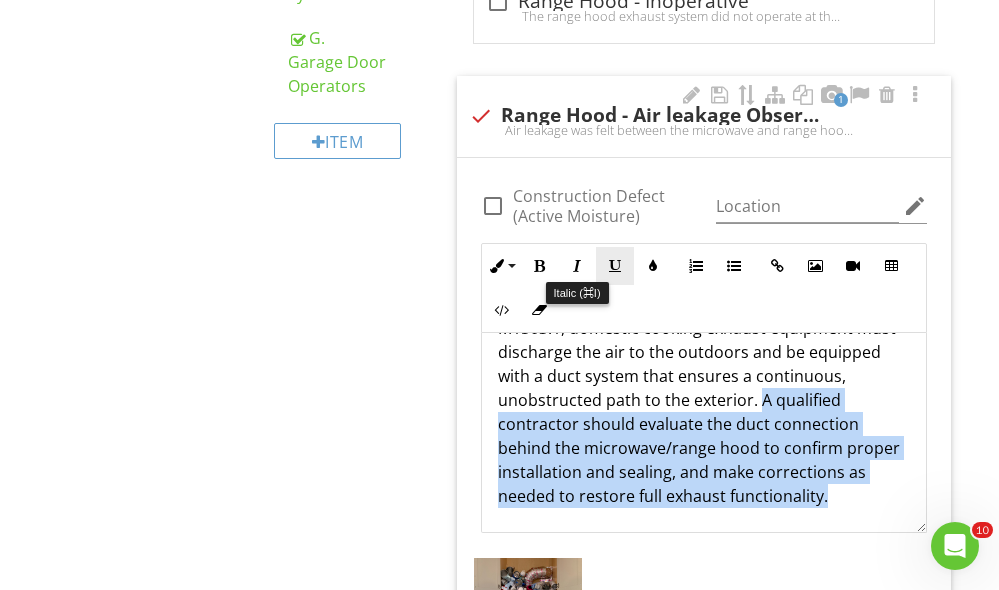 drag, startPoint x: 579, startPoint y: 261, endPoint x: 602, endPoint y: 278, distance: 28.600698 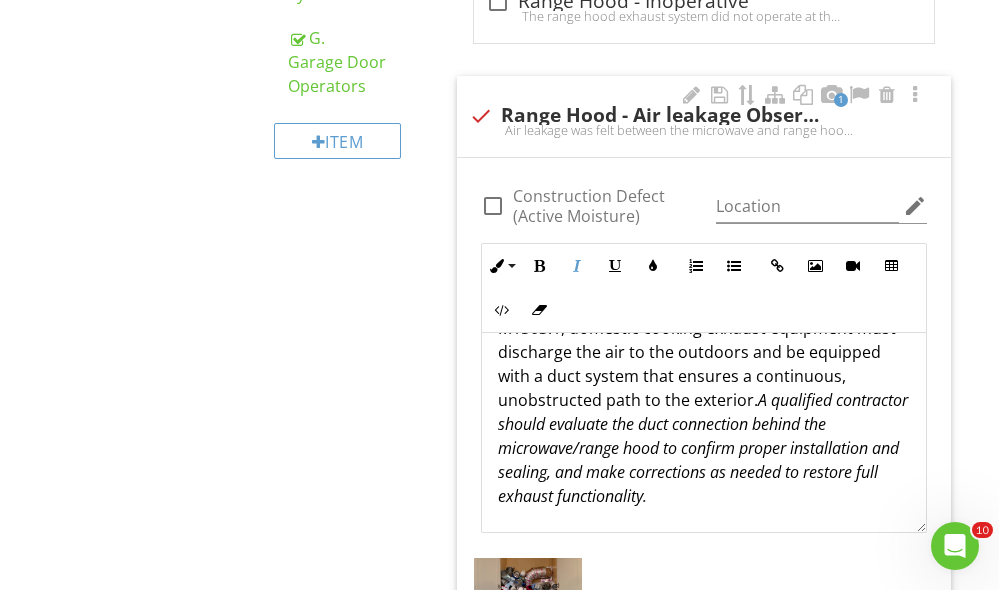 click on "A qualified contractor should evaluate the duct connection behind the microwave/range hood to confirm proper installation and sealing, and make corrections as needed to restore full exhaust functionality." at bounding box center [703, 448] 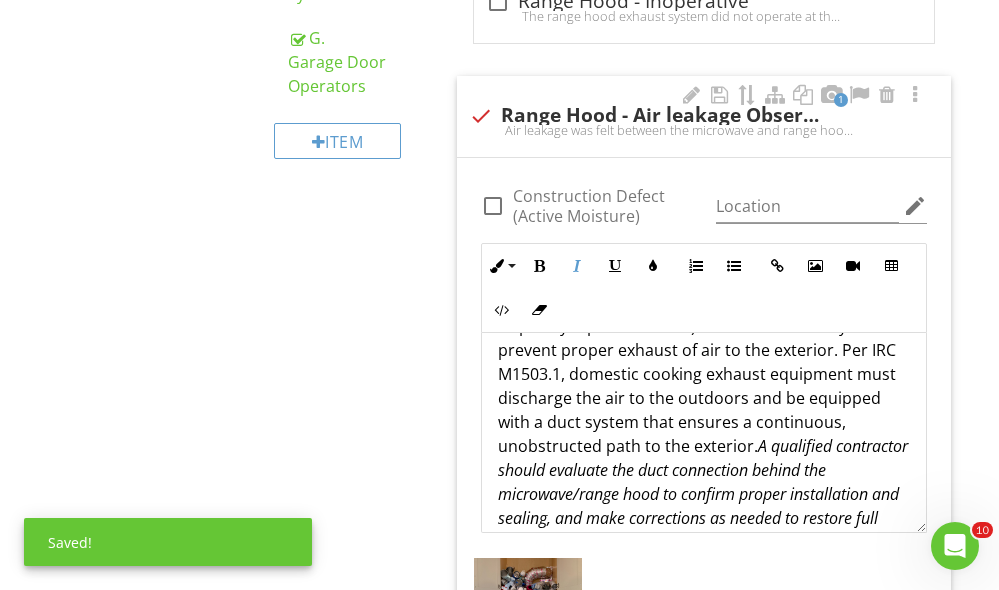 scroll, scrollTop: 0, scrollLeft: 0, axis: both 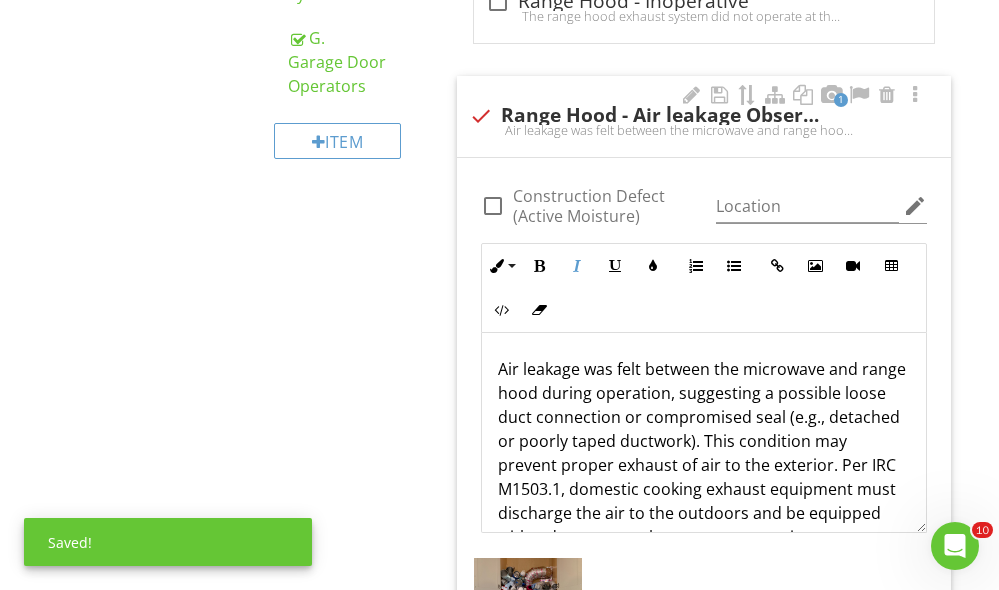 click on "Air leakage was felt between the microwave and range hood during operation, suggesting a possible loose duct connection or compromised seal (e.g., detached or poorly taped ductwork). This condition may prevent proper exhaust of air to the exterior. Per IRC M1503.1, domestic cooking exhaust equipment must discharge the air to the outdoors and be equipped with a duct system that ensures a continuous, unobstructed path to the exterior.  A qualified contractor should evaluate the duct connection behind the microwave/range hood to confirm proper installation and sealing, and make corrections as needed to restore full exhaust functionality." at bounding box center [704, 513] 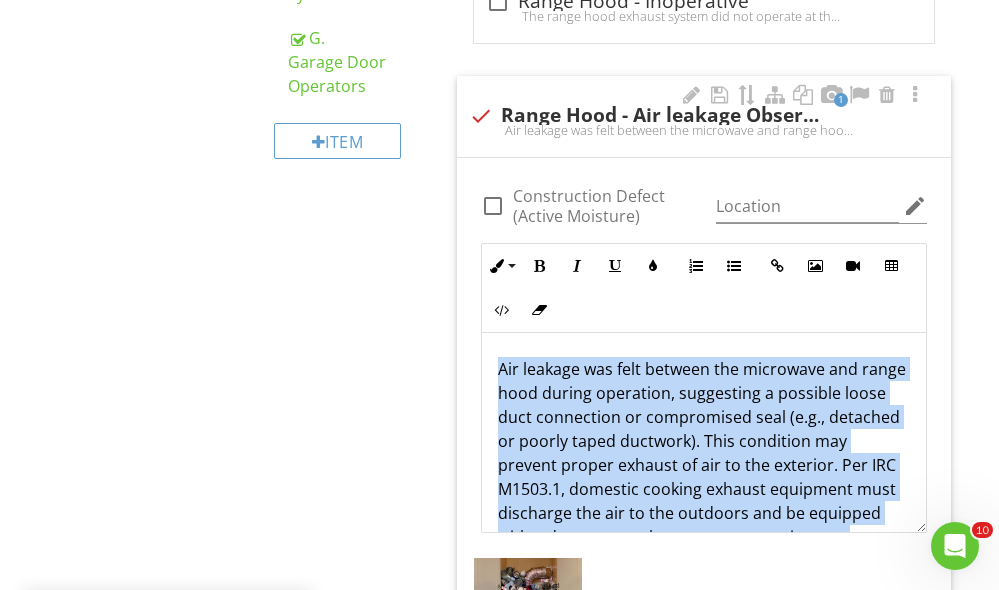 copy on "Air leakage was felt between the microwave and range hood during operation, suggesting a possible loose duct connection or compromised seal (e.g., detached or poorly taped ductwork). This condition may prevent proper exhaust of air to the exterior. Per IRC M1503.1, domestic cooking exhaust equipment must discharge the air to the outdoors and be equipped with a duct system that ensures a continuous, unobstructed path to the exterior.  A qualified contractor should evaluate the duct connection behind the microwave/range hood to confirm proper installation and sealing, and make corrections as needed to restore full exhaust functionality." 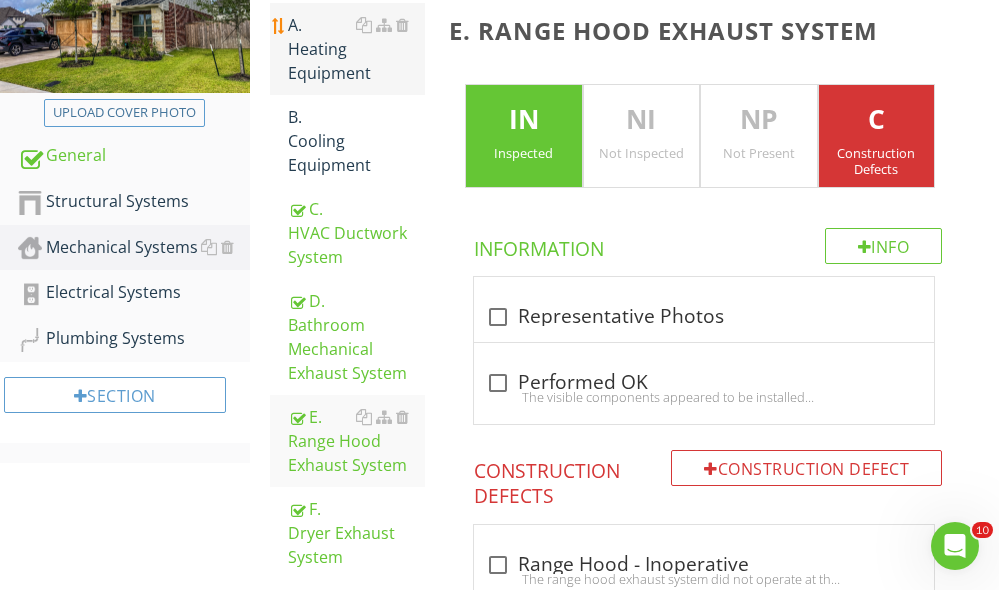 scroll, scrollTop: 177, scrollLeft: 0, axis: vertical 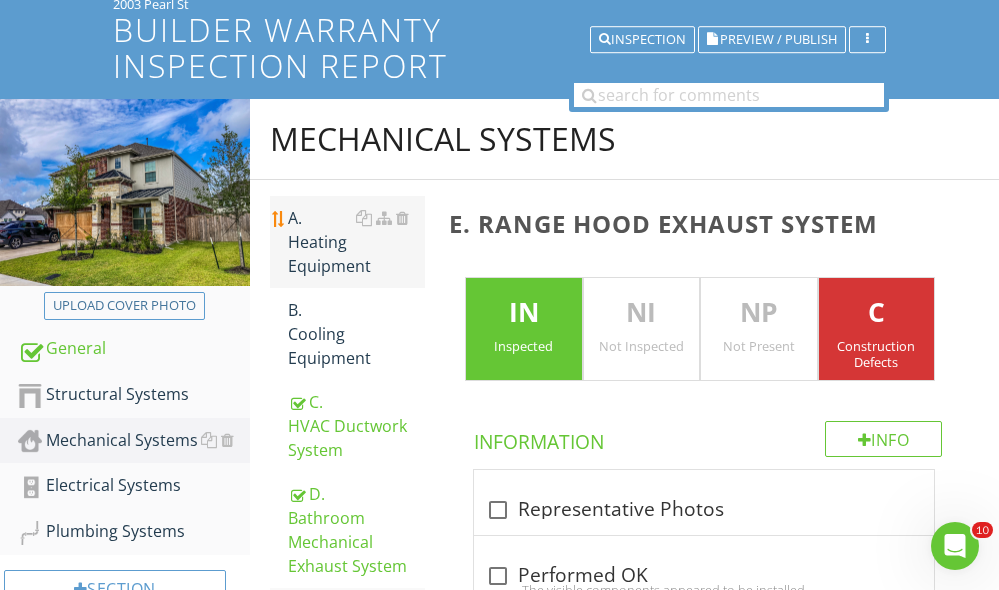 click on "A. Heating Equipment" at bounding box center [356, 242] 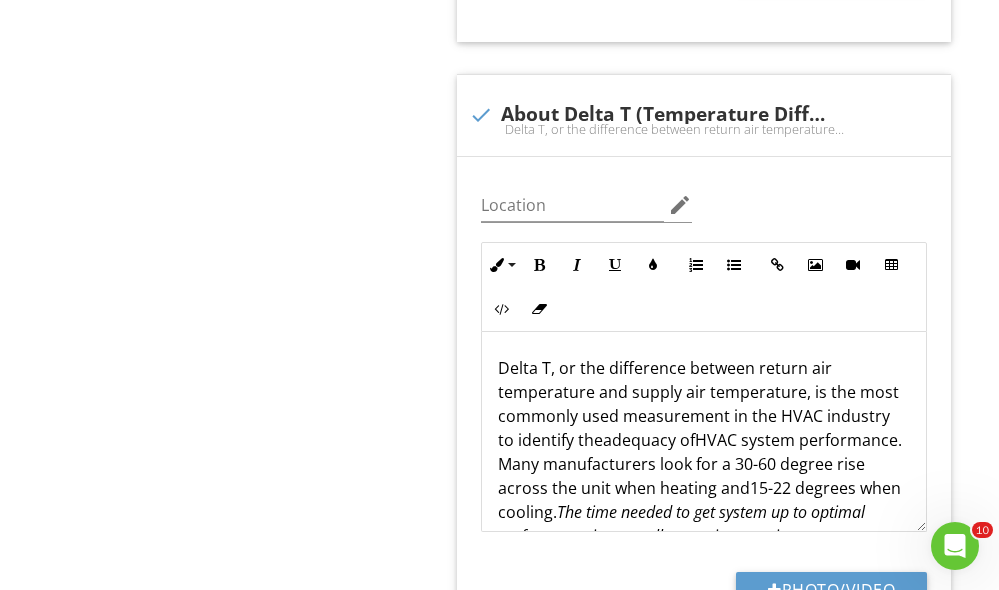 scroll, scrollTop: 1322, scrollLeft: 0, axis: vertical 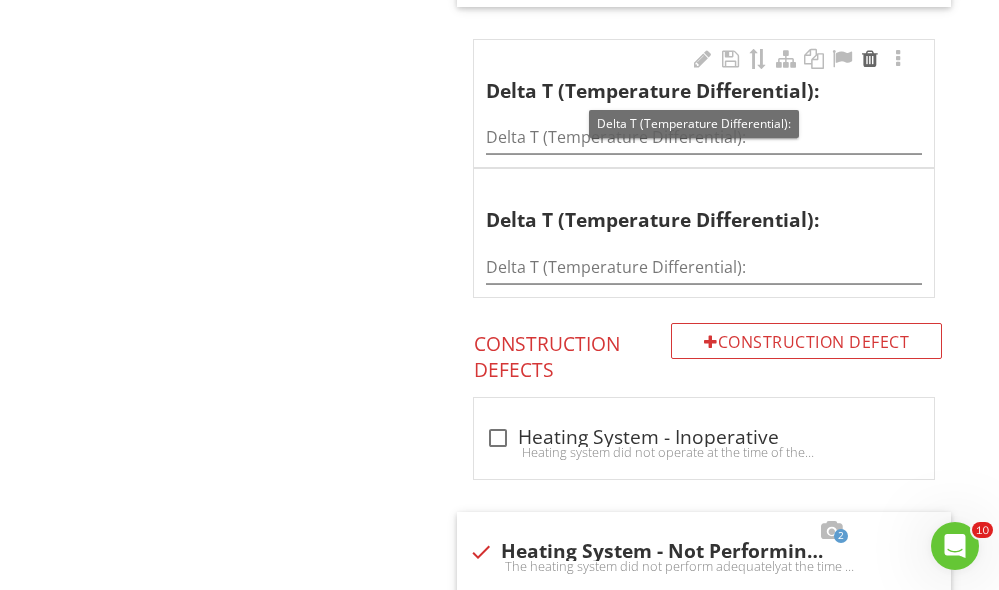 click at bounding box center [870, 59] 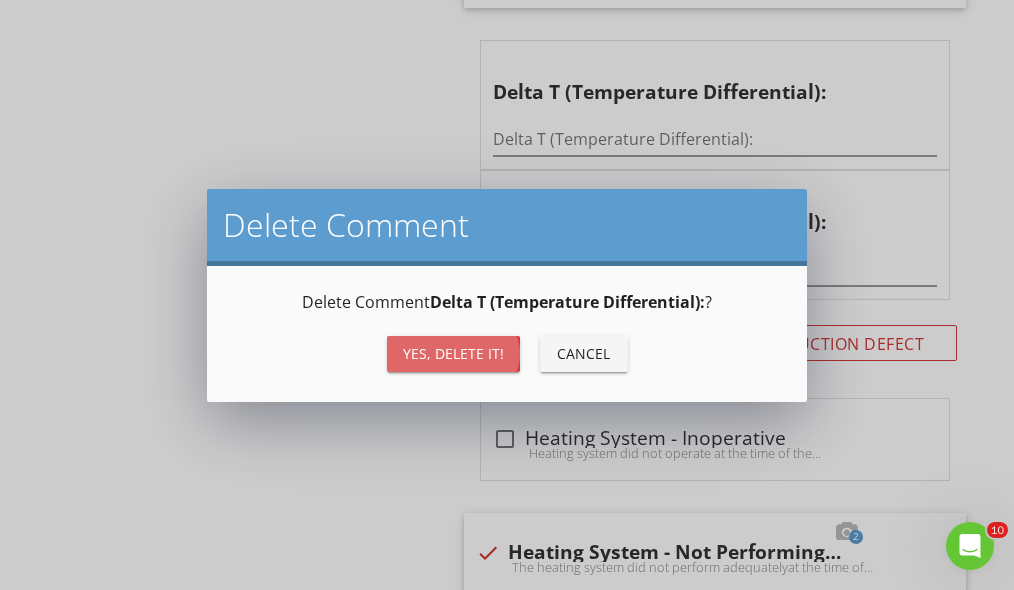 click on "Yes, Delete it!" at bounding box center [453, 353] 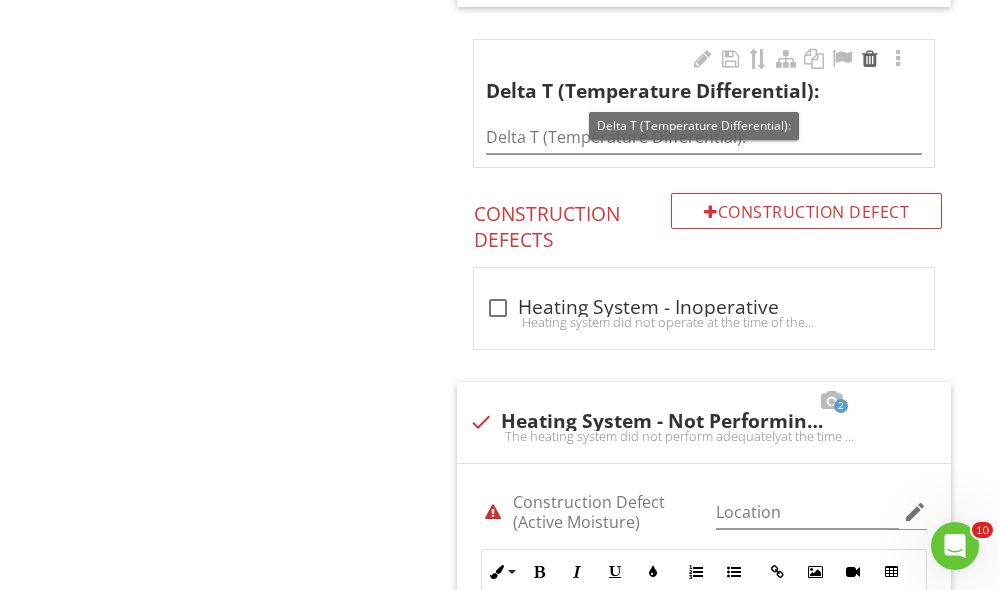 click at bounding box center [870, 59] 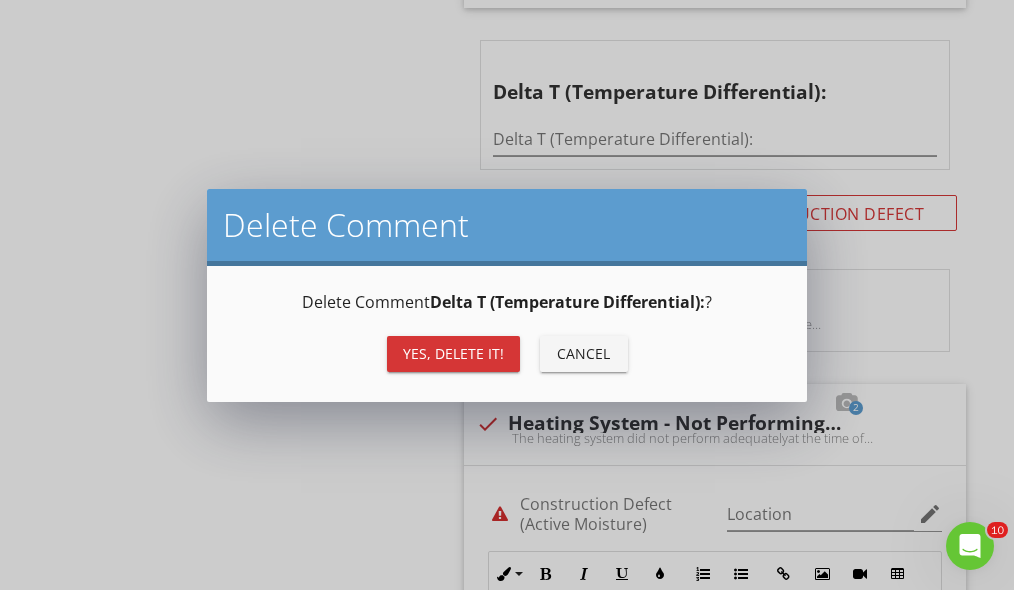 click on "Yes, Delete it!" at bounding box center [453, 353] 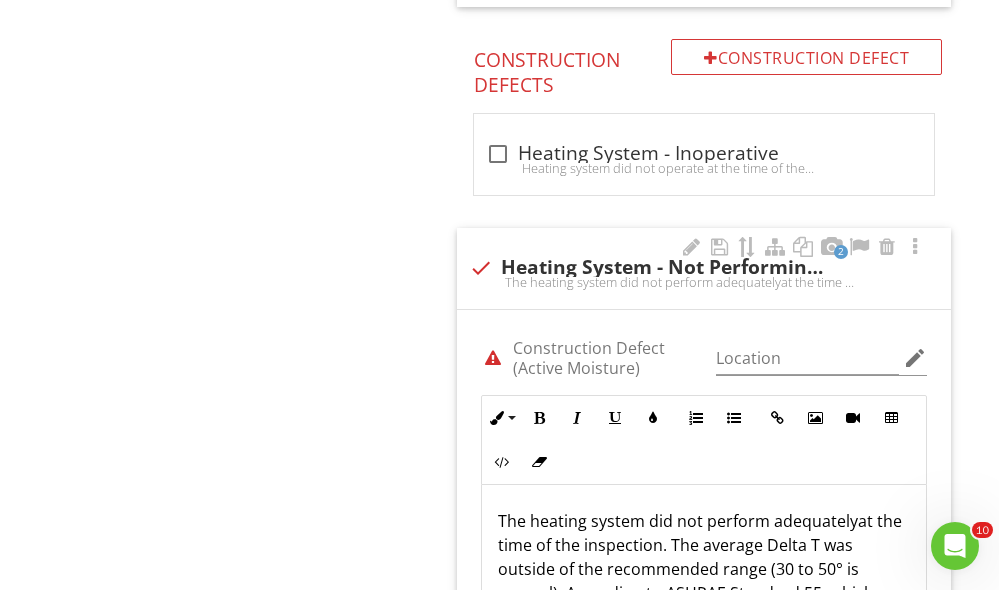 click at bounding box center (493, 358) 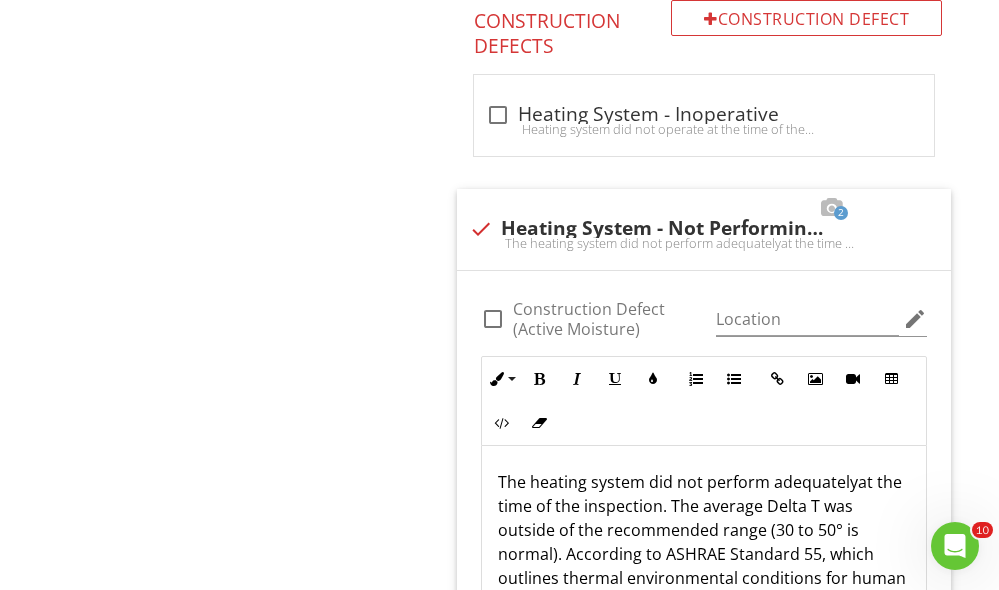 scroll, scrollTop: 2025, scrollLeft: 0, axis: vertical 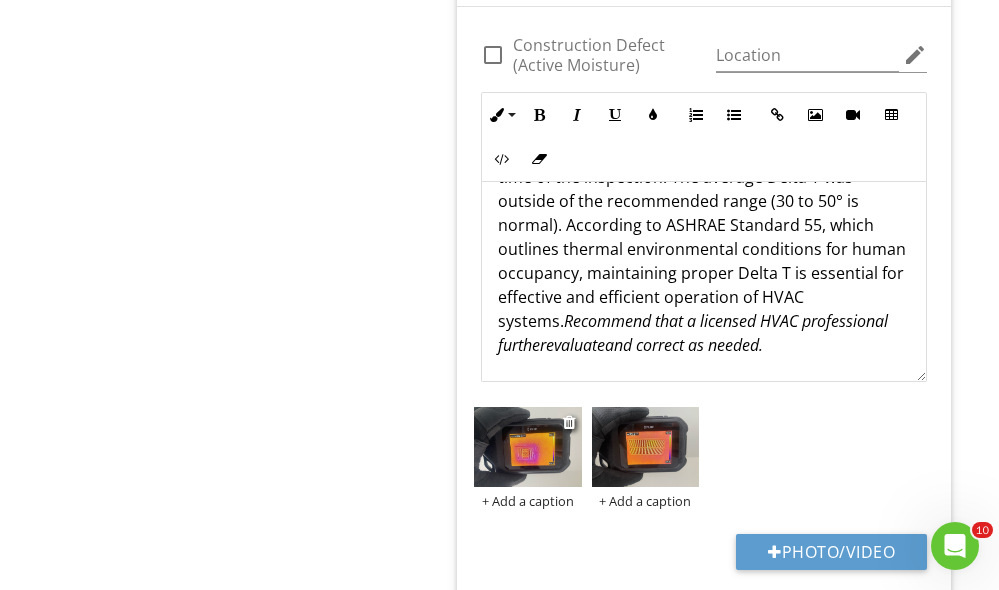 click at bounding box center (527, 447) 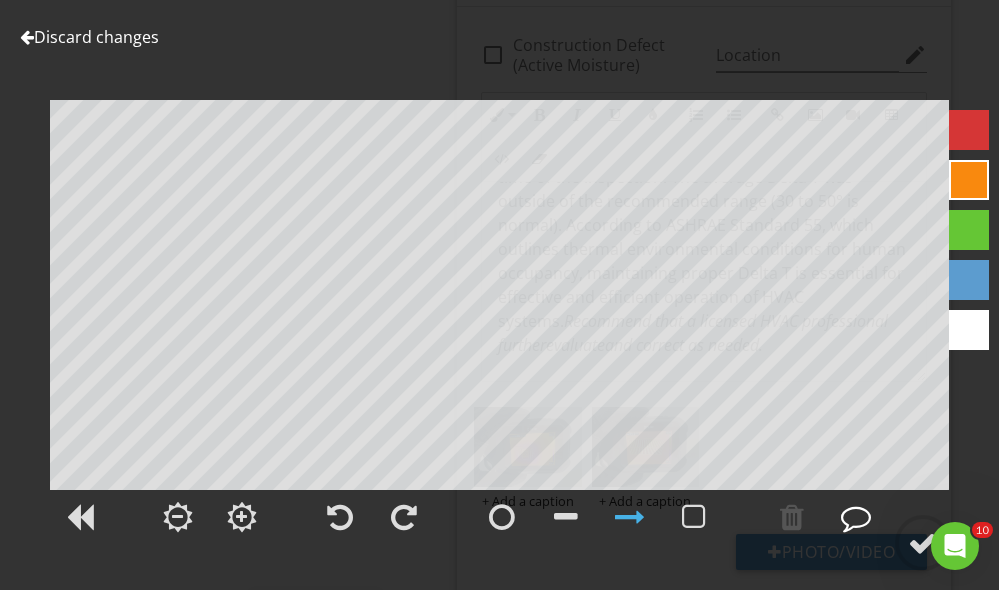 click at bounding box center [856, 517] 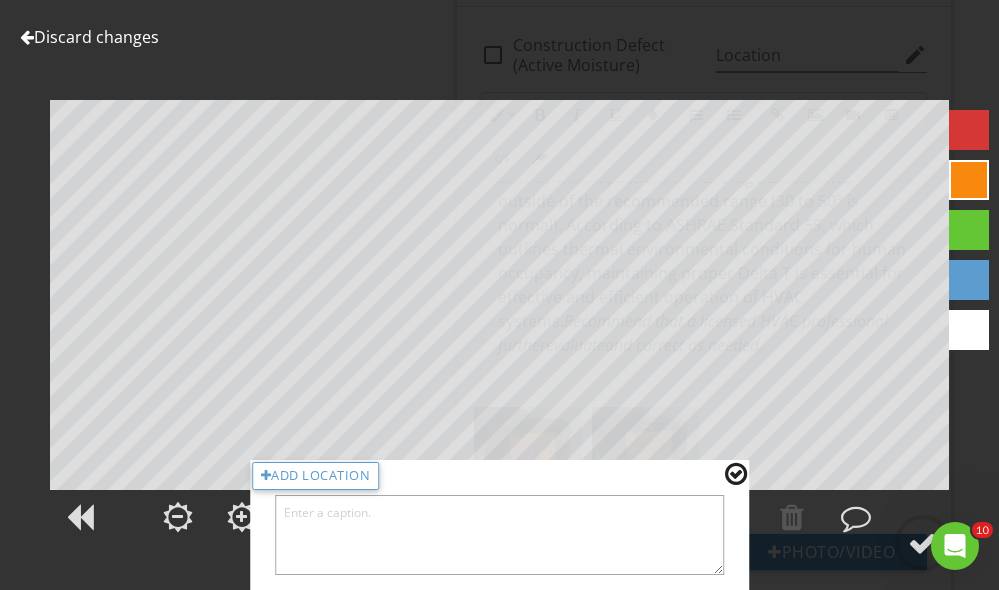 click at bounding box center (500, 535) 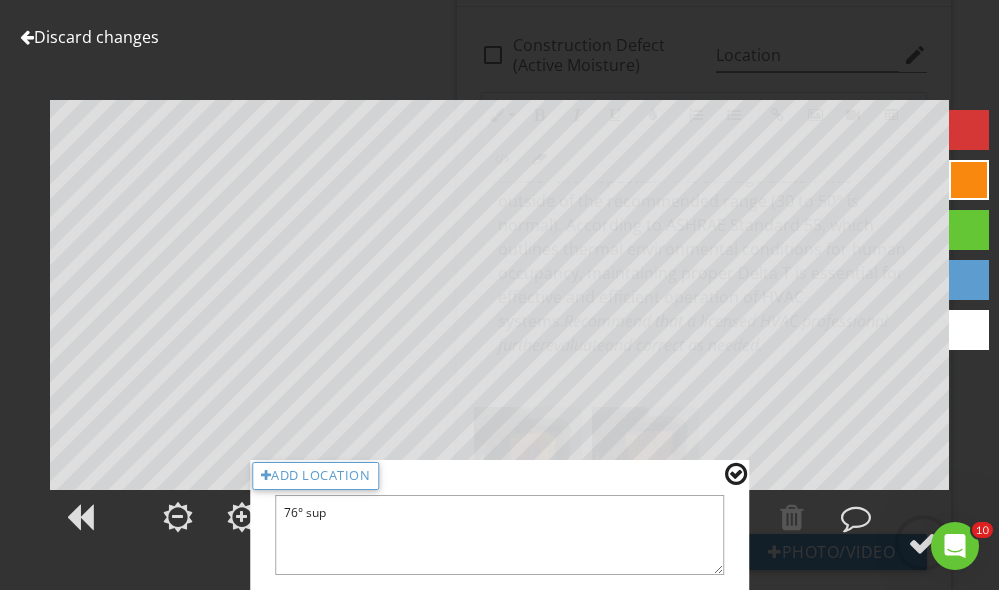 scroll, scrollTop: 2262, scrollLeft: 0, axis: vertical 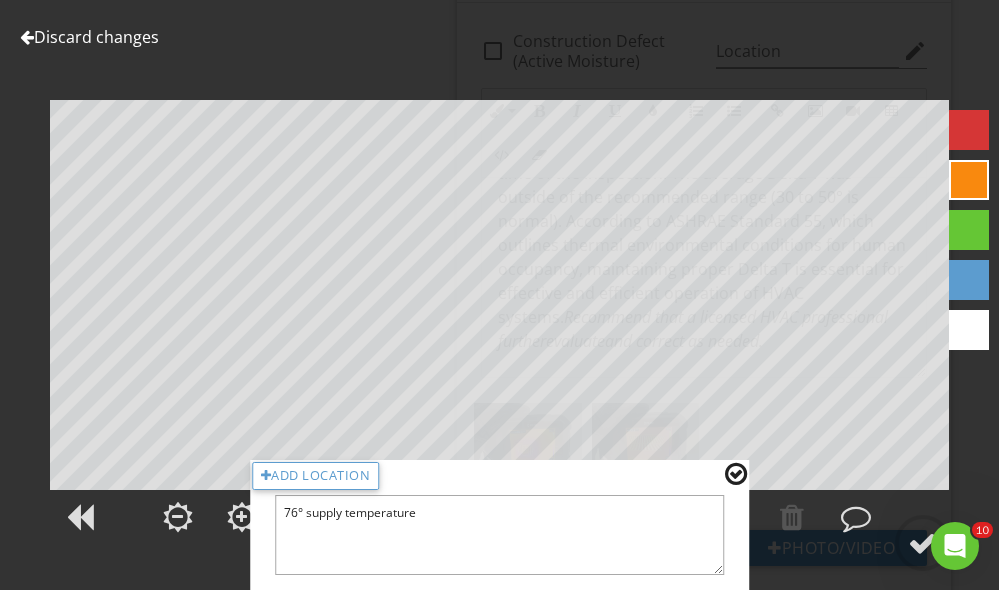 type on "76° supply temperature" 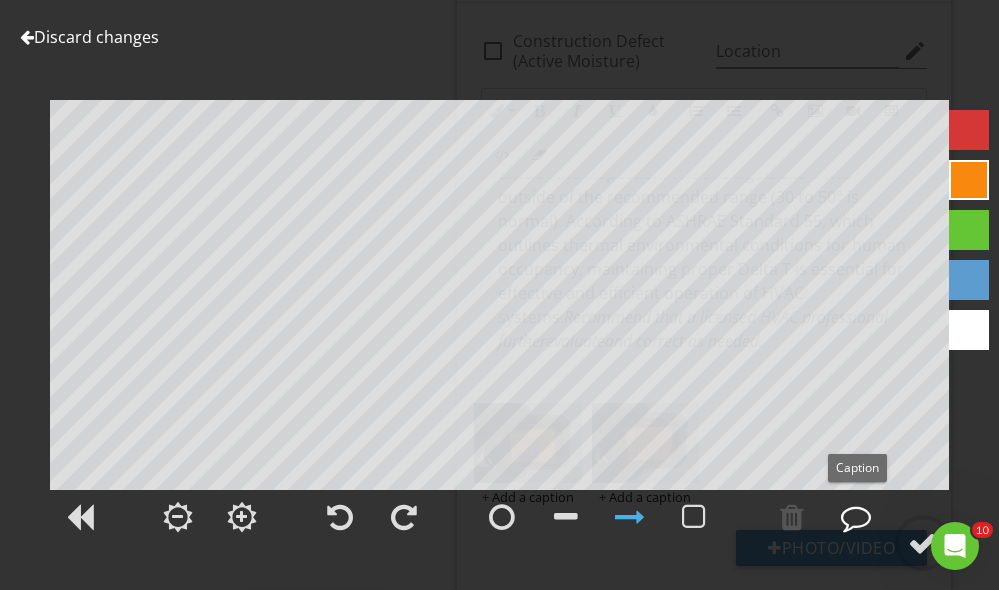 click at bounding box center [856, 517] 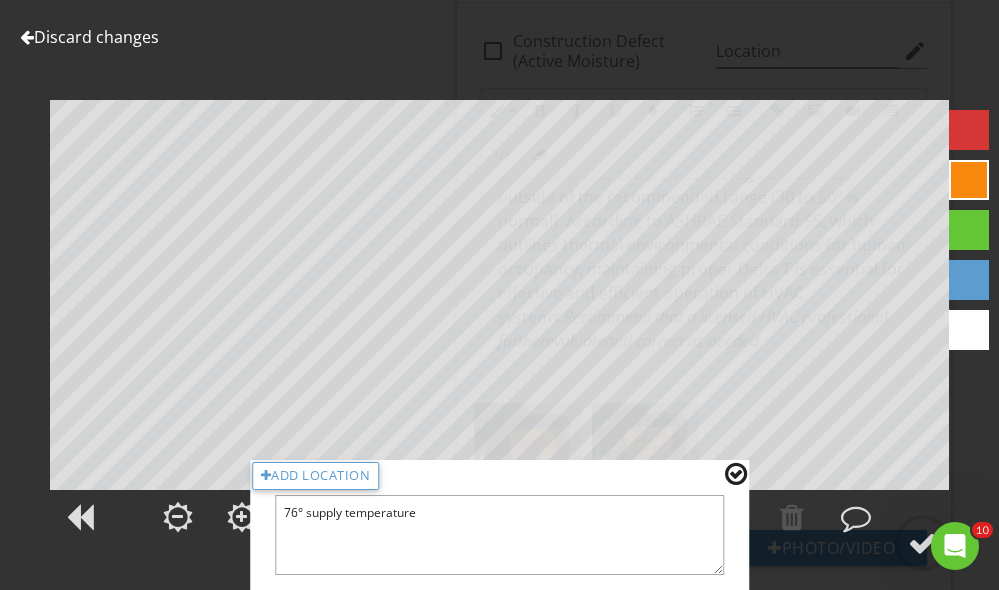 click at bounding box center [736, 474] 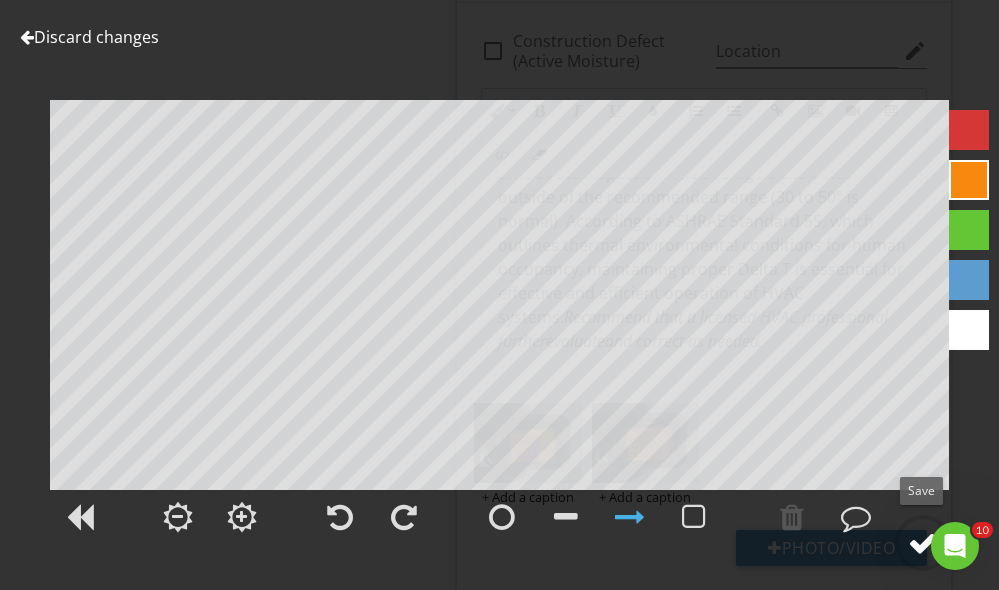 click at bounding box center (923, 543) 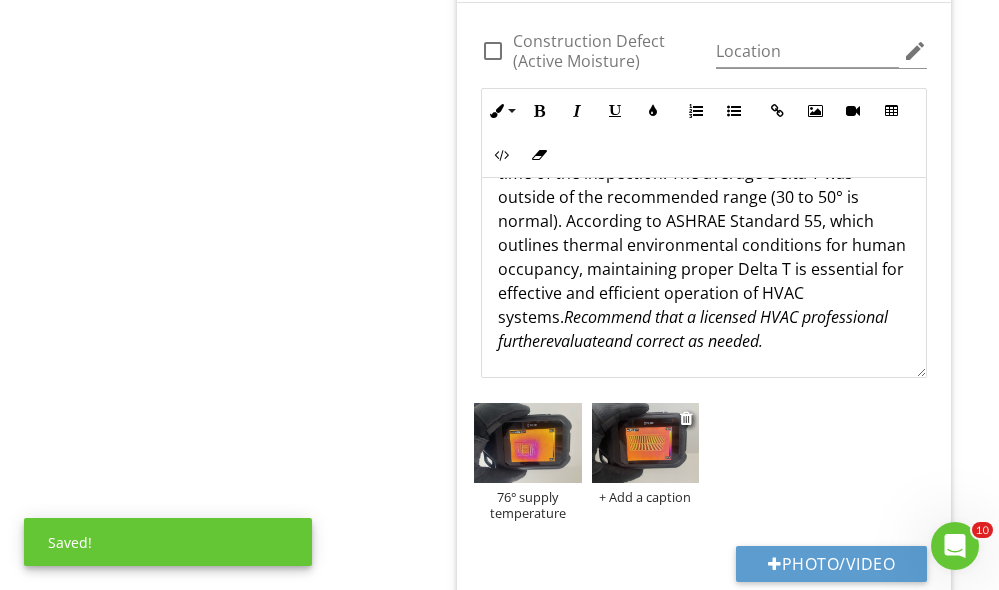 click at bounding box center (645, 443) 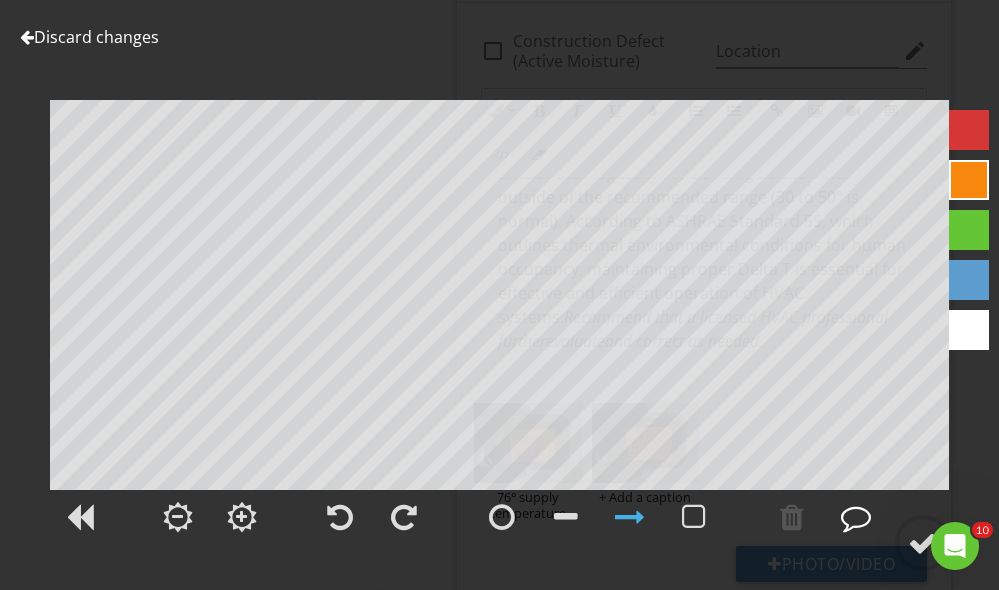 click at bounding box center (856, 517) 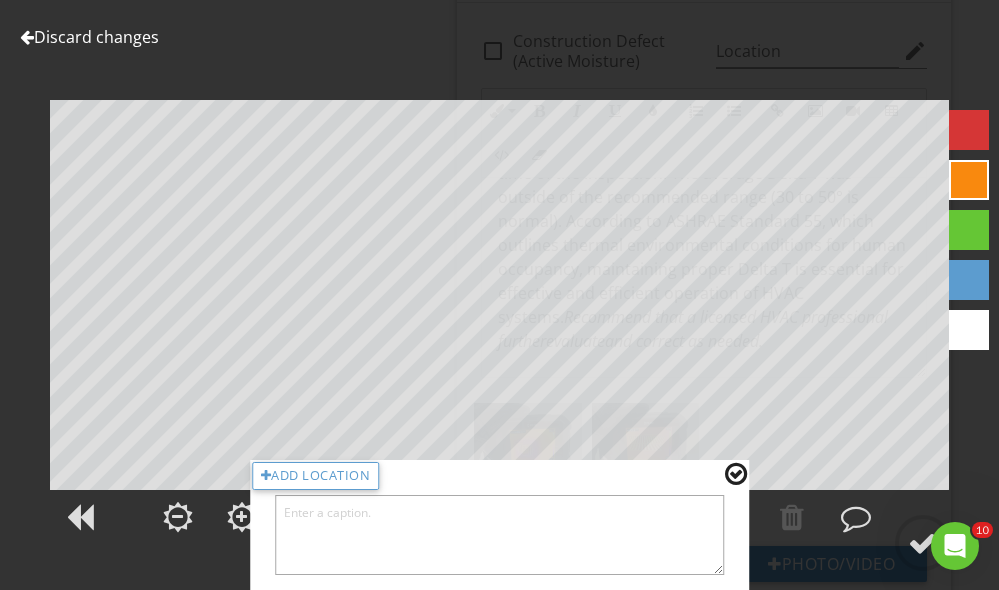 click at bounding box center (500, 535) 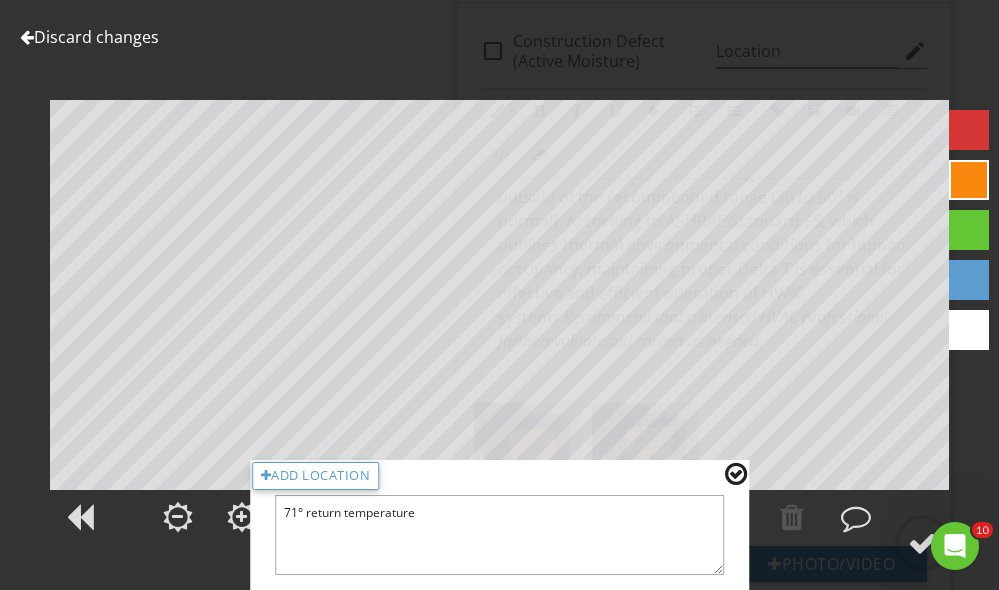 type on "71° return temperature" 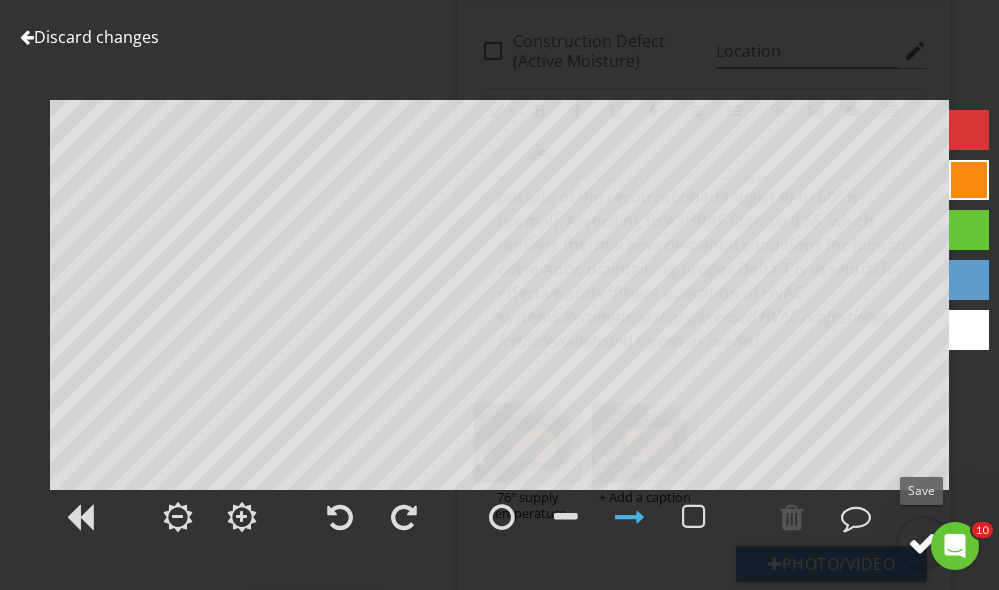 click at bounding box center (923, 543) 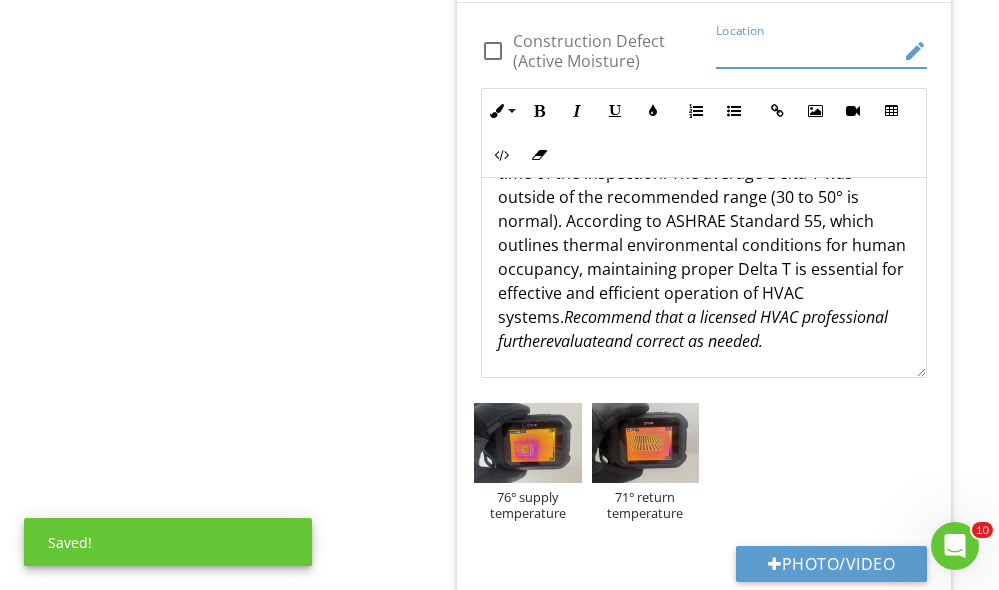 click at bounding box center [807, 51] 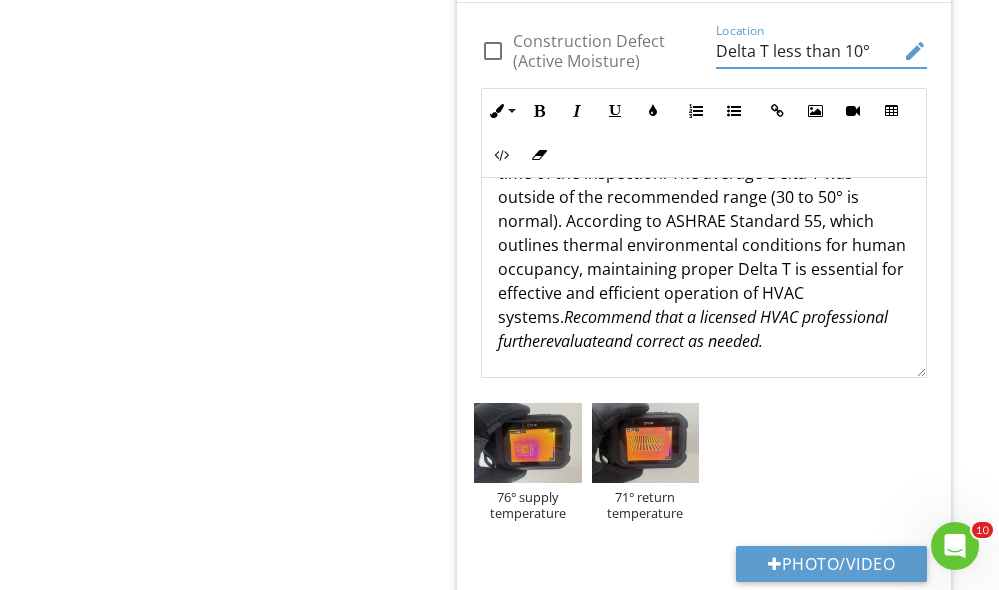 type on "Delta T less than 10°" 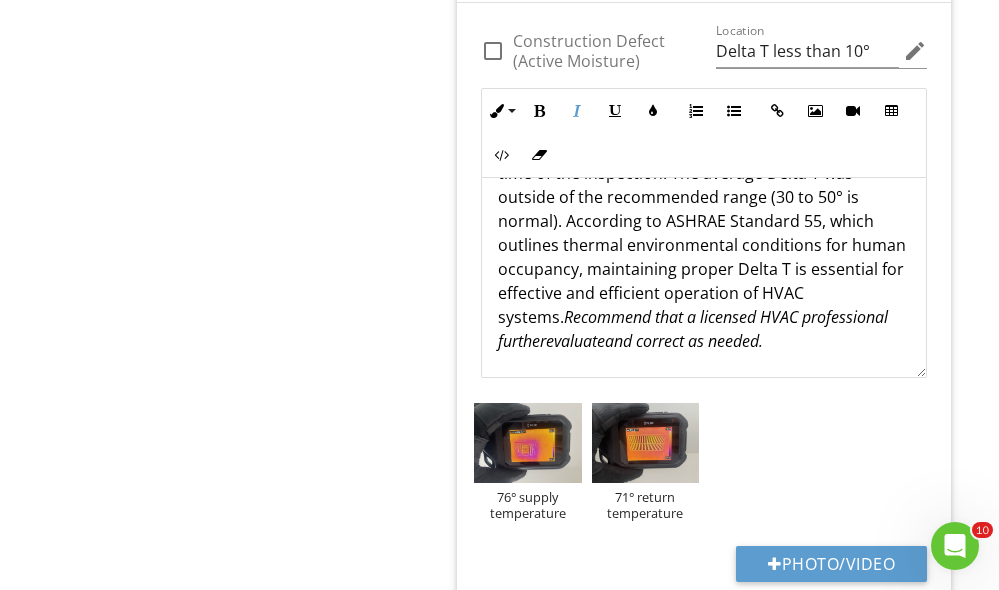 scroll, scrollTop: 0, scrollLeft: 0, axis: both 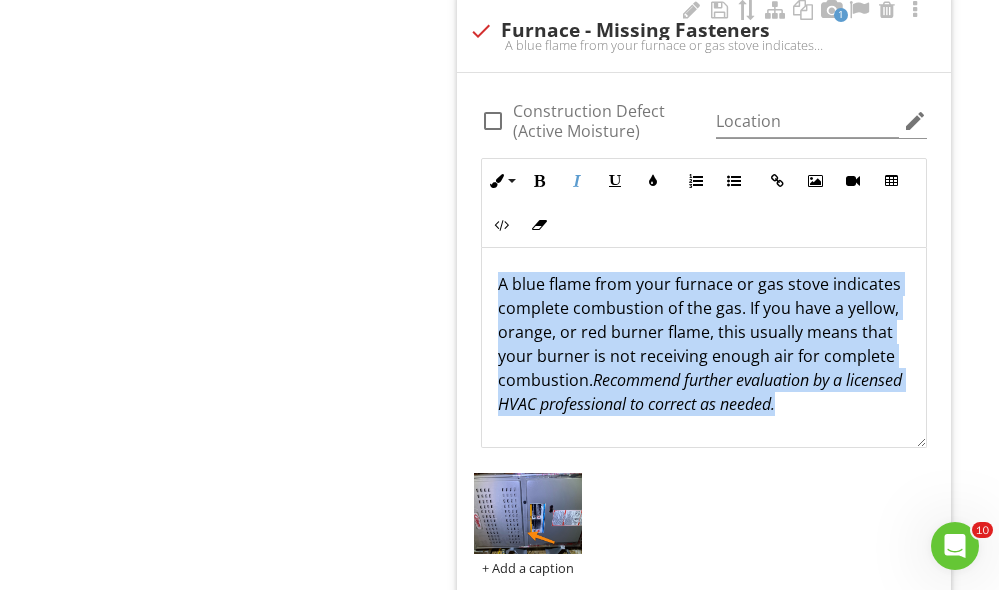 drag, startPoint x: 649, startPoint y: 426, endPoint x: 466, endPoint y: 275, distance: 237.25514 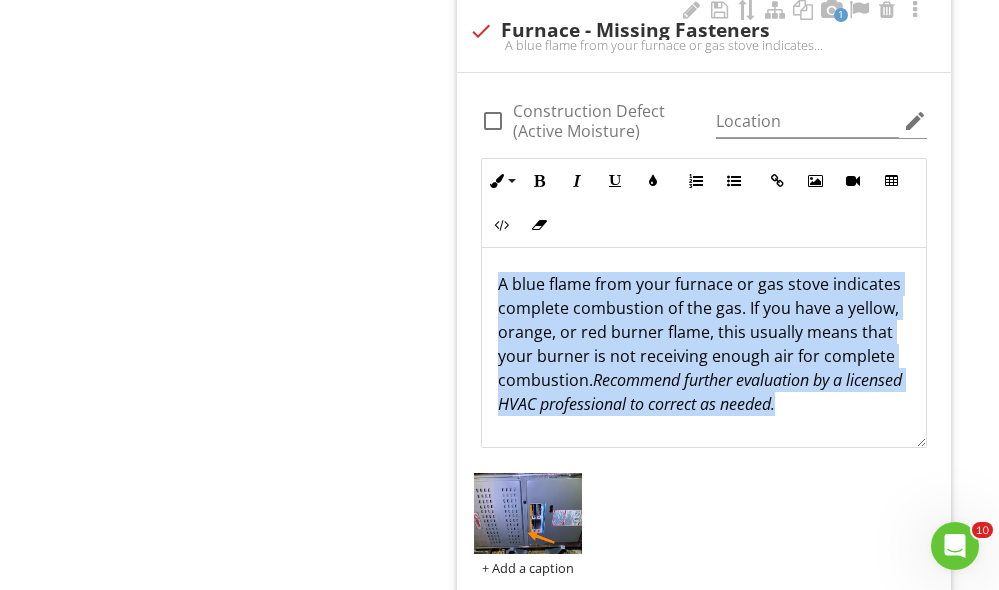 type 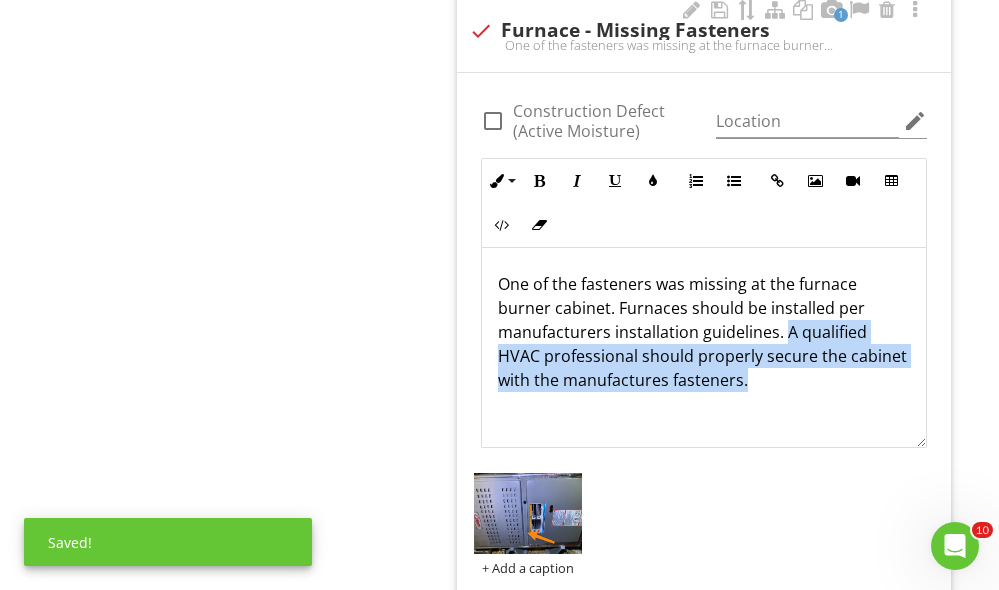 drag, startPoint x: 782, startPoint y: 325, endPoint x: 835, endPoint y: 409, distance: 99.32271 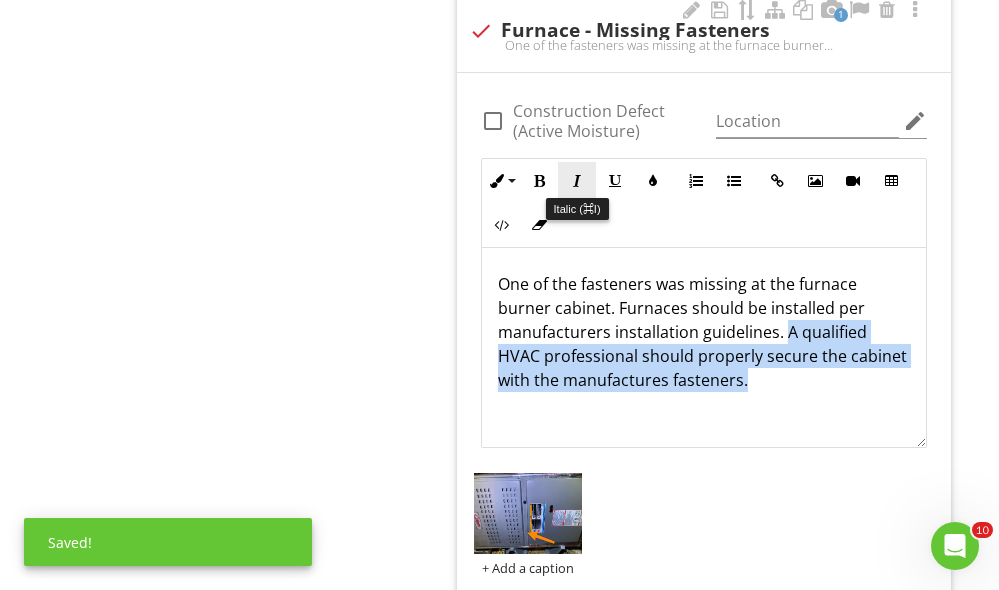 click at bounding box center (577, 181) 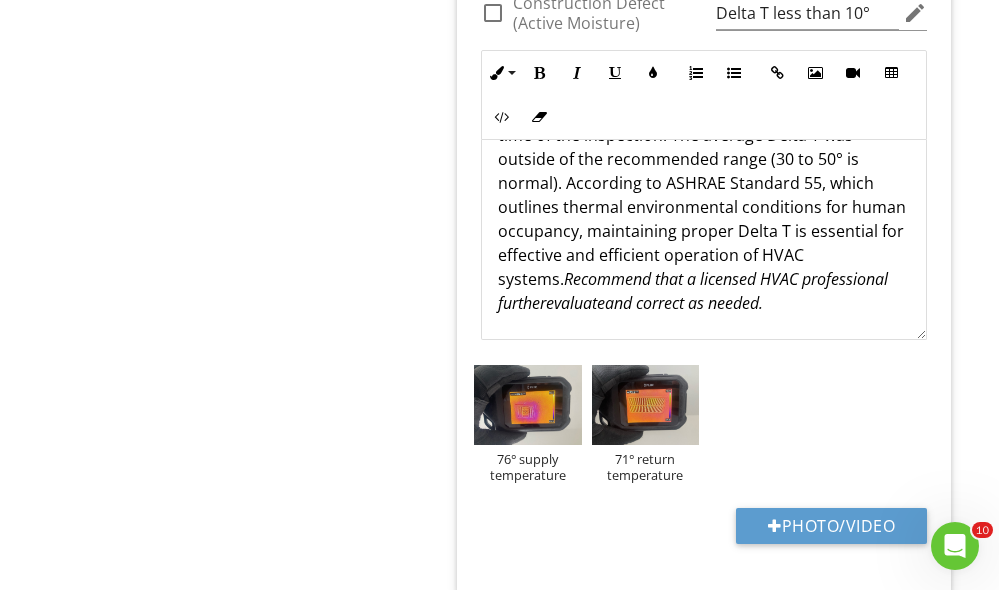 scroll, scrollTop: 2304, scrollLeft: 0, axis: vertical 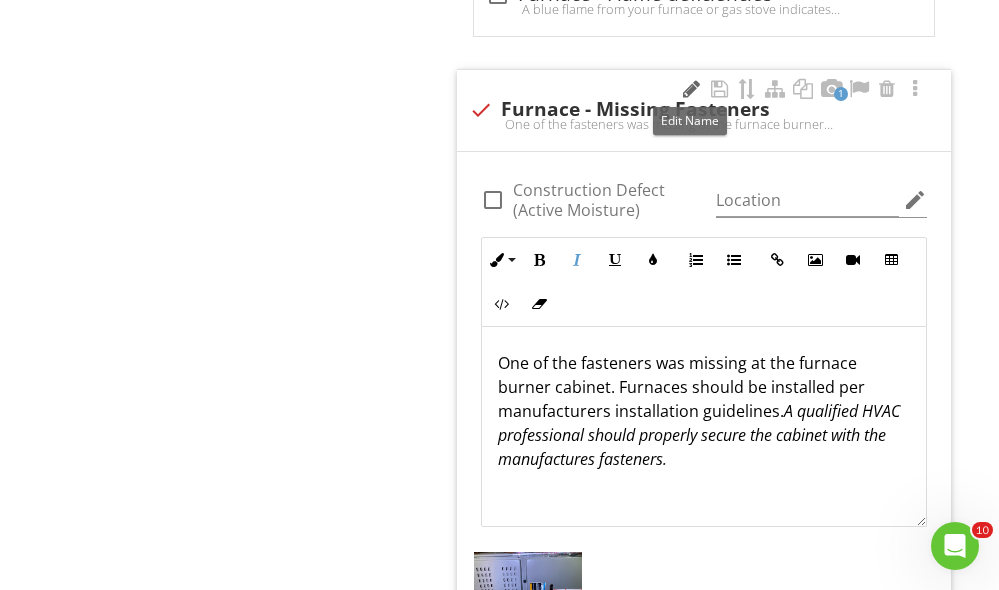 click at bounding box center [691, 89] 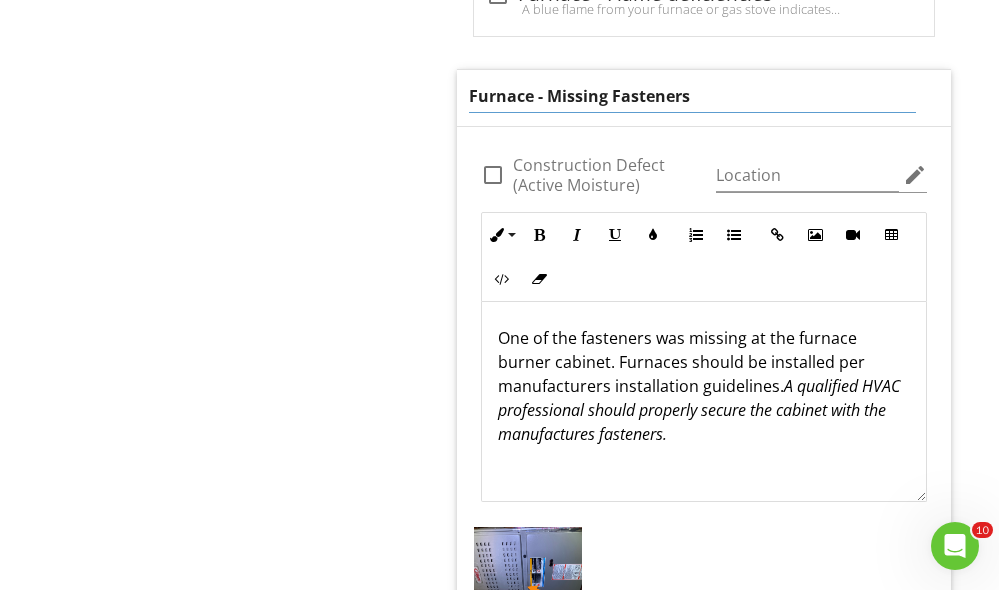 drag, startPoint x: 535, startPoint y: 91, endPoint x: 429, endPoint y: 88, distance: 106.04244 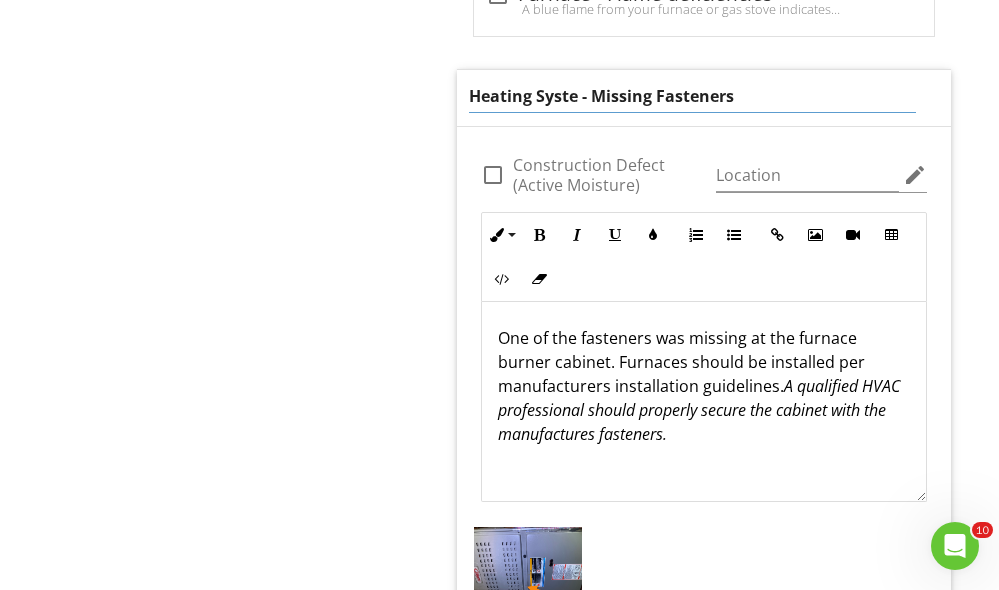 type on "Heating System - Missing Fasteners" 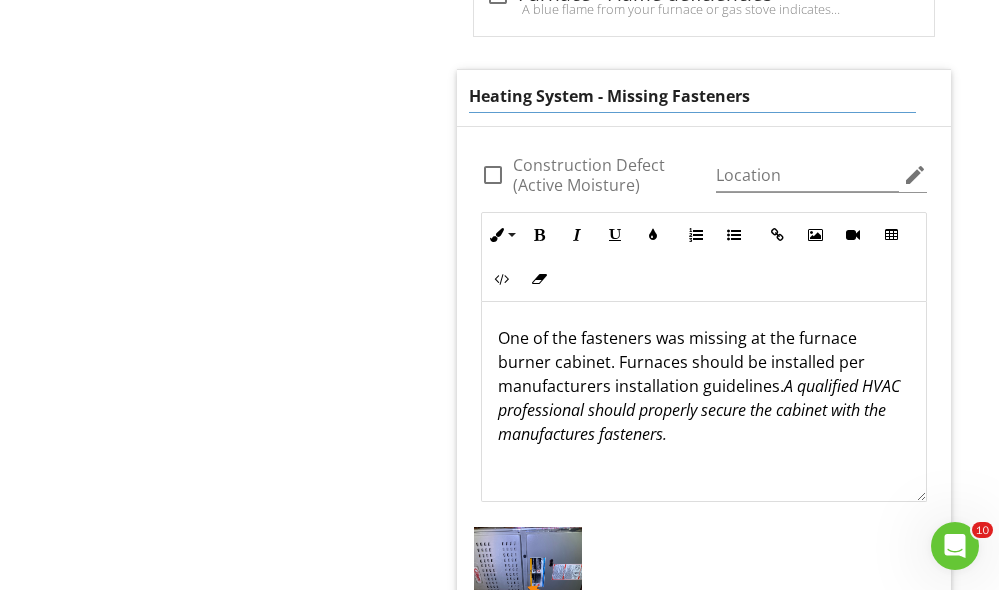 click on "Mechanical Systems
A. Heating Equipment
B. Cooling Equipment
C. HVAC Ductwork System
D. Bathroom Mechanical Exhaust System
E. Range Hood Exhaust System
F. Dryer Exhaust System
G. Garage Door Operators
Item
A. Heating Equipment
IN   Inspected NI   Not Inspected NP   Not Present C   Construction Defects
Info
Information                 1         check
Representative Photos
Location edit       Inline Style XLarge Large Normal Small Light Small/Light Bold Italic Underline Colors Ordered List Unordered List Insert Link Insert Image Insert Video Insert Table Code View Clear Formatting Enter text here" at bounding box center (624, -314) 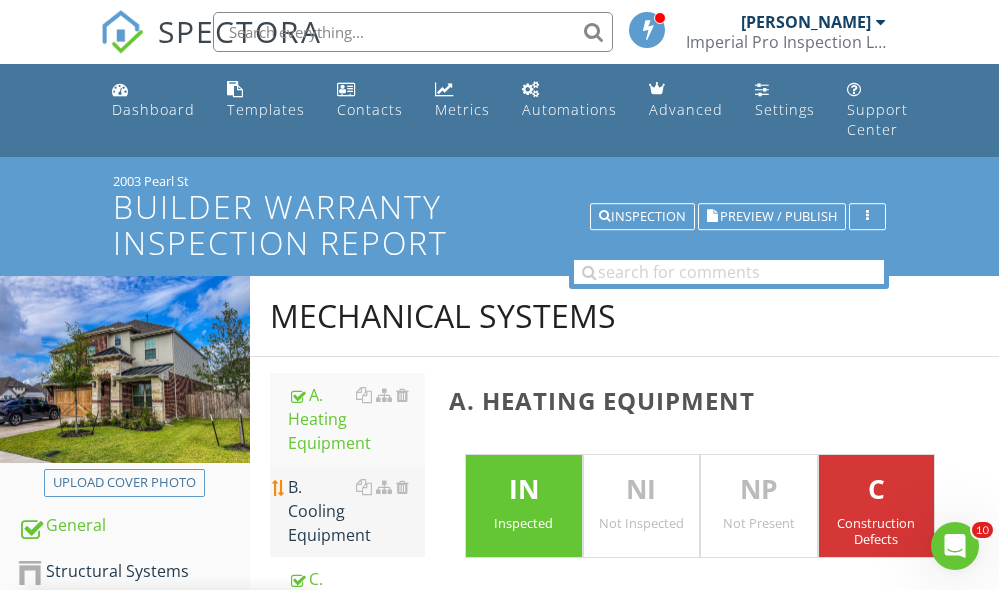 scroll, scrollTop: 140, scrollLeft: 0, axis: vertical 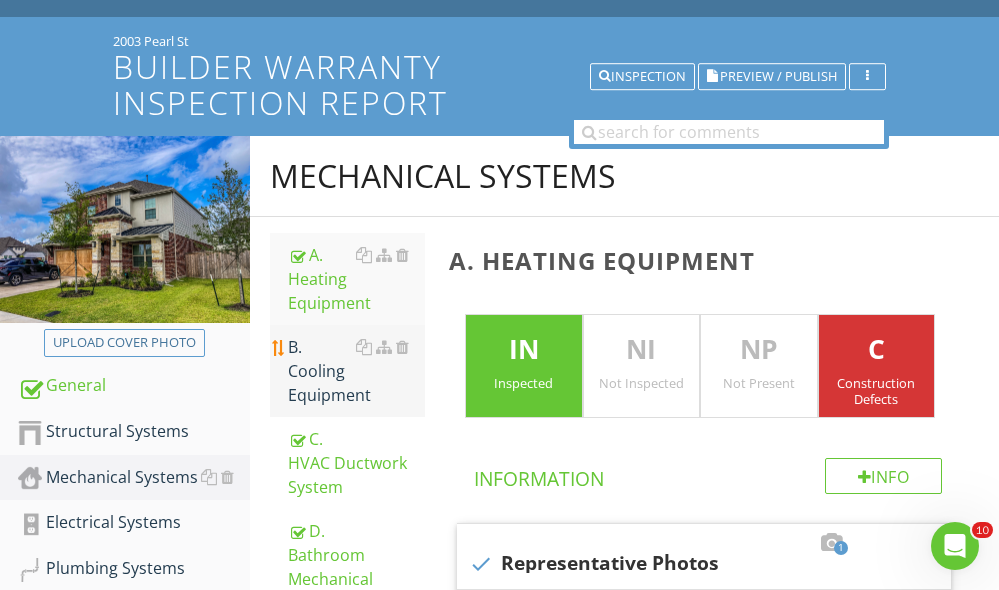 click on "B. Cooling Equipment" at bounding box center (356, 371) 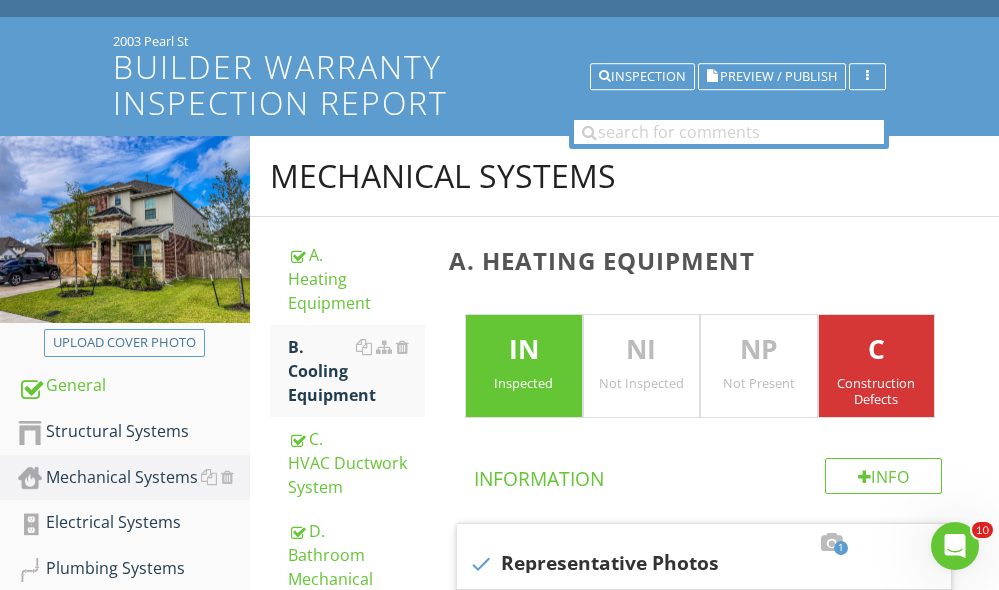click on "B. Cool ing Equipment" at bounding box center [356, 371] 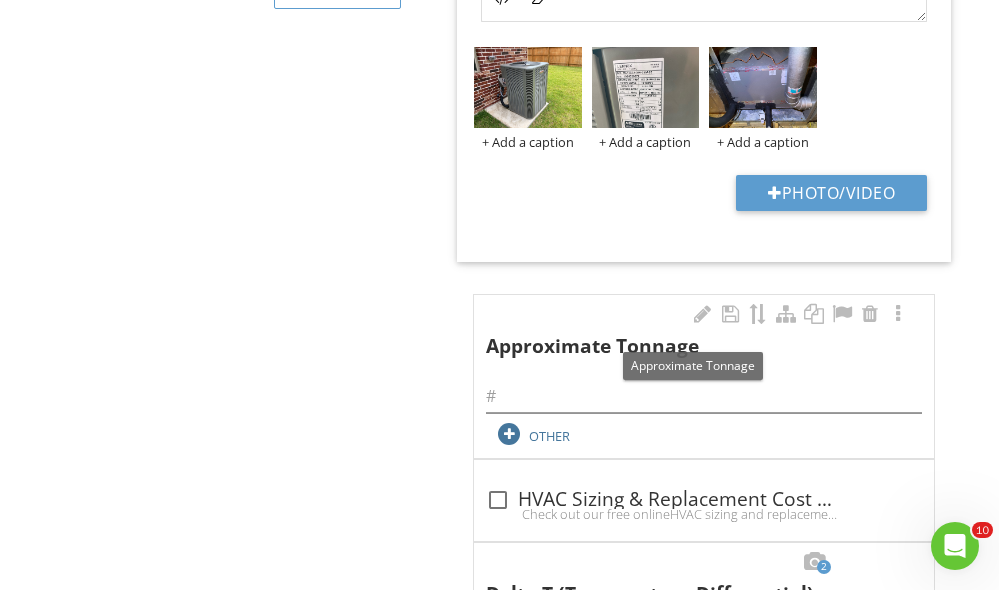 scroll, scrollTop: 1154, scrollLeft: 0, axis: vertical 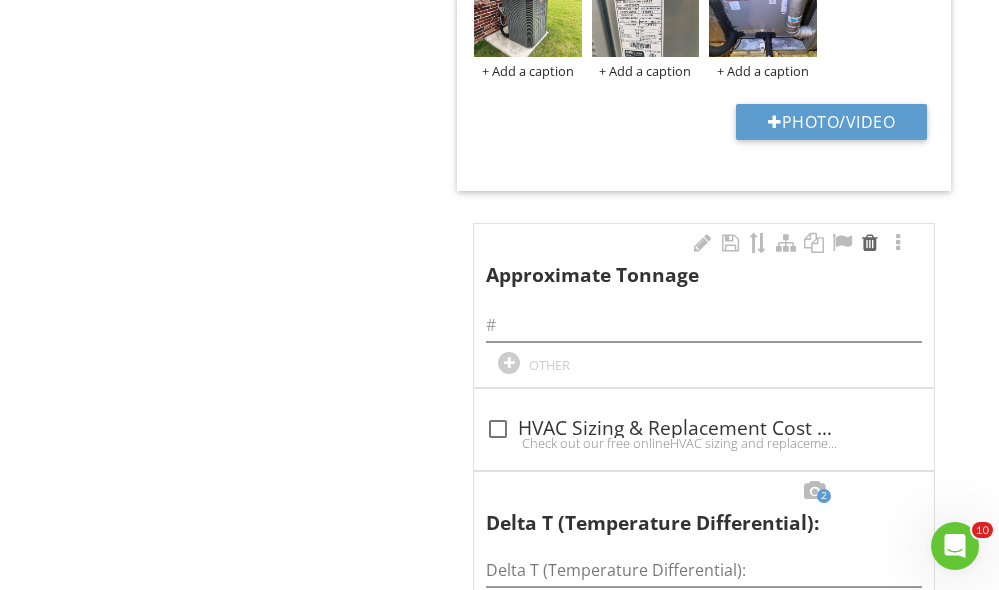 click at bounding box center (870, 243) 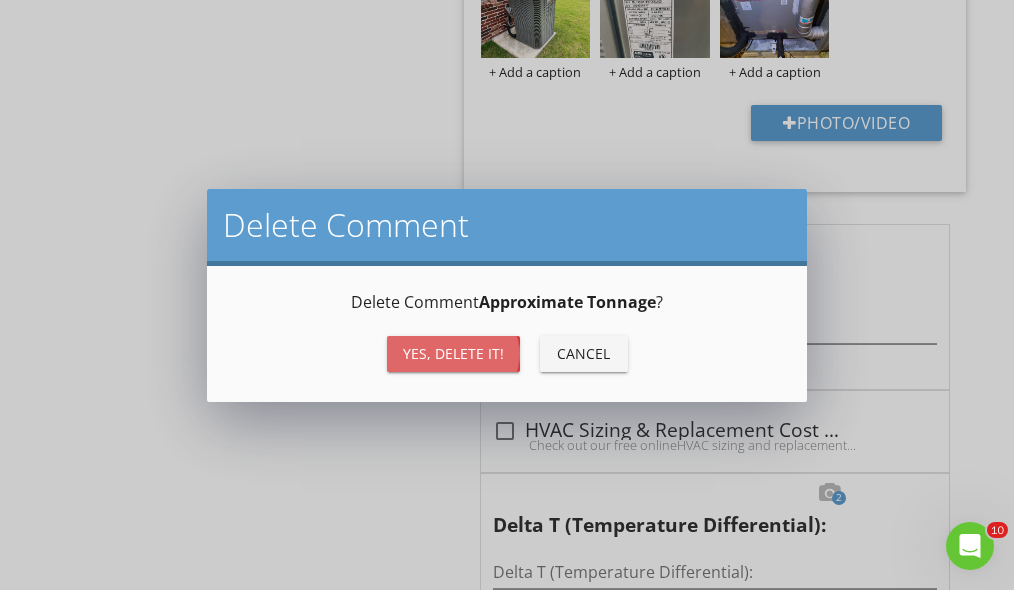 click on "Yes, Delete it!" at bounding box center [453, 354] 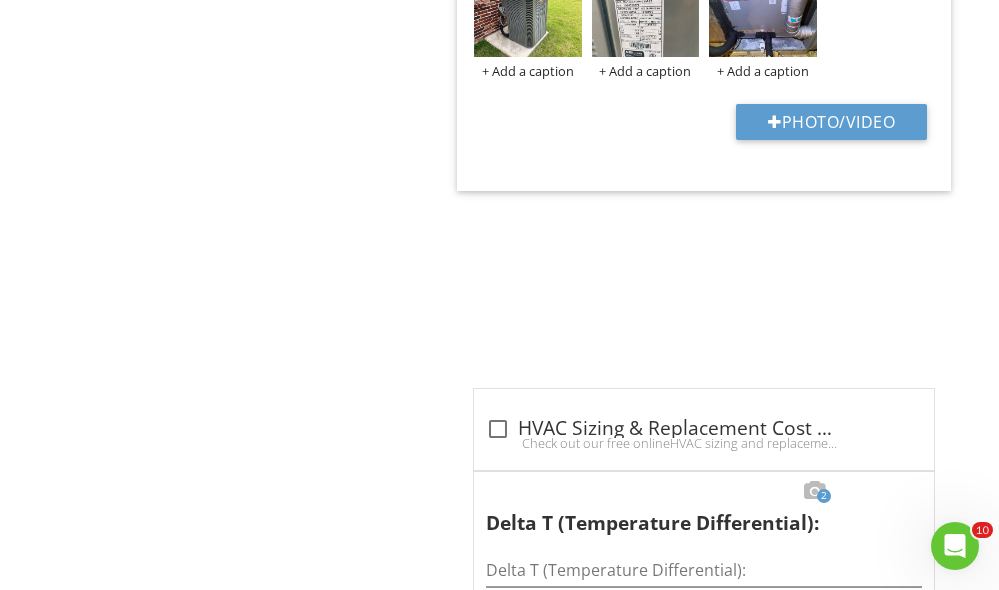 scroll, scrollTop: 1280, scrollLeft: 0, axis: vertical 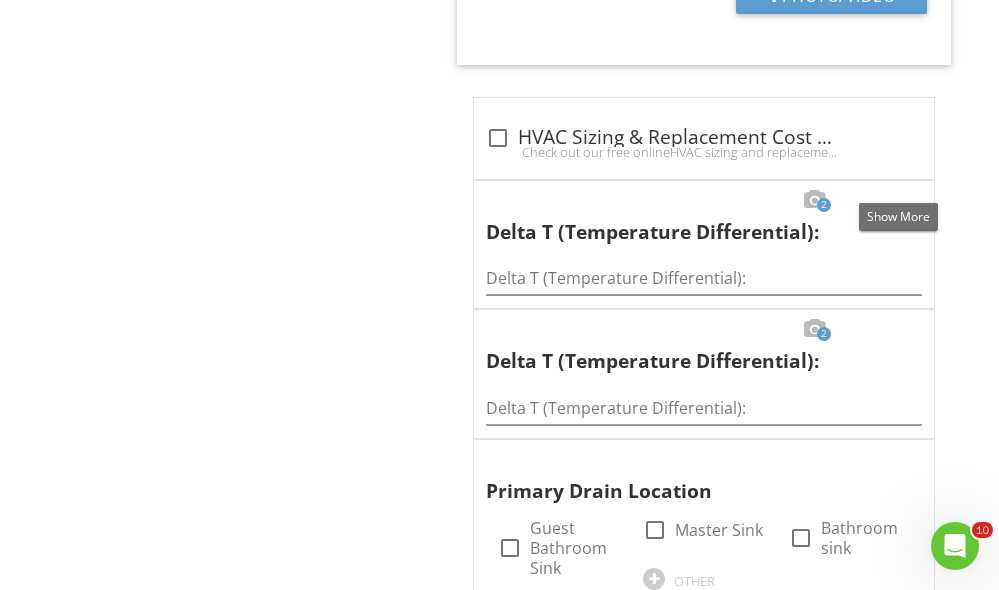 click at bounding box center [898, 200] 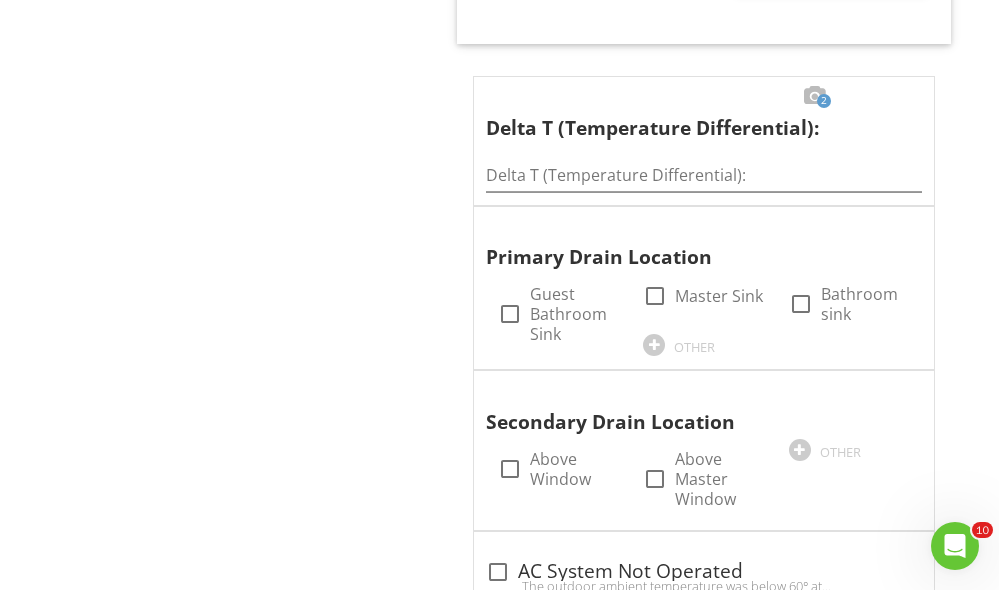 scroll, scrollTop: 1785, scrollLeft: 0, axis: vertical 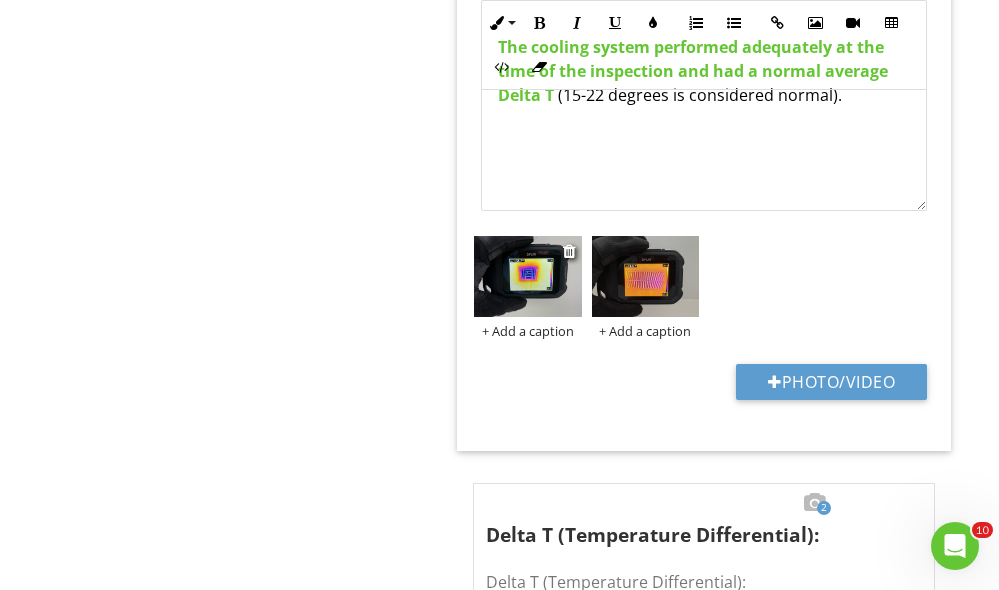 click at bounding box center [527, 276] 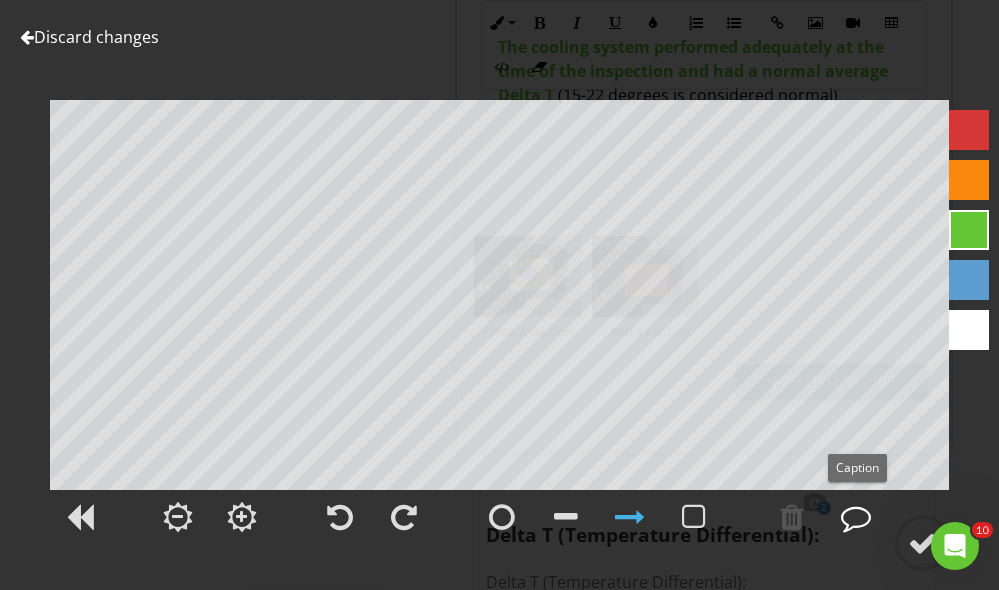 click at bounding box center (856, 517) 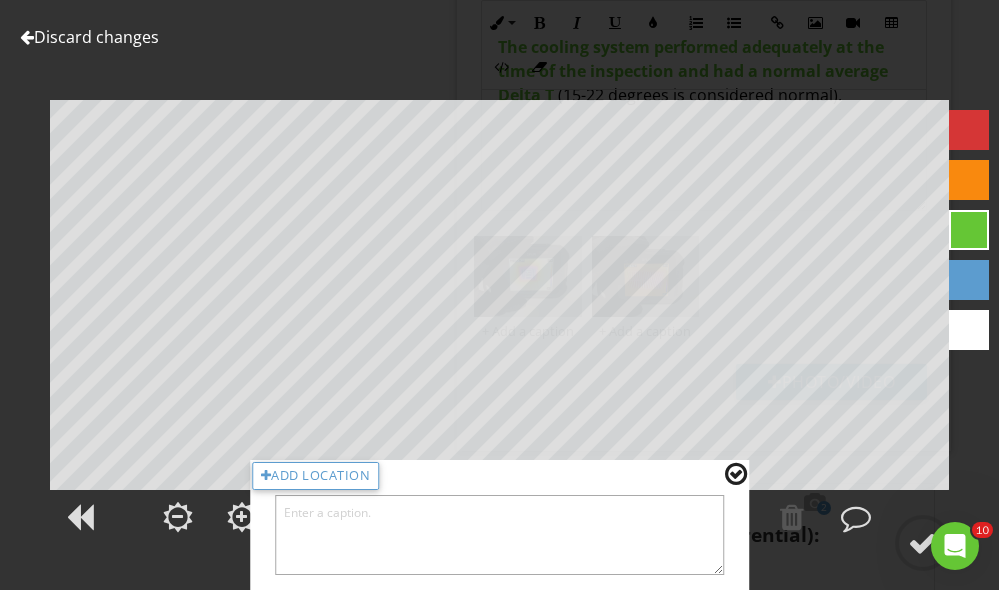 click at bounding box center [500, 535] 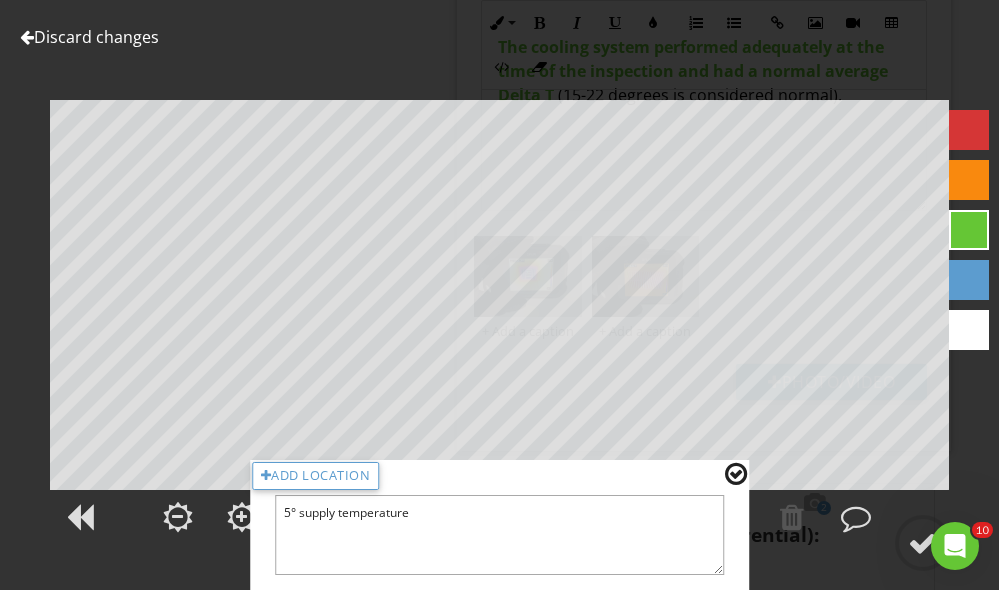 click on "5° supply temperature" at bounding box center (500, 535) 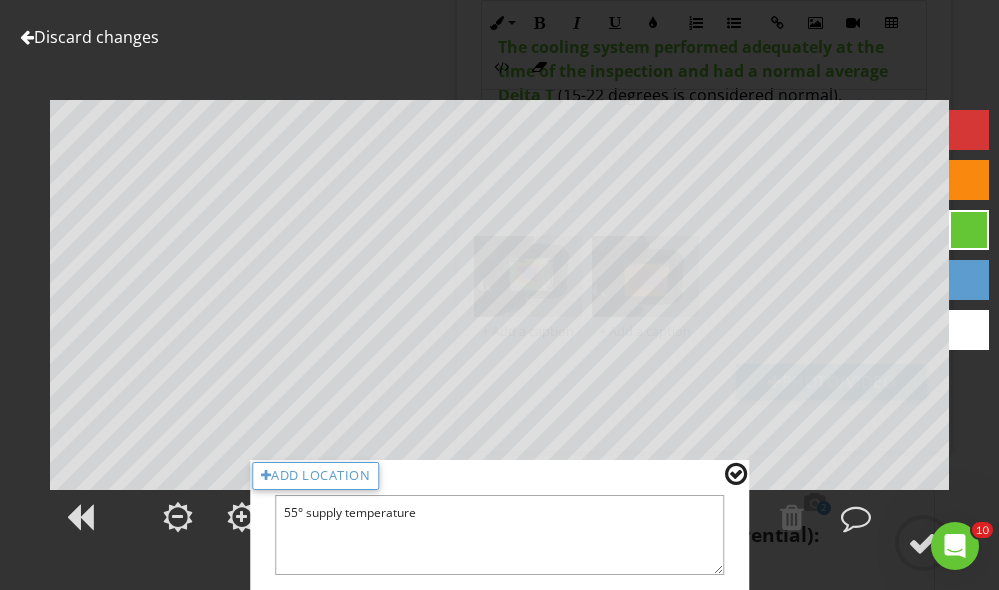 type on "55° supply temperature" 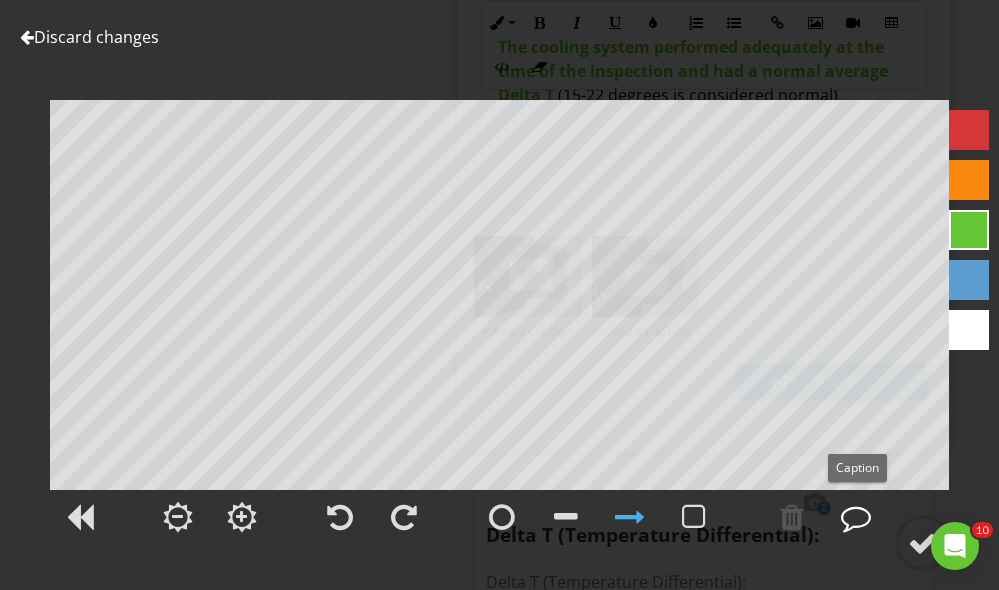 click at bounding box center [856, 517] 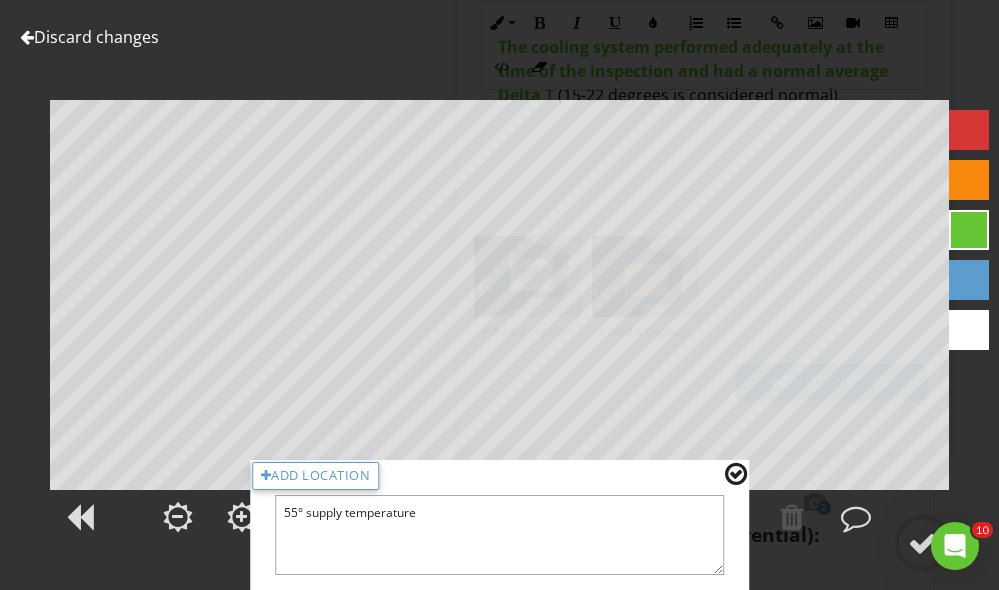 click at bounding box center [736, 474] 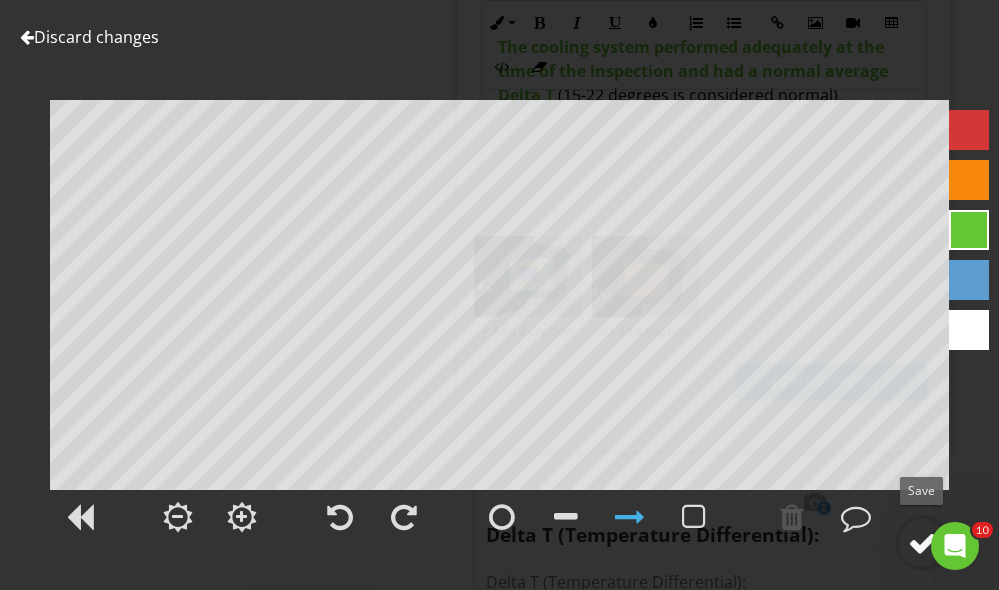 click at bounding box center (923, 543) 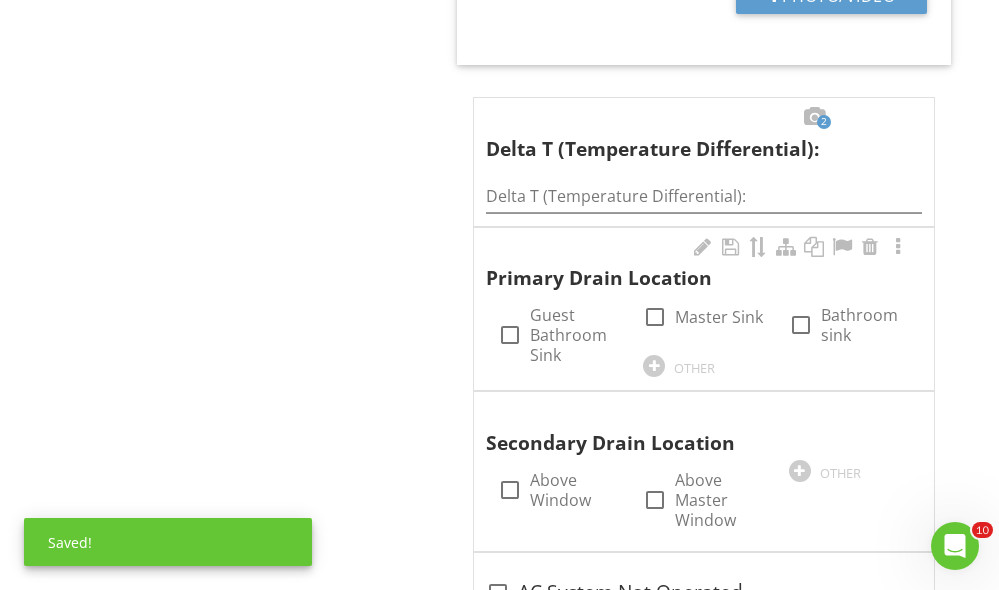 scroll, scrollTop: 2157, scrollLeft: 0, axis: vertical 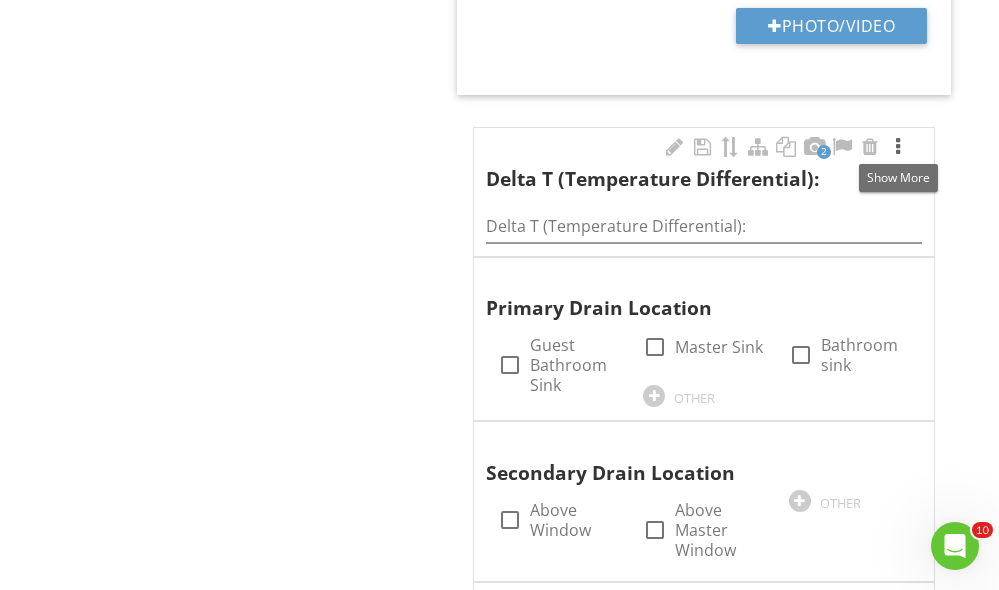 click at bounding box center (898, 147) 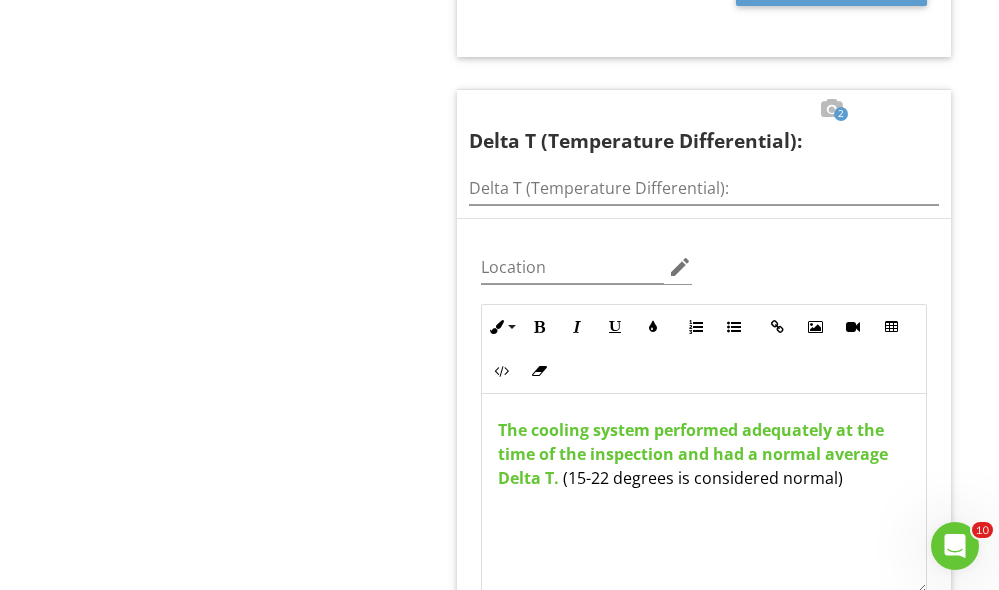 scroll, scrollTop: 2494, scrollLeft: 0, axis: vertical 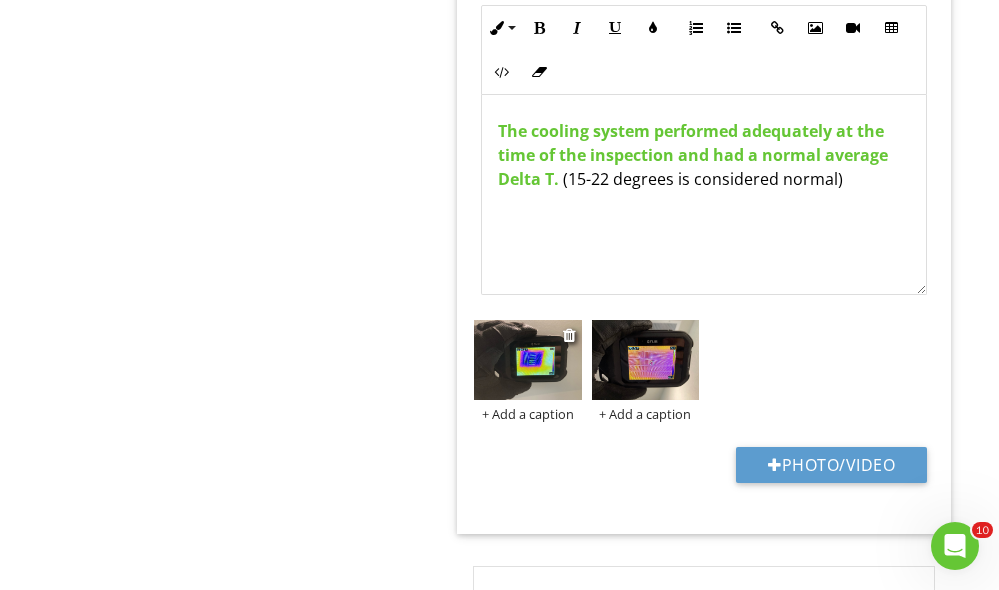 click at bounding box center [527, 360] 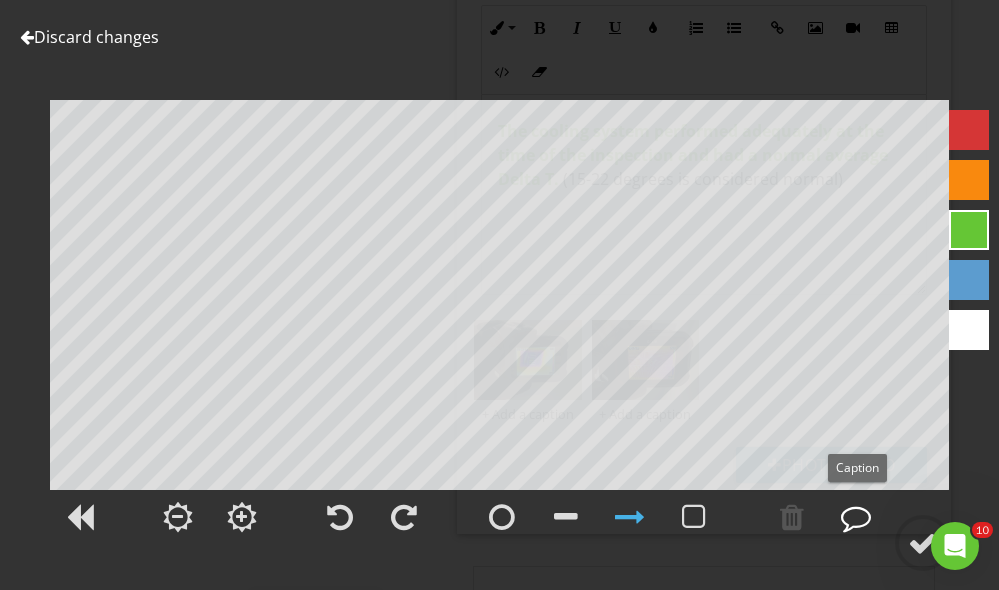 click at bounding box center [856, 517] 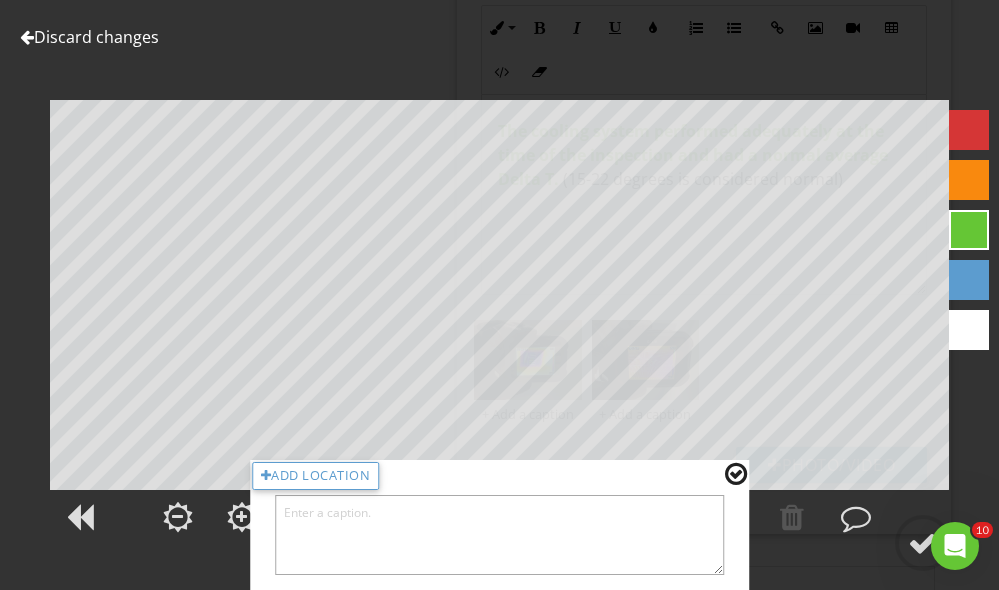 click at bounding box center (500, 535) 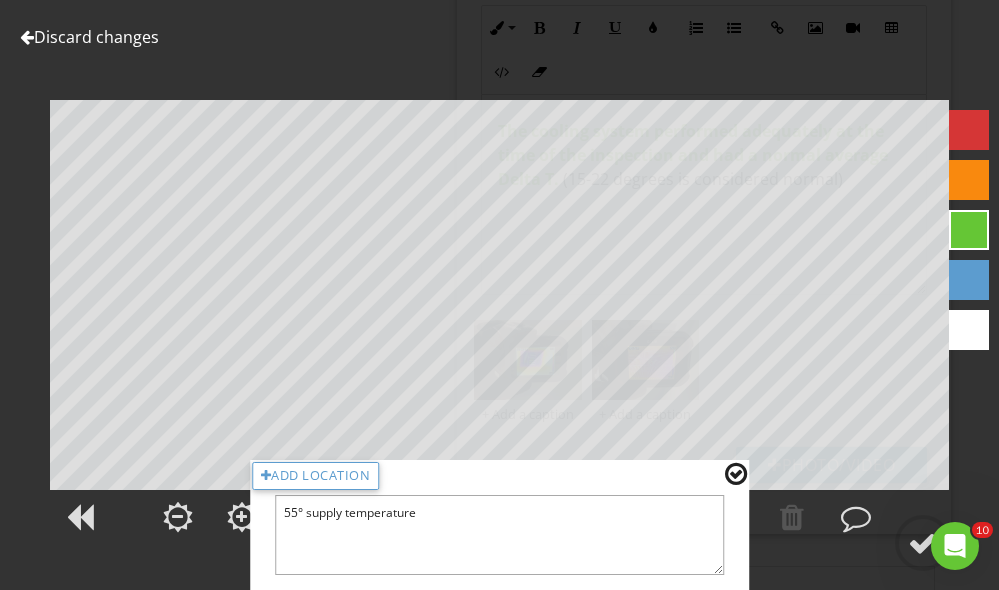 click on "55° supply temperature" at bounding box center (500, 535) 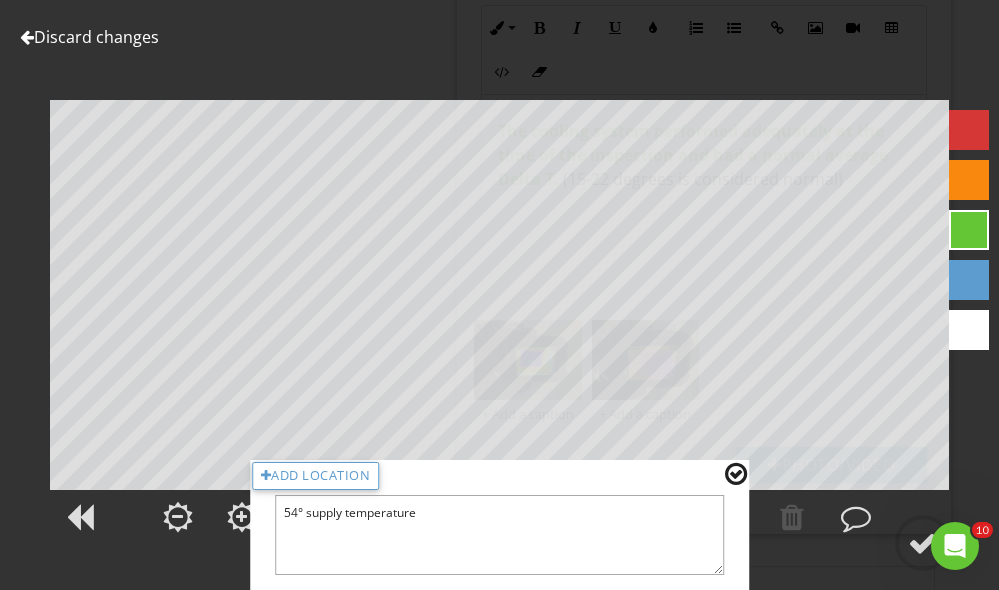 type on "54° supply temperature" 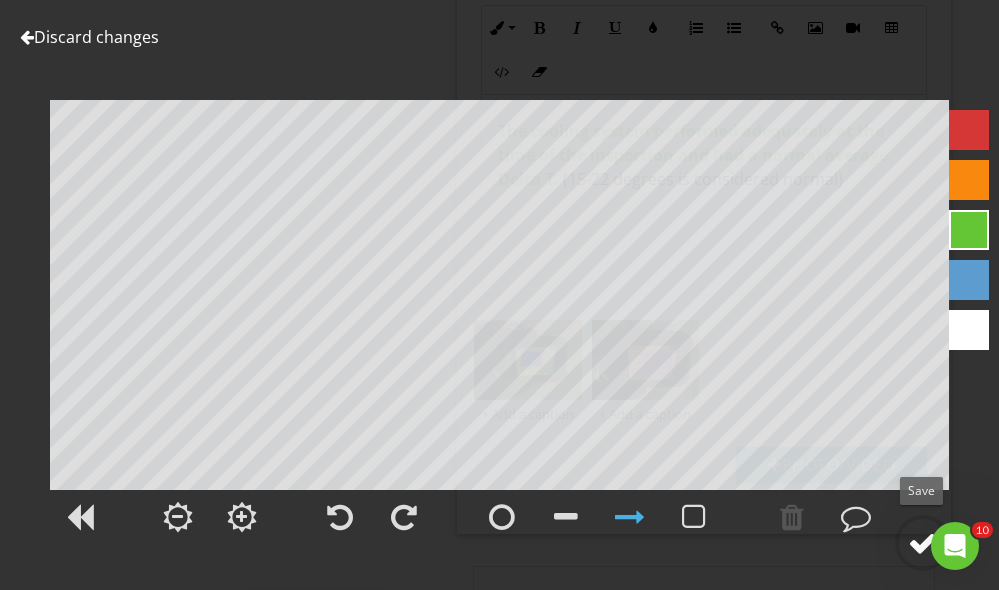 click 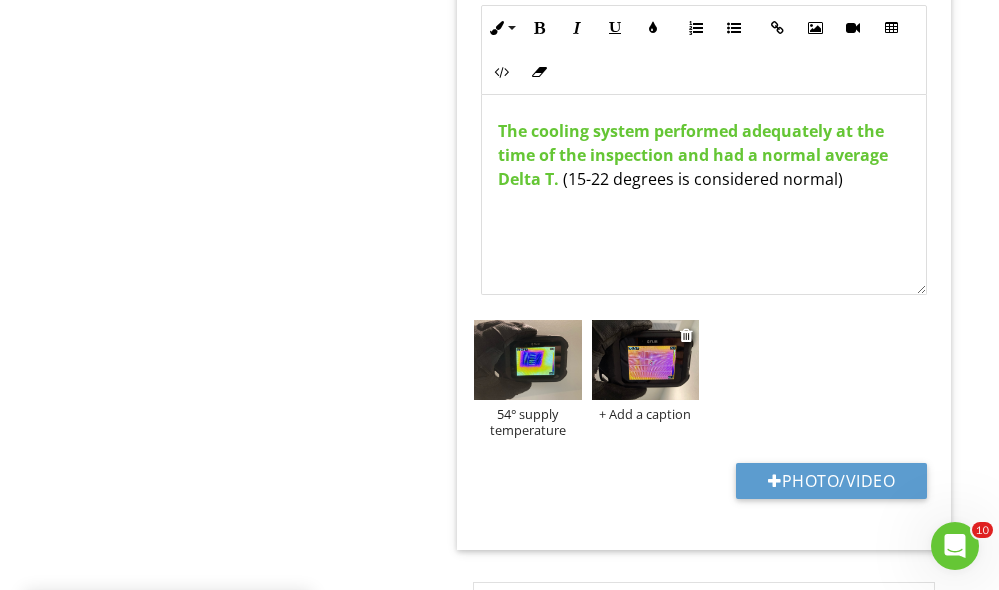 click at bounding box center (645, 360) 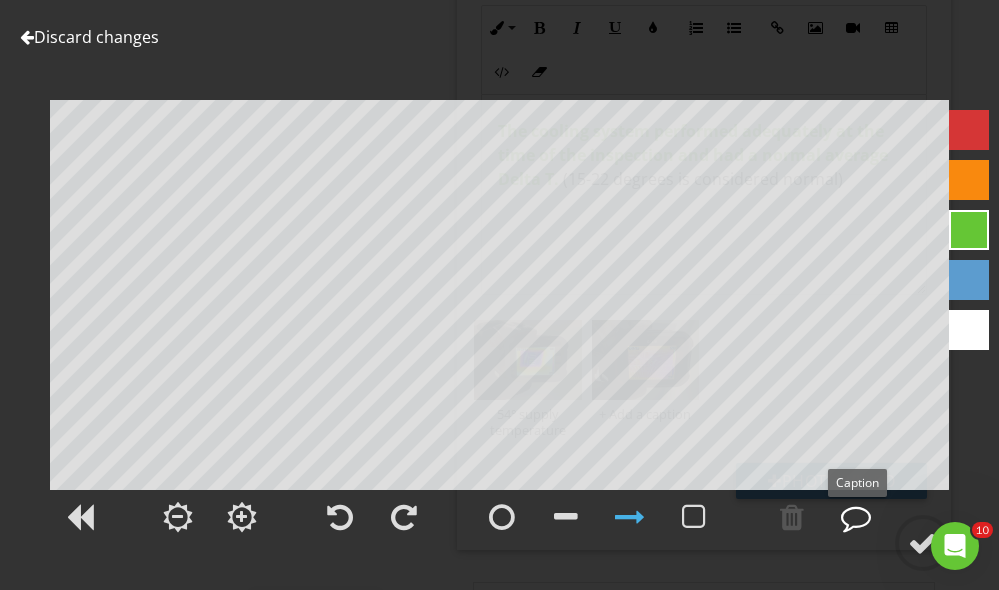 click at bounding box center (856, 517) 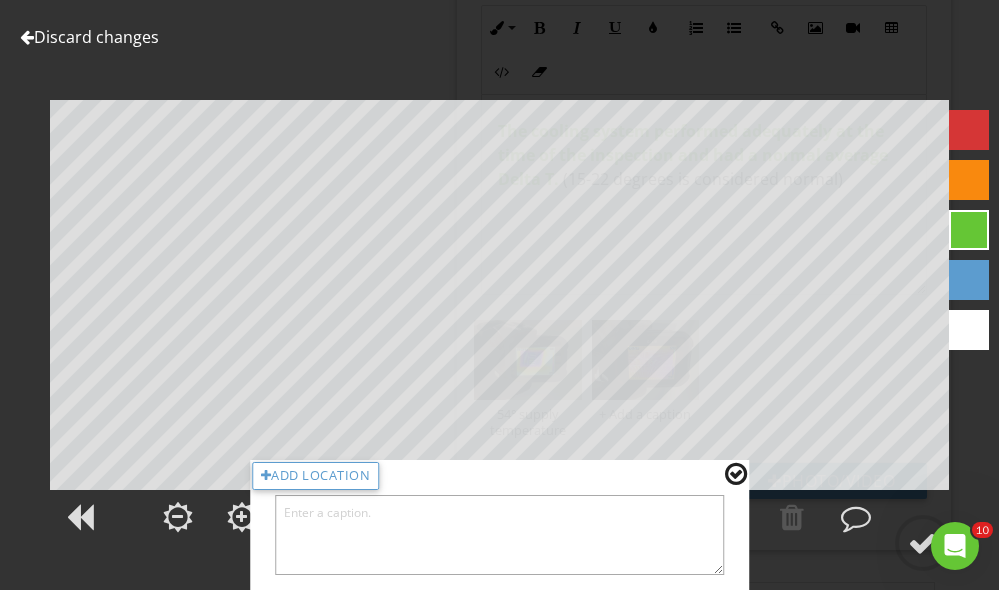 click at bounding box center (500, 535) 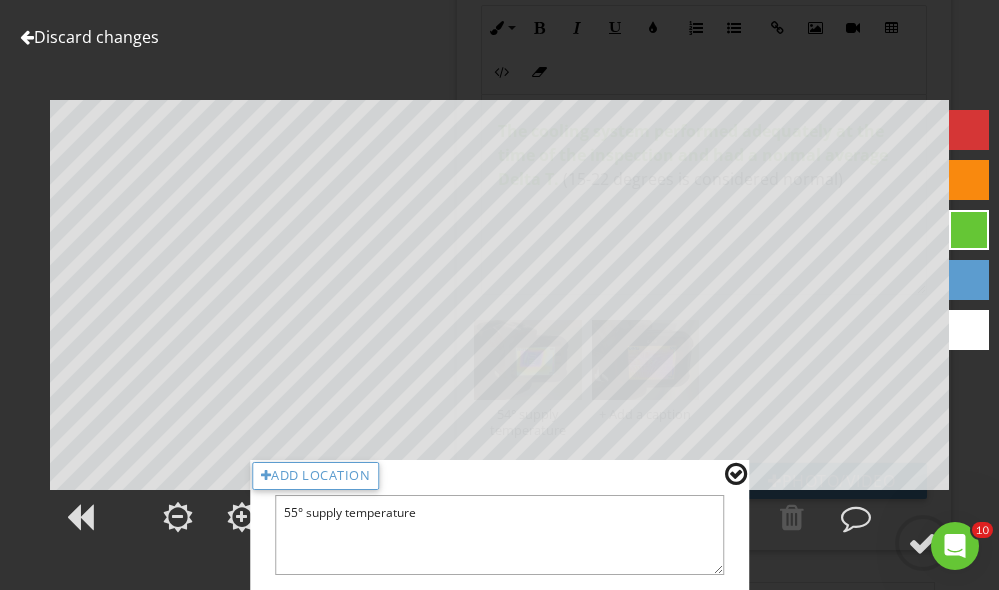 drag, startPoint x: 343, startPoint y: 516, endPoint x: 306, endPoint y: 516, distance: 37 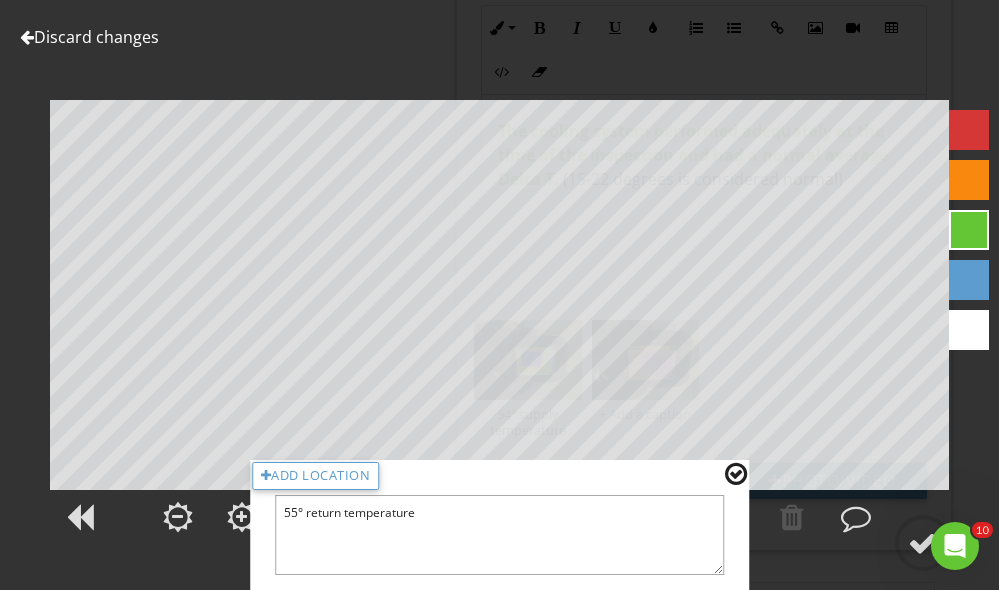 drag, startPoint x: 295, startPoint y: 513, endPoint x: 259, endPoint y: 513, distance: 36 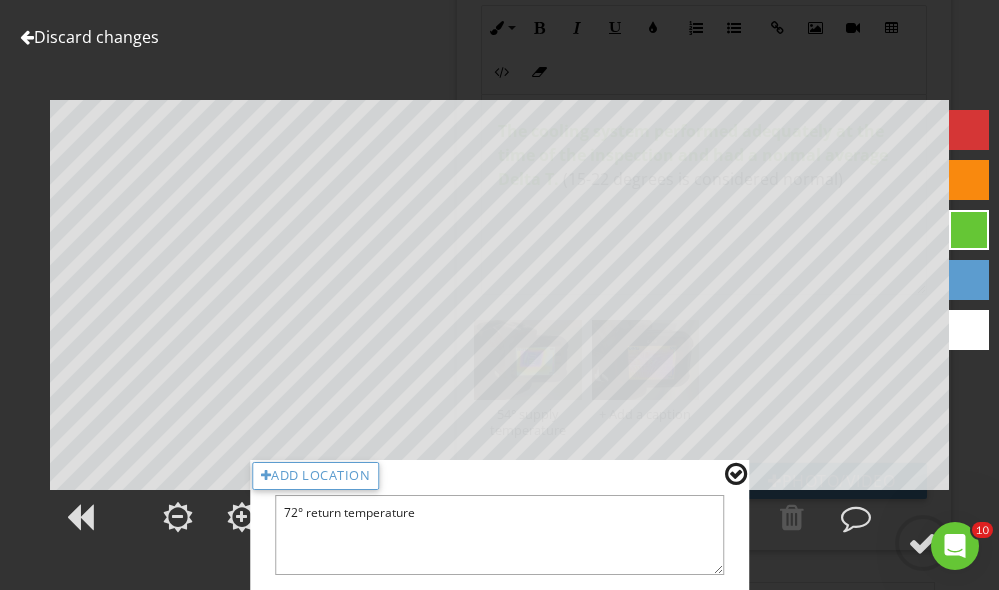 type on "72° return temperature" 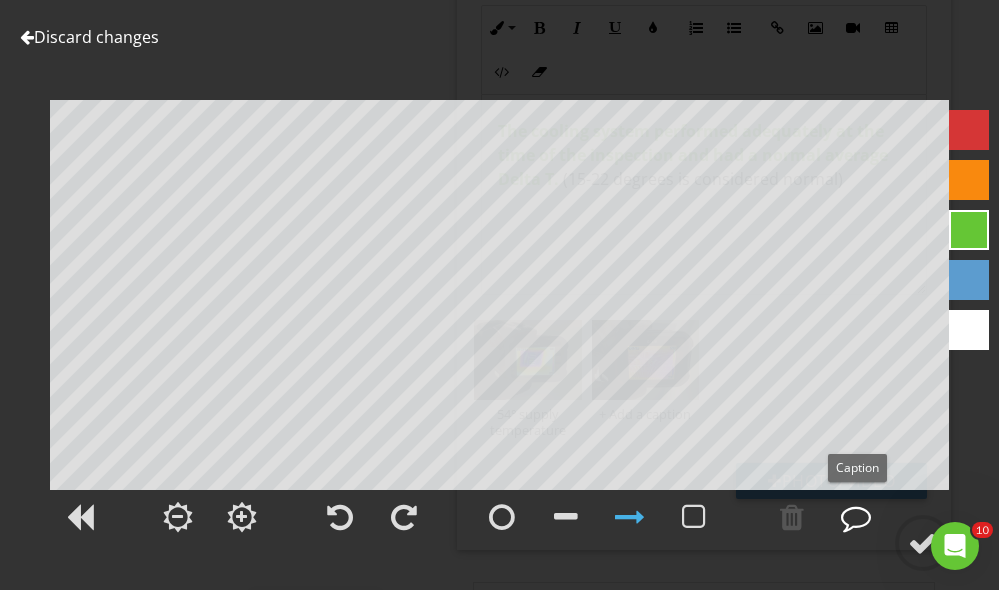 click at bounding box center (856, 517) 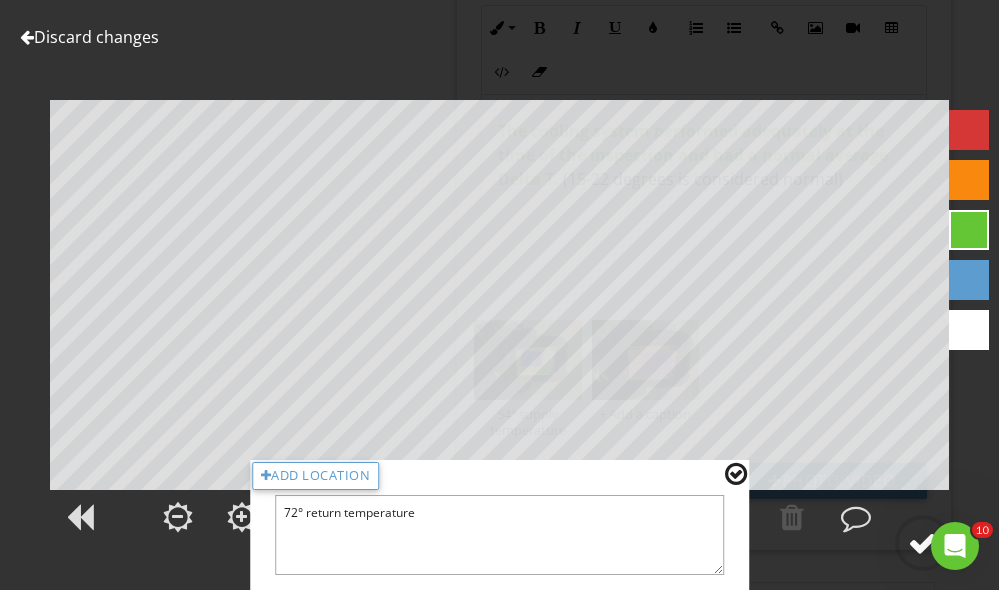 click at bounding box center (923, 543) 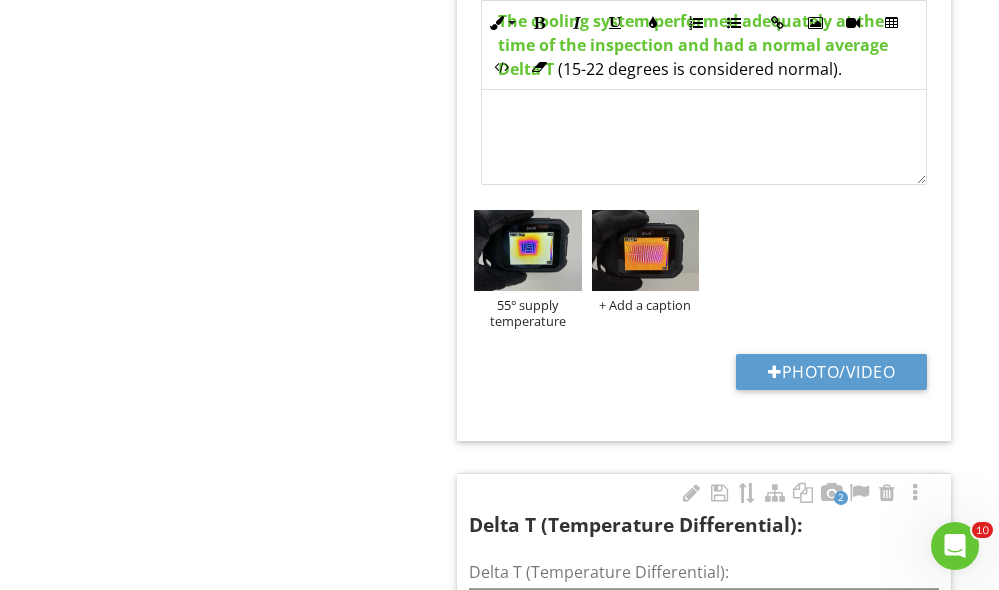 scroll, scrollTop: 2213, scrollLeft: 0, axis: vertical 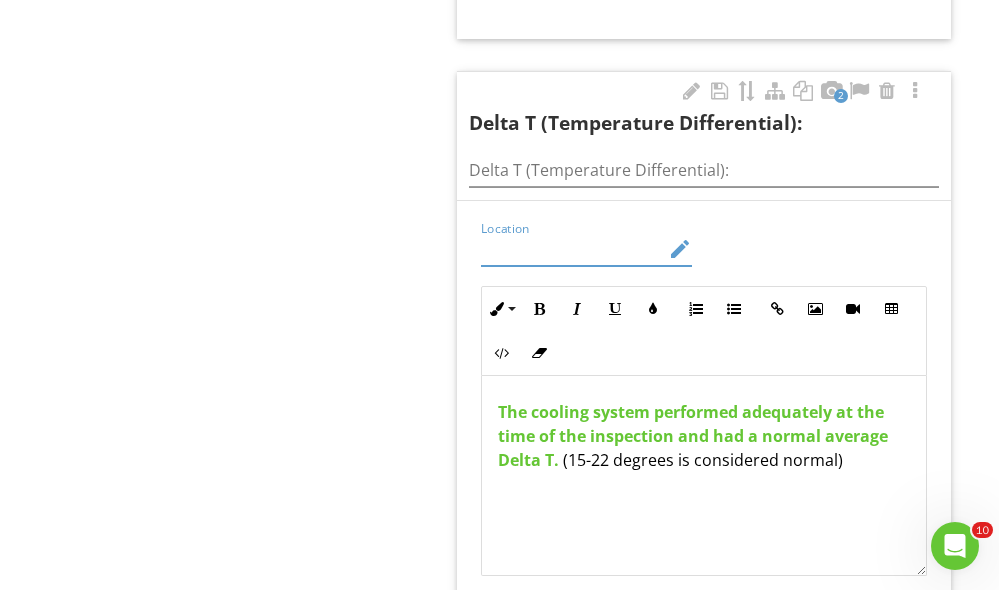 click at bounding box center [572, 249] 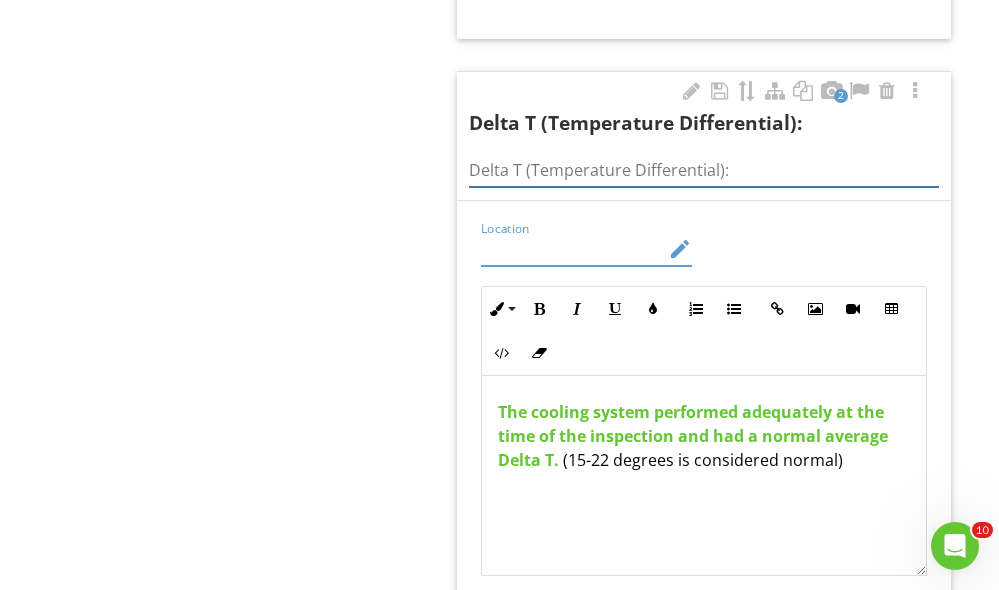 click at bounding box center (704, 170) 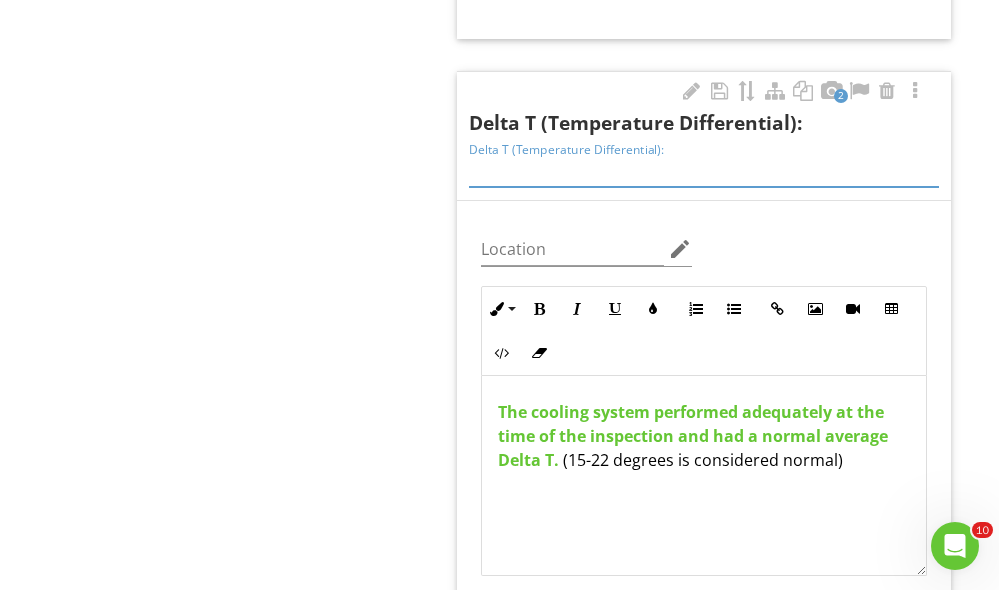 paste on "55° supply temperature" 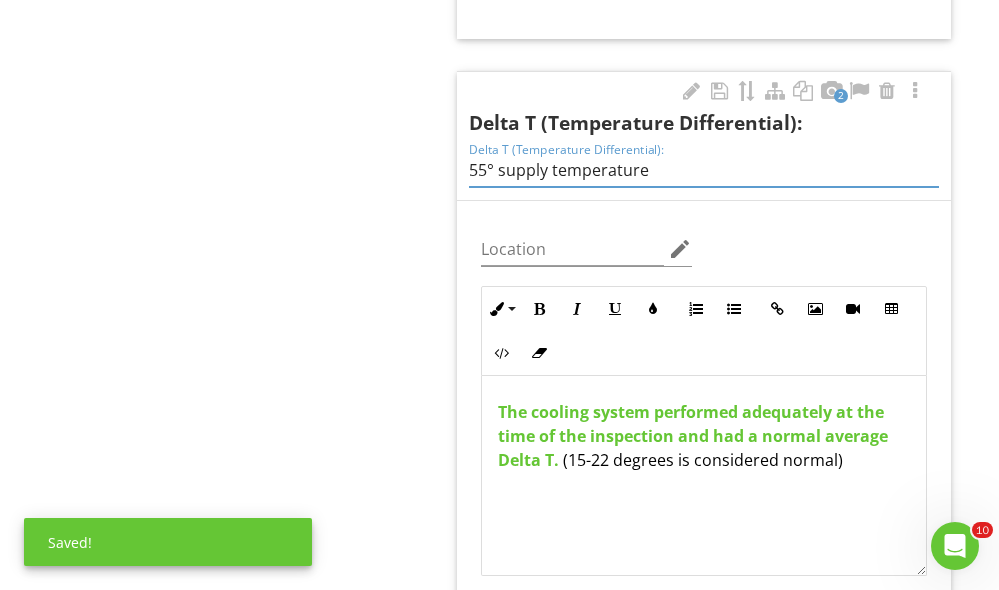 drag, startPoint x: 646, startPoint y: 166, endPoint x: 501, endPoint y: 171, distance: 145.08618 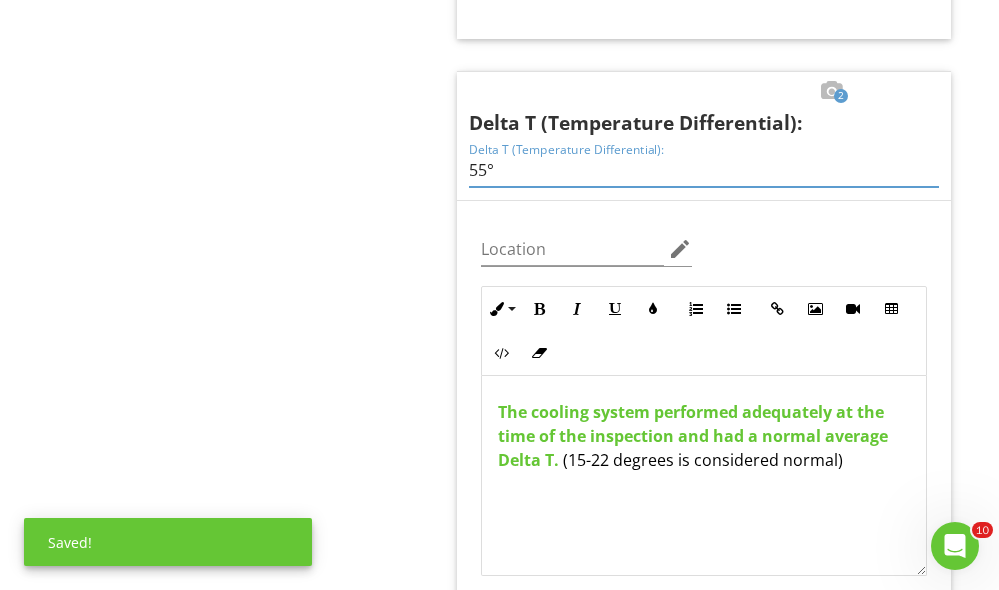 drag, startPoint x: 484, startPoint y: 166, endPoint x: 442, endPoint y: 164, distance: 42.047592 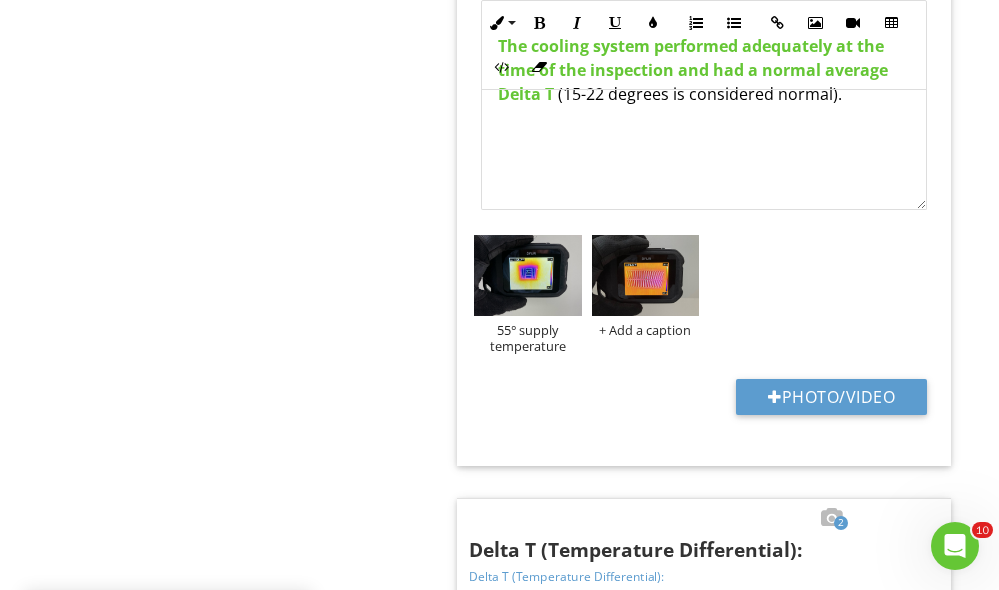 scroll, scrollTop: 1615, scrollLeft: 0, axis: vertical 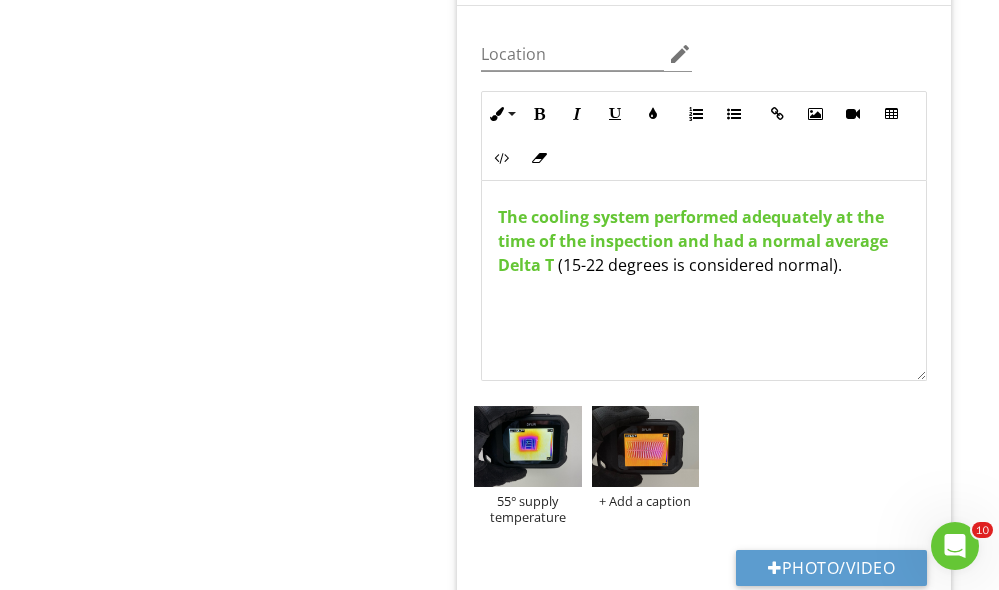 type on "18°" 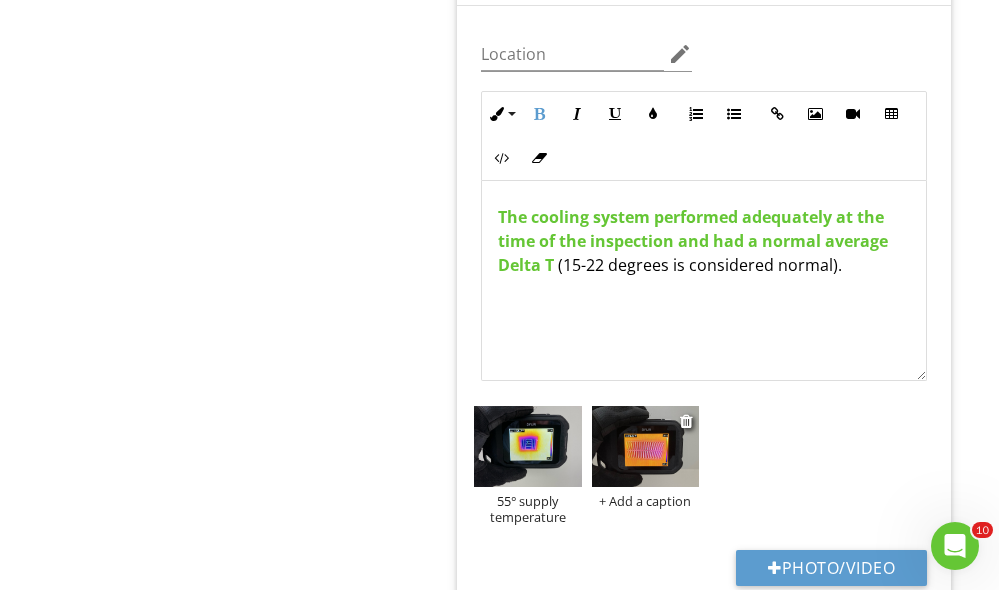 click at bounding box center (645, 446) 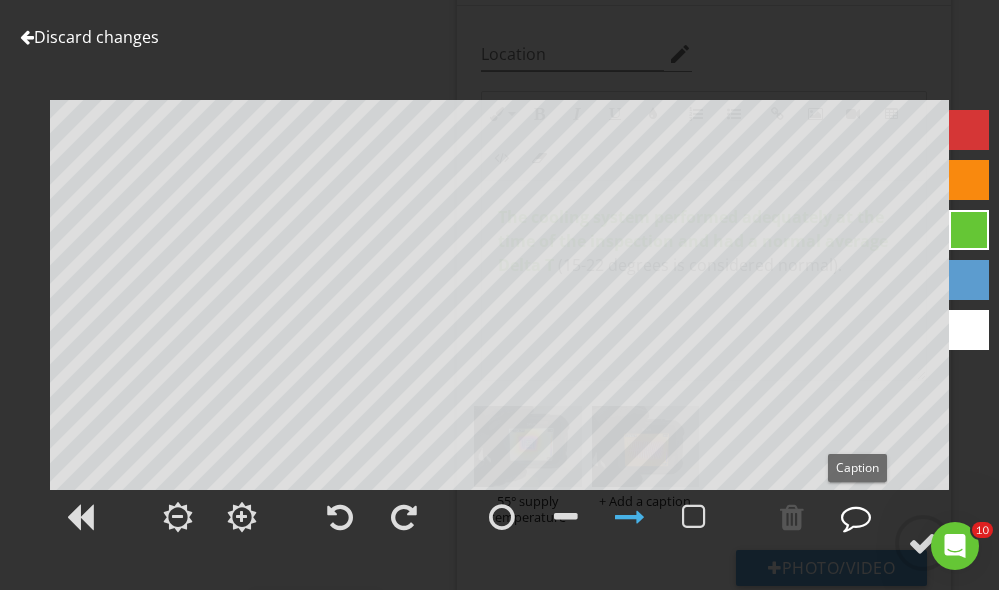 click at bounding box center [856, 517] 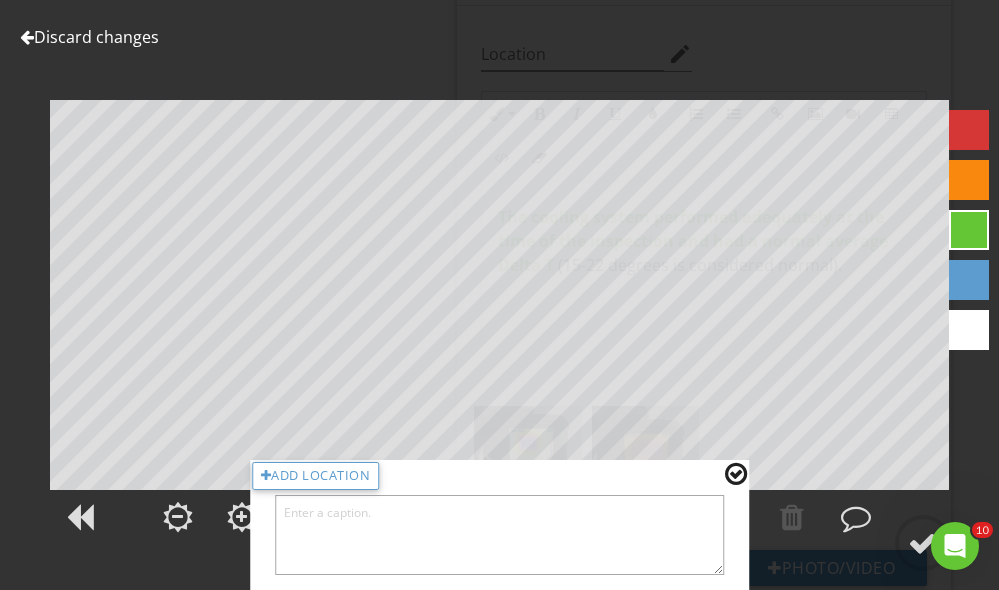 click at bounding box center [500, 535] 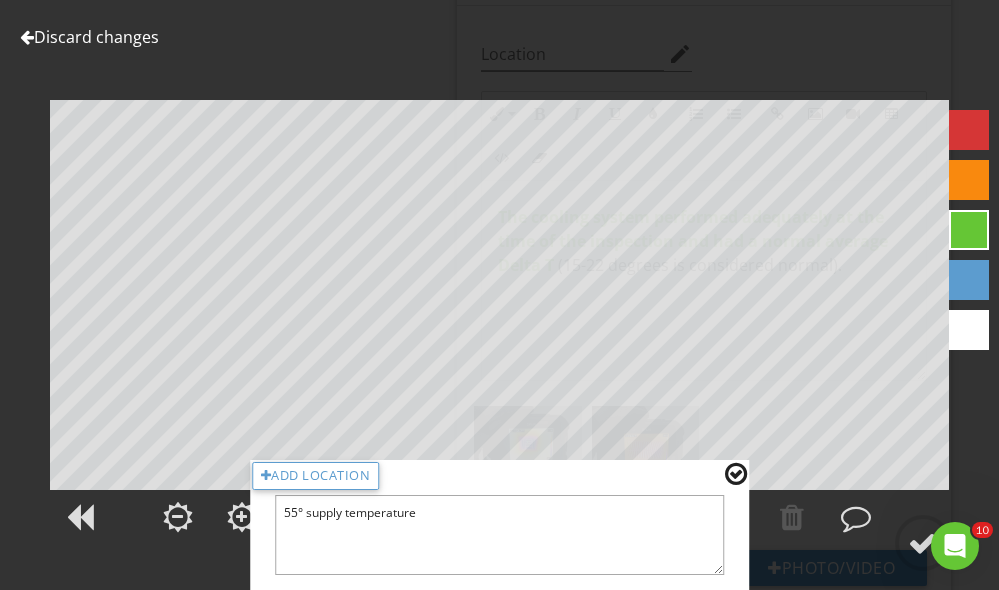 drag, startPoint x: 295, startPoint y: 511, endPoint x: 270, endPoint y: 511, distance: 25 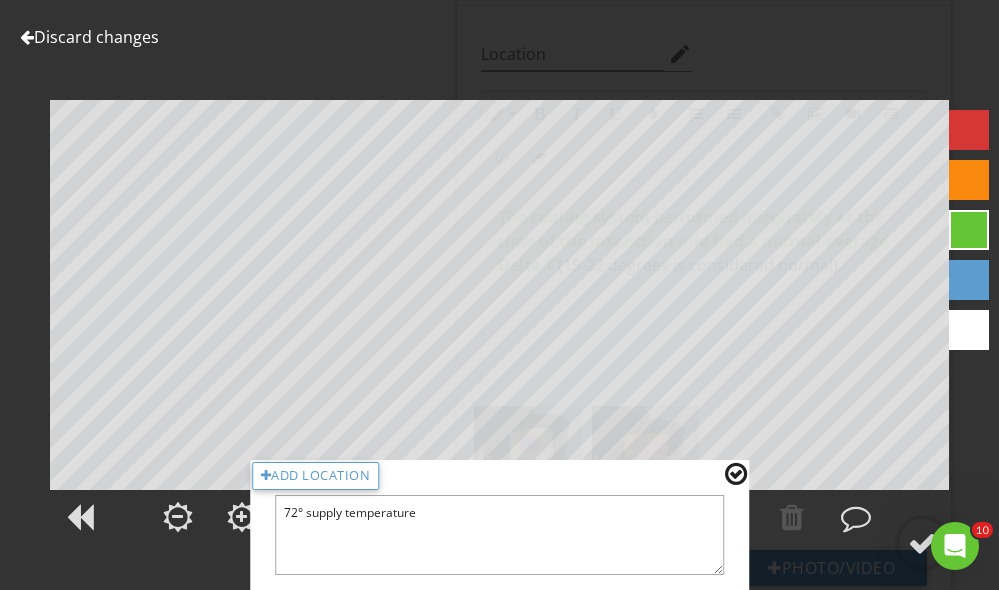 type on "72° supply temperature" 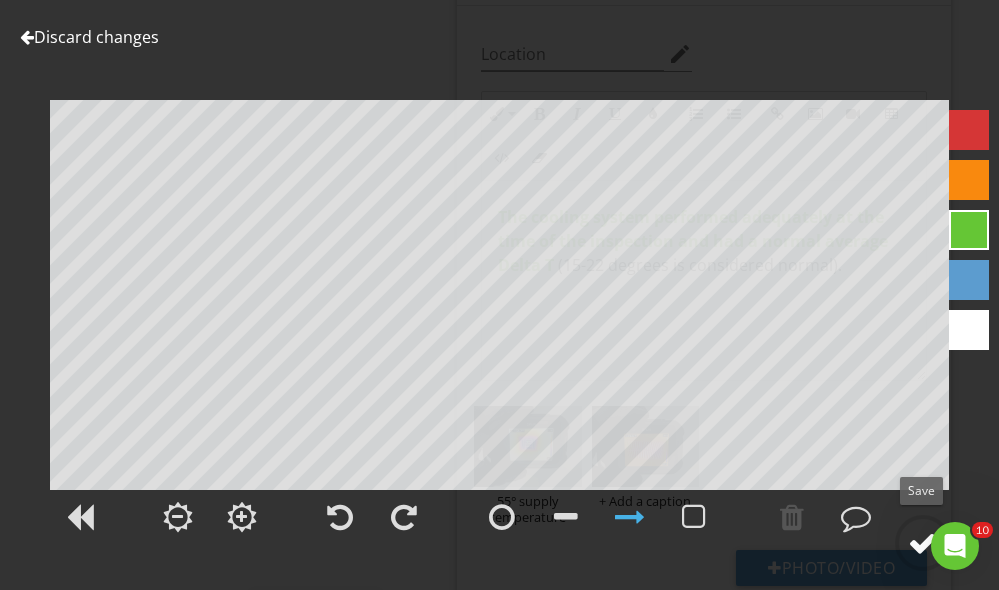 click at bounding box center [923, 543] 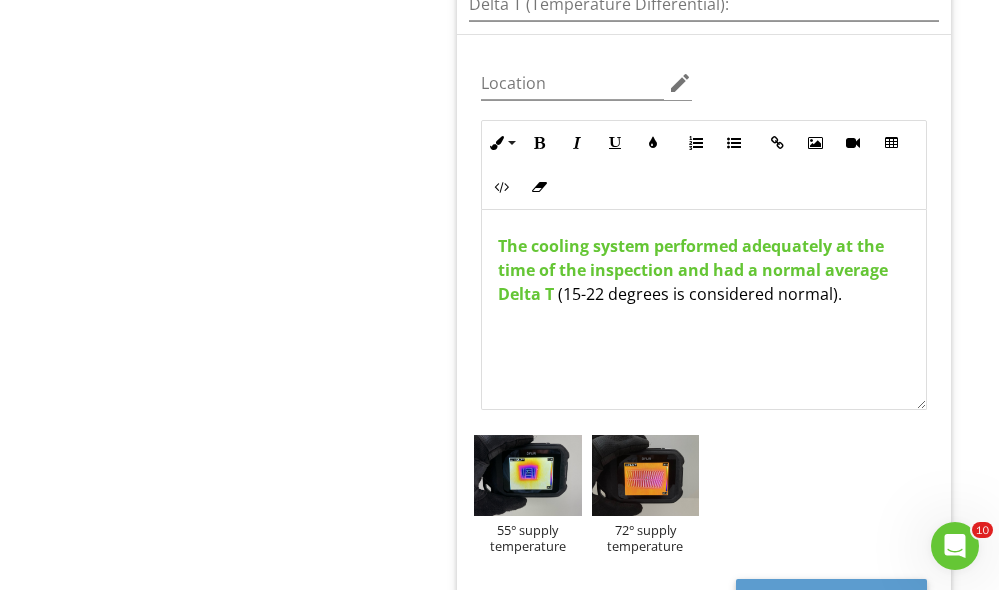 scroll, scrollTop: 1414, scrollLeft: 0, axis: vertical 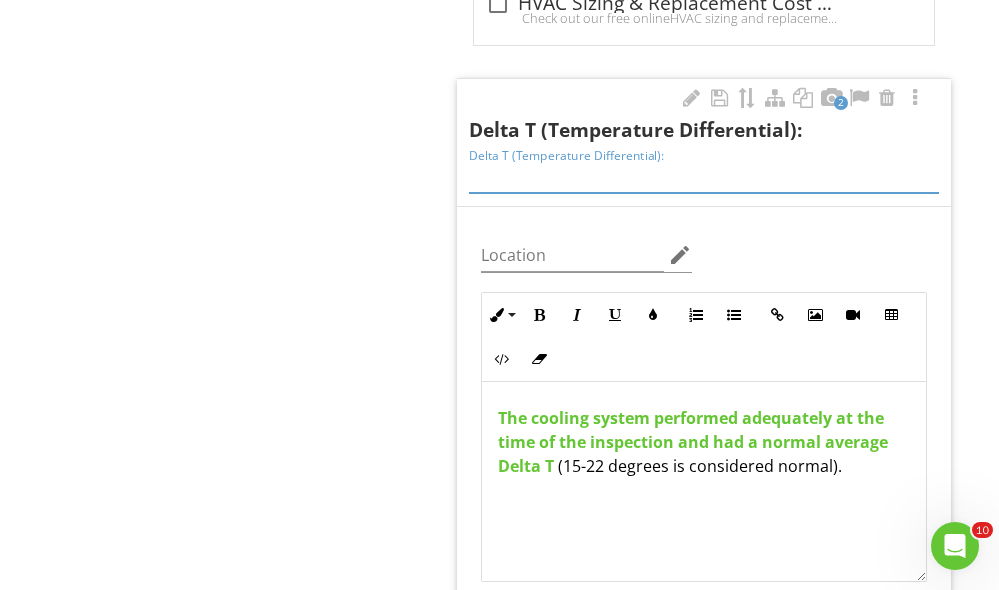 click at bounding box center (704, 176) 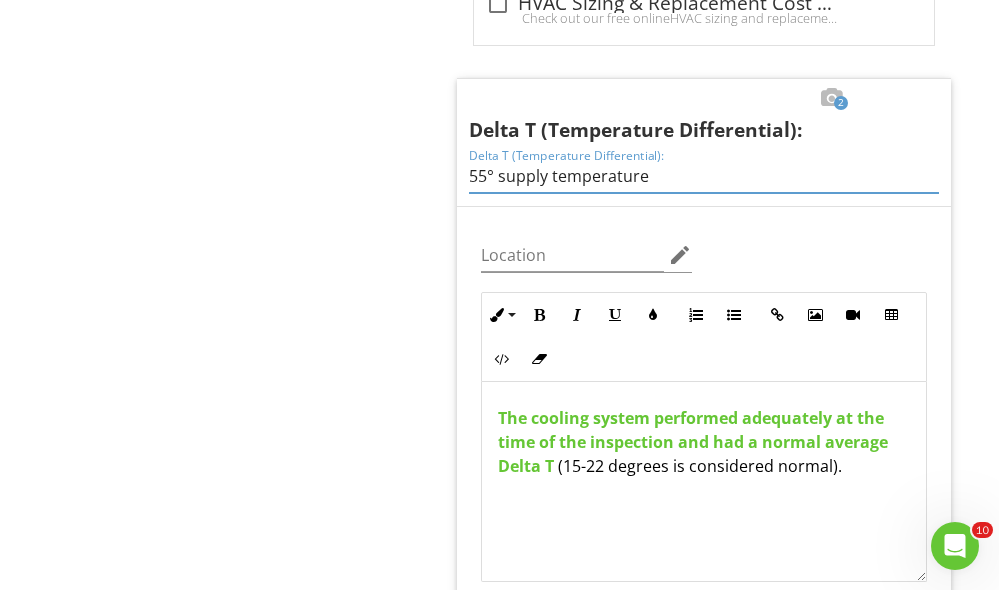 drag, startPoint x: 485, startPoint y: 173, endPoint x: 454, endPoint y: 169, distance: 31.257 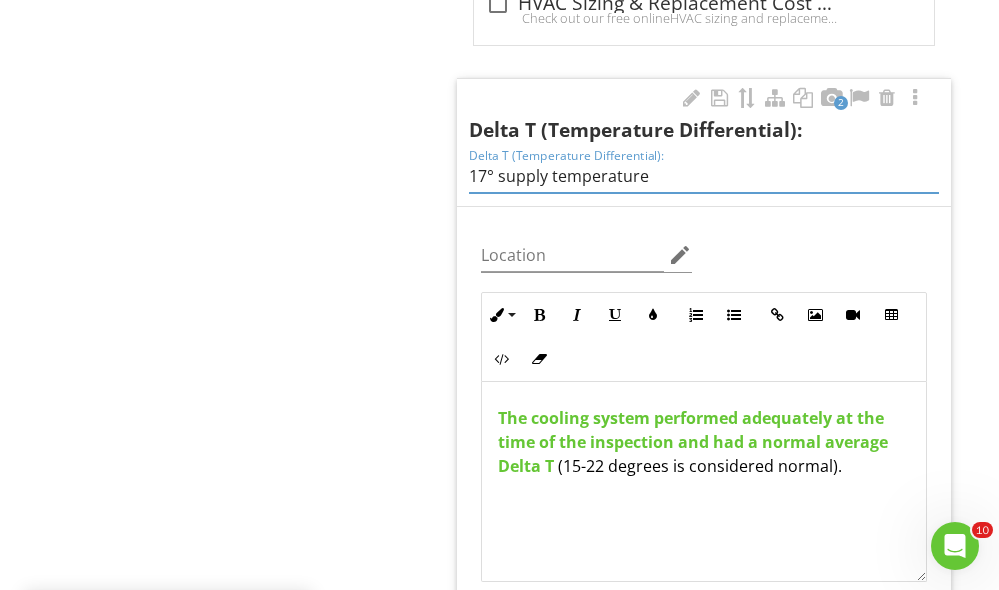 drag, startPoint x: 622, startPoint y: 171, endPoint x: 501, endPoint y: 175, distance: 121.0661 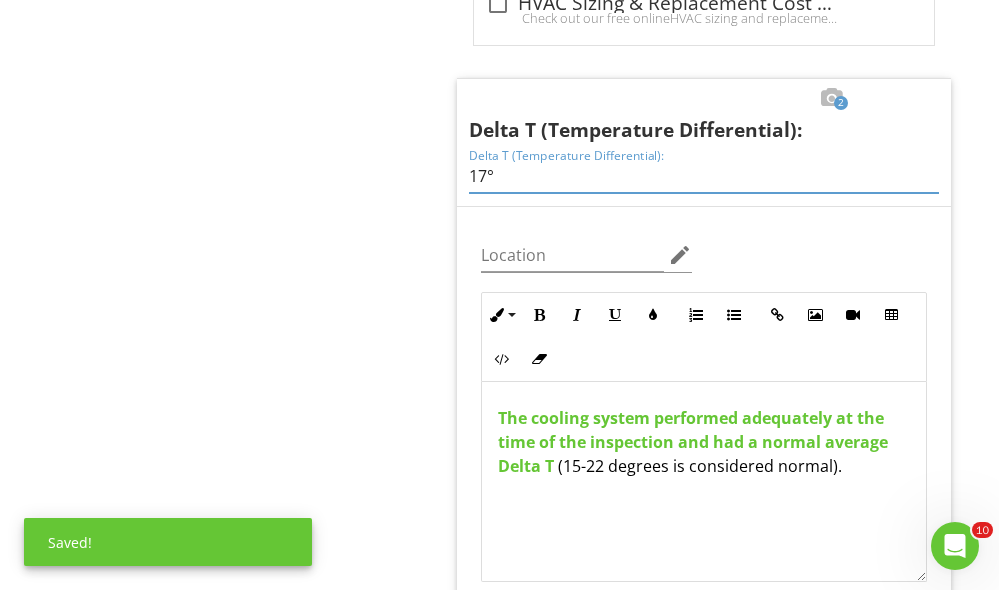 scroll, scrollTop: 1446, scrollLeft: 0, axis: vertical 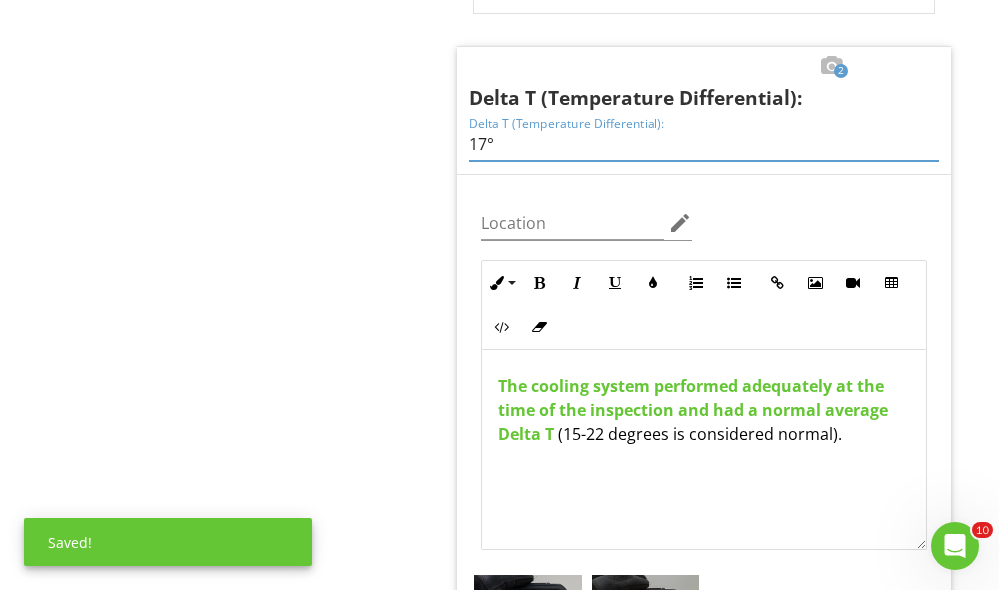 type on "17°" 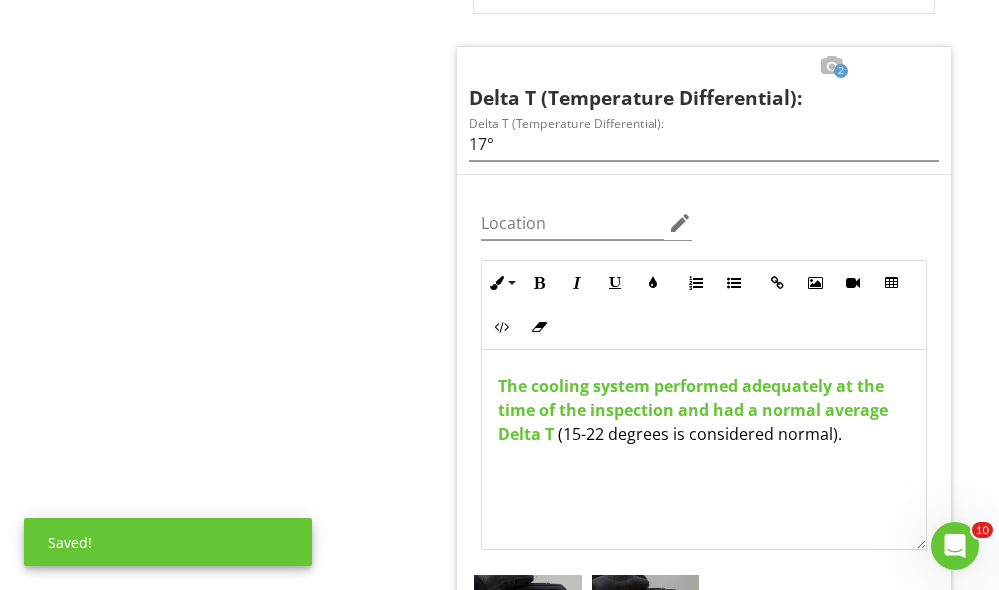 click on "Mechanical Systems
A. Heating Equipment
B. Cool ing Equipment
C. HVAC Ductwork System
D. Bathroom Mechanical Exhaust System
E. Range Hood Exhaust System
F. Dryer Exhaust System
G. Garage Door Operators
Item
B. Cooling Equipment
IN   Inspected NI   Not Inspected NP   Not Present C   Construction Defects
Info
Information                 3         check
Representative Photos
Location edit       Inline Style XLarge Large Normal Small Light Small/Light Bold Italic Underline Colors Ordered List Unordered List Insert Link Insert Image Insert Video Insert Table Code View Clear Formatting Enter text here" at bounding box center (624, 3041) 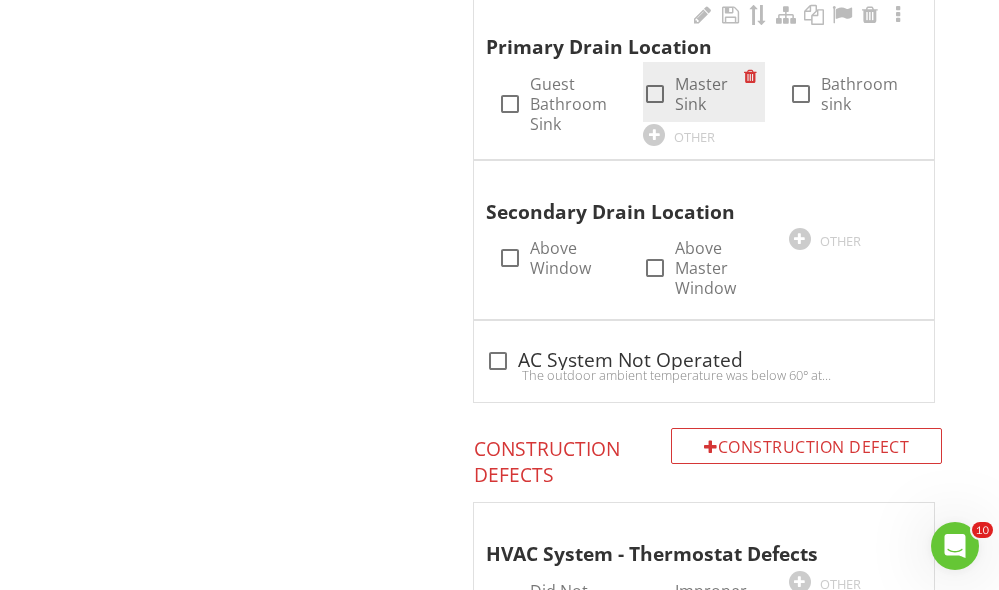 scroll, scrollTop: 2906, scrollLeft: 0, axis: vertical 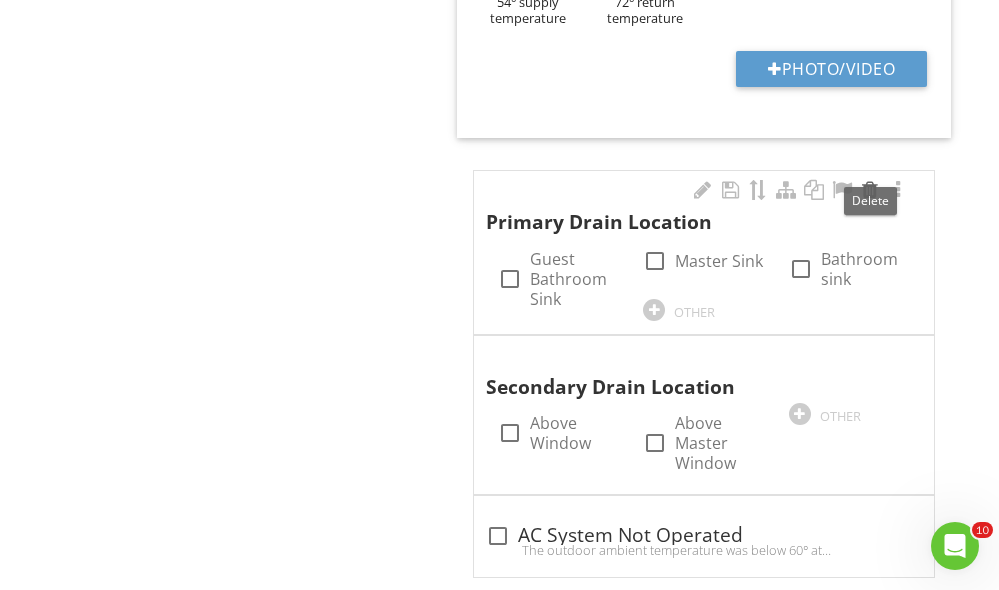 click at bounding box center [870, 190] 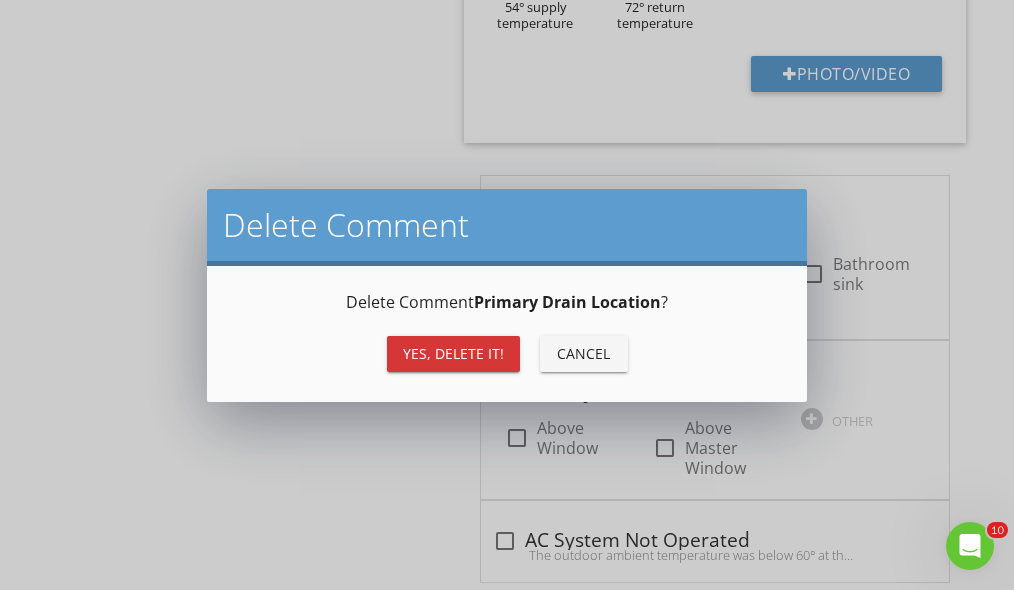 click on "Yes, Delete it!" at bounding box center [453, 354] 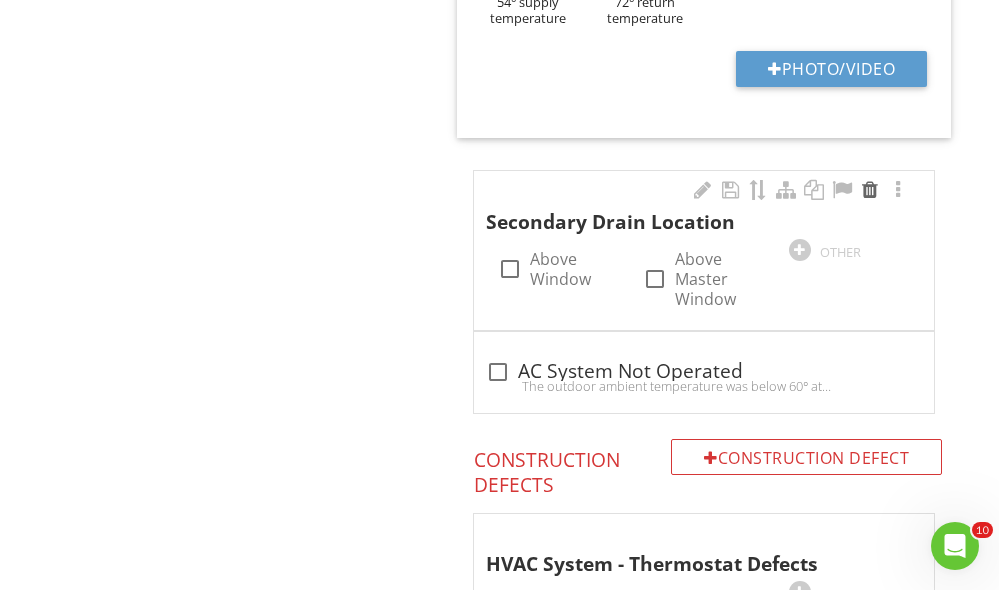 click at bounding box center [870, 190] 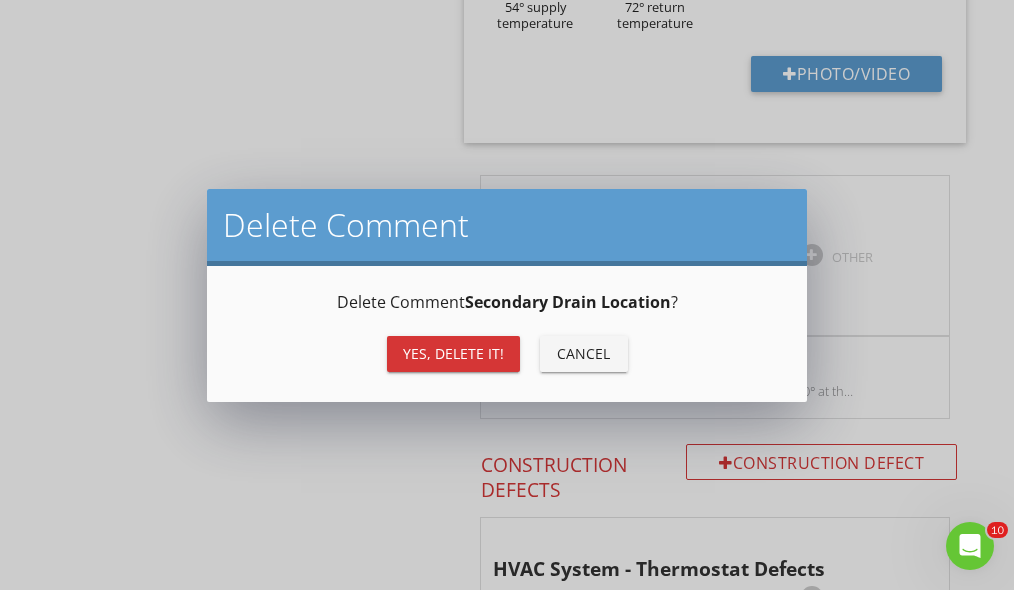 click on "Yes, Delete it!" at bounding box center [453, 354] 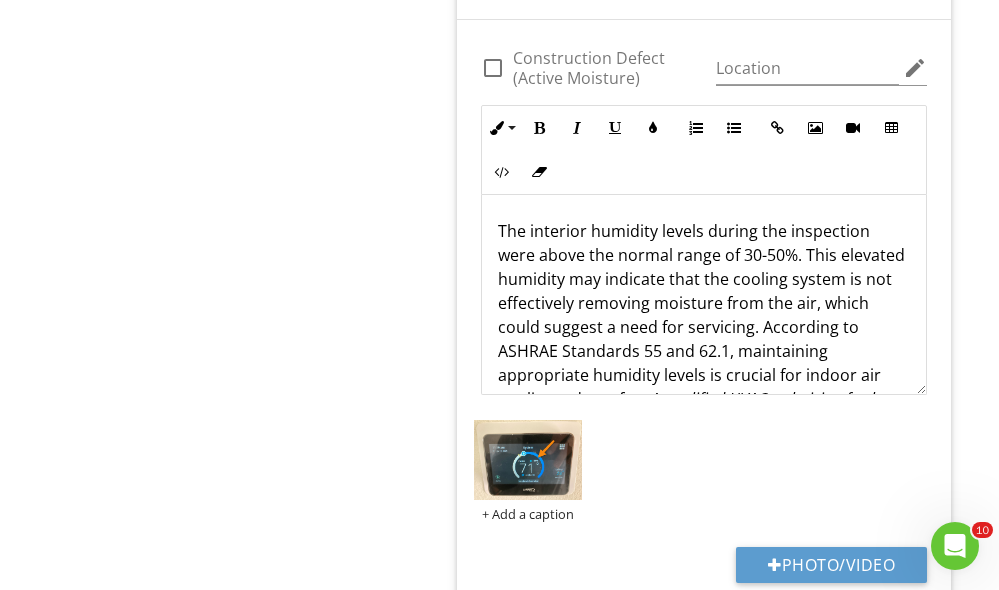 scroll, scrollTop: 3540, scrollLeft: 0, axis: vertical 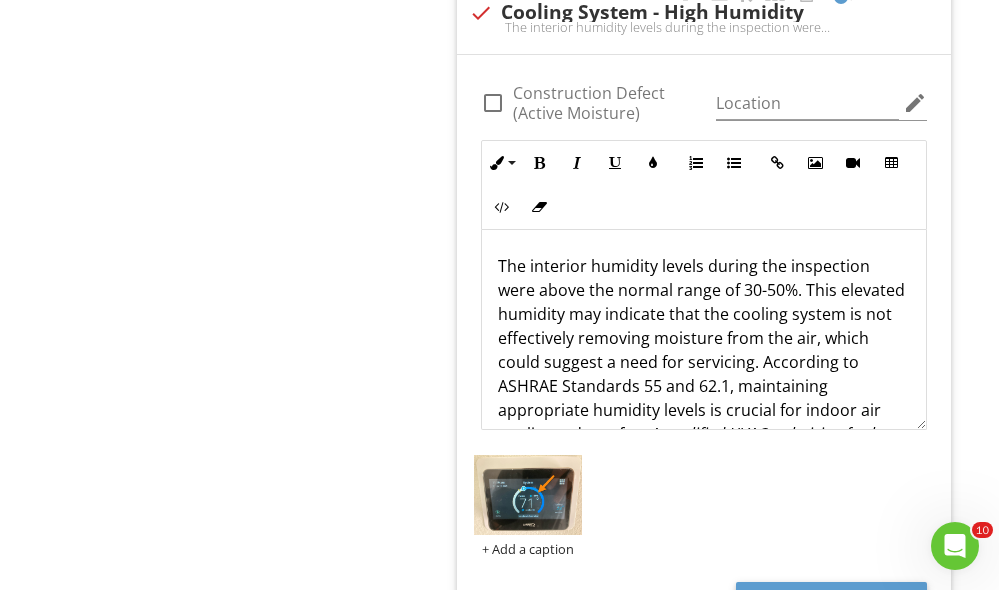 click on "The interior humidity levels during the inspection were above the normal range of 30-50%. This elevated humidity may indicate that the cooling system is not effectively removing moisture from the air, which could suggest a need for servicing. According to ASHRAE Standards 55 and 62.1, maintaining appropriate humidity levels is crucial for indoor air quality and comfort.  A qualified HVAC technician further evaluate and recommend necessary repairs to ensure optimal moisture control and prevent potential related issues  to comply with modern building standards and codes." at bounding box center (704, 398) 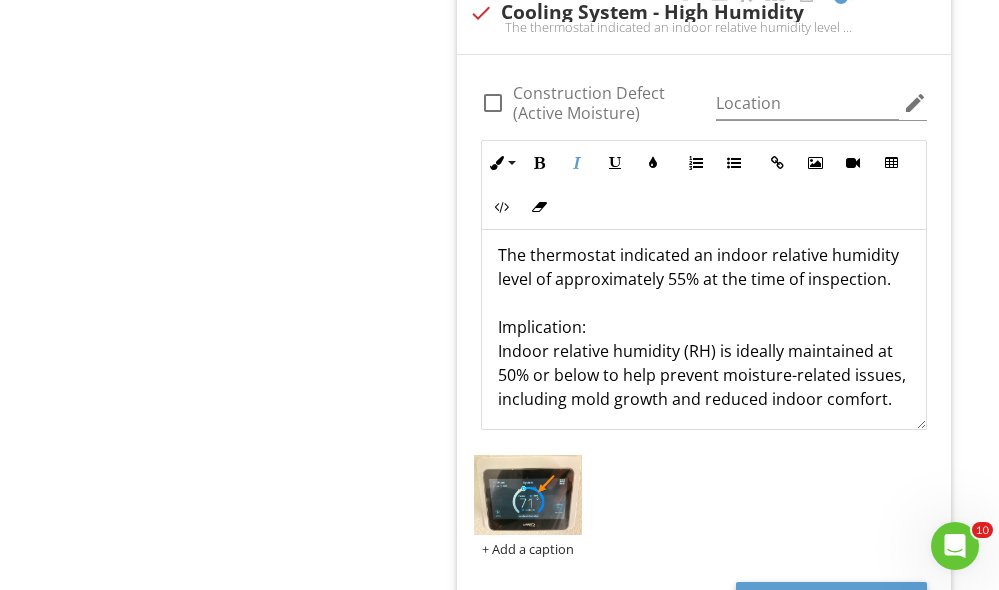 scroll, scrollTop: 0, scrollLeft: 0, axis: both 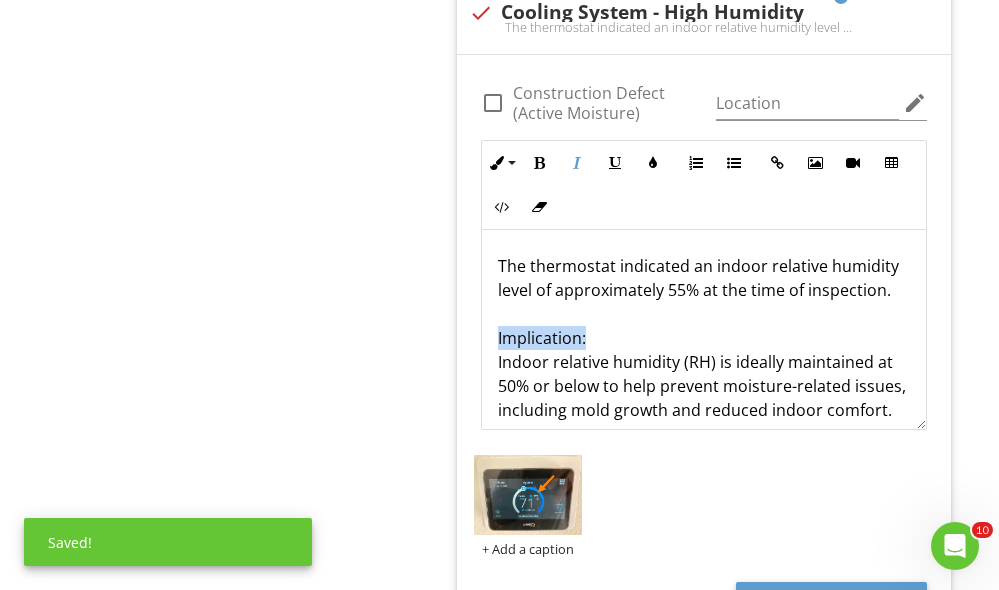 drag, startPoint x: 608, startPoint y: 331, endPoint x: 454, endPoint y: 331, distance: 154 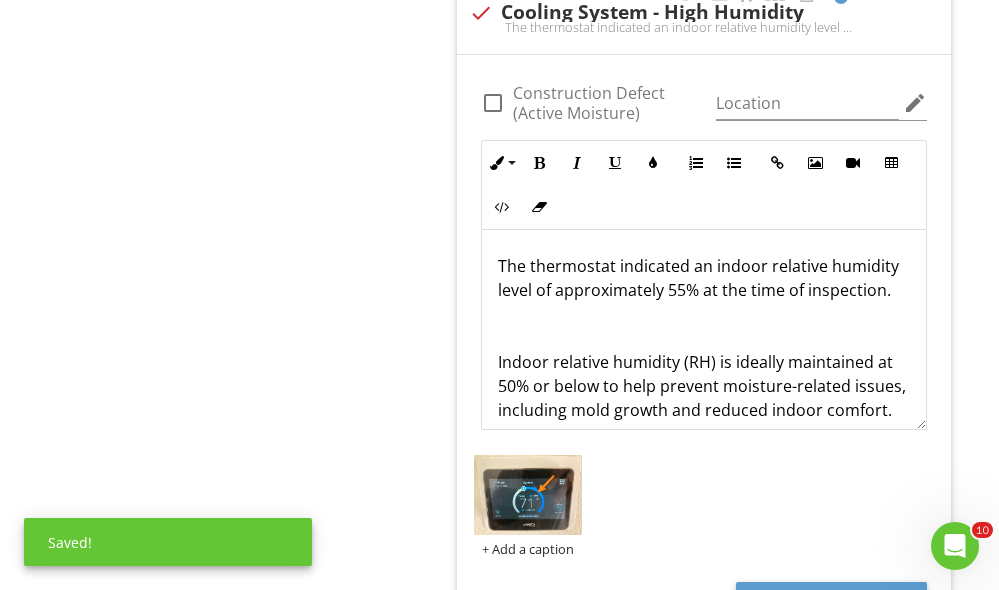 click on "The thermostat indicated an indoor relative humidity level of approximately 55% at the time of inspection. Indoor relative humidity (RH) is ideally maintained at 50% or below to help prevent moisture-related issues, including mold growth and reduced indoor comfort. Recommendation: Monitor interior humidity levels and consult with a qualified HVAC technician if levels remain elevated. Enhancements to the HVAC system or dehumidification strategies may be recommended to maintain ideal indoor conditions." at bounding box center (704, 422) 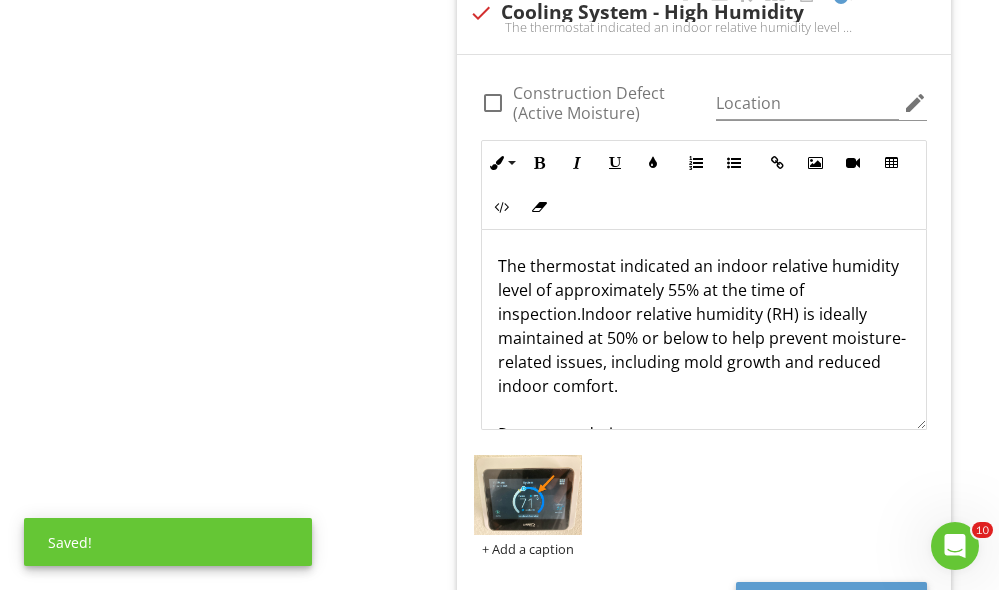 type 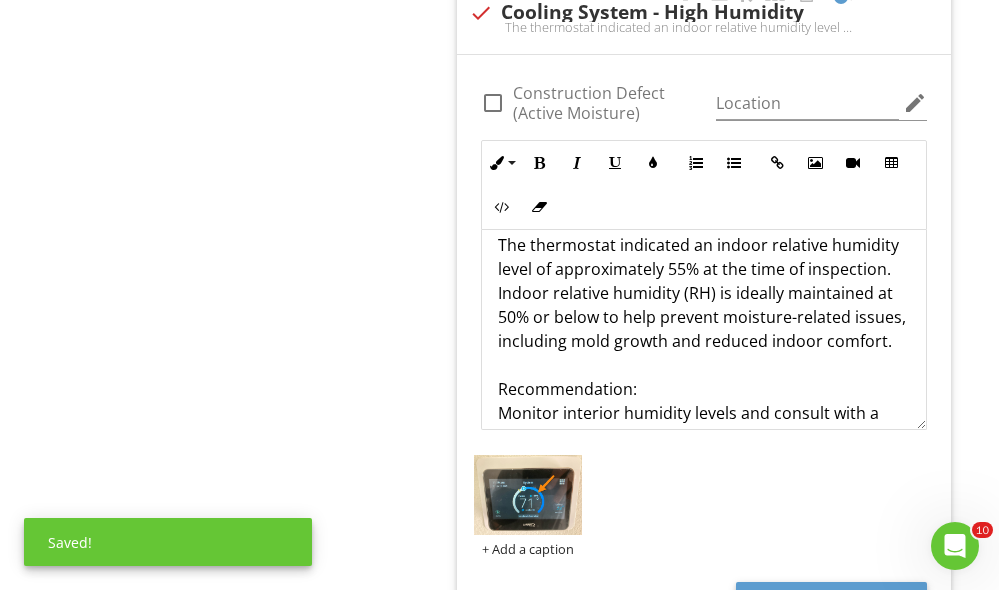 scroll, scrollTop: 161, scrollLeft: 0, axis: vertical 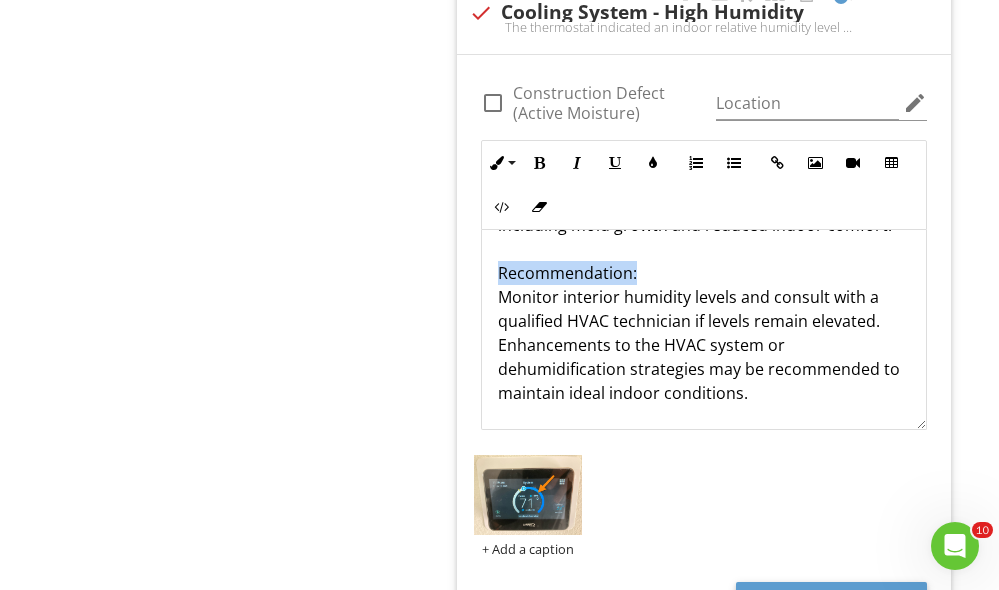 drag, startPoint x: 665, startPoint y: 266, endPoint x: 491, endPoint y: 259, distance: 174.14075 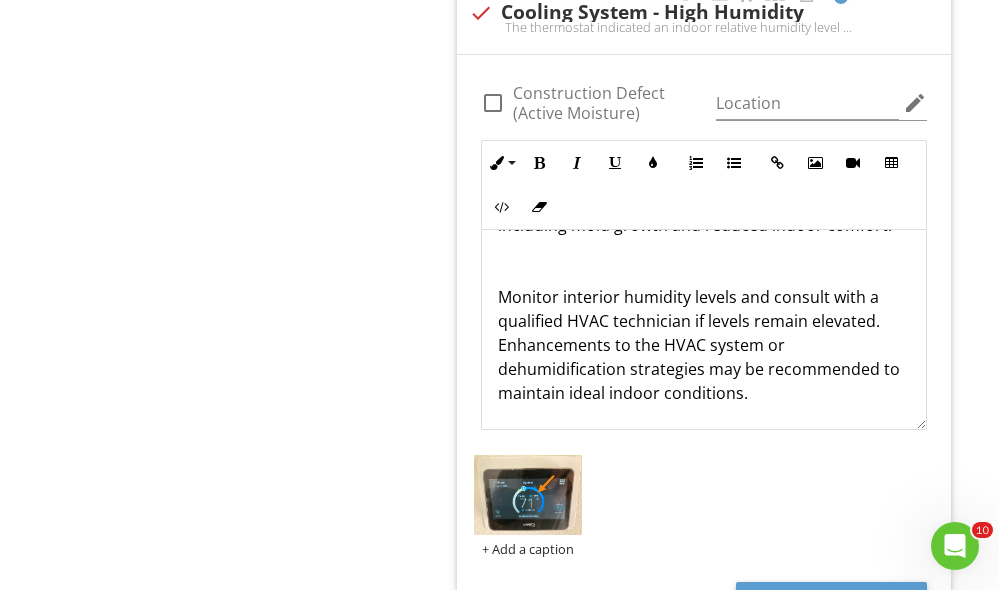 click on "The thermostat indicated an indoor relative humidity level of approximately 55% at the time of inspection. Indoor relative humidity (RH) is ideally maintained at 50% or below to help prevent moisture-related issues, including mold growth and reduced indoor comfort. Monitor interior humidity levels and consult with a qualified HVAC technician if levels remain elevated. Enhancements to the HVAC system or dehumidification strategies may be recommended to maintain ideal indoor conditions." at bounding box center (704, 261) 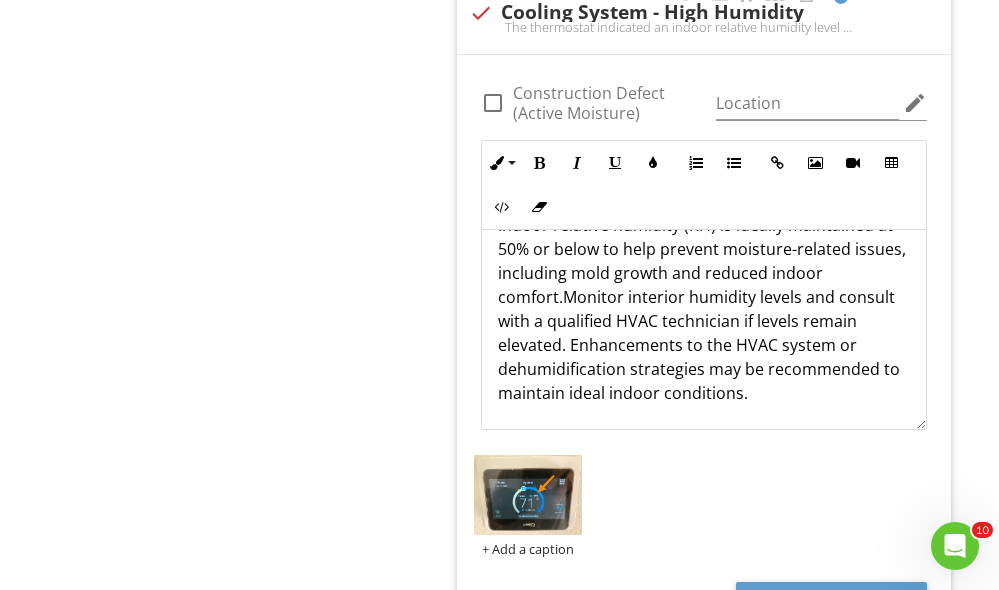 scroll, scrollTop: 89, scrollLeft: 0, axis: vertical 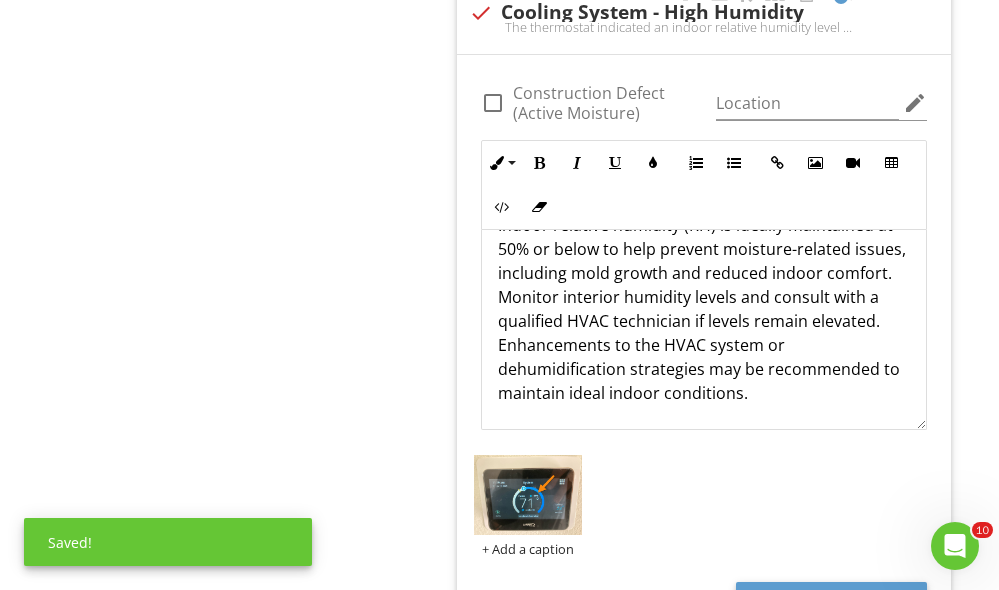 click on "The thermostat indicated an indoor relative humidity level of approximately 55% at the time of inspection. Indoor relative humidity (RH) is ideally maintained at 50% or below to help prevent moisture-related issues, including mold growth and reduced indoor comfort. Monitor interior humidity levels and consult with a qualified HVAC technician if levels remain elevated. Enhancements to the HVAC system or dehumidification strategies may be recommended to maintain ideal indoor conditions." at bounding box center [704, 285] 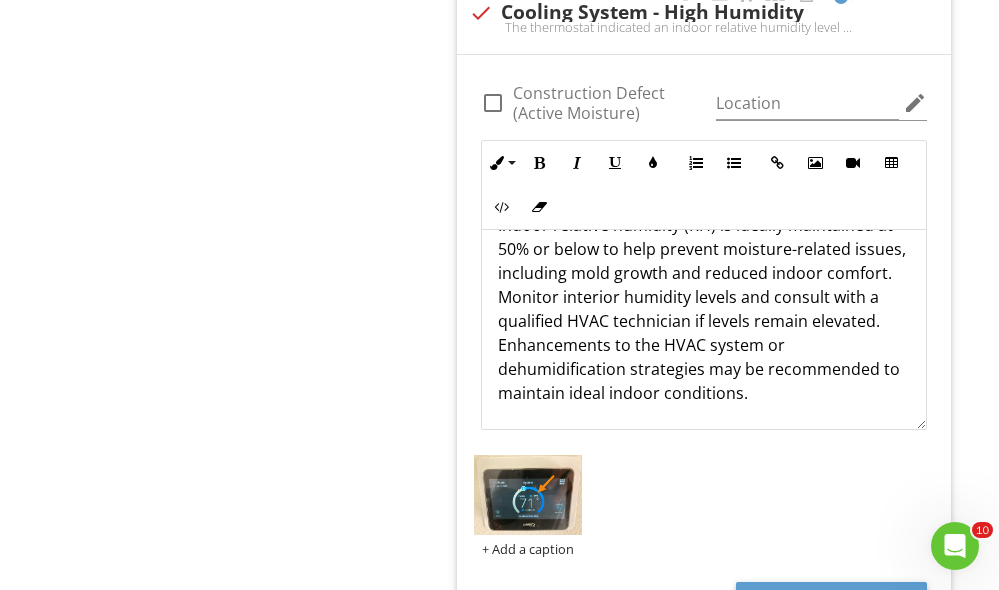 click on "The thermostat indicated an indoor relative humidity level of approximately 55% at the time of inspection. Indoor relative humidity (RH) is ideally maintained at 50% or below to help prevent moisture-related issues, including mold growth and reduced indoor comfort. Monitor interior humidity levels and consult with a qualified HVAC technician if levels remain elevated. Enhancements to the HVAC system or dehumidification strategies may be recommended to maintain ideal indoor conditions." at bounding box center [704, 285] 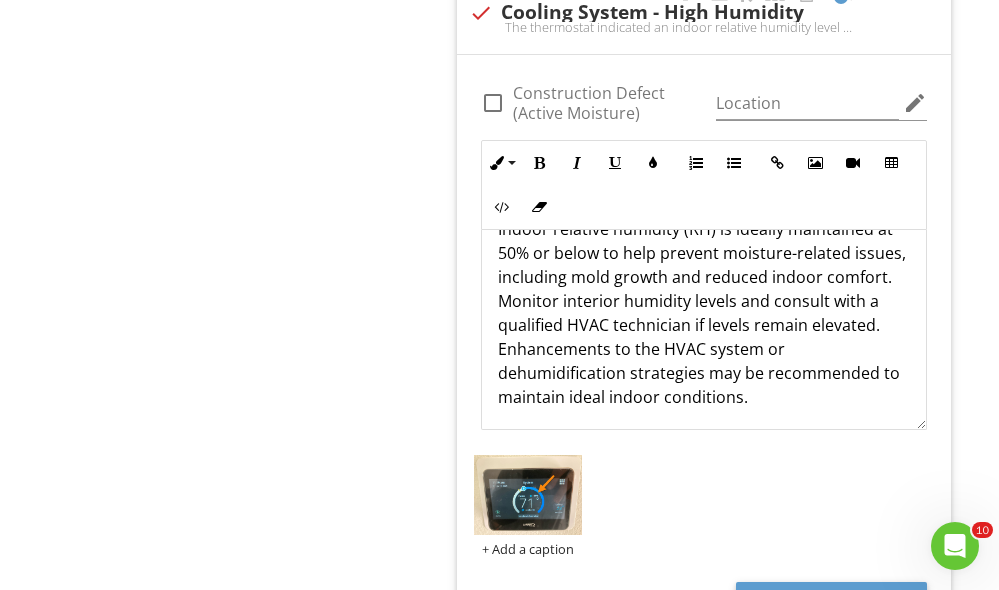 scroll, scrollTop: 76, scrollLeft: 0, axis: vertical 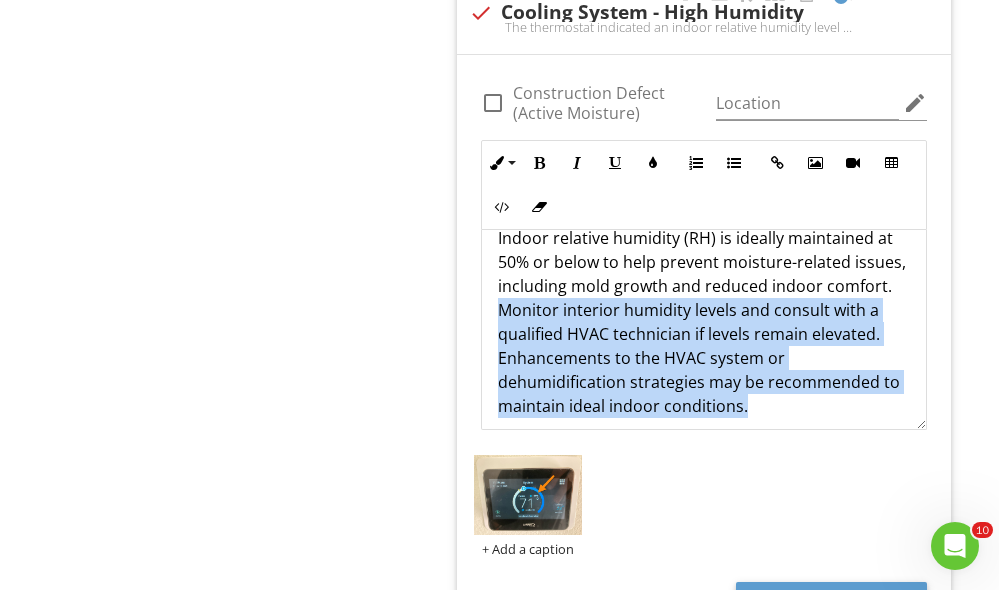 drag, startPoint x: 568, startPoint y: 302, endPoint x: 766, endPoint y: 392, distance: 217.49483 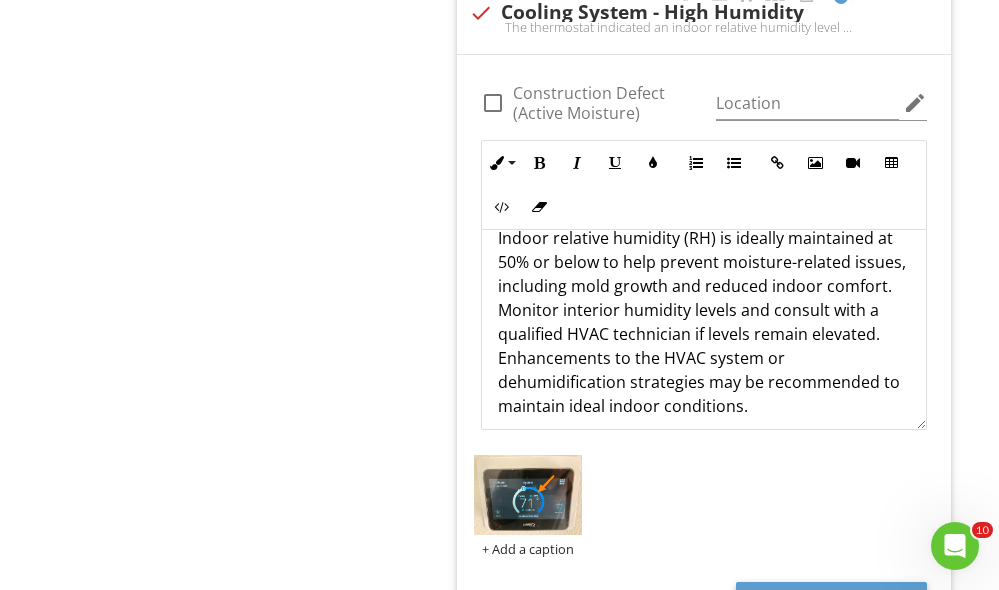 click on "The thermostat indicated an indoor relative humidity level of approximately 55% at the time of inspection. Indoor relative humidity (RH) is ideally maintained at 50% or below to help prevent moisture-related issues, including mold growth and reduced indoor comfort. Monitor interior humidity levels and consult with a qualified HVAC technician if levels remain elevated. Enhancements to the HVAC system or dehumidification strategies may be recommended to maintain ideal indoor conditions." at bounding box center [704, 298] 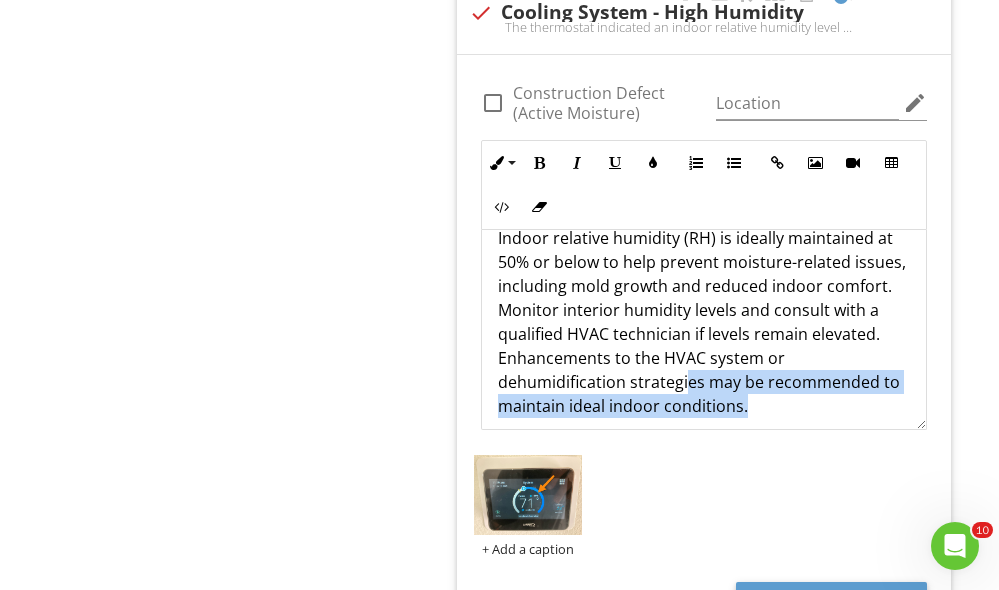 drag, startPoint x: 756, startPoint y: 399, endPoint x: 678, endPoint y: 356, distance: 89.06739 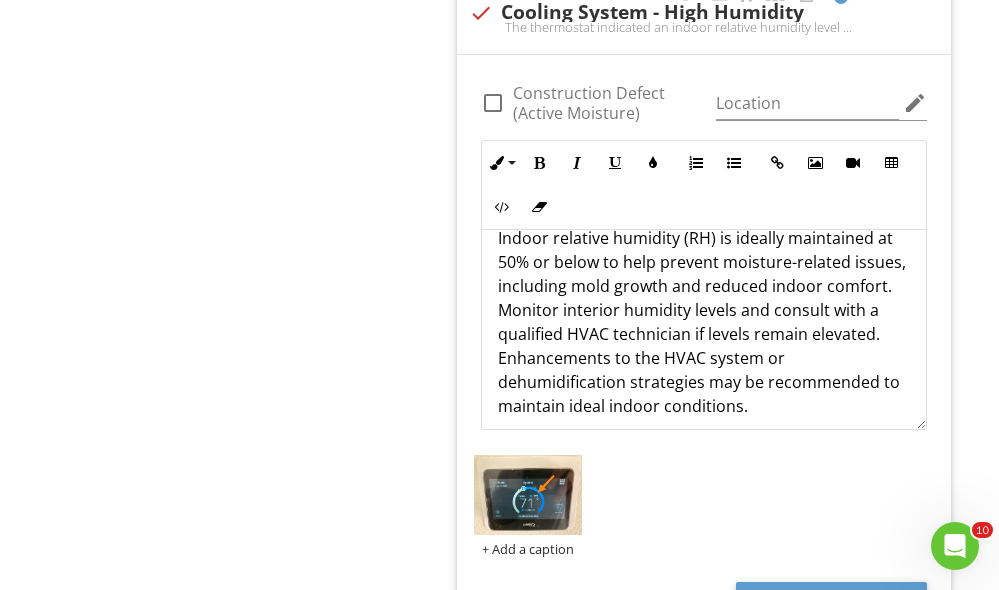 click on "The thermostat indicated an indoor relative humidity level of approximately 55% at the time of inspection. Indoor relative humidity (RH) is ideally maintained at 50% or below to help prevent moisture-related issues, including mold growth and reduced indoor comfort. Monitor interior humidity levels and consult with a qualified HVAC technician if levels remain elevated. Enhancements to the HVAC system or dehumidification strategies may be recommended to maintain ideal indoor conditions." at bounding box center (704, 298) 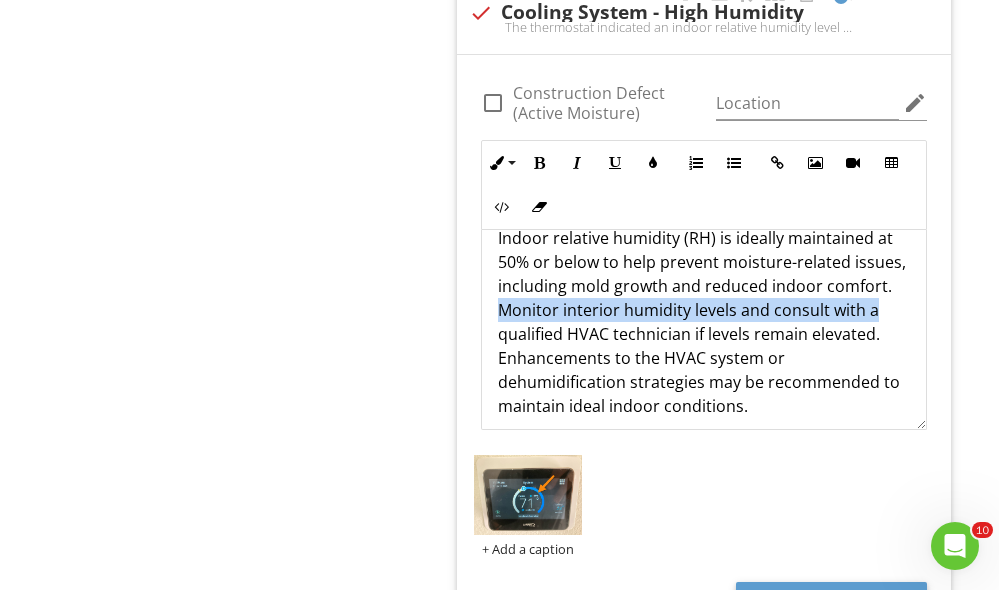 drag, startPoint x: 543, startPoint y: 327, endPoint x: 565, endPoint y: 302, distance: 33.30165 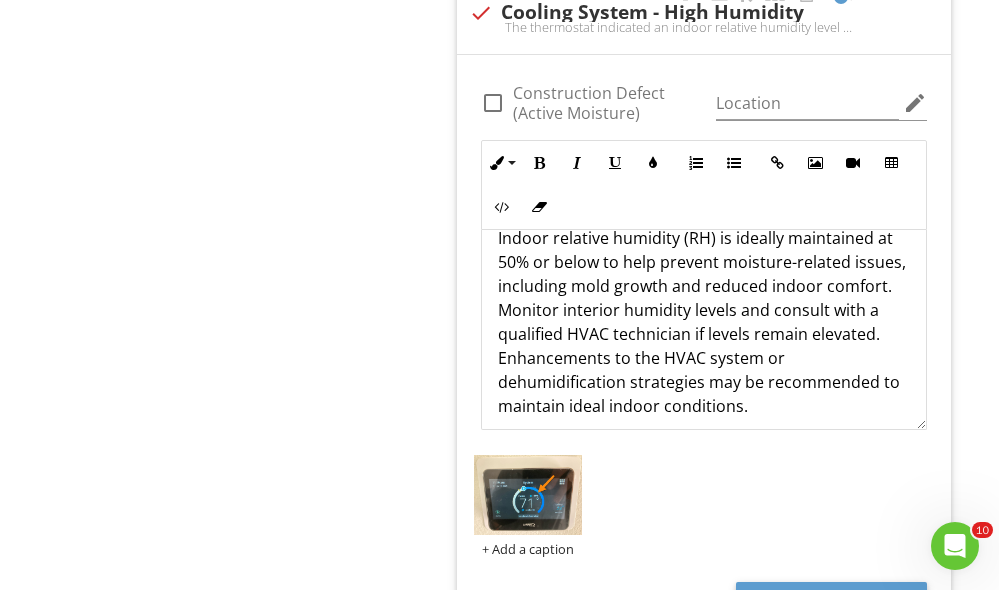 scroll, scrollTop: 65, scrollLeft: 0, axis: vertical 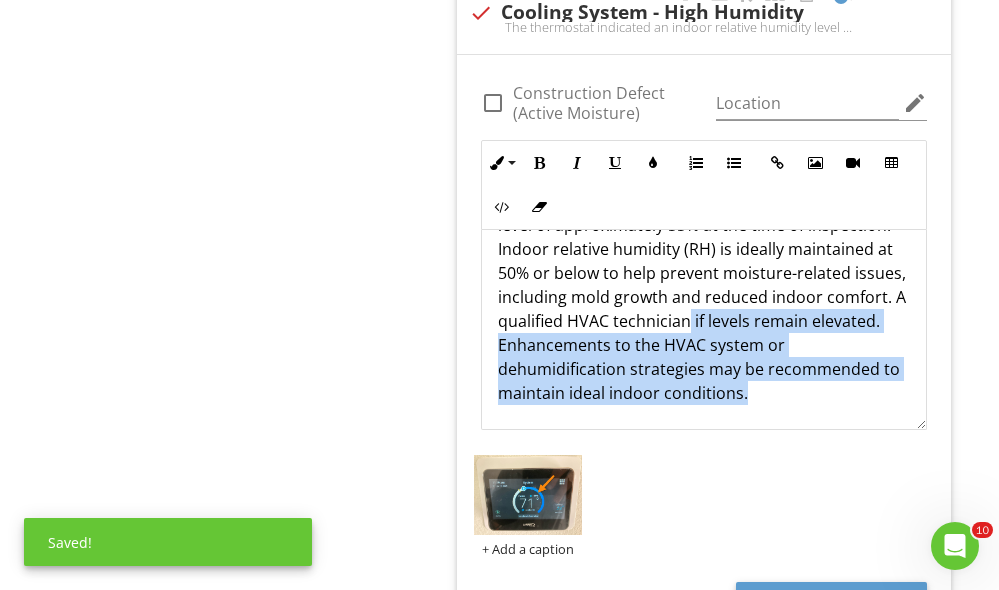 drag, startPoint x: 721, startPoint y: 372, endPoint x: 773, endPoint y: 313, distance: 78.64477 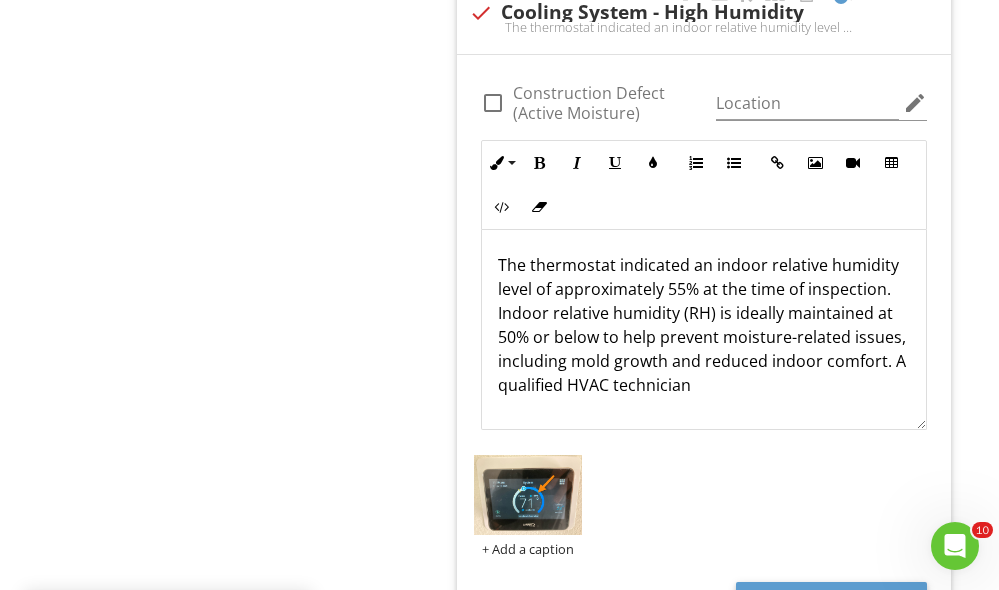 scroll, scrollTop: 1, scrollLeft: 0, axis: vertical 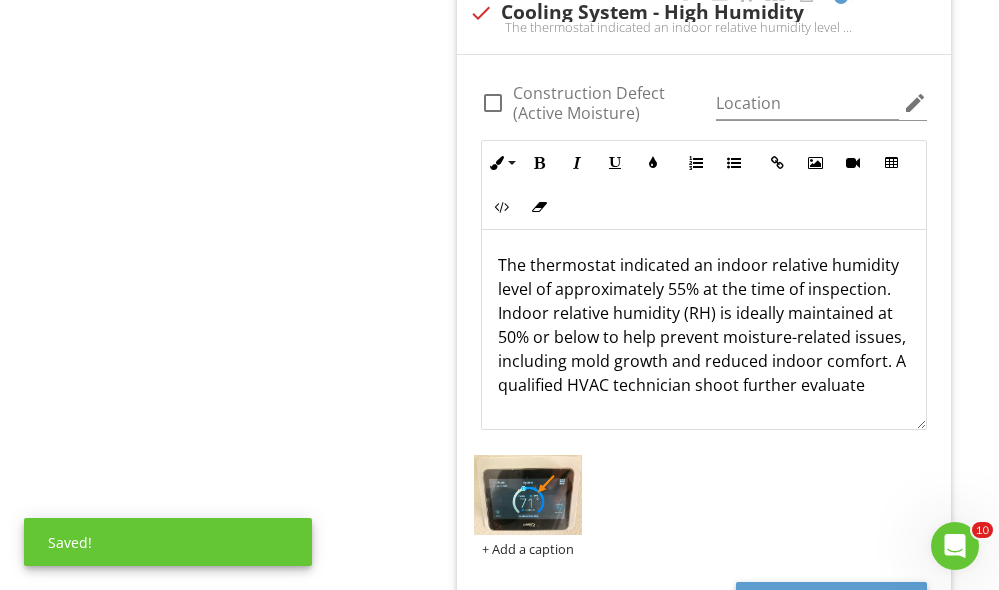 click on "The thermostat indicated an indoor relative humidity level of approximately 55% at the time of inspection. Indoor relative humidity (RH) is ideally maintained at 50% or below to help prevent moisture-related issues, including mold growth and reduced indoor comfort. A qualified HVAC technician shoot further evaluate" at bounding box center [704, 325] 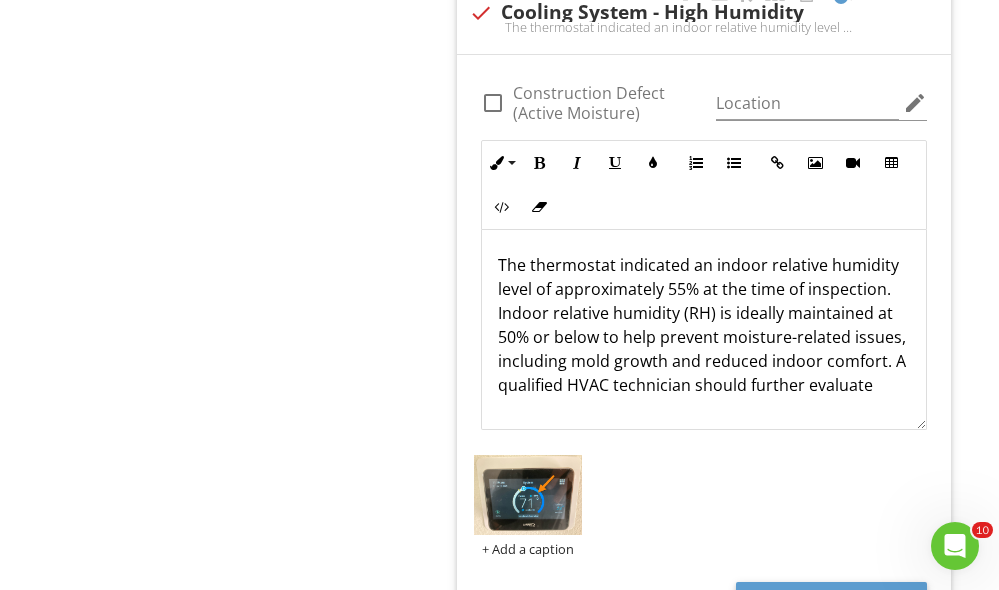 scroll, scrollTop: 5, scrollLeft: 0, axis: vertical 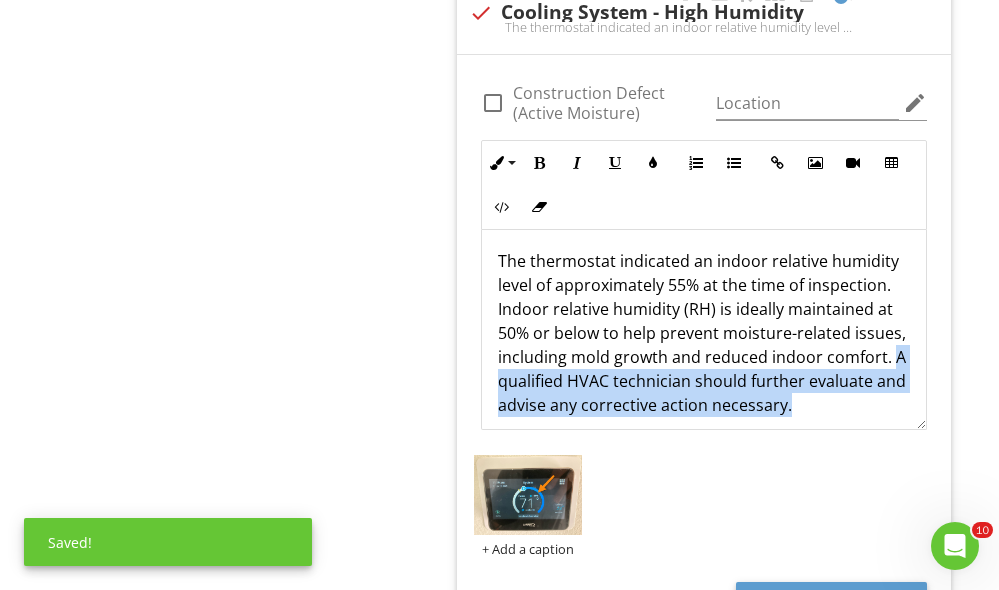 drag, startPoint x: 896, startPoint y: 396, endPoint x: 566, endPoint y: 376, distance: 330.6055 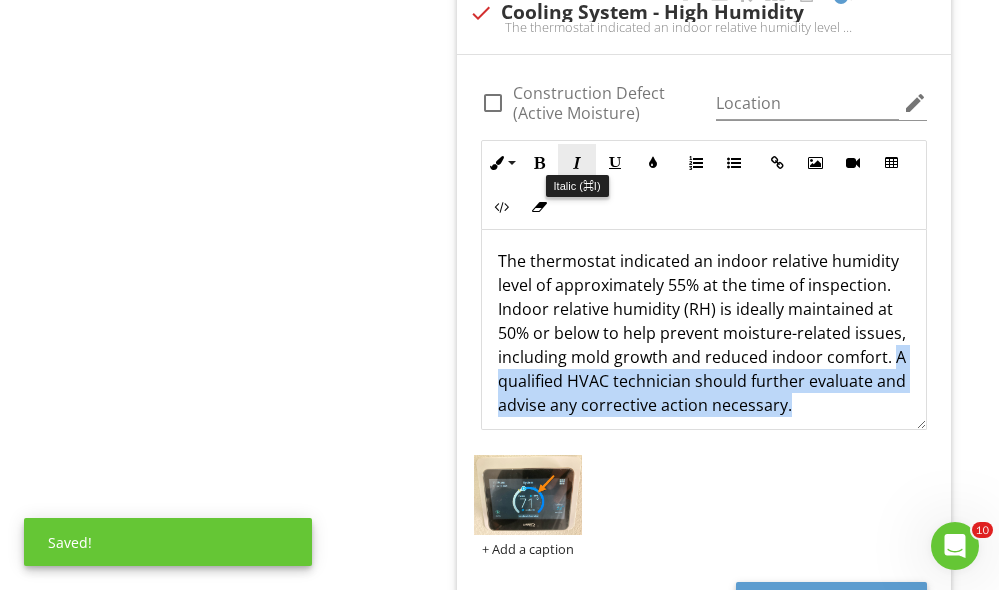 click on "Italic" at bounding box center (577, 163) 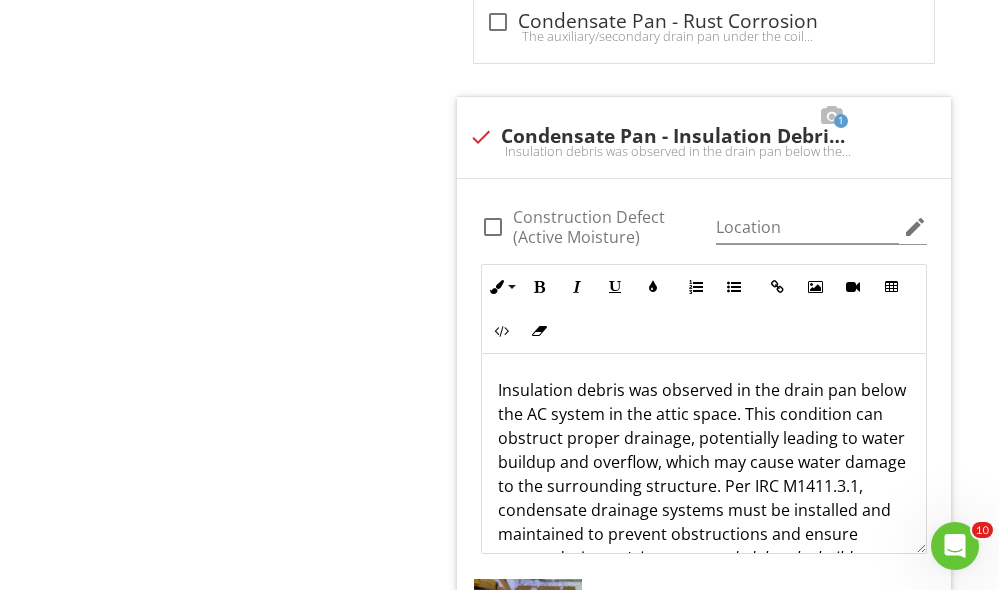 scroll, scrollTop: 7011, scrollLeft: 0, axis: vertical 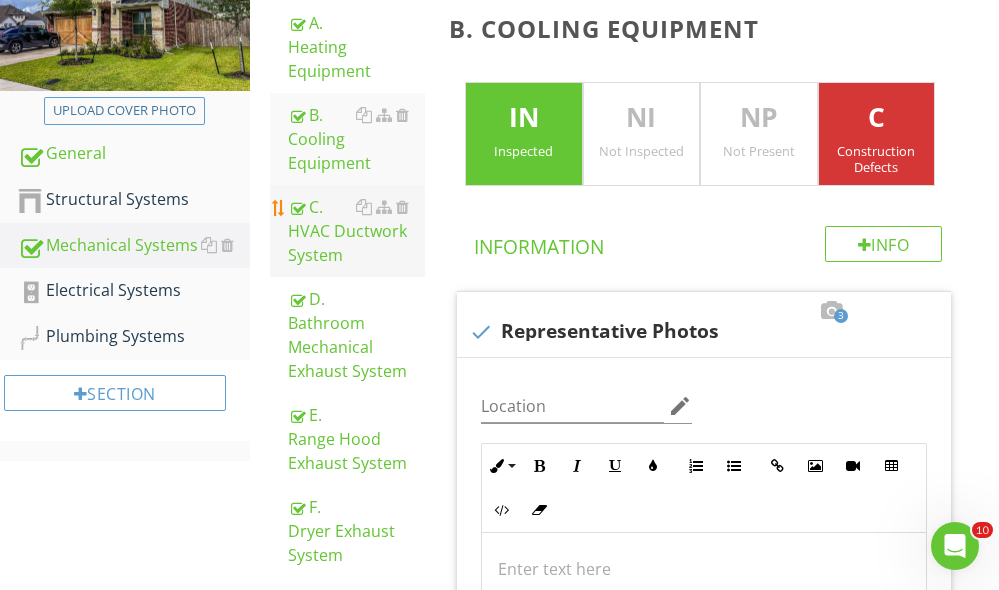 click on "C. HVAC Ductwork System" at bounding box center (356, 231) 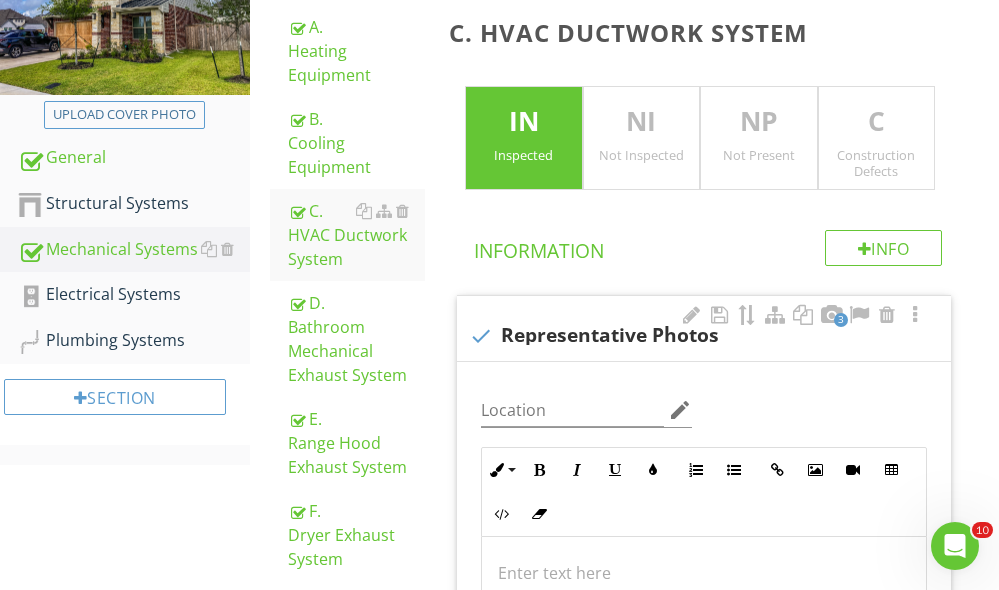 scroll, scrollTop: 886, scrollLeft: 0, axis: vertical 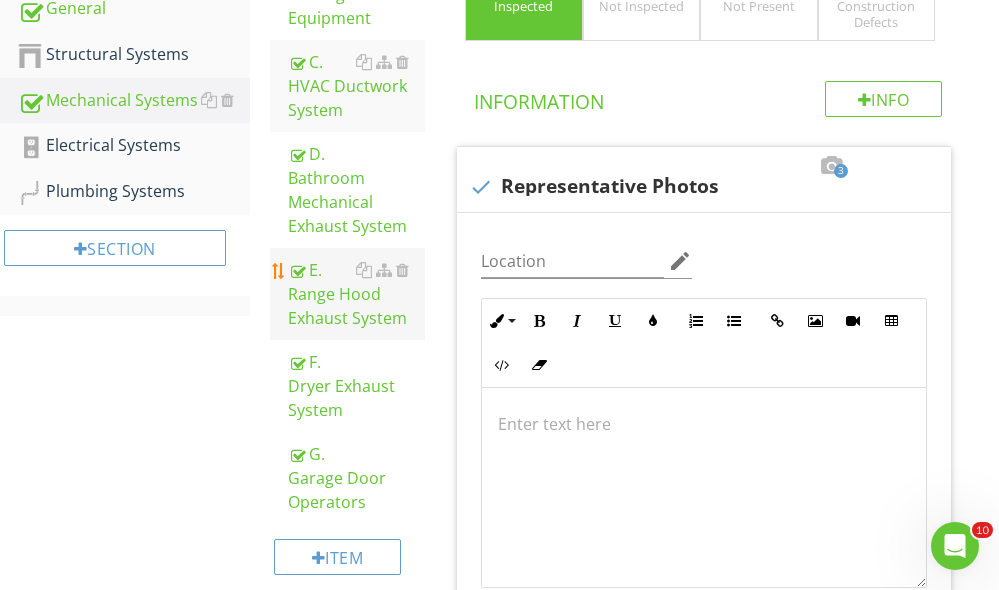 click on "E. Range Hood Exhaust System" at bounding box center [356, 294] 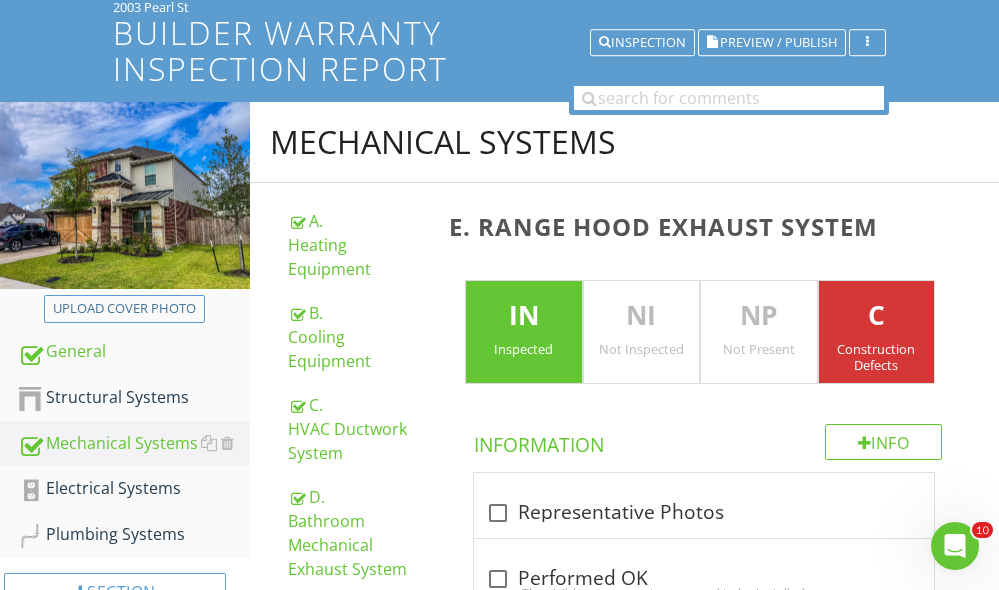 scroll, scrollTop: 1051, scrollLeft: 0, axis: vertical 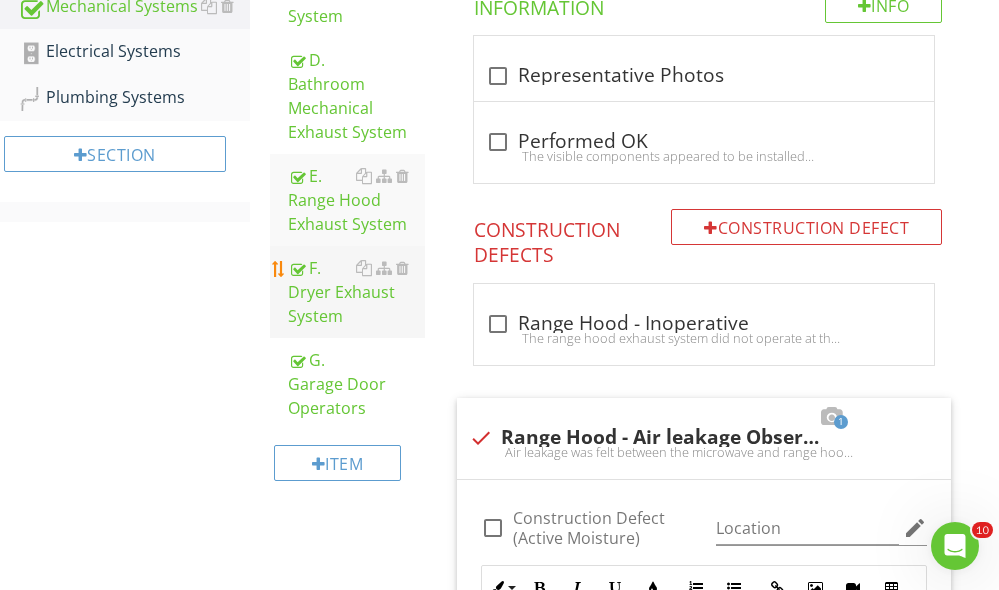 click on "F. Dryer Exhaust System" at bounding box center [356, 292] 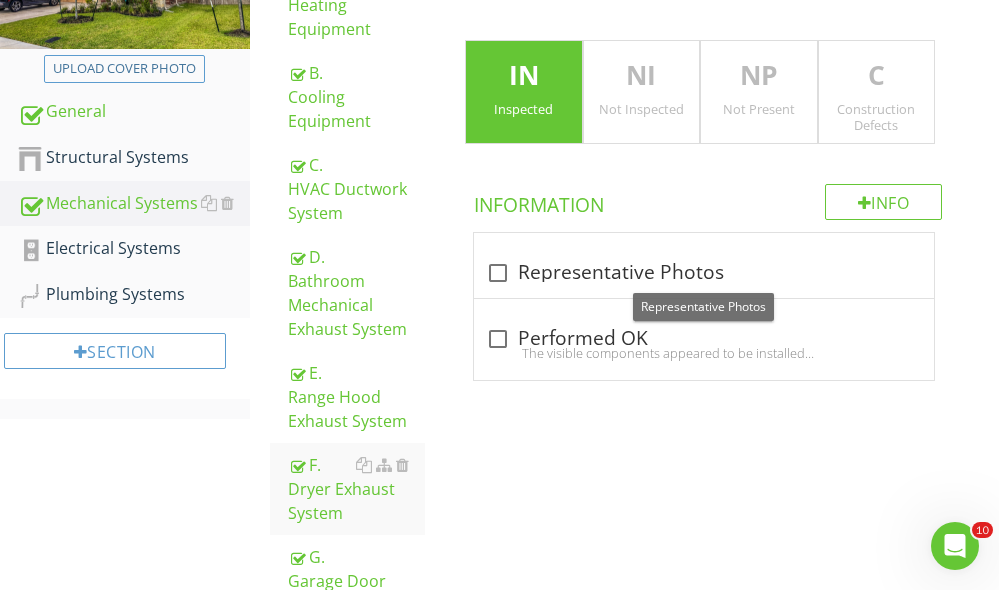 scroll, scrollTop: 577, scrollLeft: 0, axis: vertical 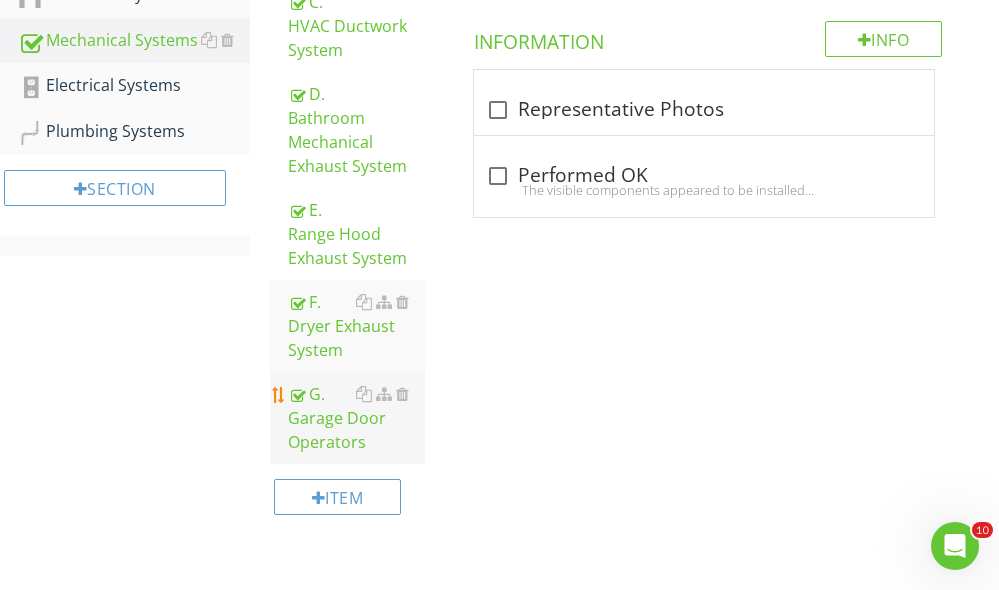 click on "G. Garage Door Operators" at bounding box center [356, 418] 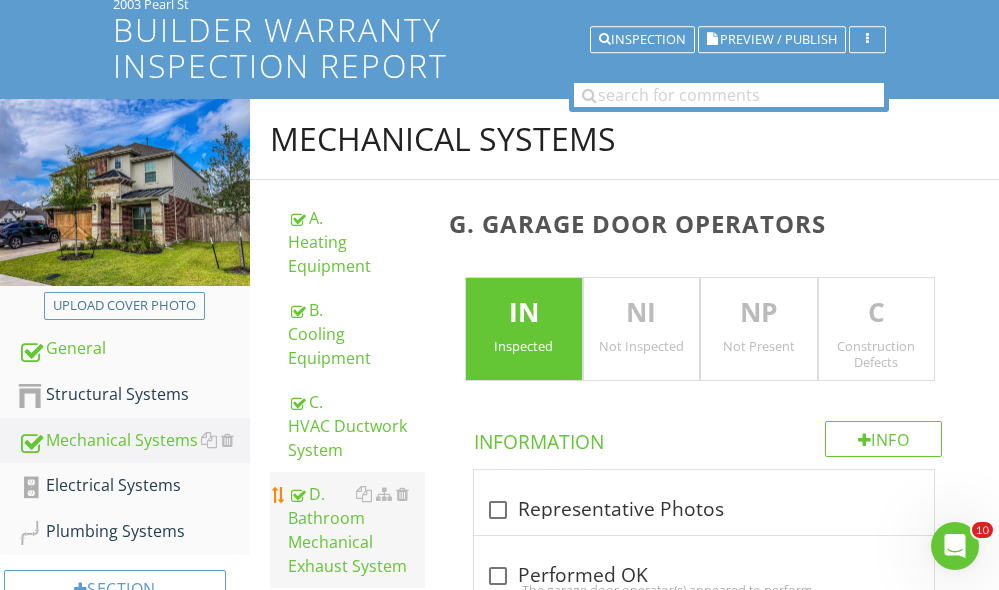scroll, scrollTop: 317, scrollLeft: 0, axis: vertical 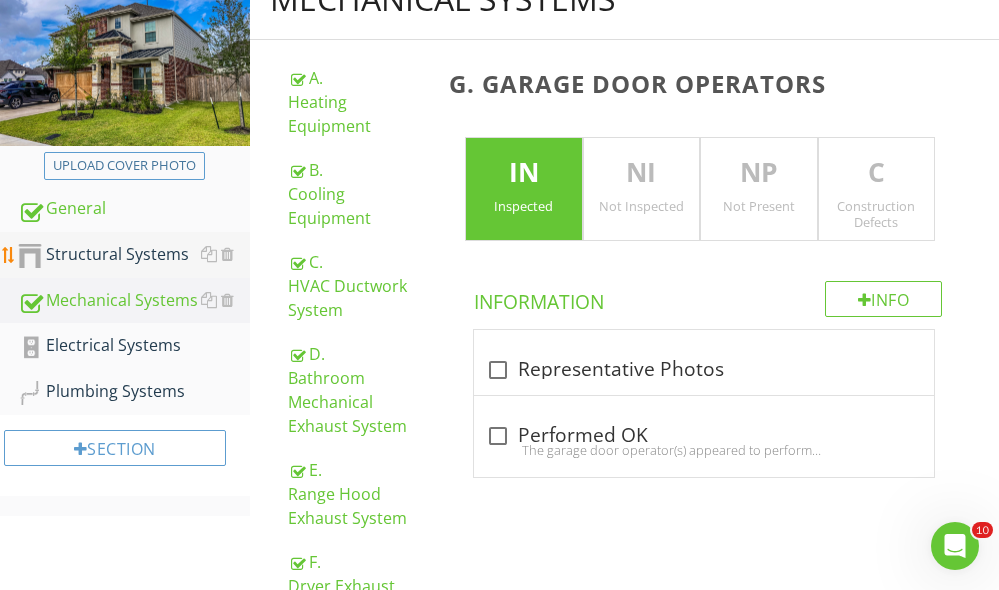 click on "Structural Systems" at bounding box center (134, 255) 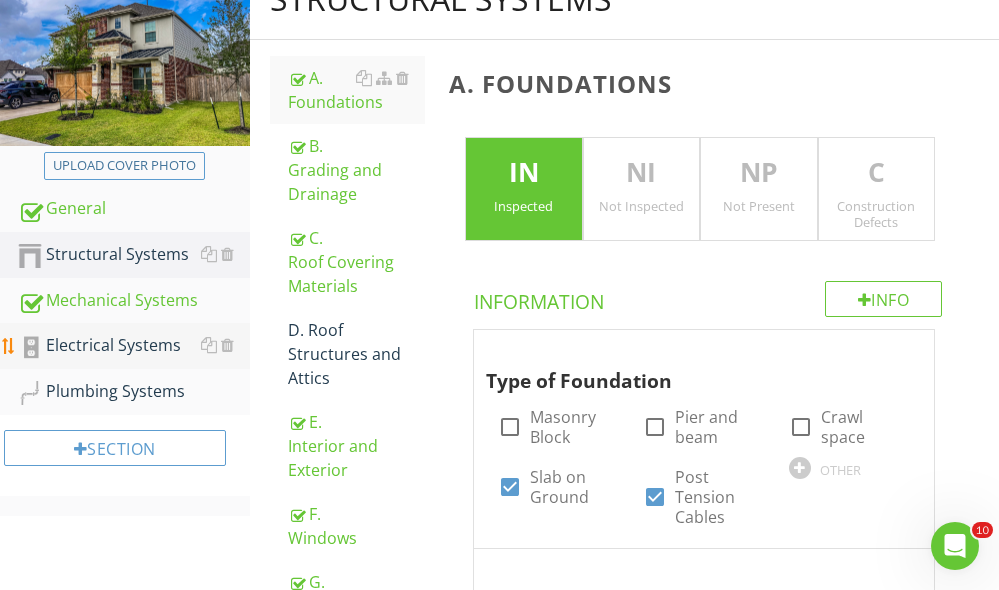 click on "Electrical Systems" at bounding box center (134, 346) 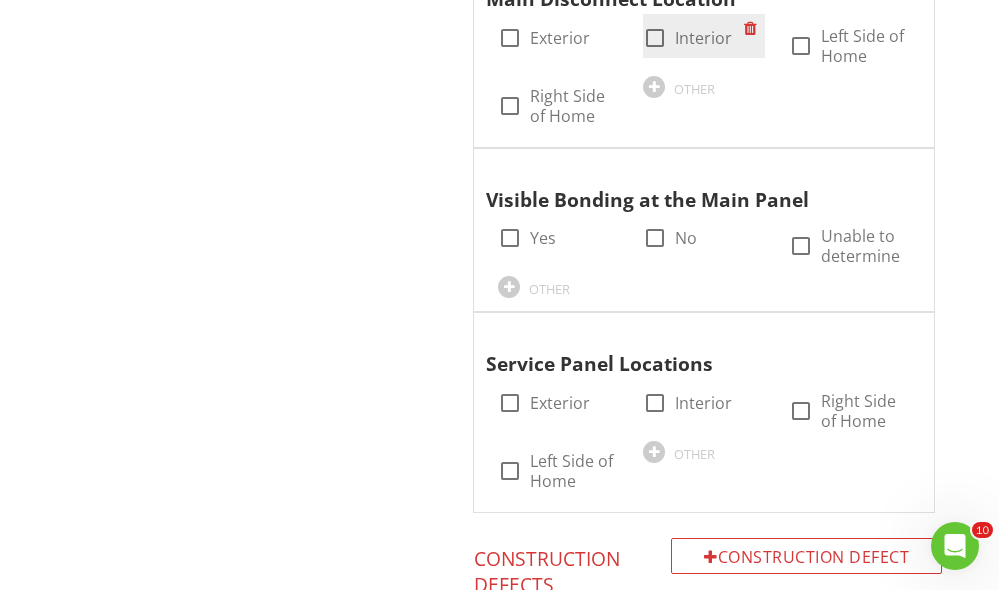 scroll, scrollTop: 2055, scrollLeft: 0, axis: vertical 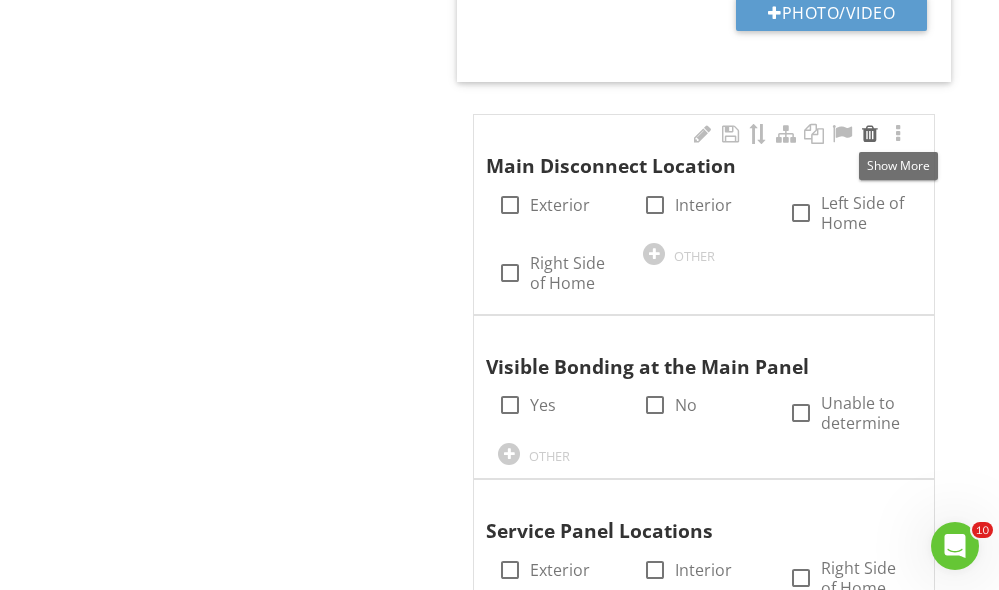click at bounding box center [870, 134] 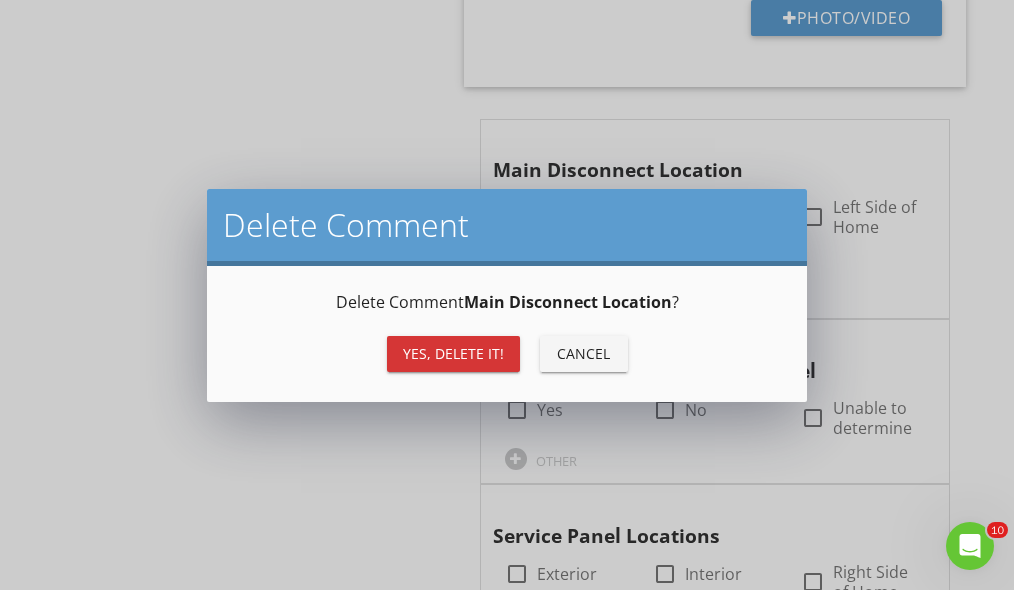click on "Yes, Delete it!" at bounding box center [453, 353] 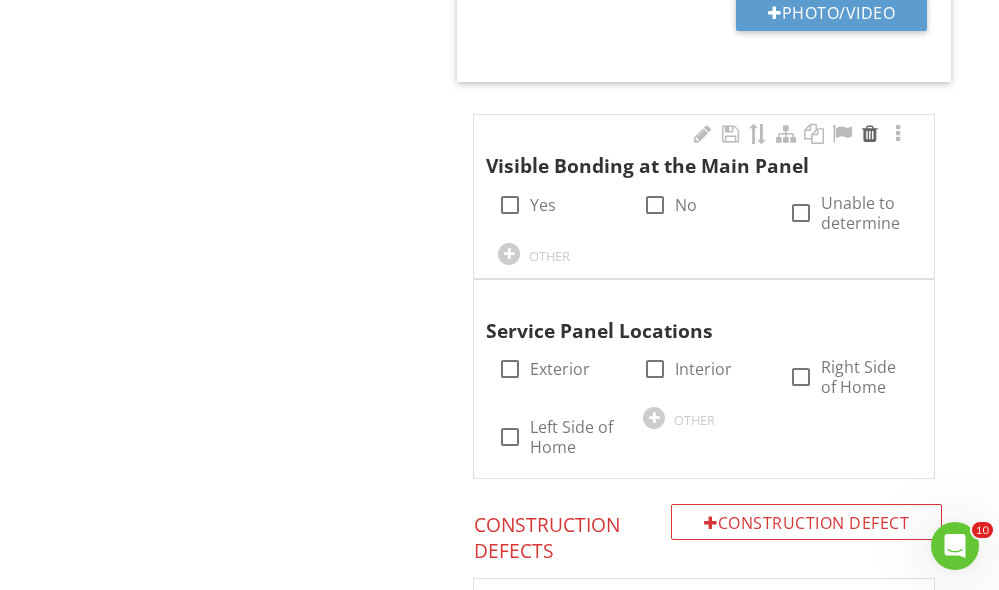 click at bounding box center (870, 134) 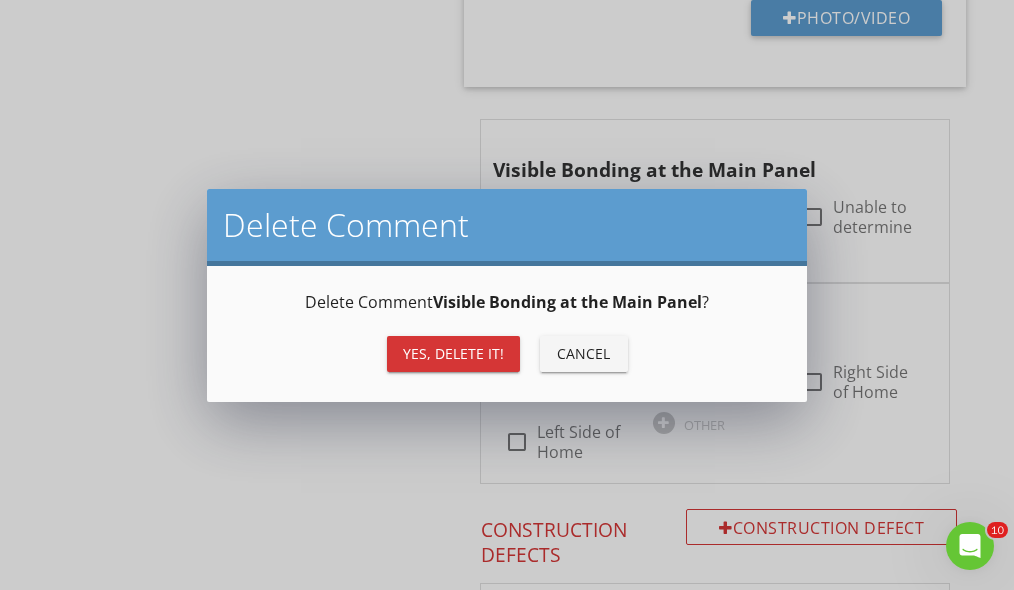 click on "Yes, Delete it!" at bounding box center [453, 354] 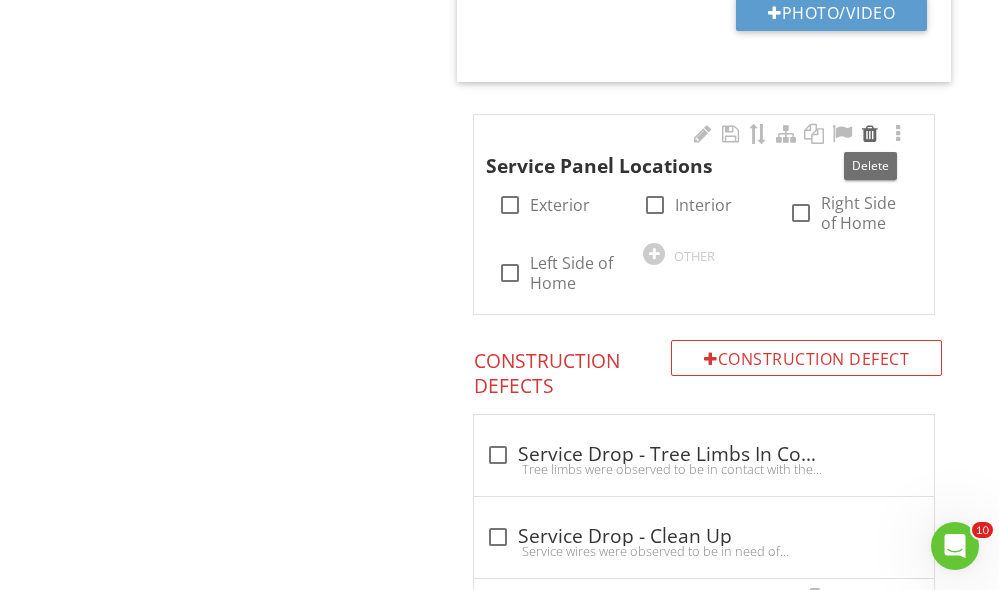 click at bounding box center [870, 134] 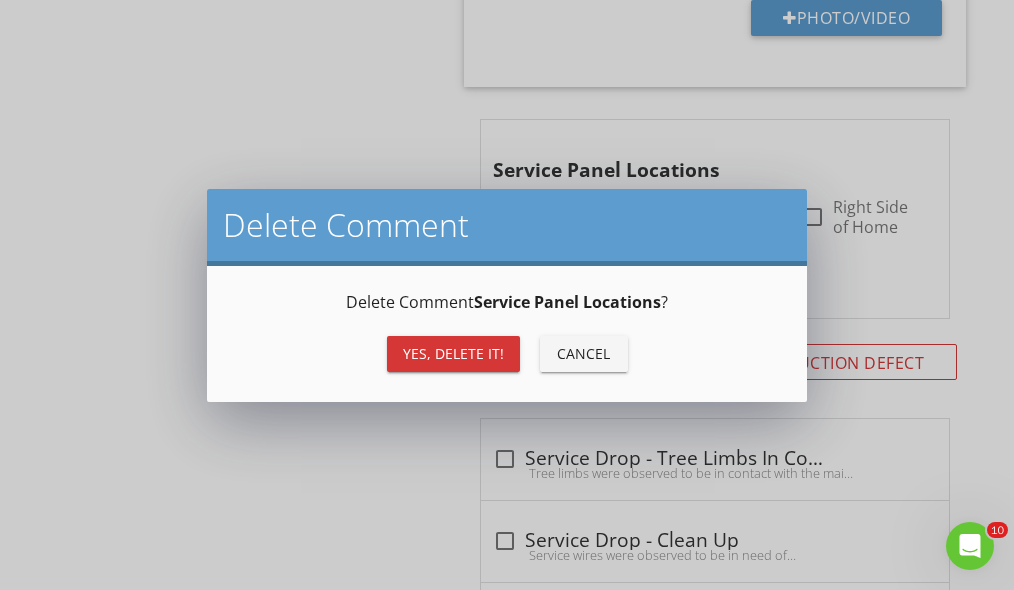 click on "Yes, Delete it!" at bounding box center (453, 353) 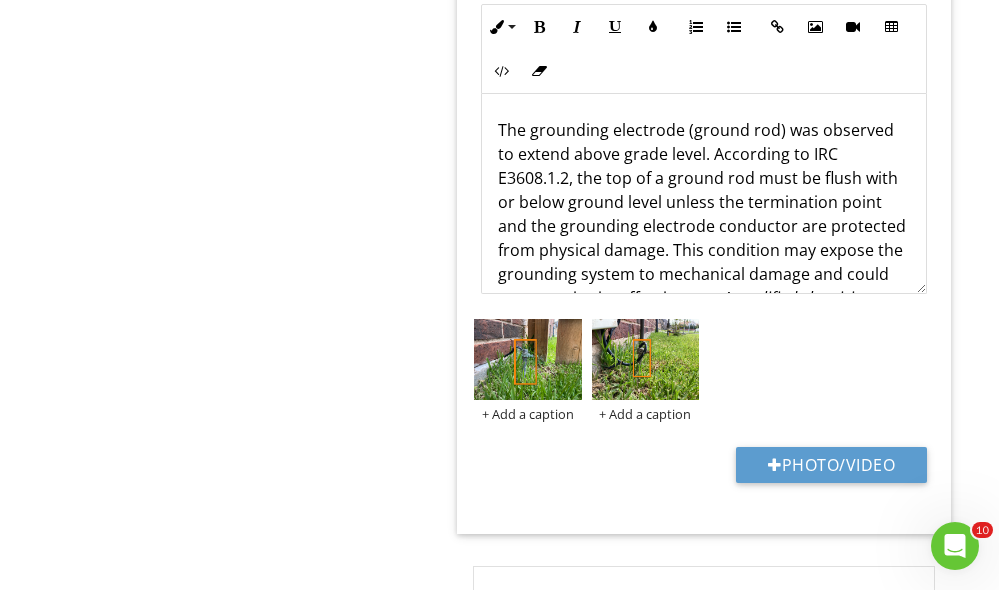 scroll, scrollTop: 3850, scrollLeft: 0, axis: vertical 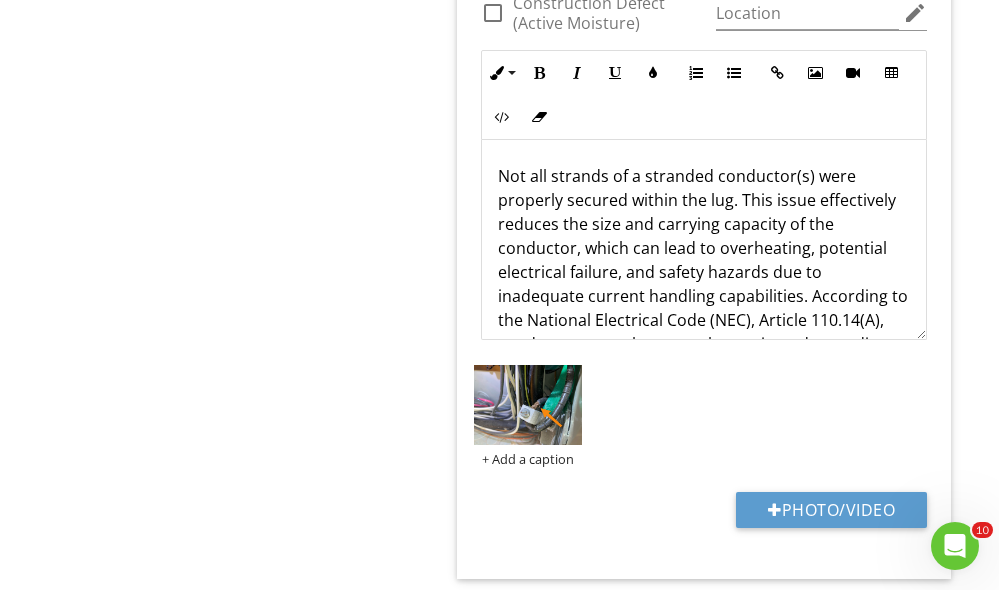 click on "Not all strands of a stranded conductor(s) were properly secured within the lug. This issue effectively reduces the size and carrying capacity of the conductor, which can lead to overheating, potential electrical failure, and safety hazards due to inadequate current handling capabilities. According to the National Electrical Code (NEC), Article 110.14(A), conductors must be properly terminated according to the conductor's specifications and the device's listing and labeling requirements. All strands of the stranded conductor should be properly secured within the lug to maintain the intended capacity and safety of the electrical system.  A qualified electrician should re-evaluate this connection and make the necessary adjustments to comply with NEC standards." at bounding box center (704, 344) 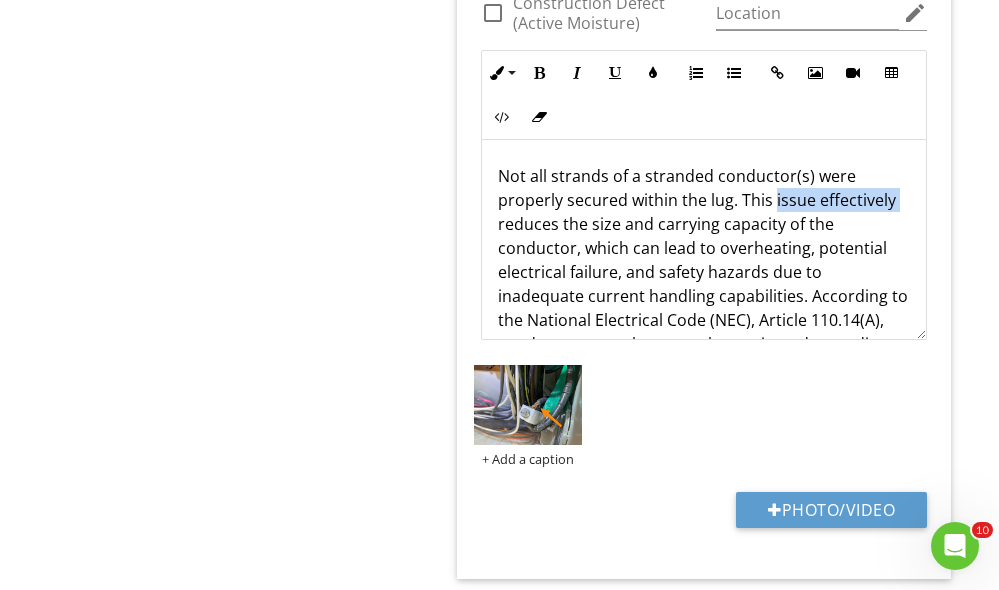drag, startPoint x: 496, startPoint y: 223, endPoint x: 771, endPoint y: 198, distance: 276.13403 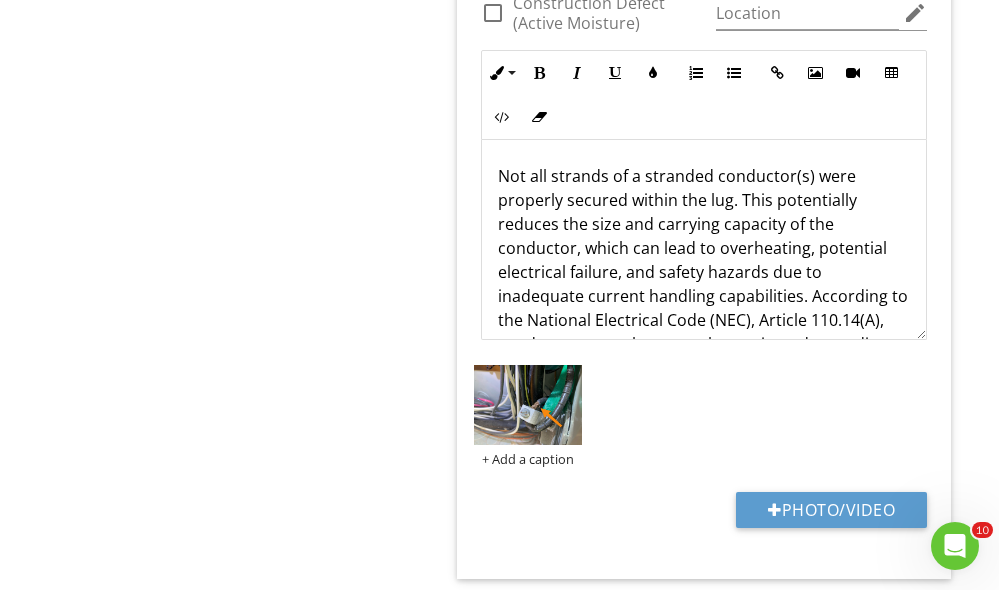 click on "Not all strands of a stranded conductor(s) were properly secured within the lug. This potentially reduces the size and carrying capacity of the conductor, which can lead to overheating, potential electrical failure, and safety hazards due to inadequate current handling capabilities. According to the National Electrical Code (NEC), Article 110.14(A), conductors must be properly terminated according to the conductor's specifications and the device's listing and labeling requirements. All strands of the stranded conductor should be properly secured within the lug to maintain the intended capacity and safety of the electrical system.  A qualified electrician should re-evaluate this connection and make the necessary adjustments to comply with NEC standards." at bounding box center (704, 344) 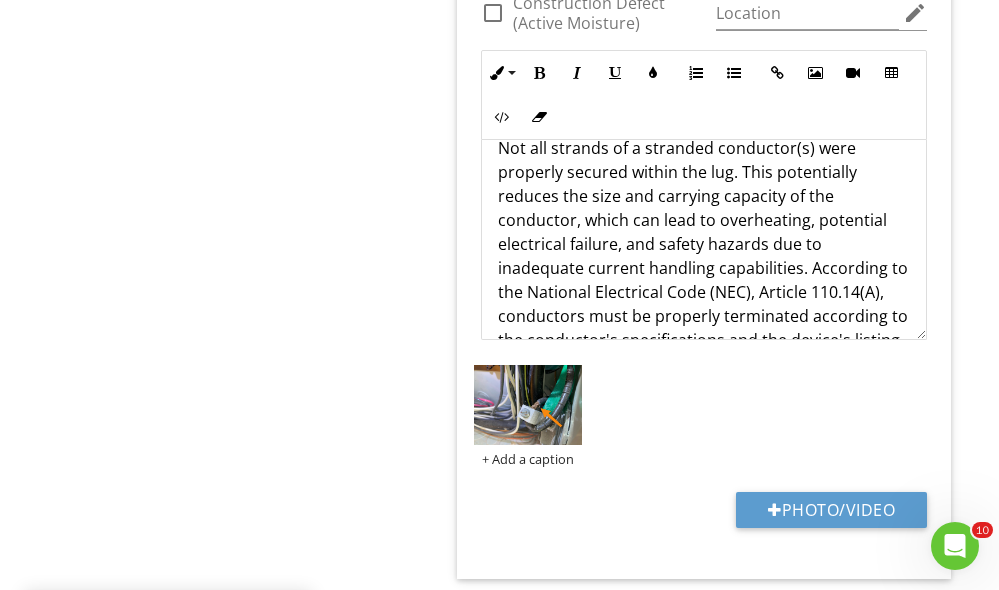 scroll, scrollTop: 32, scrollLeft: 0, axis: vertical 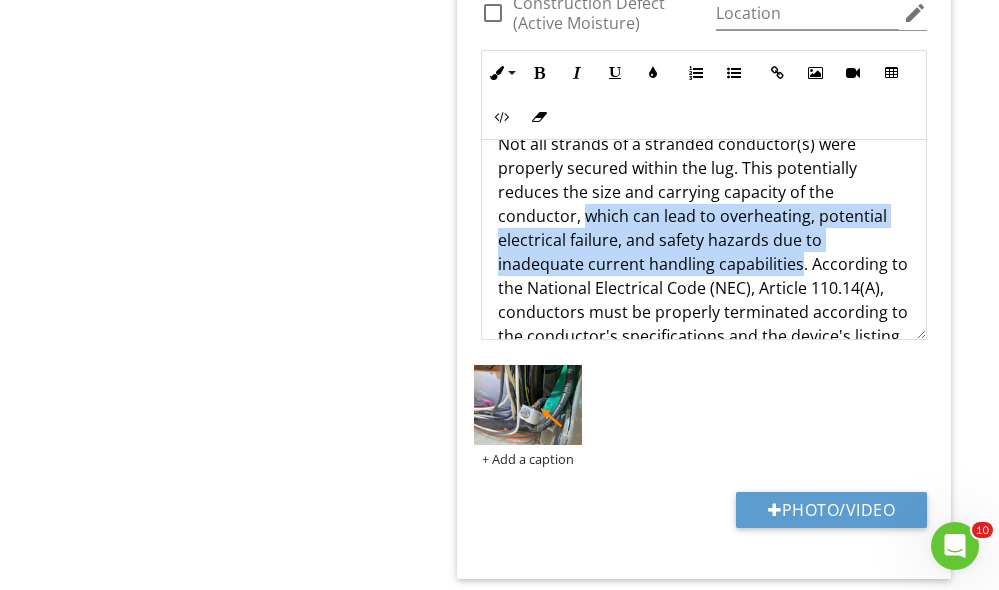 drag, startPoint x: 584, startPoint y: 210, endPoint x: 797, endPoint y: 262, distance: 219.25555 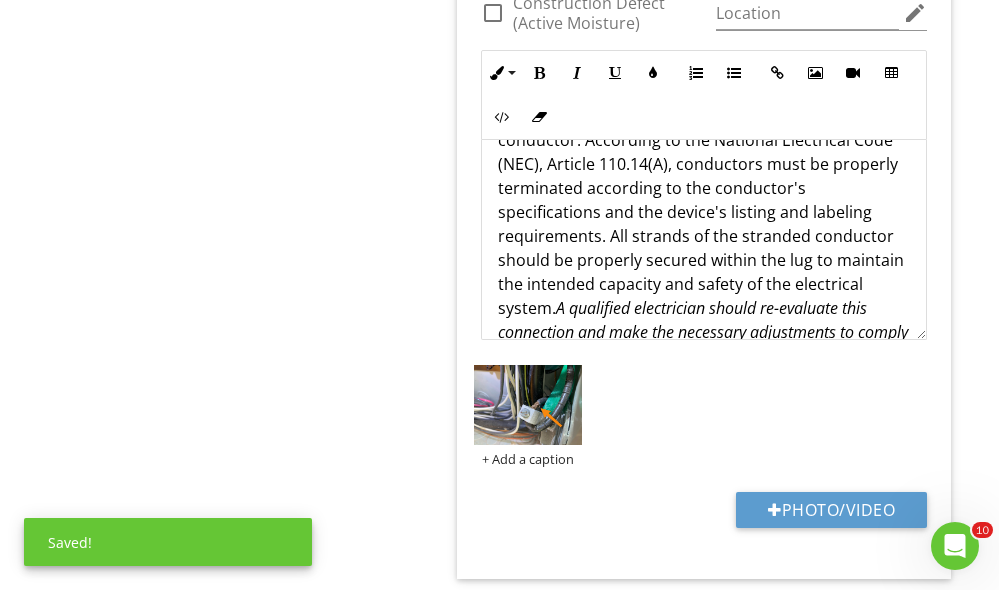 scroll, scrollTop: 161, scrollLeft: 0, axis: vertical 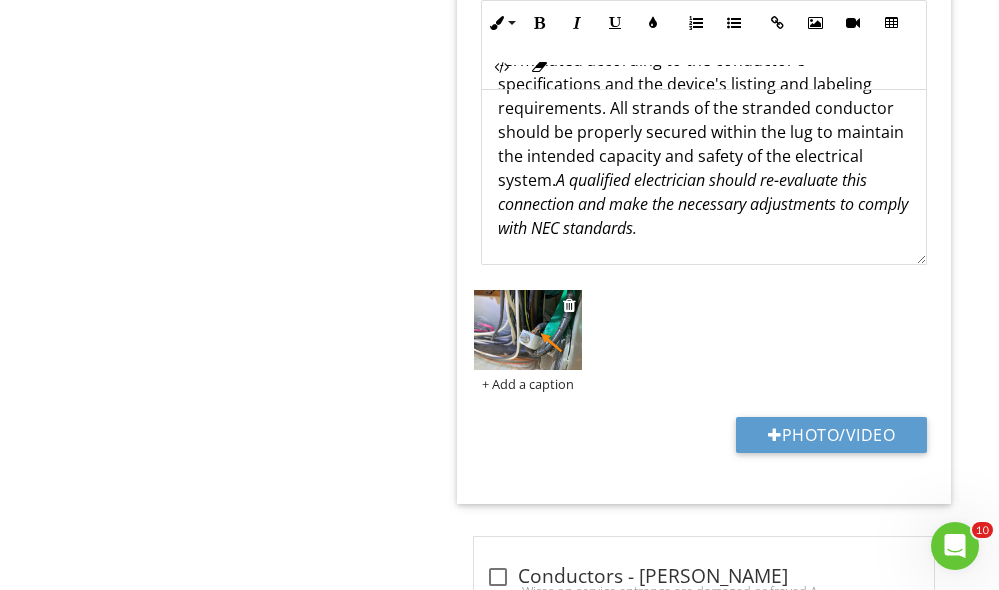 click at bounding box center (527, 330) 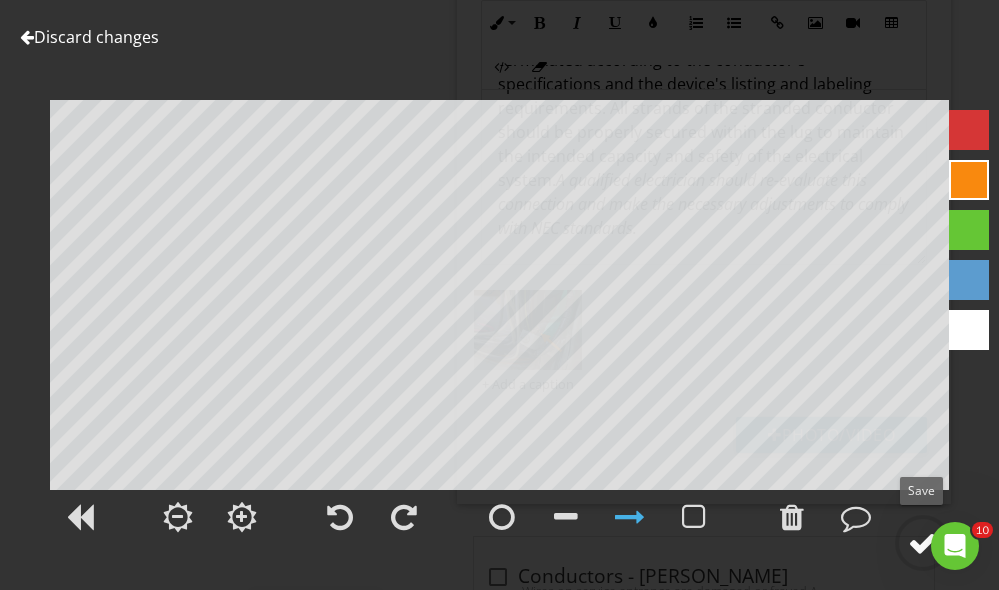 click at bounding box center (923, 543) 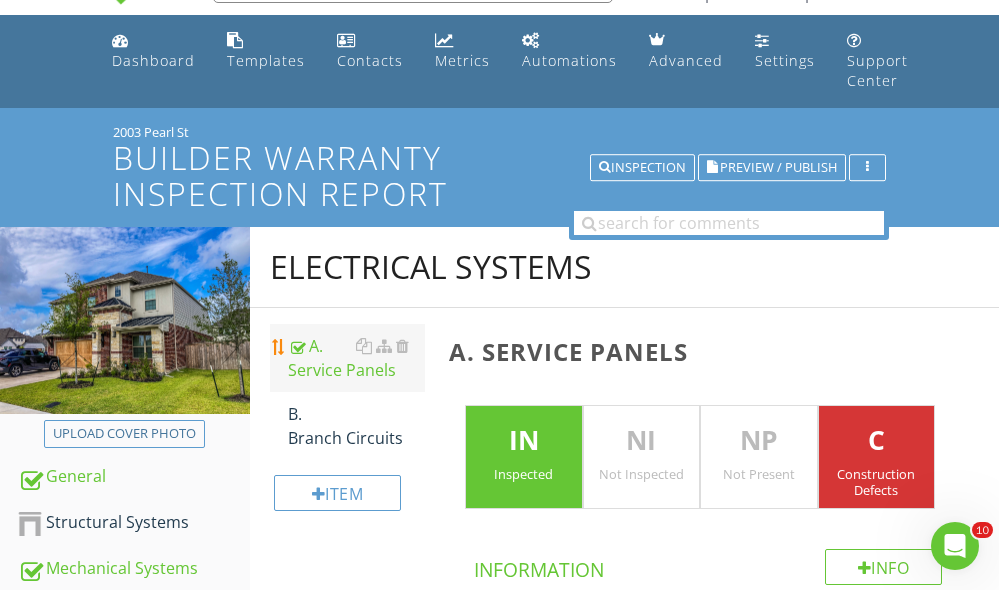 scroll, scrollTop: 215, scrollLeft: 0, axis: vertical 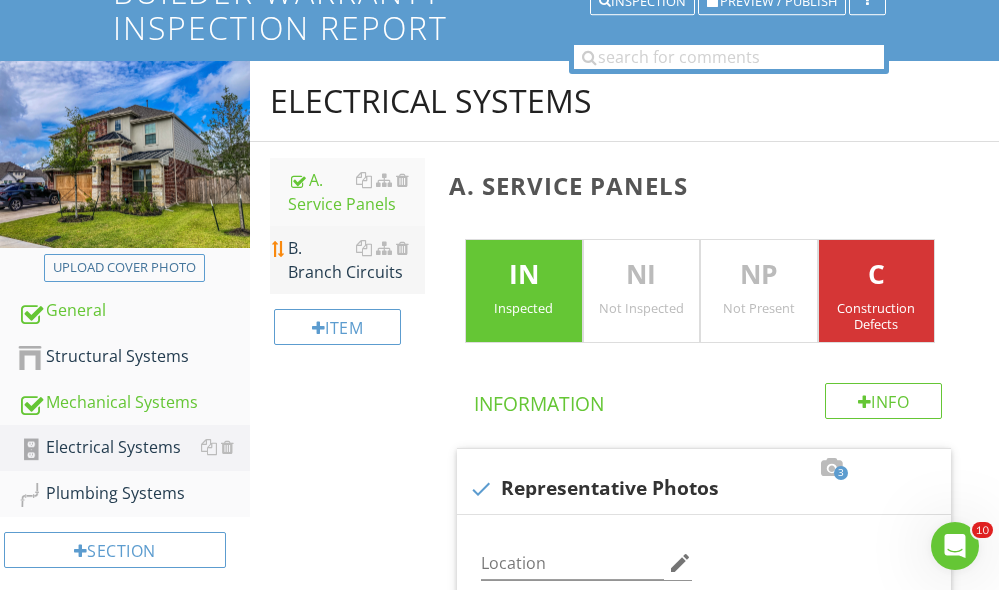 click on "B. Branch Circuits" at bounding box center (356, 260) 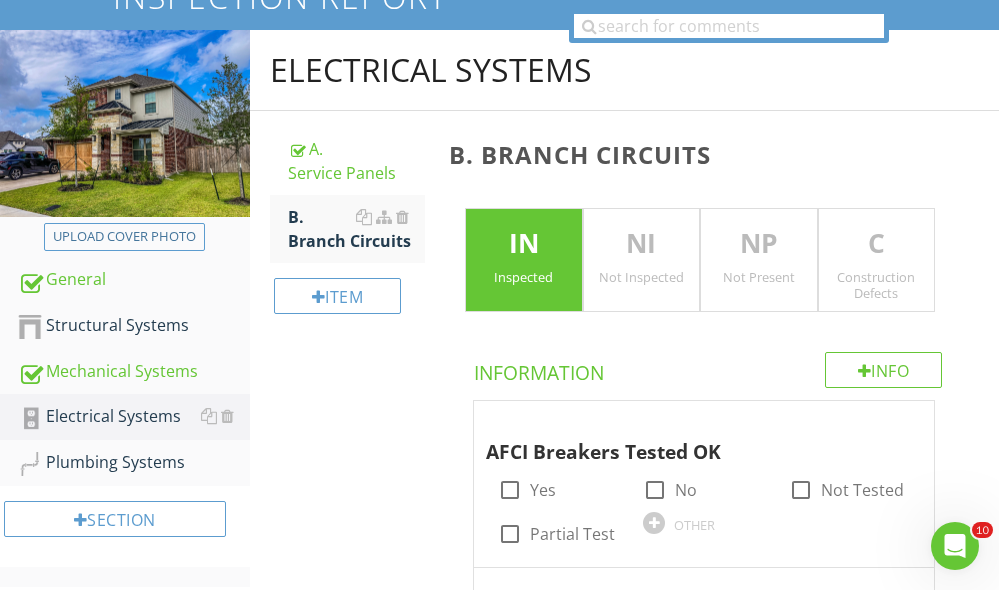 scroll, scrollTop: 392, scrollLeft: 0, axis: vertical 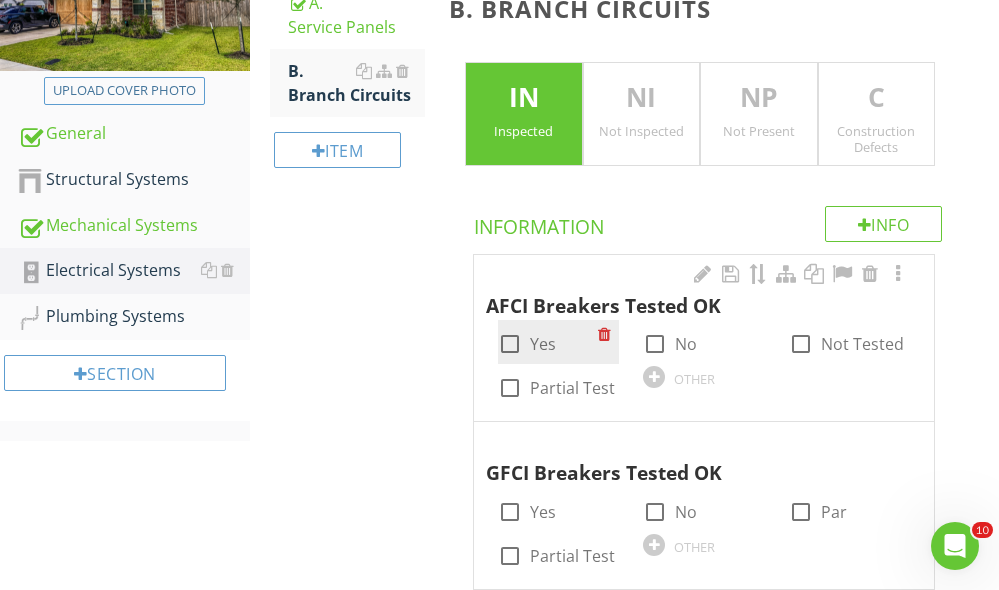 click at bounding box center [510, 344] 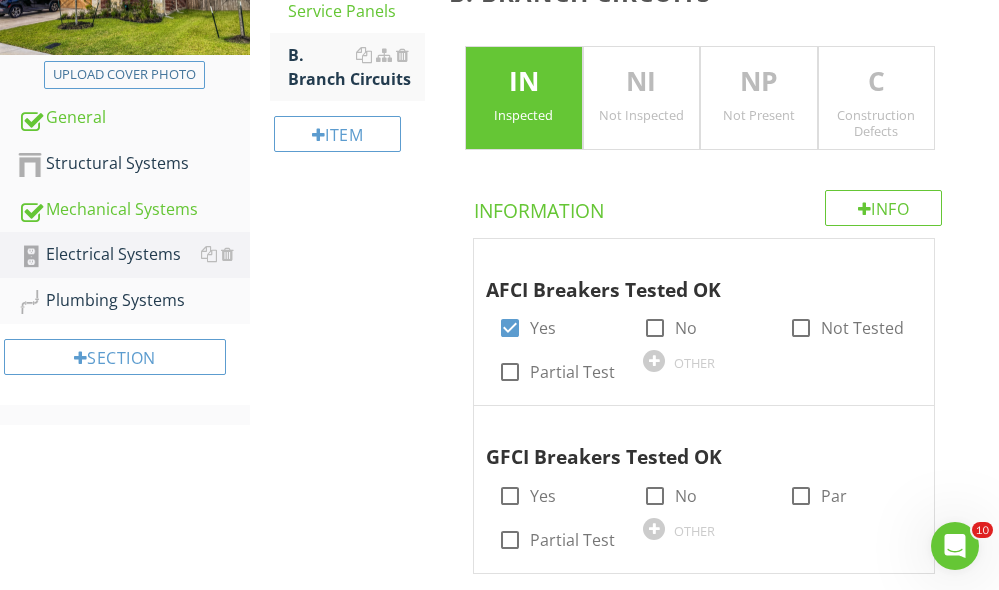 scroll, scrollTop: 437, scrollLeft: 0, axis: vertical 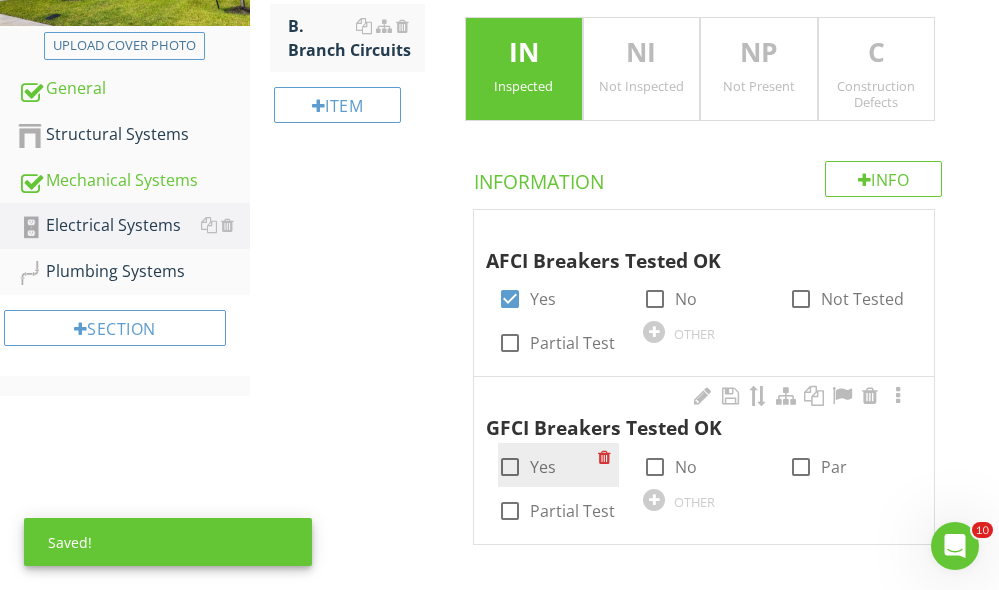 click at bounding box center (510, 467) 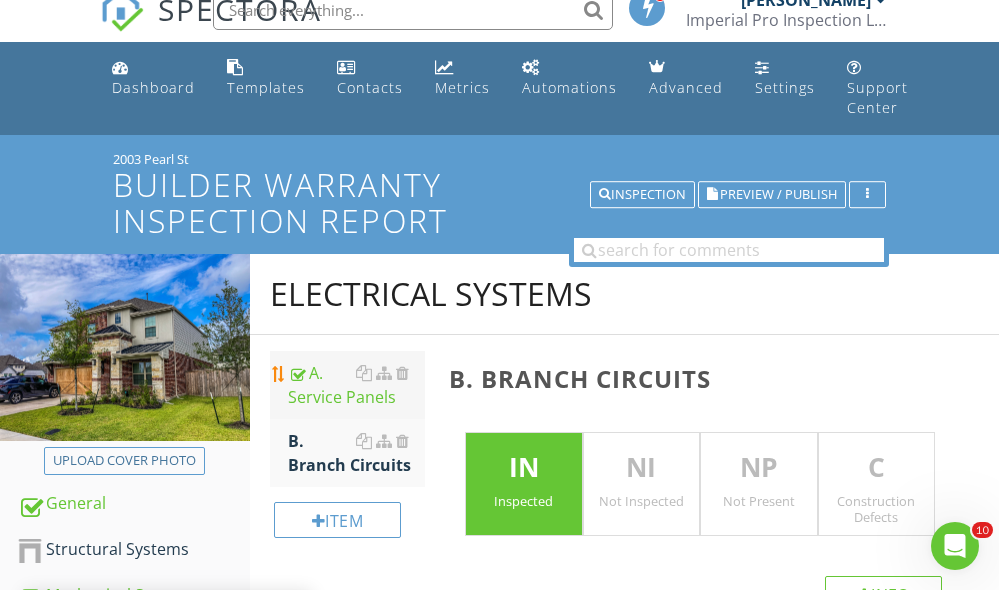 scroll, scrollTop: 183, scrollLeft: 0, axis: vertical 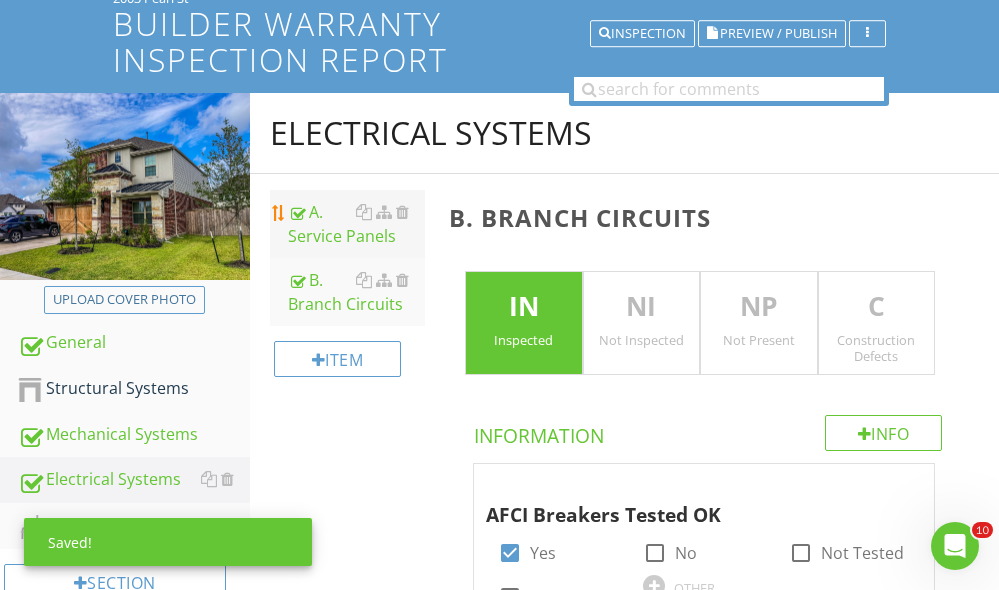 click on "A. Service Panels" at bounding box center (356, 224) 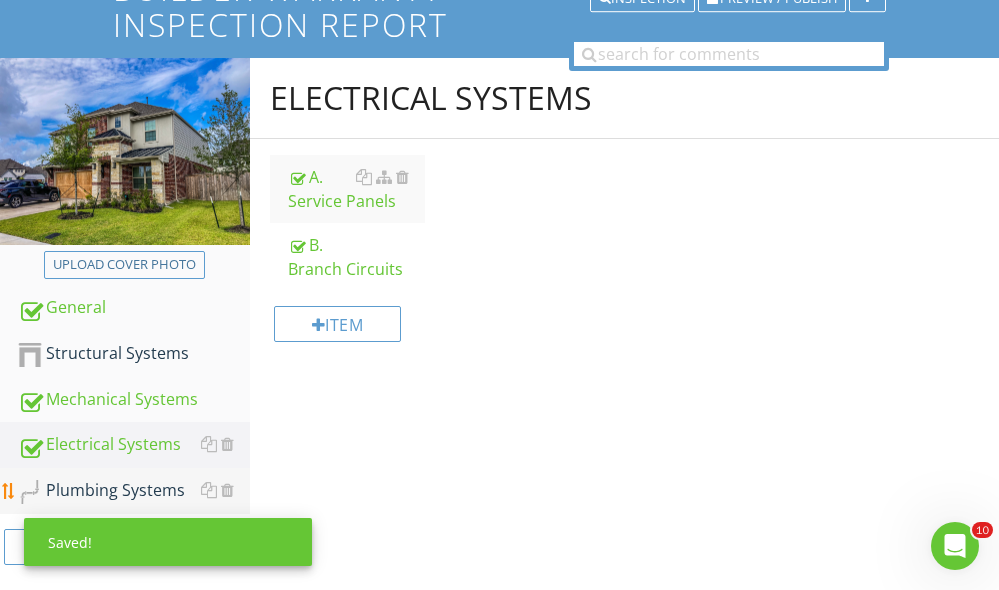 scroll, scrollTop: 310, scrollLeft: 0, axis: vertical 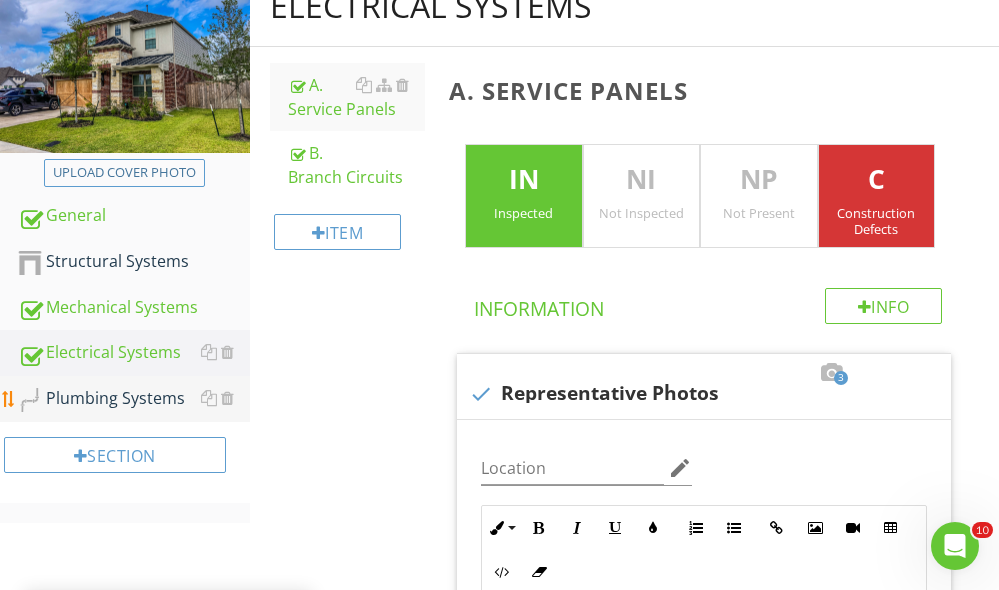 click on "Plumbing Systems" at bounding box center (134, 399) 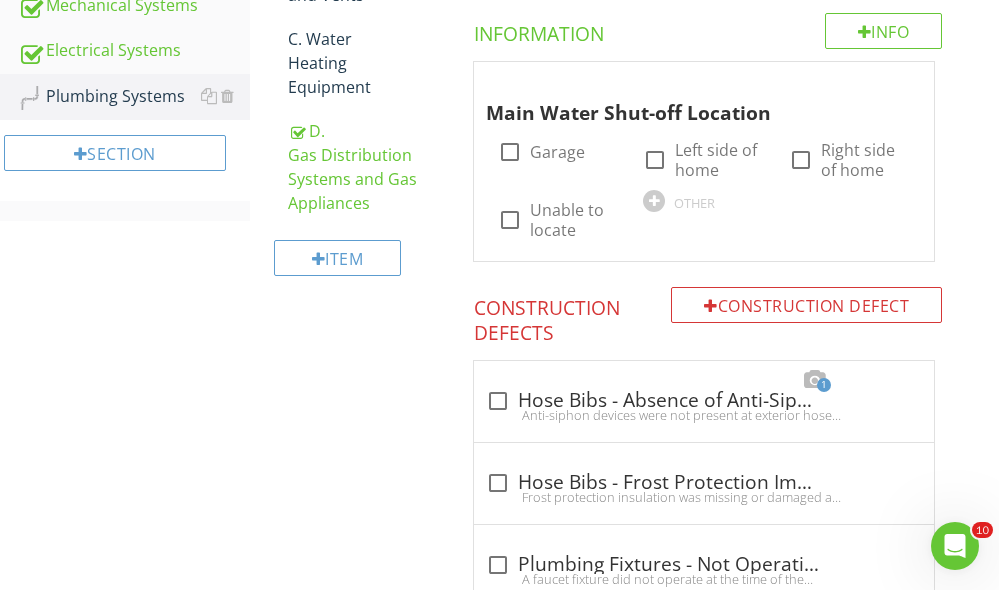 scroll, scrollTop: 608, scrollLeft: 0, axis: vertical 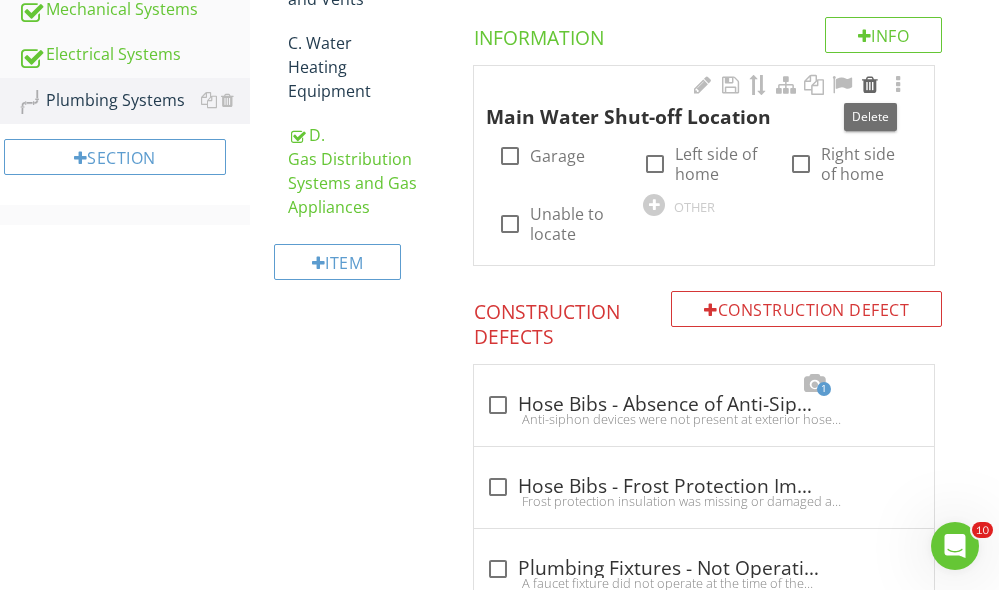 click at bounding box center (870, 85) 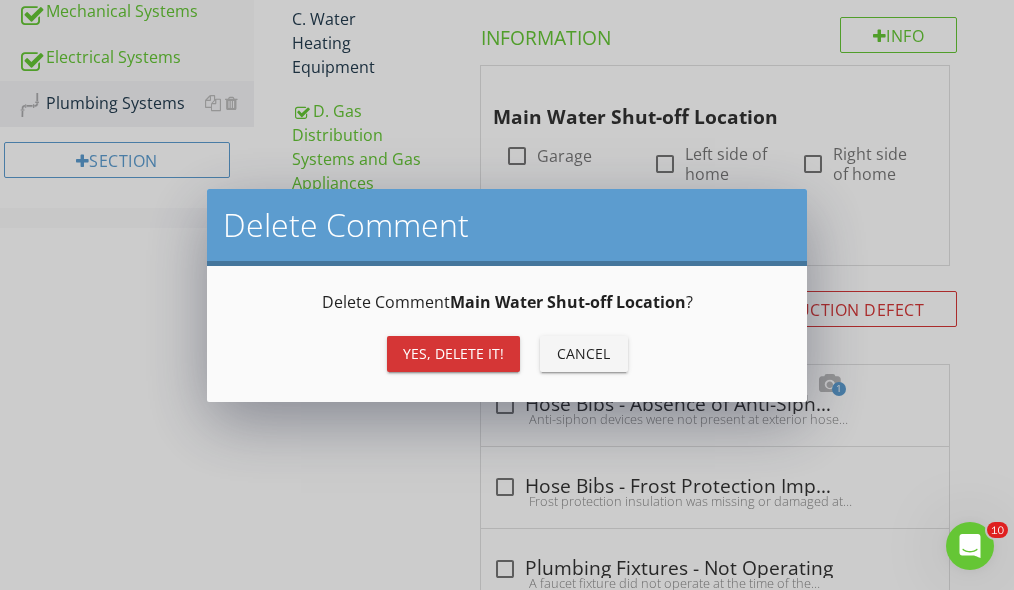 drag, startPoint x: 469, startPoint y: 364, endPoint x: 449, endPoint y: 360, distance: 20.396078 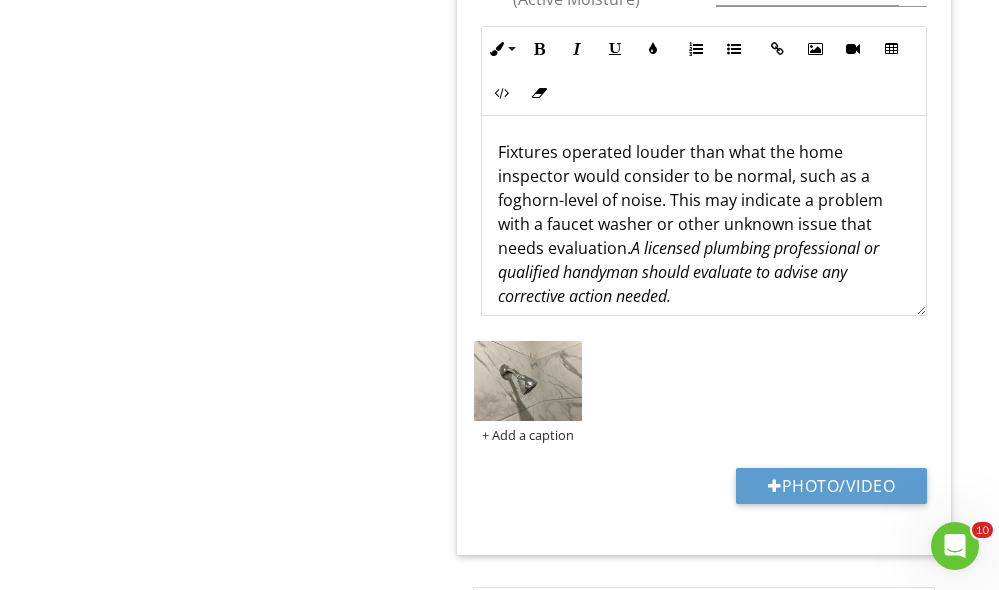 scroll, scrollTop: 1121, scrollLeft: 0, axis: vertical 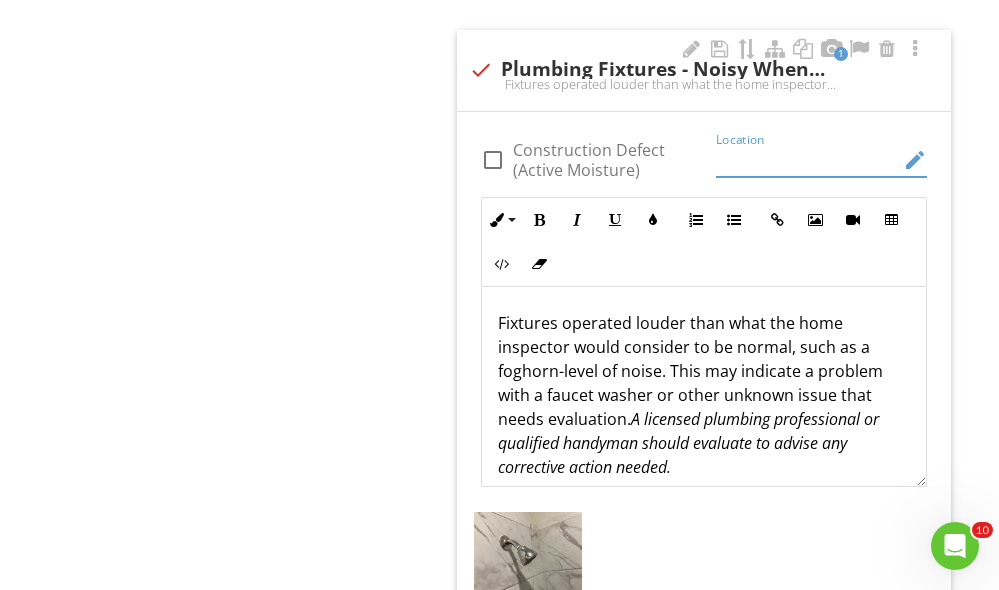 click at bounding box center (807, 160) 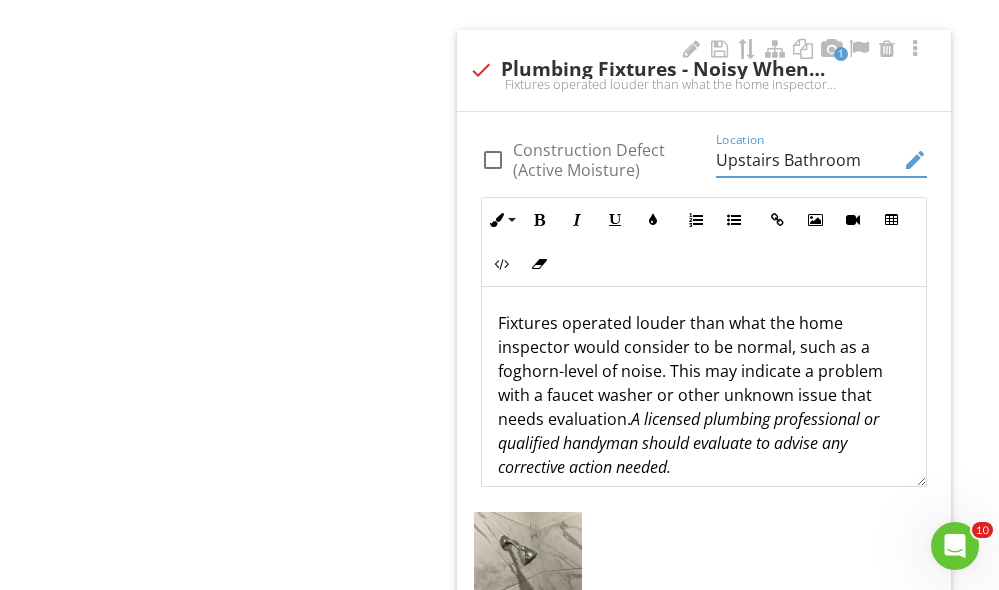 type on "Upstairs Bathroom" 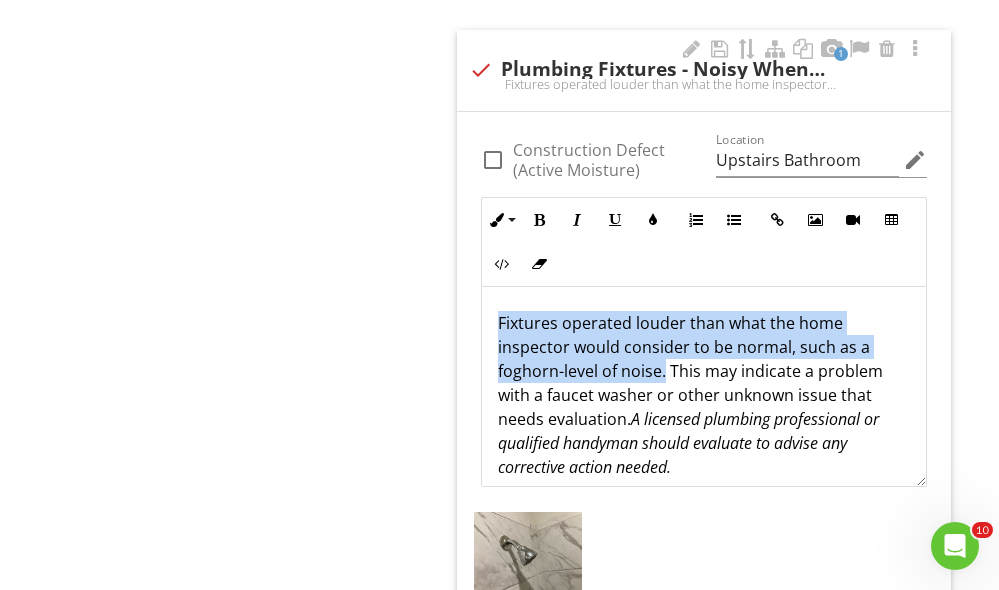 drag, startPoint x: 665, startPoint y: 370, endPoint x: 472, endPoint y: 316, distance: 200.41208 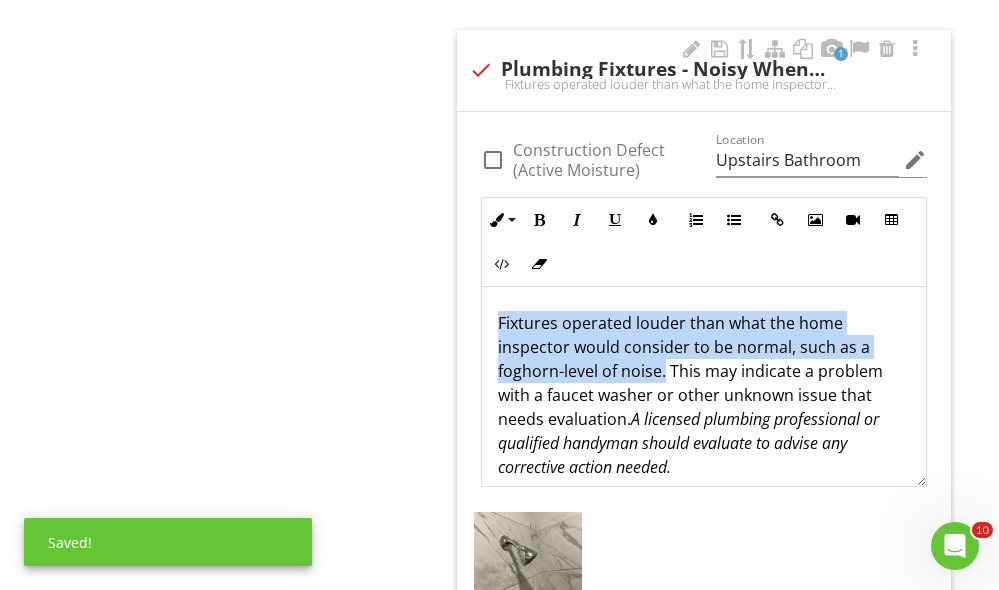 copy on "Fixtures operated louder than what the home inspector would consider to be normal, such as a foghorn-level of noise." 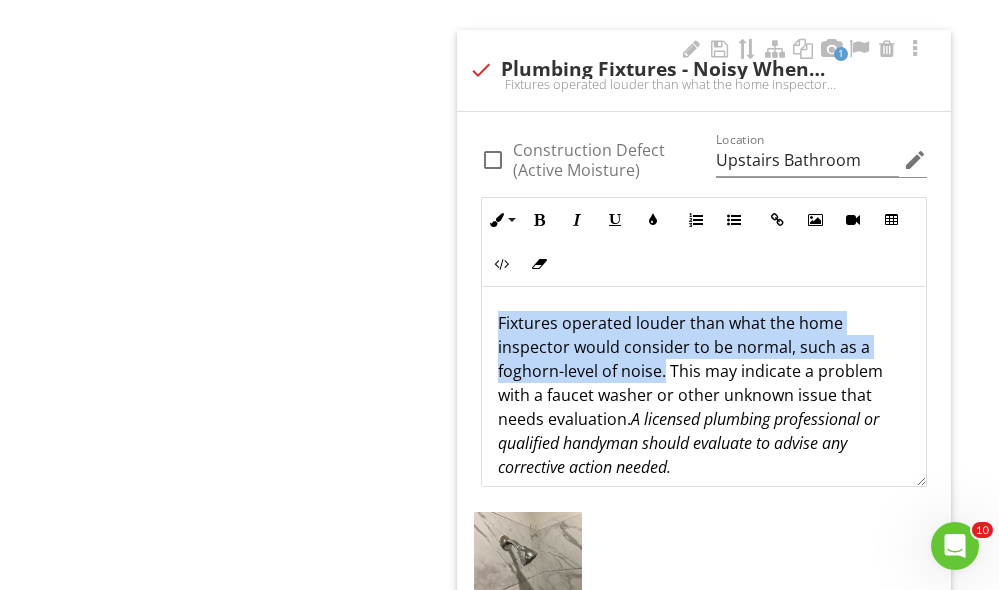 scroll, scrollTop: 17, scrollLeft: 0, axis: vertical 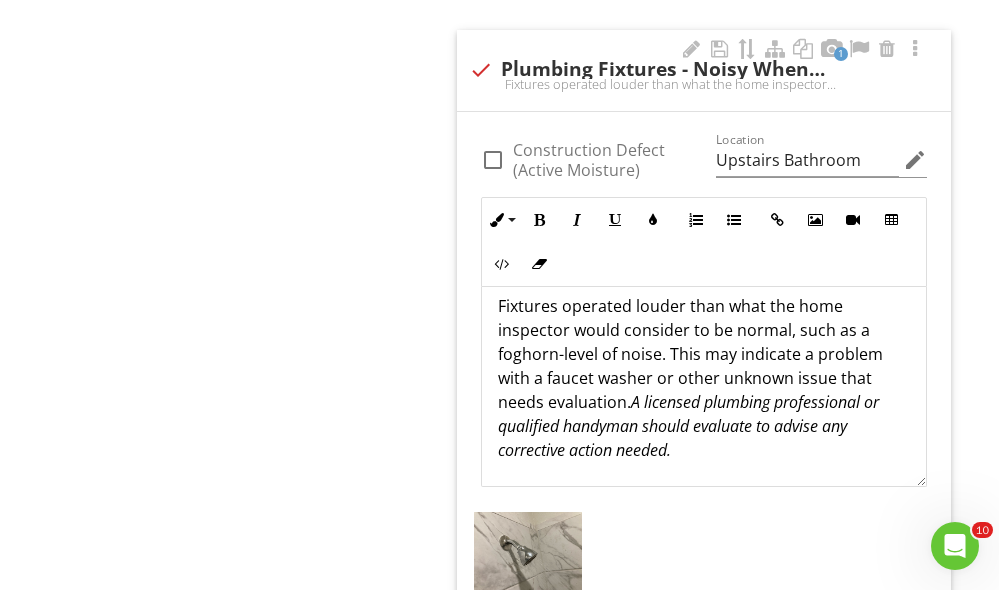 click on "Fixtures operated louder than what the home inspector would consider to be normal, such as a foghorn-level of noise. This may indicate a problem with a faucet washer or other unknown issue that needs evaluation.  A licensed plumbing professional or qualified handyman should evaluate to advise any corrective action needed." at bounding box center (704, 378) 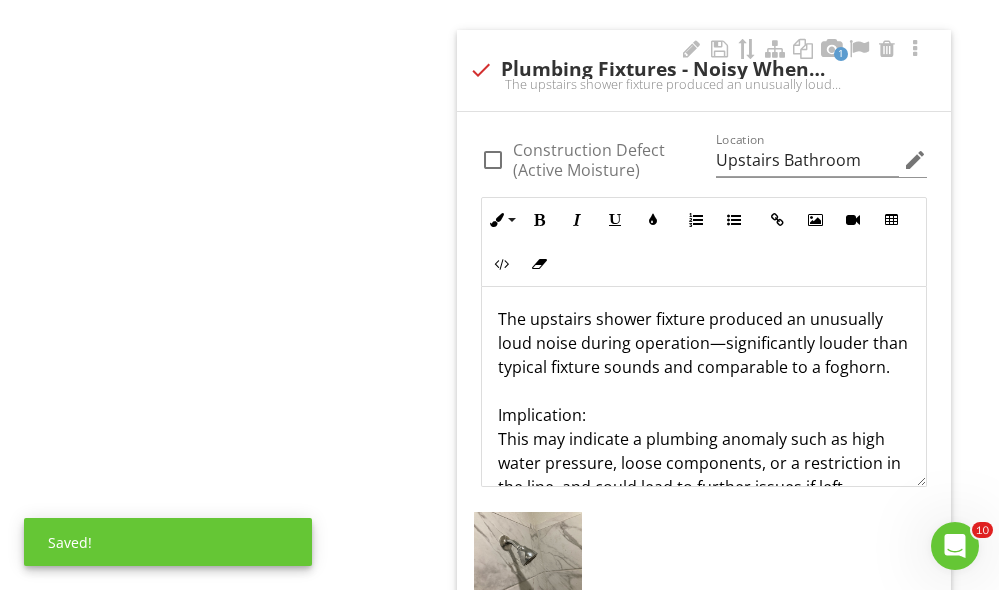 scroll, scrollTop: 22, scrollLeft: 0, axis: vertical 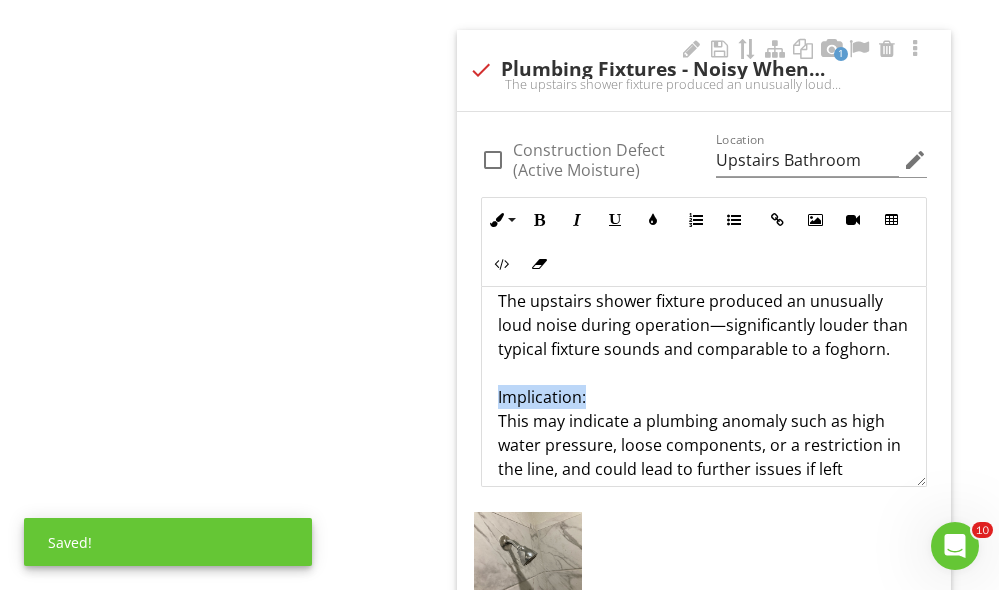 drag, startPoint x: 598, startPoint y: 416, endPoint x: 478, endPoint y: 420, distance: 120.06665 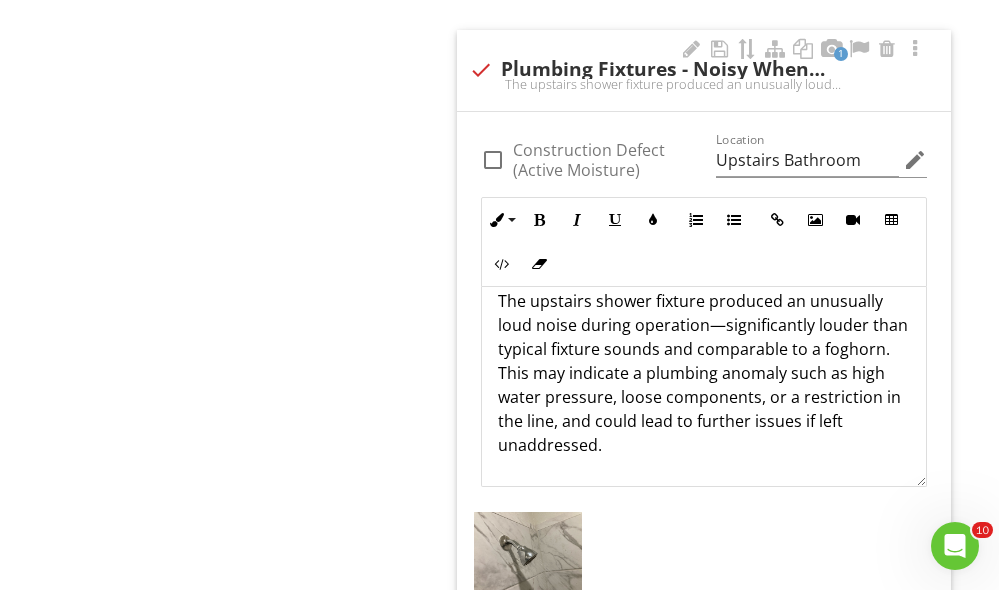 click on "The upstairs shower fixture produced an unusually loud noise during operation—significantly louder than typical fixture sounds and comparable to a foghorn. This may indicate a plumbing anomaly such as high water pressure, loose components, or a restriction in the line, and could lead to further issues if left unaddressed. Recommendation: Recommend evaluation by a licensed plumber to identify the source of the noise and perform corrective action as needed." at bounding box center [704, 433] 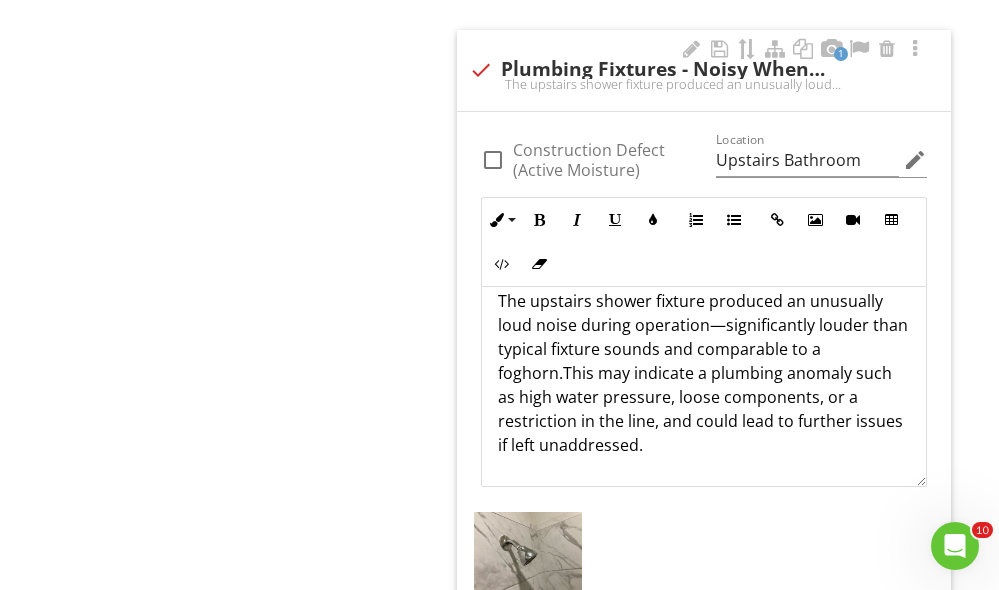 type 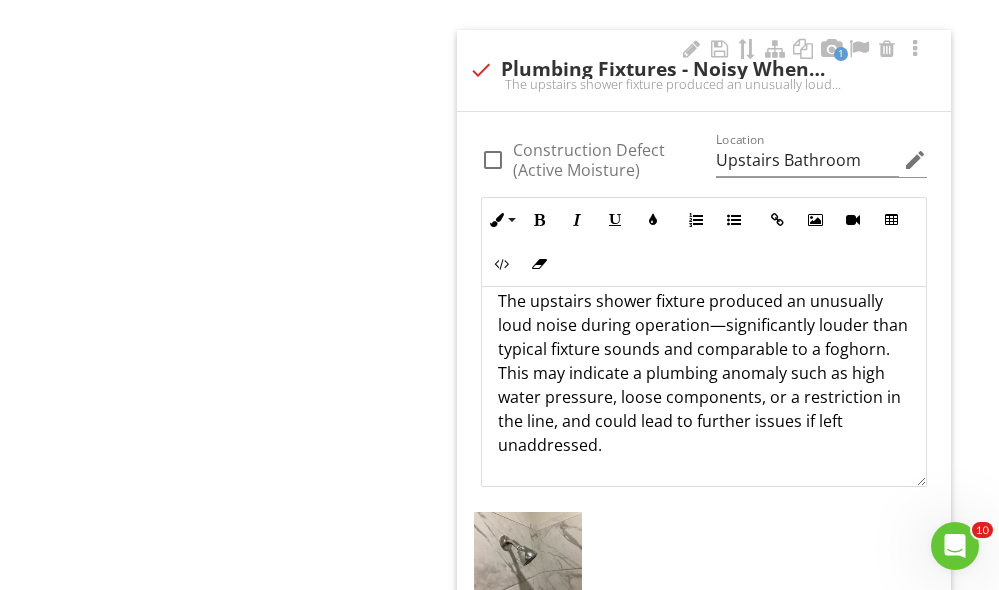 scroll, scrollTop: 137, scrollLeft: 0, axis: vertical 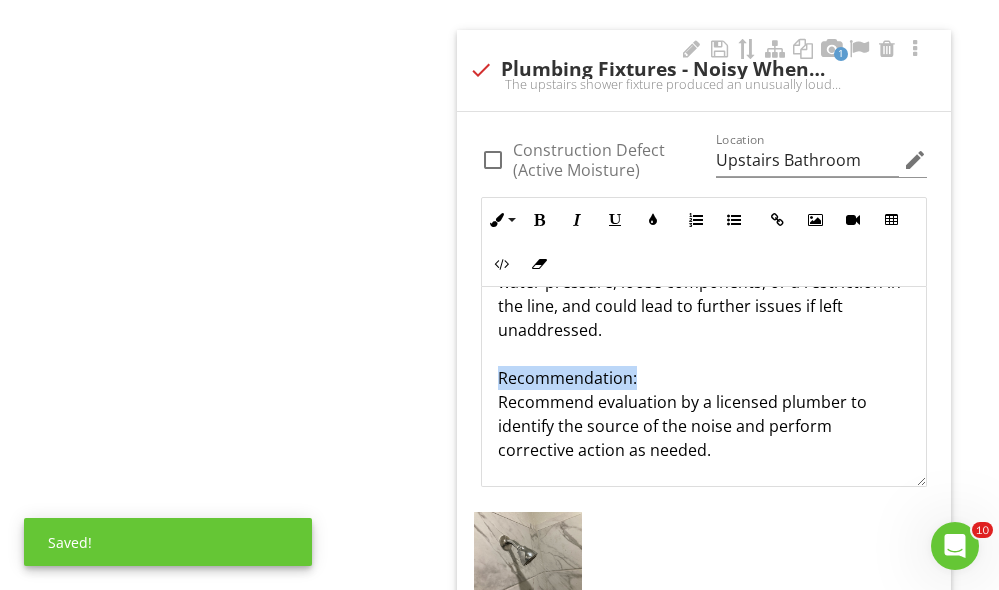 drag, startPoint x: 578, startPoint y: 381, endPoint x: 491, endPoint y: 378, distance: 87.05171 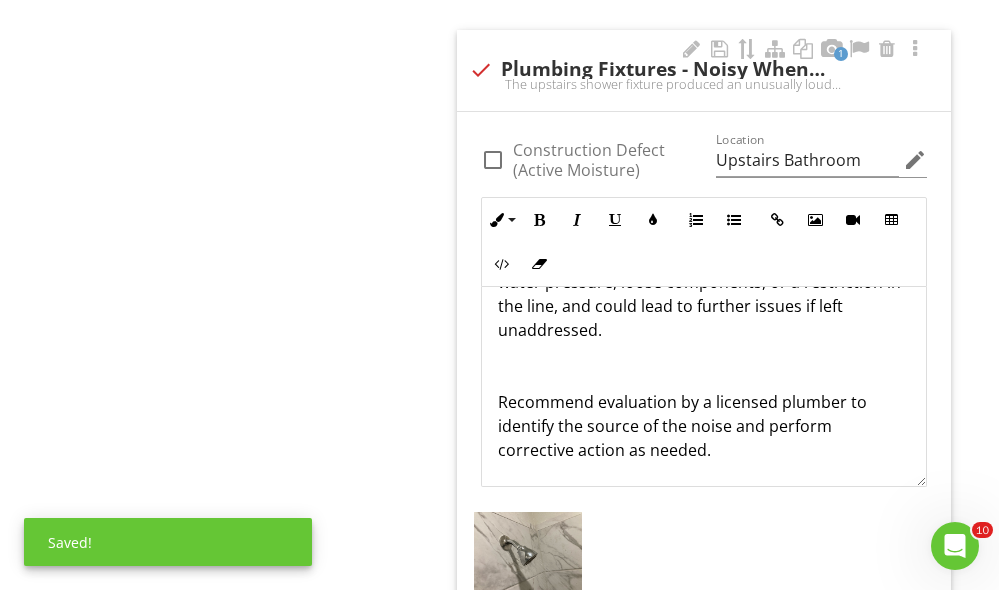 click on "The upstairs shower fixture produced an unusually loud noise during operation—significantly louder than typical fixture sounds and comparable to a foghorn. This may indicate a plumbing anomaly such as high water pressure, loose components, or a restriction in the line, and could lead to further issues if left unaddressed. Recommend evaluation by a licensed plumber to identify the source of the noise and perform corrective action as needed." at bounding box center [704, 318] 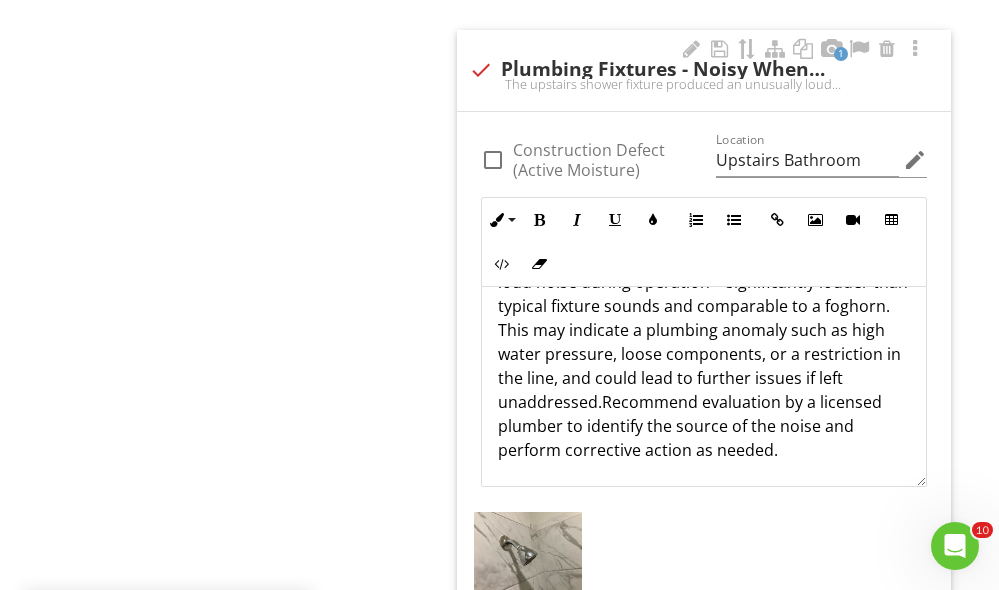 scroll, scrollTop: 65, scrollLeft: 0, axis: vertical 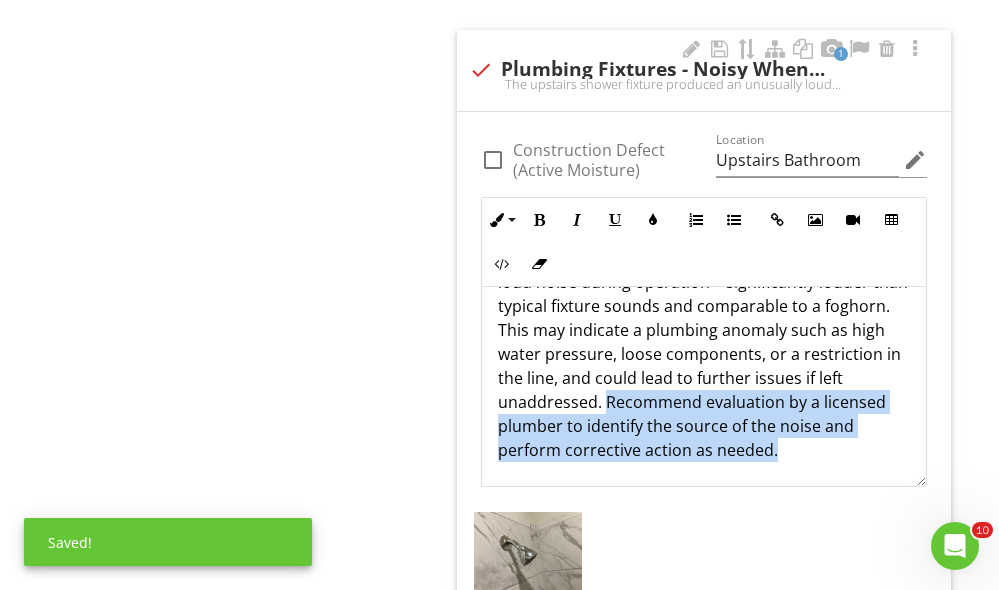 drag, startPoint x: 698, startPoint y: 396, endPoint x: 852, endPoint y: 458, distance: 166.01205 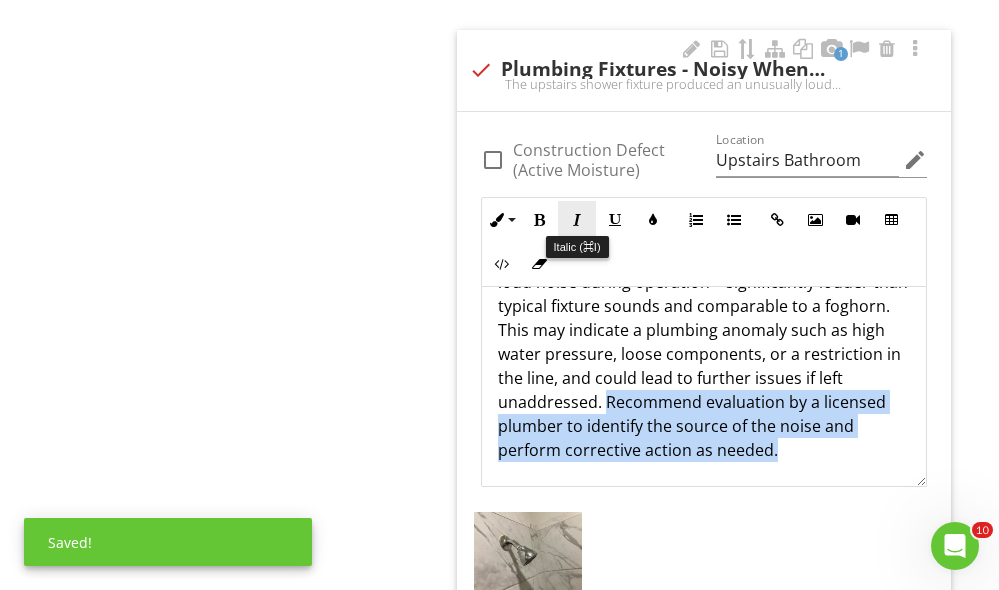 click on "Italic" at bounding box center (577, 220) 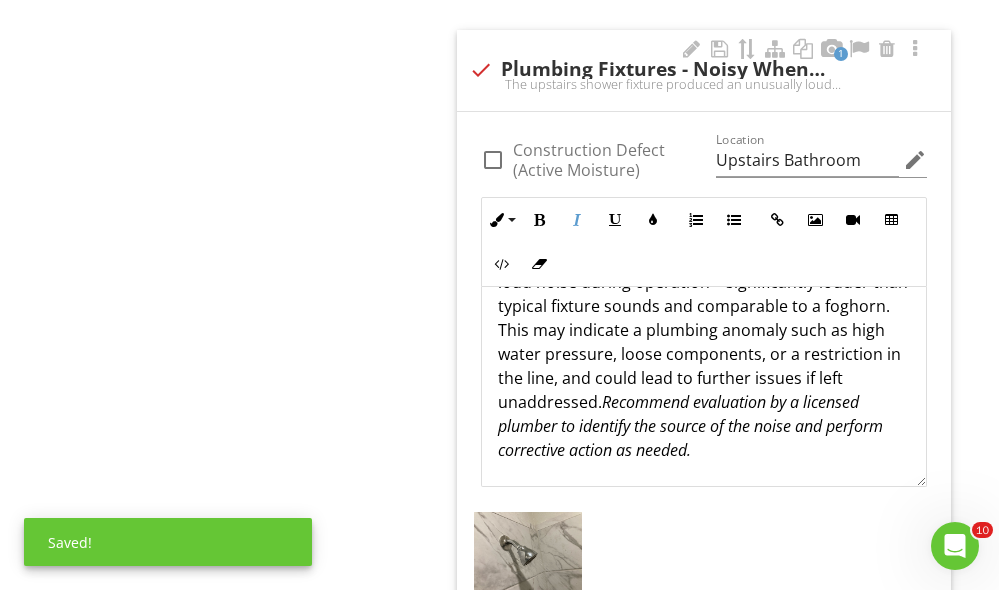 click on "The upstairs shower fixture produced an unusually loud noise during operation—significantly louder than typical fixture sounds and comparable to a foghorn. This may indicate a plumbing anomaly such as high water pressure, loose components, or a restriction in the line, and could lead to further issues if left unaddressed.  Recommend evaluation by a licensed plumber to identify the source of the noise and perform corrective action as needed." at bounding box center (704, 354) 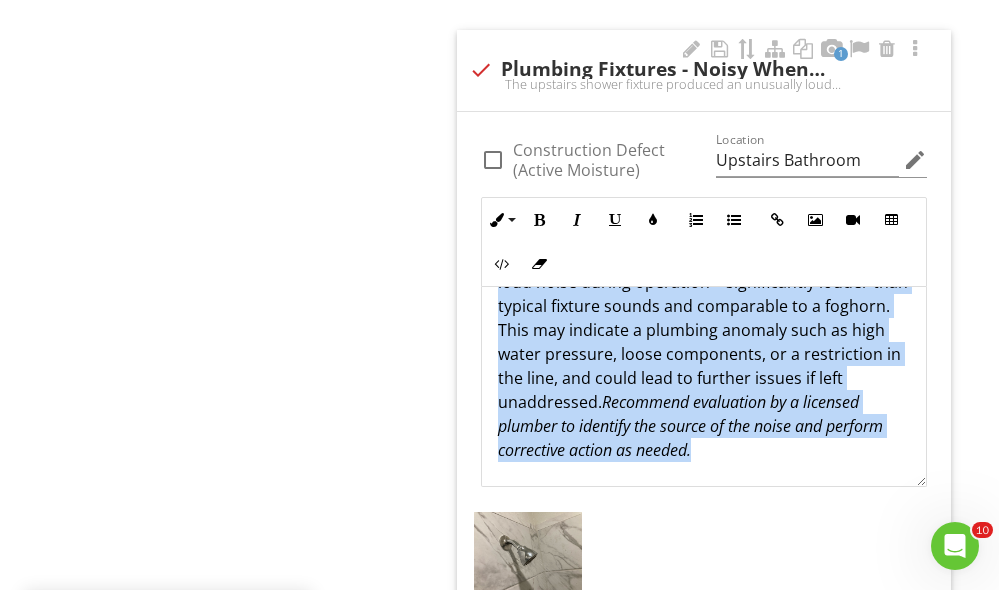 copy on "The upstairs shower fixture produced an unusually loud noise during operation—significantly louder than typical fixture sounds and comparable to a foghorn. This may indicate a plumbing anomaly such as high water pressure, loose components, or a restriction in the line, and could lead to further issues if left unaddressed.  Recommend evaluation by a licensed plumber to identify the source of the noise and perform corrective action as needed." 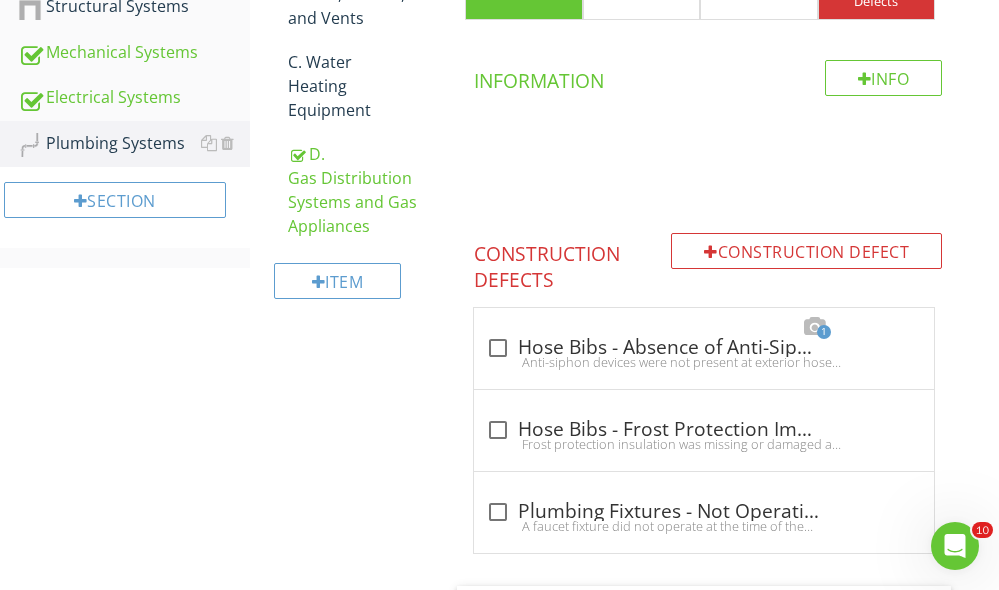 scroll, scrollTop: 387, scrollLeft: 0, axis: vertical 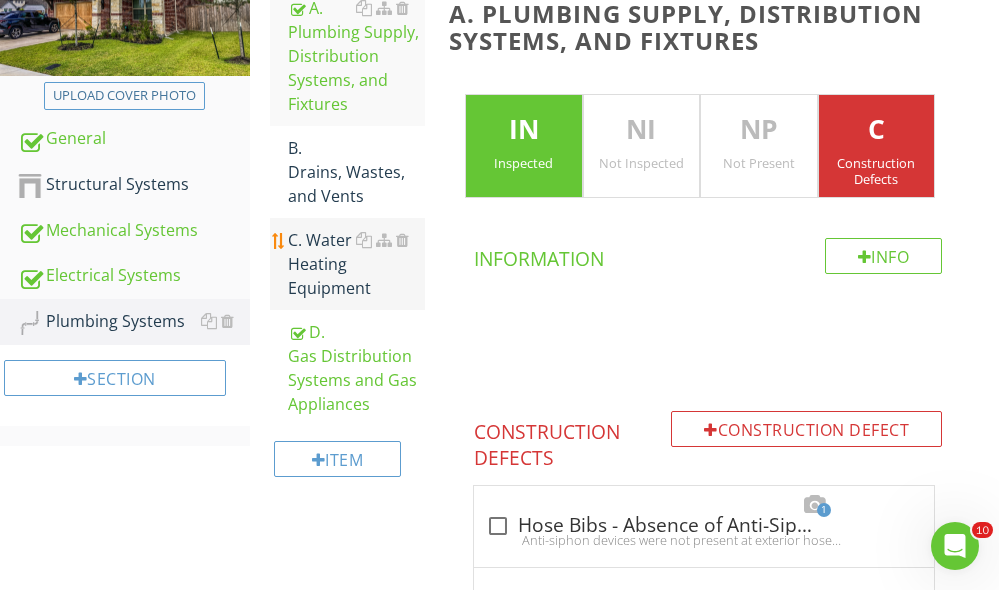 click on "C. Water Heating Equipment" at bounding box center [356, 264] 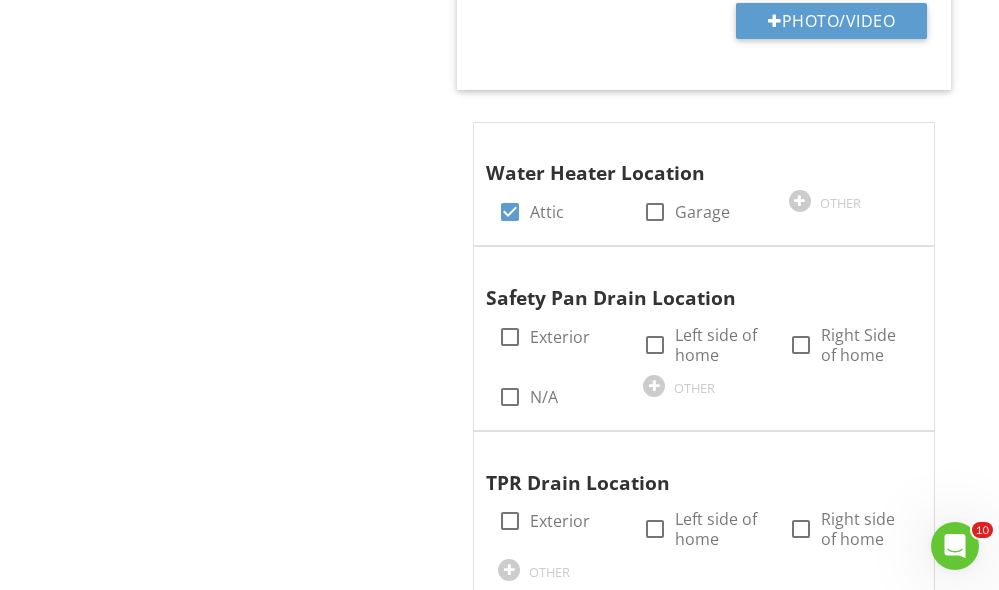 scroll, scrollTop: 1470, scrollLeft: 0, axis: vertical 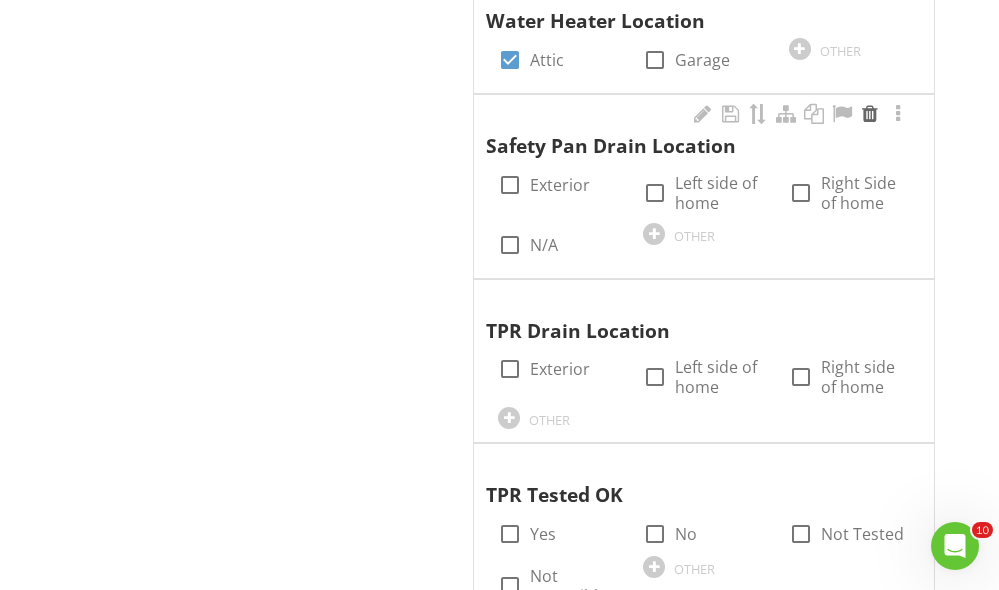 click at bounding box center (870, 114) 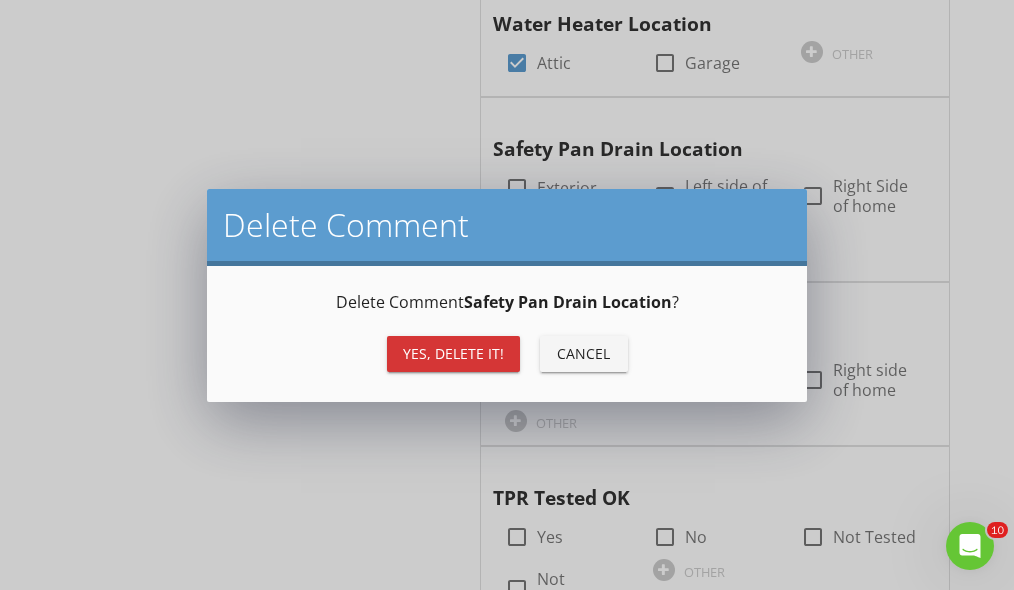 click on "Yes, Delete it!" at bounding box center [453, 353] 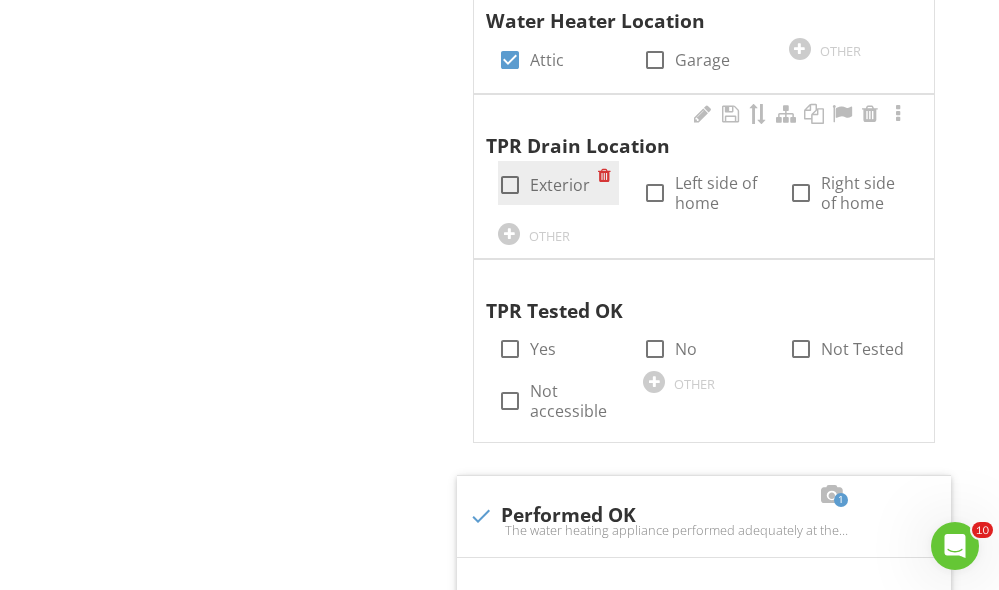 click at bounding box center (510, 185) 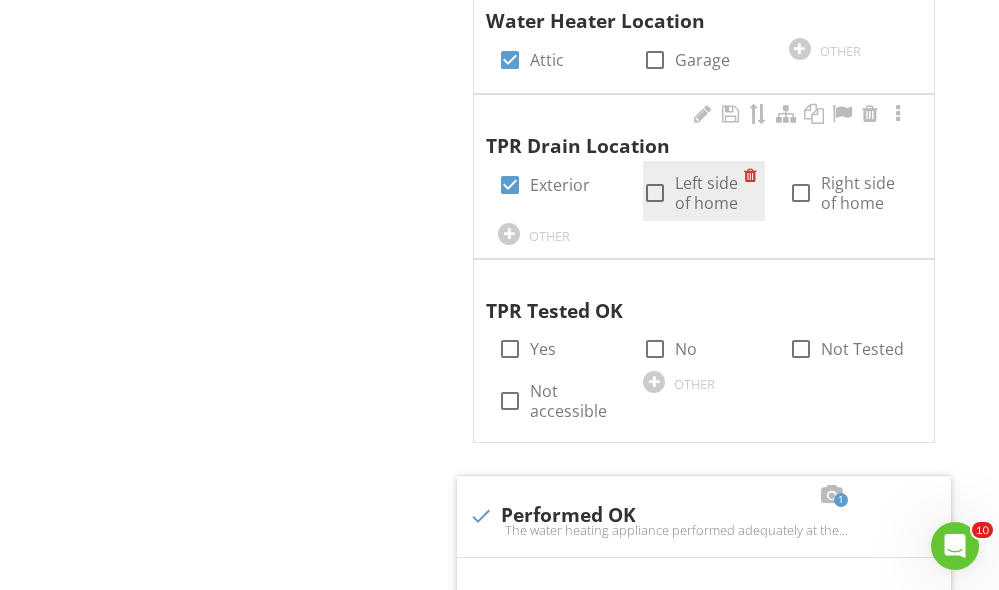 click at bounding box center [655, 193] 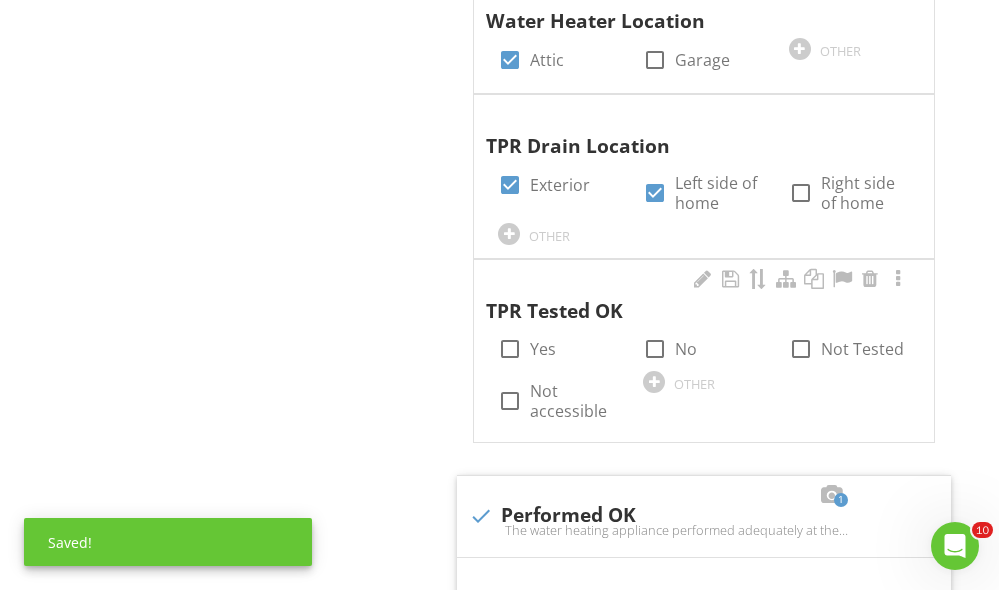 scroll, scrollTop: 1286, scrollLeft: 0, axis: vertical 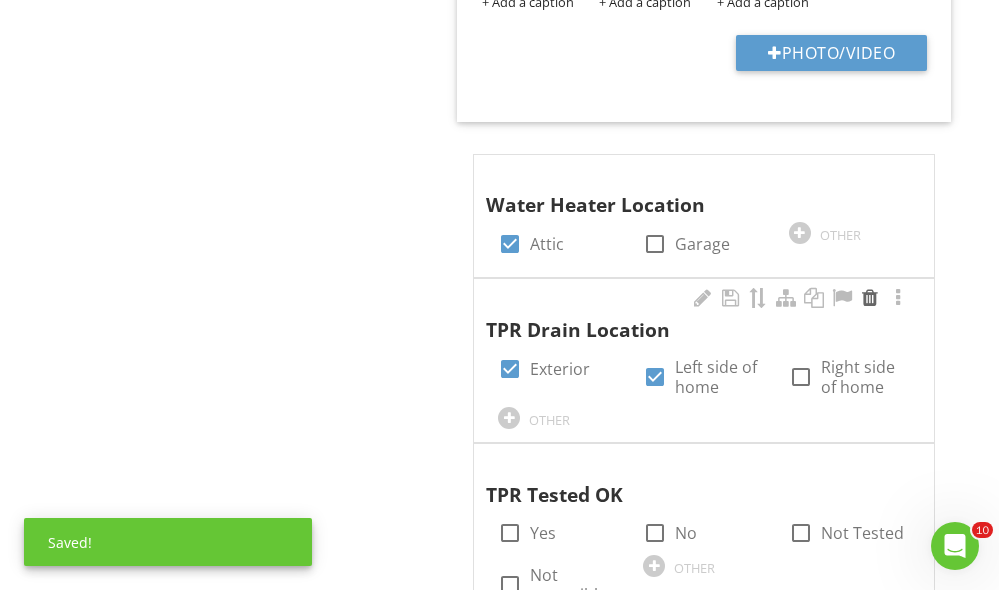 click at bounding box center (870, 298) 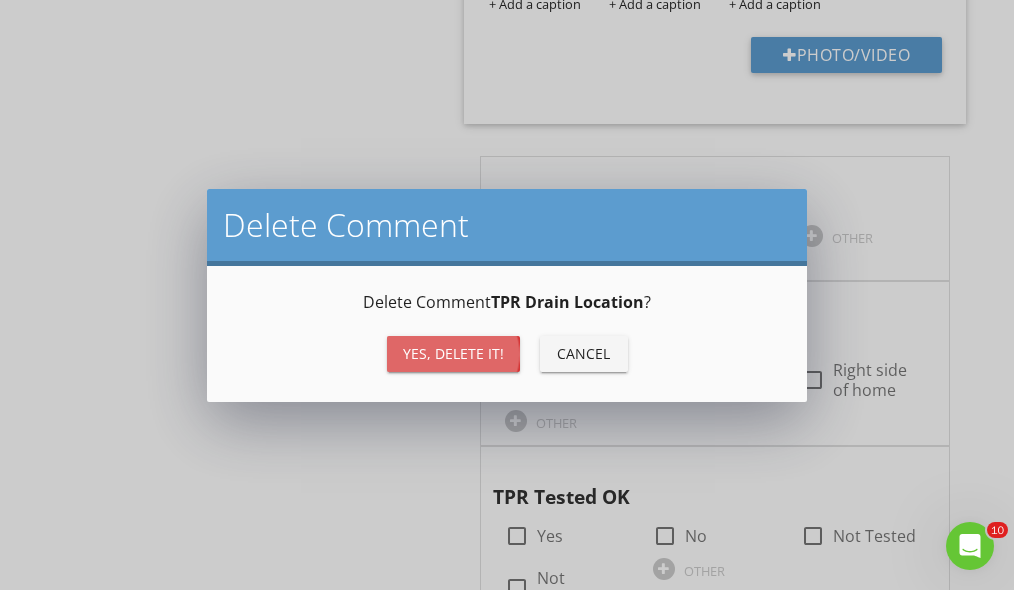 click on "Yes, Delete it!" at bounding box center (453, 354) 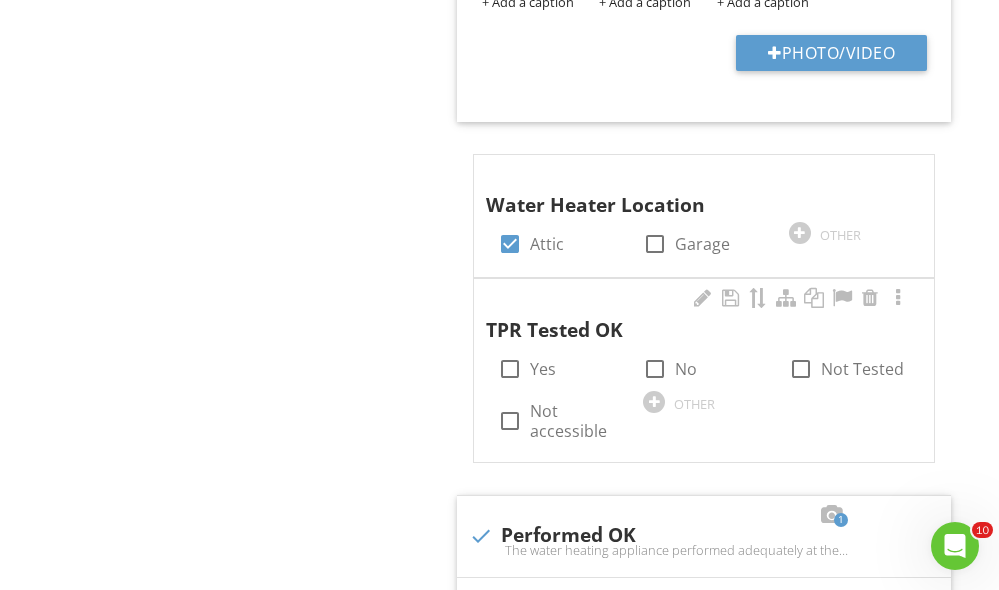 scroll, scrollTop: 1420, scrollLeft: 0, axis: vertical 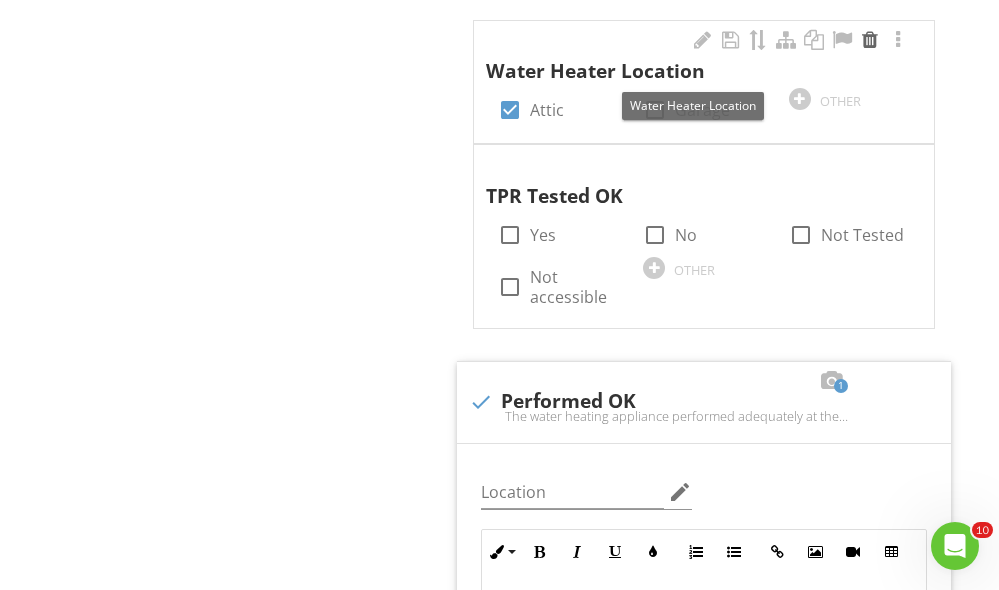 click at bounding box center [870, 40] 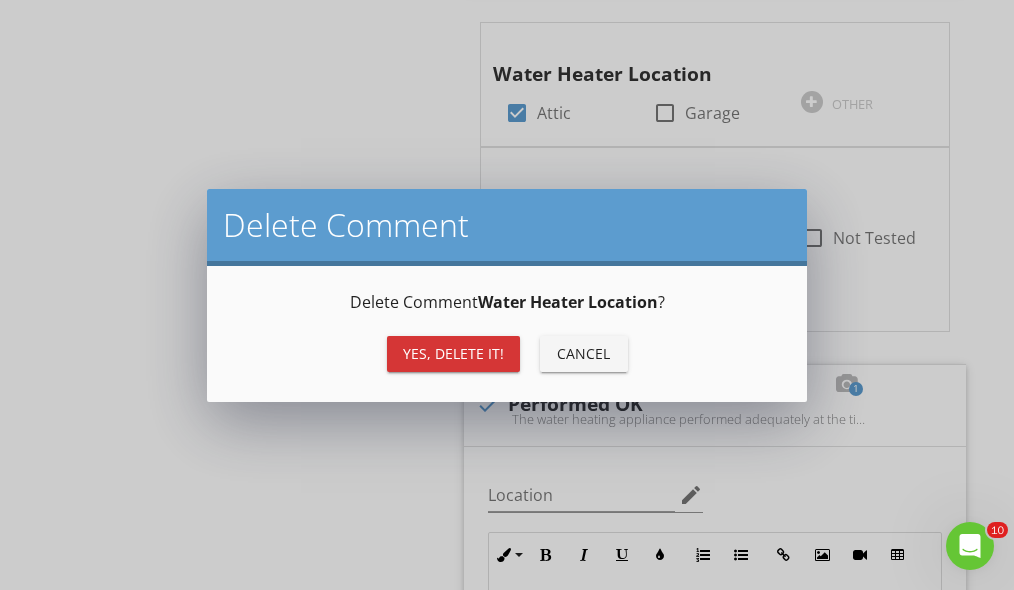 click on "Yes, Delete it!" at bounding box center [453, 353] 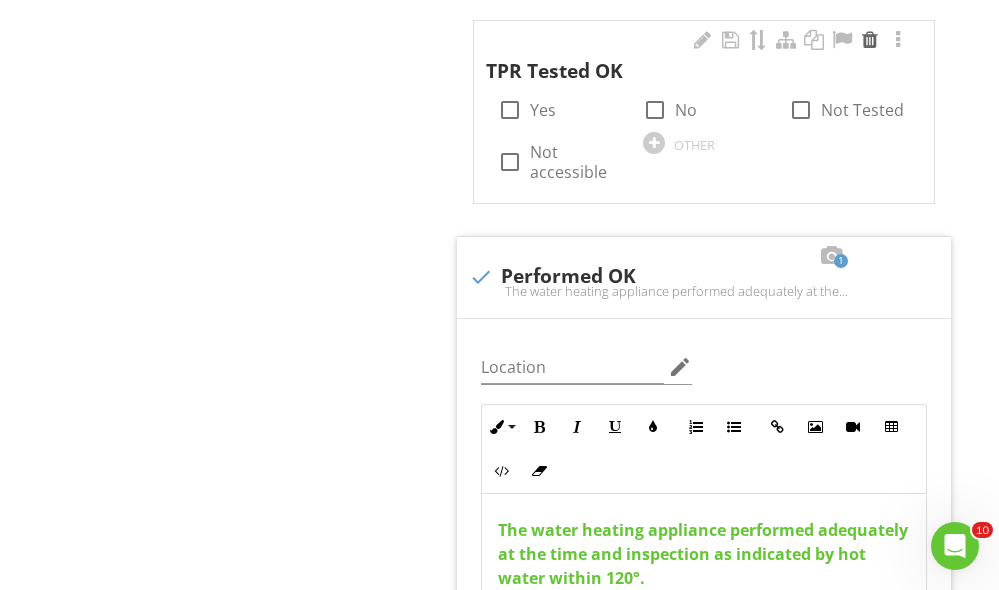 click at bounding box center [870, 40] 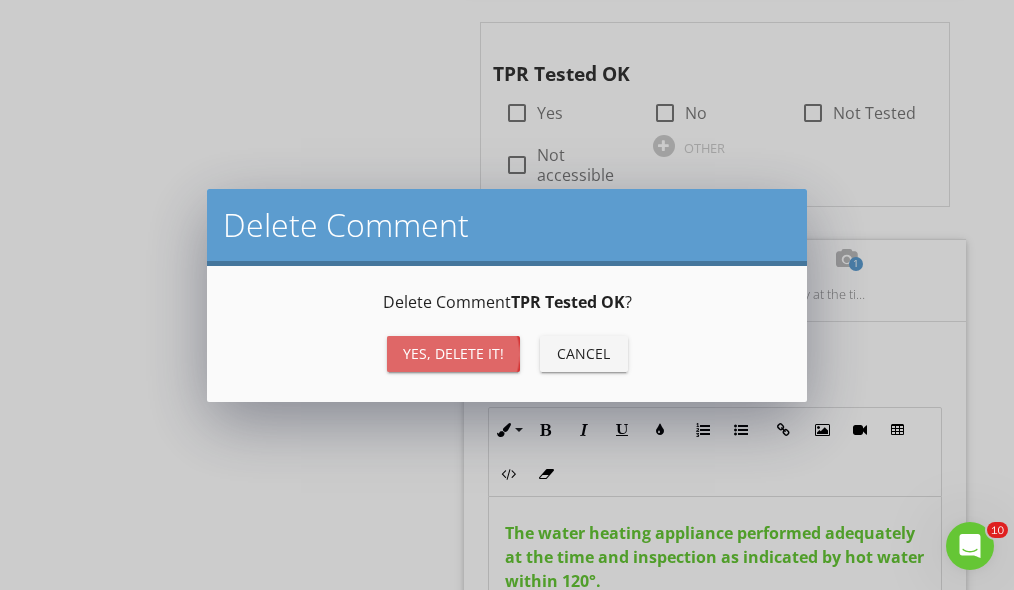 click on "Yes, Delete it!" at bounding box center (453, 353) 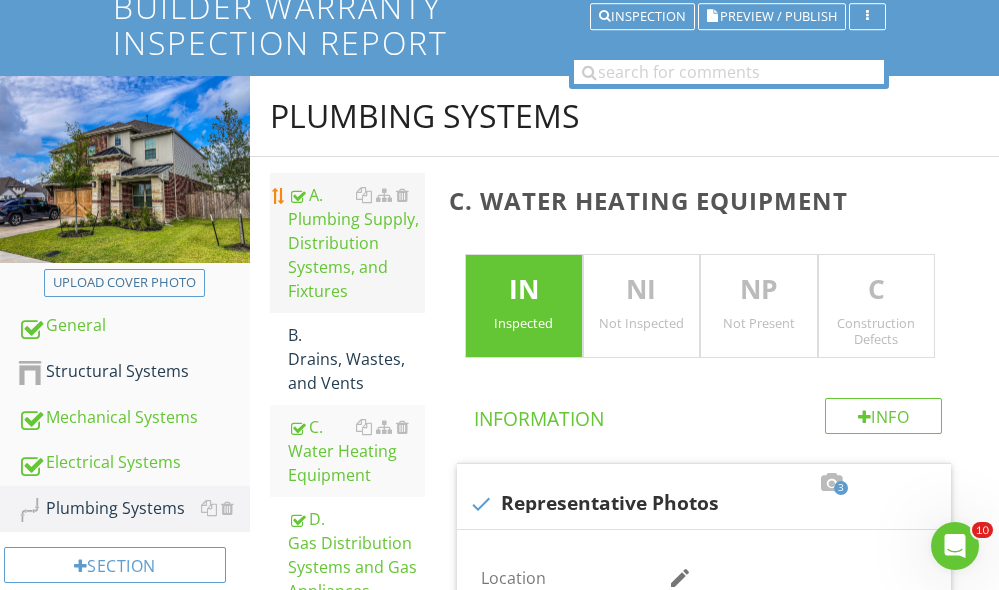scroll, scrollTop: 224, scrollLeft: 0, axis: vertical 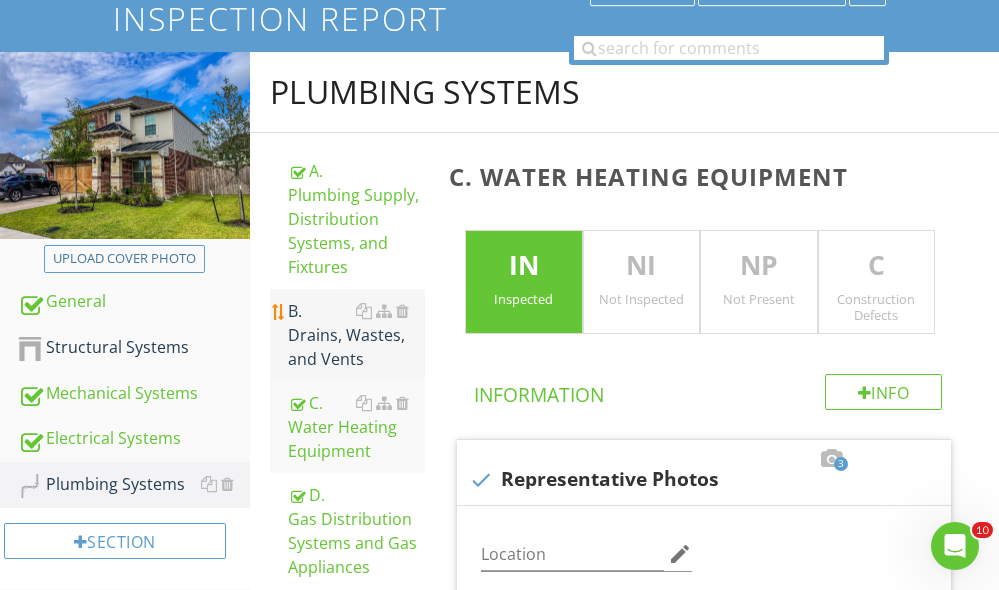 click on "B. Drains, Wastes, and Vents" at bounding box center (356, 335) 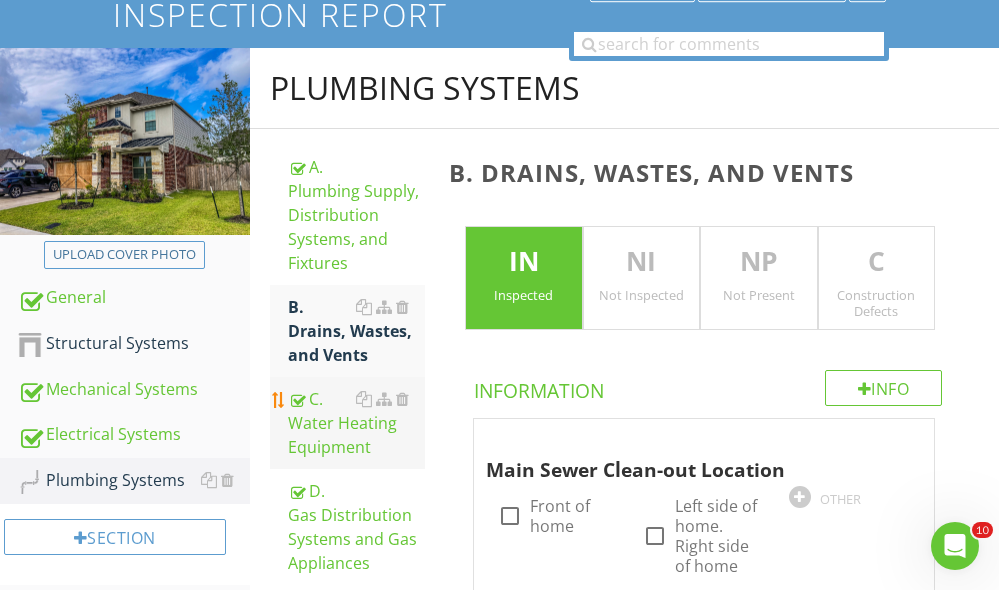 scroll, scrollTop: 353, scrollLeft: 0, axis: vertical 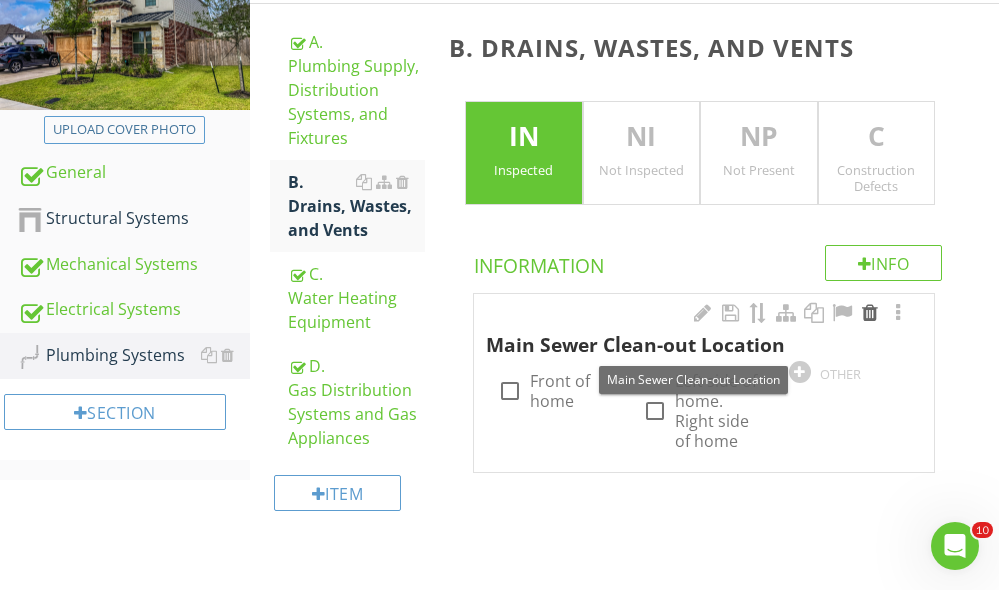 click at bounding box center [870, 313] 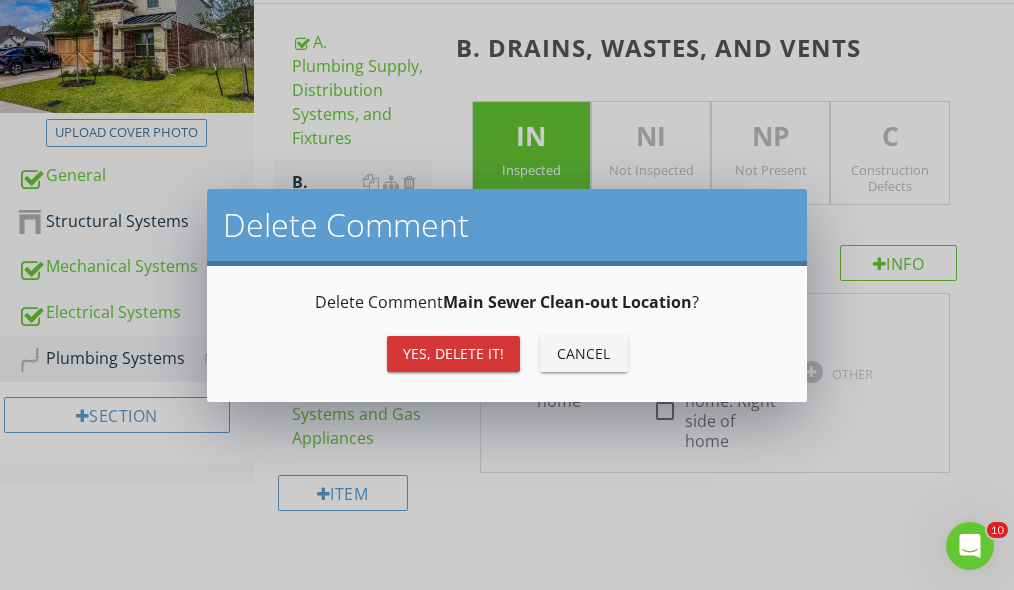click on "Yes, Delete it!" at bounding box center [453, 353] 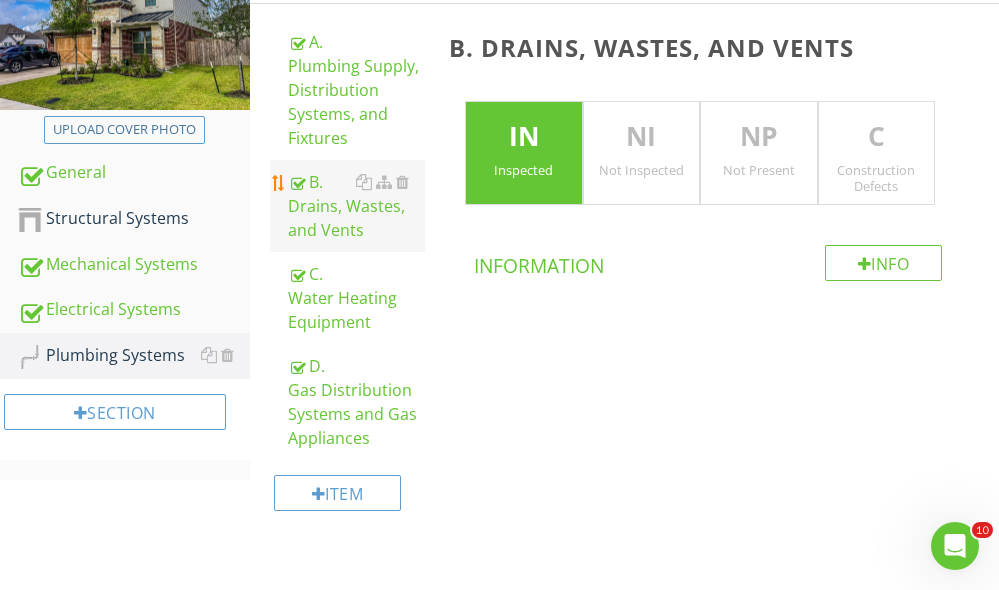 scroll, scrollTop: 349, scrollLeft: 0, axis: vertical 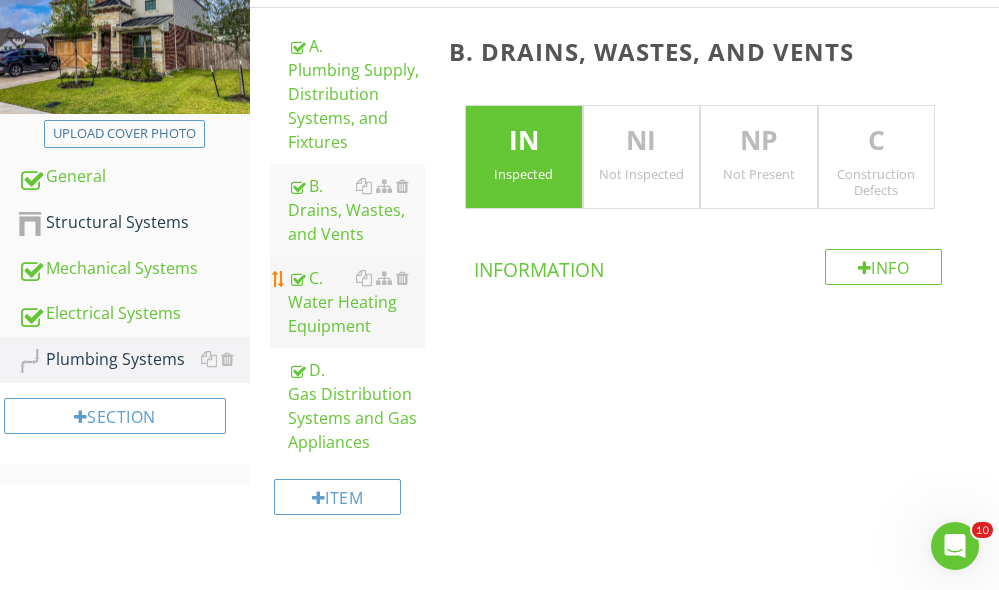 click on "C. Water Heating Equipment" at bounding box center [356, 302] 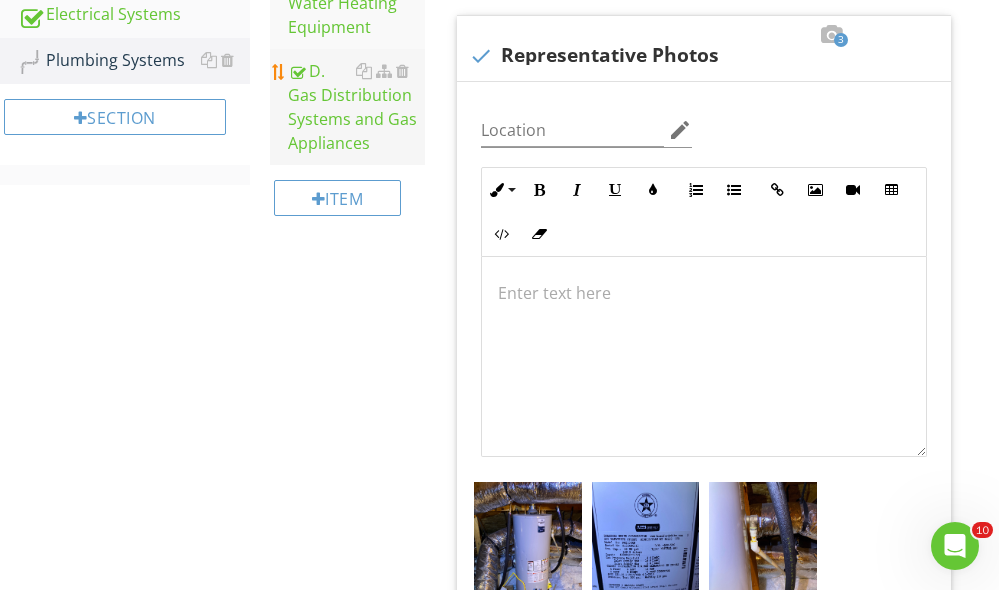 click on "D. Gas Distribution Systems and Gas Appliances" at bounding box center (356, 107) 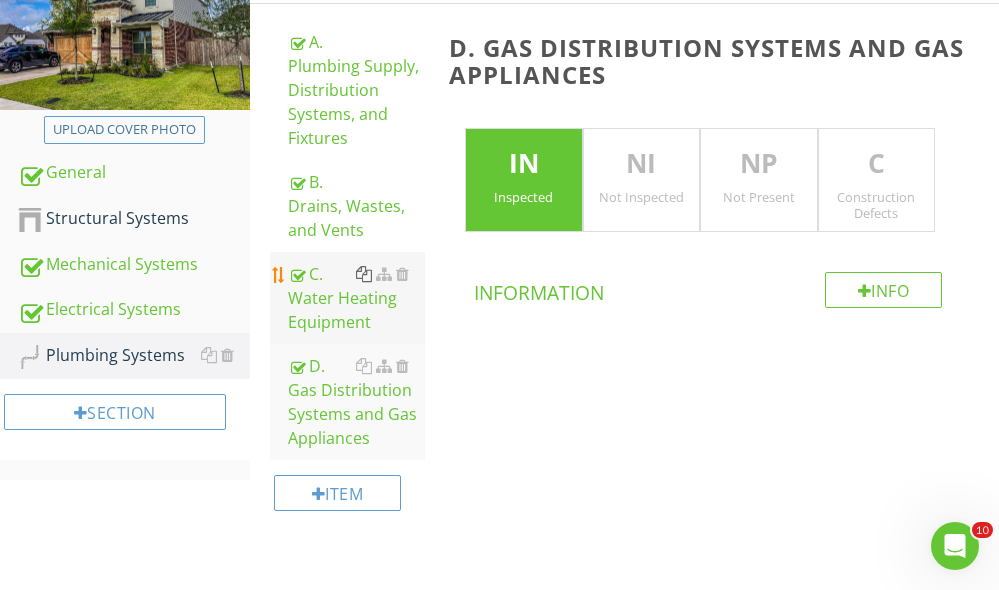 scroll, scrollTop: 349, scrollLeft: 0, axis: vertical 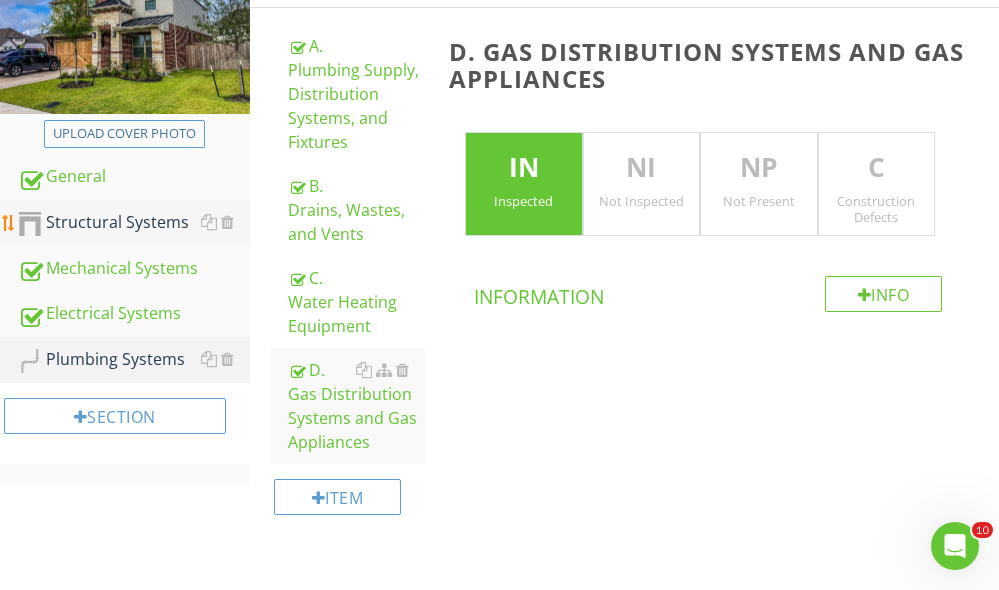 click on "Structural Systems" at bounding box center (134, 223) 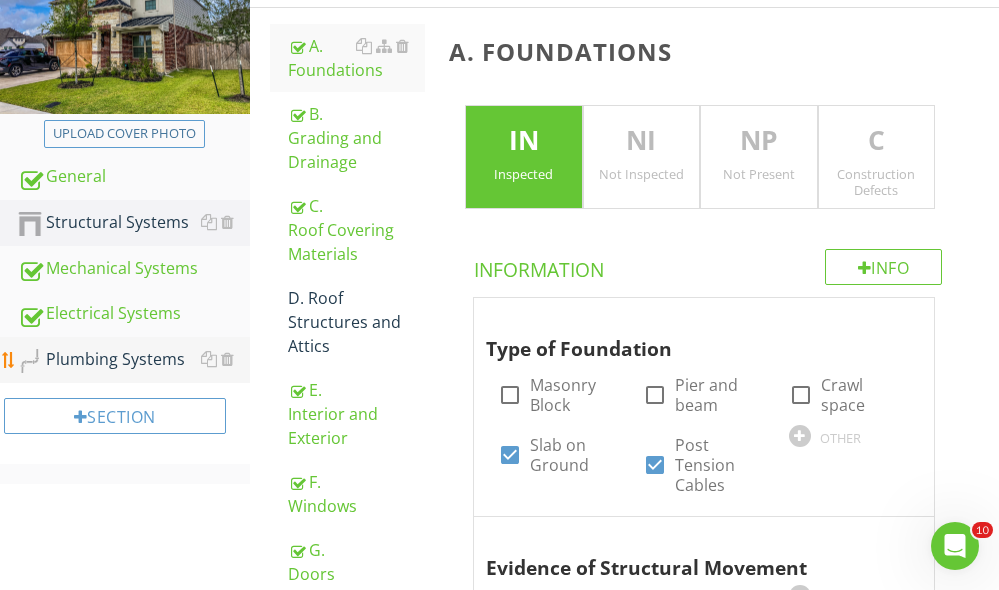 click on "Plumbing Systems" at bounding box center [134, 360] 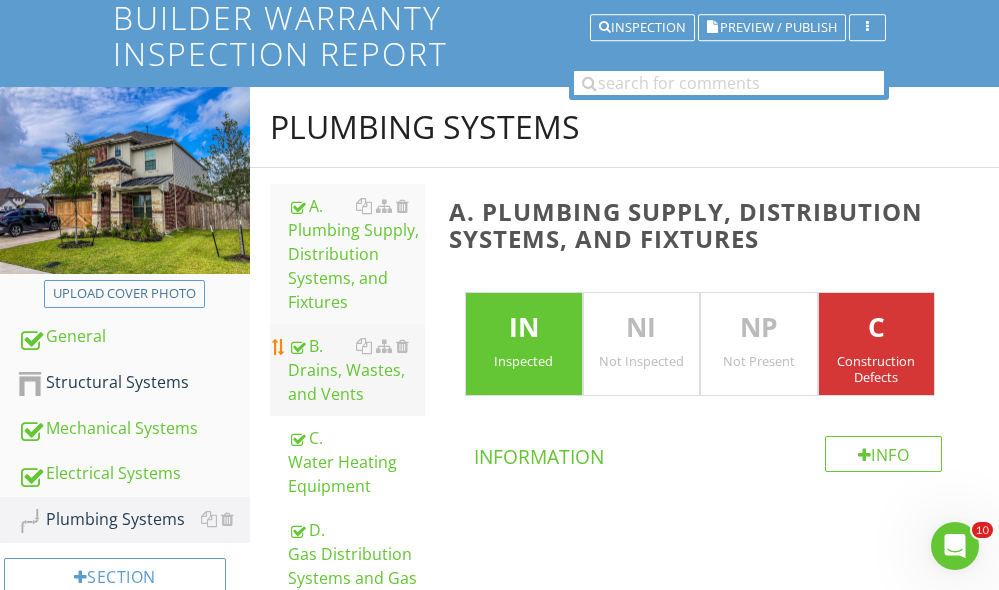 scroll, scrollTop: 227, scrollLeft: 0, axis: vertical 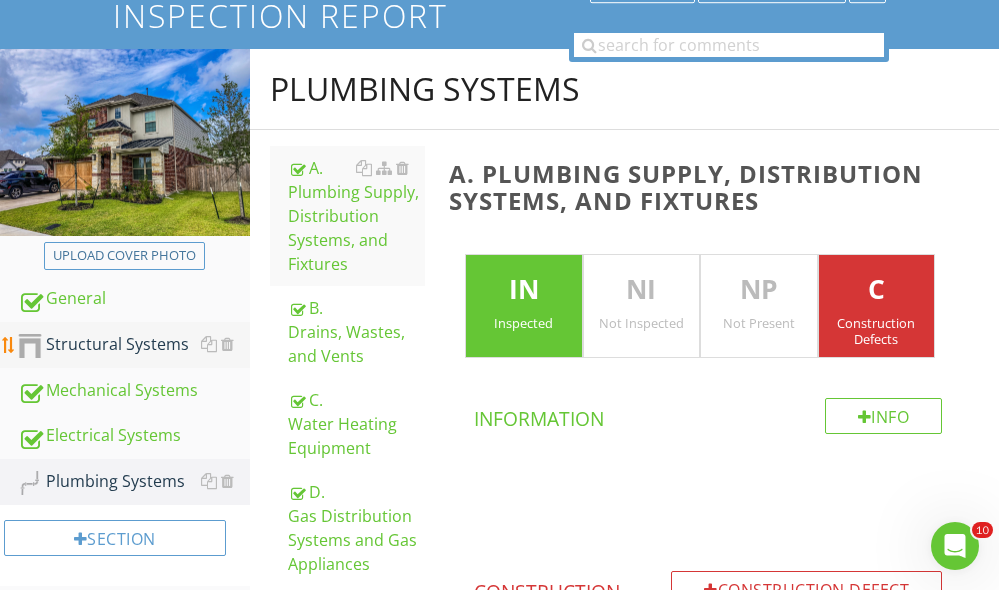 click on "Structural Systems" at bounding box center (134, 345) 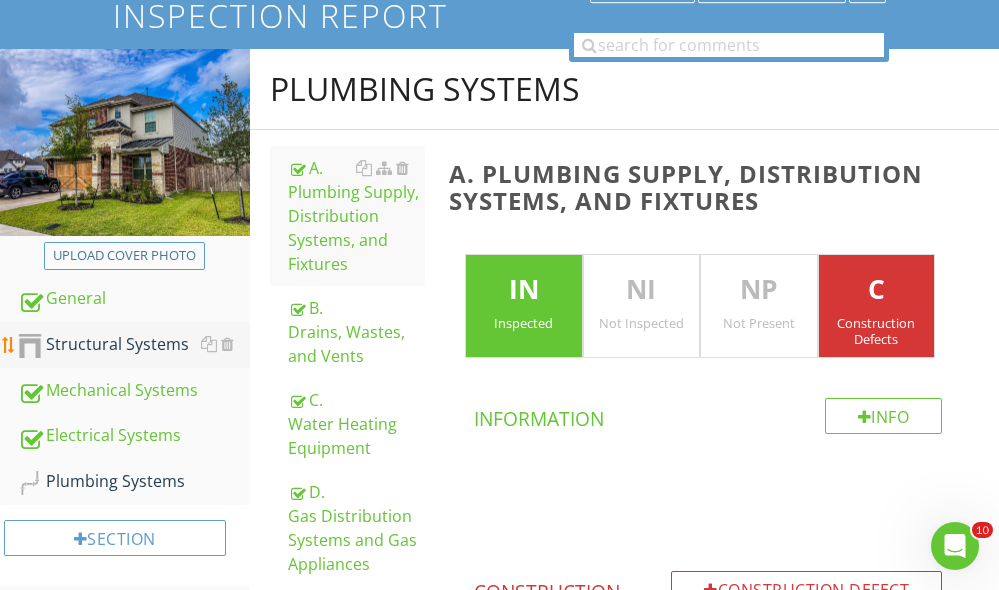 click on "Structural Systems" at bounding box center [134, 345] 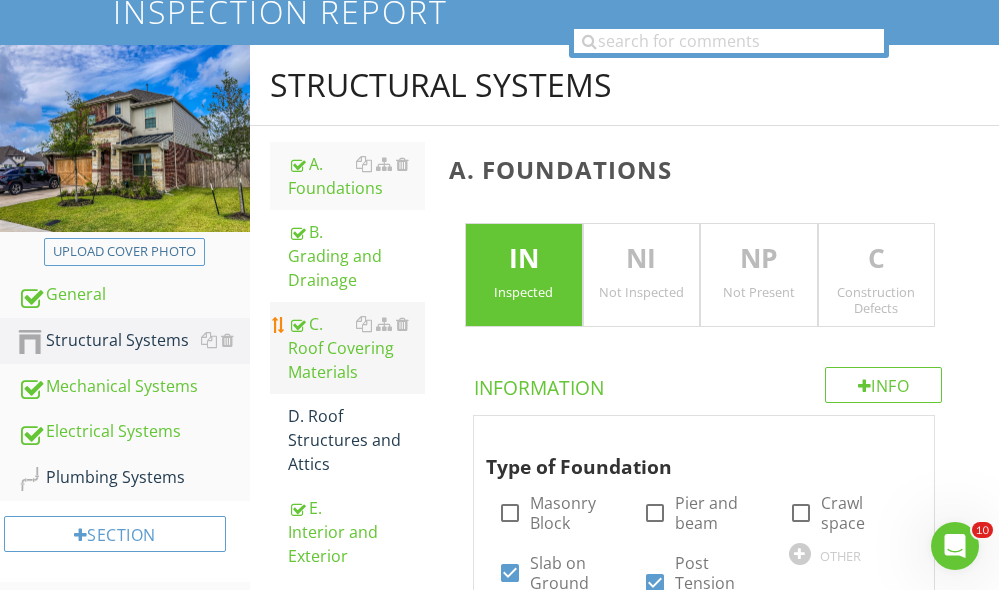 scroll, scrollTop: 379, scrollLeft: 0, axis: vertical 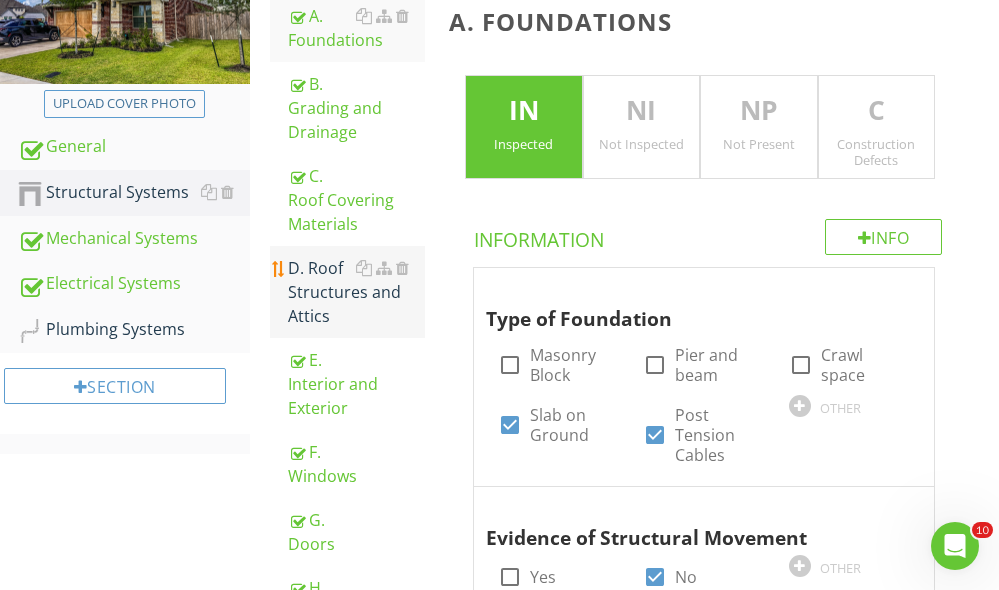 click on "D. Roof Structures and Attics" at bounding box center (356, 292) 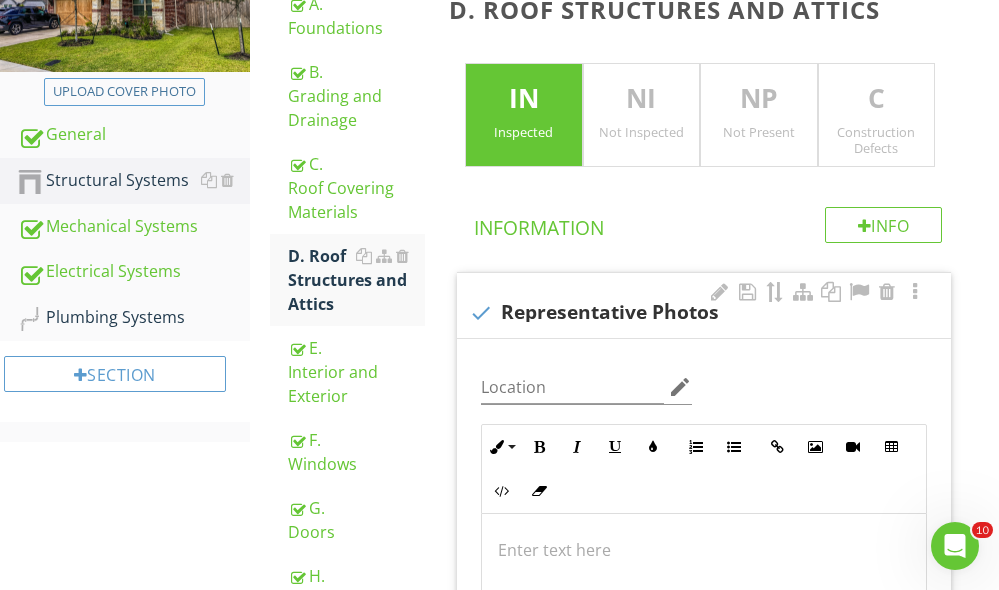 scroll, scrollTop: 726, scrollLeft: 0, axis: vertical 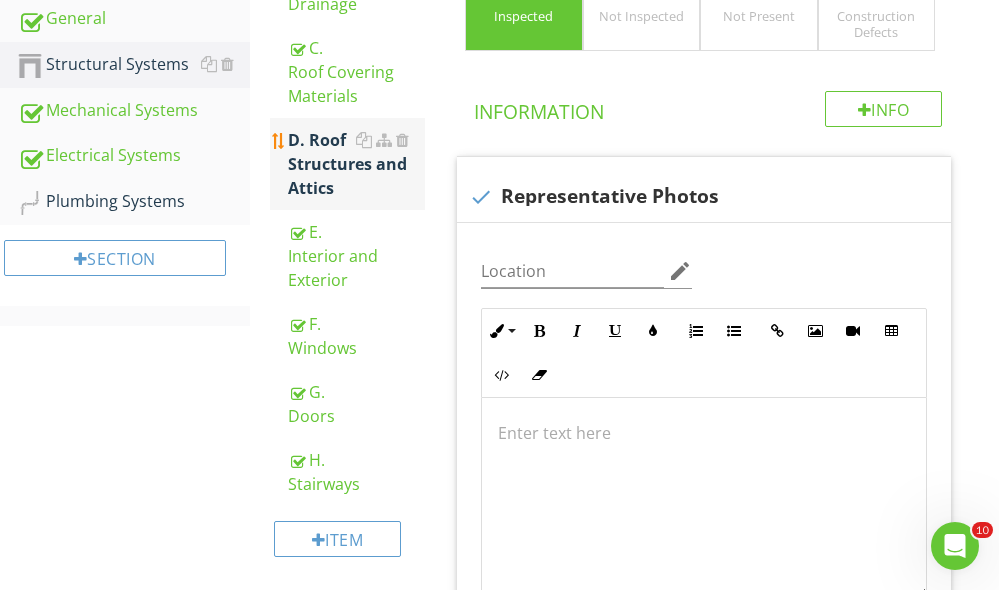click on "D. Roof Structures and Attics" at bounding box center [356, 164] 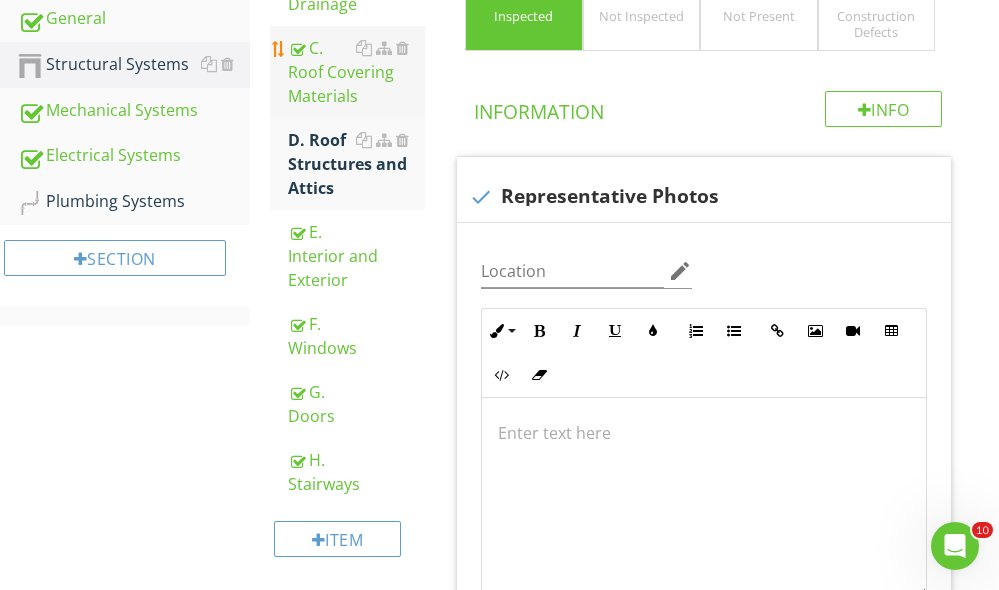 click on "C. Roof Covering Materials" at bounding box center (356, 72) 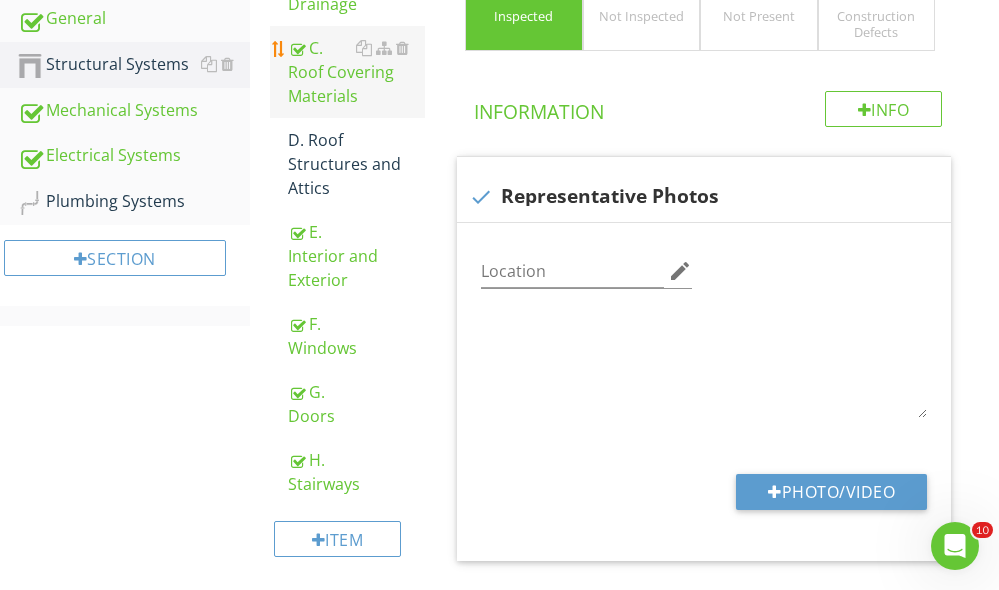 click on "C. Roof Covering Materials" at bounding box center [356, 72] 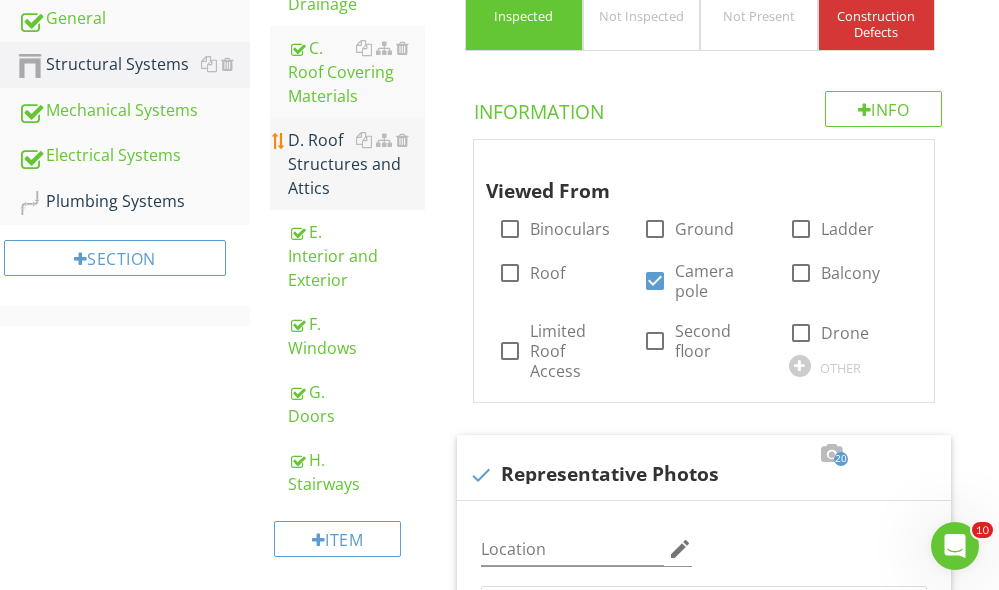 click on "D. Roof Structures and Attics" at bounding box center (356, 164) 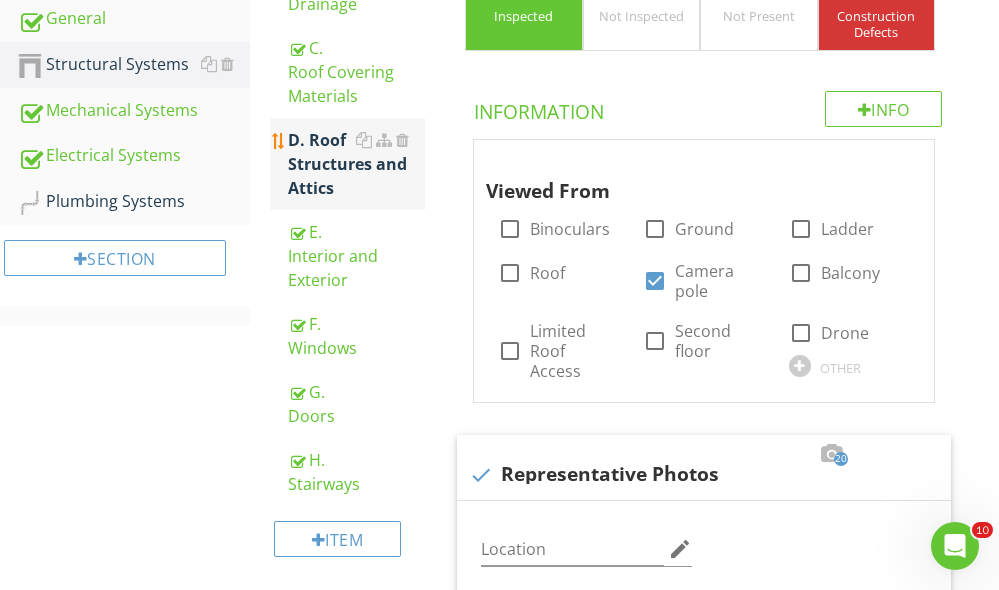 click on "D. Roof Structures and Attics" at bounding box center [356, 164] 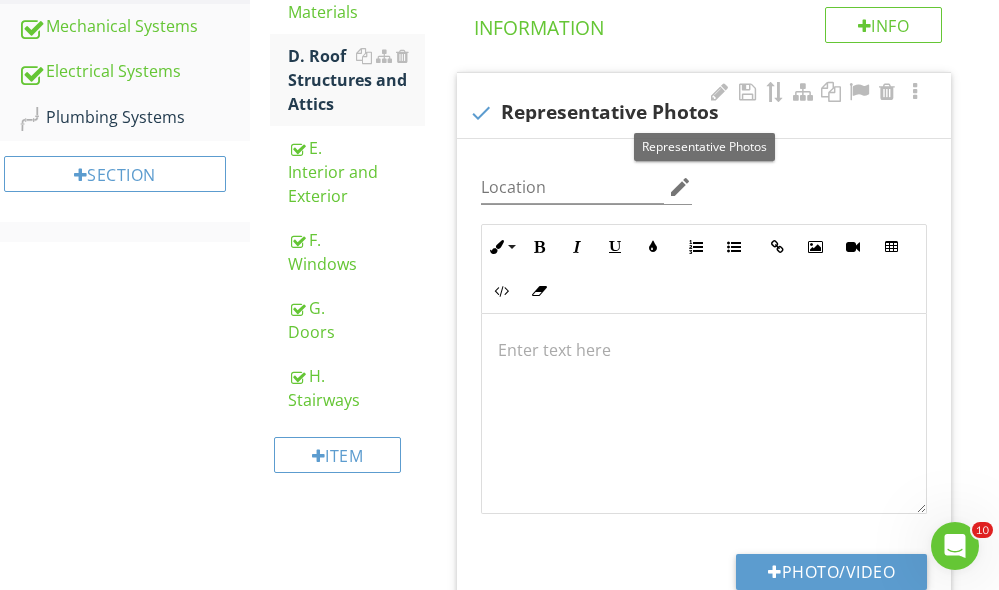 scroll, scrollTop: 784, scrollLeft: 0, axis: vertical 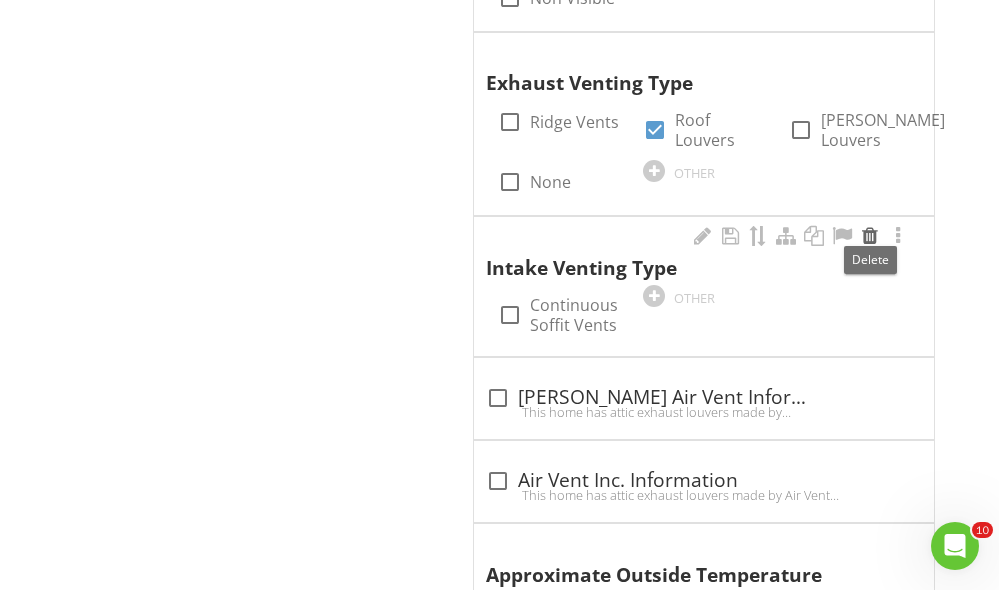click at bounding box center (870, 236) 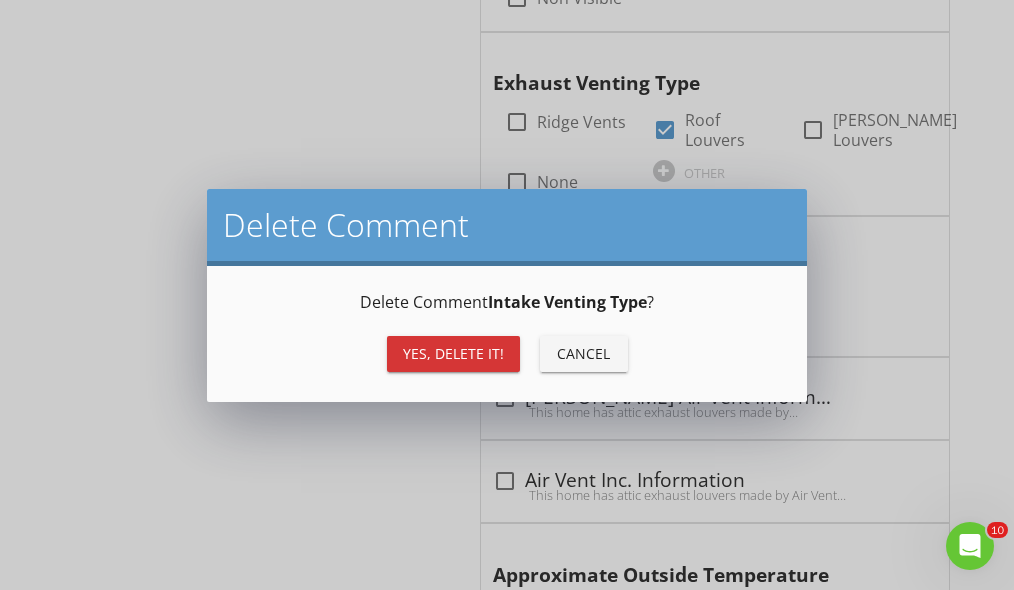 click on "Yes, Delete it!" at bounding box center (453, 353) 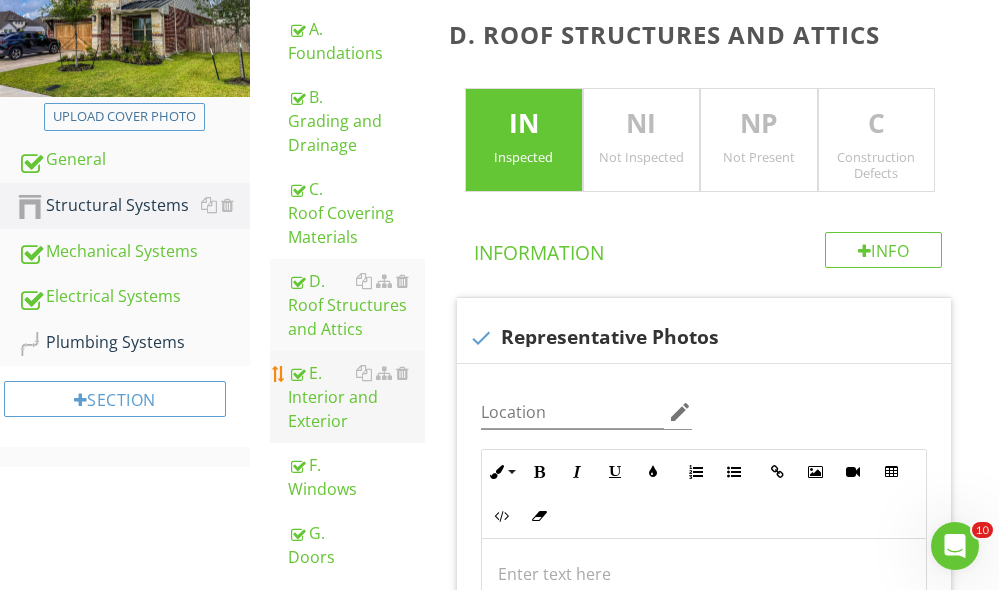 scroll, scrollTop: 216, scrollLeft: 0, axis: vertical 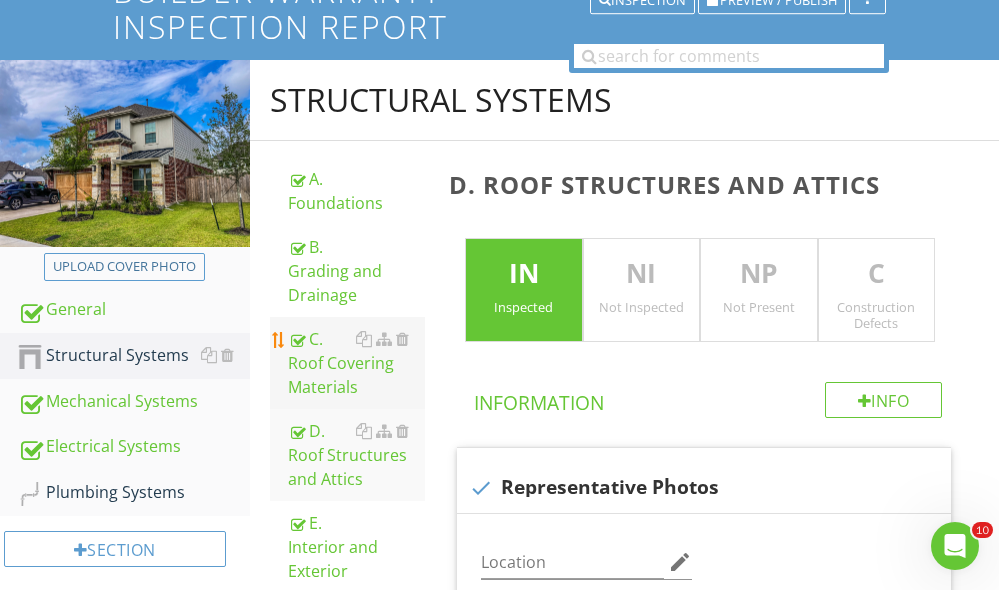 click on "C. Roof Covering Materials" at bounding box center (356, 363) 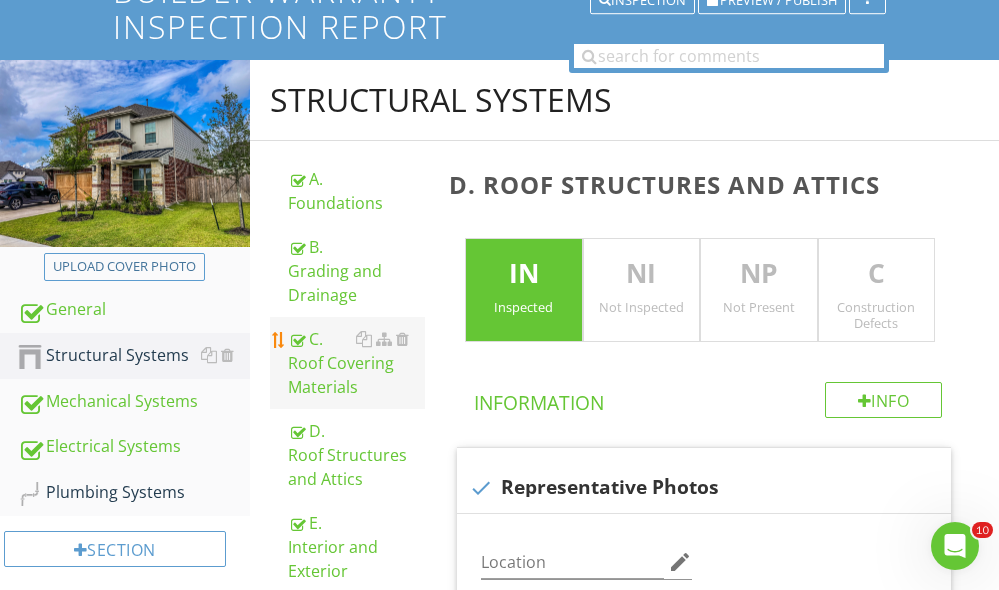 click on "C. Roof Covering Materials" at bounding box center [356, 363] 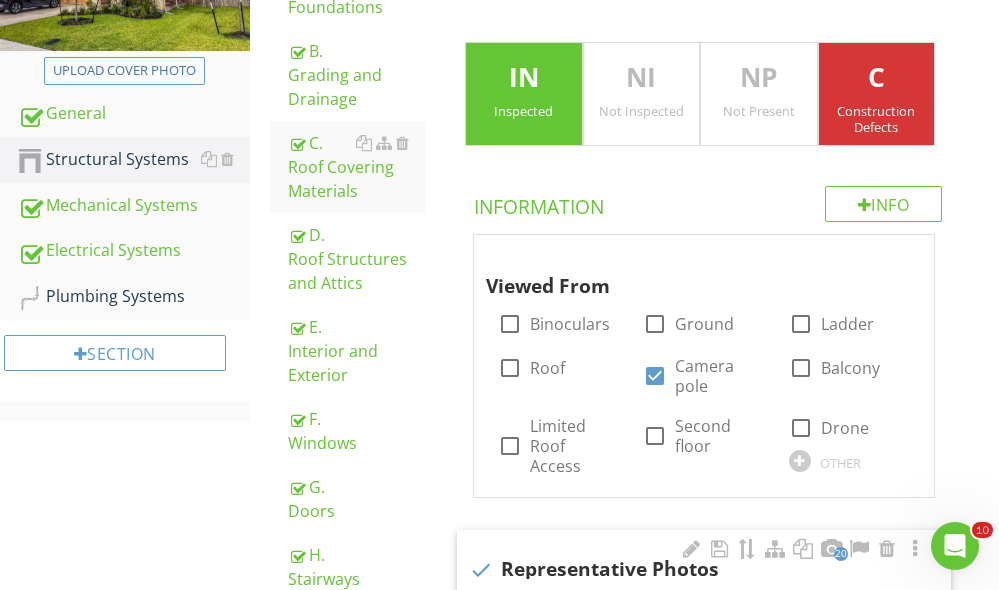 scroll, scrollTop: 871, scrollLeft: 0, axis: vertical 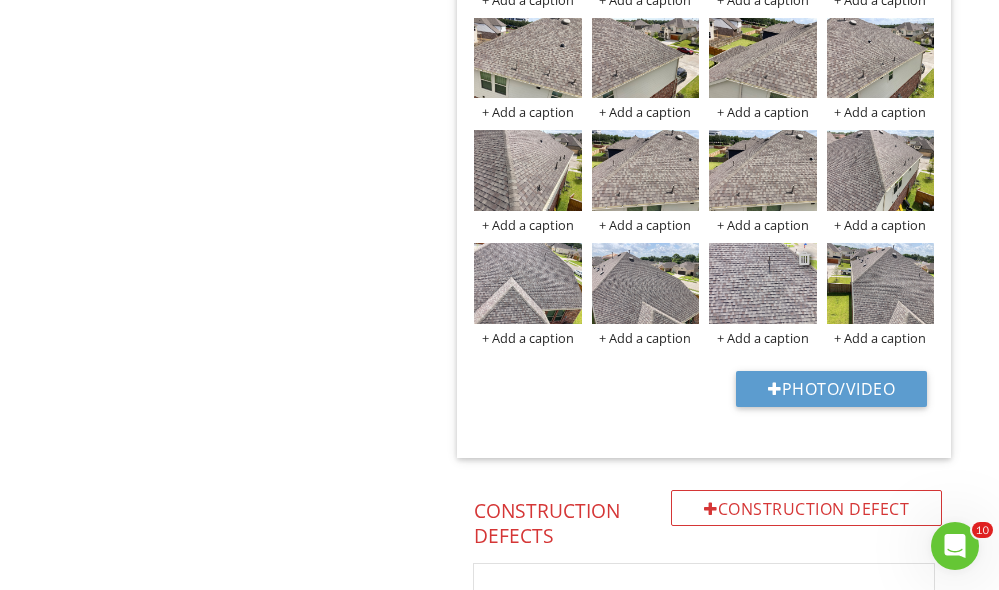 click at bounding box center (804, 258) 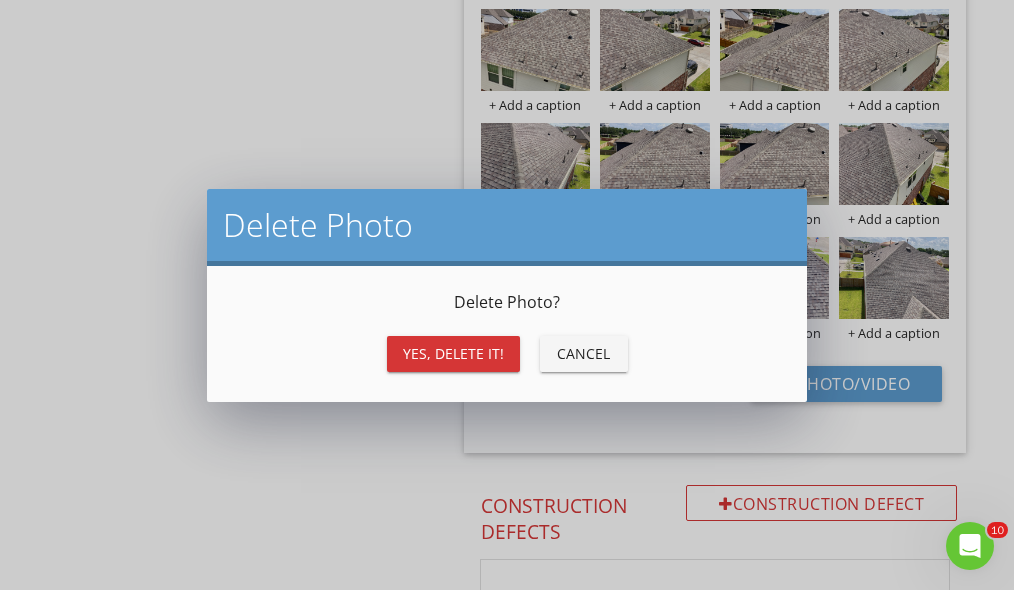 click on "Yes, Delete it!" at bounding box center [453, 353] 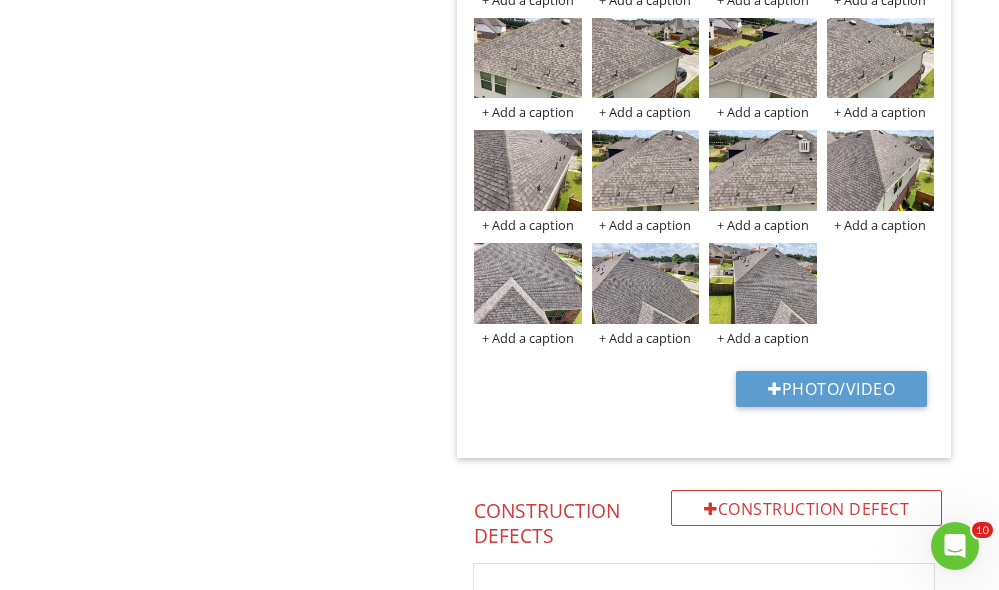 click at bounding box center (804, 145) 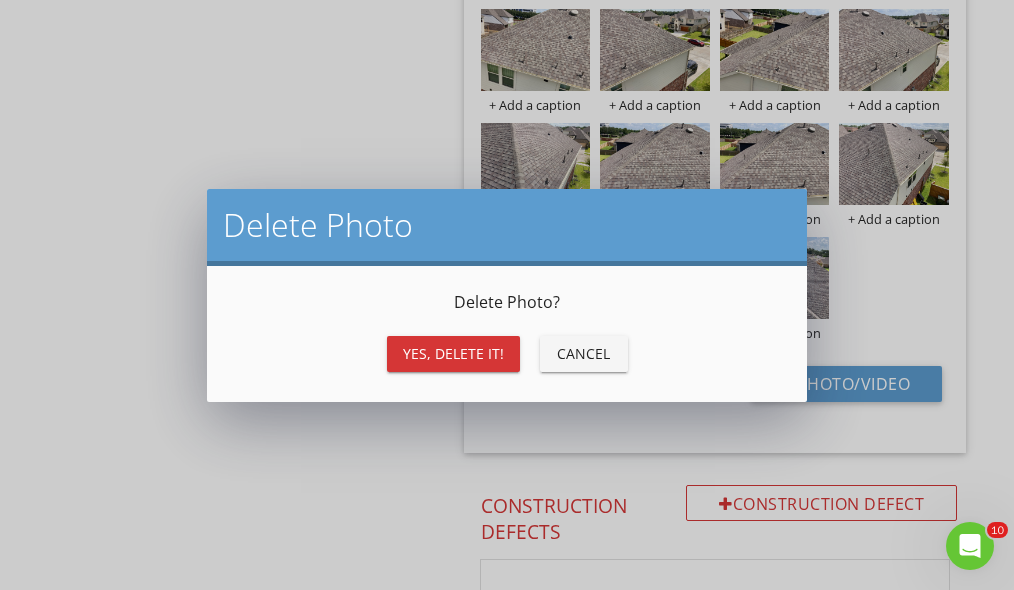click on "Yes, Delete it!" at bounding box center [453, 353] 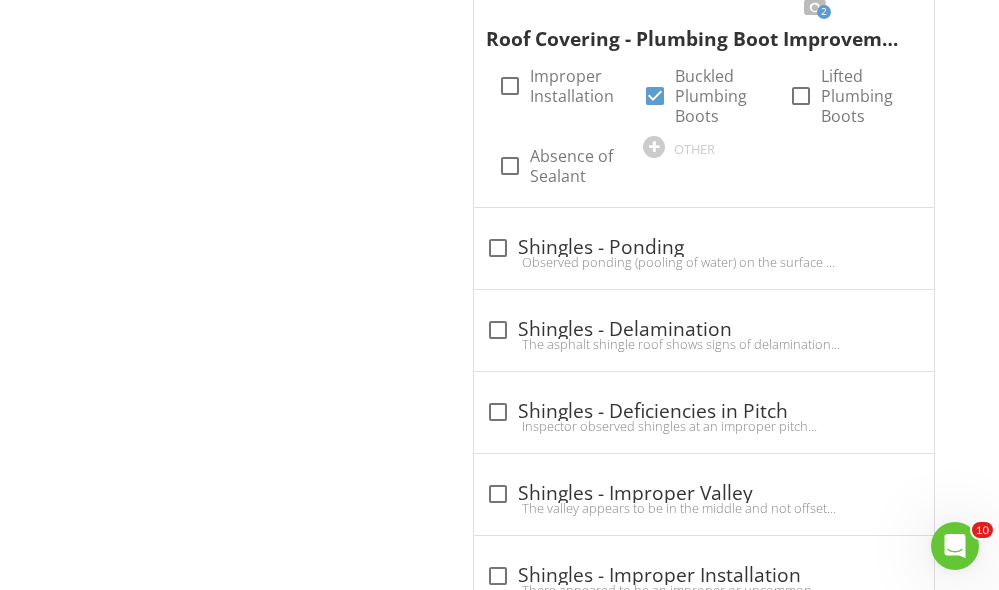 scroll, scrollTop: 3259, scrollLeft: 0, axis: vertical 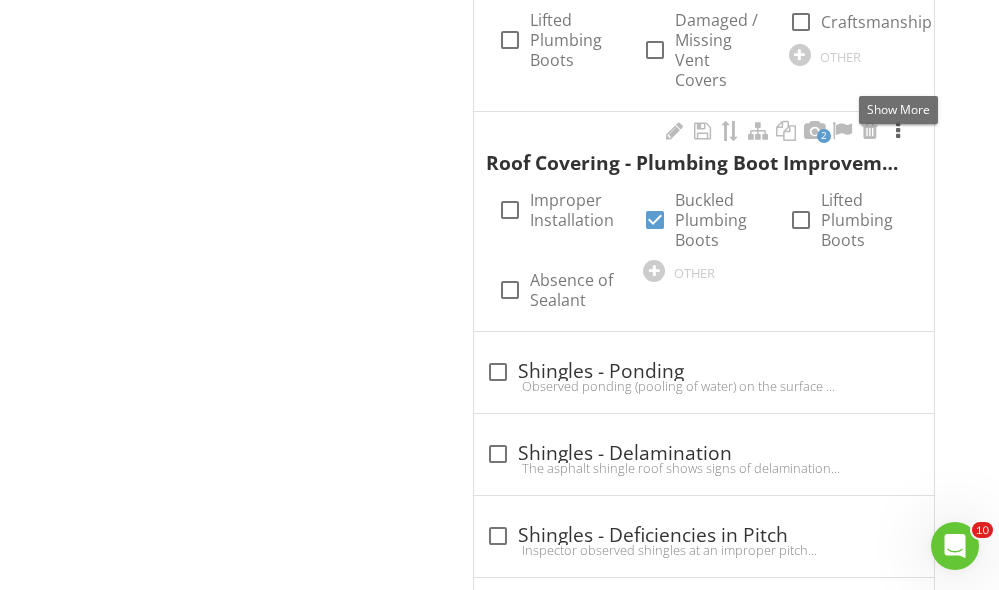 click at bounding box center [898, 131] 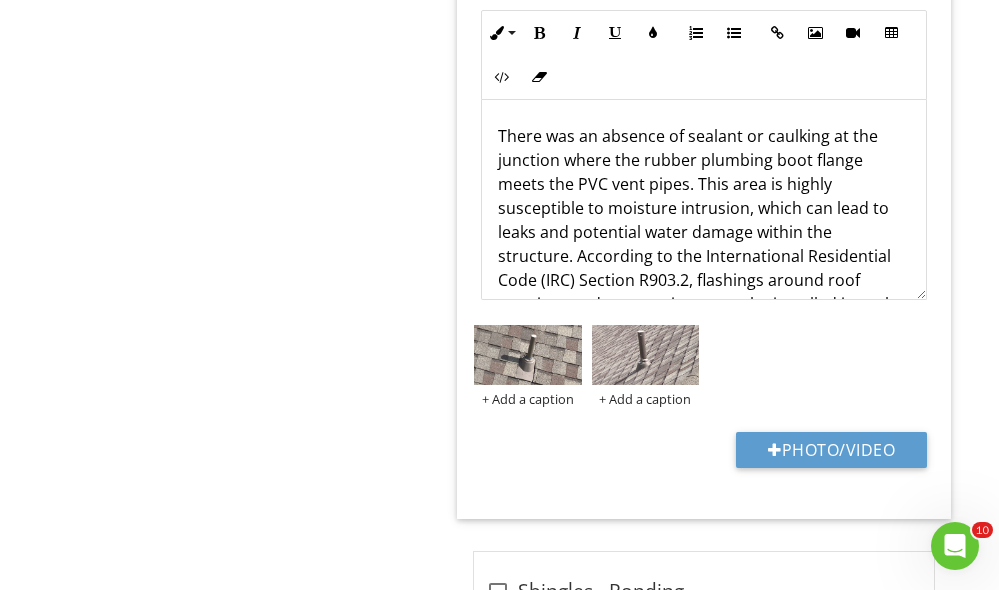 scroll, scrollTop: 3350, scrollLeft: 0, axis: vertical 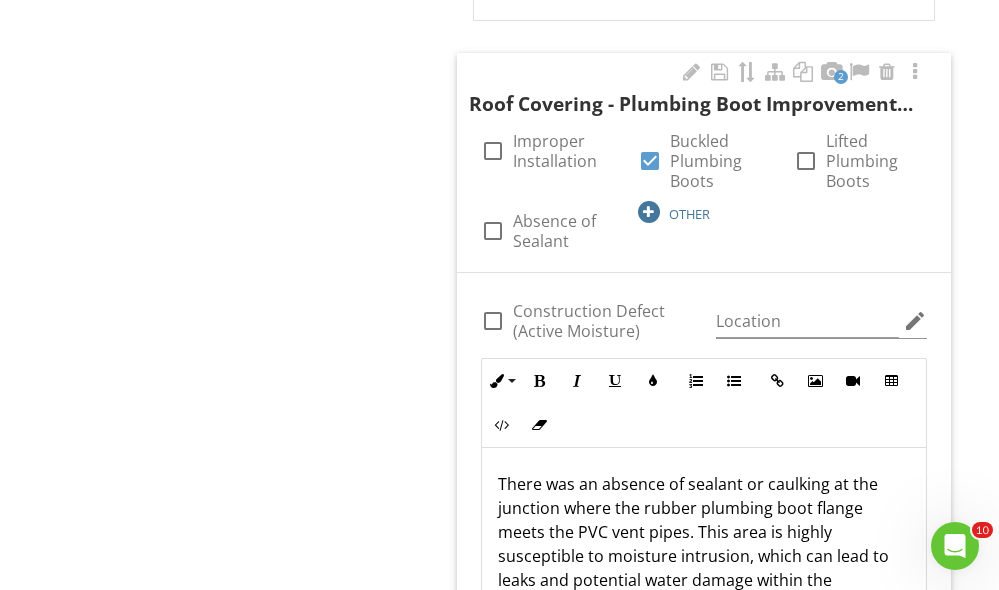 click on "OTHER" at bounding box center [689, 214] 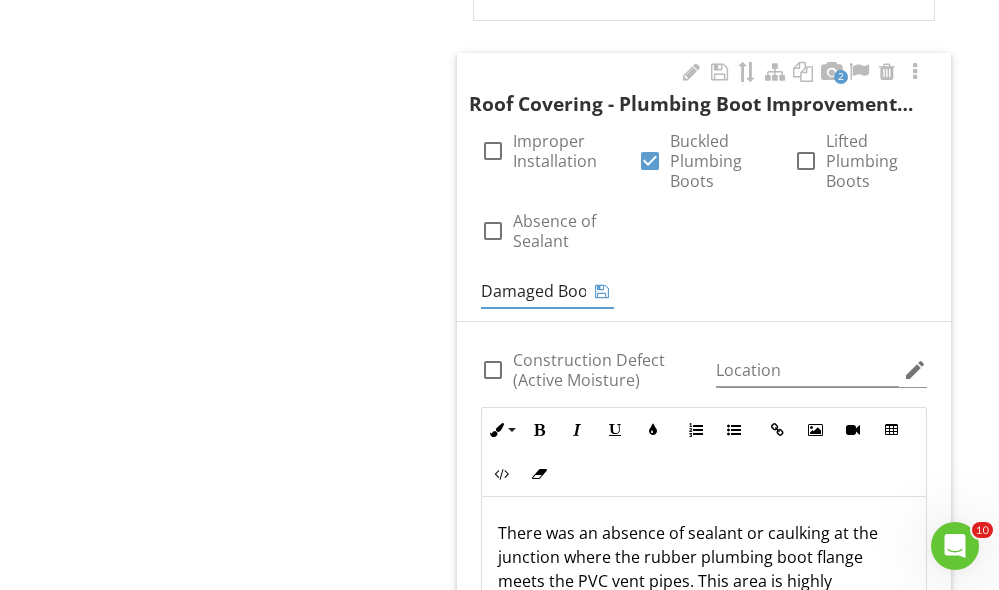 type on "Damaged Boot Flanges" 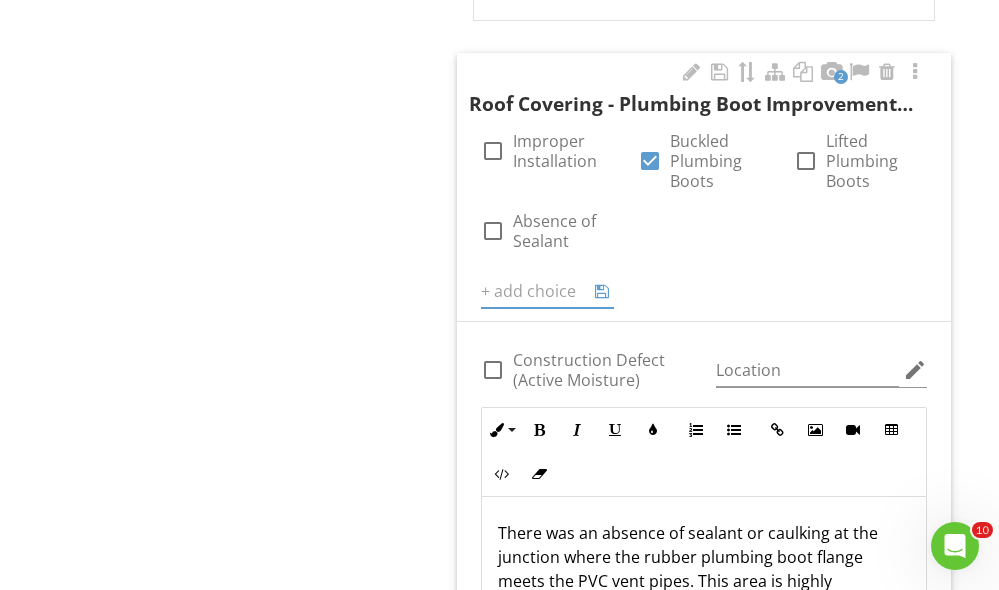 click on "There was an absence of sealant or caulking at the junction where the rubber plumbing boot flange meets the PVC vent pipes. This area is highly susceptible to moisture intrusion, which can lead to leaks and potential water damage within the structure. According to the International Residential Code (IRC) Section R903.2, flashings around roof openings and penetrations must be installed in such a way that they are watertight and secure. Additionally, the International Plumbing Code (IPC) Section 903.2 requires that vent pipe flashings be made watertight by proper installation, including the use of sealants. Also, most manufacturers also require these areas to be sealed water tight.  A qualified roofing  professional should further evaluate and make any necessary corrections to bring these defect areas up to modern construction standards and codes." at bounding box center [704, 725] 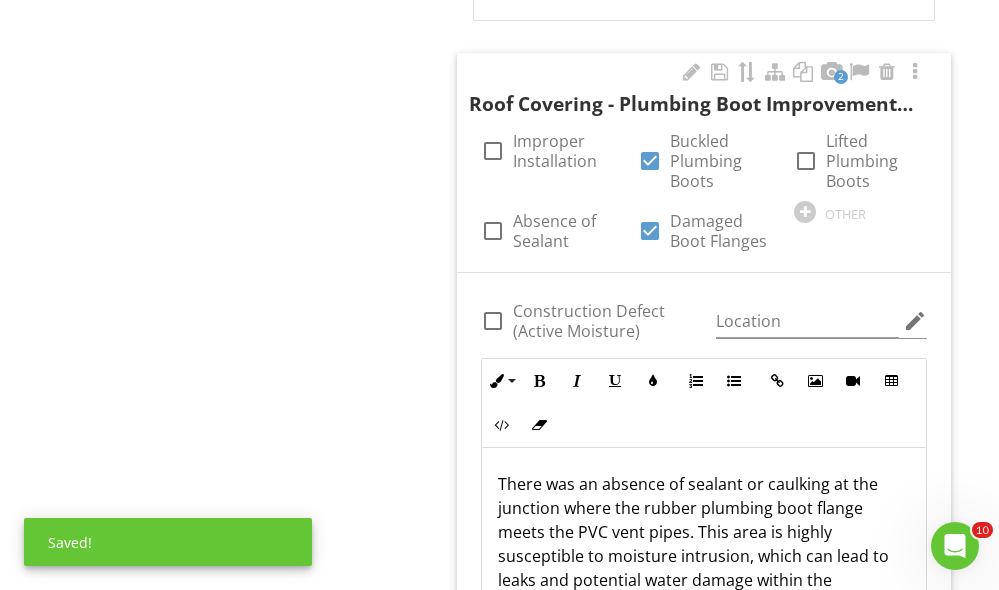 drag, startPoint x: 755, startPoint y: 502, endPoint x: 738, endPoint y: 506, distance: 17.464249 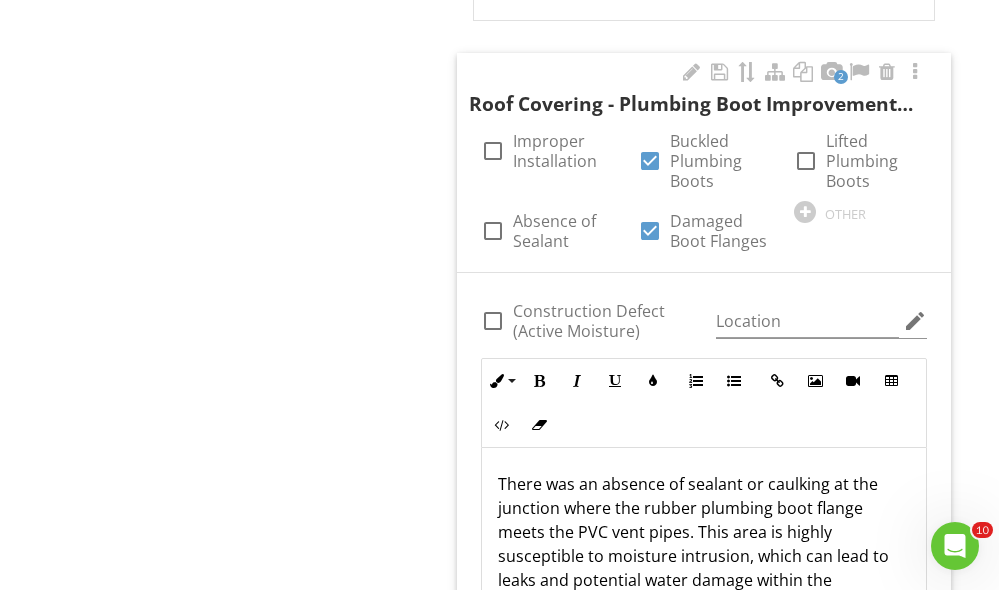 scroll, scrollTop: 4, scrollLeft: 0, axis: vertical 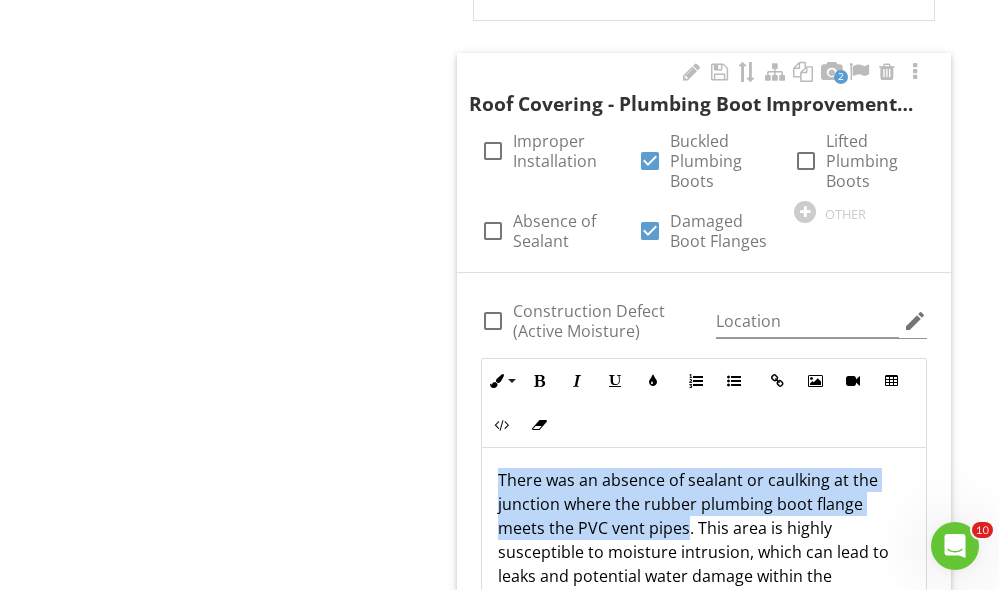 drag, startPoint x: 688, startPoint y: 484, endPoint x: 477, endPoint y: 430, distance: 217.80037 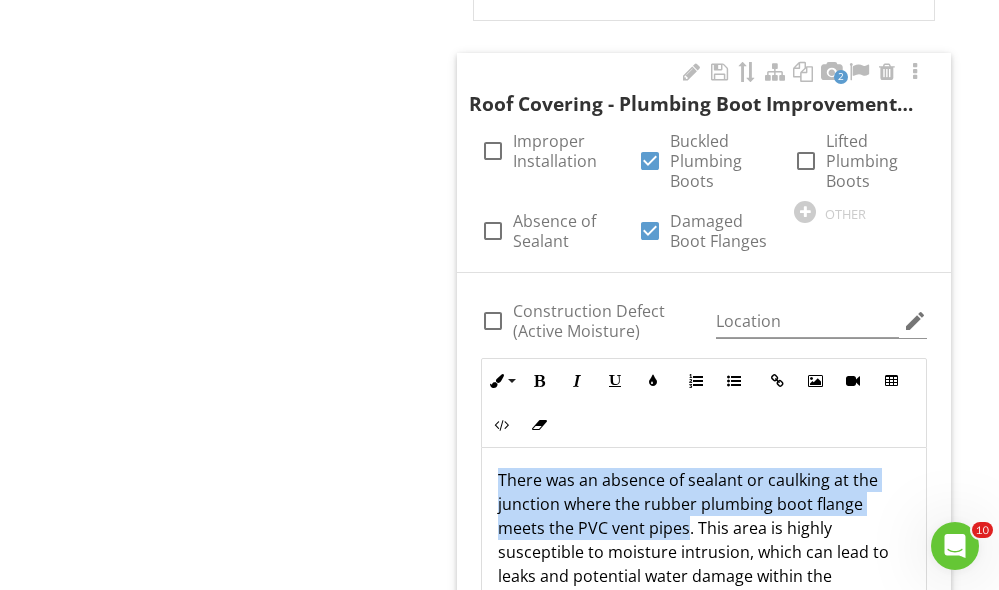 type 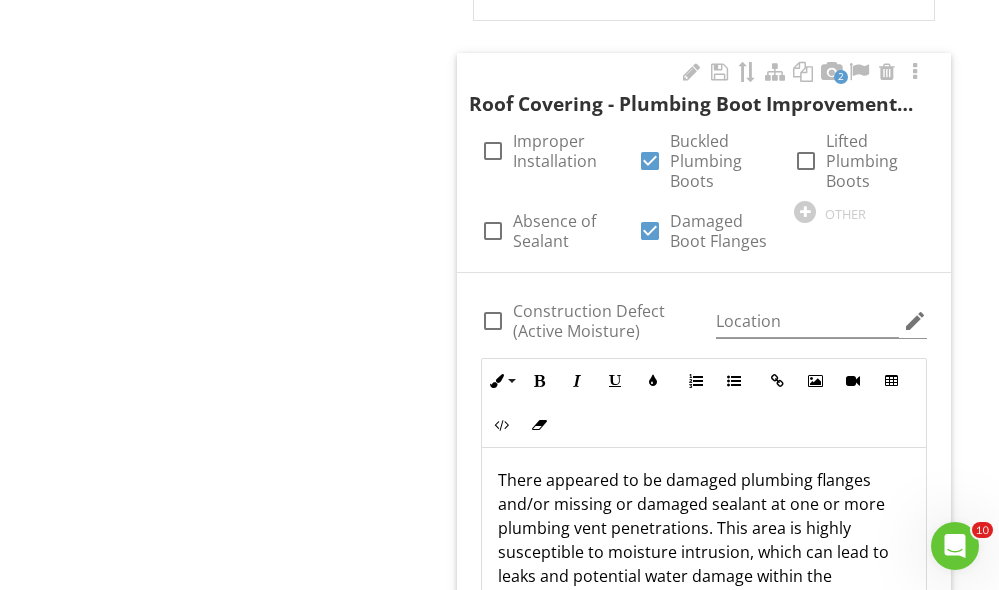 scroll, scrollTop: 8, scrollLeft: 0, axis: vertical 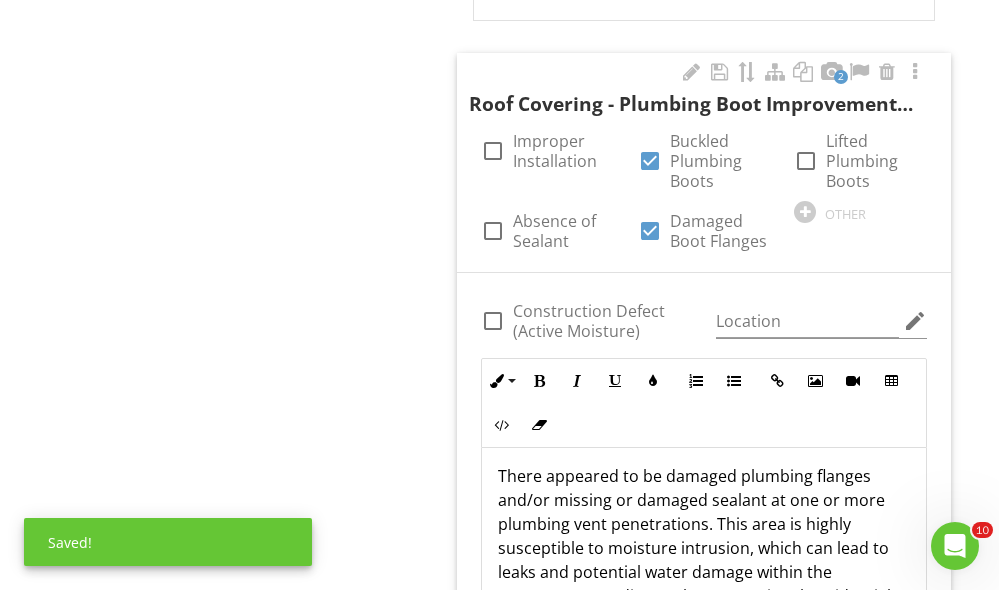 click on "There appeared to be damaged plumbing flanges and/or missing or damaged sealant at one or more plumbing vent penetrations. This area is highly susceptible to moisture intrusion, which can lead to leaks and potential water damage within the structure. According to the International Residential Code (IRC) Section R903.2, flashings around roof openings and penetrations must be installed in such a way that they are watertight and secure. Additionally, the International Plumbing Code (IPC) Section 903.2 requires that vent pipe flashings be made watertight by proper installation, including the use of sealants. Also, most manufacturers also require these areas to be sealed water tight.  A qualified roofing  professional should further evaluate and make any necessary corrections to bring these defect areas up to modern construction standards and codes." at bounding box center (704, 668) 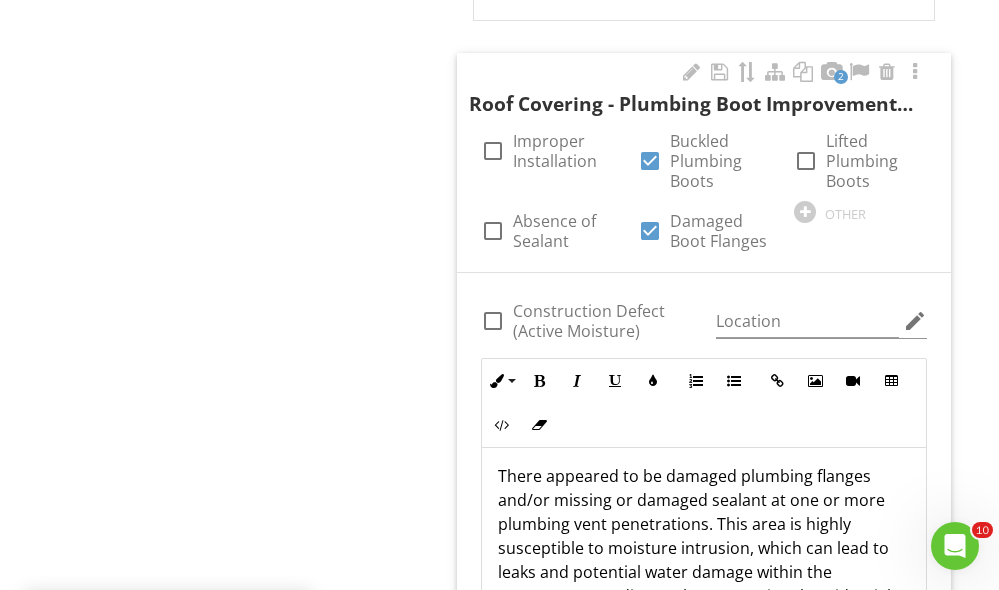 click on "There appeared to be damaged plumbing flanges and/or missing or damaged sealant at one or more plumbing vent penetrations. This area is highly susceptible to moisture intrusion, which can lead to leaks and potential water damage within the structure. According to the International Residential Code (IRC) Section R903.2, flashings around roof openings and penetrations must be installed in such a way that they are watertight and secure. Additionally, the International Plumbing Code (IPC) Section 903.2 requires that vent pipe flashings be made watertight by proper installation, including the use of sealants. Also, most manufacturers also require these areas to be sealed water tight.  A qualified roofing  professional should further evaluate and make any necessary corrections to bring these defect areas up to modern construction standards and codes." at bounding box center [704, 668] 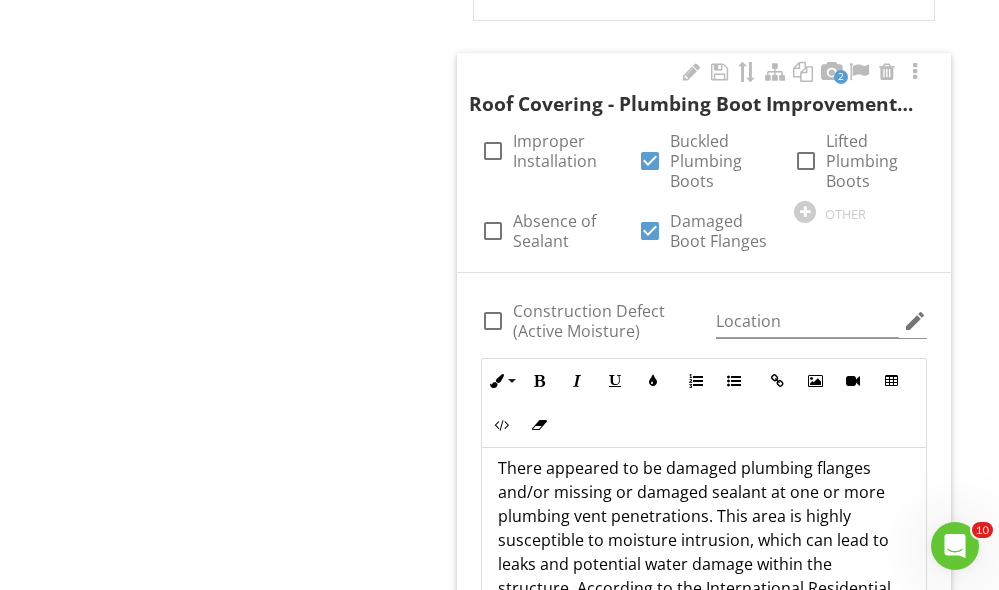 scroll, scrollTop: 21, scrollLeft: 0, axis: vertical 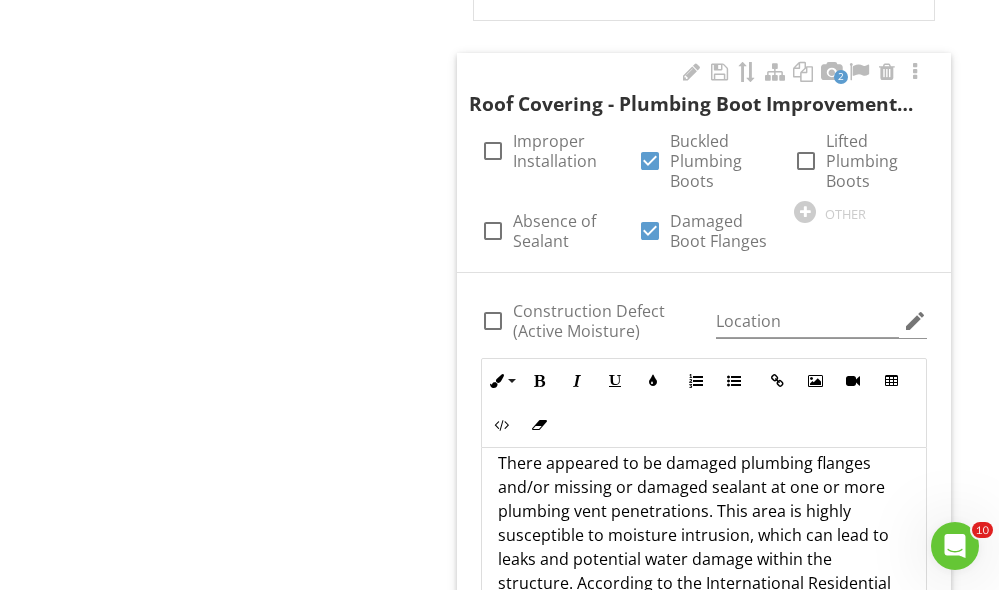 click on "There appeared to be damaged plumbing flanges and/or missing or damaged sealant at one or more plumbing vent penetrations. This area is highly susceptible to moisture intrusion, which can lead to leaks and potential water damage within the structure. According to the International Residential Code (IRC) Section R903.2, flashings around roof openings and penetrations must be installed in such a way that they are watertight and secure. Additionally, the International Plumbing Code (IPC) Section 903.2 requires that vent pipe flashings be made watertight by proper installation, including the use of sealants. Also, most manufacturers also require these areas to be sealed water tight.  A qualified roofing  professional should further evaluate and make any necessary corrections to bring these defect areas up to modern construction standards and codes." at bounding box center (704, 655) 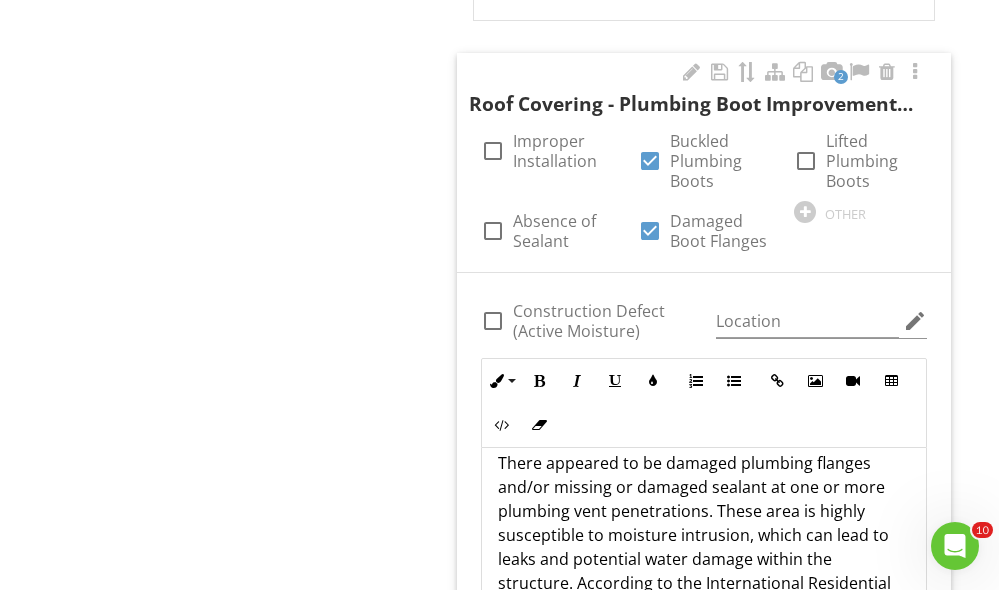 click on "There appeared to be damaged plumbing flanges and/or missing or damaged sealant at one or more plumbing vent penetrations. These area is highly susceptible to moisture intrusion, which can lead to leaks and potential water damage within the structure. According to the International Residential Code (IRC) Section R903.2, flashings around roof openings and penetrations must be installed in such a way that they are watertight and secure. Additionally, the International Plumbing Code (IPC) Section 903.2 requires that vent pipe flashings be made watertight by proper installation, including the use of sealants. Also, most manufacturers also require these areas to be sealed water tight.  A qualified roofing  professional should further evaluate and make any necessary corrections to bring these defect areas up to modern construction standards and codes." at bounding box center (704, 655) 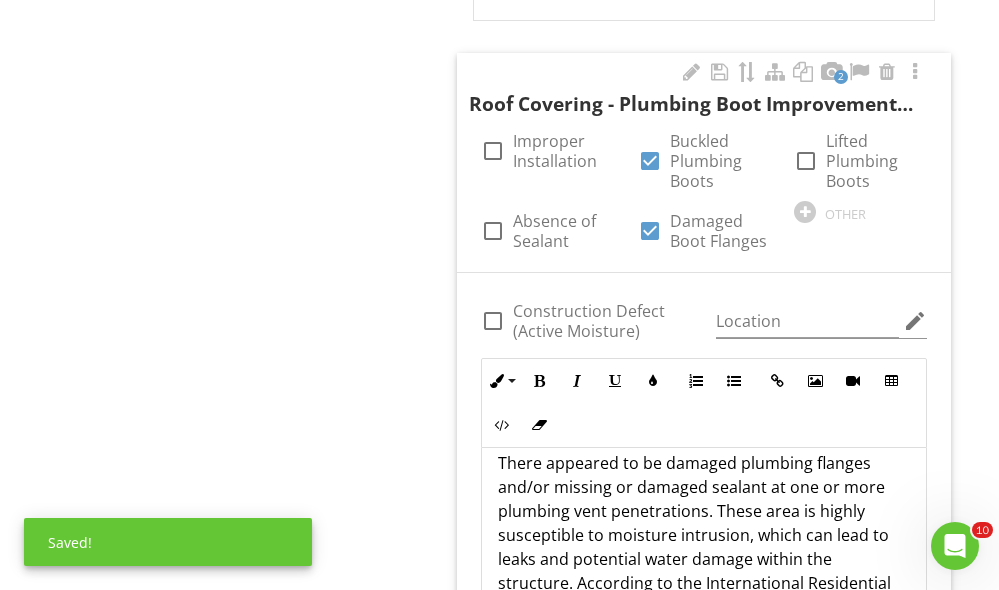 click on "There appeared to be damaged plumbing flanges and/or missing or damaged sealant at one or more plumbing vent penetrations. These area is highly susceptible to moisture intrusion, which can lead to leaks and potential water damage within the structure. According to the International Residential Code (IRC) Section R903.2, flashings around roof openings and penetrations must be installed in such a way that they are watertight and secure. Additionally, the International Plumbing Code (IPC) Section 903.2 requires that vent pipe flashings be made watertight by proper installation, including the use of sealants. Also, most manufacturers also require these areas to be sealed water tight.  A qualified roofing  professional should further evaluate and make any necessary corrections to bring these defect areas up to modern construction standards and codes." at bounding box center [704, 655] 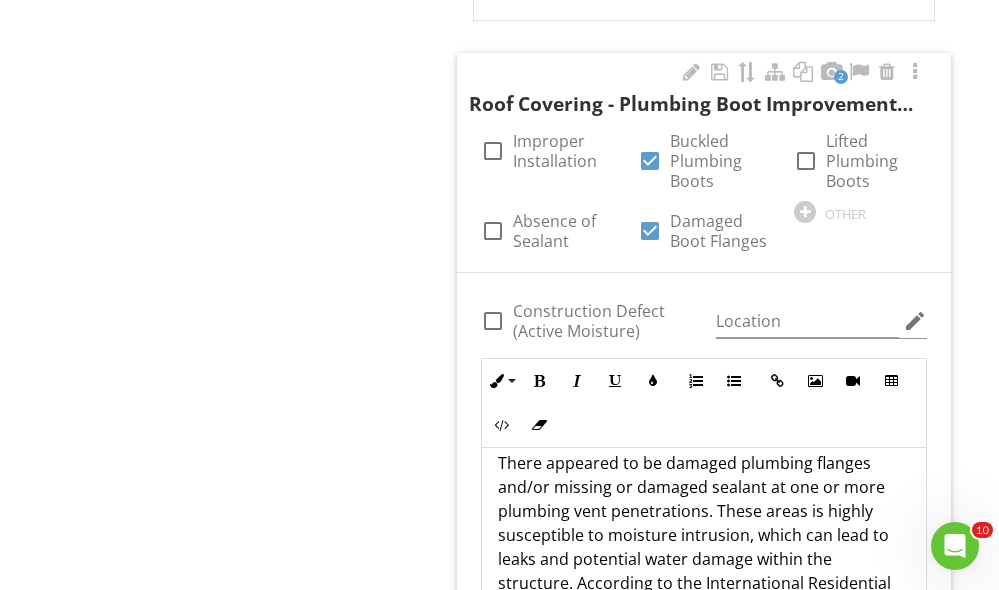 click on "There appeared to be damaged plumbing flanges and/or missing or damaged sealant at one or more plumbing vent penetrations. These areas is highly susceptible to moisture intrusion, which can lead to leaks and potential water damage within the structure. According to the International Residential Code (IRC) Section R903.2, flashings around roof openings and penetrations must be installed in such a way that they are watertight and secure. Additionally, the International Plumbing Code (IPC) Section 903.2 requires that vent pipe flashings be made watertight by proper installation, including the use of sealants. Also, most manufacturers also require these areas to be sealed water tight.  A qualified roofing  professional should further evaluate and make any necessary corrections to bring these defect areas up to modern construction standards and codes." at bounding box center [704, 655] 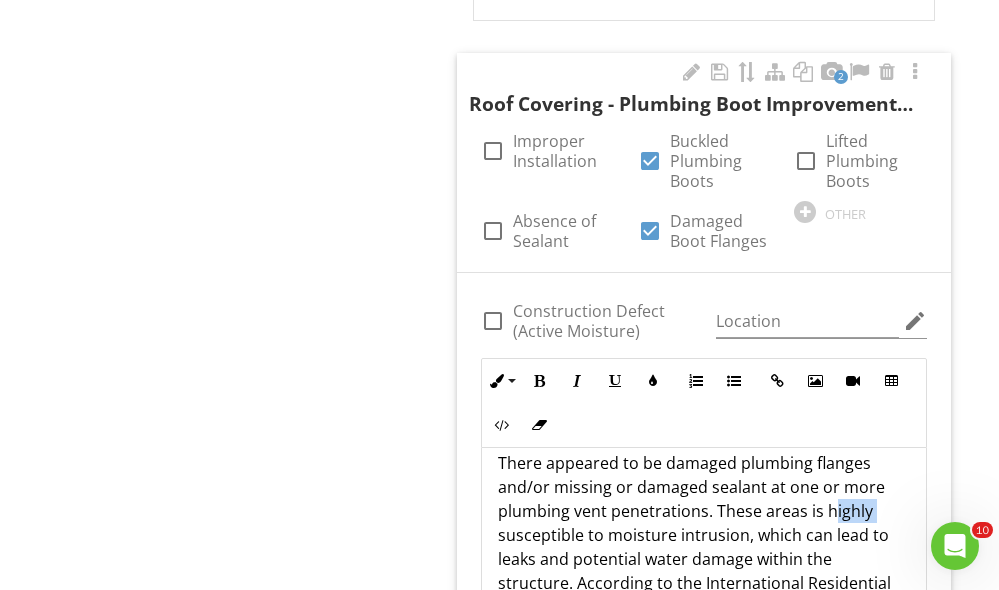 drag, startPoint x: 498, startPoint y: 493, endPoint x: 832, endPoint y: 476, distance: 334.43234 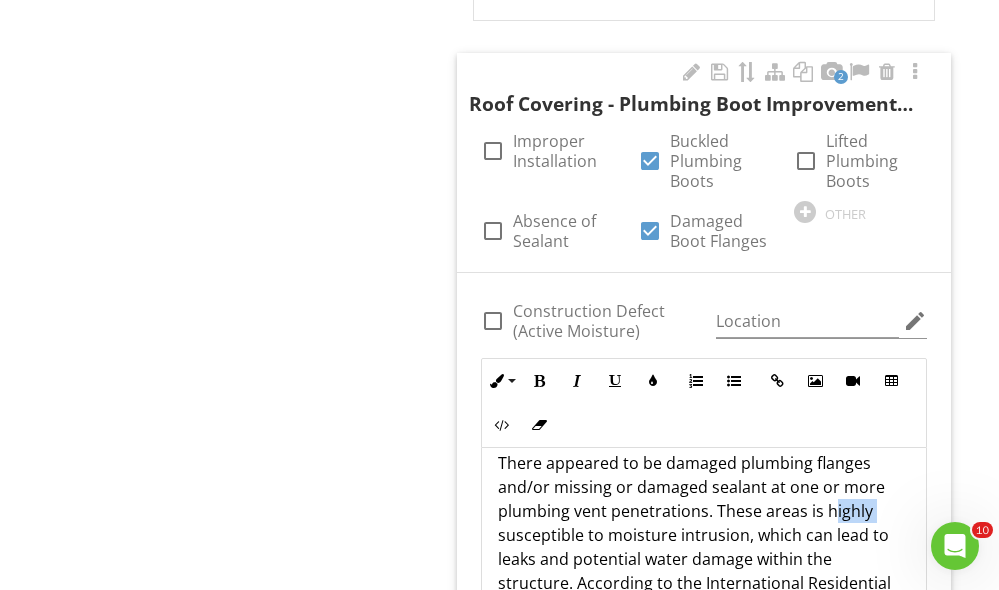 scroll, scrollTop: 42, scrollLeft: 0, axis: vertical 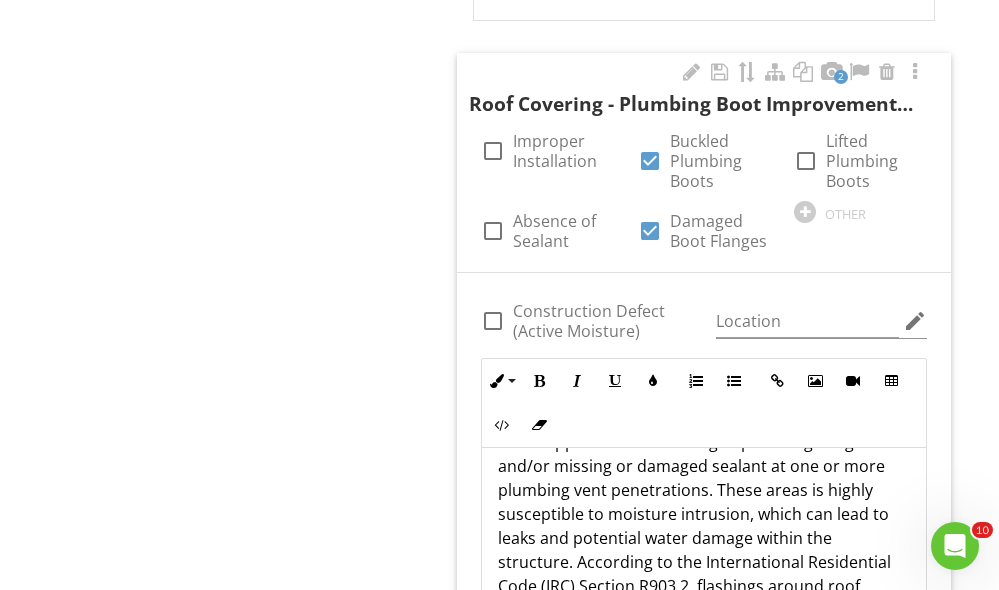 click on "There appeared to be damaged plumbing flanges and/or missing or damaged sealant at one or more plumbing vent penetrations. These areas is highly susceptible to moisture intrusion, which can lead to leaks and potential water damage within the structure. According to the International Residential Code (IRC) Section R903.2, flashings around roof openings and penetrations must be installed in such a way that they are watertight and secure. Additionally, the International Plumbing Code (IPC) Section 903.2 requires that vent pipe flashings be made watertight by proper installation, including the use of sealants. Also, most manufacturers also require these areas to be sealed water tight.  A qualified roofing  professional should further evaluate and make any necessary corrections to bring these defect areas up to modern construction standards and codes." at bounding box center (704, 634) 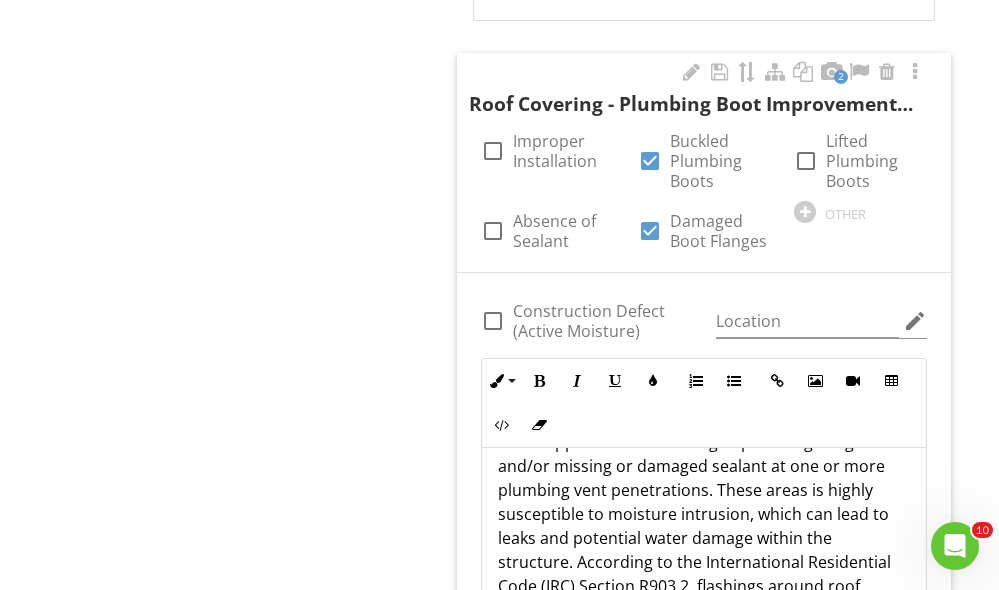 click on "There appeared to be damaged plumbing flanges and/or missing or damaged sealant at one or more plumbing vent penetrations. These areas is highly susceptible to moisture intrusion, which can lead to leaks and potential water damage within the structure. According to the International Residential Code (IRC) Section R903.2, flashings around roof openings and penetrations must be installed in such a way that they are watertight and secure. Additionally, the International Plumbing Code (IPC) Section 903.2 requires that vent pipe flashings be made watertight by proper installation, including the use of sealants. Also, most manufacturers also require these areas to be sealed water tight.  A qualified roofing  professional should further evaluate and make any necessary corrections to bring these defect areas up to modern construction standards and codes." at bounding box center (704, 634) 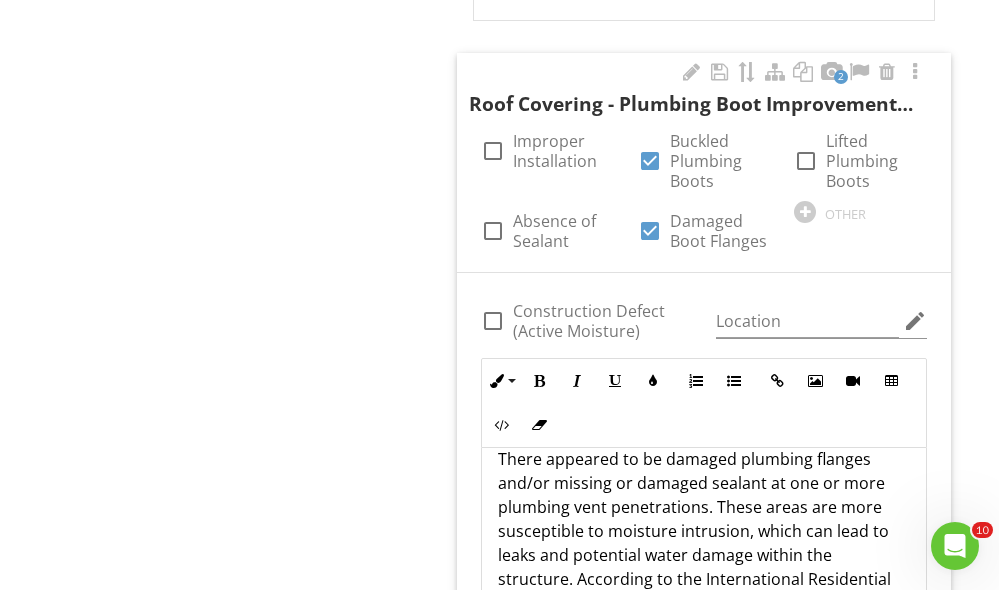 scroll, scrollTop: 0, scrollLeft: 0, axis: both 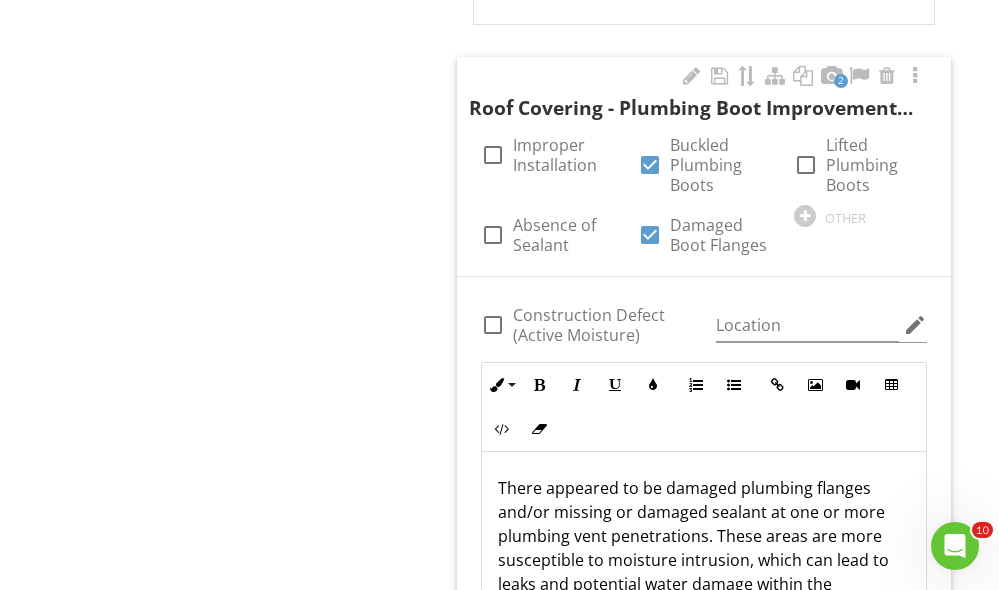 click on "There appeared to be damaged plumbing flanges and/or missing or damaged sealant at one or more plumbing vent penetrations. These areas are more susceptible to moisture intrusion, which can lead to leaks and potential water damage within the structure. According to the International Residential Code (IRC) Section R903.2, flashings around roof openings and penetrations must be installed in such a way that they are watertight and secure. Additionally, the International Plumbing Code (IPC) Section 903.2 requires that vent pipe flashings be made watertight by proper installation, including the use of sealants. Also, most manufacturers also require these areas to be sealed water tight.  A qualified roofing  professional should further evaluate and make any necessary corrections to bring these defect areas up to modern construction standards and codes." at bounding box center (704, 680) 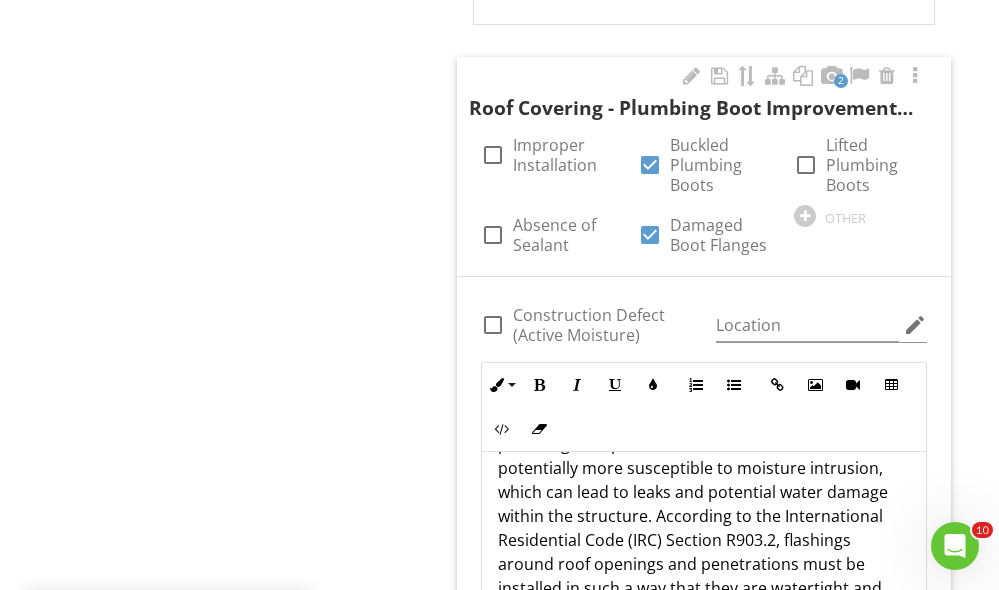 scroll, scrollTop: 196, scrollLeft: 0, axis: vertical 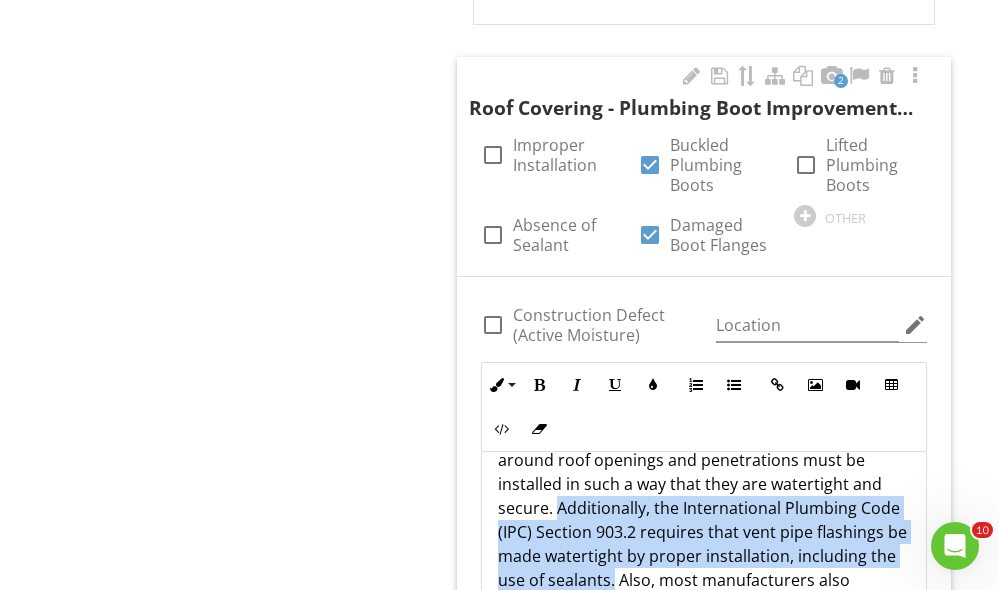 drag, startPoint x: 555, startPoint y: 463, endPoint x: 641, endPoint y: 526, distance: 106.60675 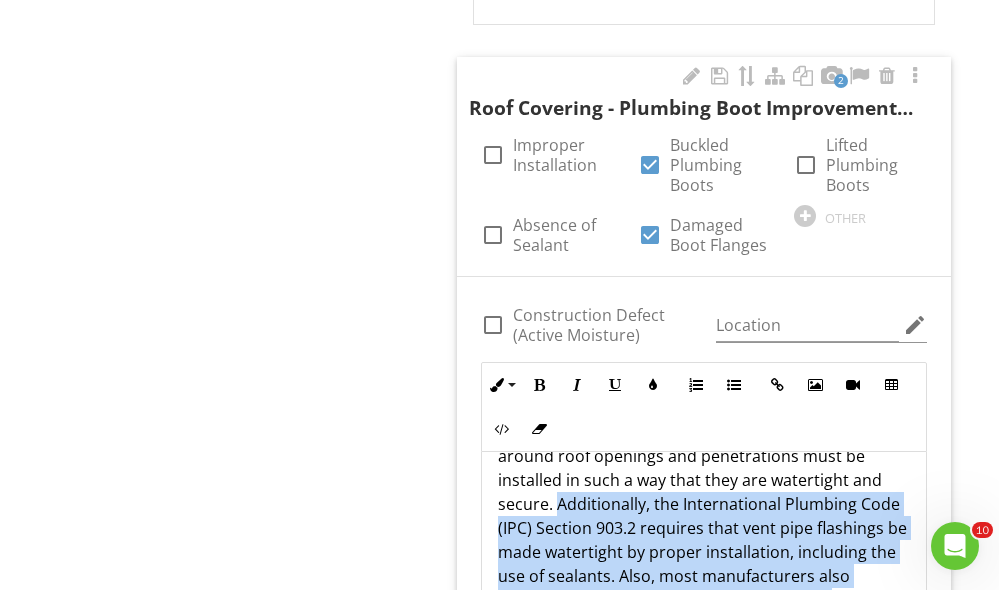 drag, startPoint x: 825, startPoint y: 556, endPoint x: 560, endPoint y: 466, distance: 279.86603 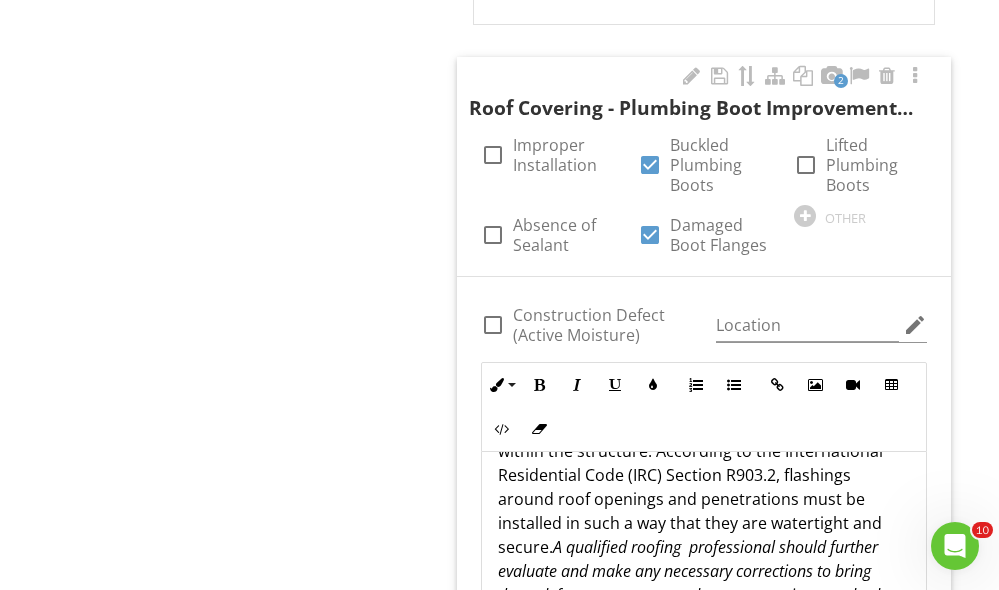 scroll, scrollTop: 161, scrollLeft: 0, axis: vertical 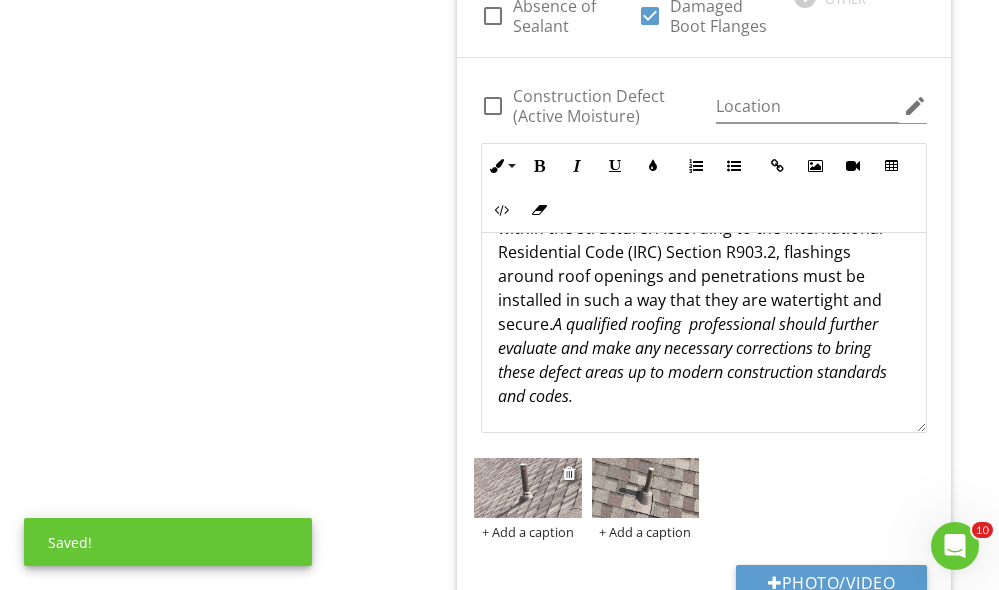 click at bounding box center (527, 488) 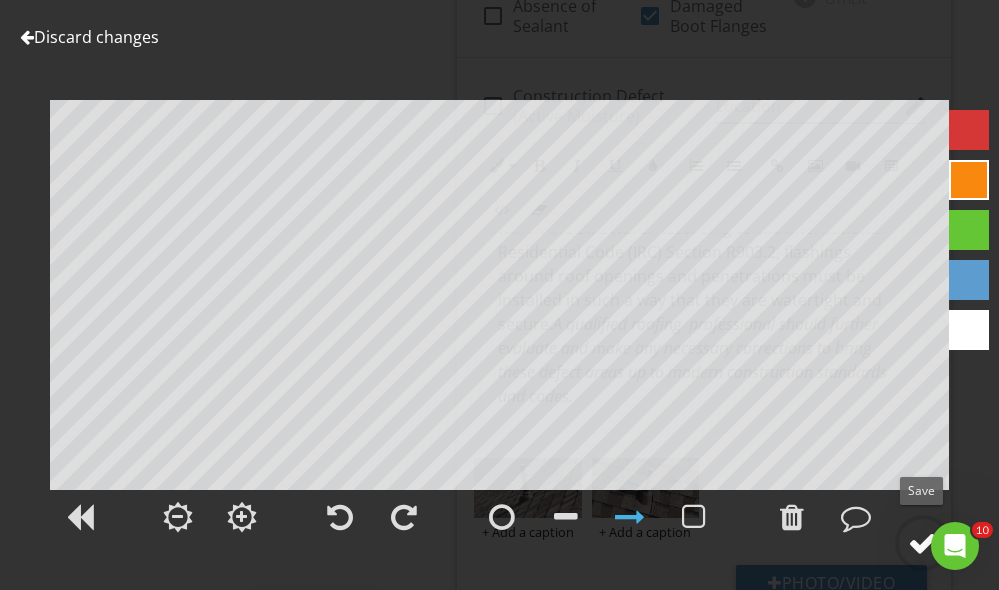 click at bounding box center [923, 543] 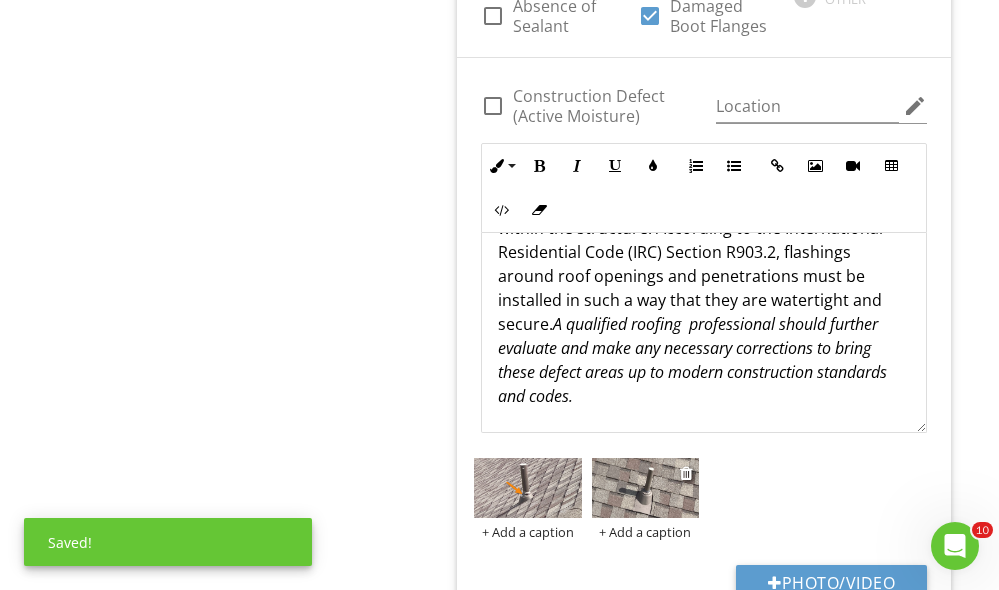 click at bounding box center (645, 488) 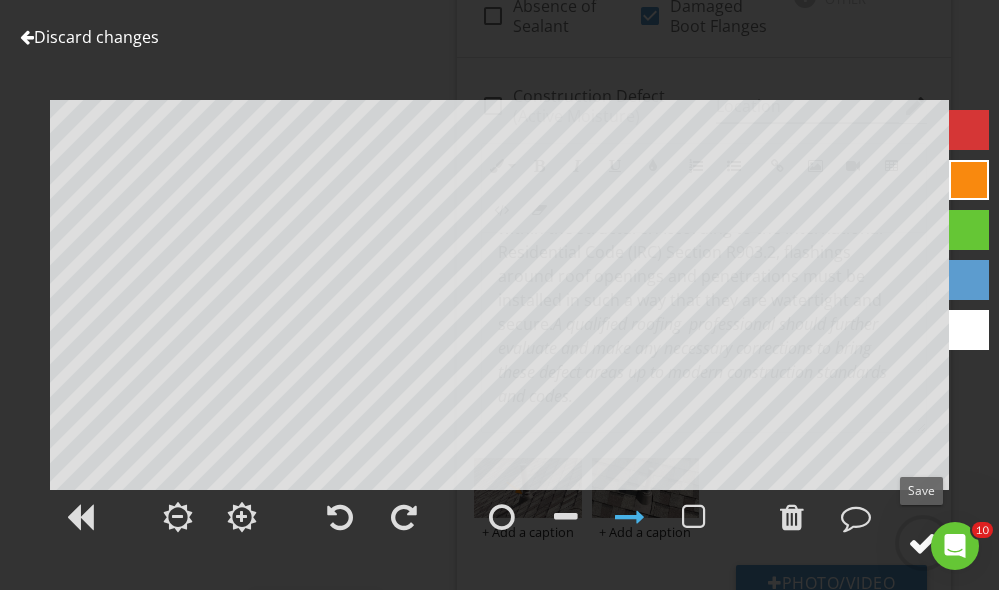 click at bounding box center (923, 543) 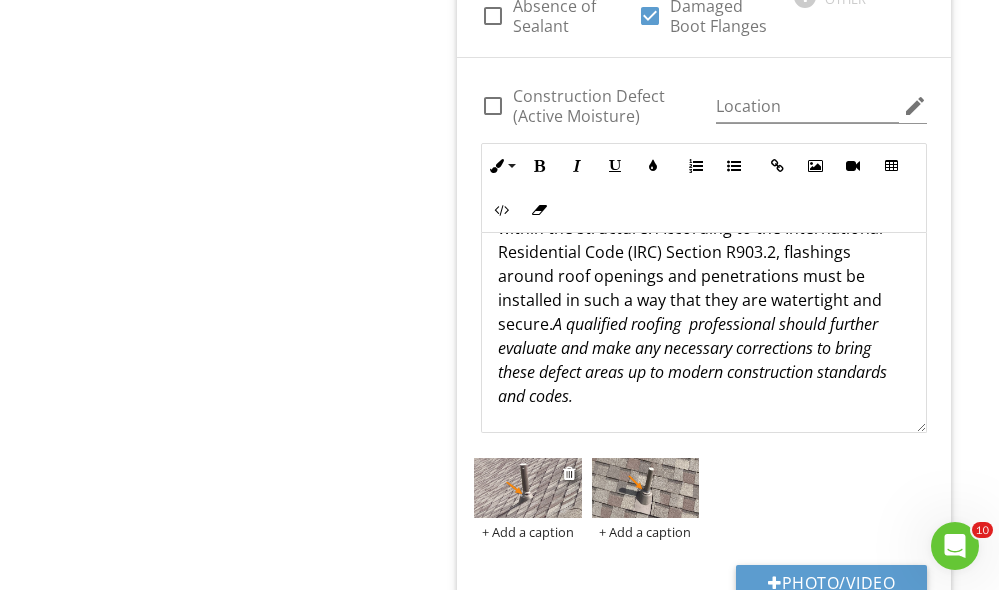 click on "+ Add a caption" at bounding box center (527, 532) 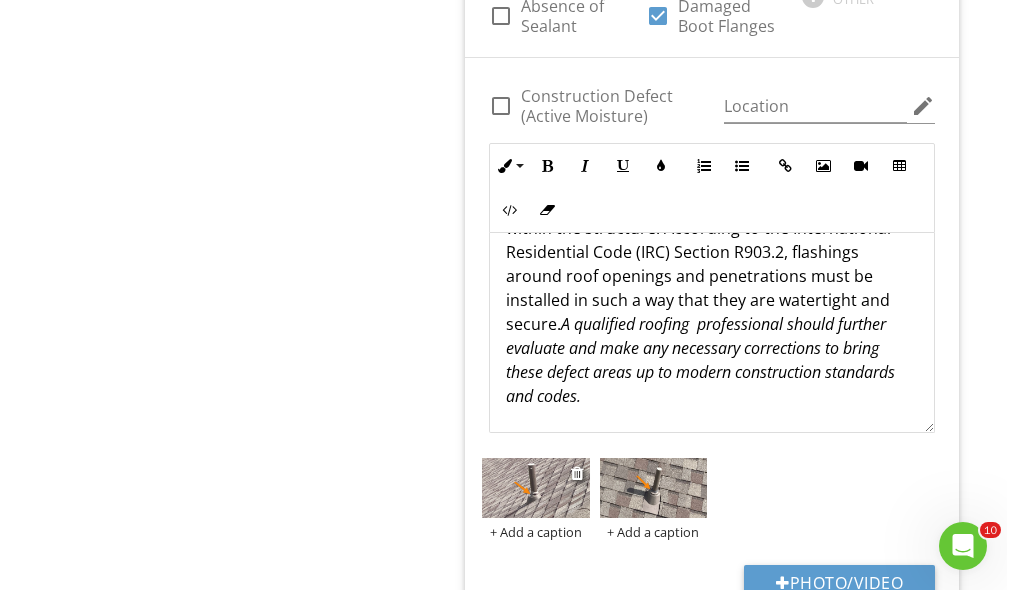 scroll, scrollTop: 337, scrollLeft: 0, axis: vertical 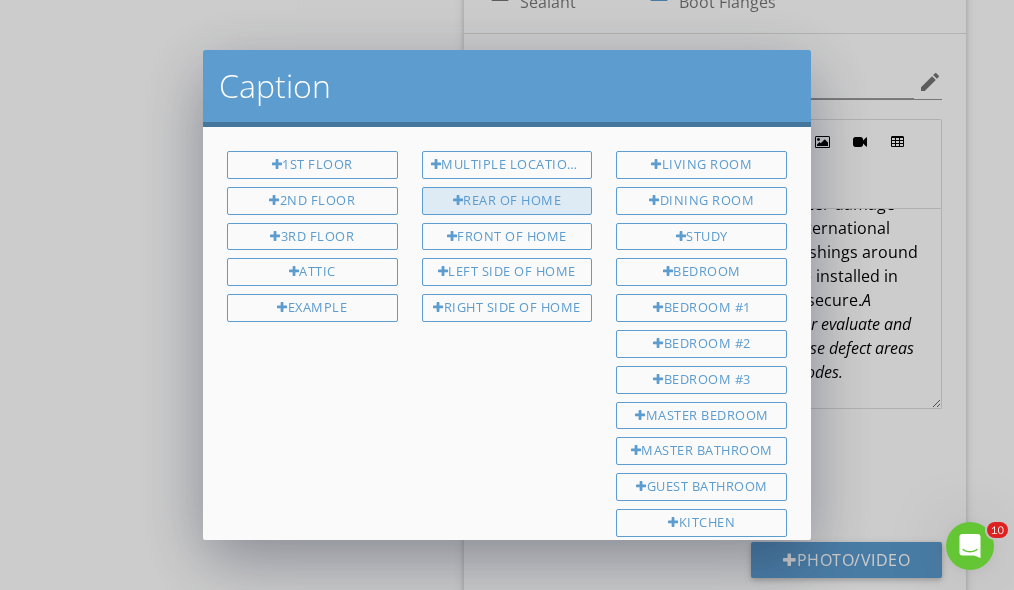 click on "Rear of home" at bounding box center (507, 201) 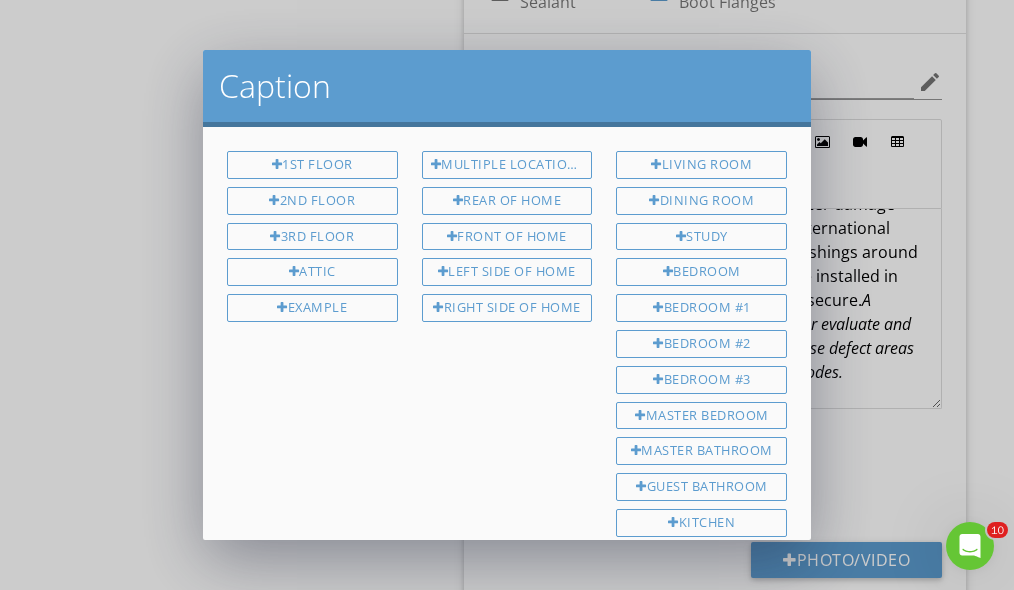 scroll, scrollTop: 337, scrollLeft: 0, axis: vertical 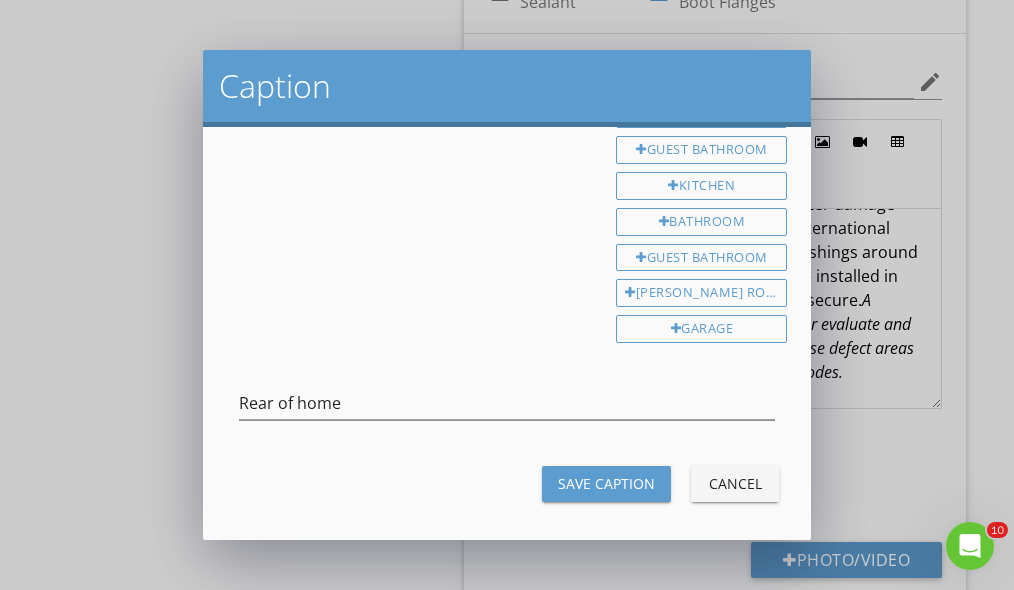 click on "Save Caption" at bounding box center [606, 483] 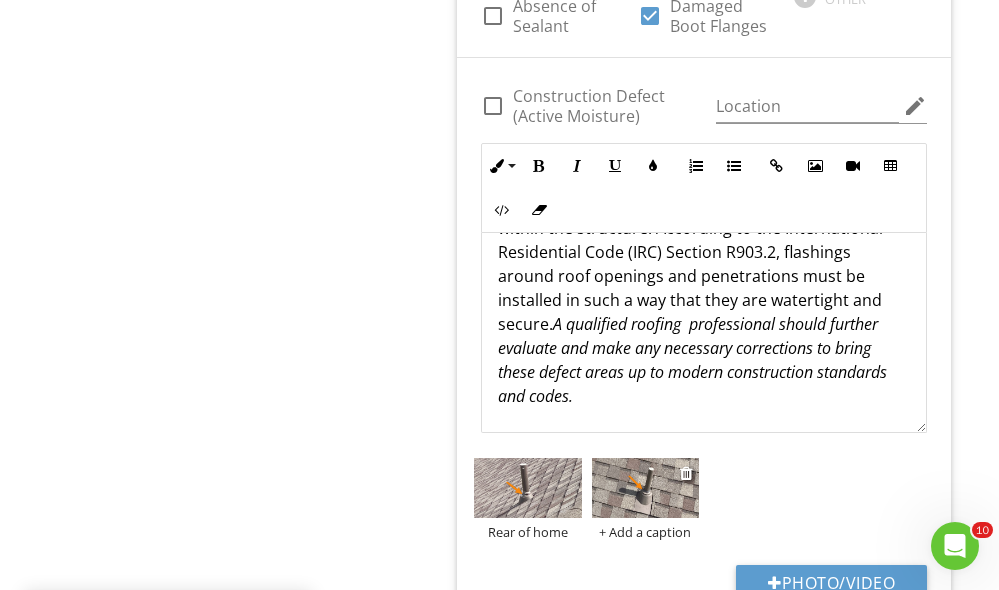 click on "+ Add a caption" at bounding box center [645, 532] 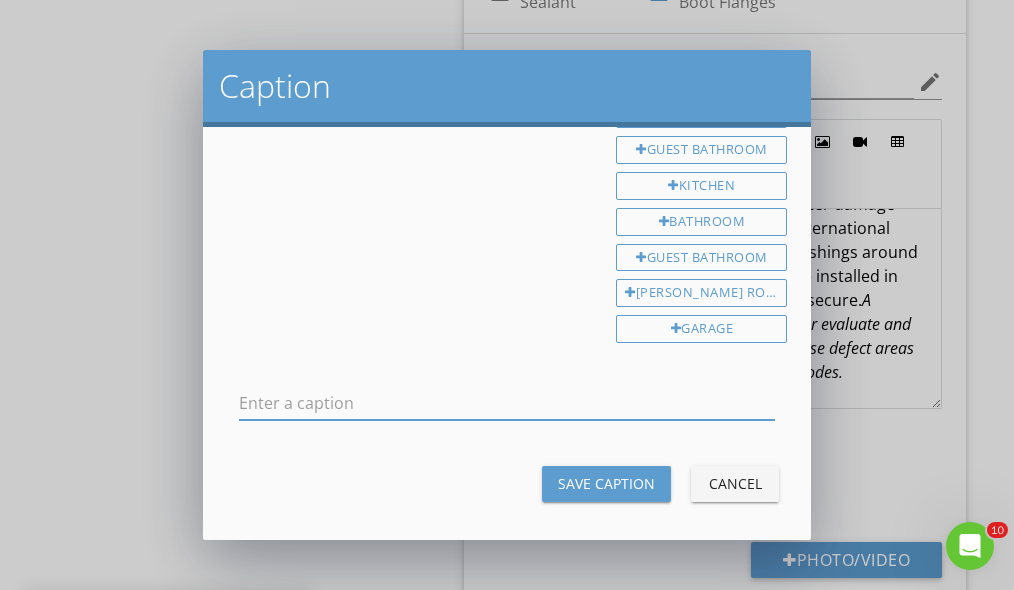 scroll, scrollTop: 0, scrollLeft: 0, axis: both 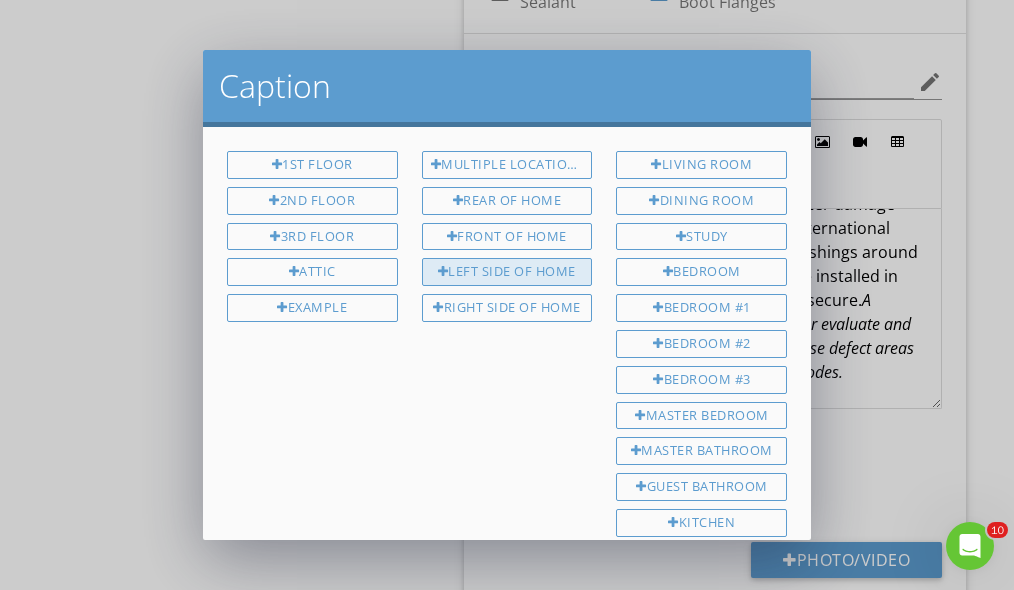 click on "Left Side of Home" at bounding box center (507, 272) 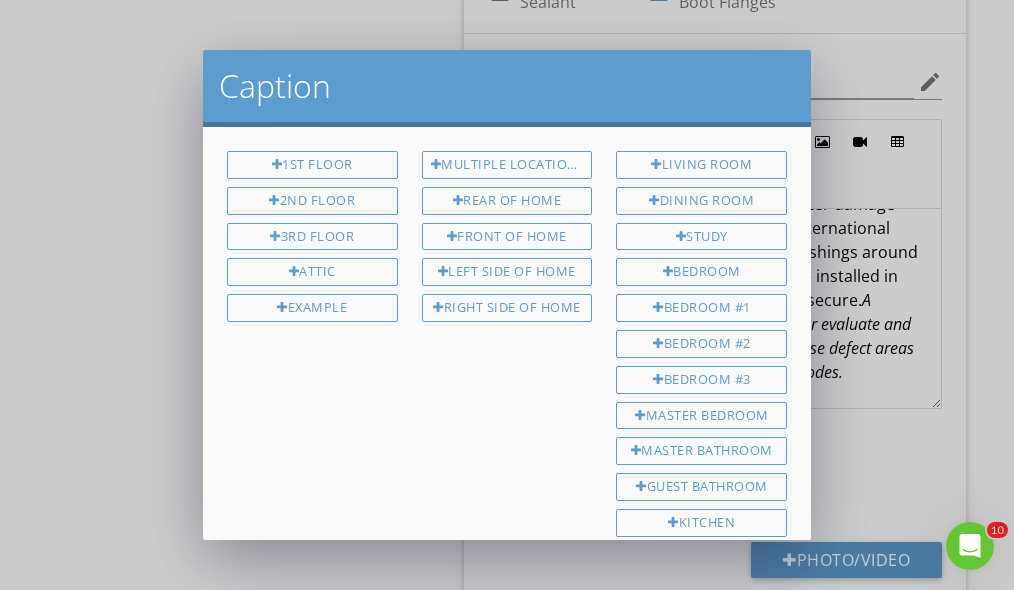 scroll, scrollTop: 337, scrollLeft: 0, axis: vertical 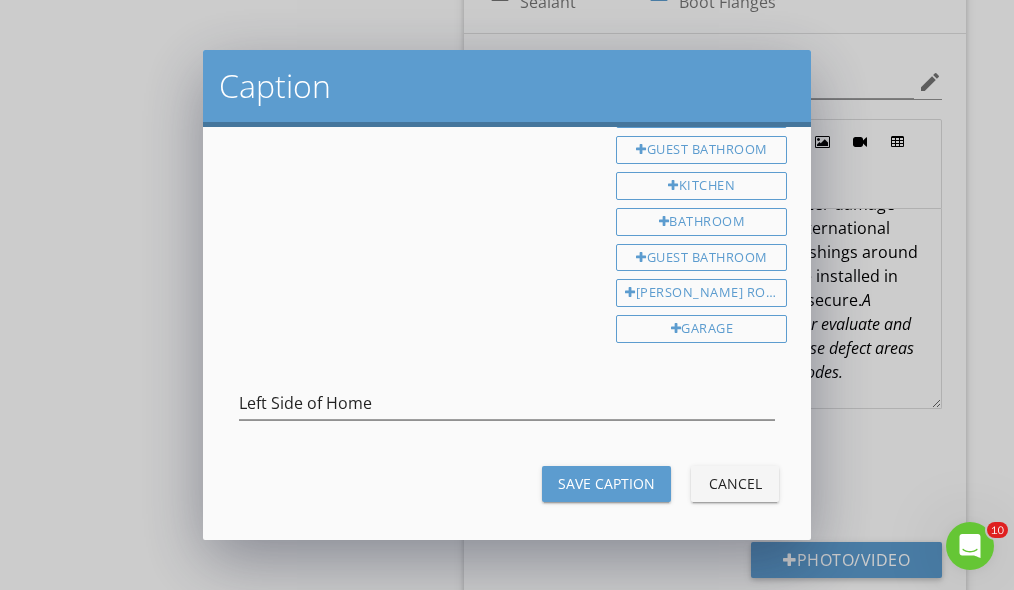 click on "Save Caption" at bounding box center (606, 483) 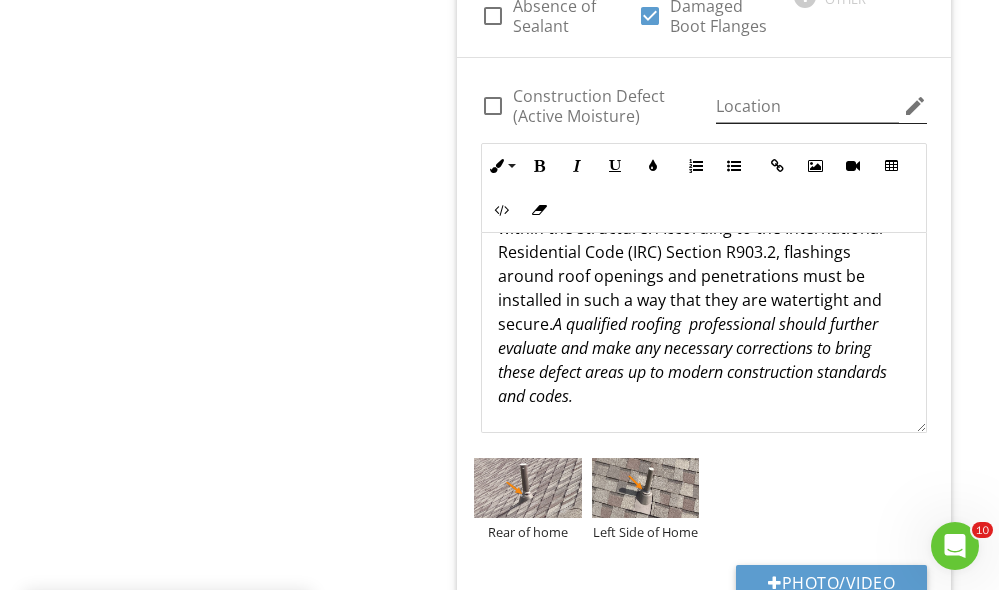 click on "edit" at bounding box center (915, 106) 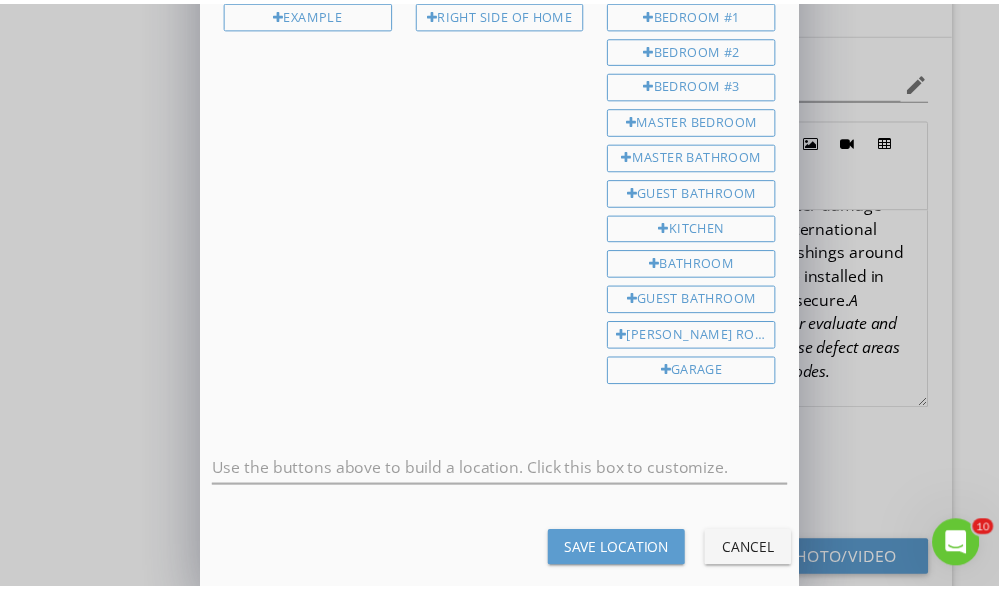 scroll, scrollTop: 221, scrollLeft: 0, axis: vertical 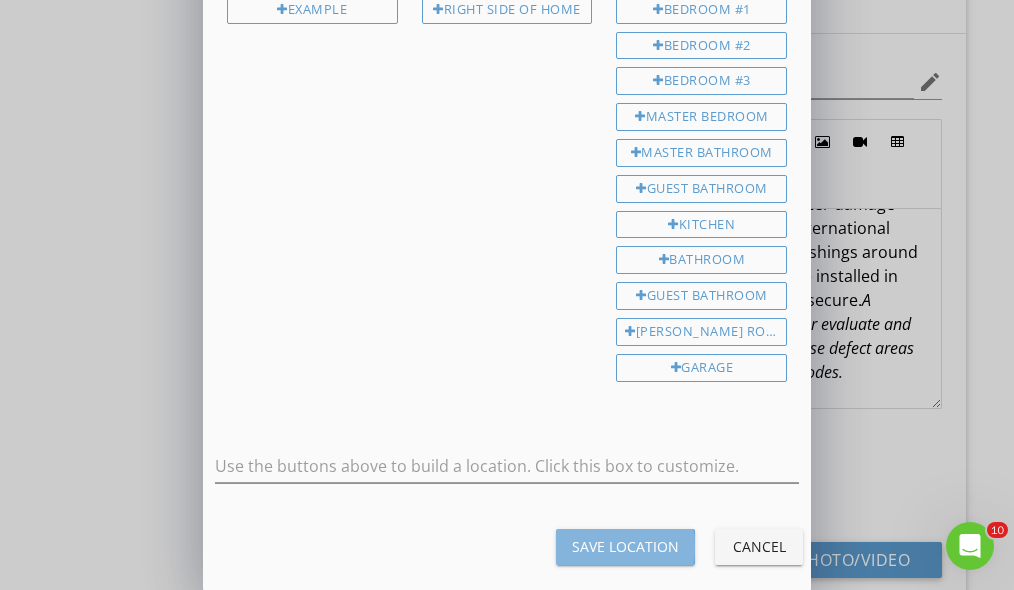 click on "Save Location" at bounding box center (625, 546) 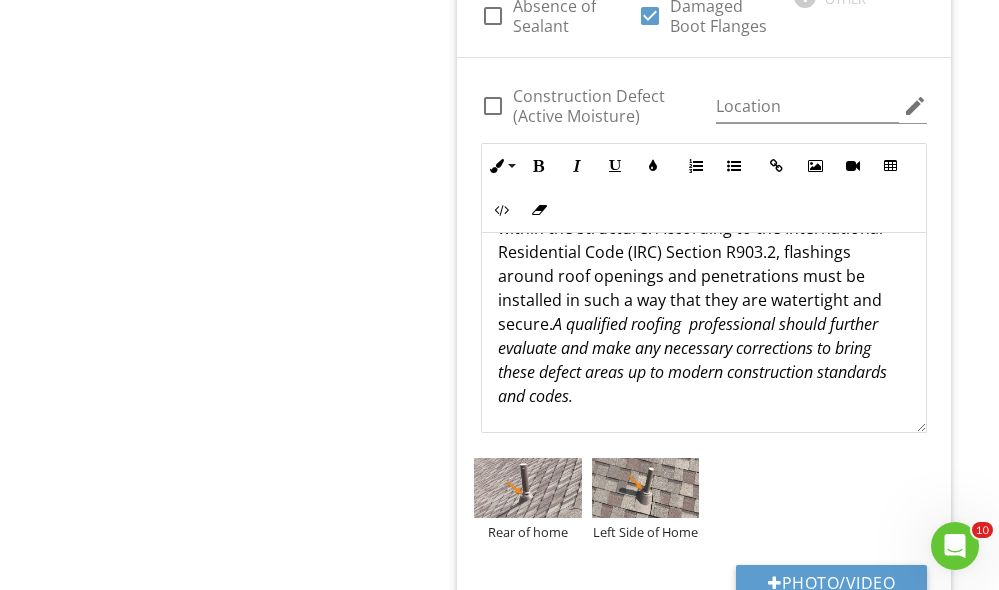 scroll, scrollTop: 123, scrollLeft: 0, axis: vertical 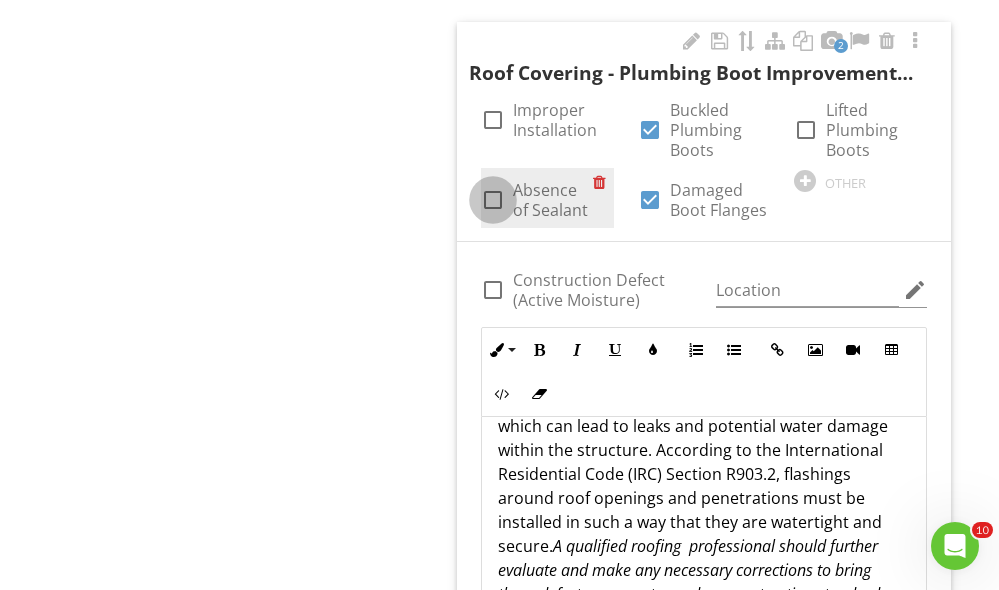 click at bounding box center [493, 200] 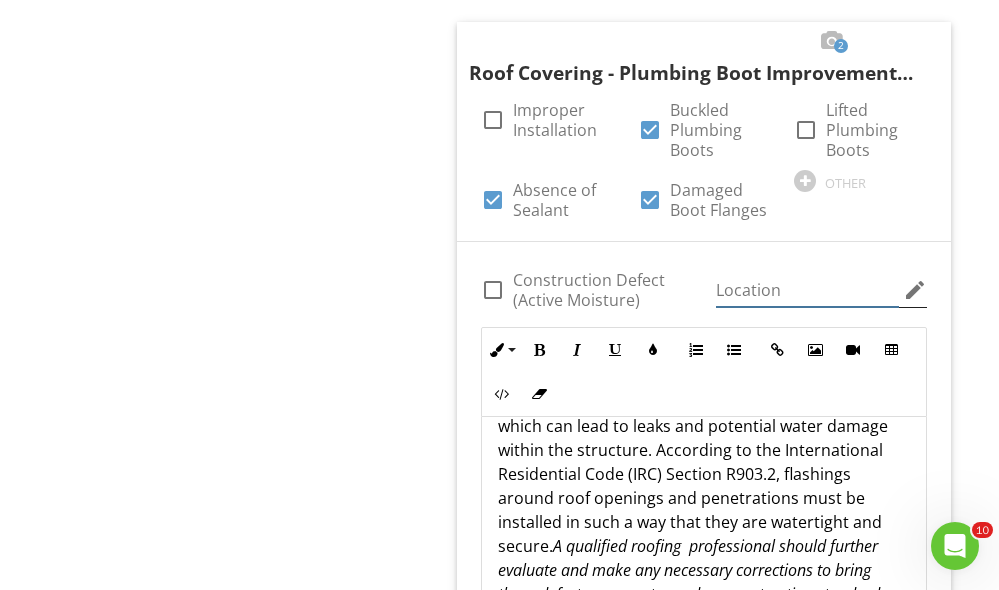 click at bounding box center [807, 290] 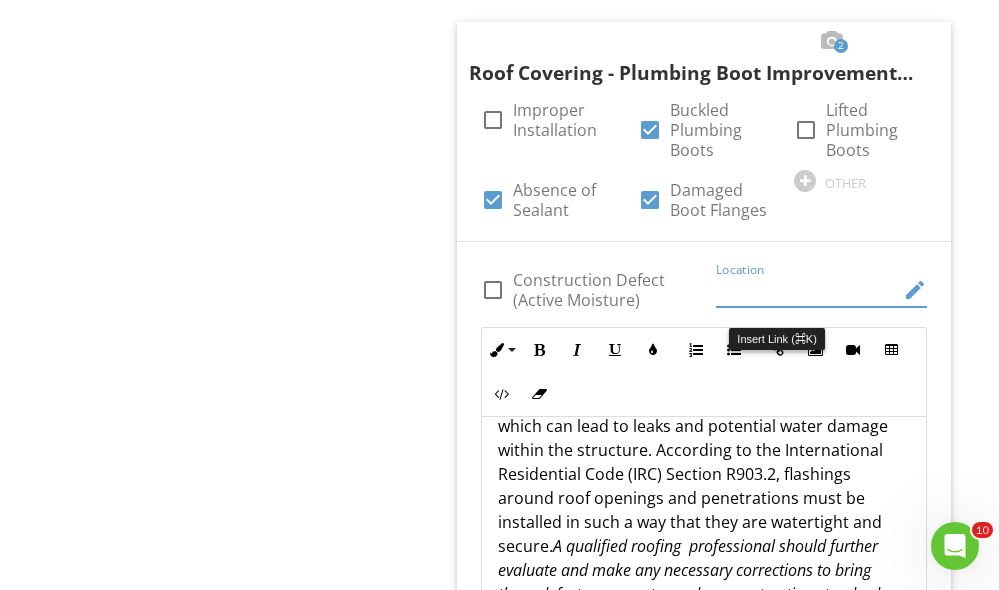 scroll, scrollTop: 3523, scrollLeft: 0, axis: vertical 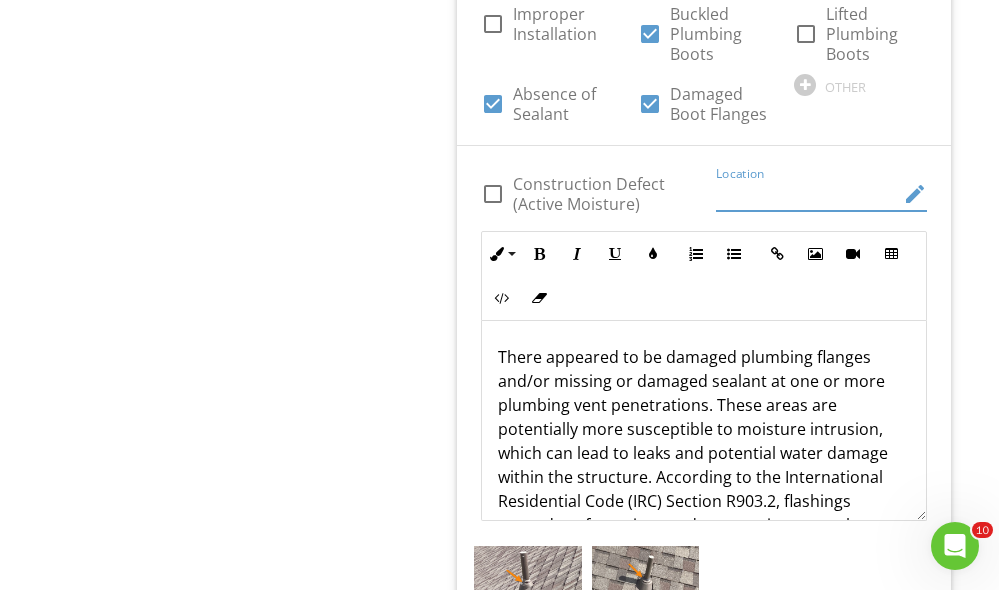 click on "edit" at bounding box center [915, 194] 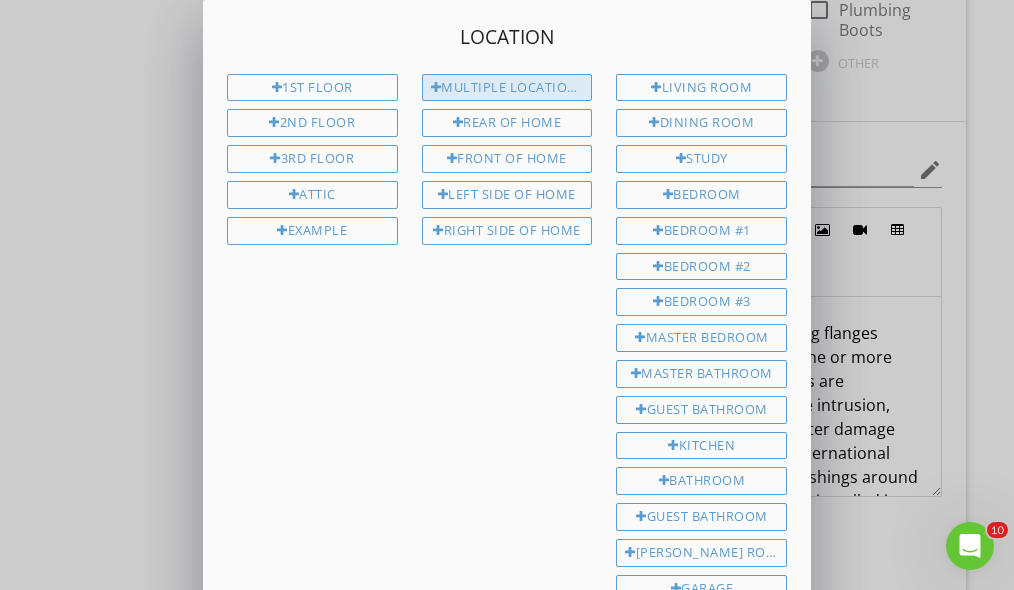 click on "Multiple Locations" at bounding box center [507, 88] 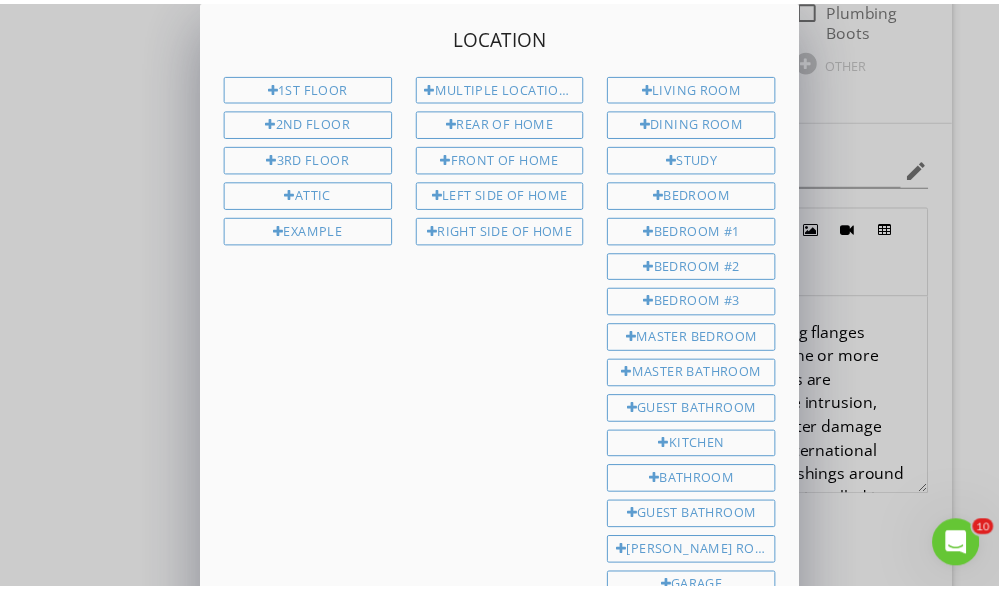 scroll, scrollTop: 221, scrollLeft: 0, axis: vertical 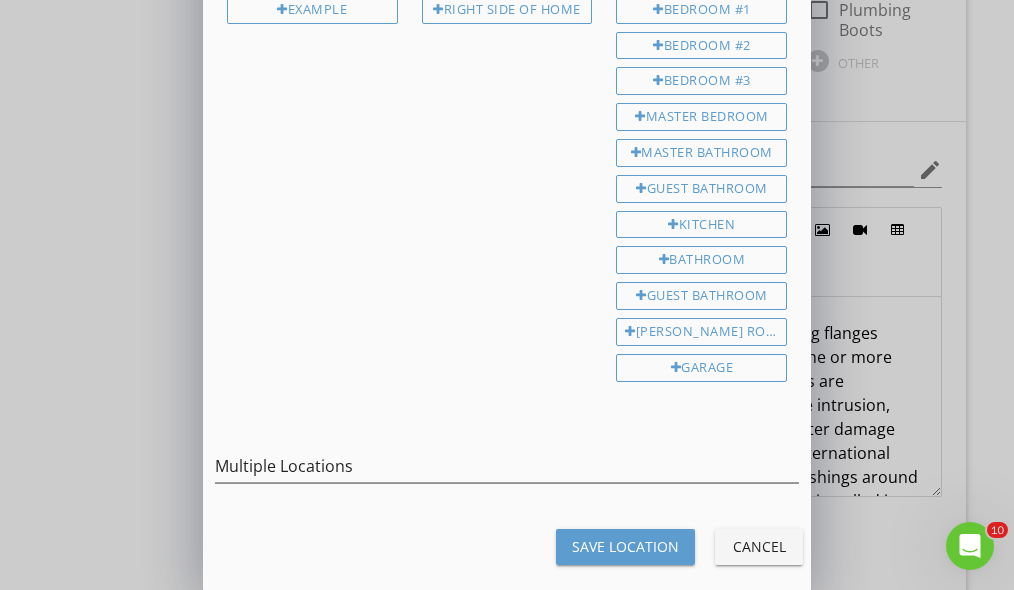 click on "Save Location" at bounding box center (625, 546) 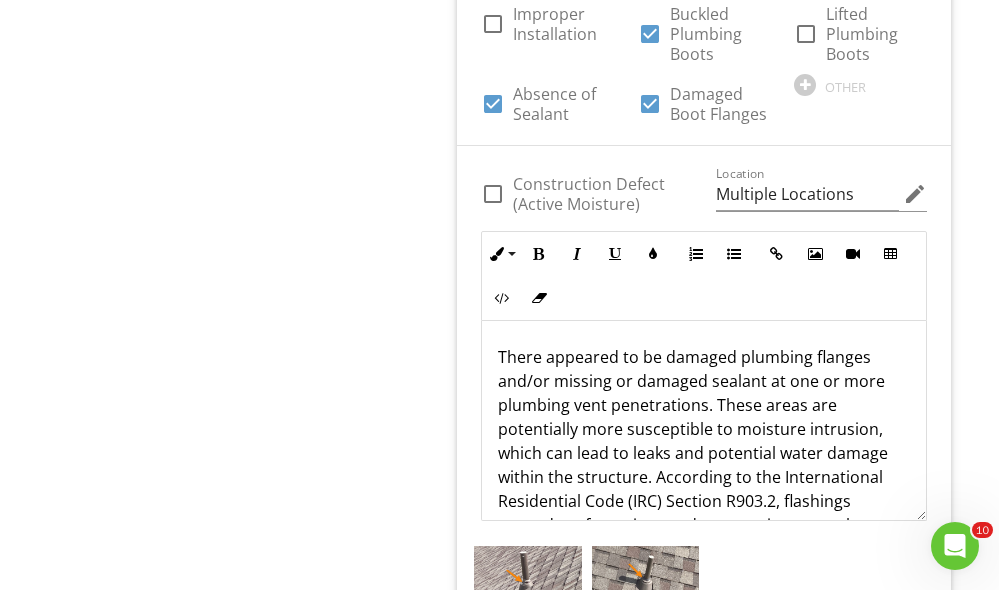 scroll, scrollTop: 161, scrollLeft: 0, axis: vertical 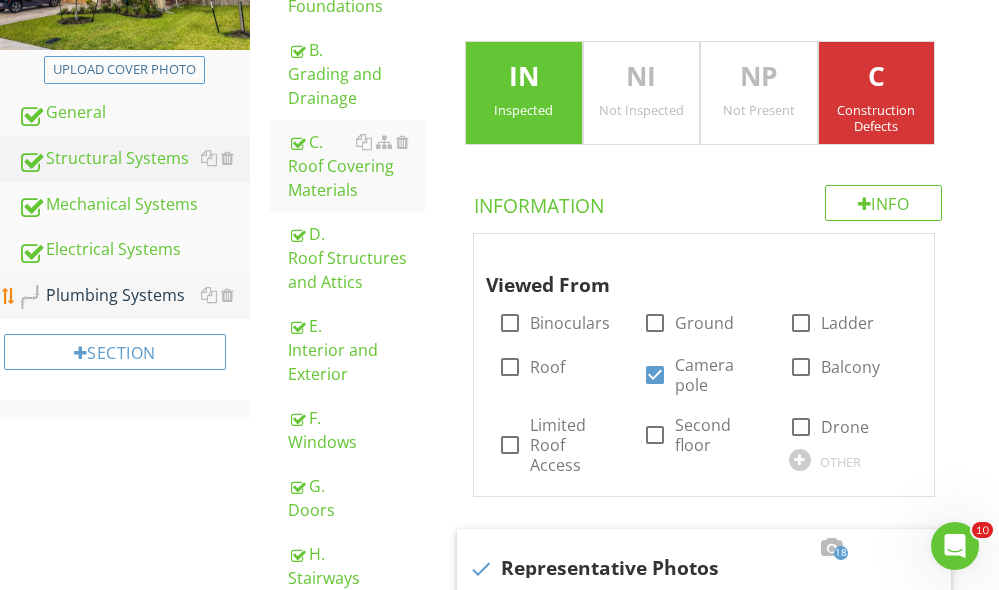 click on "Plumbing Systems" at bounding box center (134, 296) 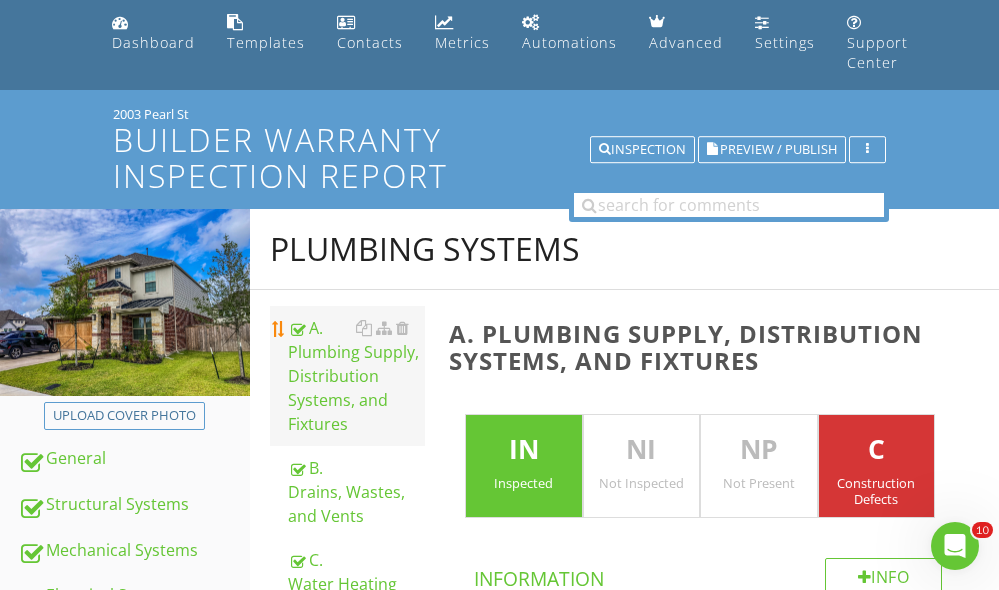scroll, scrollTop: 455, scrollLeft: 0, axis: vertical 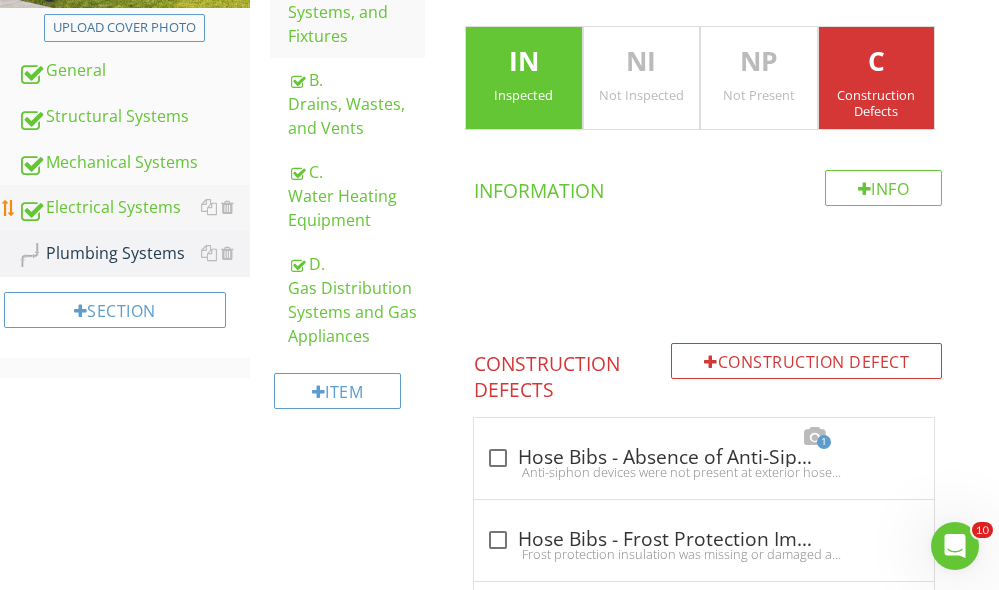 click on "Electrical Systems" at bounding box center [134, 208] 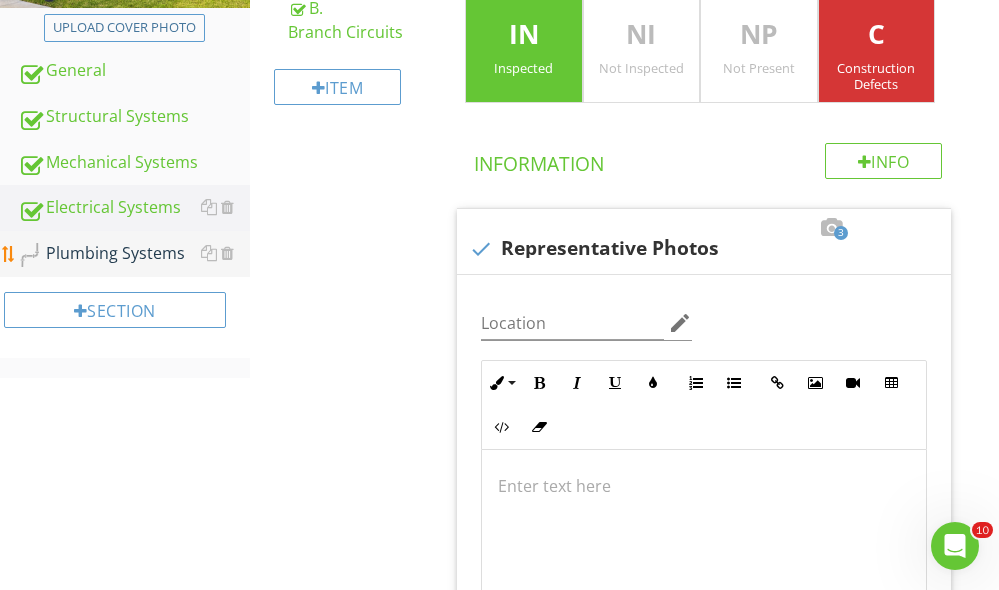 click on "Plumbing Systems" at bounding box center [134, 254] 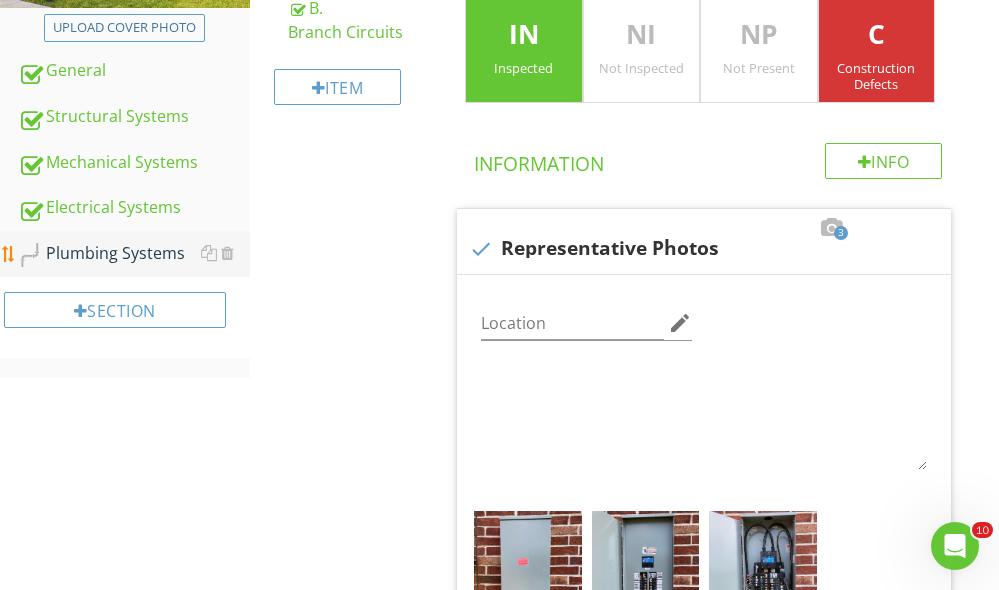 click on "Plumbing Systems" at bounding box center (134, 254) 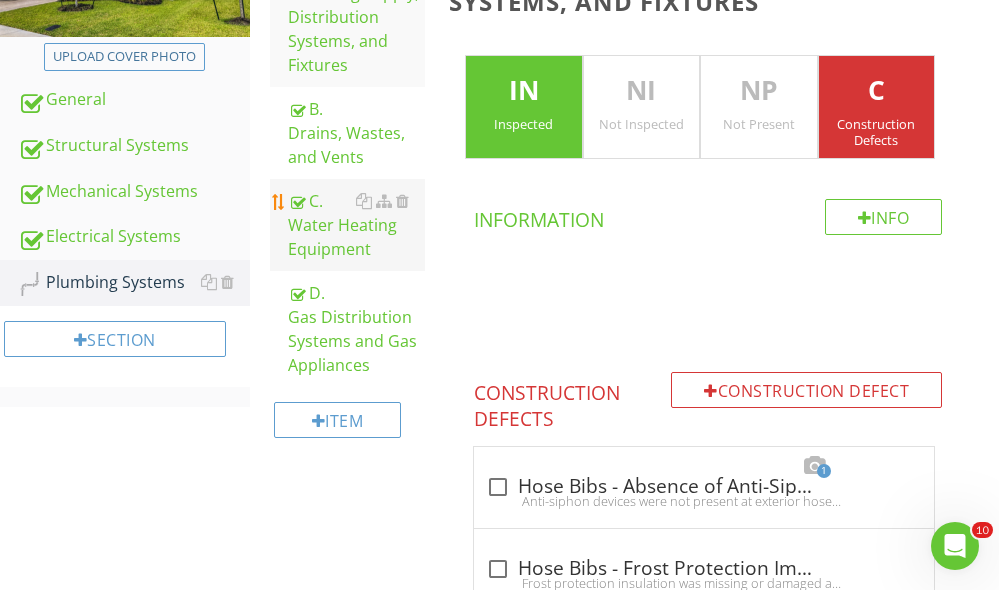 scroll, scrollTop: 55, scrollLeft: 0, axis: vertical 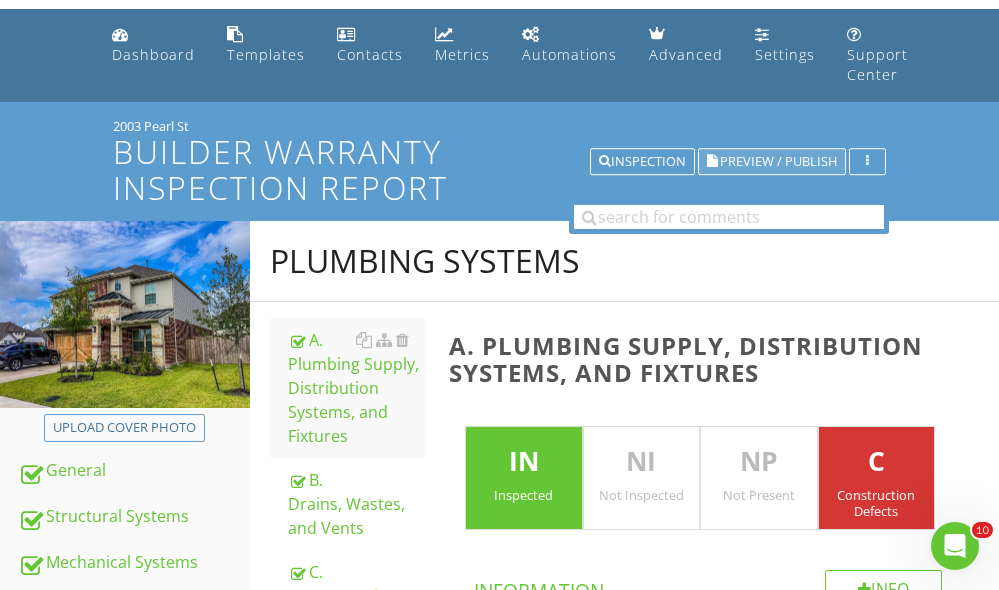 click on "Preview / Publish" at bounding box center [778, 161] 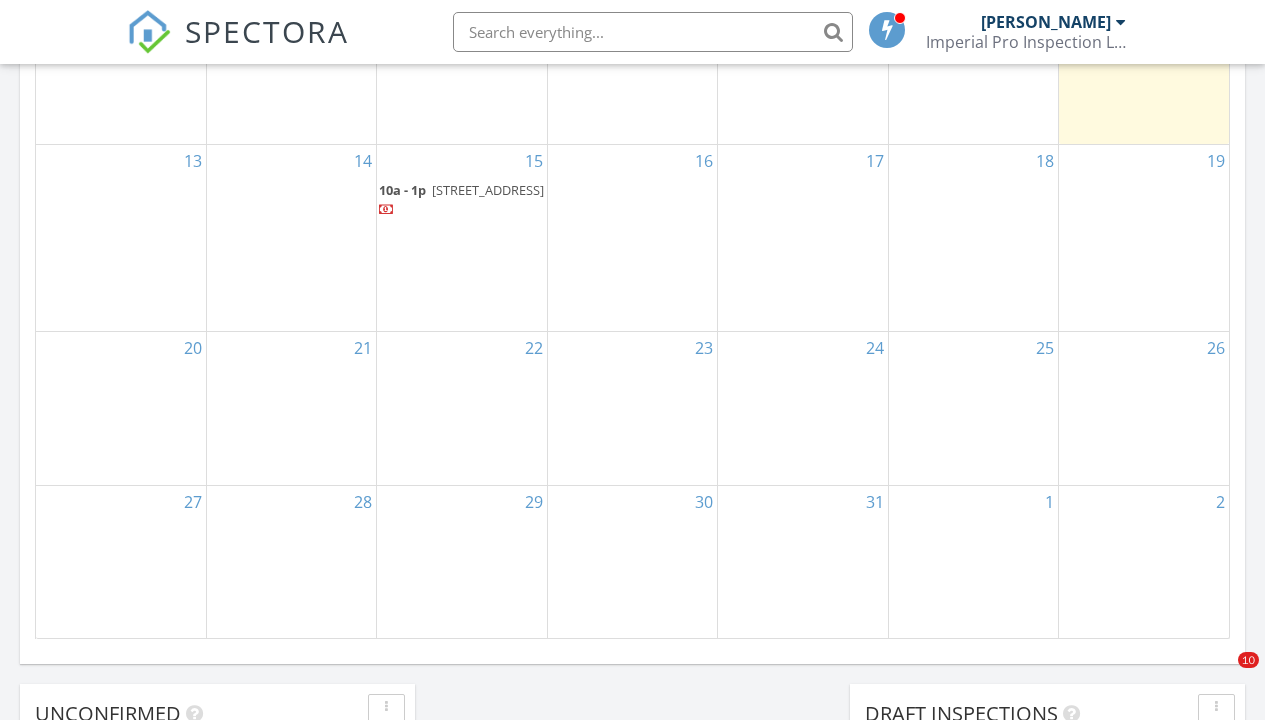 scroll, scrollTop: 1062, scrollLeft: 0, axis: vertical 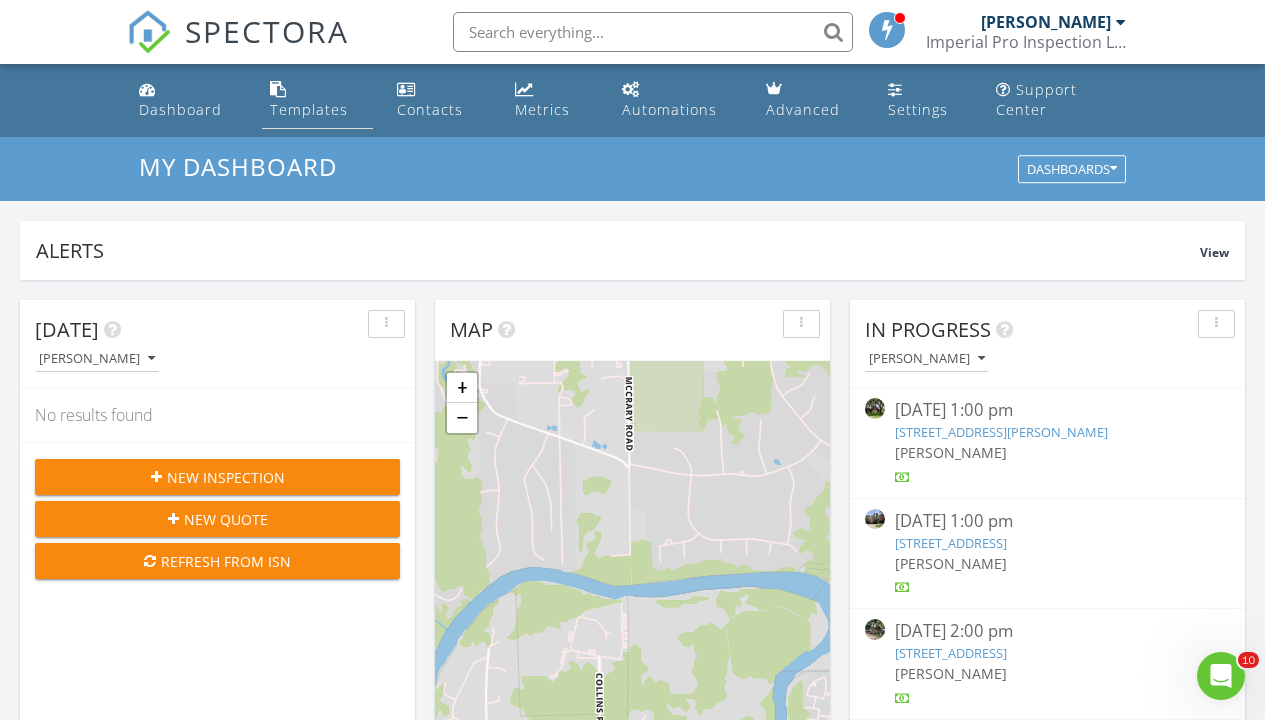 click on "Templates" at bounding box center [309, 109] 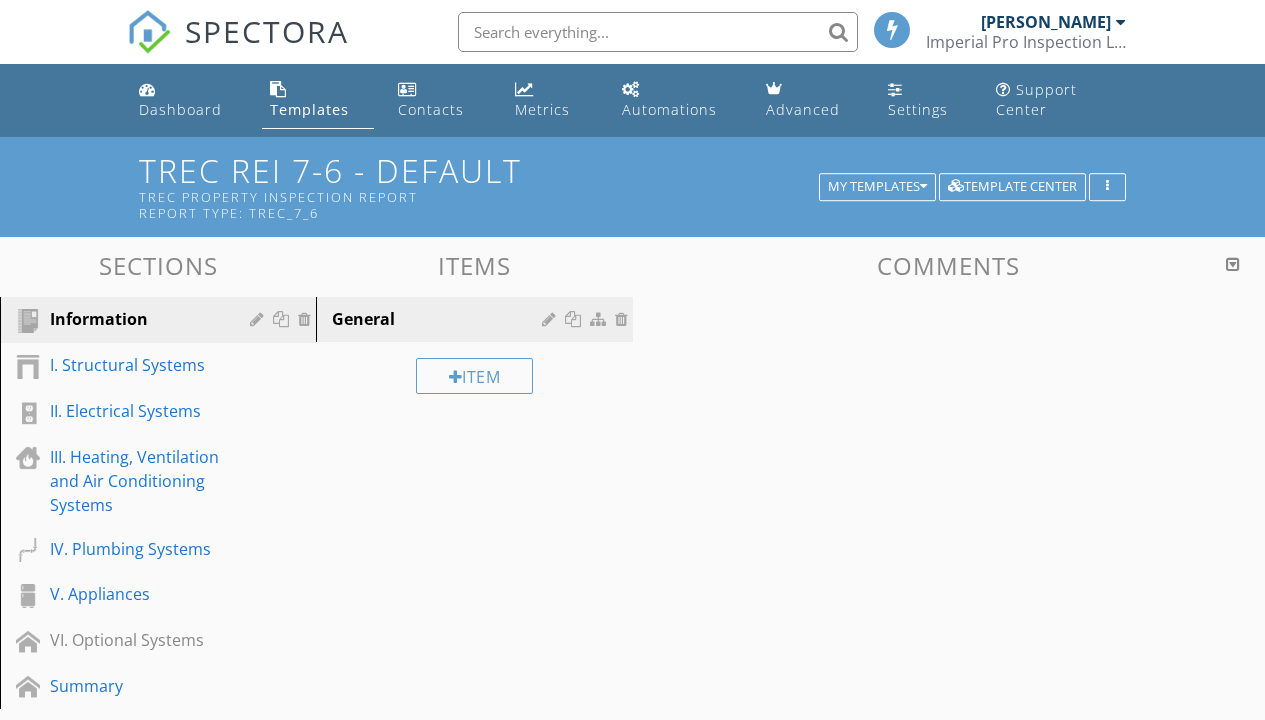 scroll, scrollTop: 0, scrollLeft: 0, axis: both 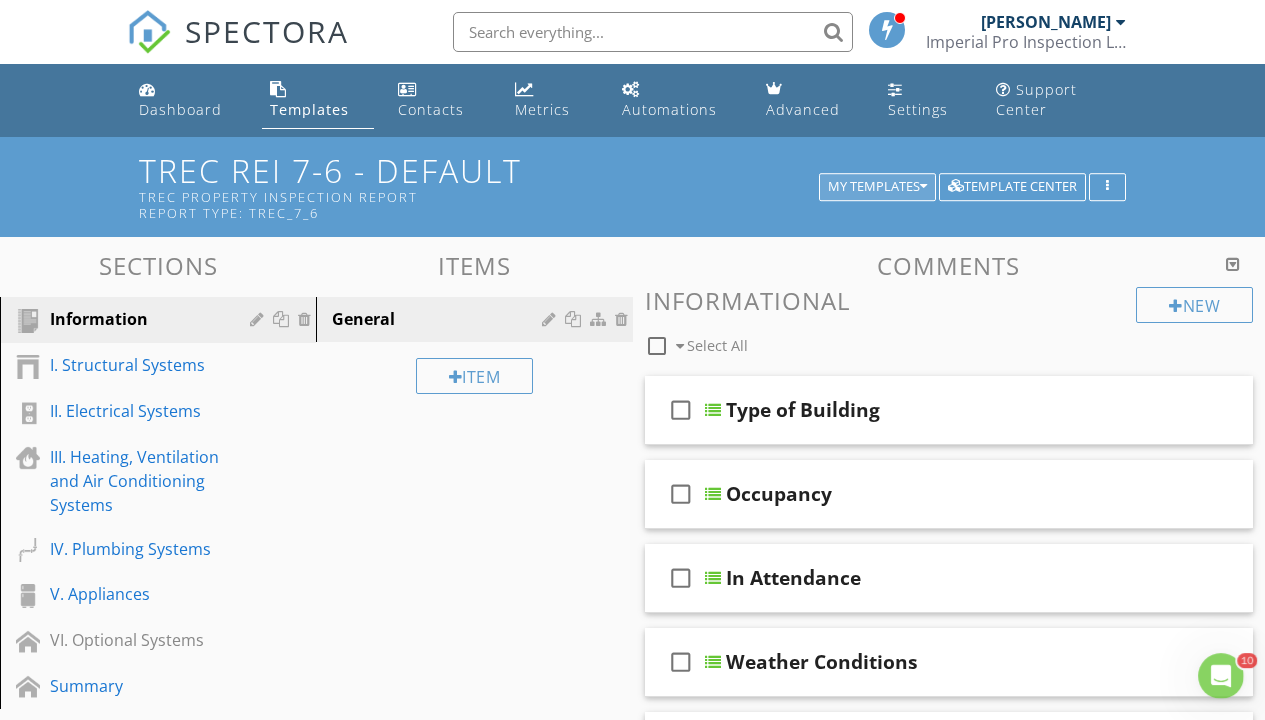 click on "My Templates" at bounding box center [877, 187] 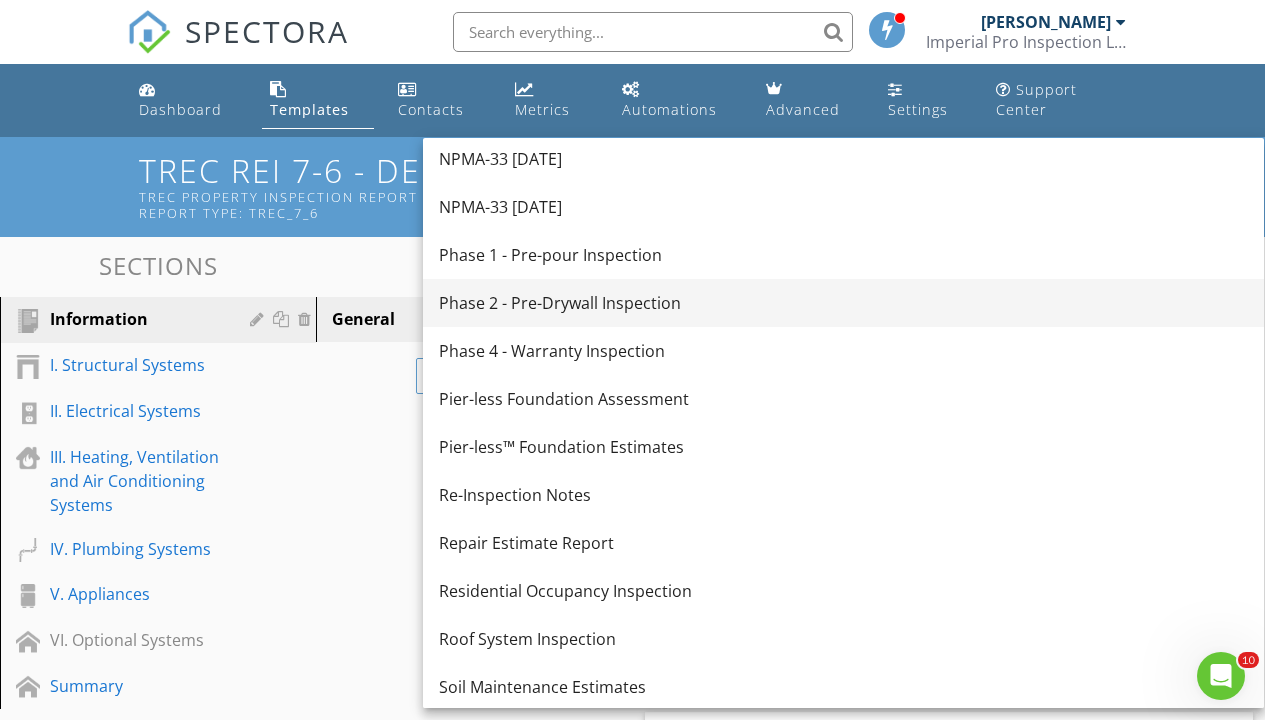 scroll, scrollTop: 918, scrollLeft: 0, axis: vertical 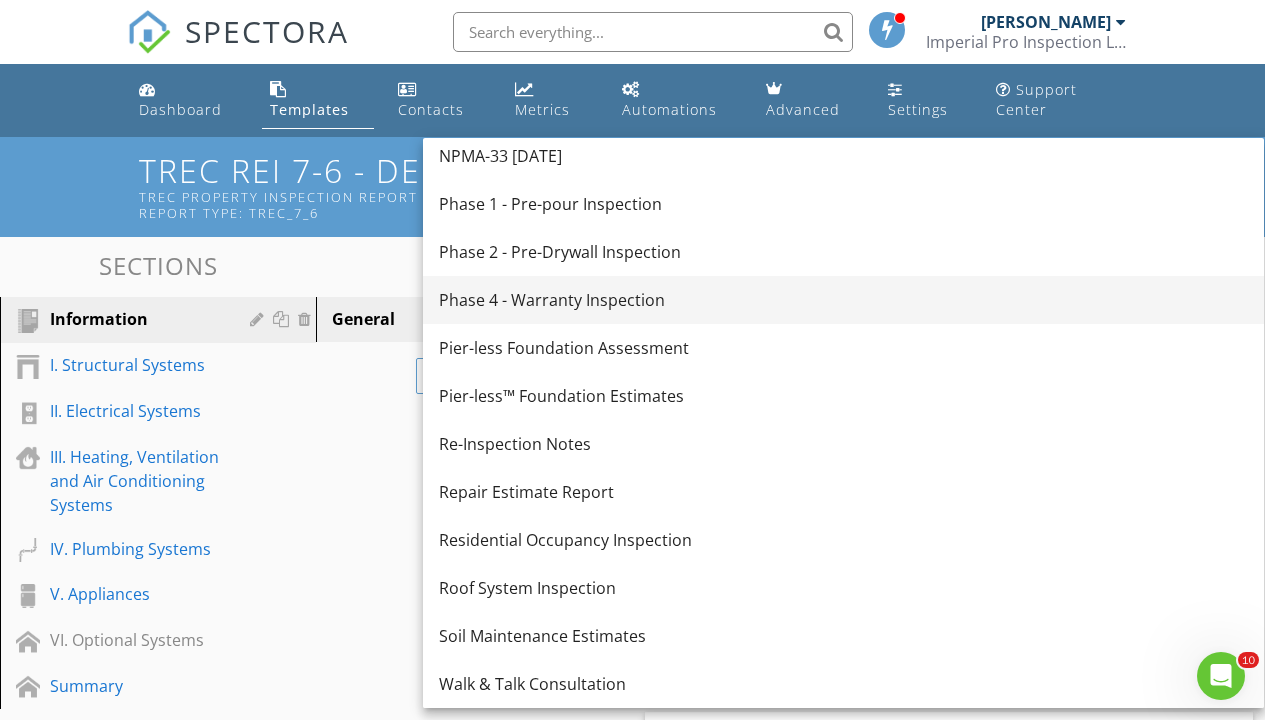 click on "Phase 4 - Warranty Inspection" at bounding box center [843, 300] 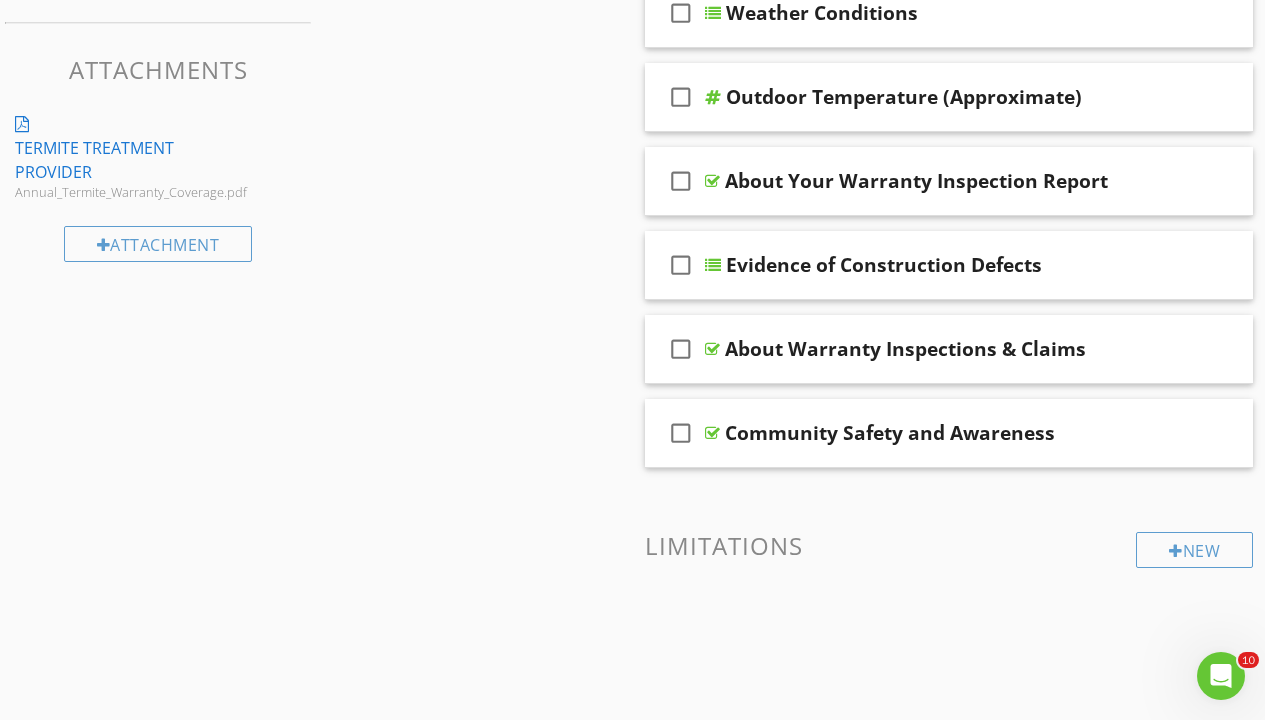 scroll, scrollTop: 540, scrollLeft: 0, axis: vertical 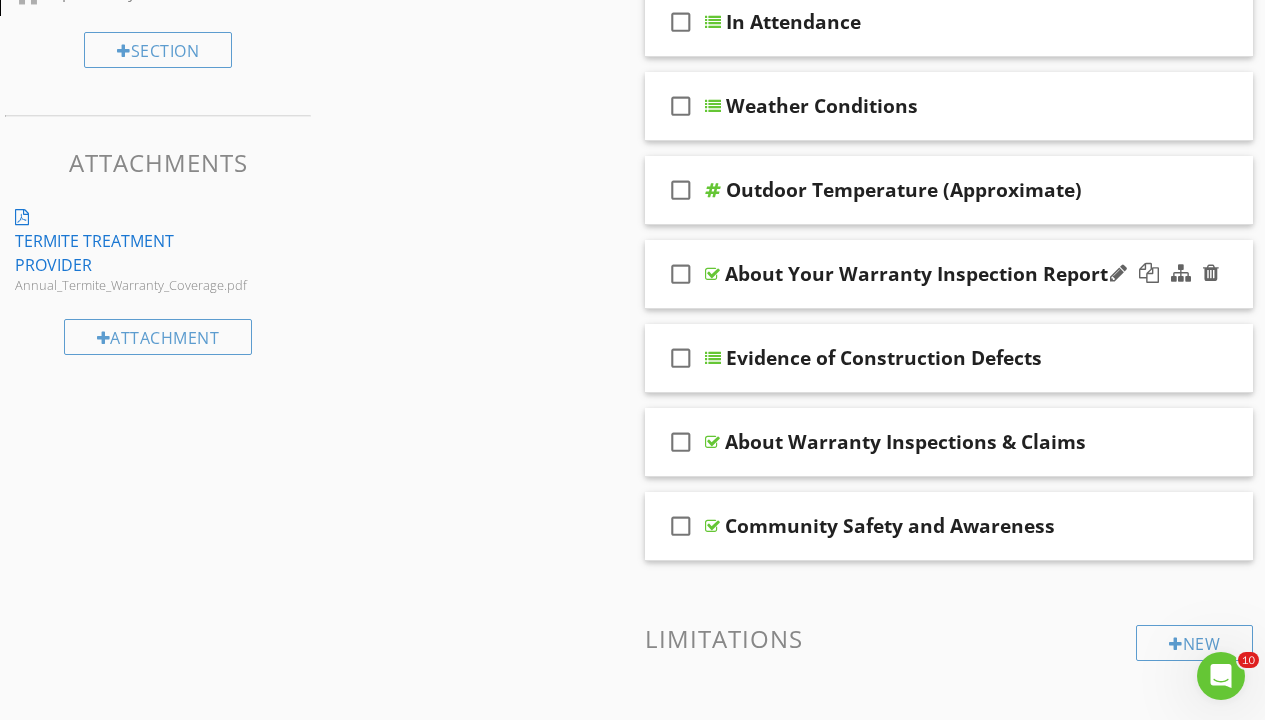 click at bounding box center (712, 274) 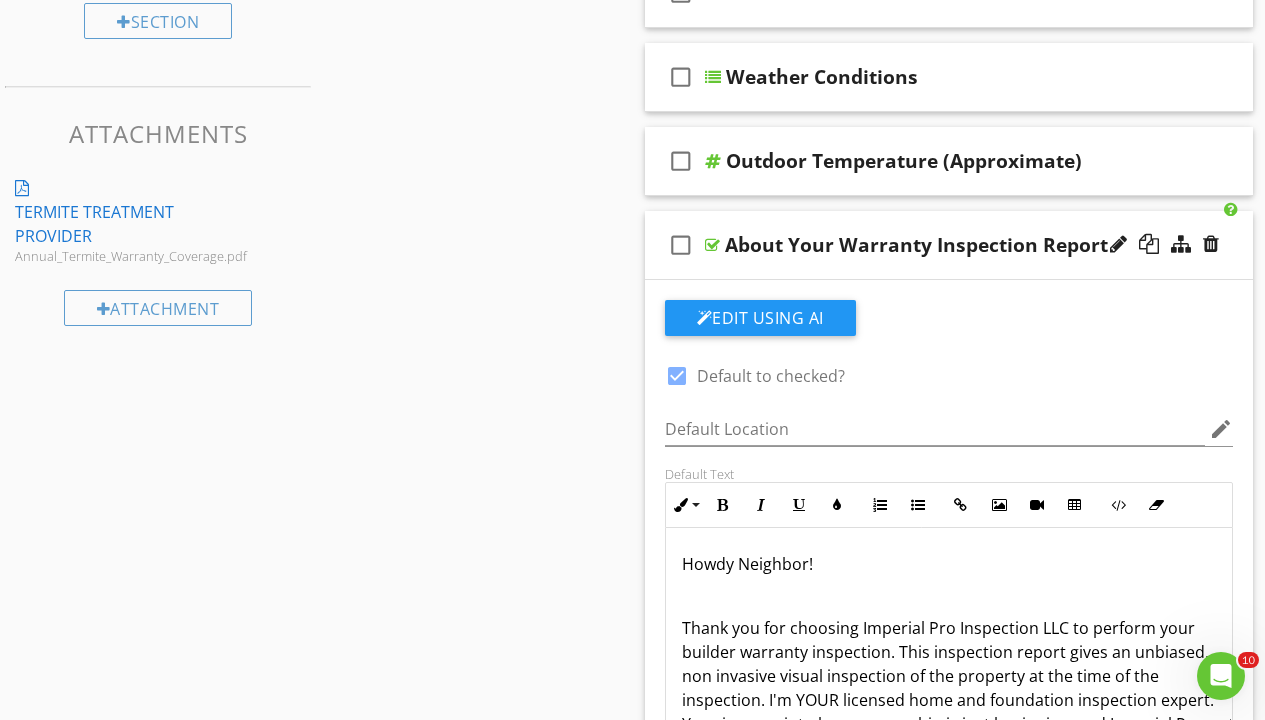 scroll, scrollTop: 824, scrollLeft: 0, axis: vertical 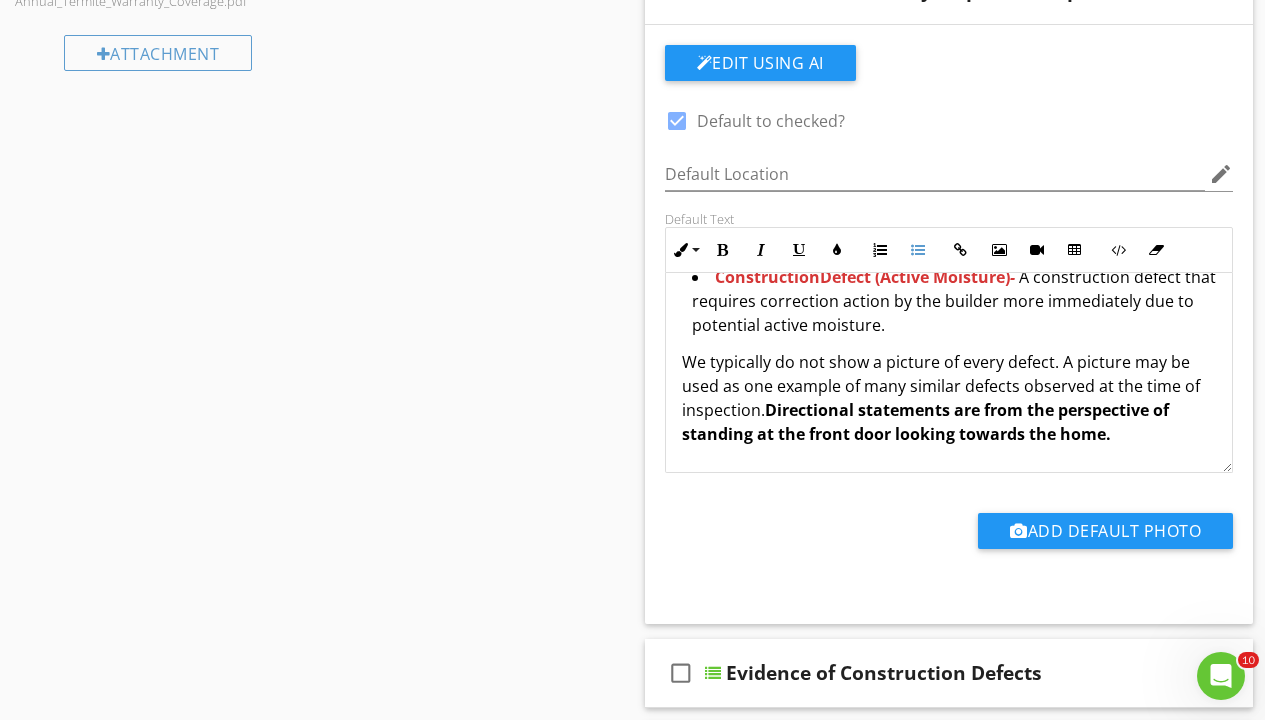 click on "Construction  Defect (Active Moisture)  -   A construction defect that requires correction action by the builder more immediately due to potential active moisture." at bounding box center [954, 303] 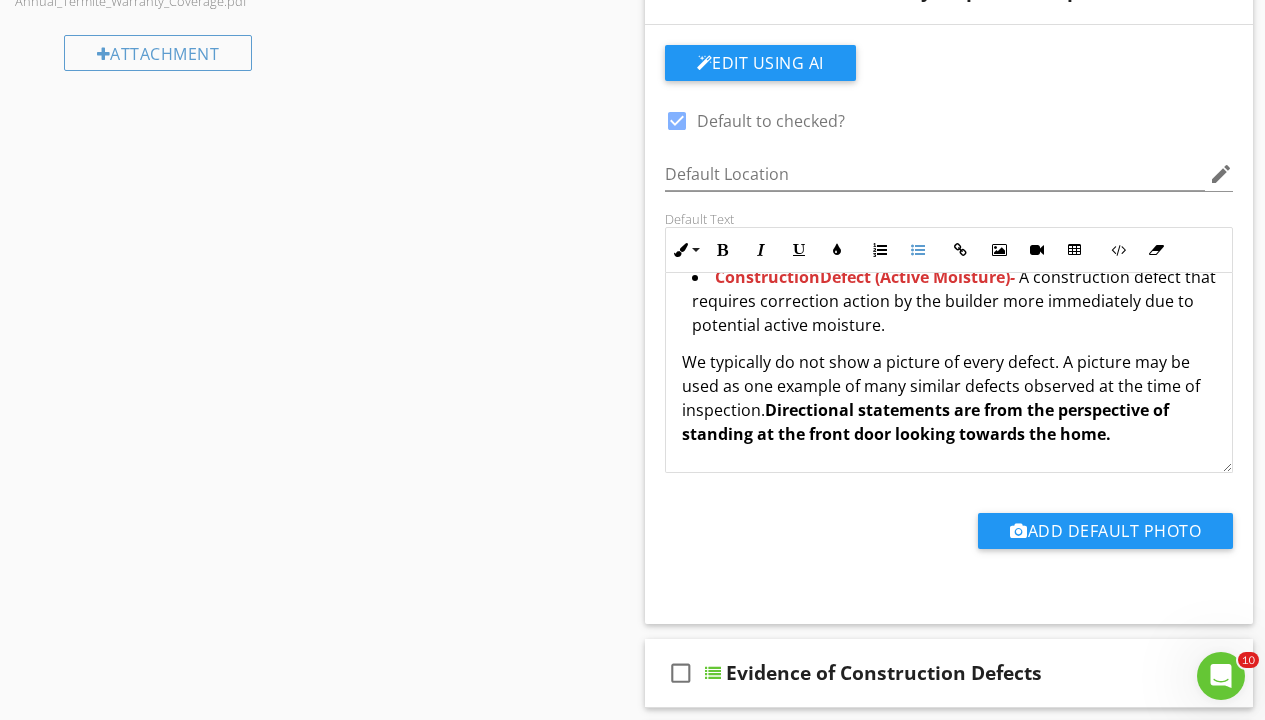 click on "Construction  Defect (Active Moisture)  -   A construction defect that requires correction action by the builder more immediately due to potential active moisture." at bounding box center (954, 303) 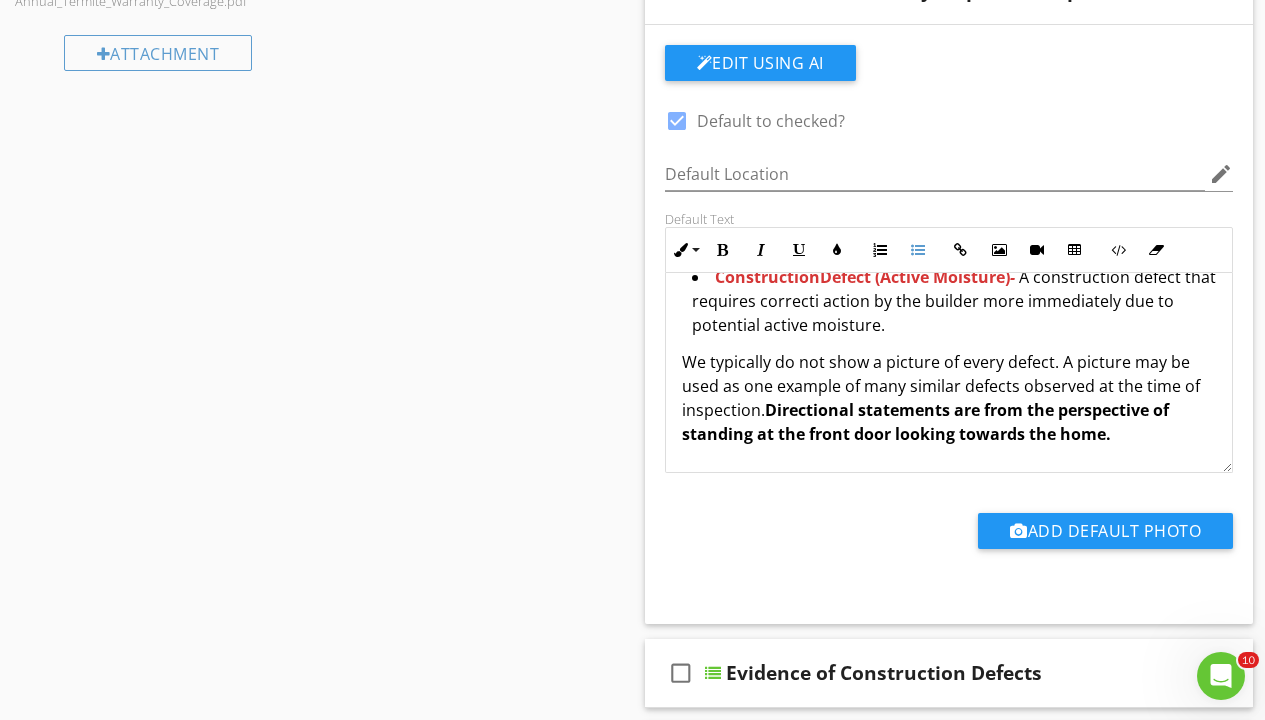 type 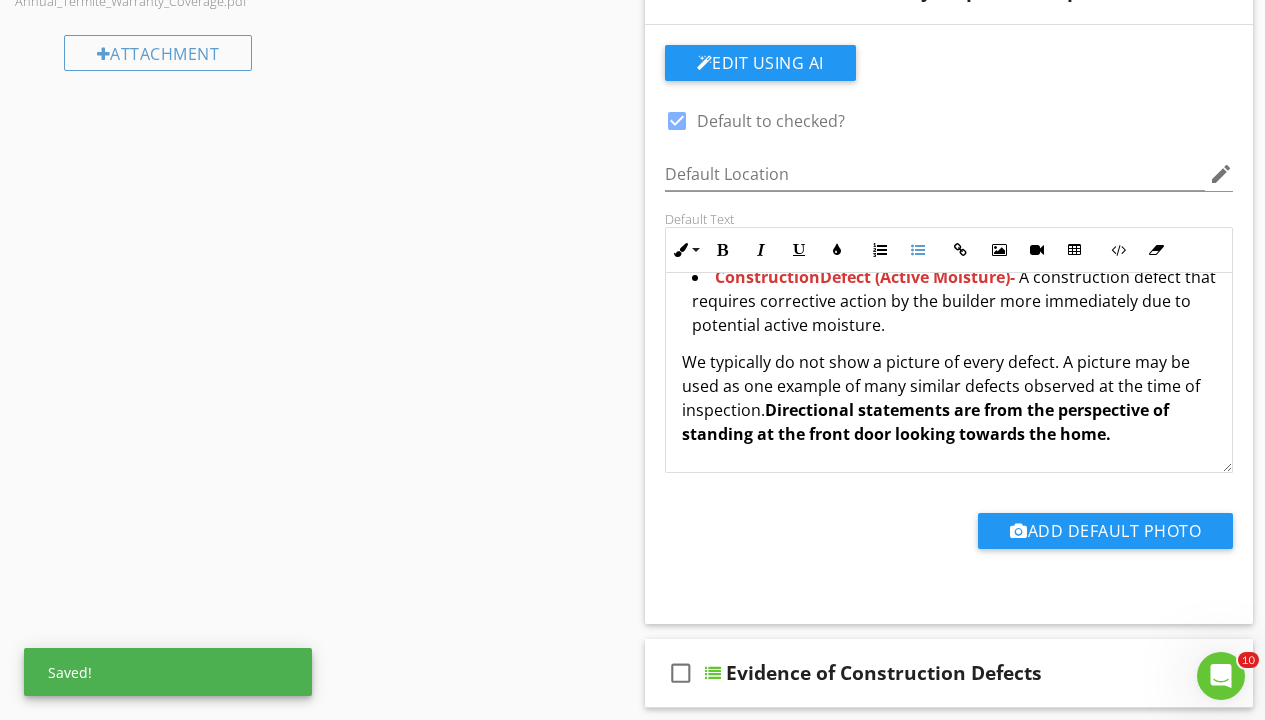 click on "Construction  Defect (Active Moisture)  -   A construction defect that requires corrective action by the builder more immediately due to potential active moisture." at bounding box center (954, 303) 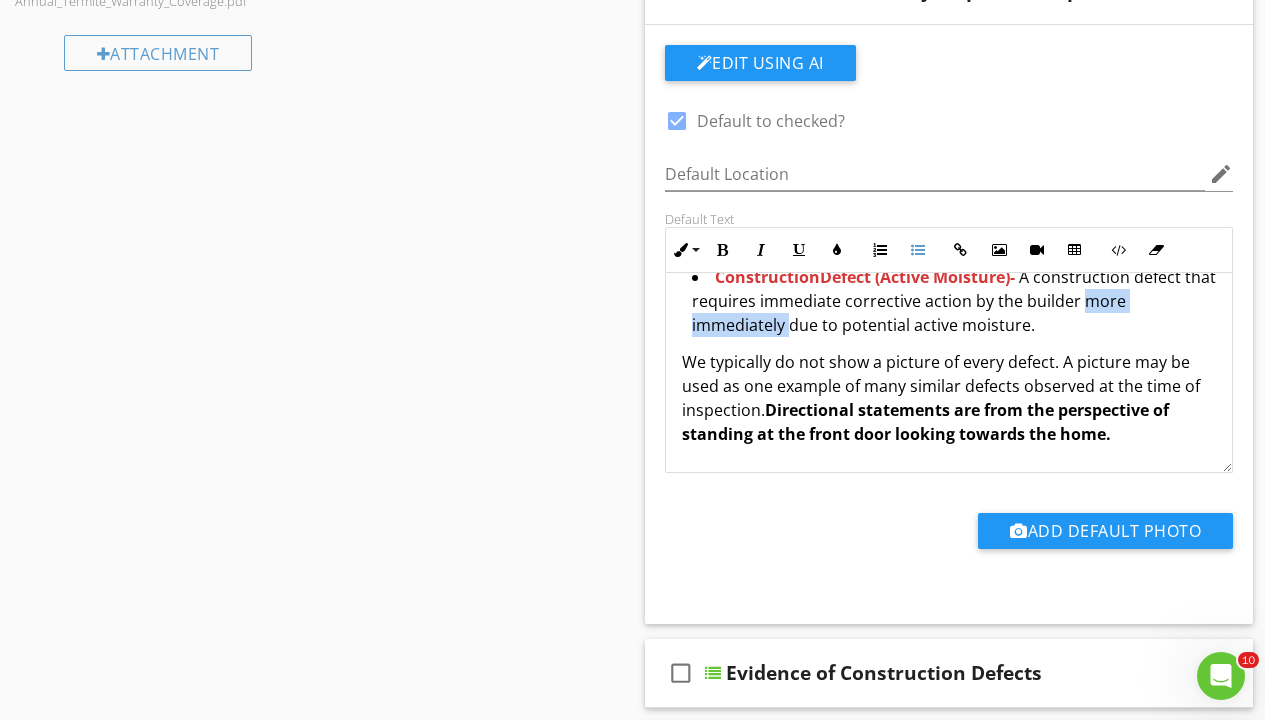 drag, startPoint x: 788, startPoint y: 354, endPoint x: 1116, endPoint y: 321, distance: 329.65588 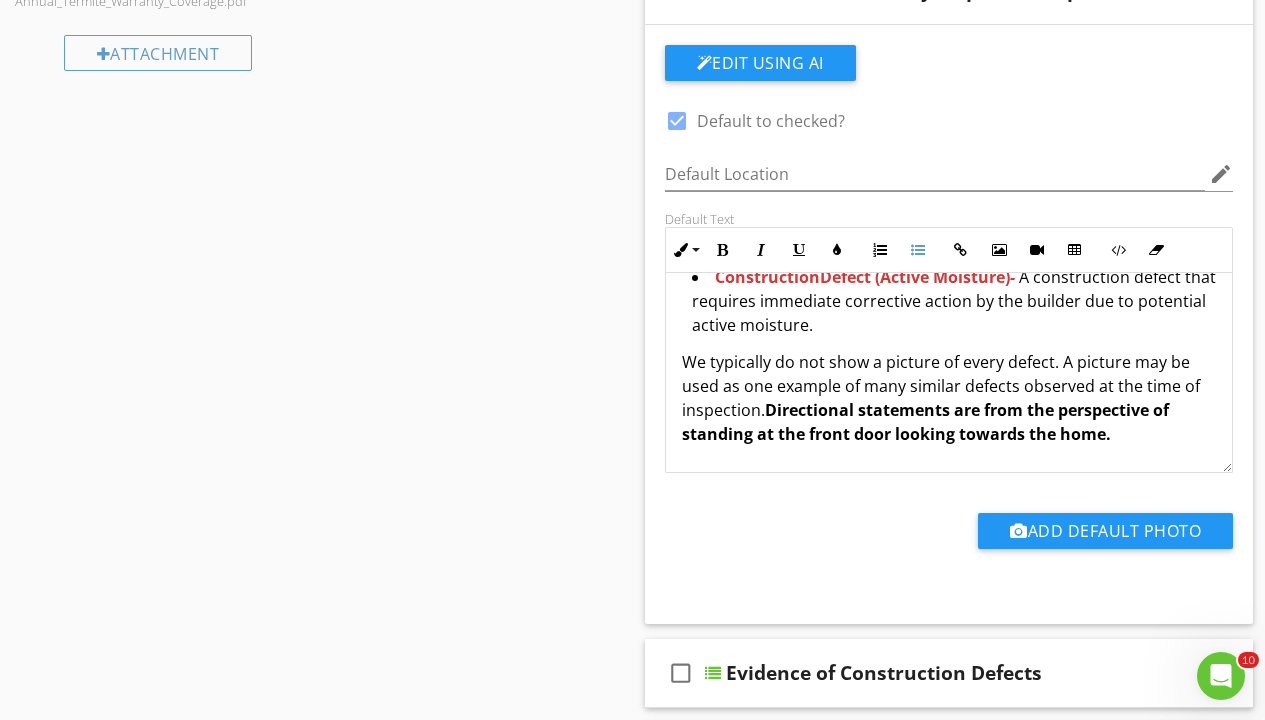 click on "Construction  Defect (Active Moisture)  -   A construction defect that requires immediate corrective action by the builder due to potential active moisture." at bounding box center (954, 303) 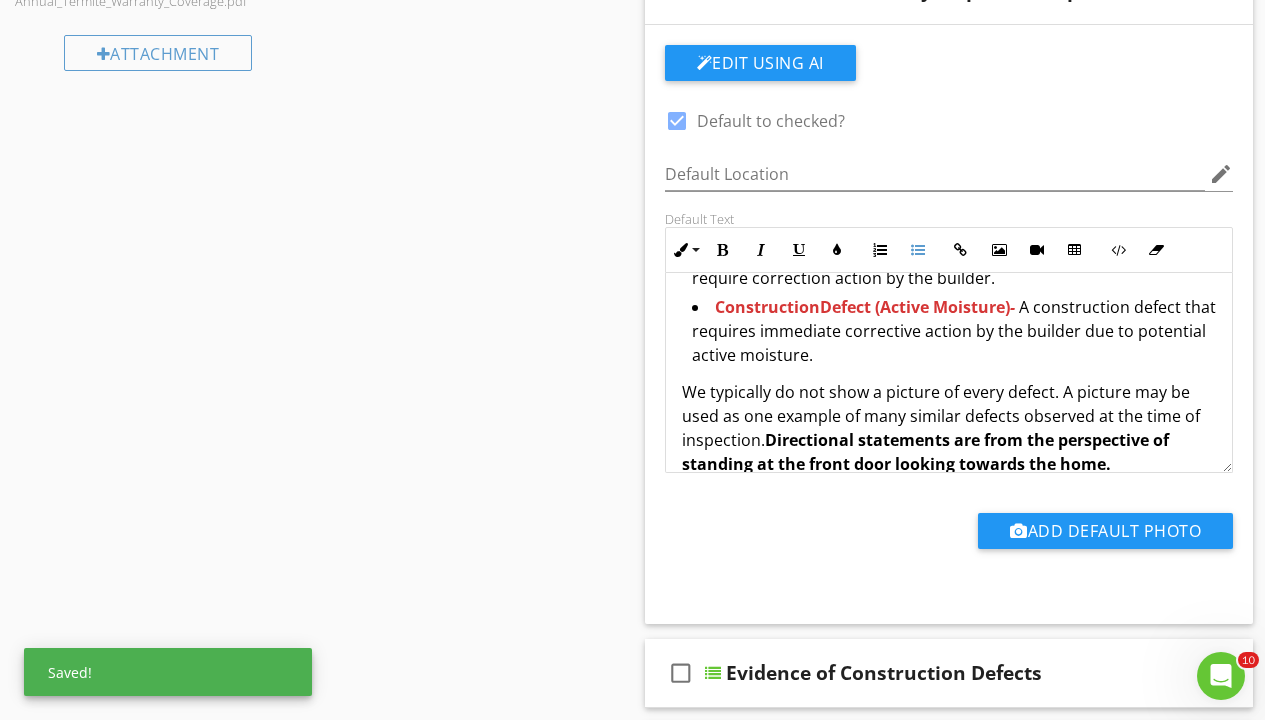scroll, scrollTop: 497, scrollLeft: 0, axis: vertical 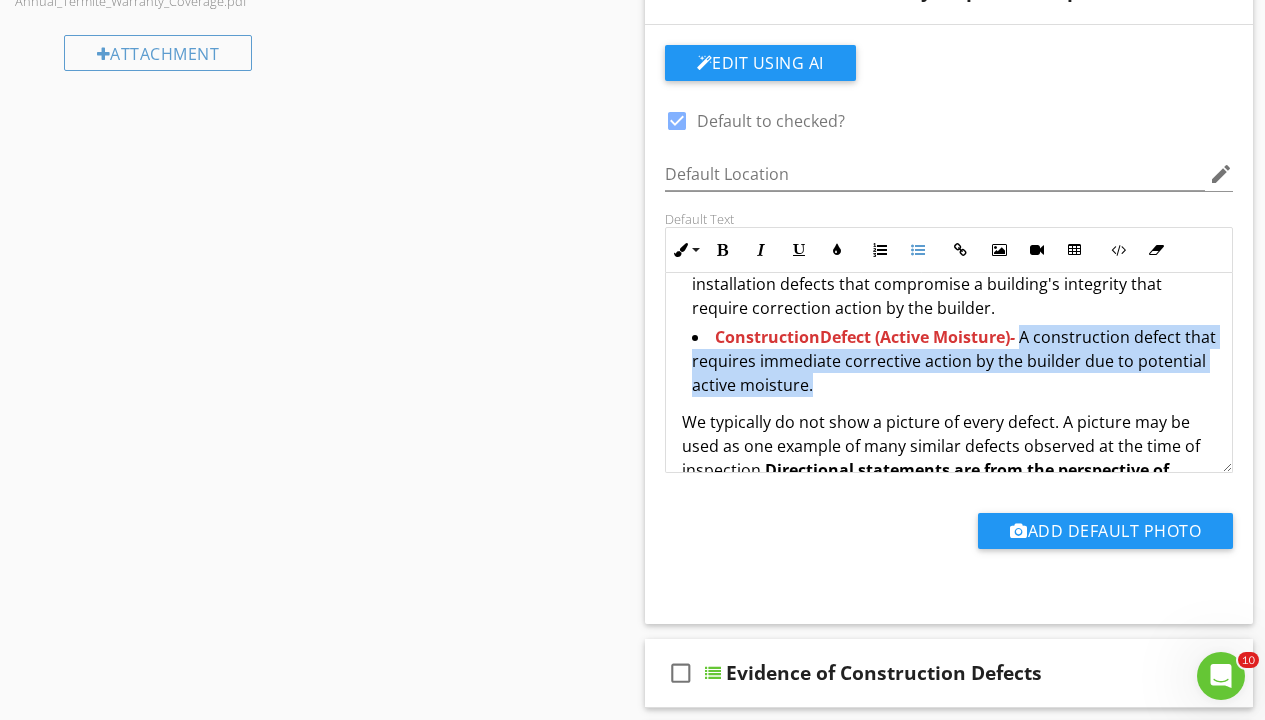 drag, startPoint x: 1027, startPoint y: 356, endPoint x: 1039, endPoint y: 399, distance: 44.64303 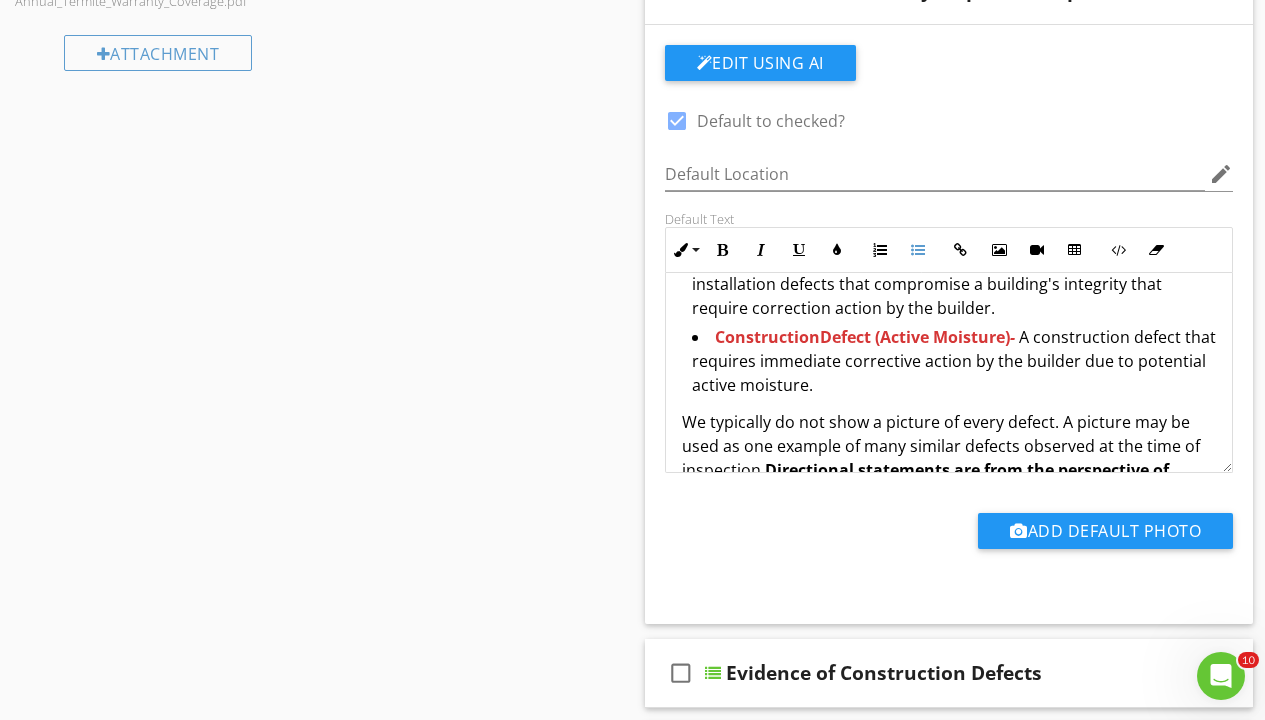 click on "Construction  Defect (Active Moisture)  -   A construction defect that requires immediate corrective action by the builder due to potential active moisture." at bounding box center [954, 363] 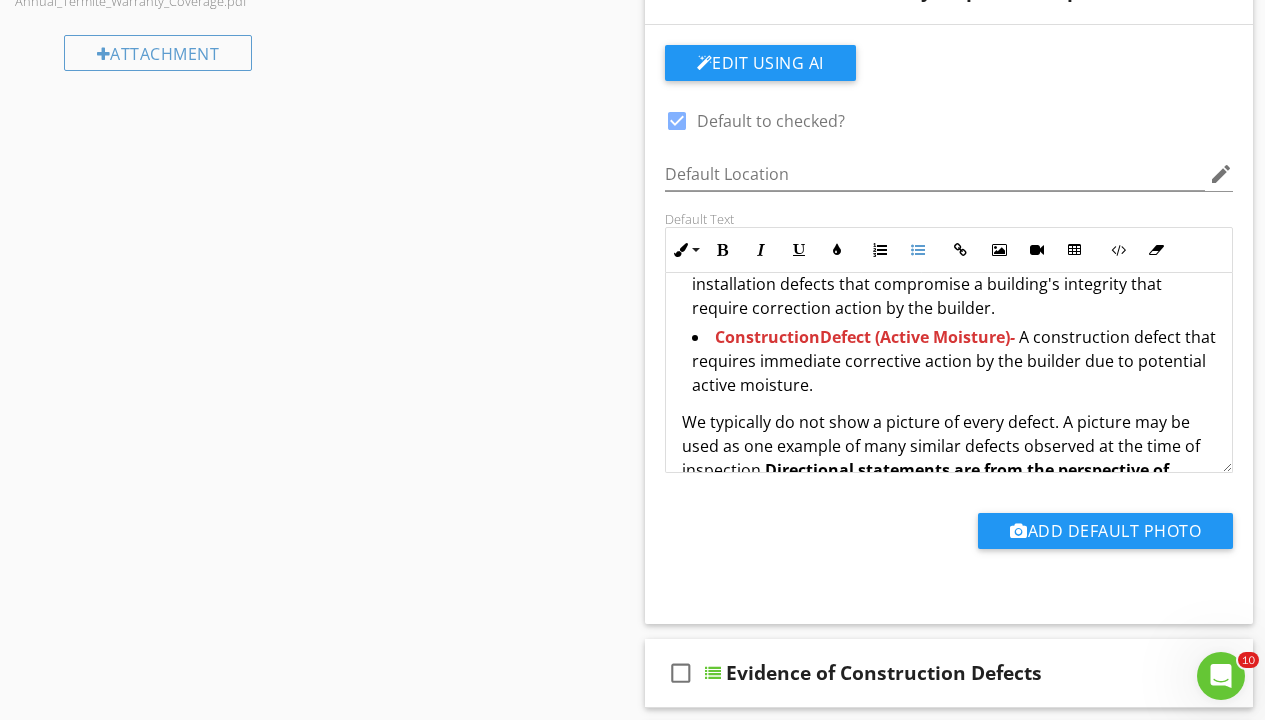click on "Construction  Defect (Active Moisture)  -   A construction defect that requires immediate corrective action by the builder due to potential active moisture." at bounding box center [954, 363] 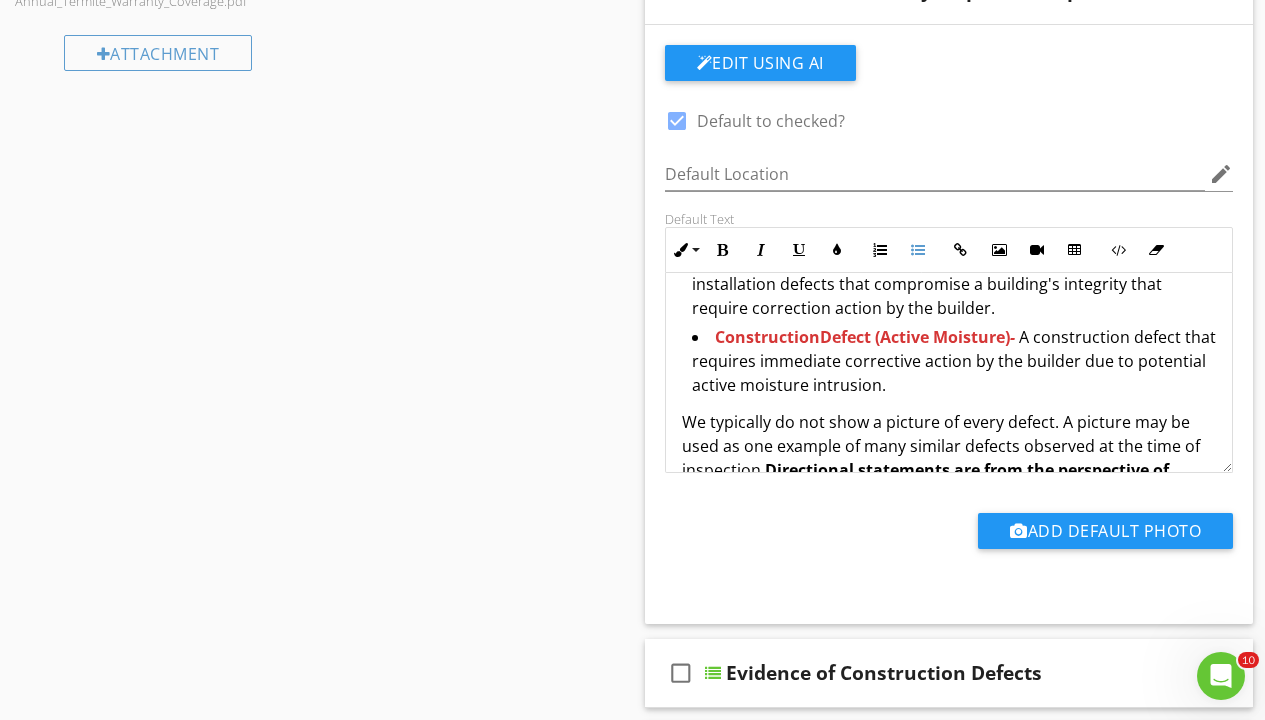 click on "Construction  Defect (Active Moisture)  -   A construction defect that requires immediate corrective action by the builder due to potential active moisture intrusion." at bounding box center (954, 363) 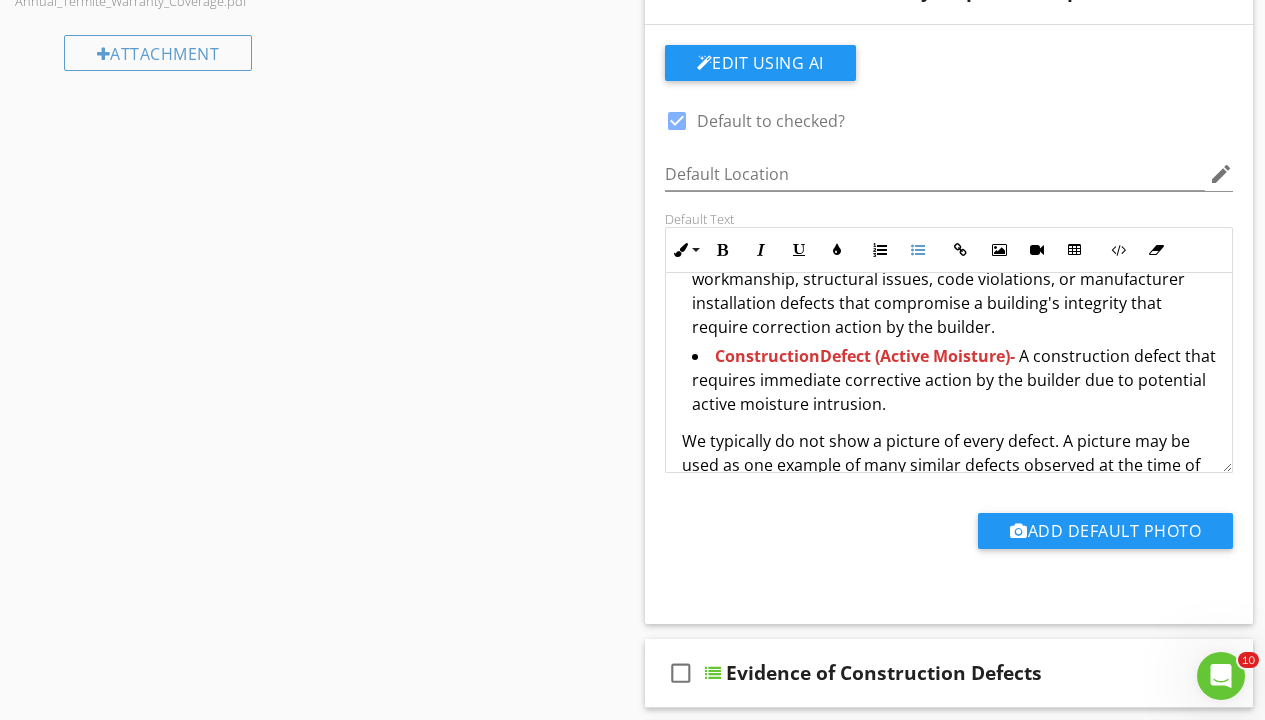 scroll, scrollTop: 483, scrollLeft: 0, axis: vertical 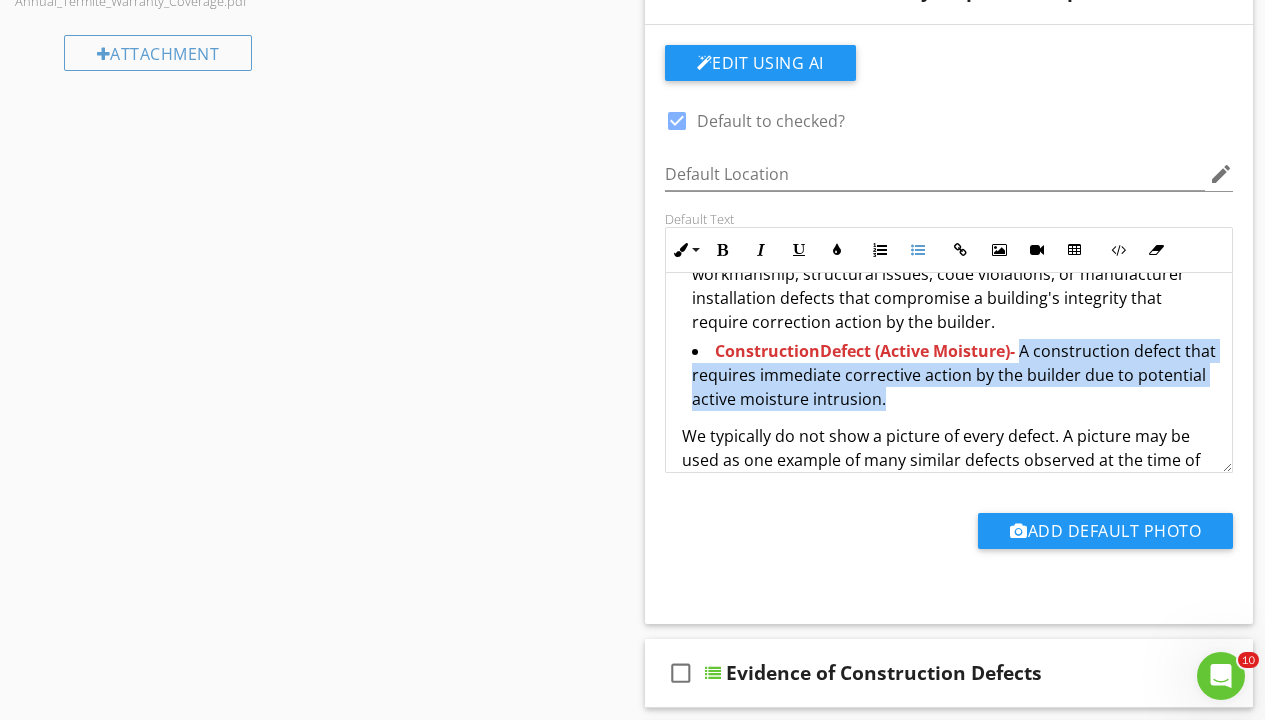 drag, startPoint x: 1023, startPoint y: 372, endPoint x: 1042, endPoint y: 420, distance: 51.62364 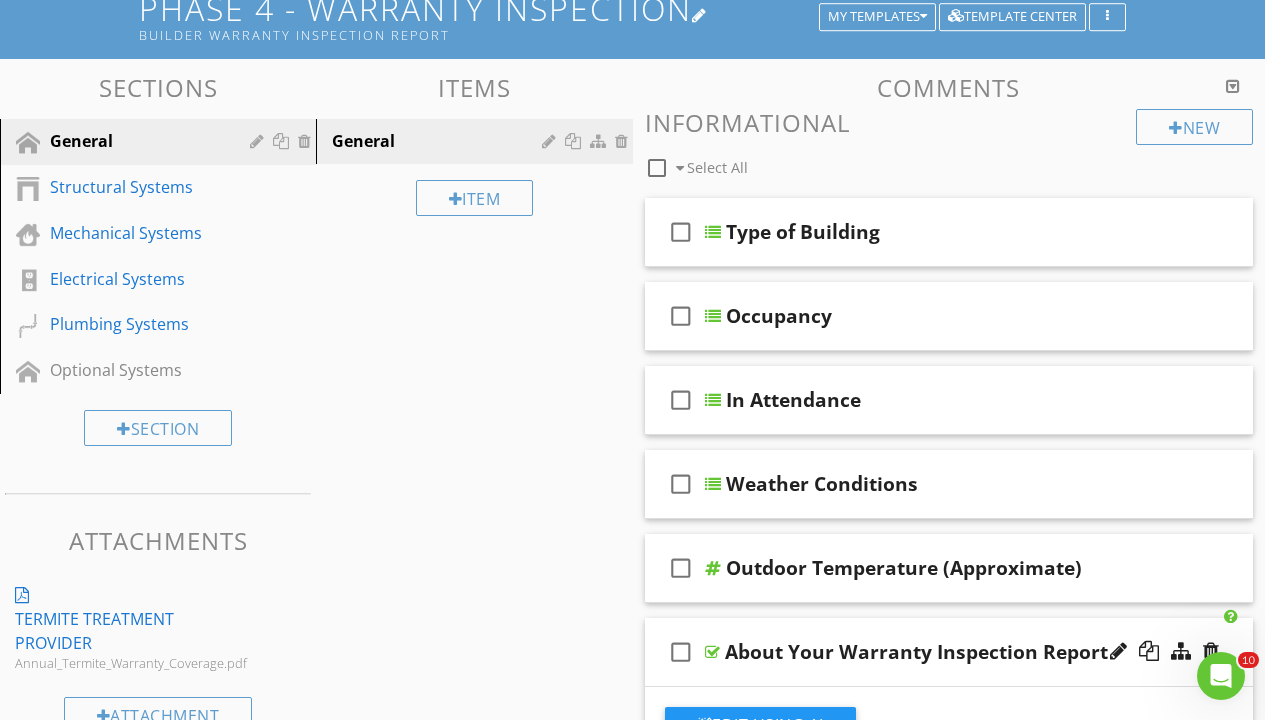 scroll, scrollTop: 0, scrollLeft: 0, axis: both 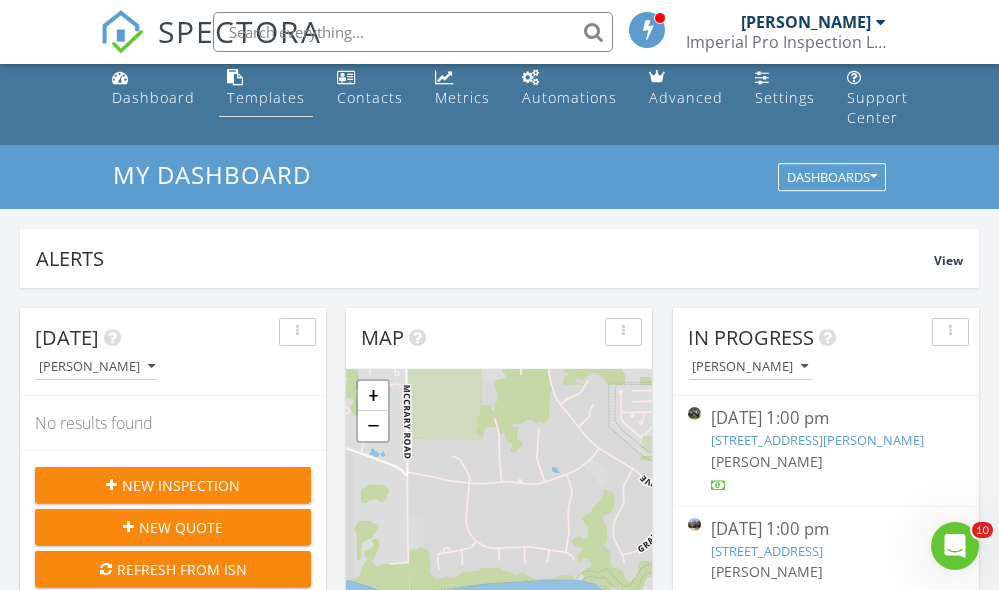 click on "Templates" at bounding box center (266, 97) 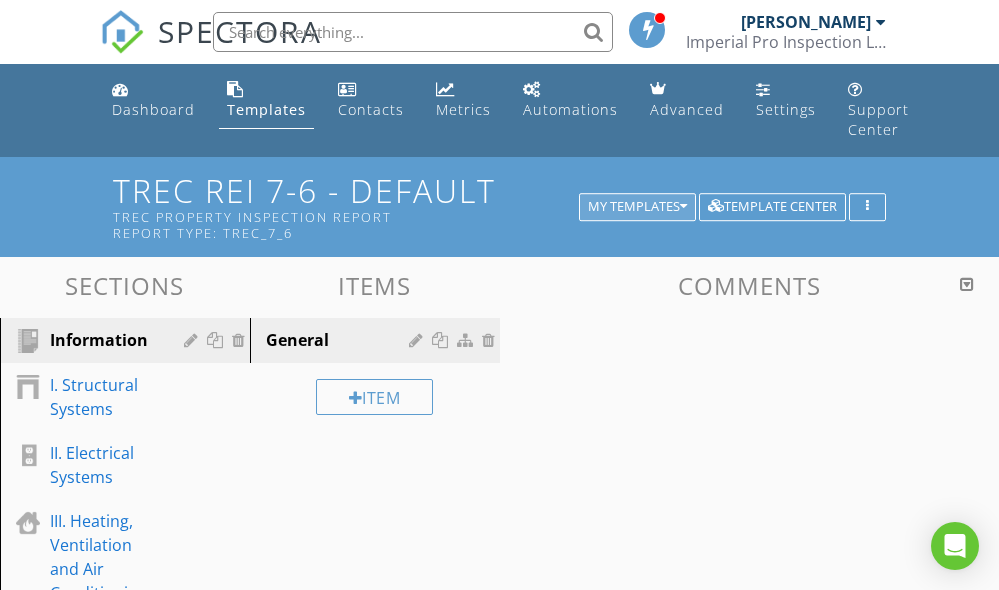 scroll, scrollTop: 0, scrollLeft: 0, axis: both 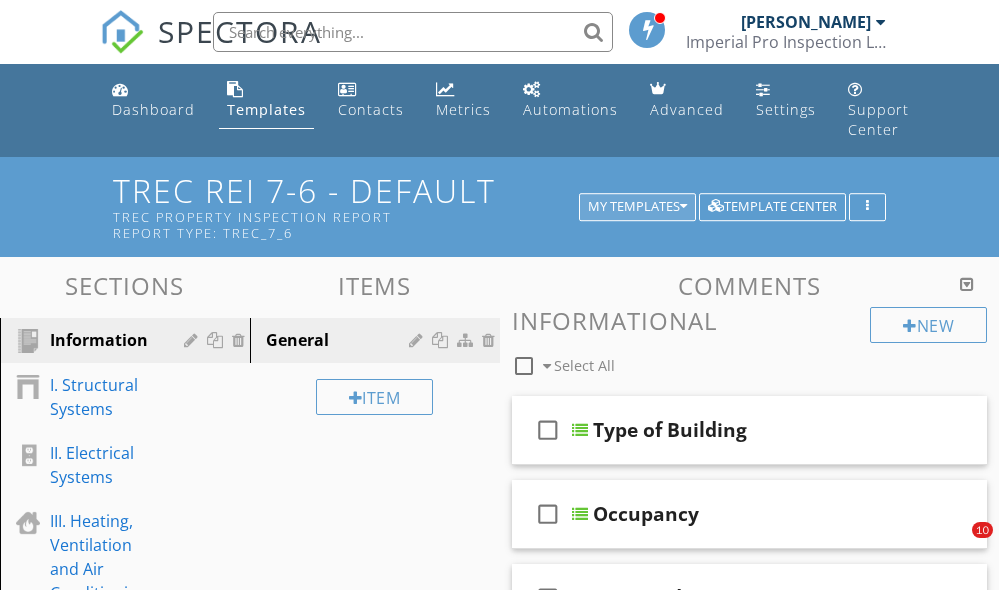 click on "My Templates" at bounding box center (637, 207) 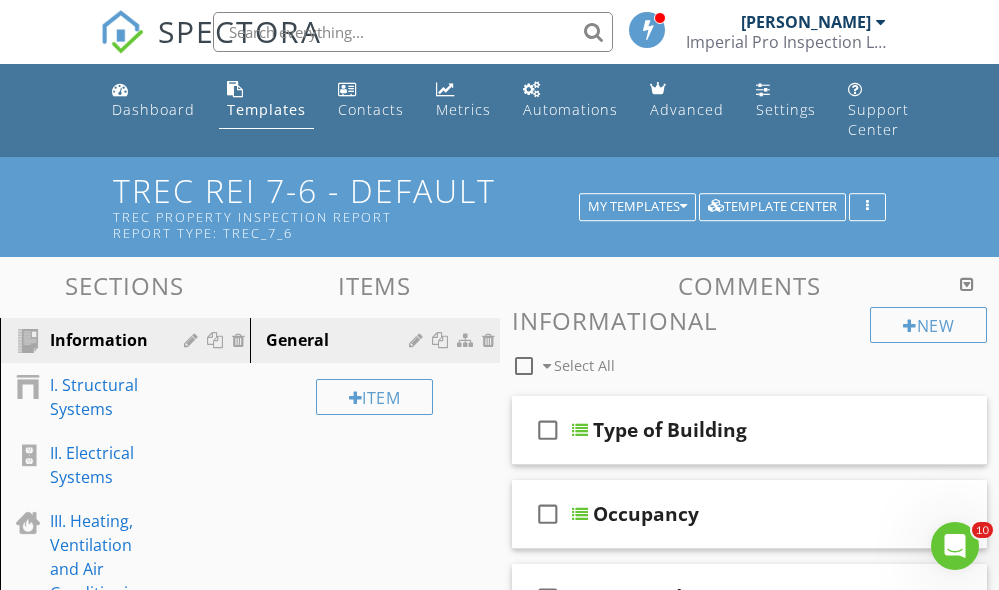 scroll, scrollTop: 0, scrollLeft: 0, axis: both 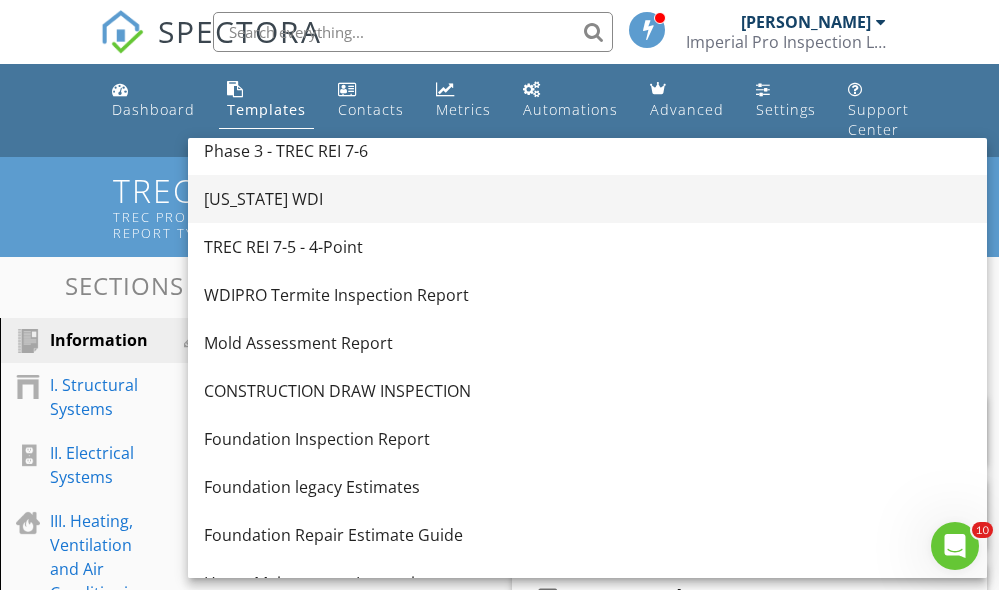click on "Texas WDI" at bounding box center [587, 199] 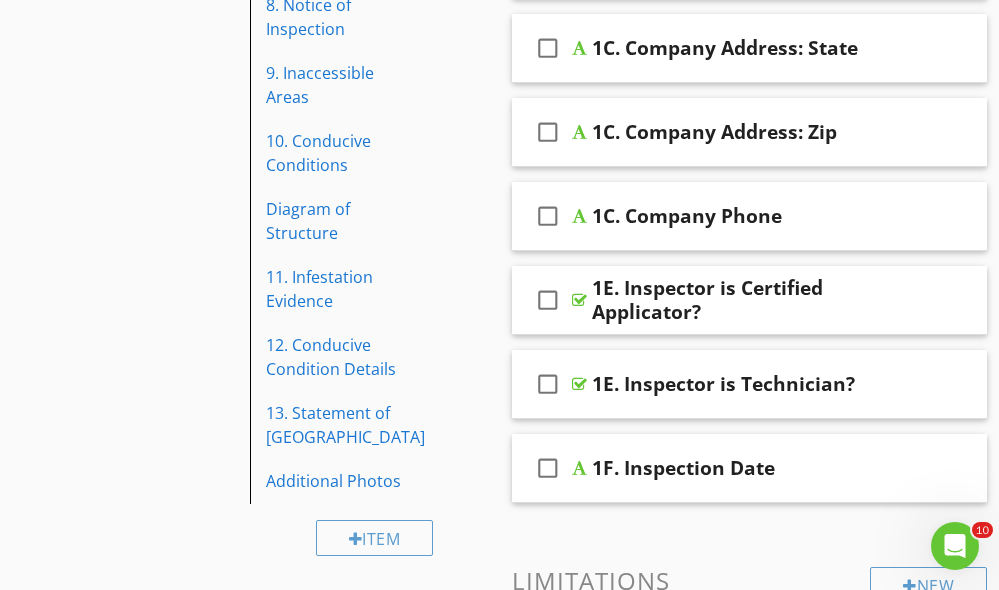 scroll, scrollTop: 49, scrollLeft: 0, axis: vertical 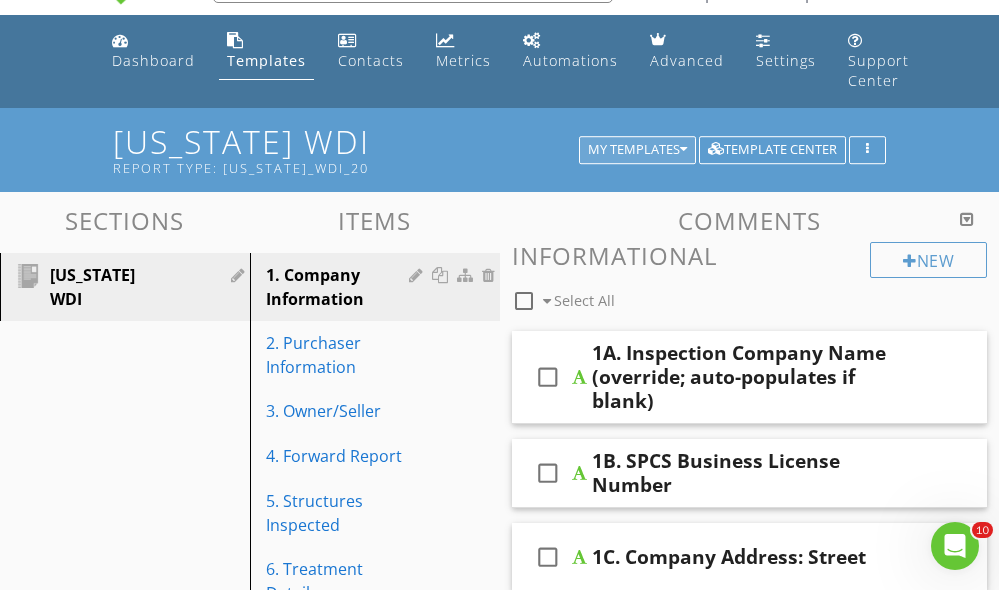 click on "My Templates" at bounding box center (637, 150) 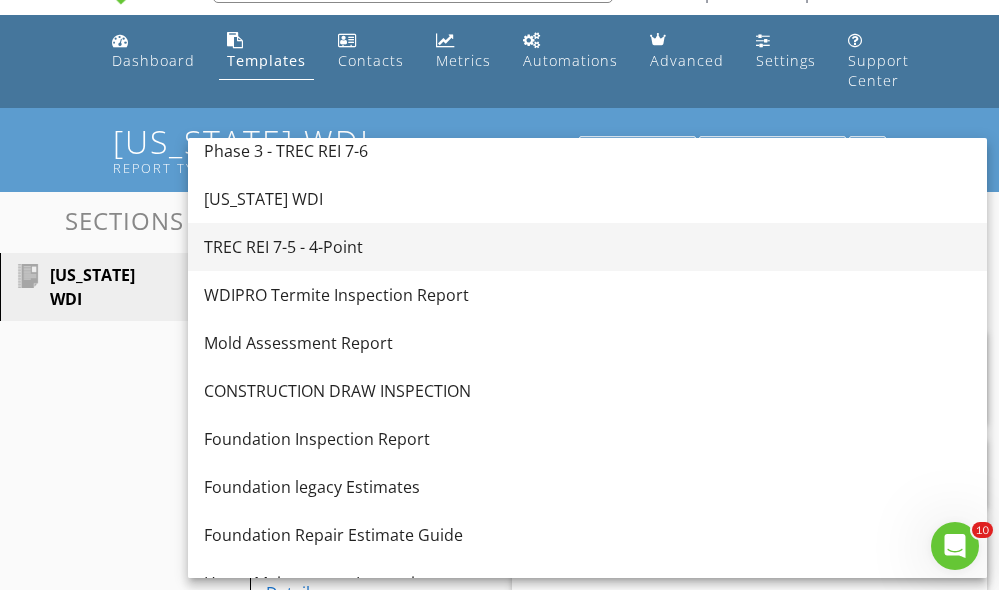scroll, scrollTop: 165, scrollLeft: 0, axis: vertical 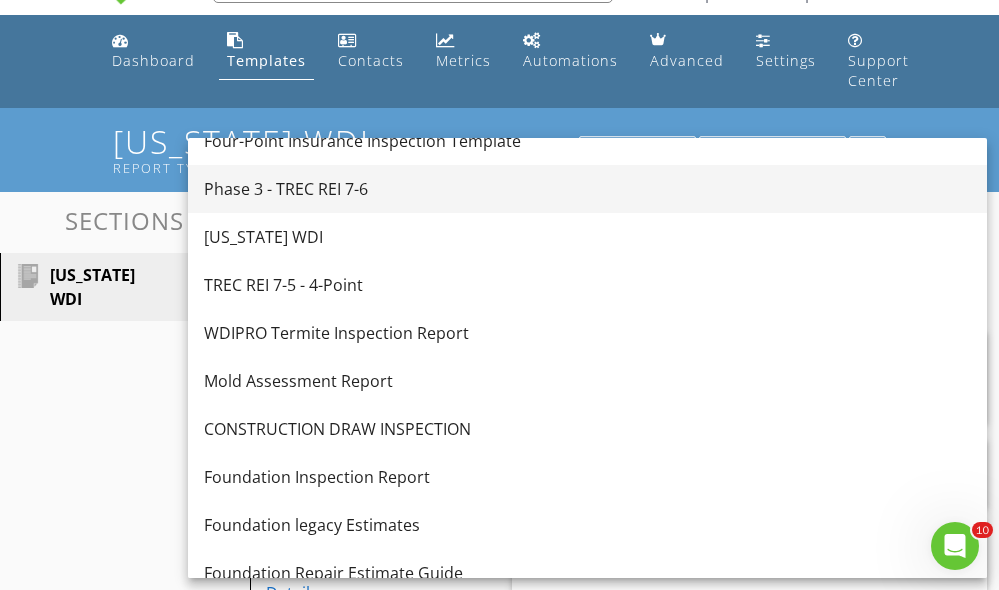 click on "Phase 3 - TREC REI 7-6" at bounding box center (587, 189) 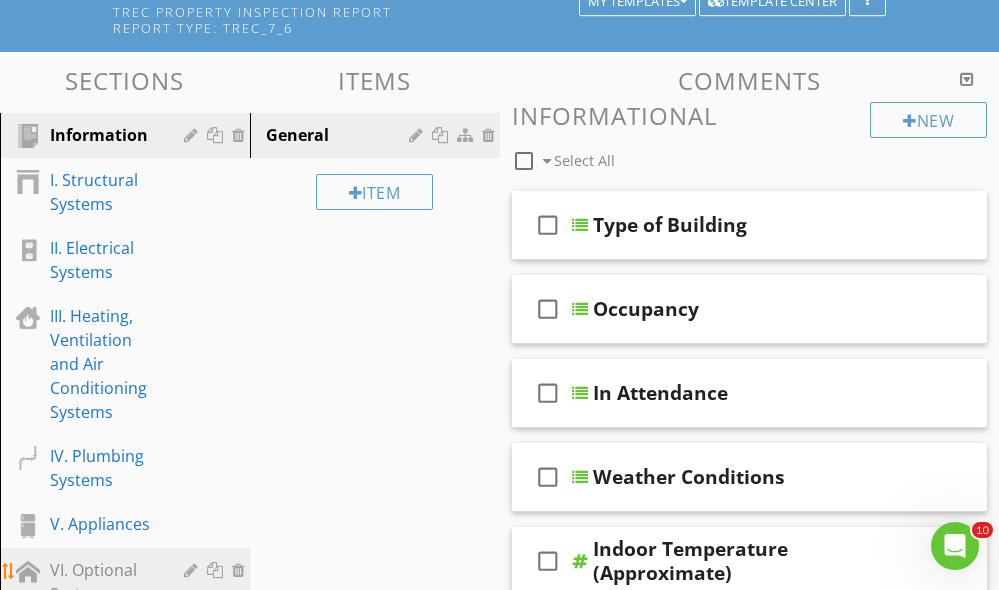 scroll, scrollTop: 348, scrollLeft: 0, axis: vertical 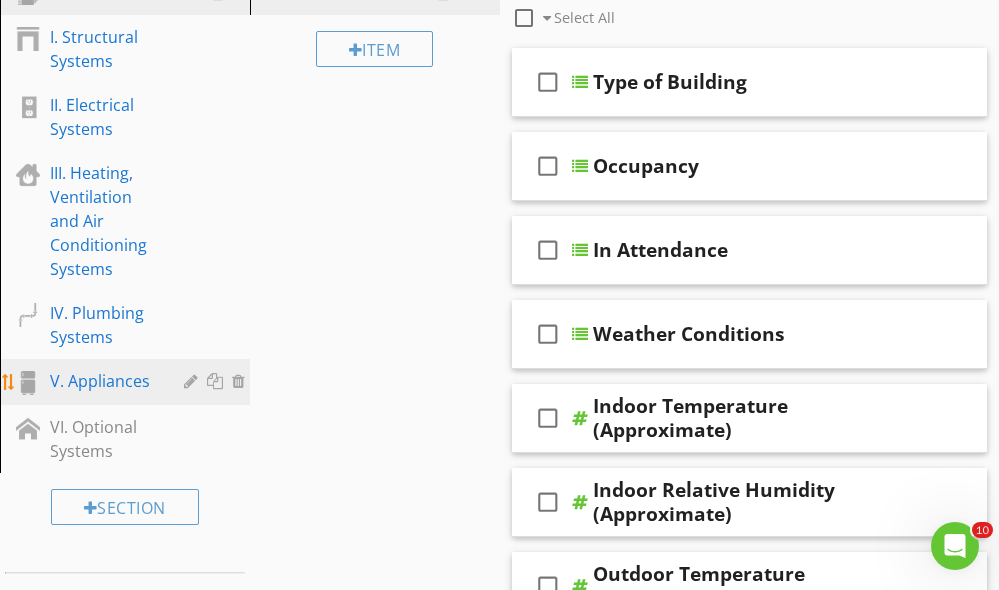 click on "V. Appliances" at bounding box center [102, 381] 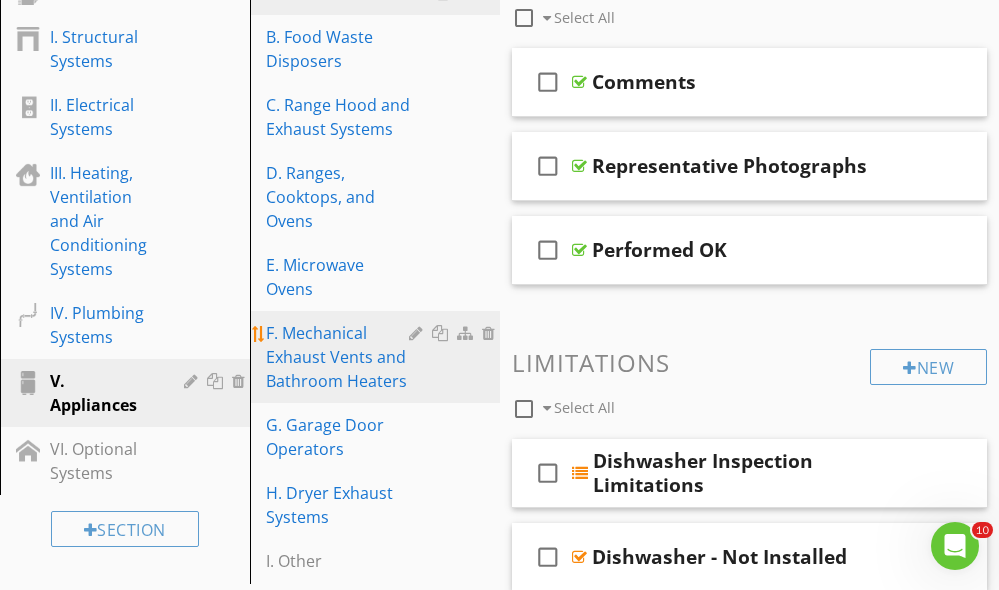 click on "F. Mechanical Exhaust Vents and Bathroom Heaters" at bounding box center (340, 357) 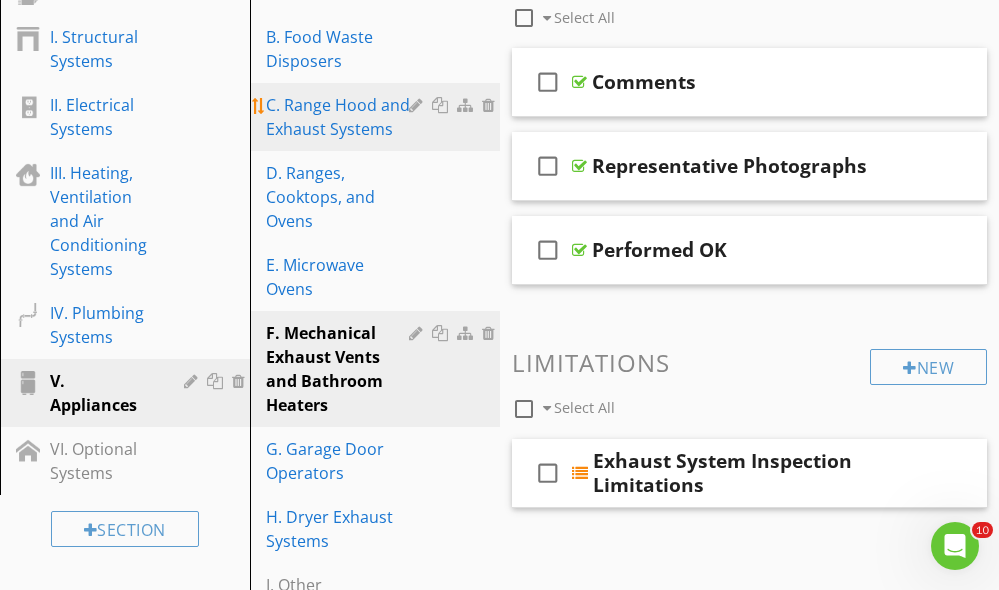 click on "C. Range Hood and Exhaust Systems" at bounding box center (340, 117) 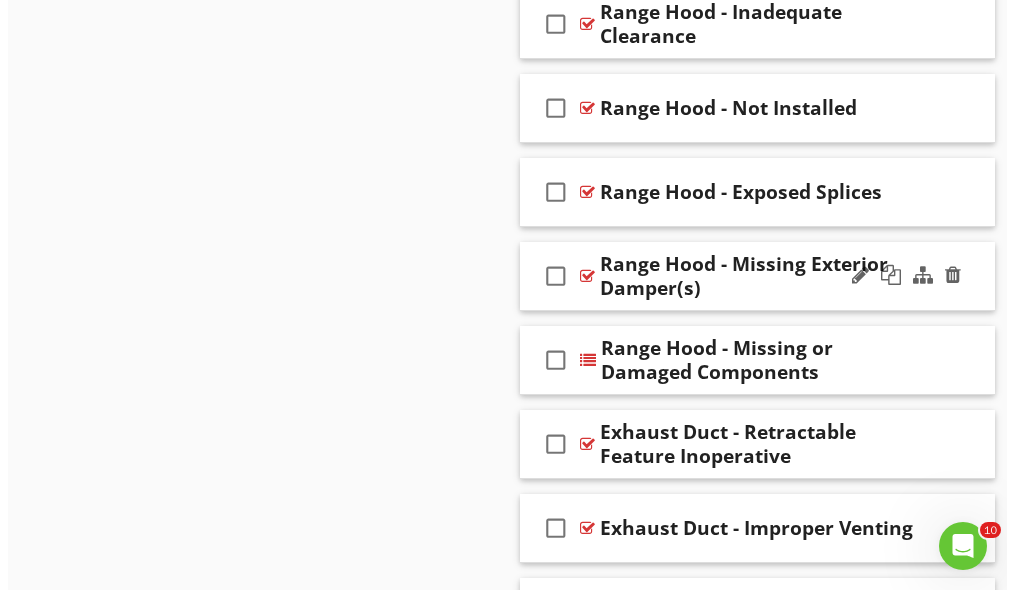 scroll, scrollTop: 920, scrollLeft: 0, axis: vertical 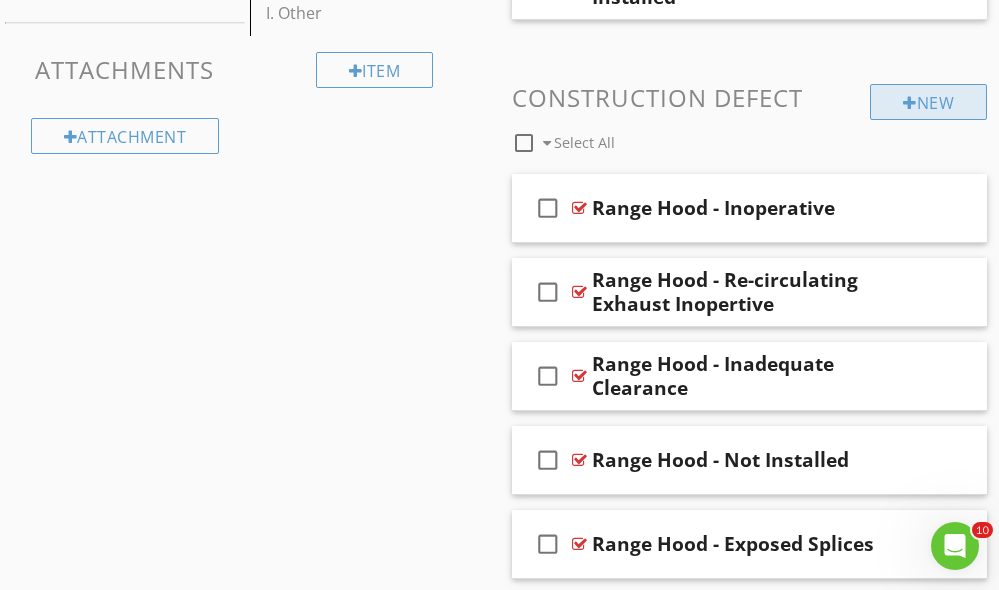 click at bounding box center (910, 103) 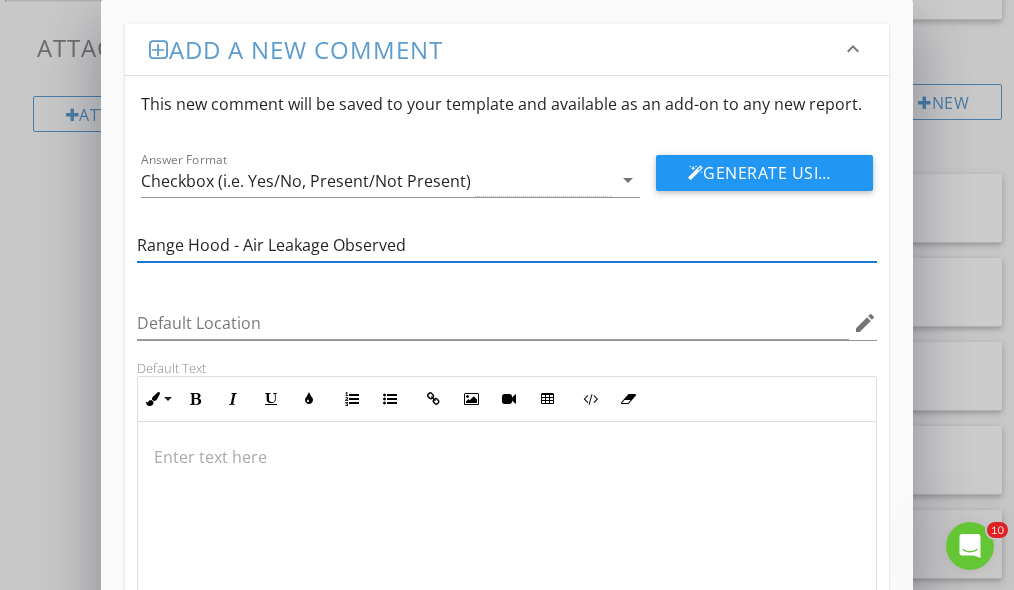 type on "Range Hood - Air Leakage Observed" 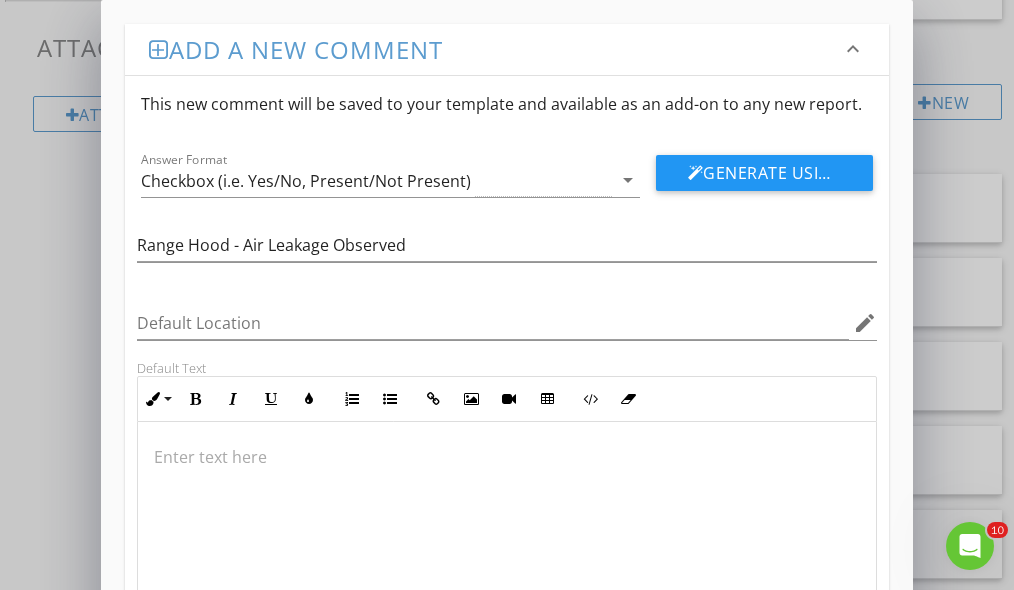 click at bounding box center (506, 521) 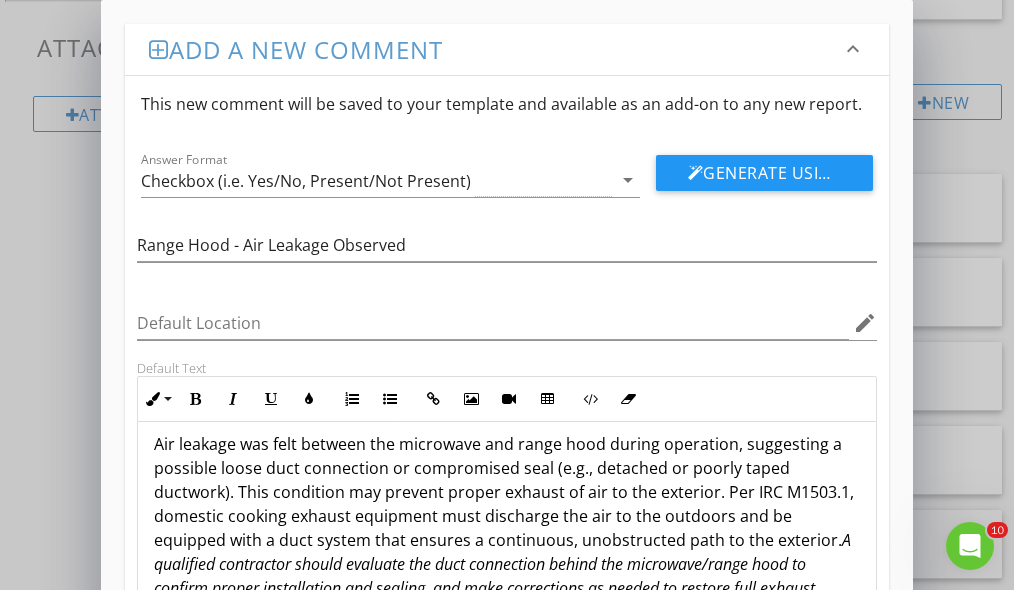 scroll, scrollTop: 41, scrollLeft: 0, axis: vertical 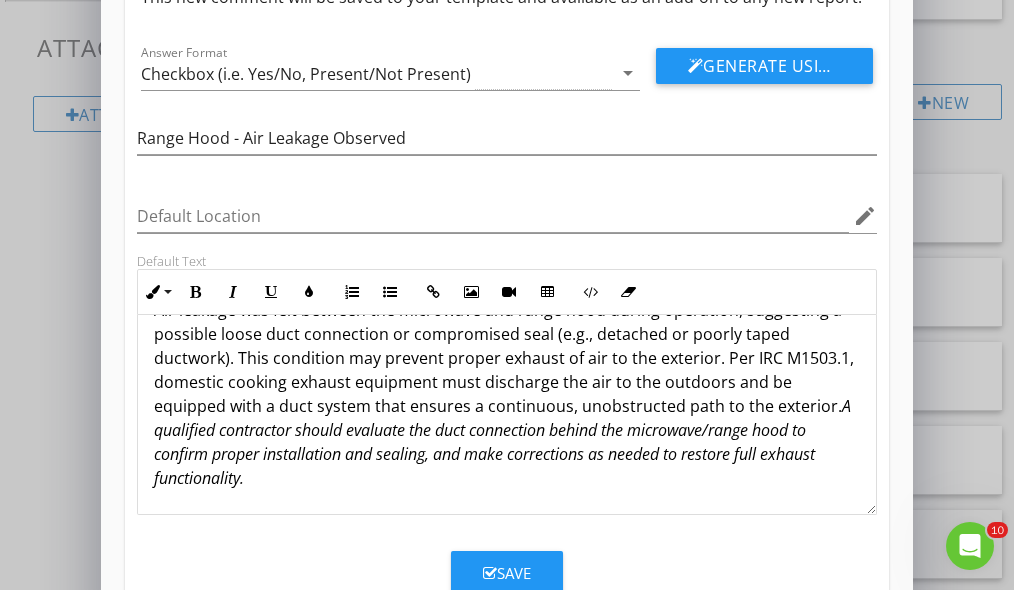 click on "Save" at bounding box center [507, 573] 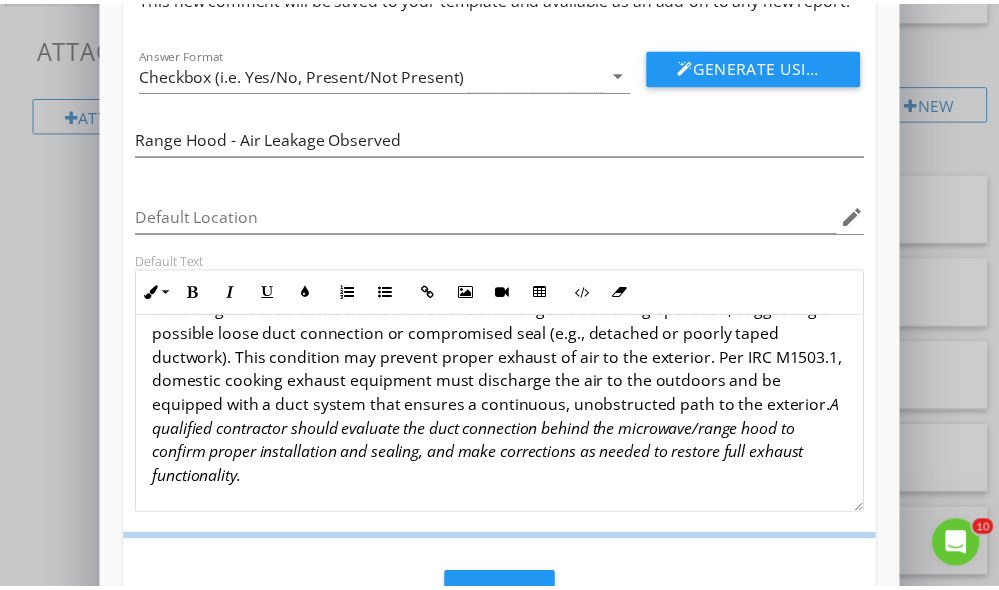 scroll, scrollTop: 71, scrollLeft: 0, axis: vertical 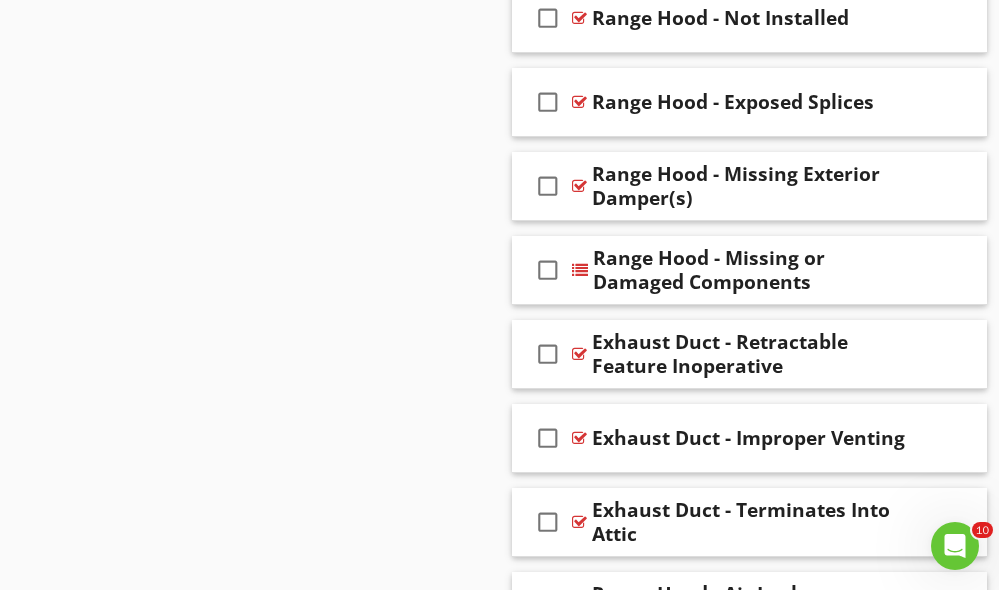 type 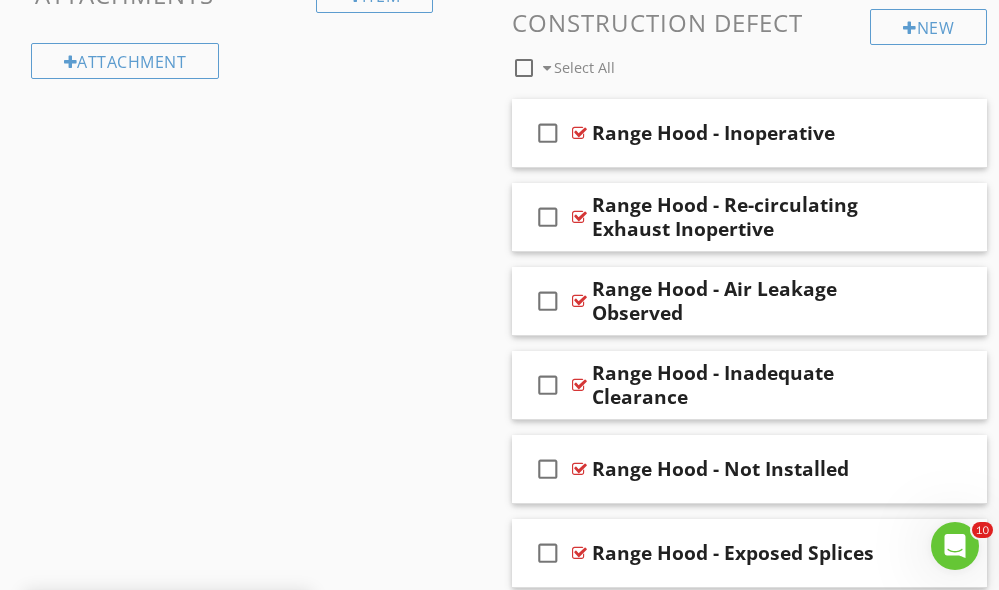 scroll, scrollTop: 0, scrollLeft: 0, axis: both 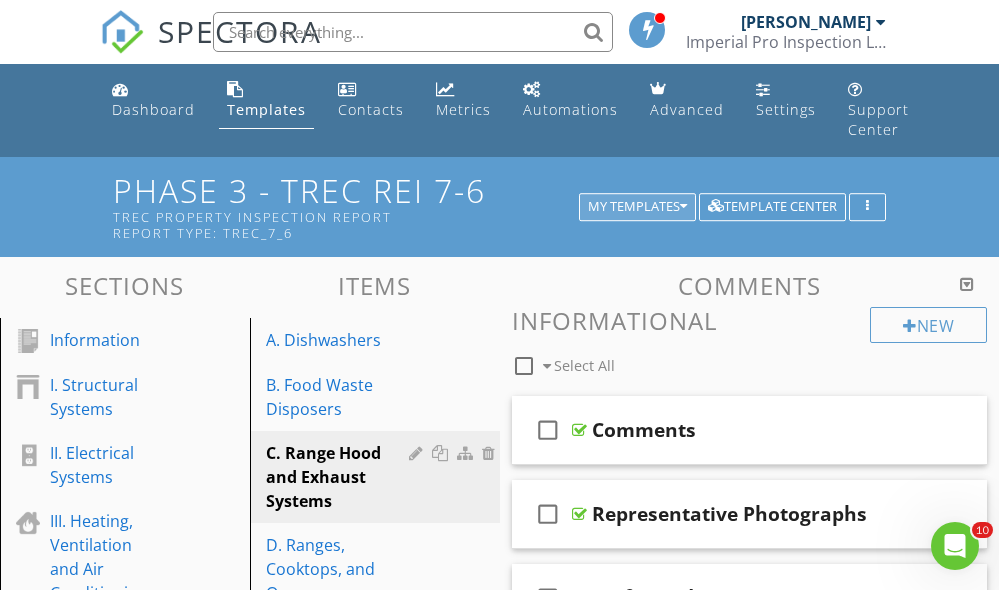click on "My Templates" at bounding box center [637, 207] 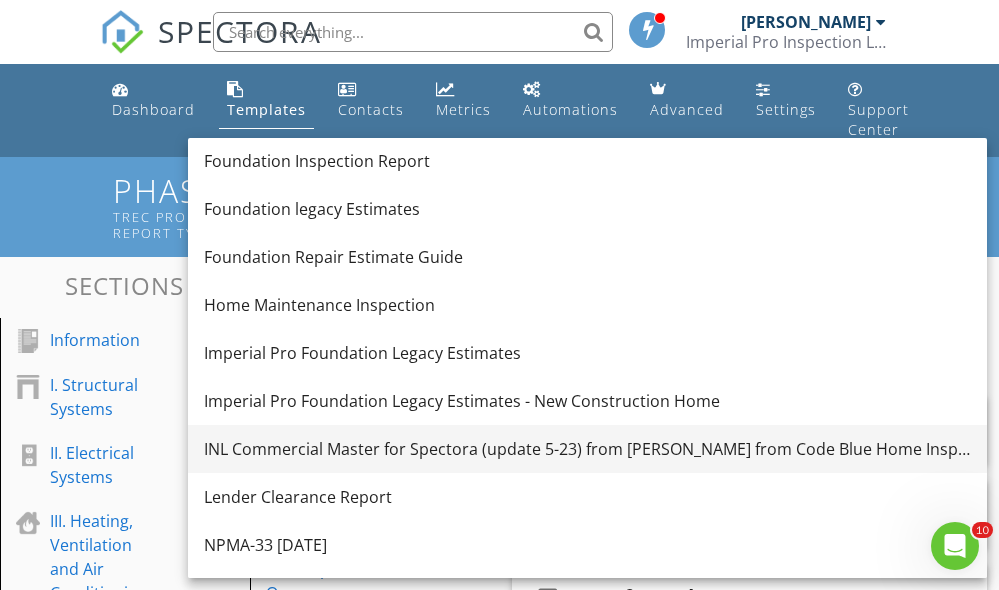 scroll, scrollTop: 889, scrollLeft: 0, axis: vertical 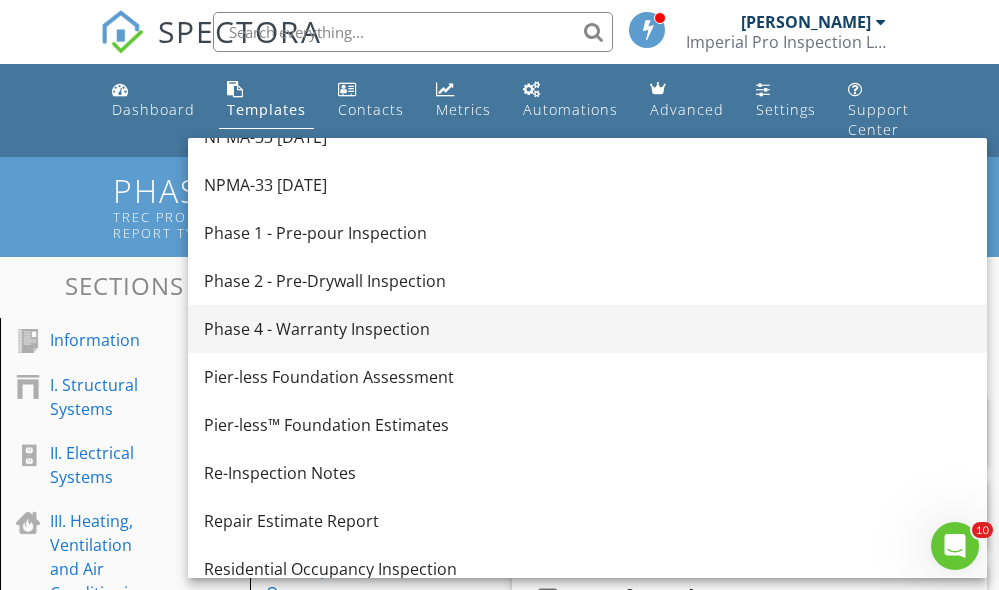 click on "Phase 4 - Warranty Inspection" at bounding box center (587, 329) 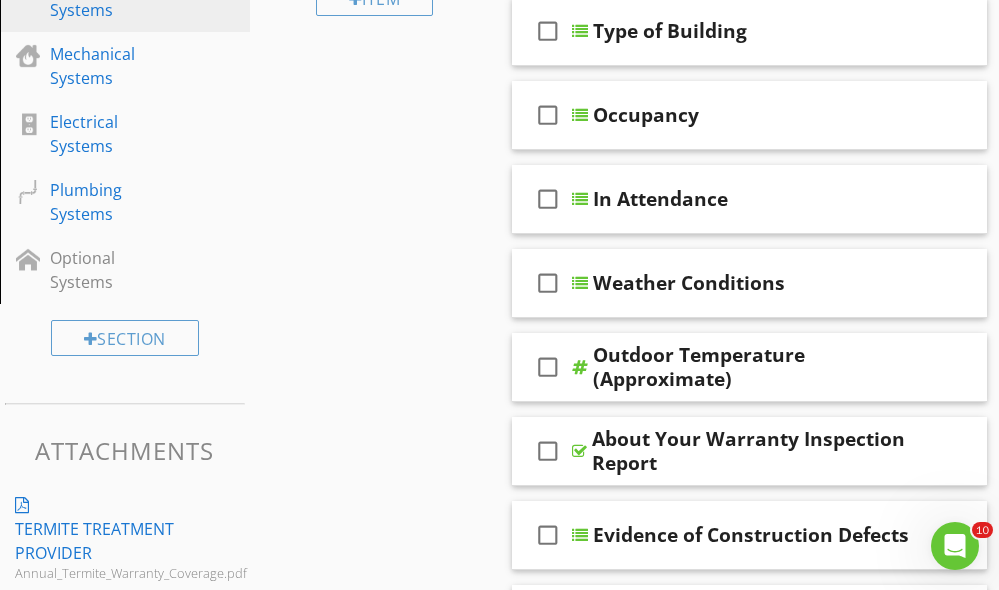 scroll, scrollTop: 246, scrollLeft: 0, axis: vertical 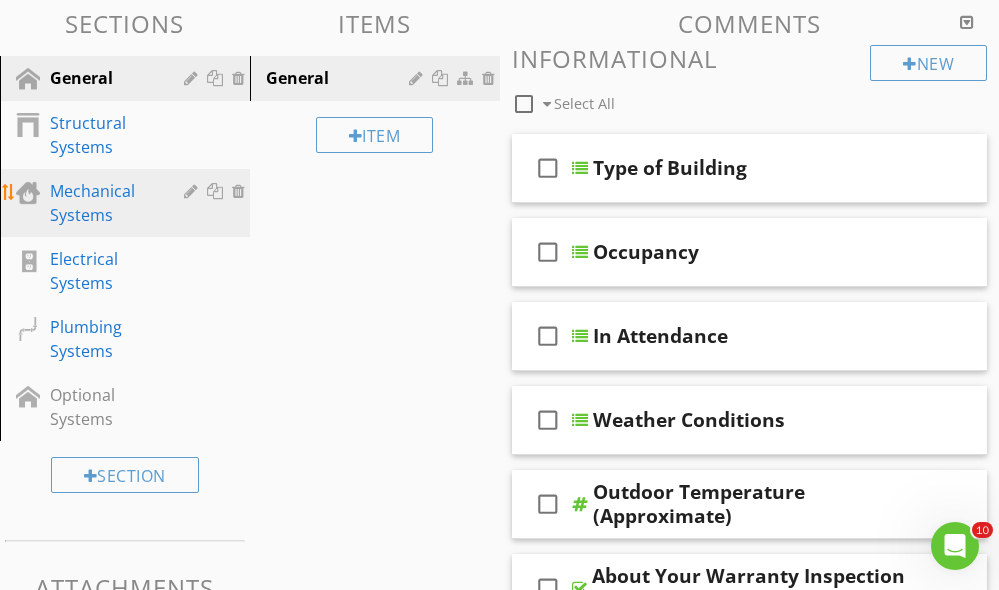 click on "Mechanical Systems" at bounding box center (102, 203) 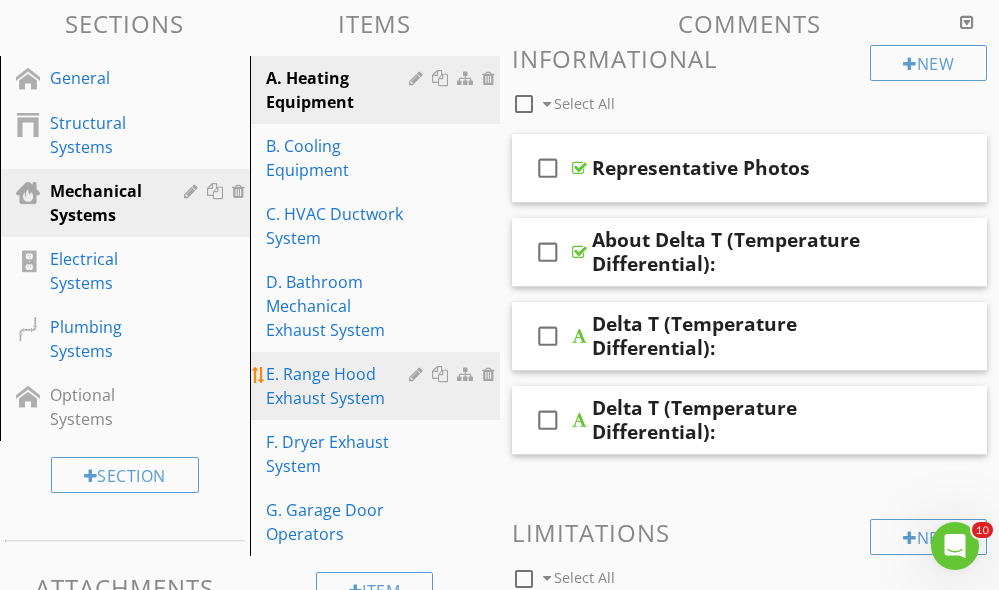 scroll, scrollTop: 276, scrollLeft: 0, axis: vertical 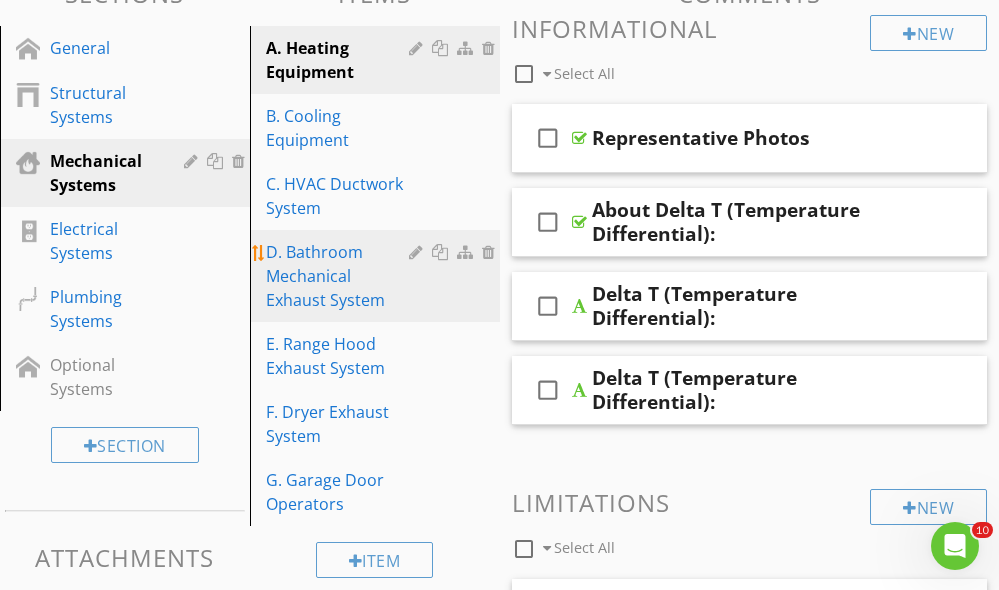 click on "D. Bathroom Mechanical Exhaust System" at bounding box center (340, 276) 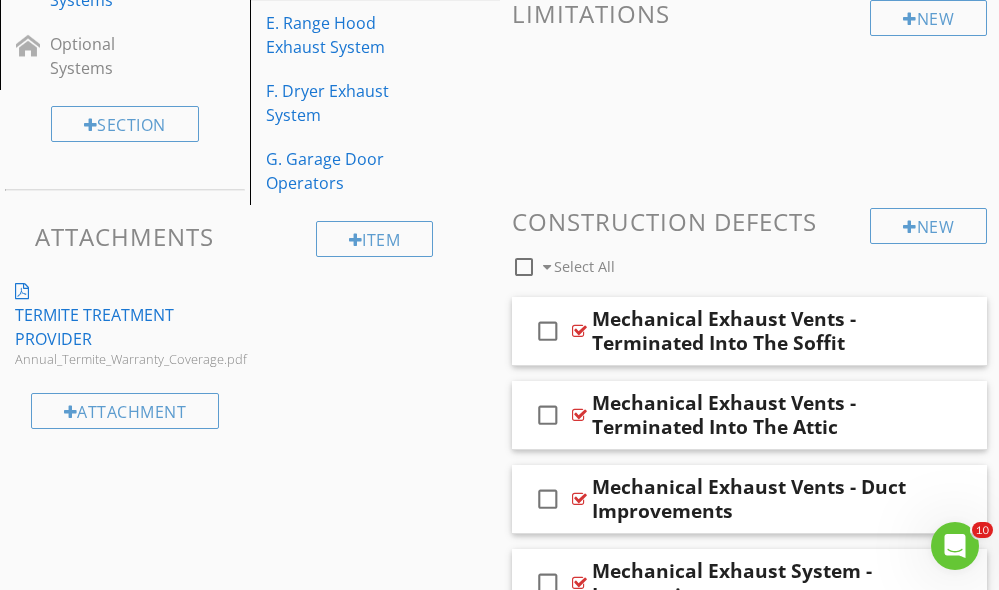 scroll, scrollTop: 219, scrollLeft: 0, axis: vertical 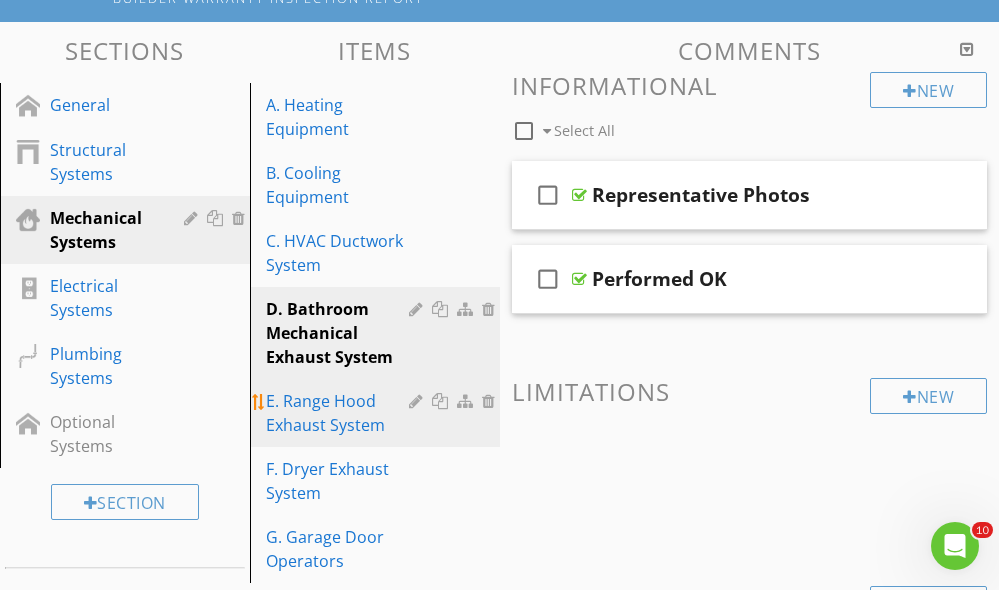 click on "E. Range Hood Exhaust System" at bounding box center [340, 413] 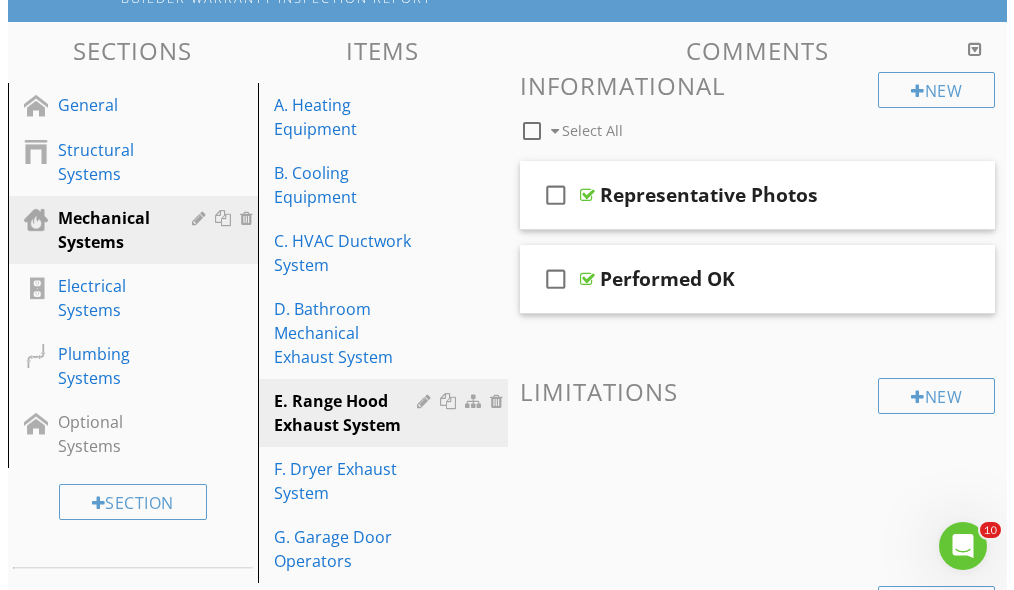scroll, scrollTop: 553, scrollLeft: 0, axis: vertical 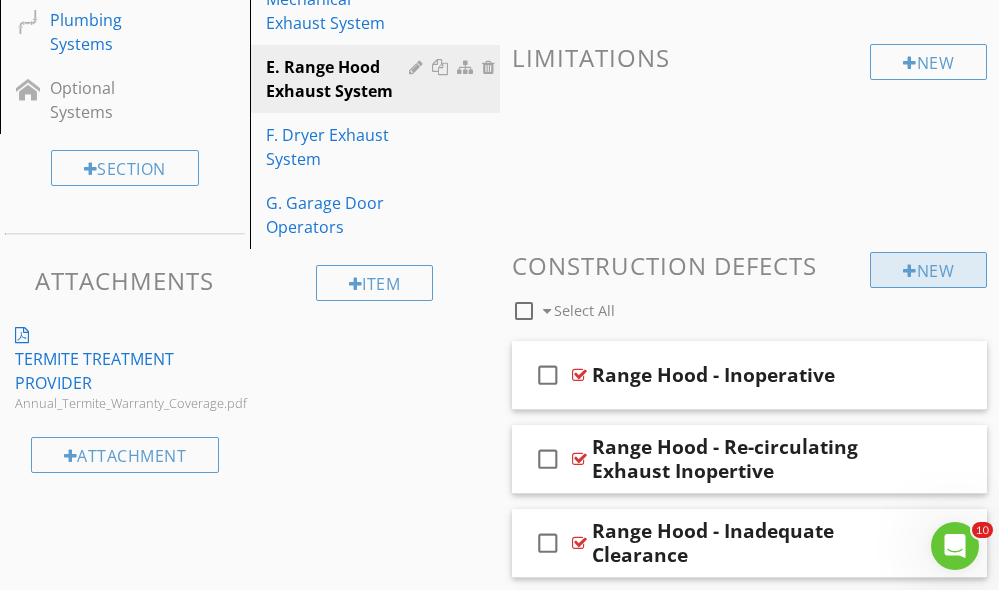 click at bounding box center [910, 271] 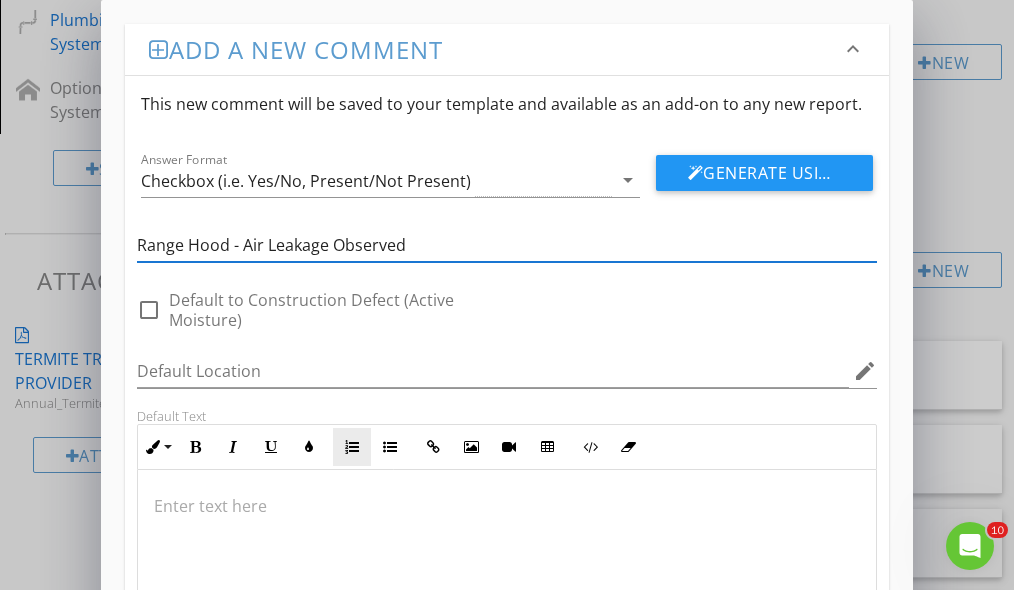 scroll, scrollTop: 216, scrollLeft: 0, axis: vertical 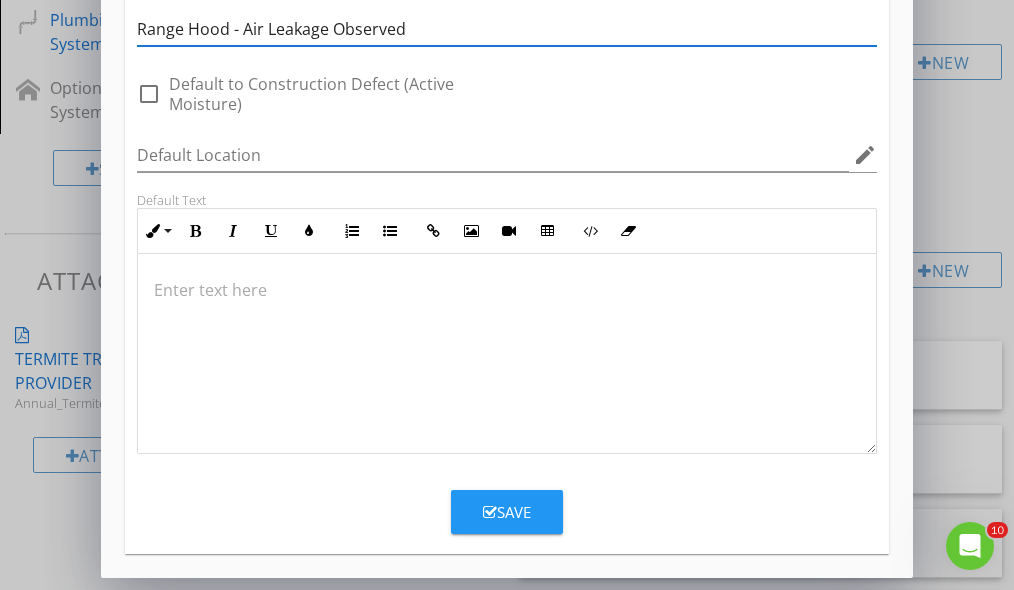 type on "Range Hood - Air Leakage Observed" 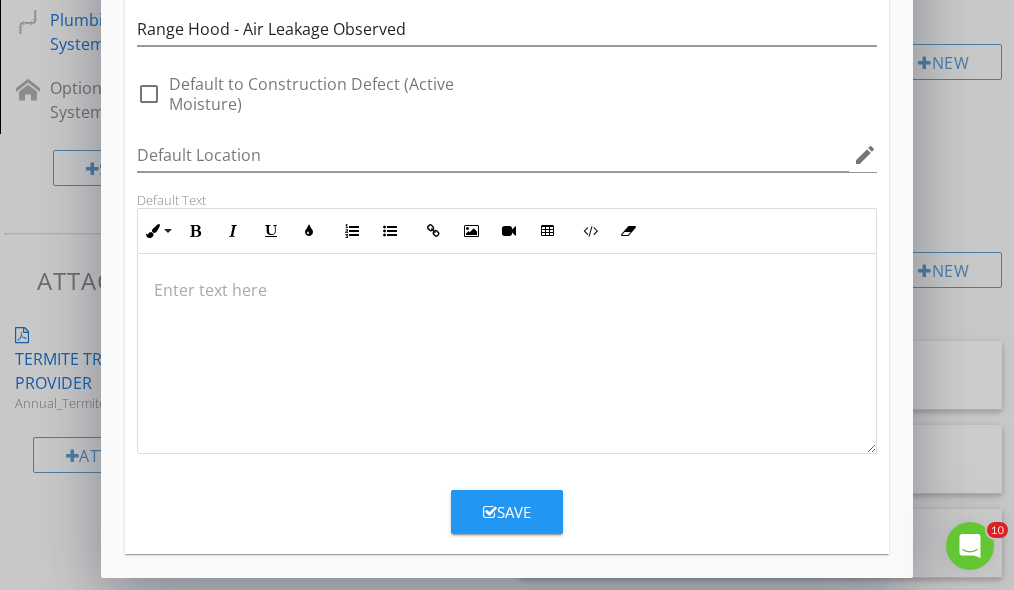 click at bounding box center [506, 354] 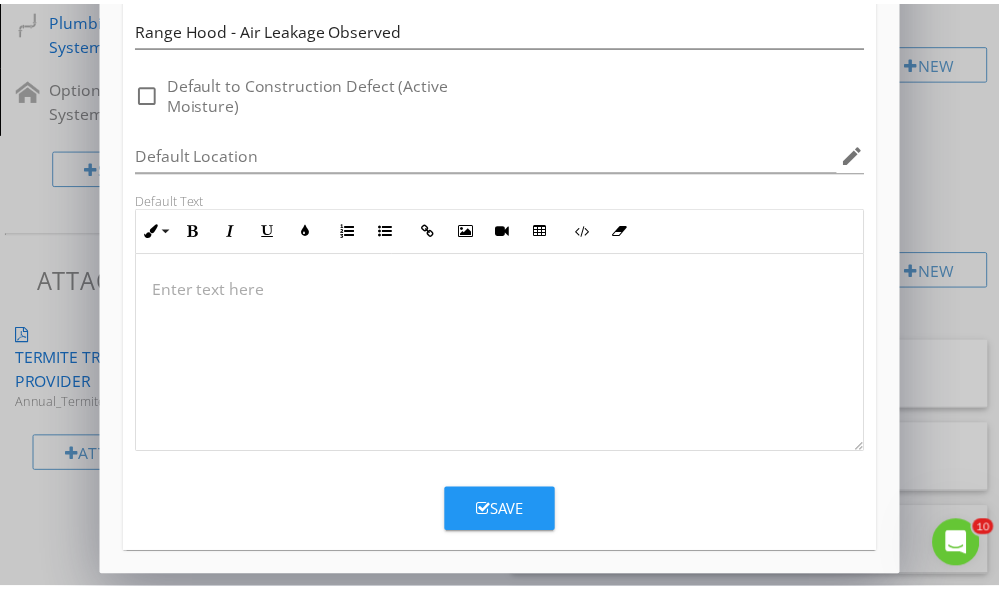 scroll, scrollTop: 14, scrollLeft: 0, axis: vertical 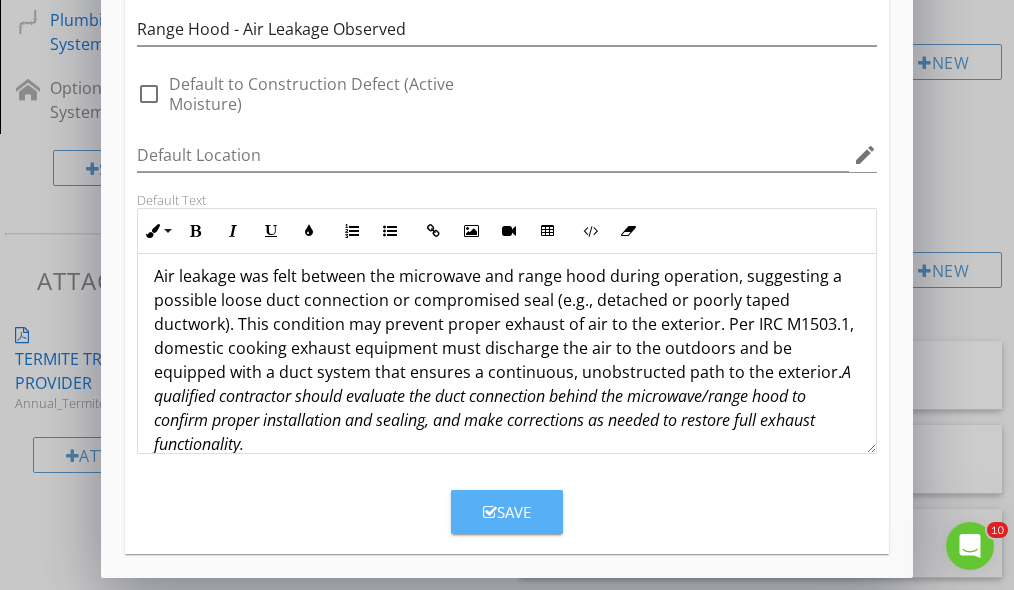 click on "Save" at bounding box center (507, 512) 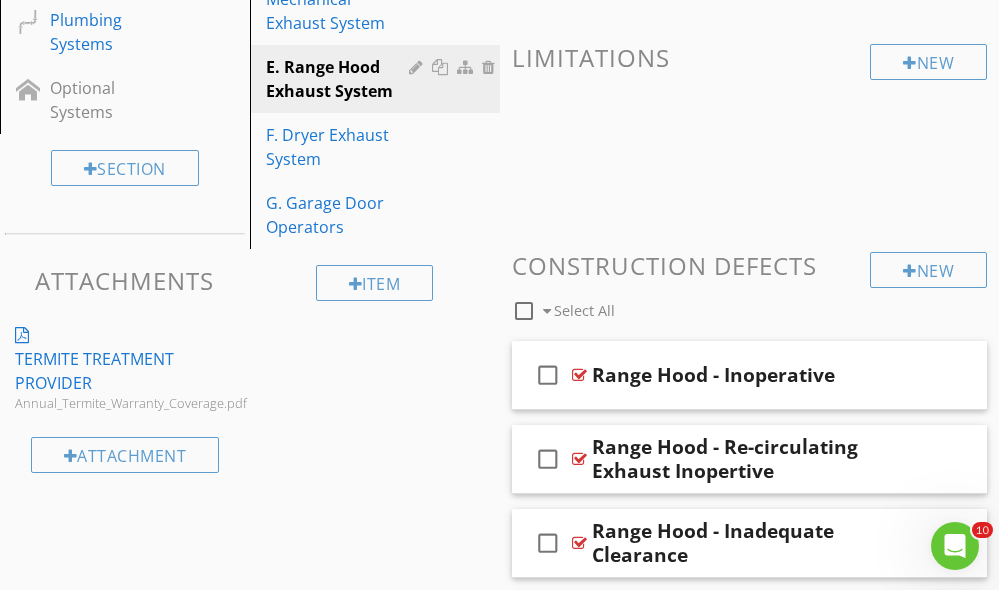 scroll, scrollTop: 119, scrollLeft: 0, axis: vertical 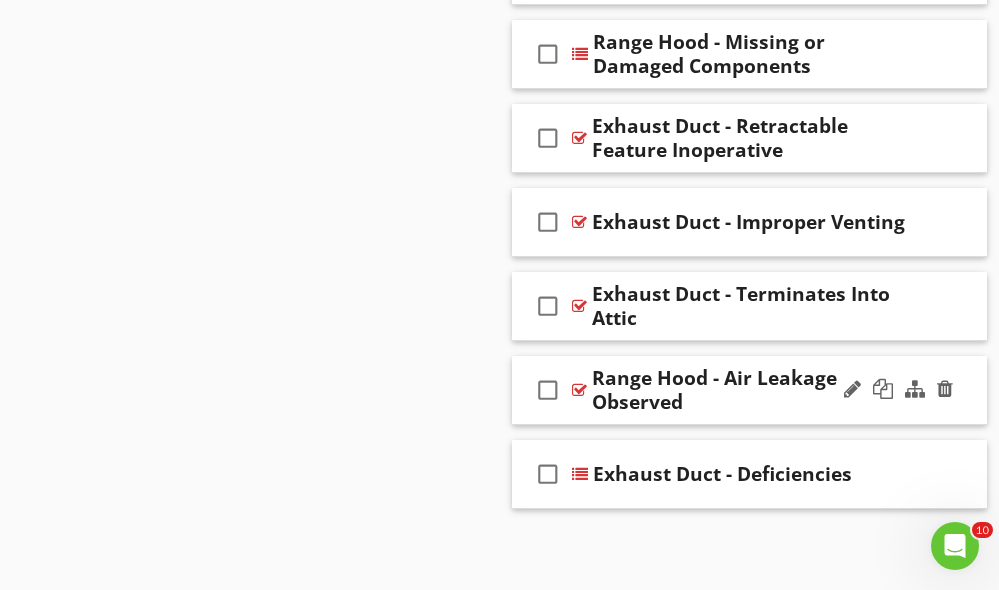 type 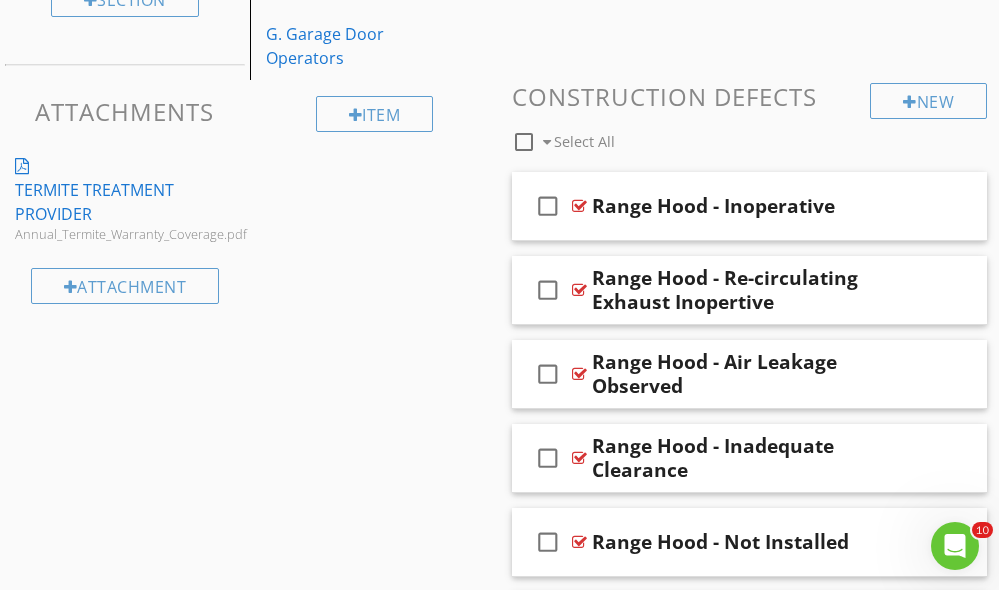 scroll, scrollTop: 0, scrollLeft: 0, axis: both 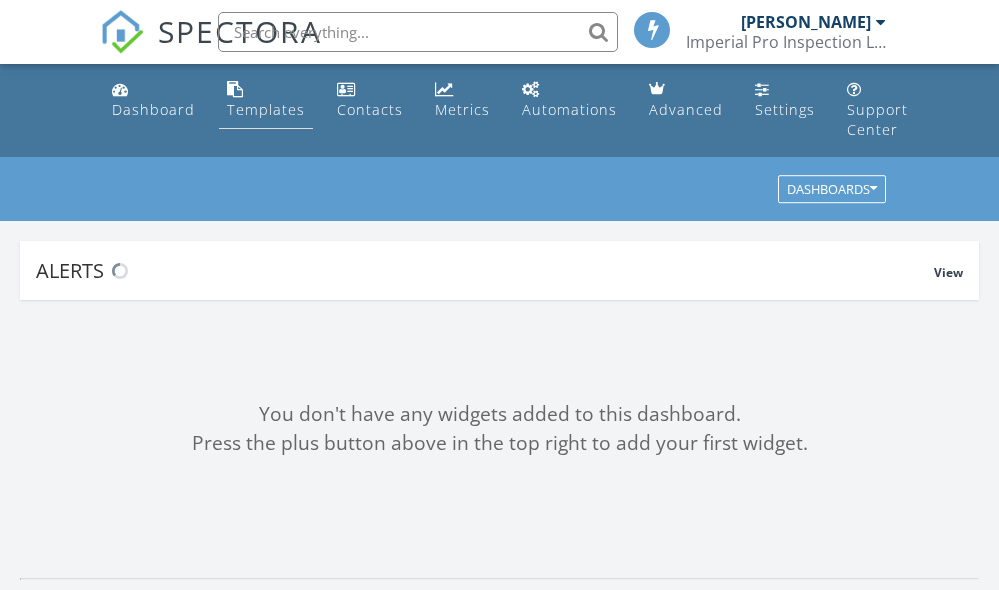 click on "Templates" at bounding box center (266, 109) 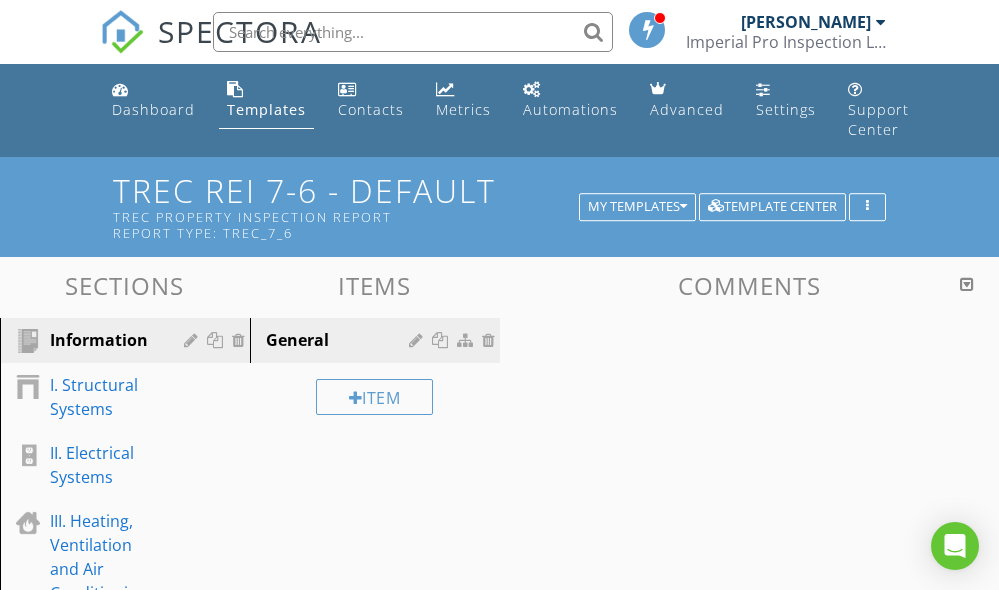 scroll, scrollTop: 0, scrollLeft: 0, axis: both 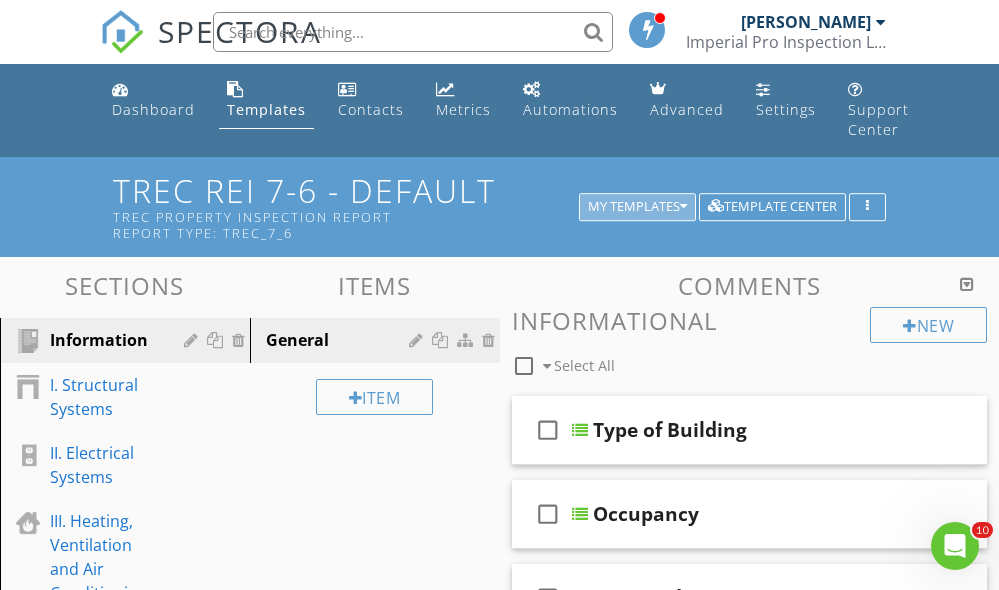click on "My Templates" at bounding box center [637, 207] 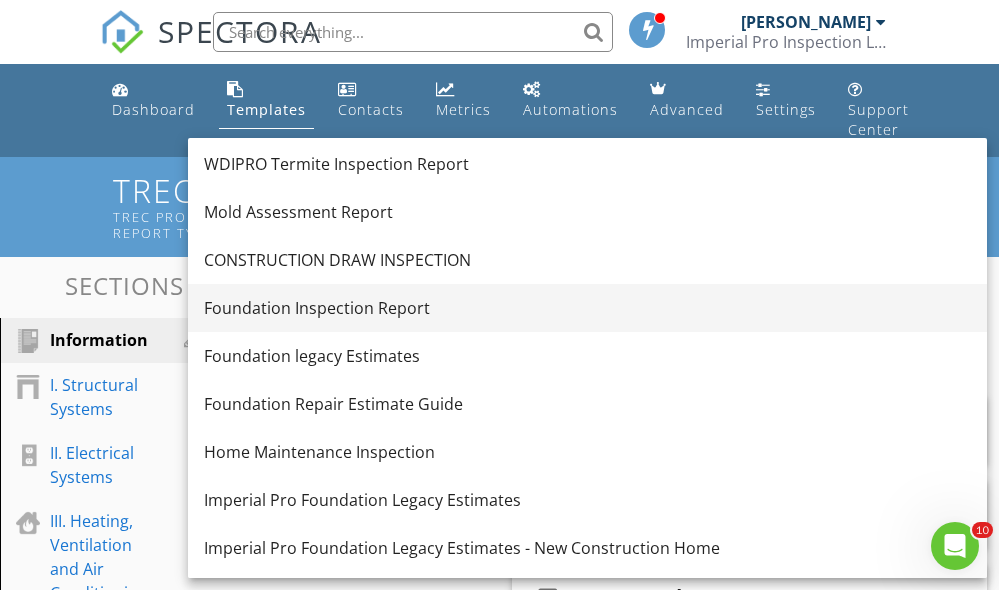 scroll, scrollTop: 158, scrollLeft: 0, axis: vertical 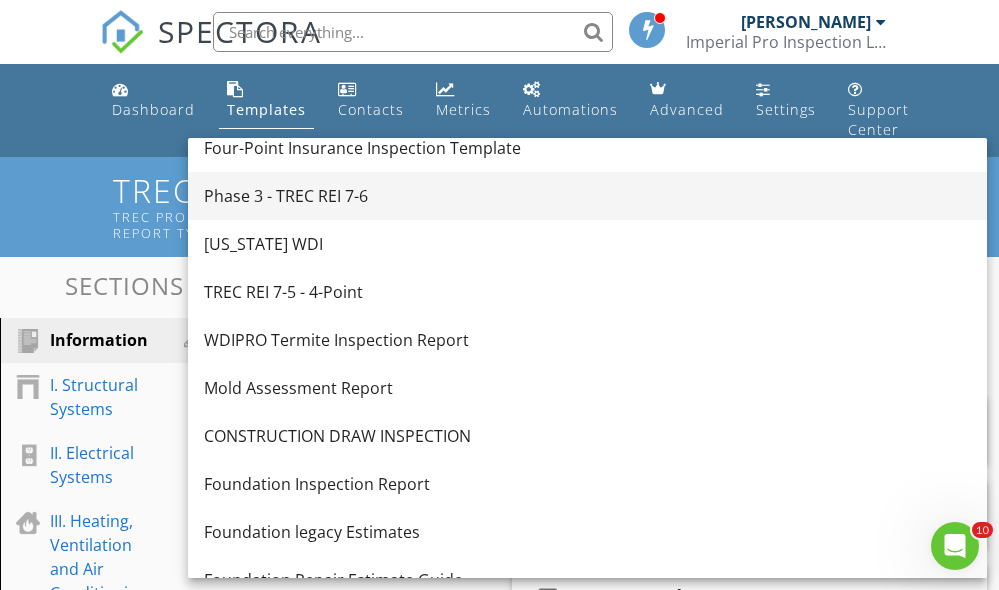 click on "Phase 3 - TREC REI 7-6" at bounding box center [587, 196] 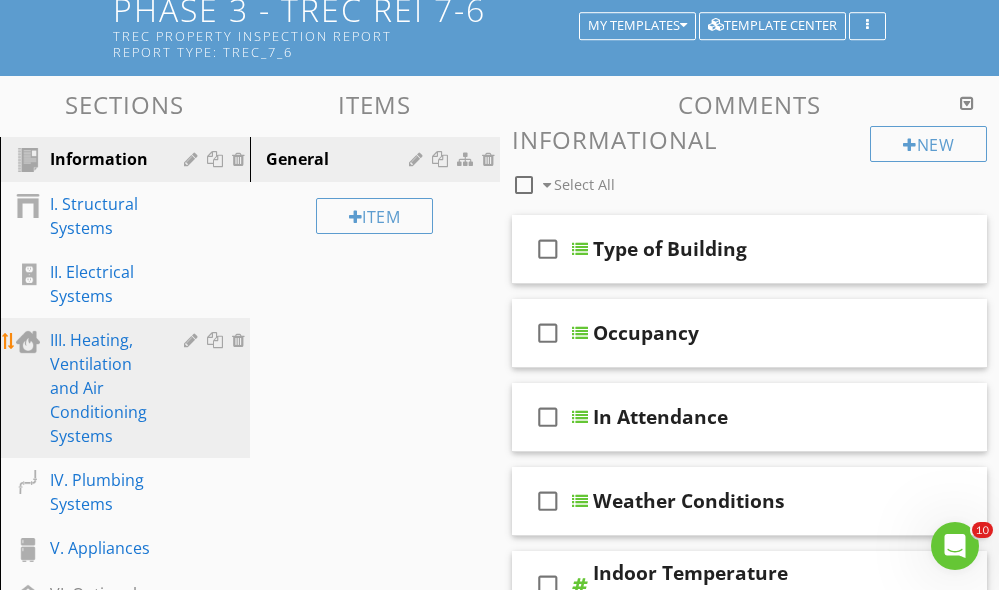 scroll, scrollTop: 351, scrollLeft: 0, axis: vertical 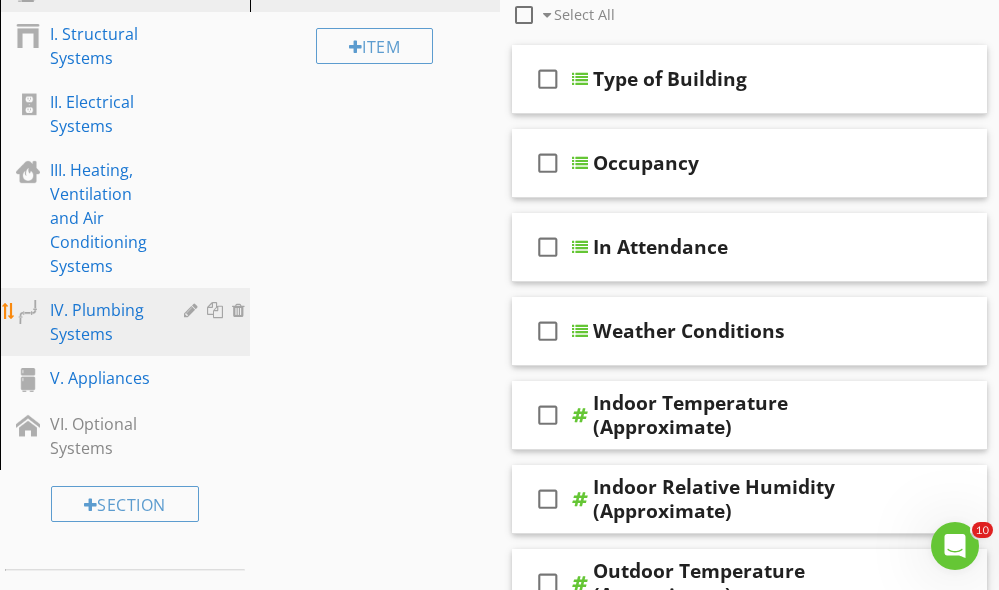 click on "IV. Plumbing Systems" at bounding box center [102, 322] 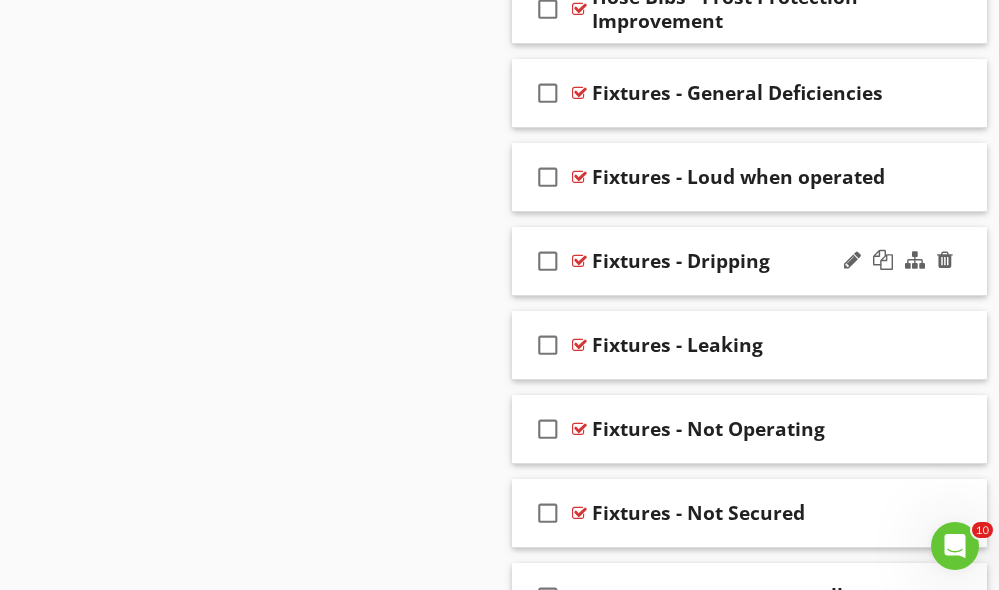 scroll, scrollTop: 1459, scrollLeft: 0, axis: vertical 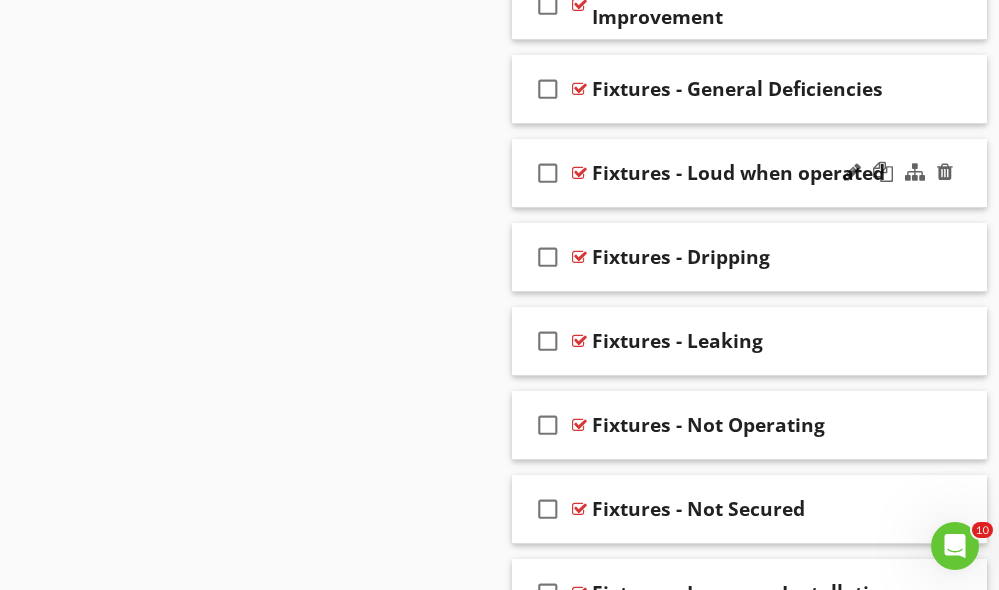click at bounding box center (579, 173) 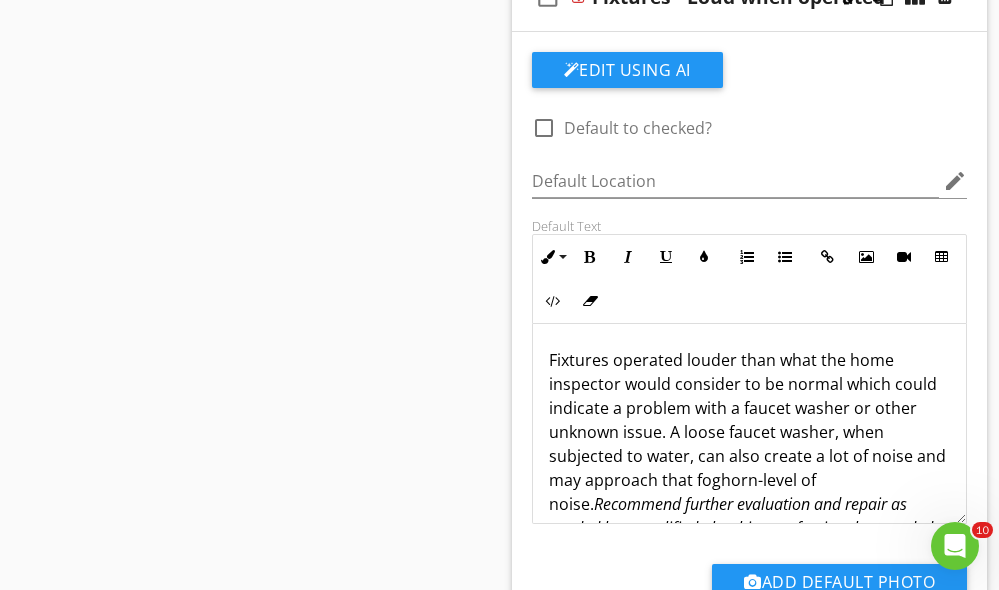 scroll, scrollTop: 1812, scrollLeft: 0, axis: vertical 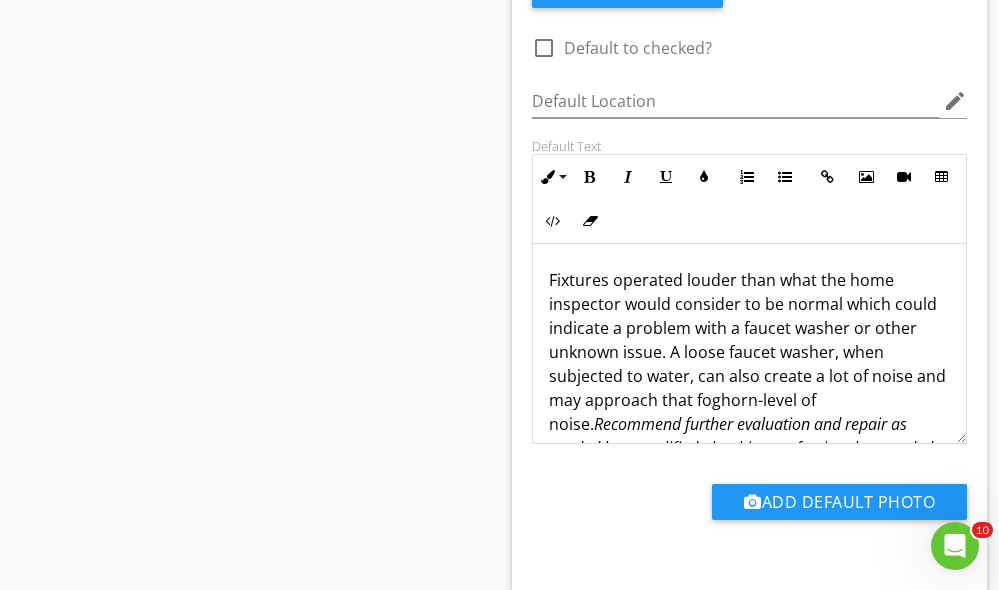 click on "Fixtures operated louder than what the home inspector would consider to be normal which could indicate a problem with a faucet washer or other unknown issue. A loose faucet washer, when subjected to water, can also create a lot of noise and may approach that foghorn-level of noise.  Recommend further evaluation and repair as needed by a qualified plumbing professional as needed." at bounding box center [750, 364] 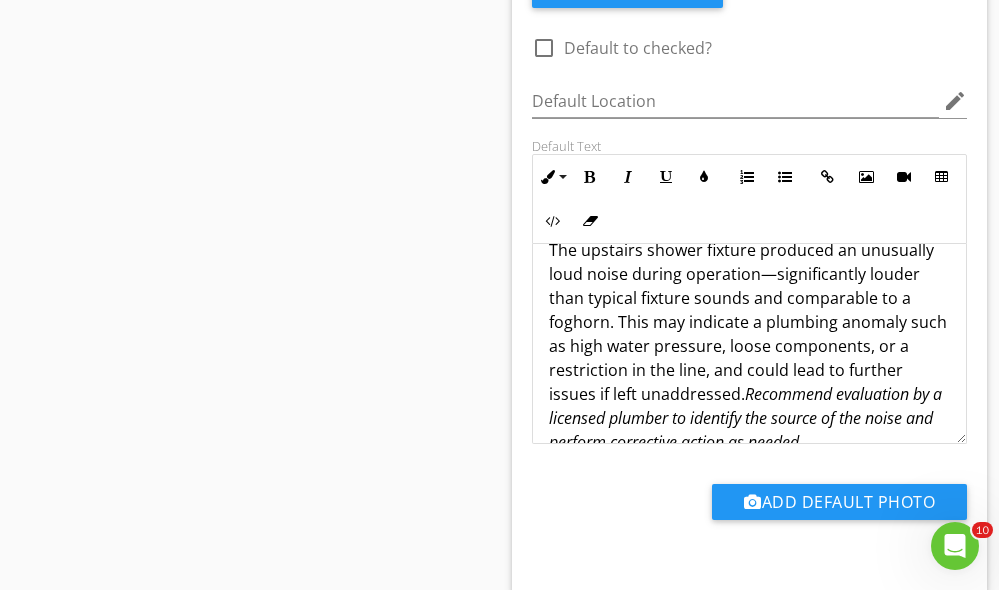 scroll, scrollTop: 0, scrollLeft: 0, axis: both 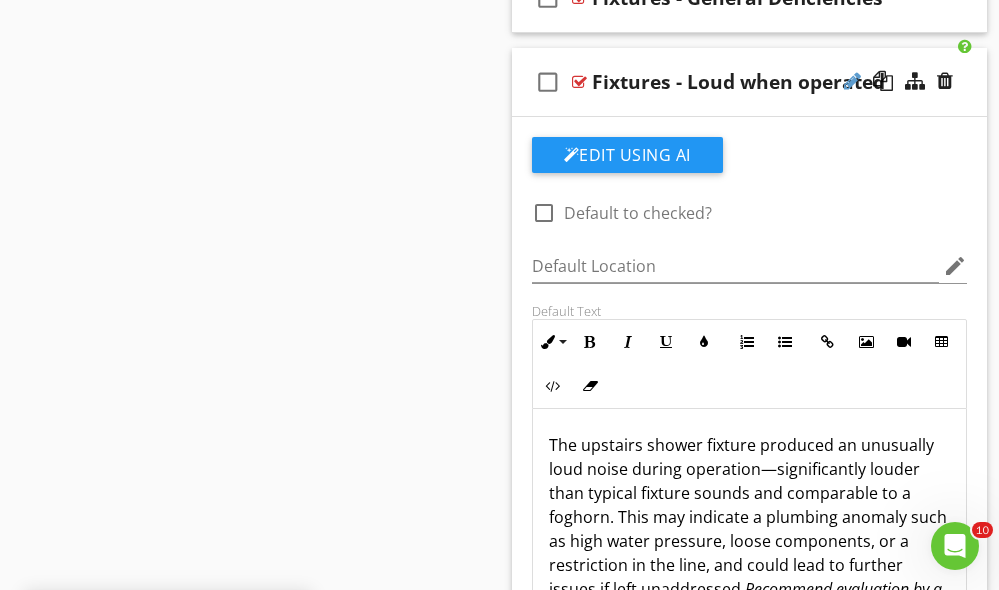 click at bounding box center [852, 81] 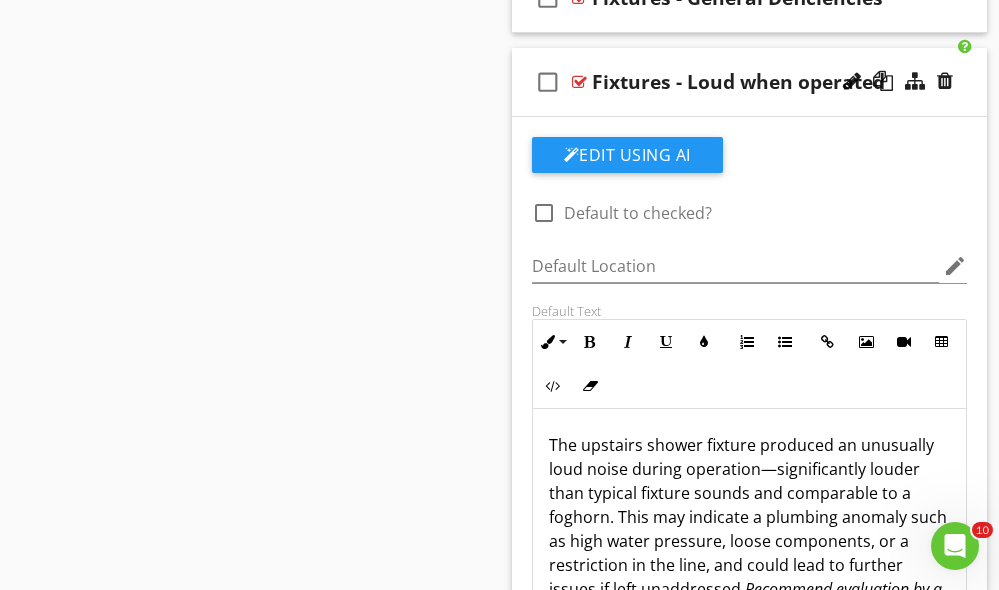 click on "check_box_outline_blank
Fixtures - Loud when operated" at bounding box center [750, 82] 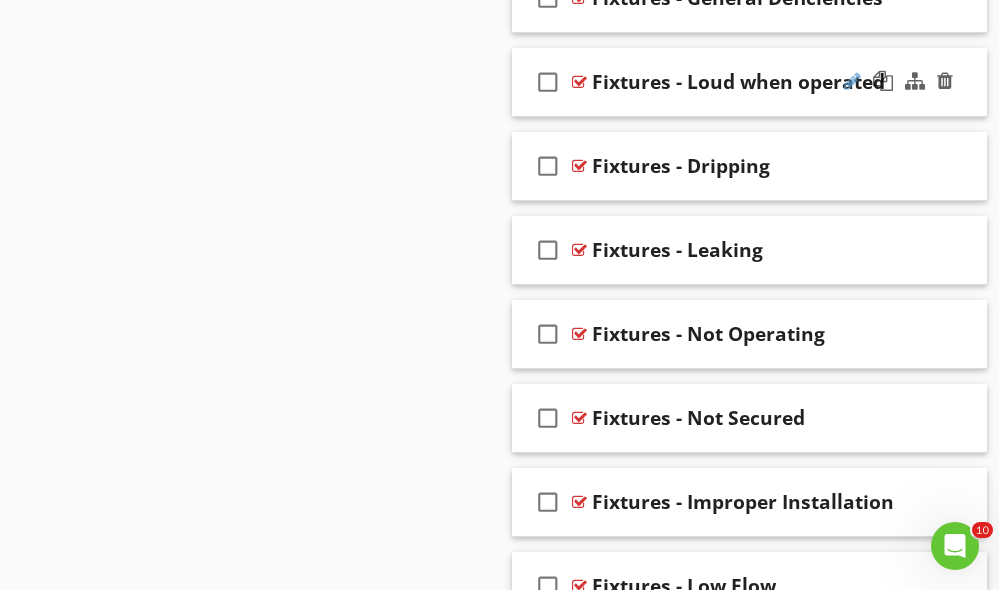 click at bounding box center [852, 81] 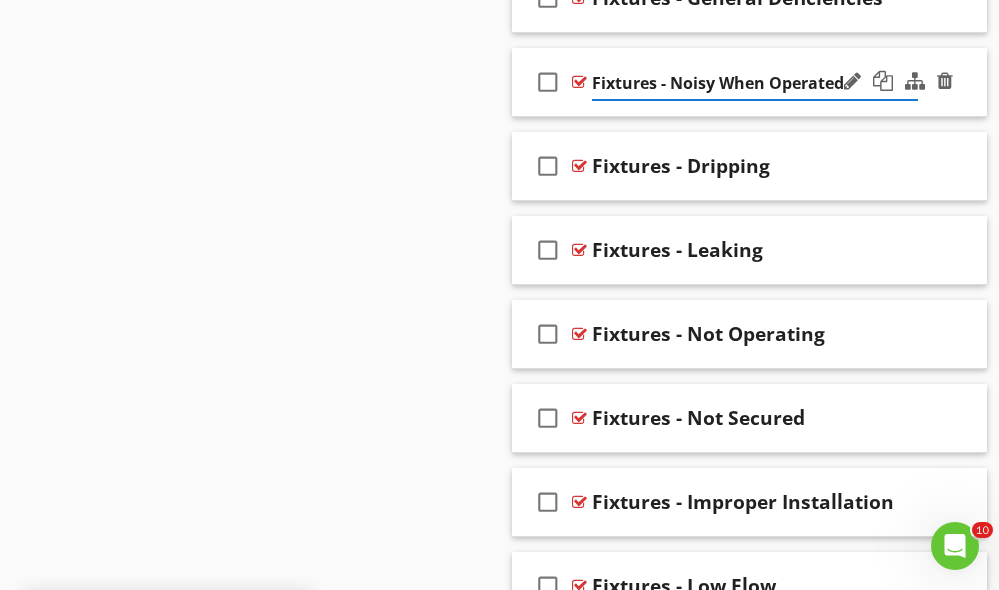 type on "Fixtures - Noisy When Operated" 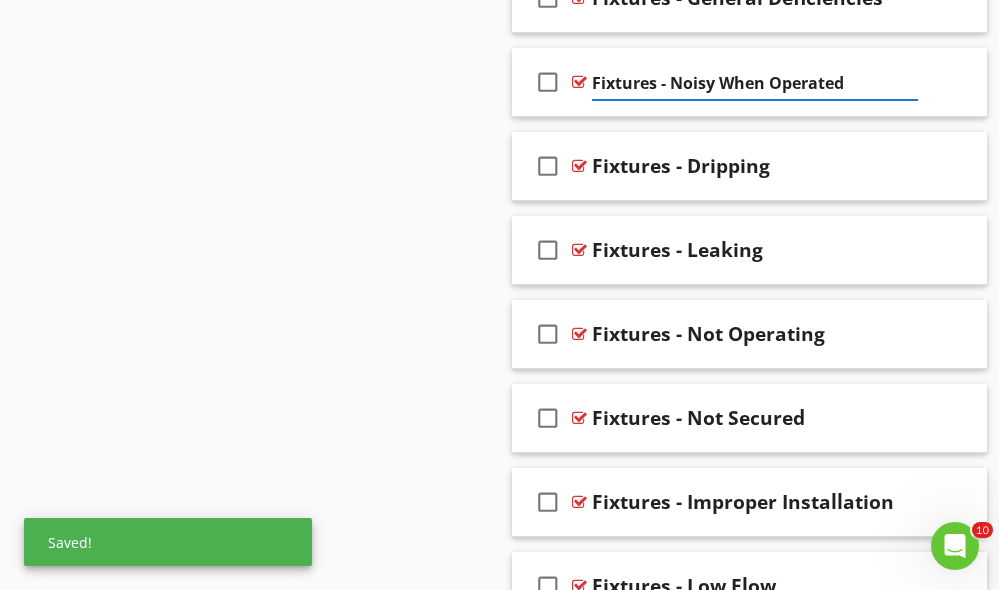 click on "Sections
Information           I. Structural Systems           II. Electrical Systems           III. Heating, Ventilation and Air Conditioning Systems           IV. Plumbing Systems           V. Appliances           VI. Optional Systems
Section
Attachments
Attachment
Items
A. Plumbing Supply, Distribution Systems, and Fixtures           B. Drains, Wastes, and Vents           C. Water Heating Equipment           D. Hydro-Massage Therapy Equipment           E. Gas Distribution Systems and Gas Appliances           F. Other
Item
Comments
New
Informational   check_box_outline_blank     Select All       check_box_outline_blank
Location of Water Meter
check_box_outline_blank
Location of Main Water Supply Valve" at bounding box center (499, 746) 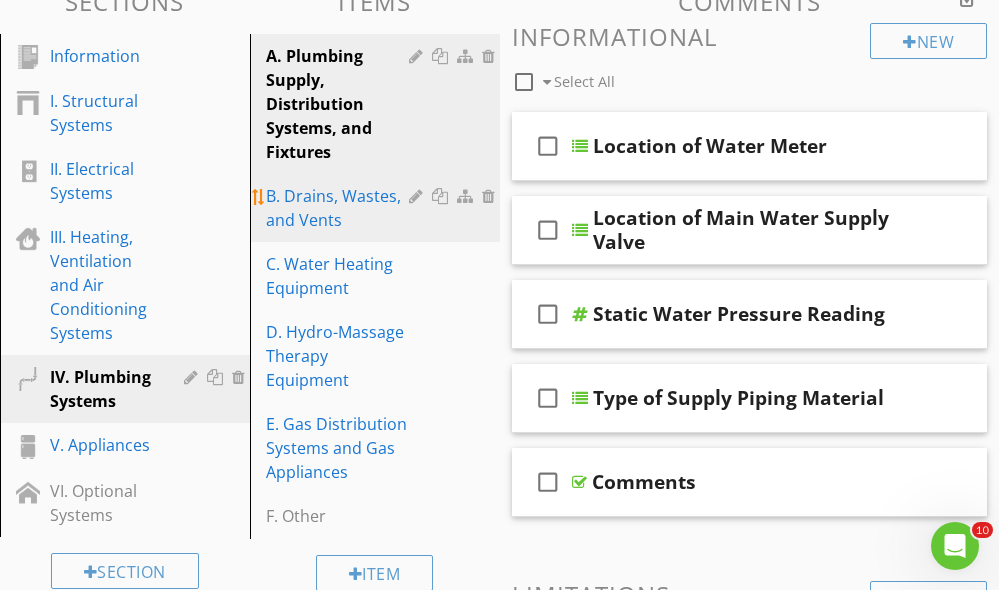 scroll, scrollTop: 0, scrollLeft: 0, axis: both 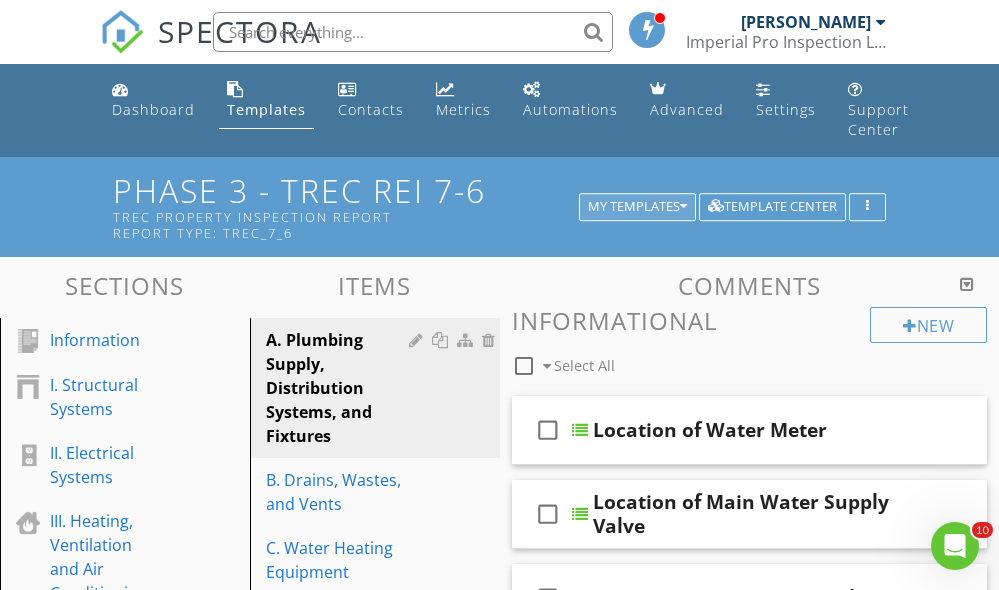 click on "My Templates" at bounding box center [637, 207] 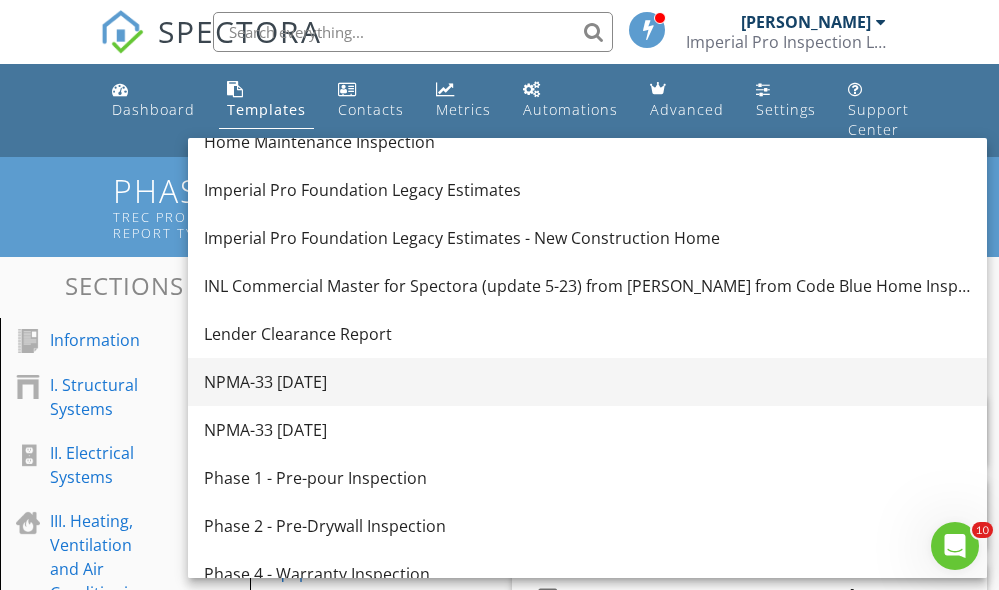 scroll, scrollTop: 752, scrollLeft: 0, axis: vertical 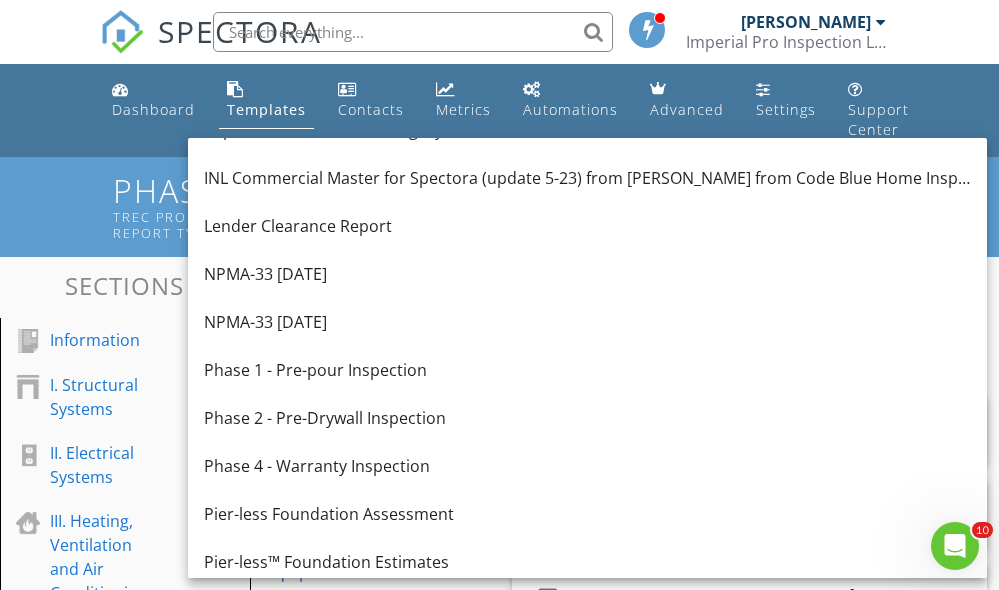 click on "Phase 4 - Warranty Inspection" at bounding box center (587, 466) 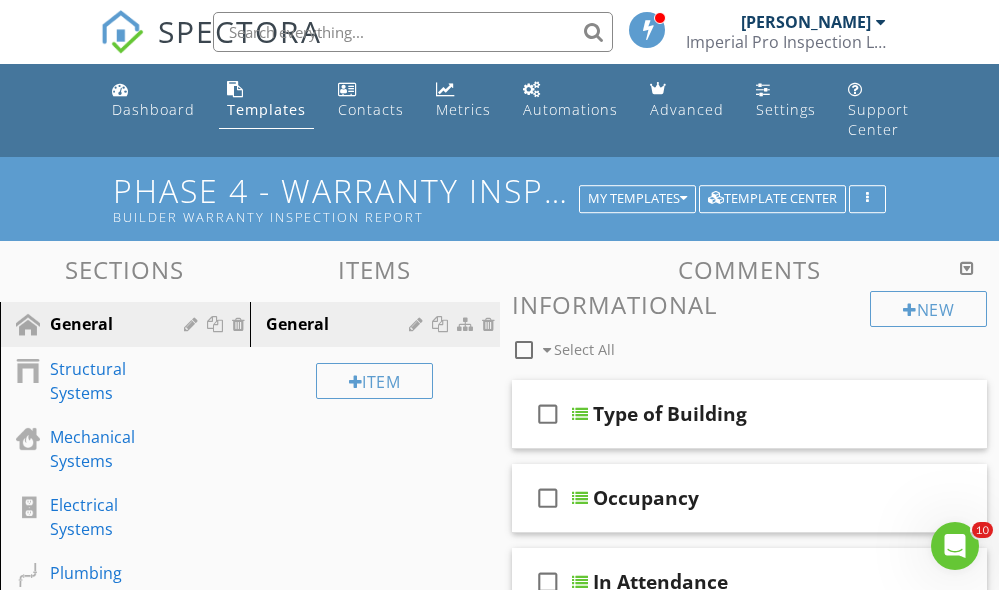 scroll, scrollTop: 172, scrollLeft: 0, axis: vertical 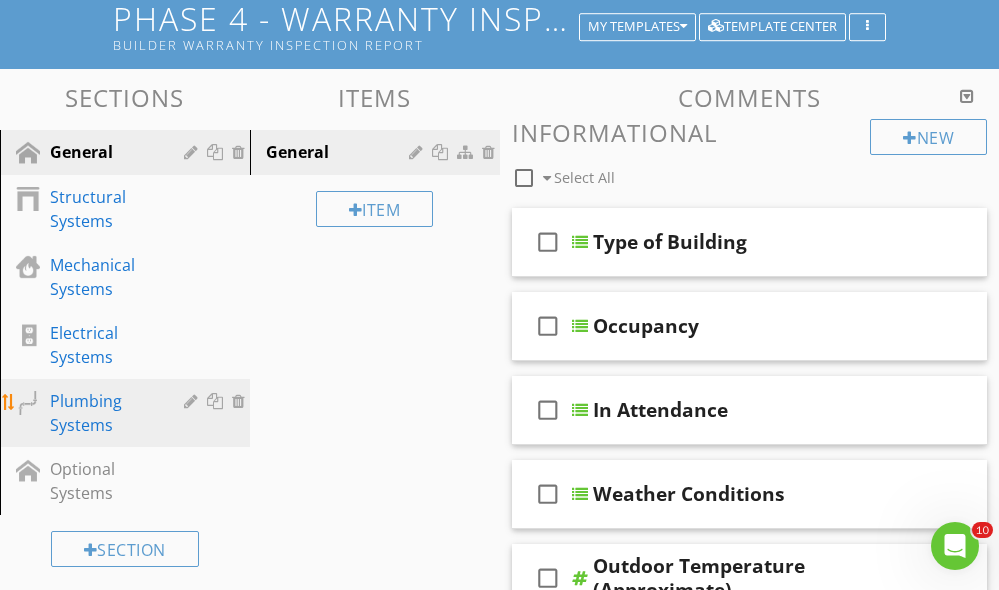 click on "Plumbing Systems" at bounding box center (102, 413) 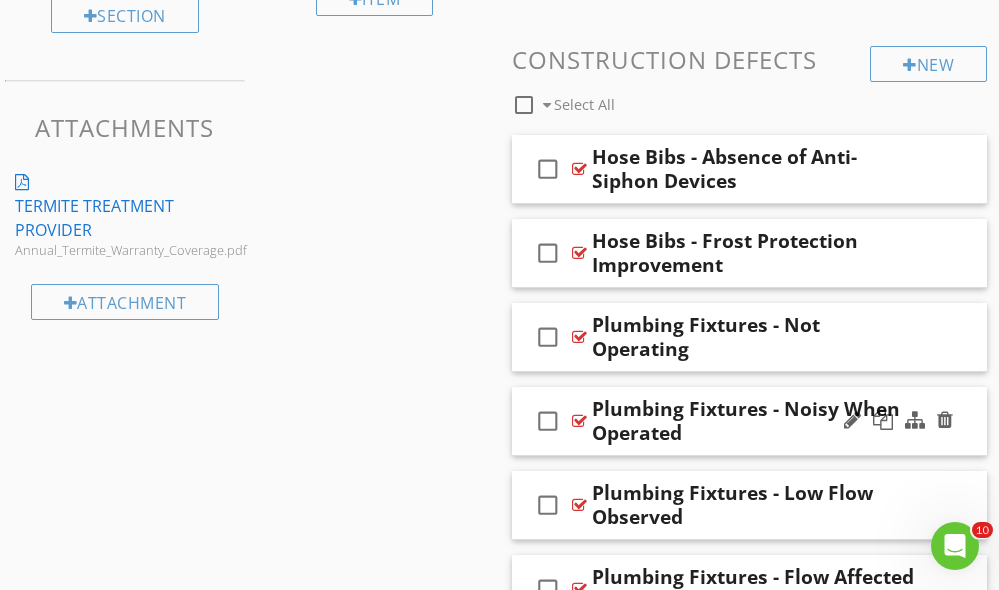 scroll, scrollTop: 840, scrollLeft: 0, axis: vertical 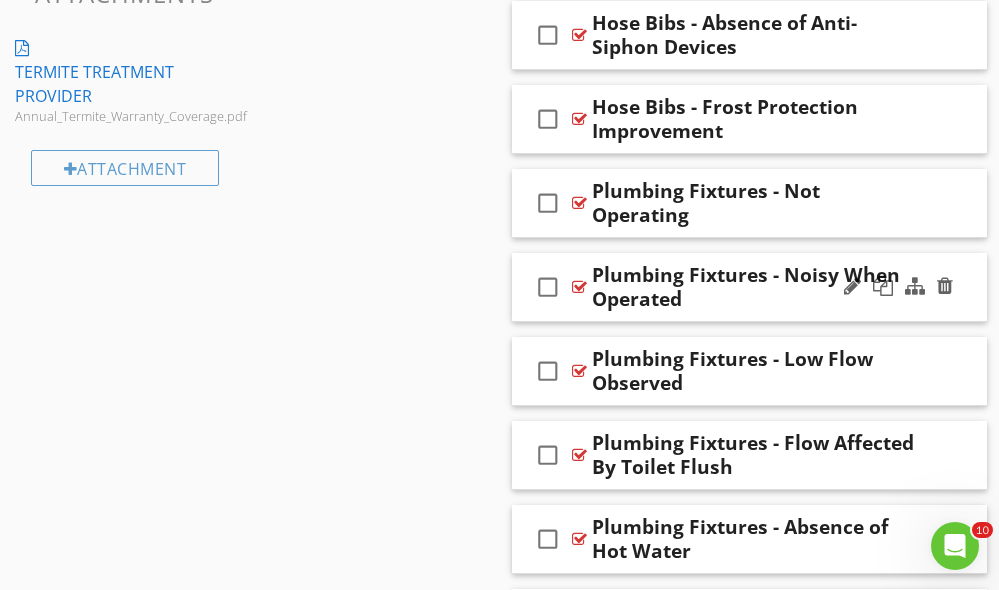 click at bounding box center (579, 287) 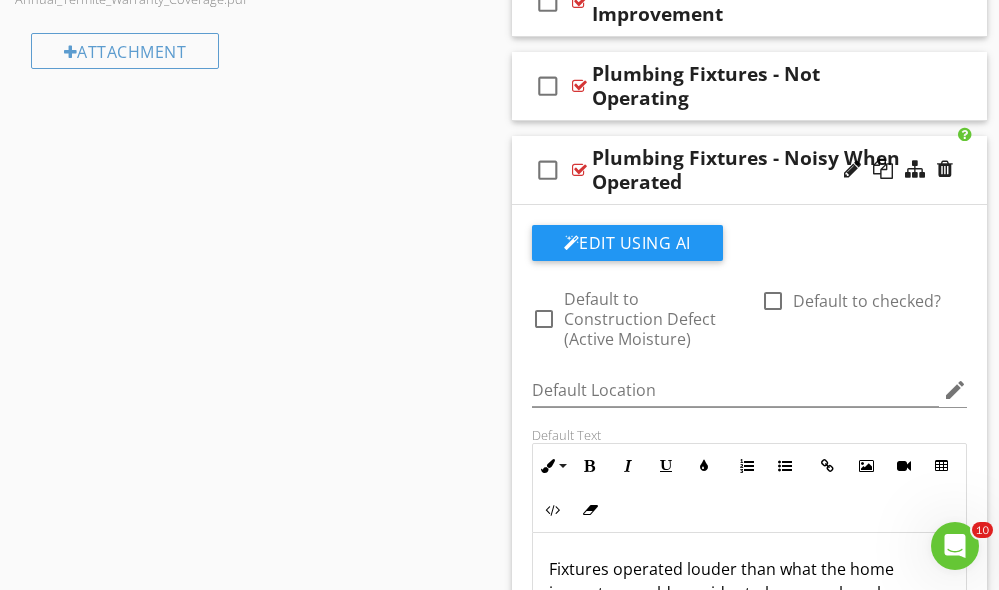 scroll, scrollTop: 1128, scrollLeft: 0, axis: vertical 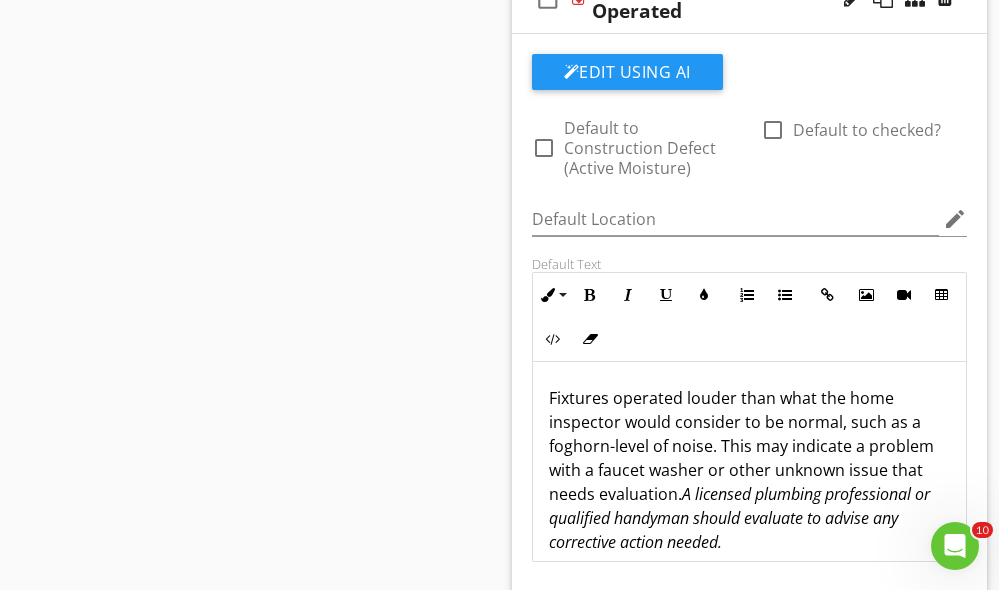 click on "Fixtures operated louder than what the home inspector would consider to be normal, such as a foghorn-level of noise. This may indicate a problem with a faucet washer or other unknown issue that needs evaluation.  A licensed plumbing professional or qualified handyman should evaluate to advise any corrective action needed." at bounding box center [750, 470] 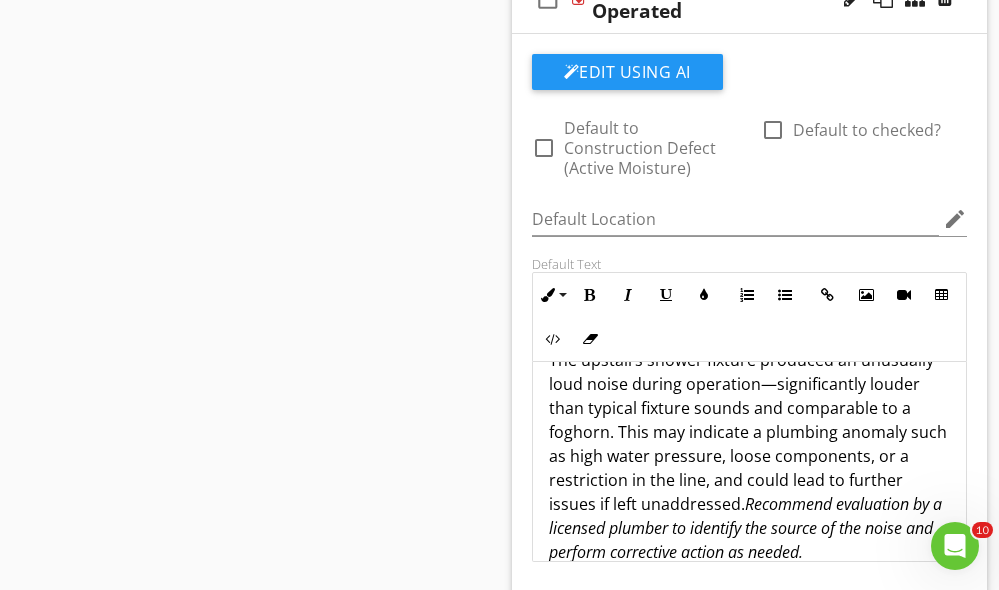 scroll, scrollTop: 0, scrollLeft: 0, axis: both 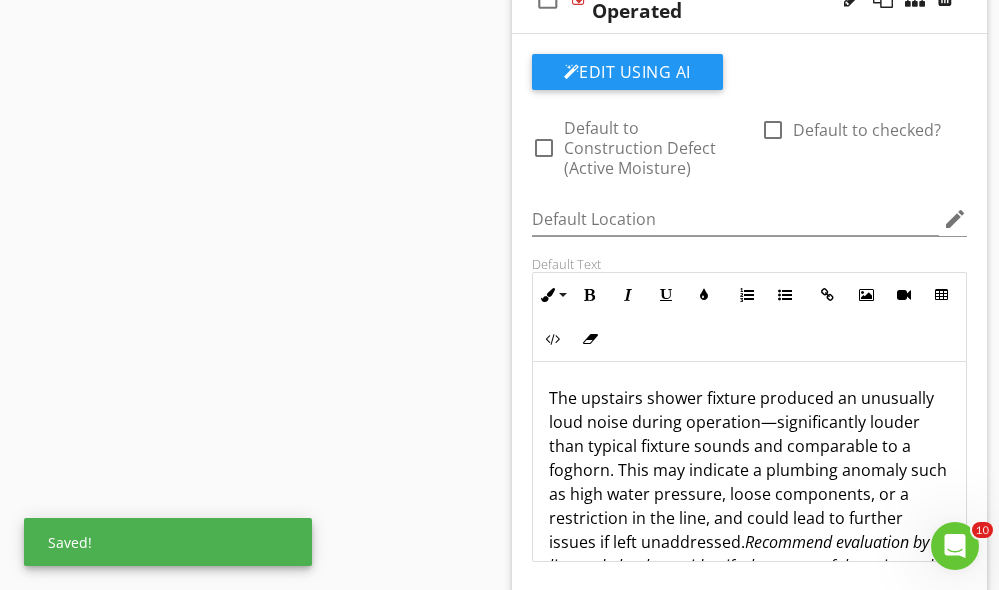 click on "The upstairs shower fixture produced an unusually loud noise during operation—significantly louder than typical fixture sounds and comparable to a foghorn. This may indicate a plumbing anomaly such as high water pressure, loose components, or a restriction in the line, and could lead to further issues if left unaddressed.  Recommend evaluation by a licensed plumber to identify the source of the noise and perform corrective action as needed." at bounding box center (750, 494) 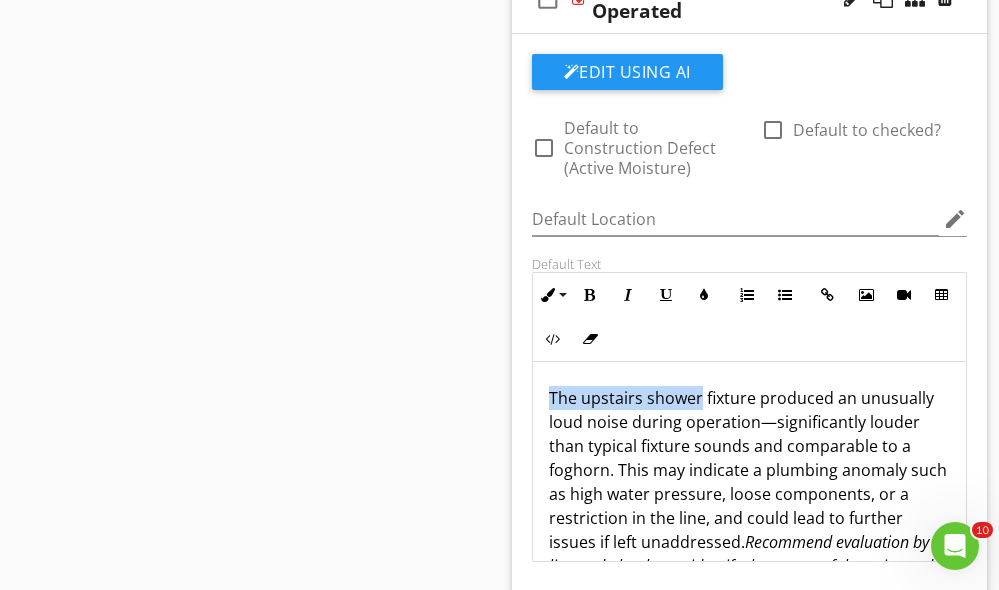drag, startPoint x: 699, startPoint y: 395, endPoint x: 547, endPoint y: 392, distance: 152.0296 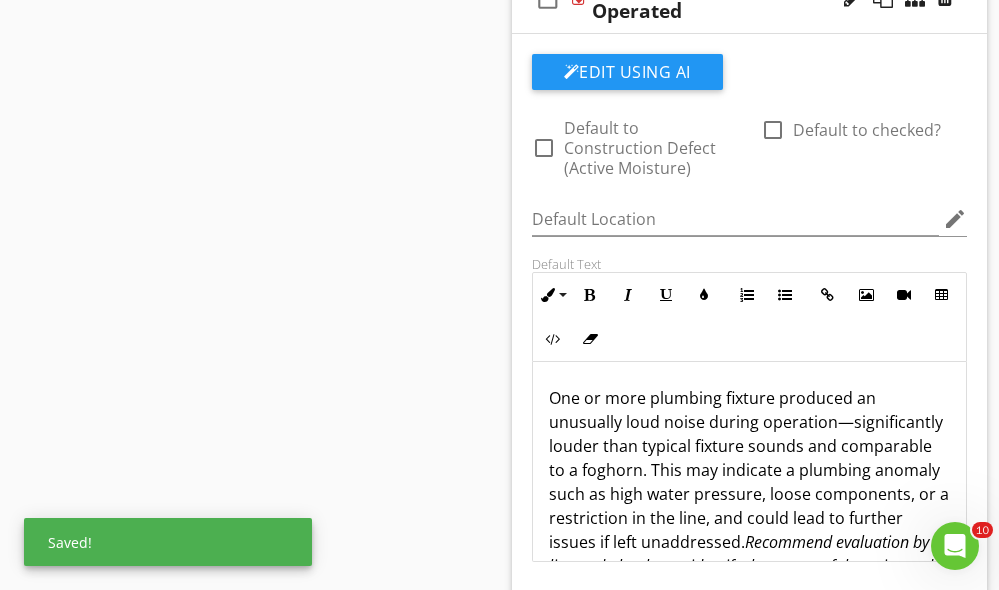 click on "One or more plumbing fixture produced an unusually loud noise during operation—significantly louder than typical fixture sounds and comparable to a foghorn. This may indicate a plumbing anomaly such as high water pressure, loose components, or a restriction in the line, and could lead to further issues if left unaddressed.  Recommend evaluation by a licensed plumber to identify the source of the noise and perform corrective action as needed." at bounding box center [750, 494] 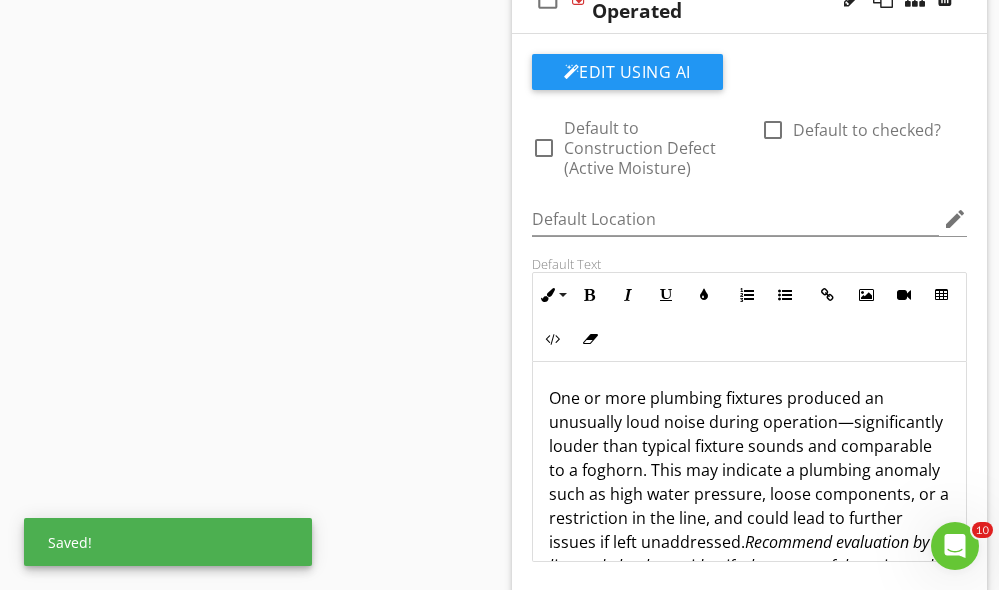 scroll, scrollTop: 21, scrollLeft: 0, axis: vertical 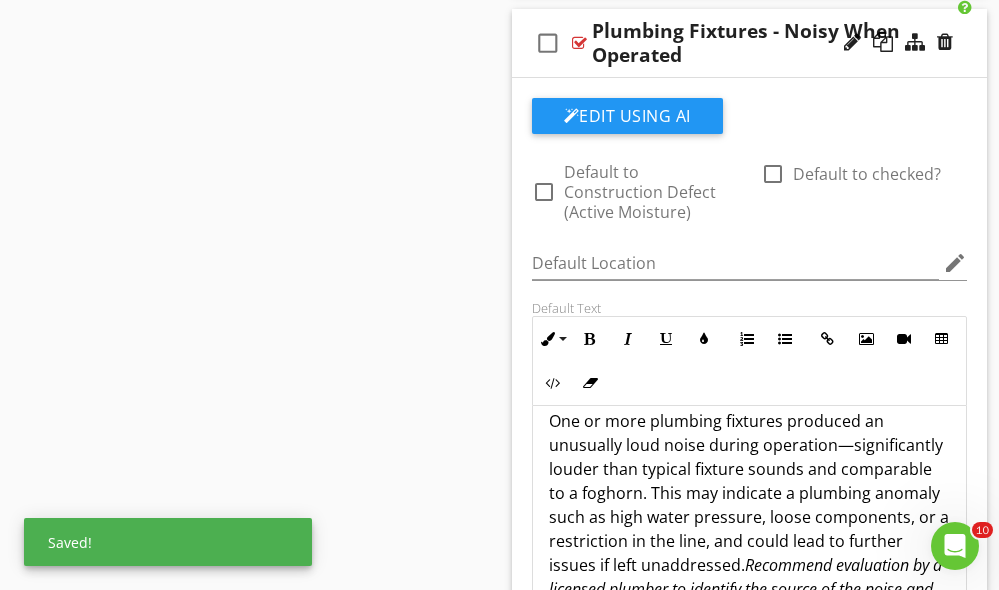 click on "One or more plumbing fixtures produced an unusually loud noise during operation—significantly louder than typical fixture sounds and comparable to a foghorn. This may indicate a plumbing anomaly such as high water pressure, loose components, or a restriction in the line, and could lead to further issues if left unaddressed.  Recommend evaluation by a licensed plumber to identify the source of the noise and perform corrective action as needed." at bounding box center [750, 517] 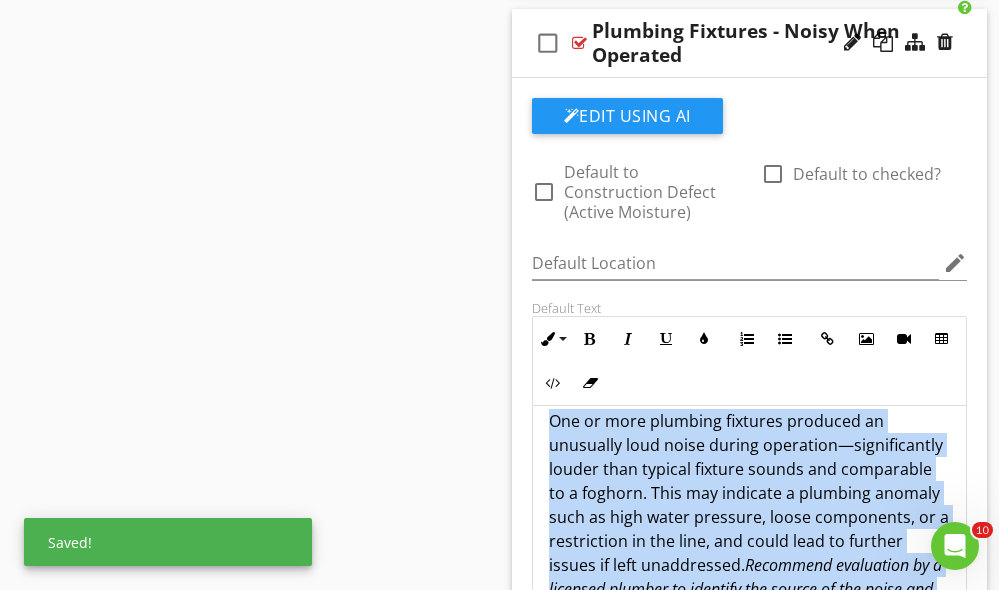 copy on "One or more plumbing fixtures produced an unusually loud noise during operation—significantly louder than typical fixture sounds and comparable to a foghorn. This may indicate a plumbing anomaly such as high water pressure, loose components, or a restriction in the line, and could lead to further issues if left unaddressed.  Recommend evaluation by a licensed plumber to identify the source of the noise and perform corrective action as needed." 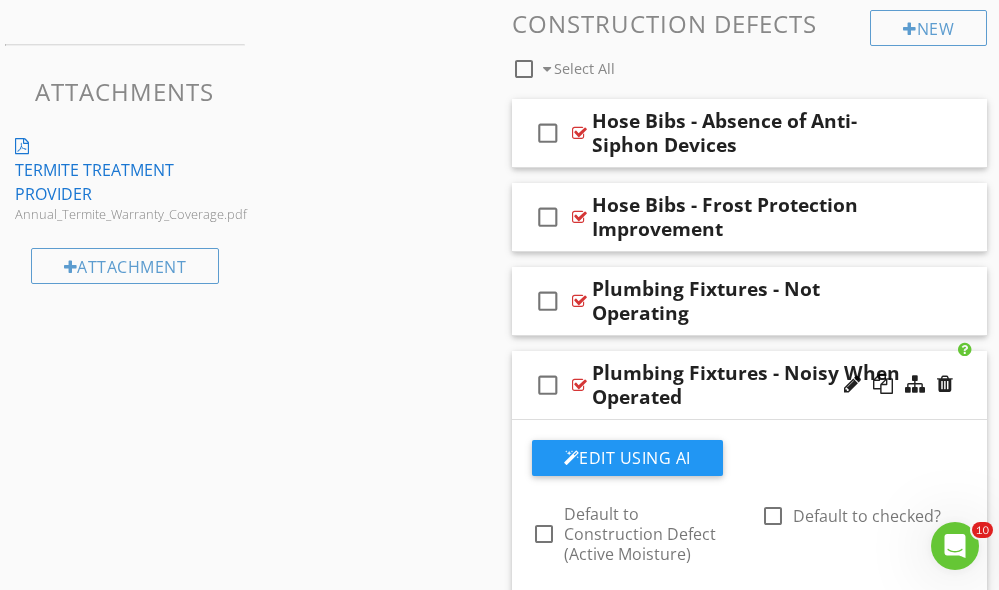 scroll, scrollTop: 0, scrollLeft: 0, axis: both 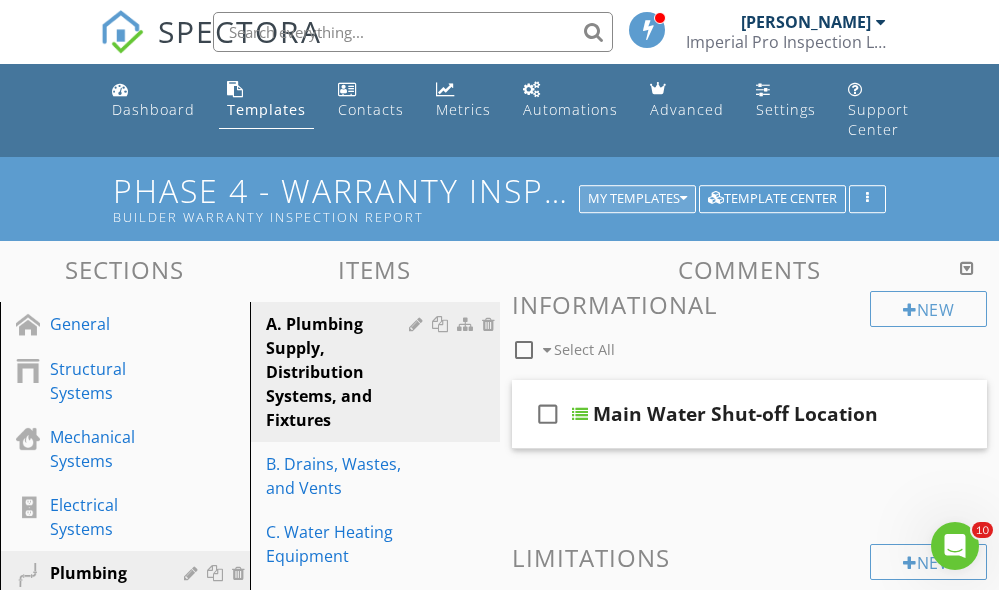 click on "My Templates" at bounding box center (637, 199) 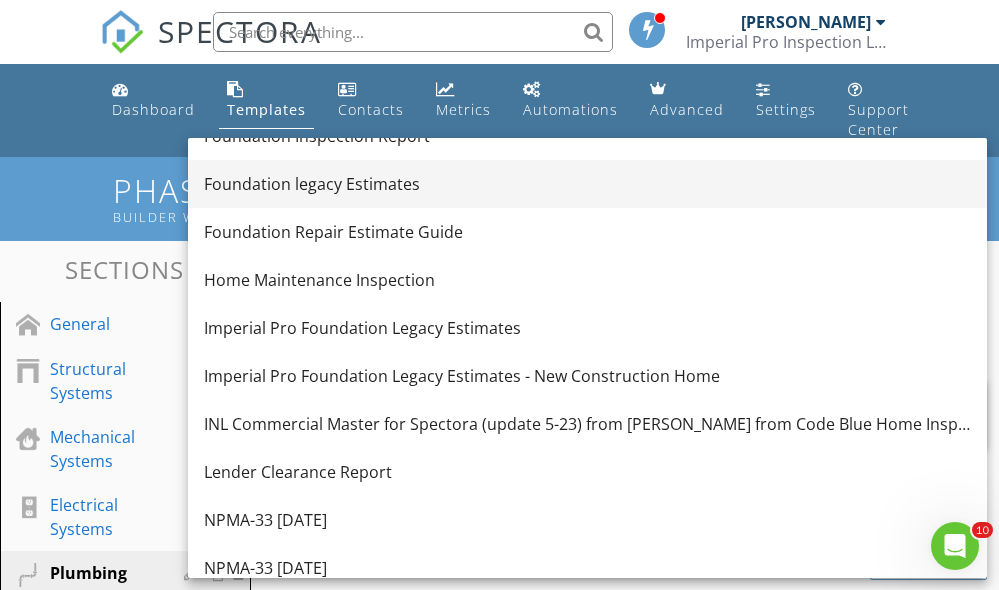 scroll, scrollTop: 115, scrollLeft: 0, axis: vertical 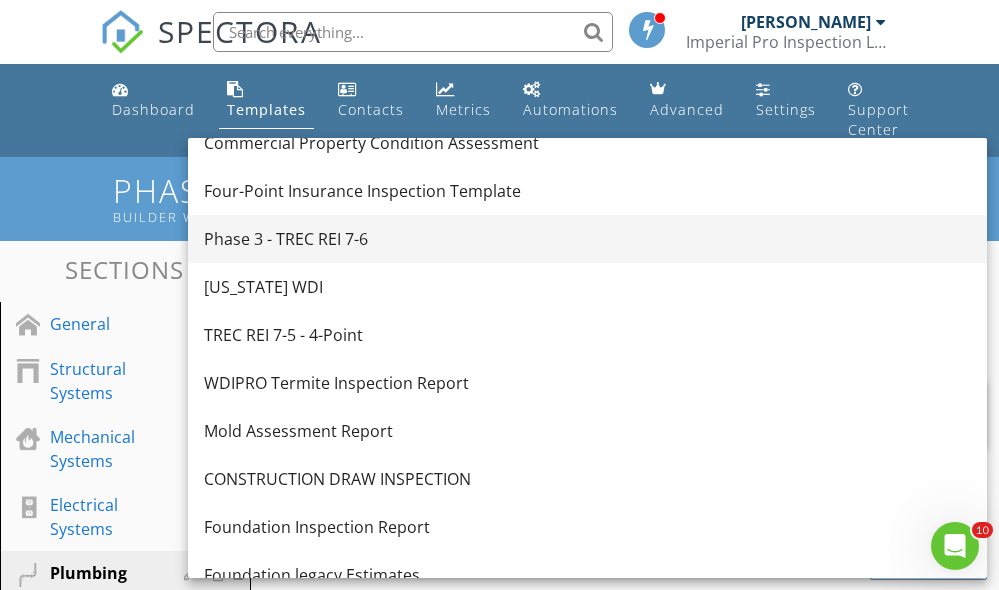 click on "Phase 3 - TREC REI 7-6" at bounding box center (587, 239) 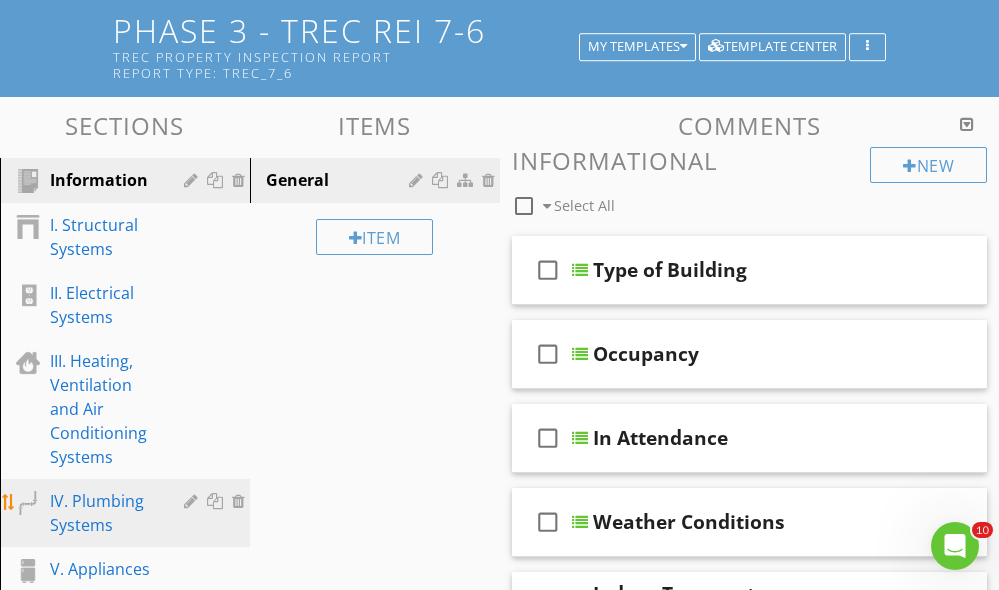 scroll, scrollTop: 323, scrollLeft: 0, axis: vertical 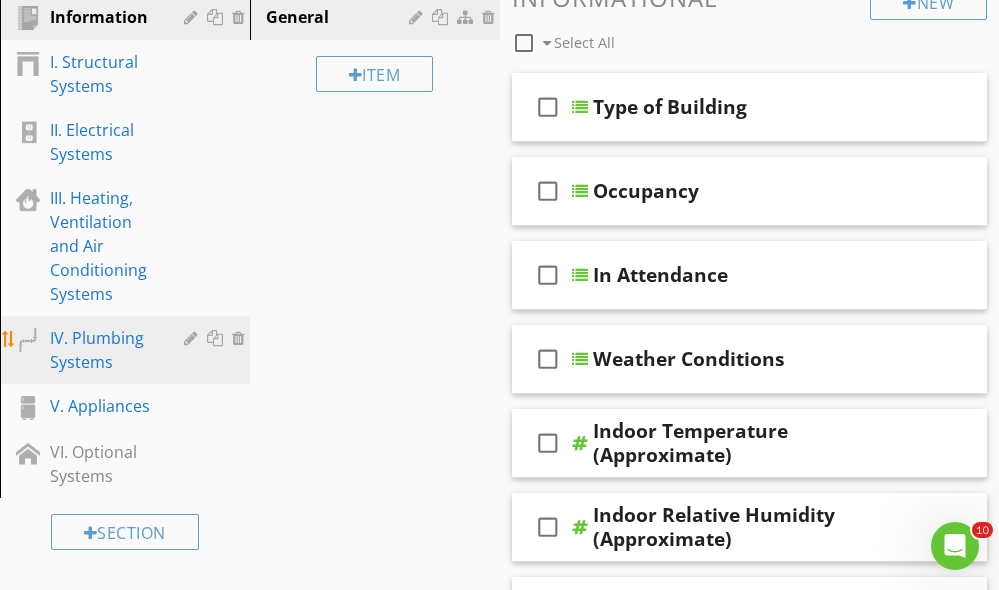 click on "IV. Plumbing Systems" at bounding box center (102, 350) 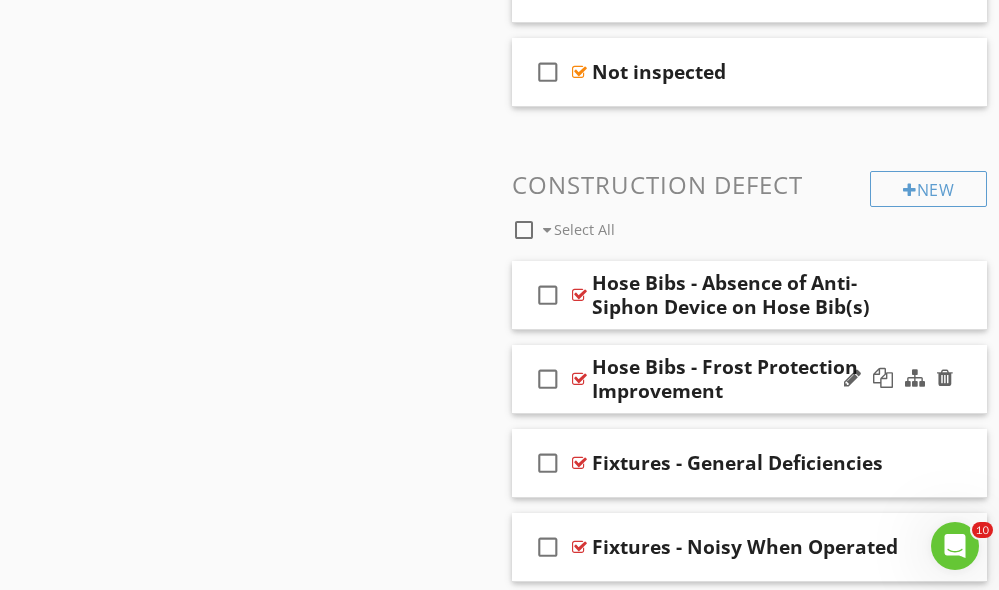 scroll, scrollTop: 1234, scrollLeft: 0, axis: vertical 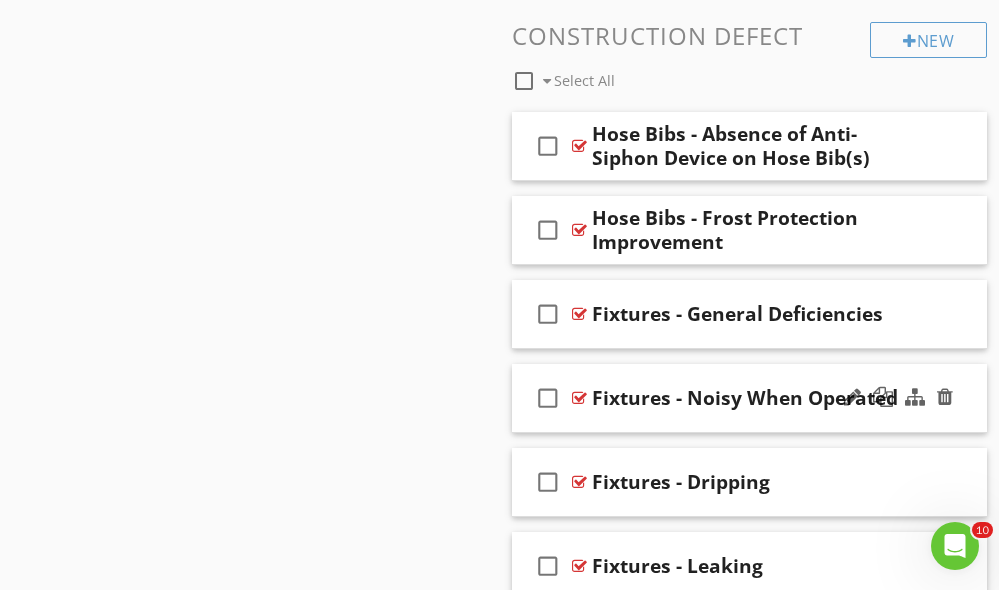 click on "check_box_outline_blank
Fixtures - Noisy When Operated" at bounding box center [750, 398] 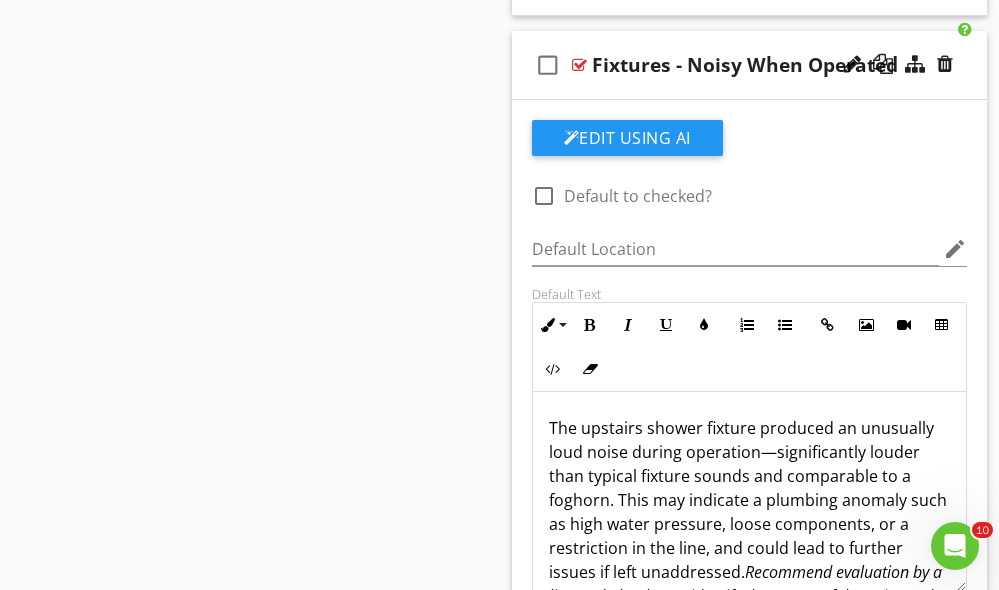 scroll, scrollTop: 1797, scrollLeft: 0, axis: vertical 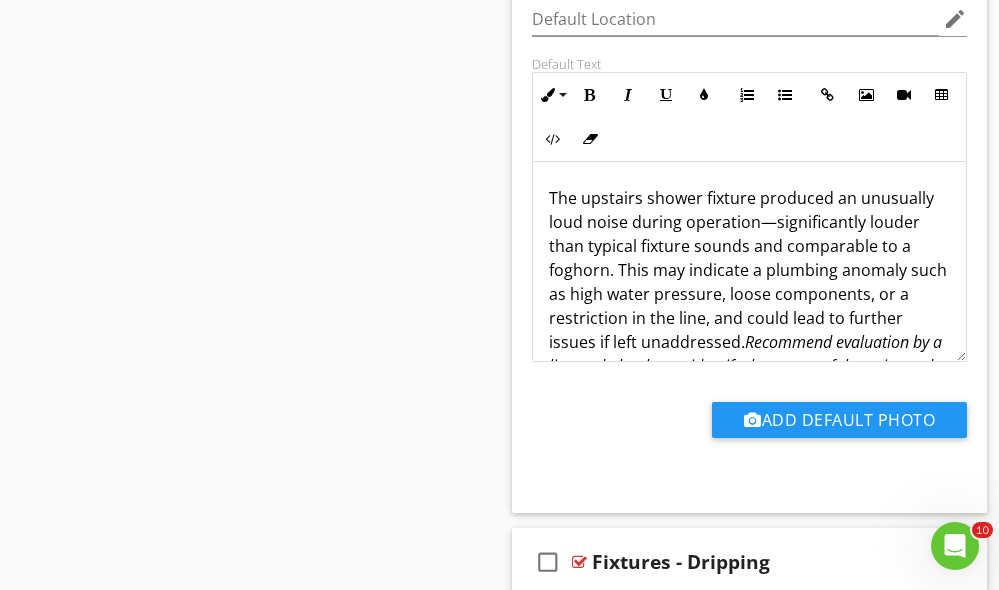click on "The upstairs shower fixture produced an unusually loud noise during operation—significantly louder than typical fixture sounds and comparable to a foghorn. This may indicate a plumbing anomaly such as high water pressure, loose components, or a restriction in the line, and could lead to further issues if left unaddressed.  Recommend evaluation by a licensed plumber to identify the source of the noise and perform corrective action as needed." at bounding box center (750, 294) 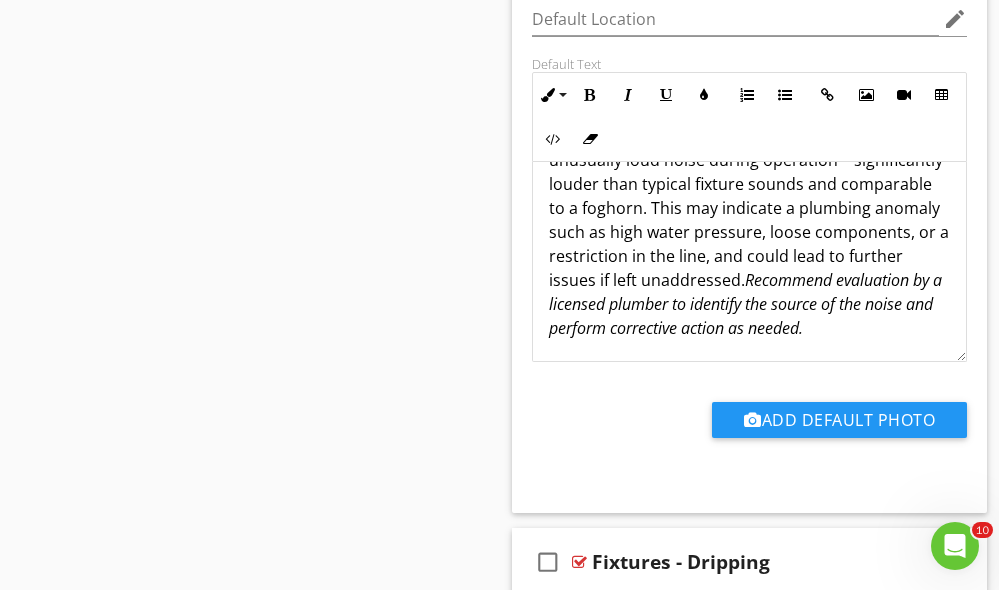 scroll, scrollTop: 1423, scrollLeft: 0, axis: vertical 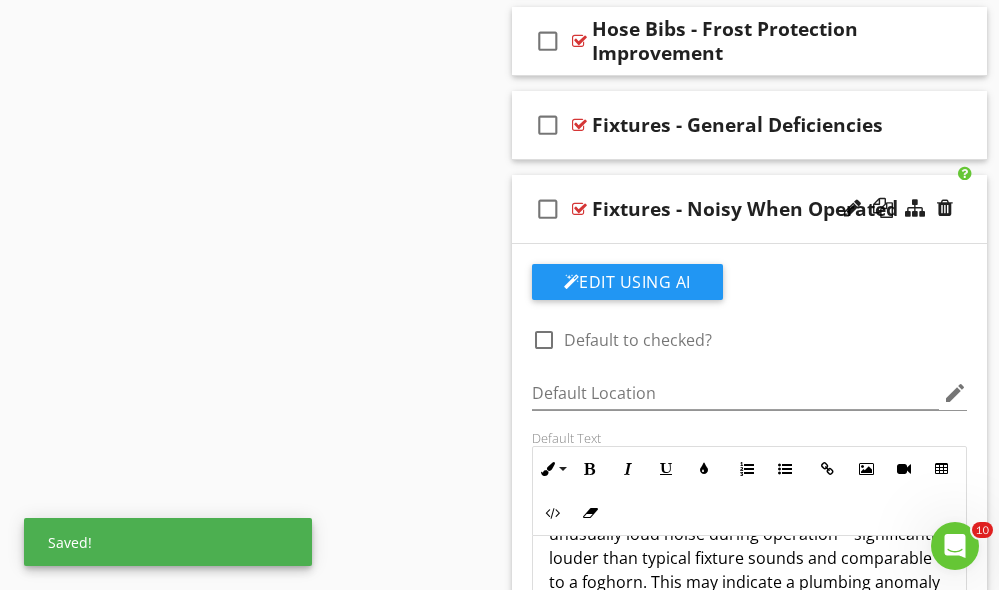 drag, startPoint x: 375, startPoint y: 210, endPoint x: 416, endPoint y: 180, distance: 50.803543 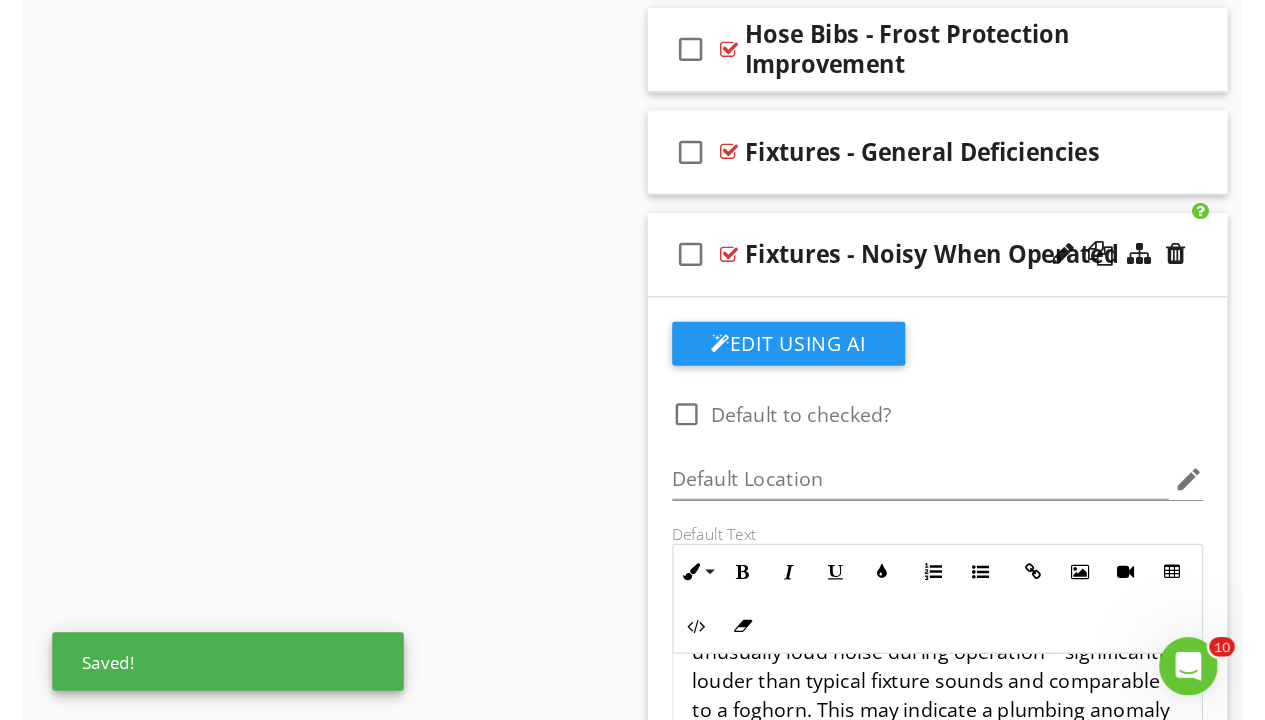 scroll, scrollTop: 0, scrollLeft: 0, axis: both 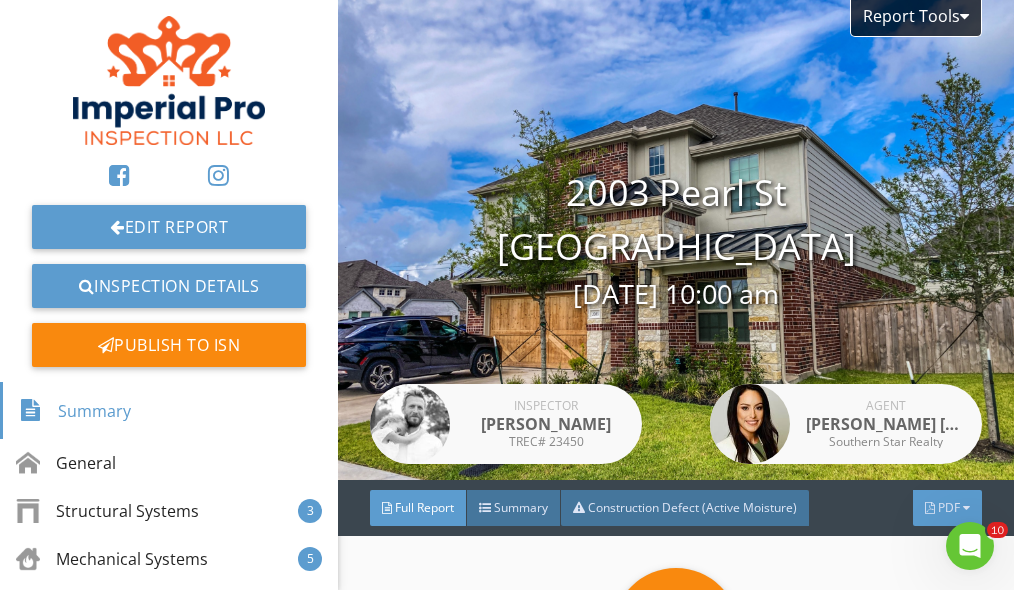 click on "PDF" at bounding box center [947, 508] 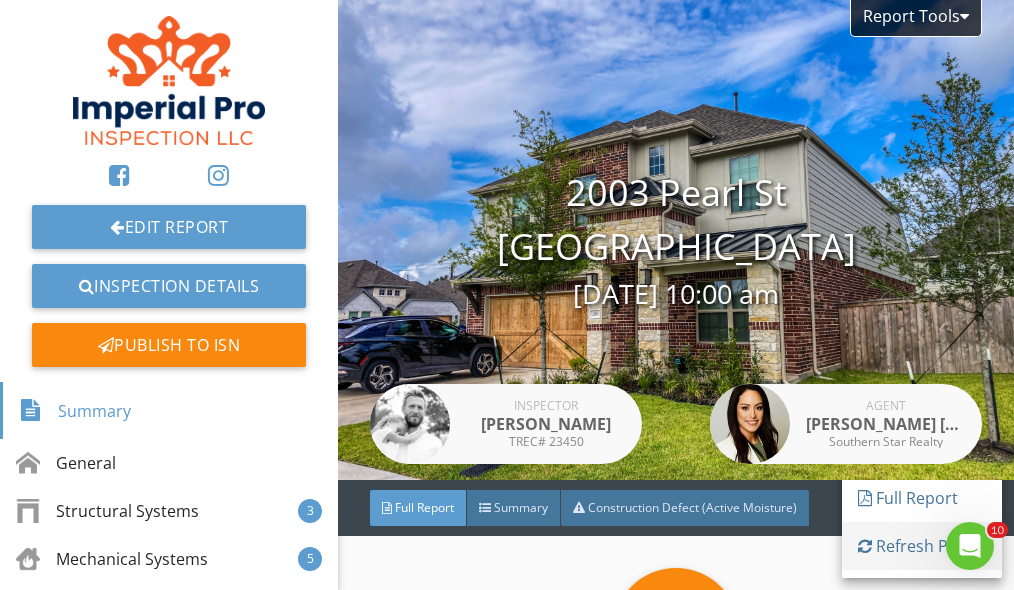 click on "Refresh PDFs" at bounding box center [922, 546] 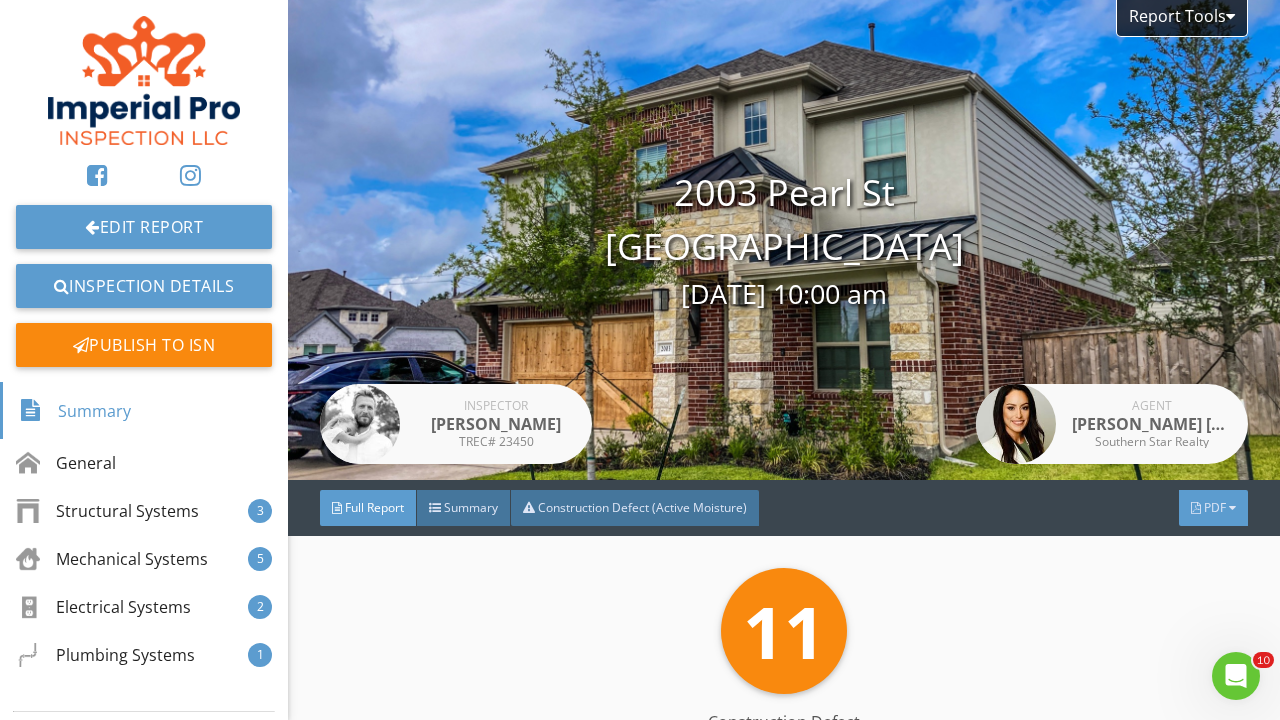click on "PDF" at bounding box center [1213, 508] 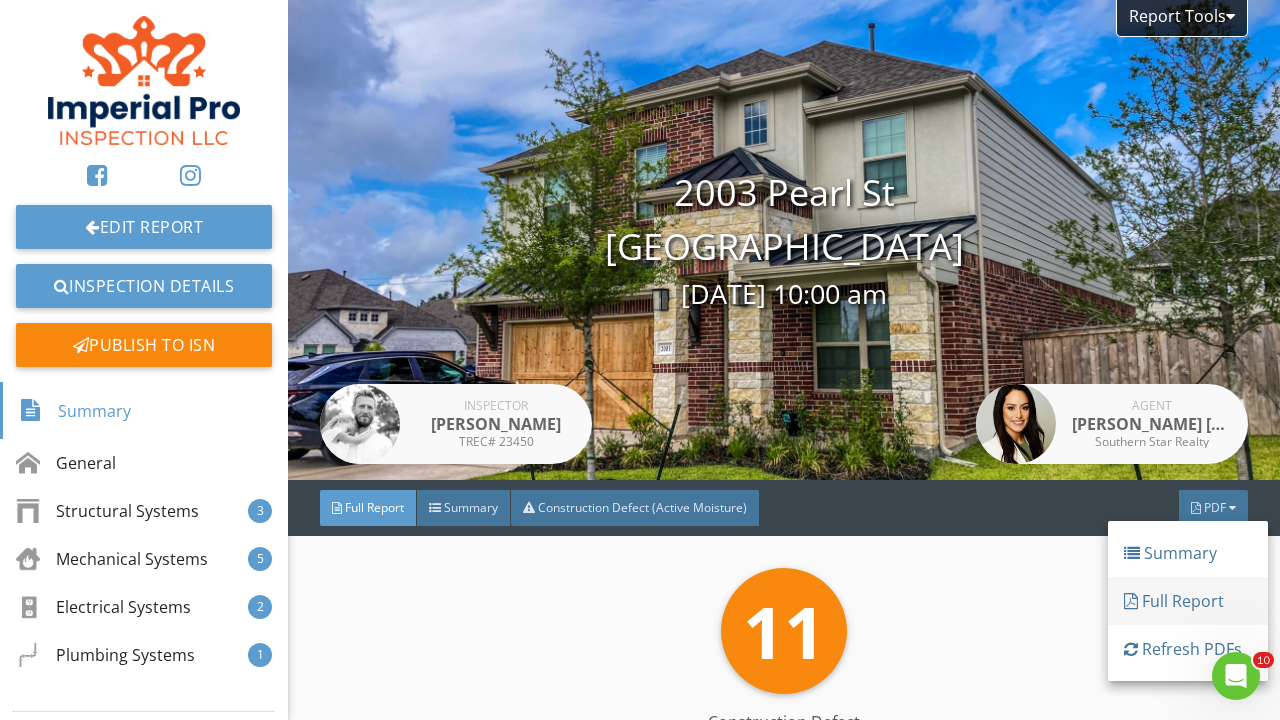 click on "Full Report" at bounding box center [1188, 601] 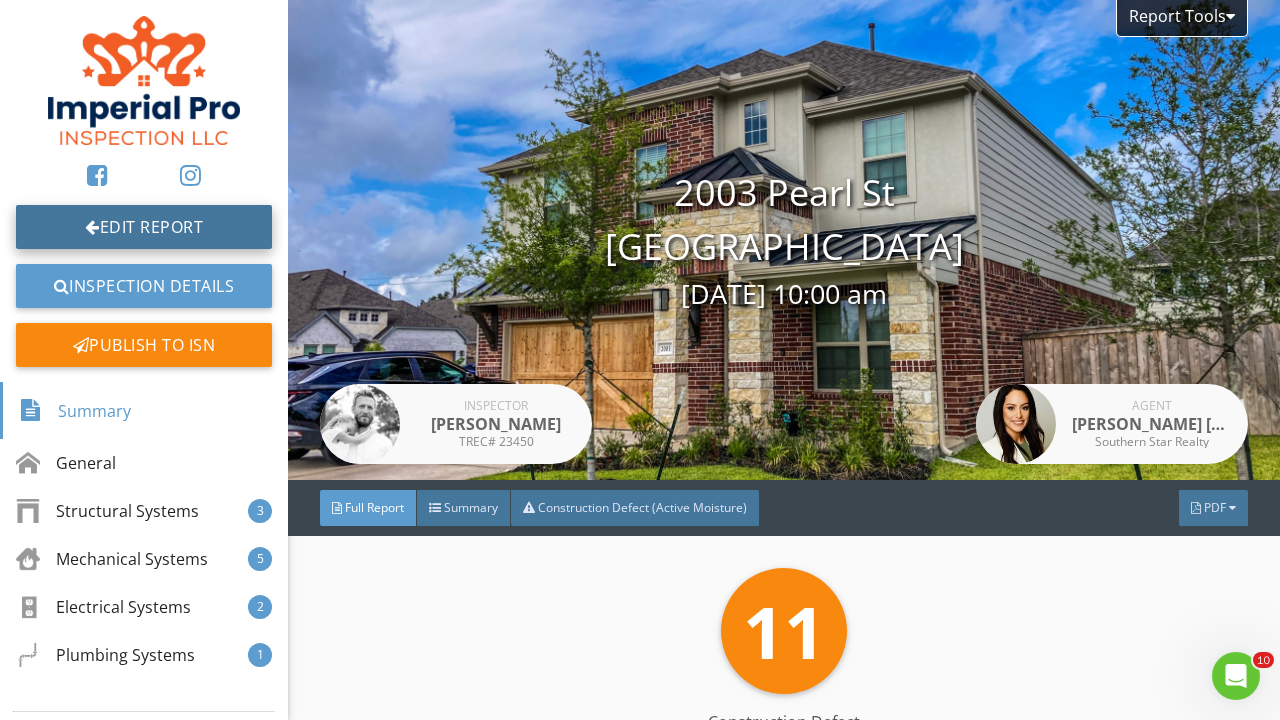 click on "Edit Report" at bounding box center (144, 227) 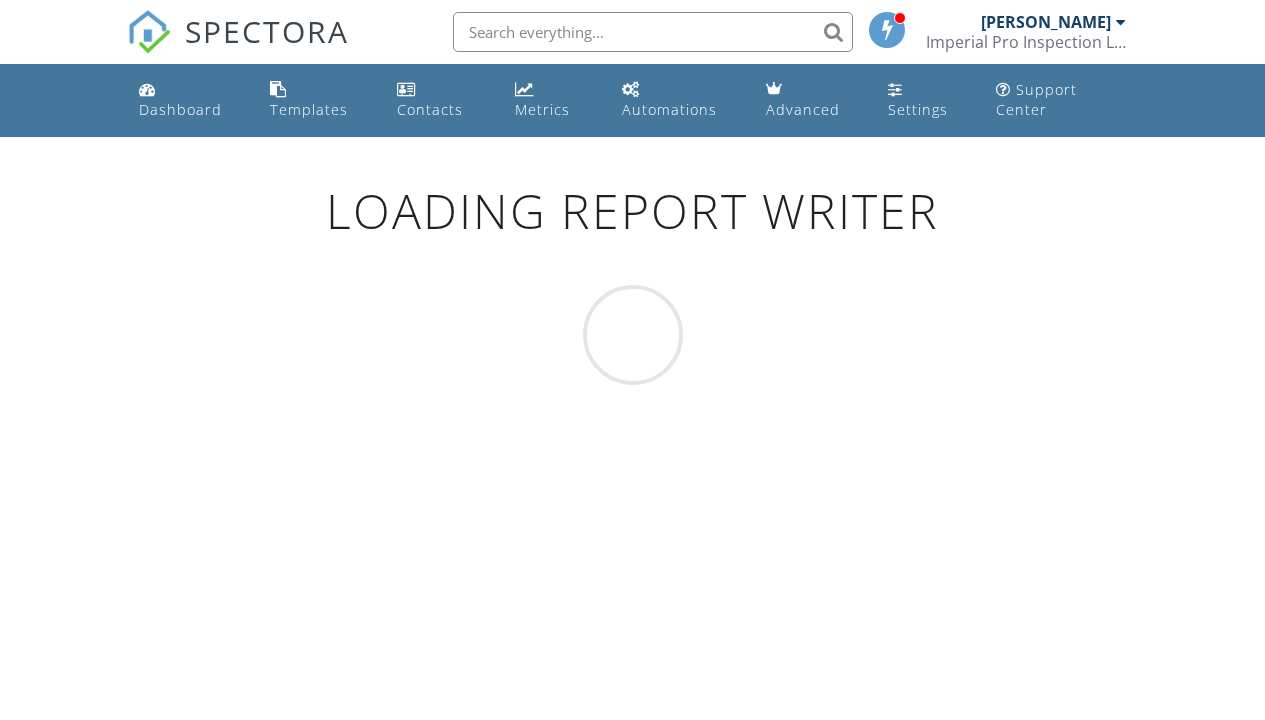 scroll, scrollTop: 0, scrollLeft: 0, axis: both 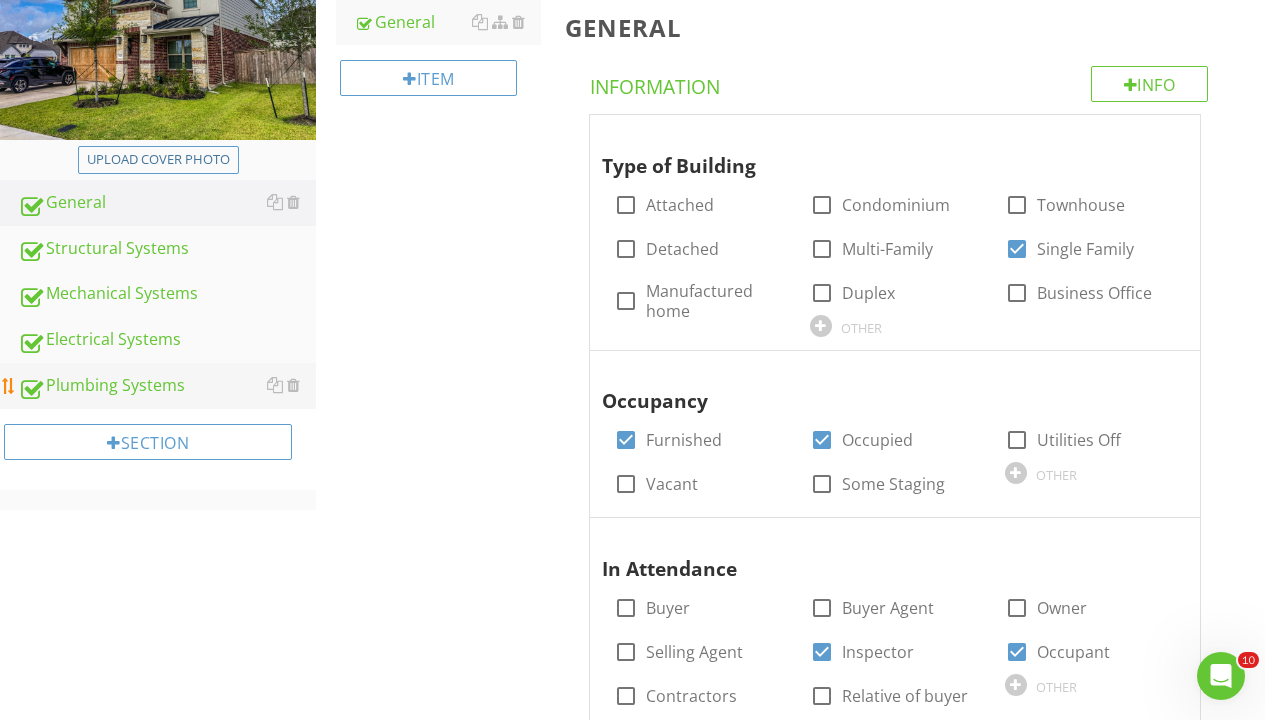 click on "Plumbing Systems" at bounding box center (167, 386) 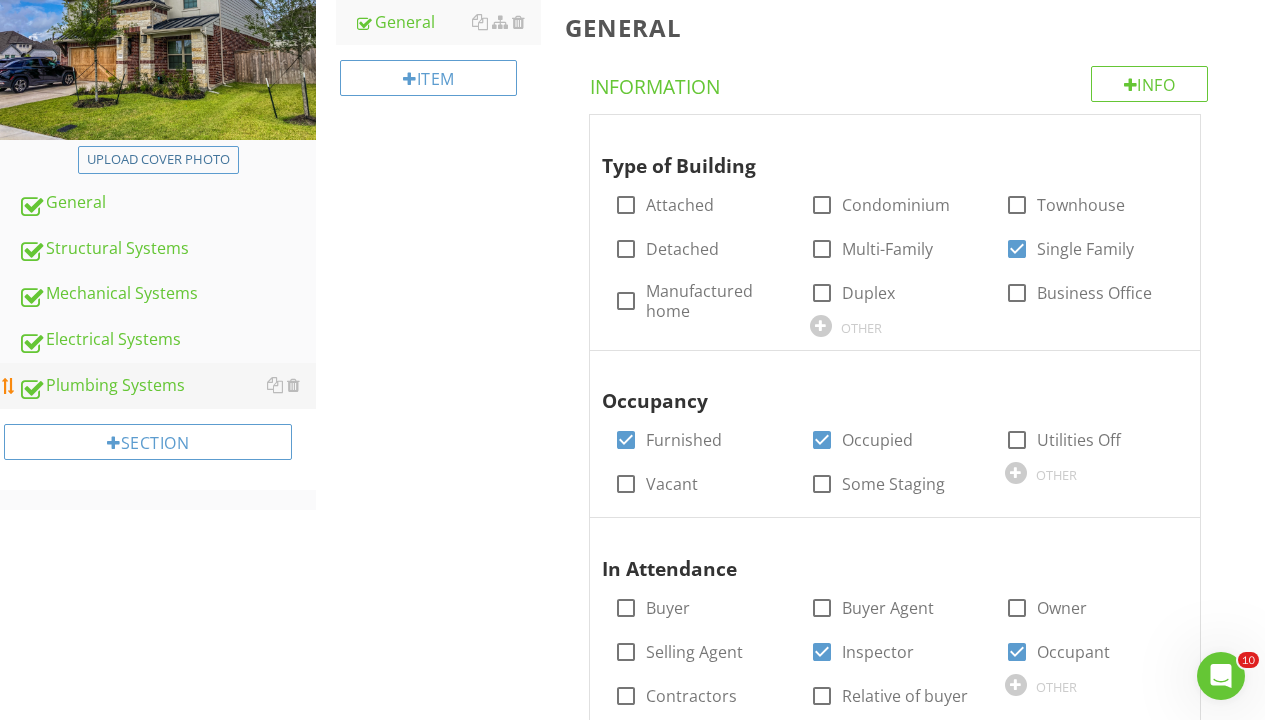 click on "Plumbing Systems" at bounding box center [167, 386] 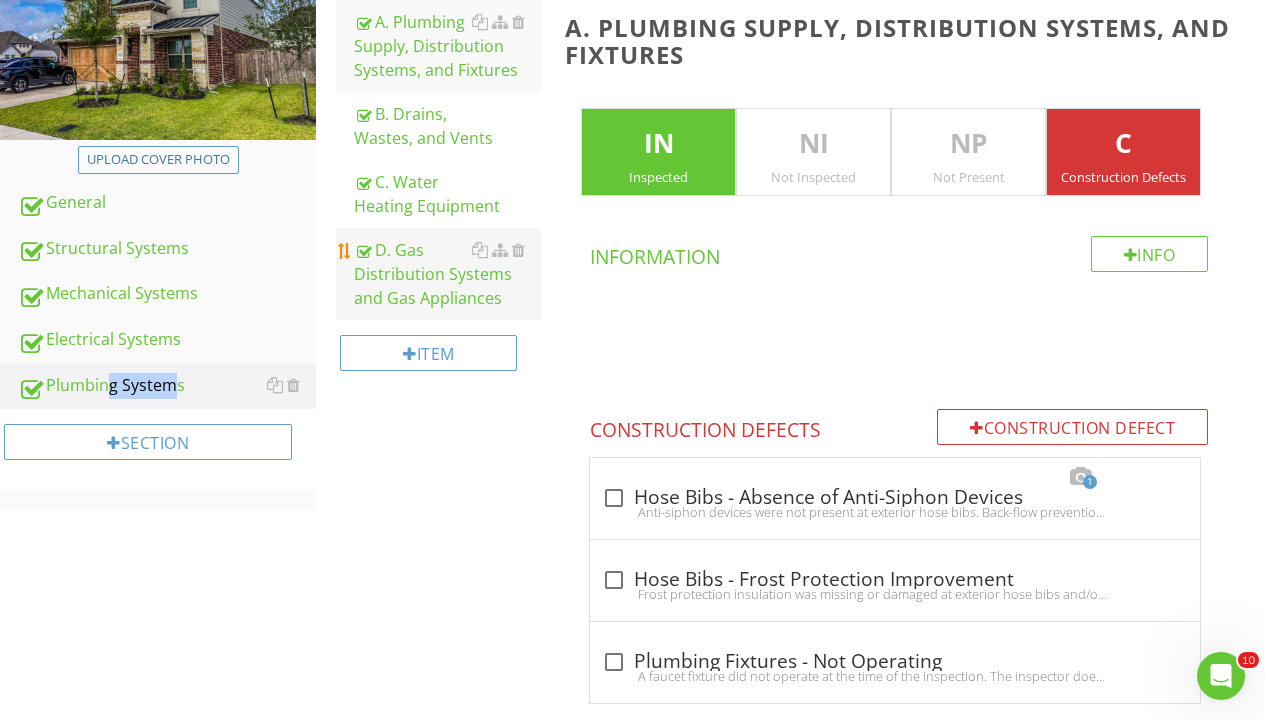 scroll, scrollTop: 326, scrollLeft: 0, axis: vertical 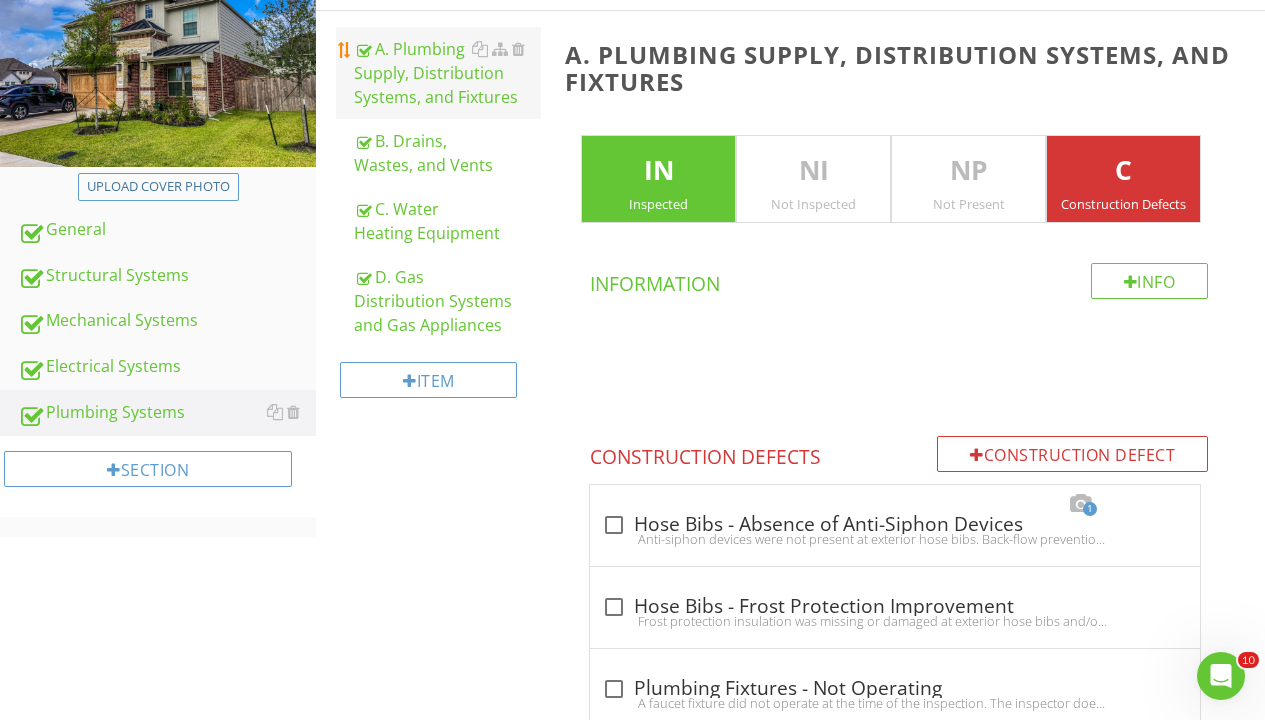 click on "A. Plumbing Supply, Distribution Systems, and Fixtures" at bounding box center (447, 73) 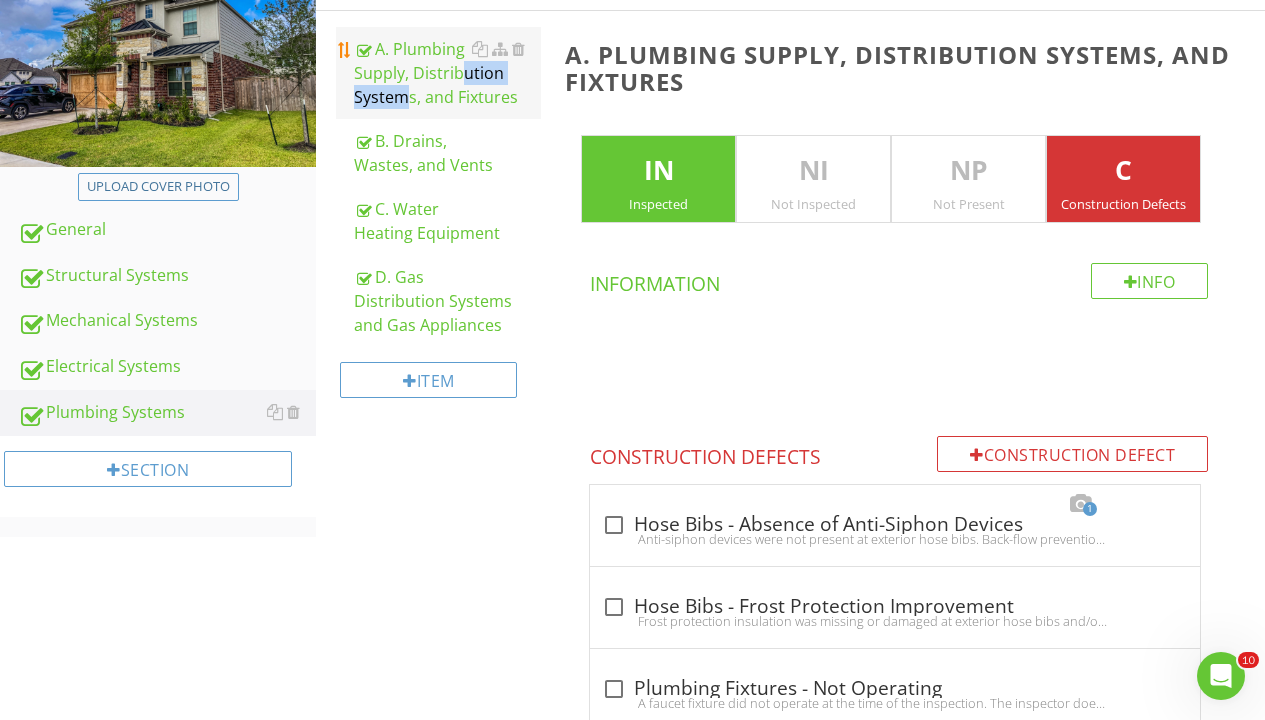 click on "A. Plumbing Supply, Distribution Systems, and Fixtures" at bounding box center (447, 73) 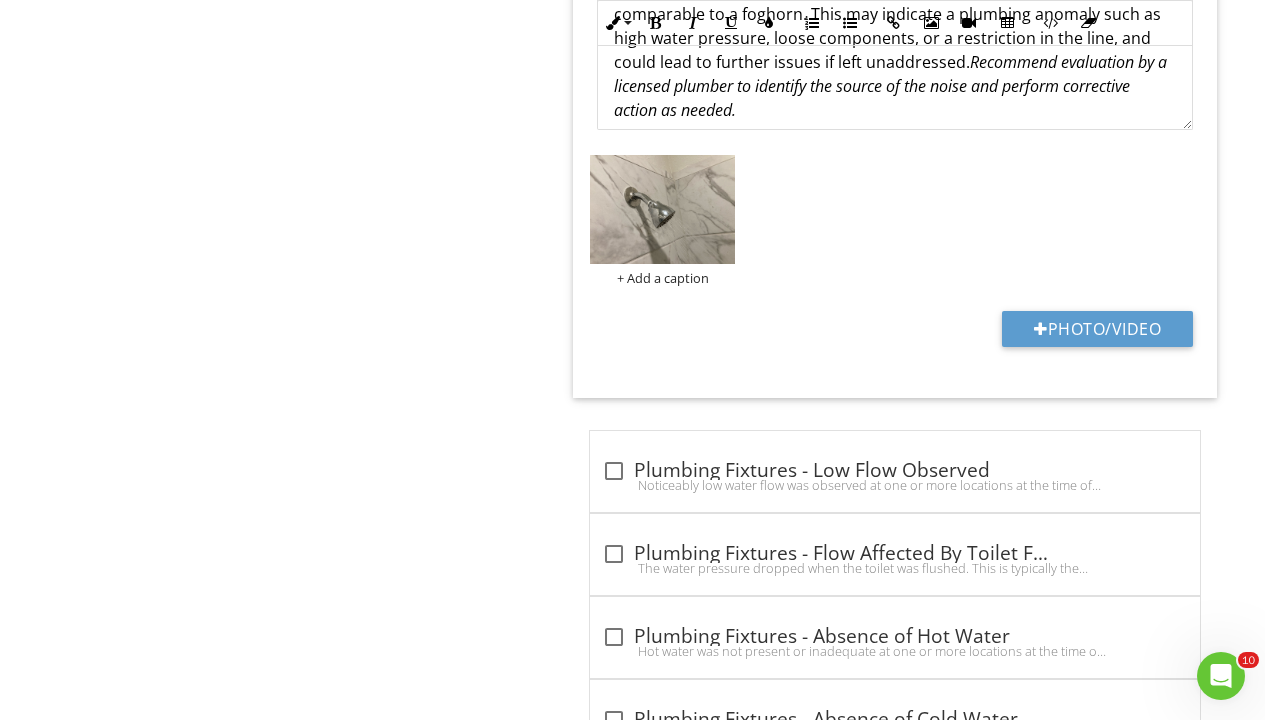 scroll, scrollTop: 1005, scrollLeft: 0, axis: vertical 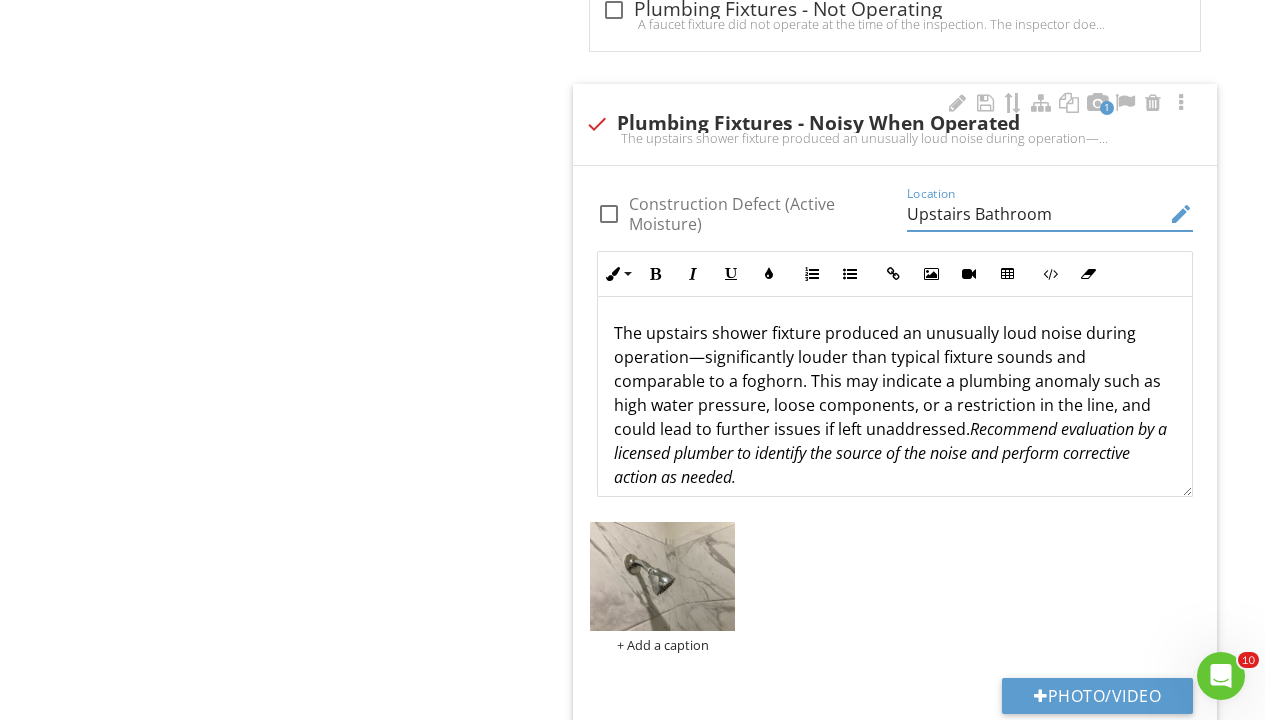 drag, startPoint x: 971, startPoint y: 207, endPoint x: 981, endPoint y: 218, distance: 14.866069 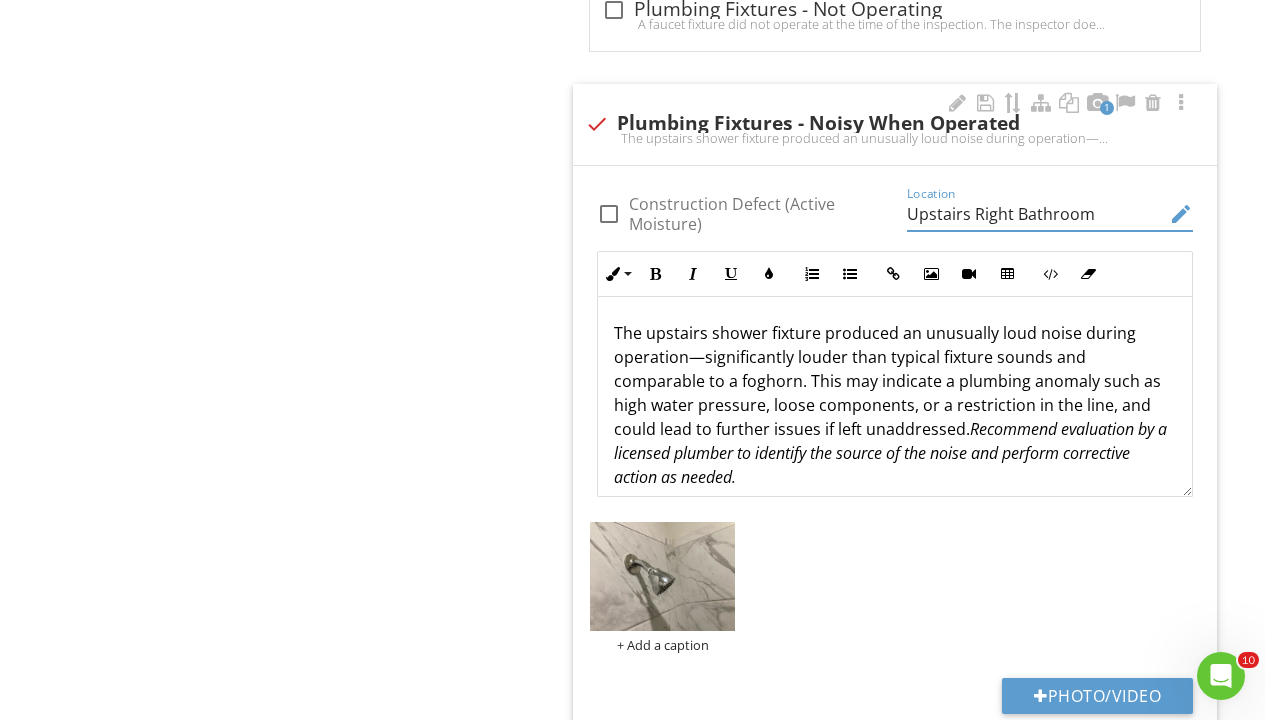 type on "Upstairs Right Bathroom" 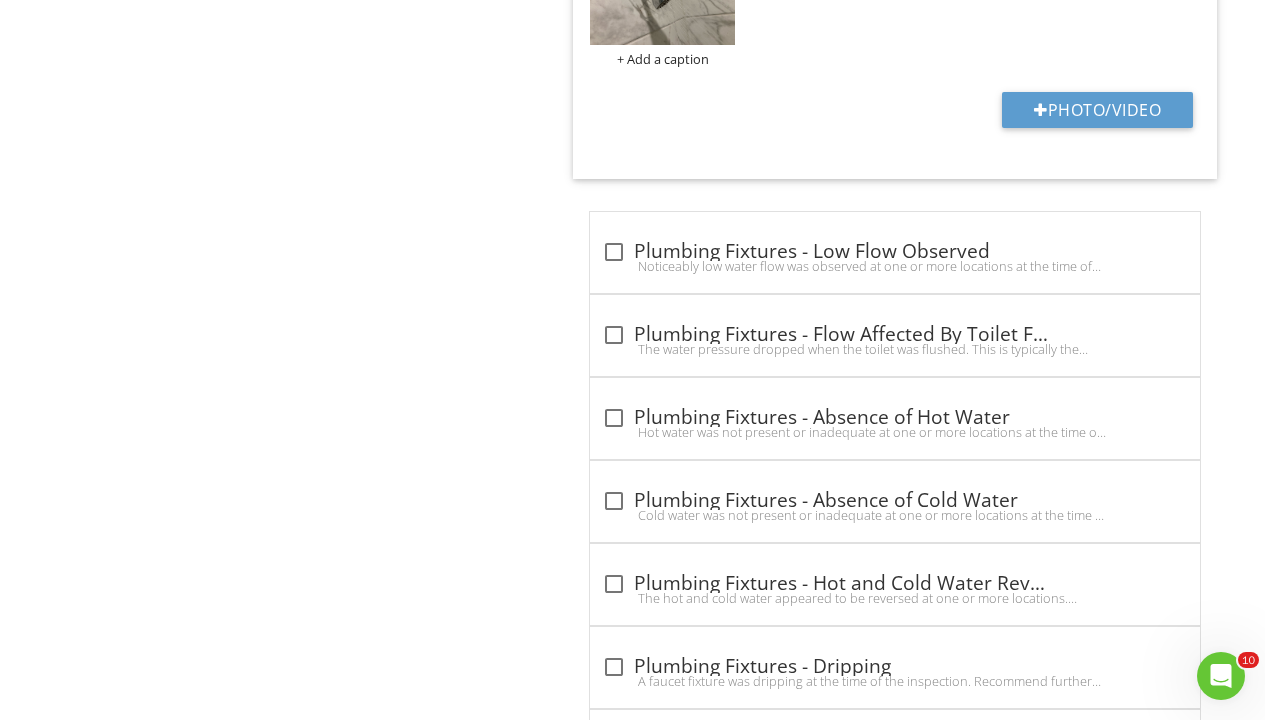 scroll, scrollTop: 1203, scrollLeft: 0, axis: vertical 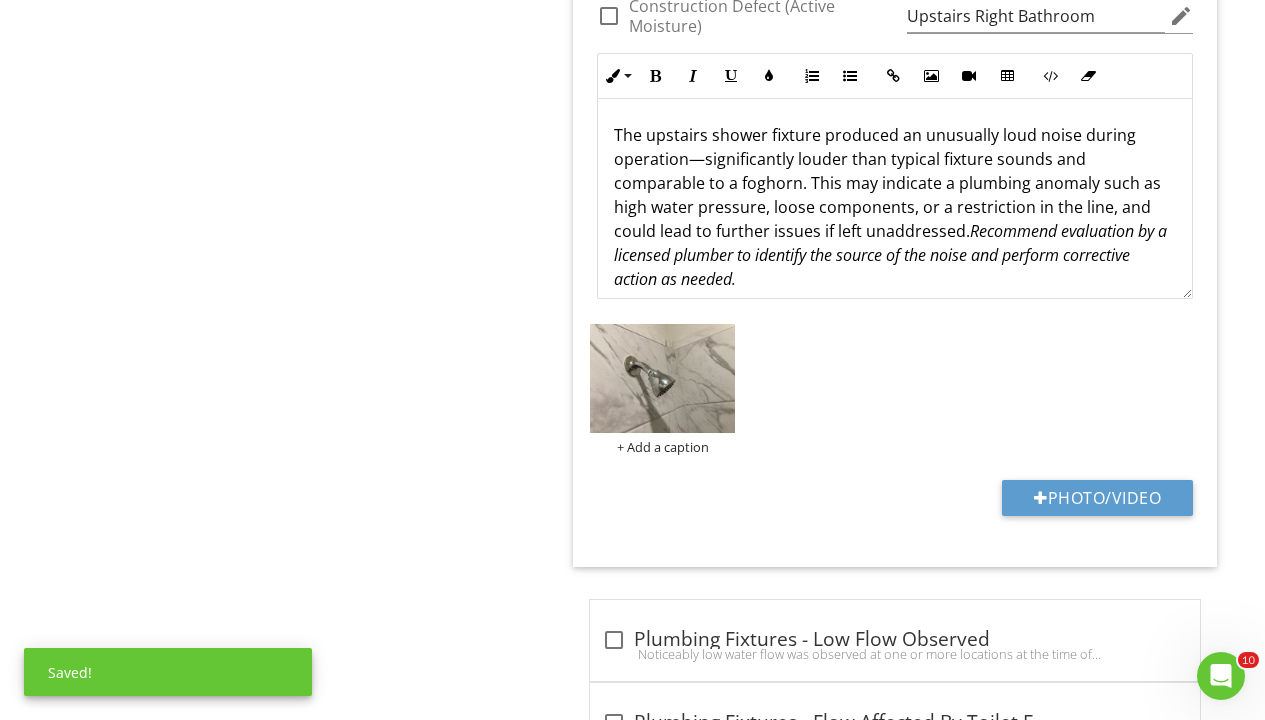 click on "The upstairs shower fixture produced an unusually loud noise during operation—significantly louder than typical fixture sounds and comparable to a foghorn. This may indicate a plumbing anomaly such as high water pressure, loose components, or a restriction in the line, and could lead to further issues if left unaddressed.  Recommend evaluation by a licensed plumber to identify the source of the noise and perform corrective action as needed." at bounding box center (895, 207) 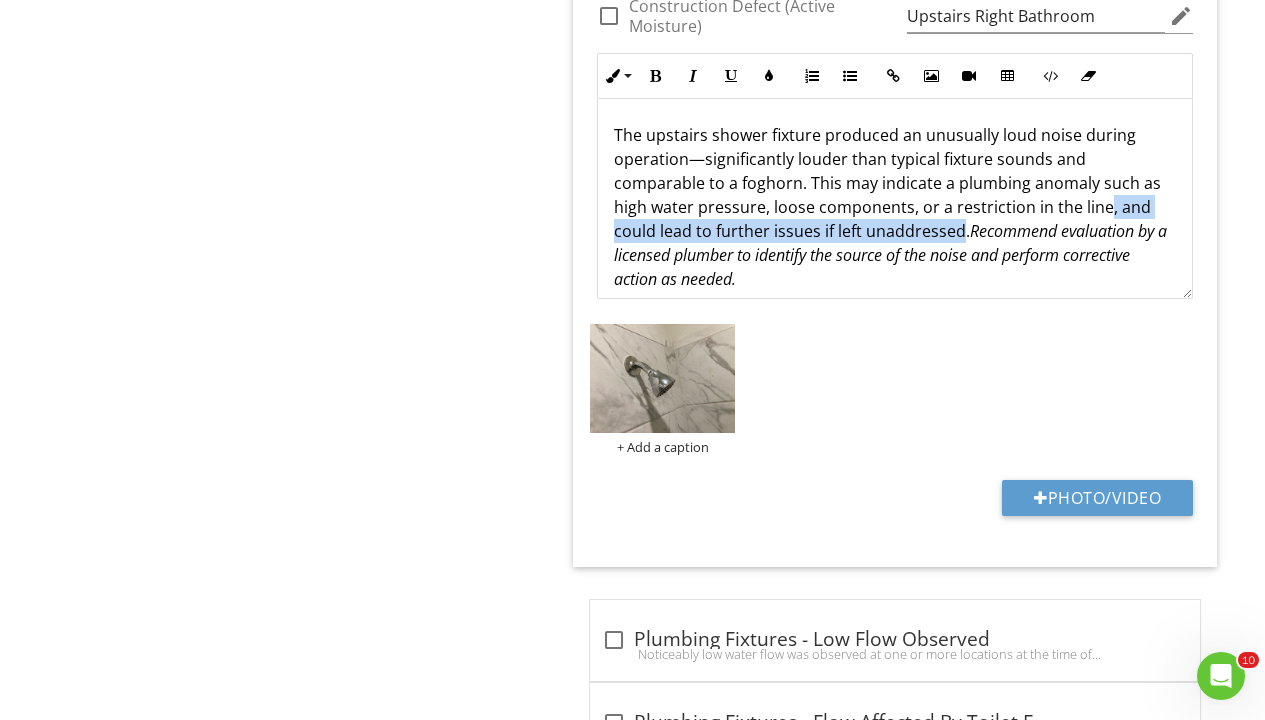 drag, startPoint x: 960, startPoint y: 228, endPoint x: 1105, endPoint y: 204, distance: 146.9728 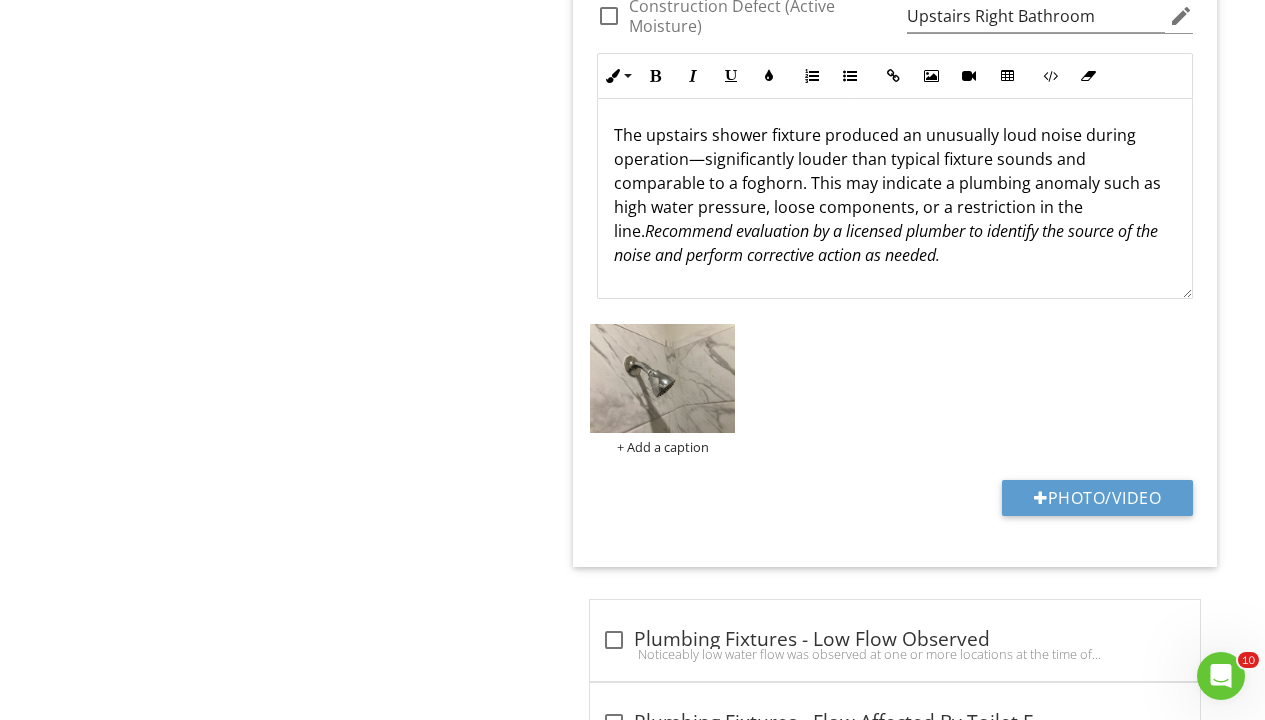 type 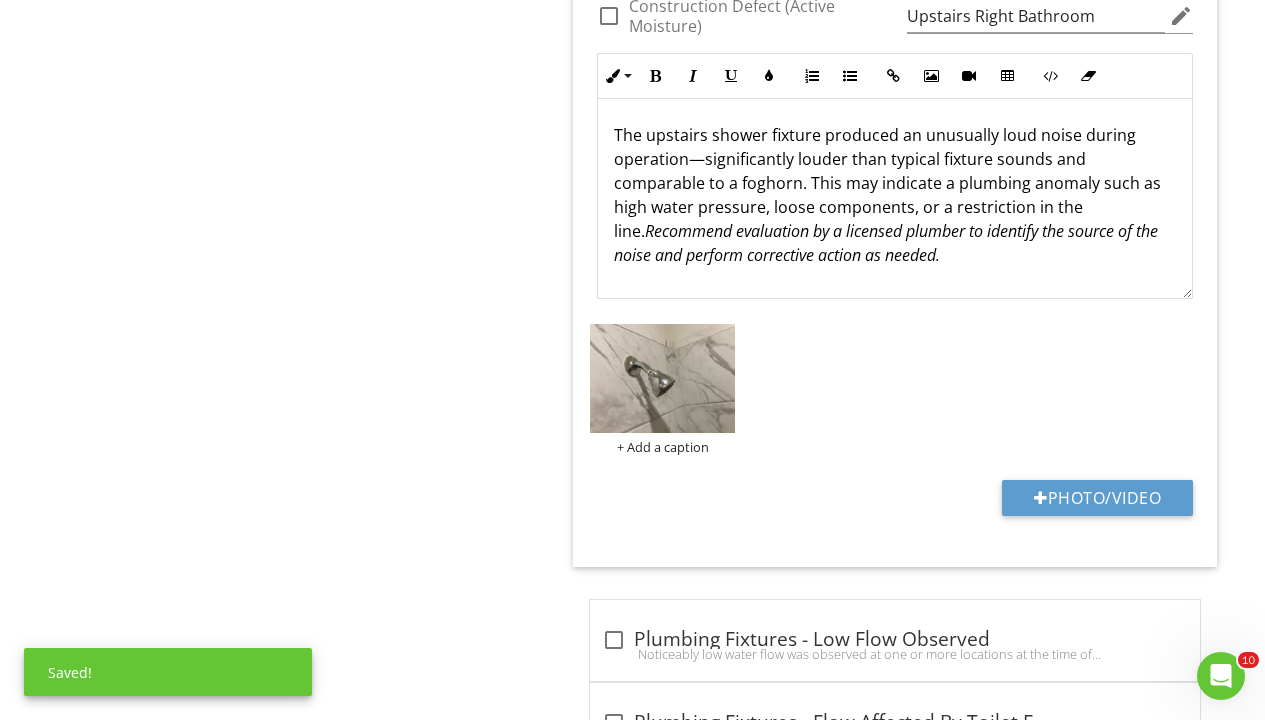 type on "<p>The upstairs shower fixture produced an unusually loud noise during operation—significantly louder than typical fixture sounds and comparable to a foghorn. This may indicate a plumbing anomaly such as high water pressure, loose components, or a restriction in the line. <em>Recommend evaluation by a licensed plumber to identify the source of the noise and perform corrective action as needed.</em></p>" 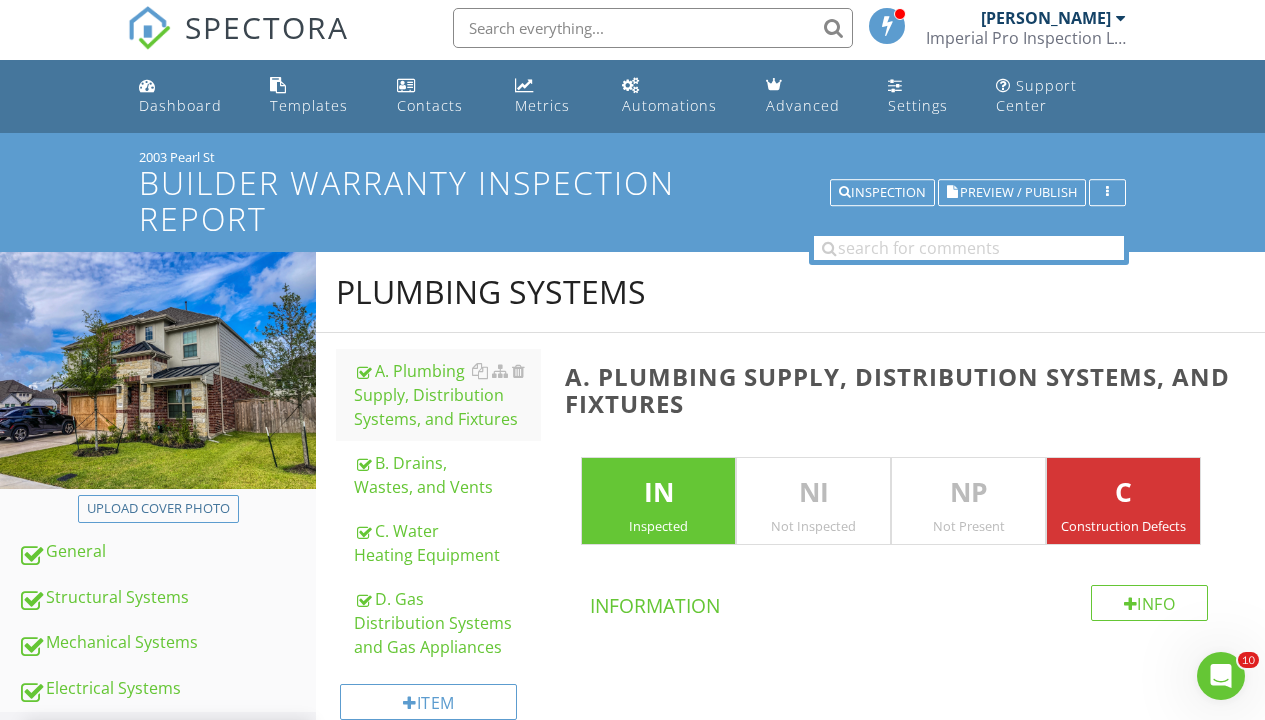 scroll, scrollTop: 399, scrollLeft: 0, axis: vertical 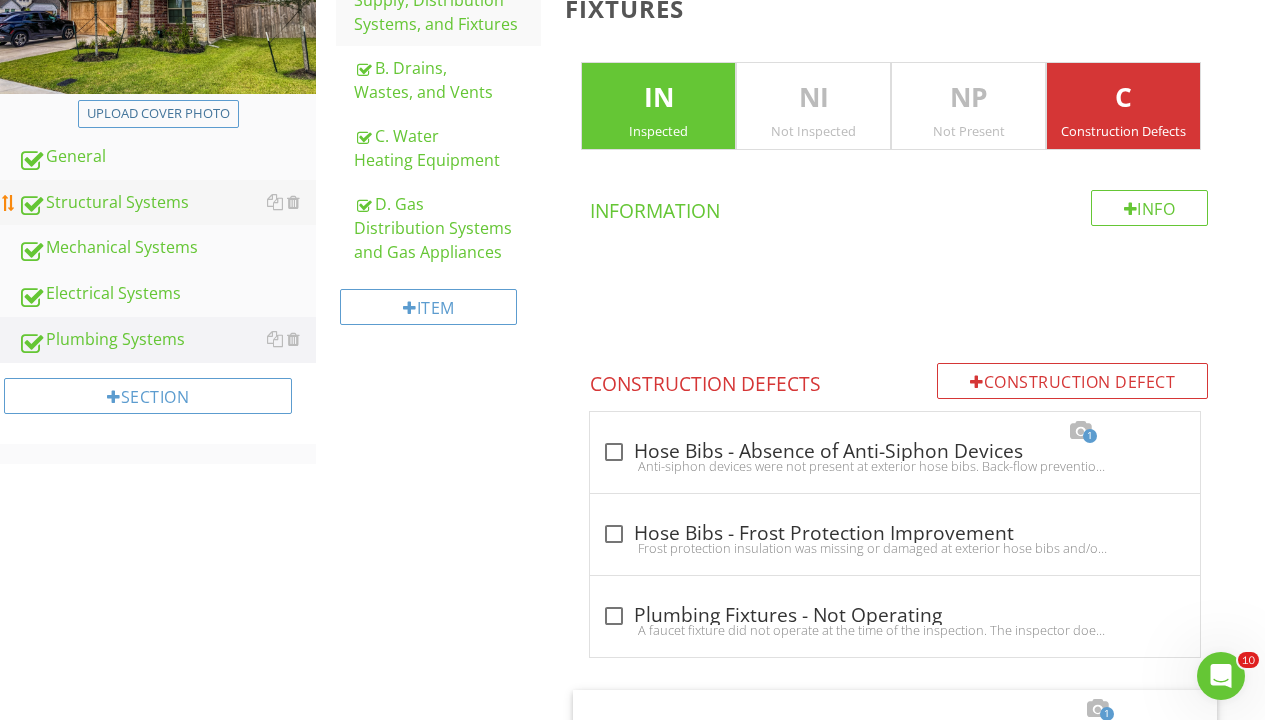 click on "Structural Systems" at bounding box center [167, 203] 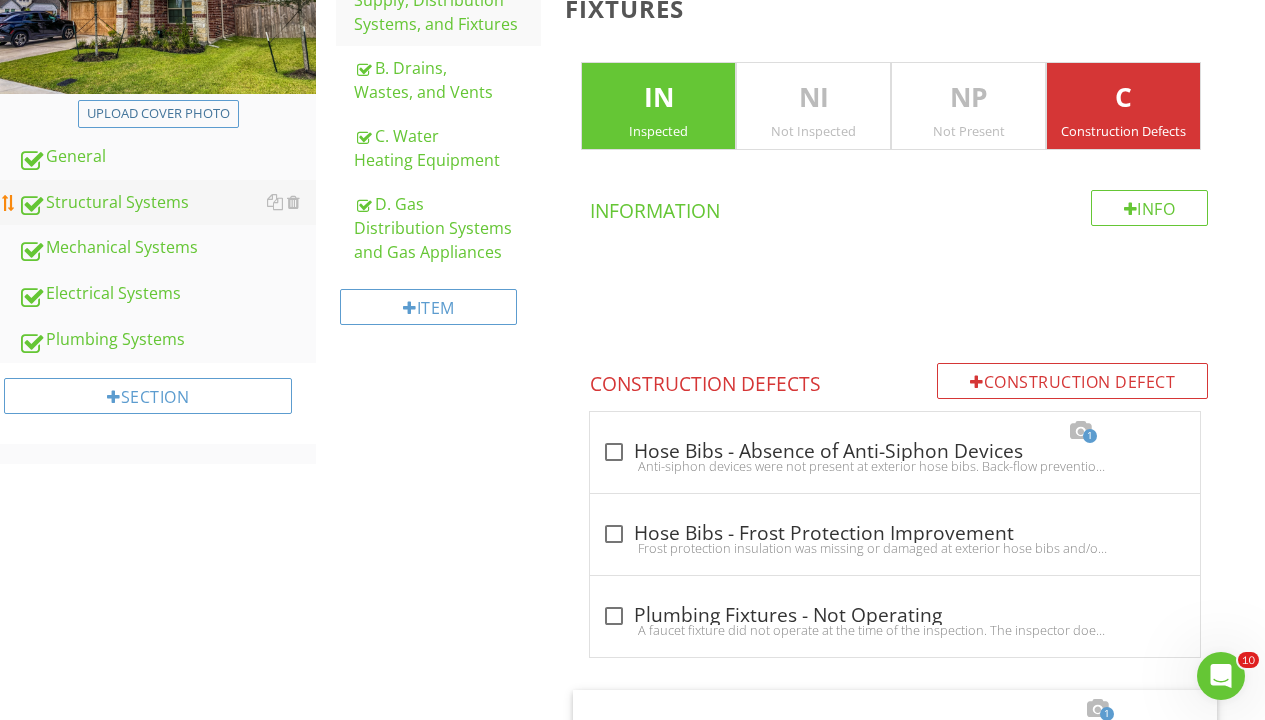 click on "Structural Systems" at bounding box center (167, 203) 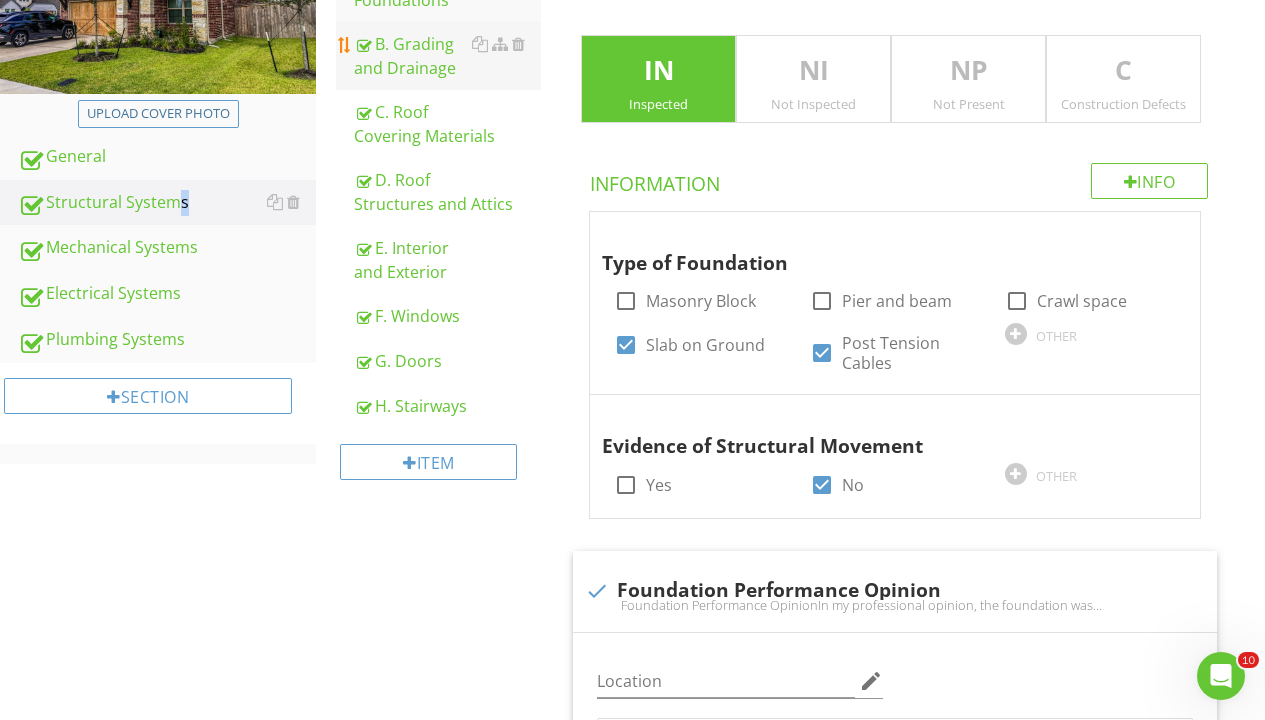 scroll, scrollTop: 239, scrollLeft: 0, axis: vertical 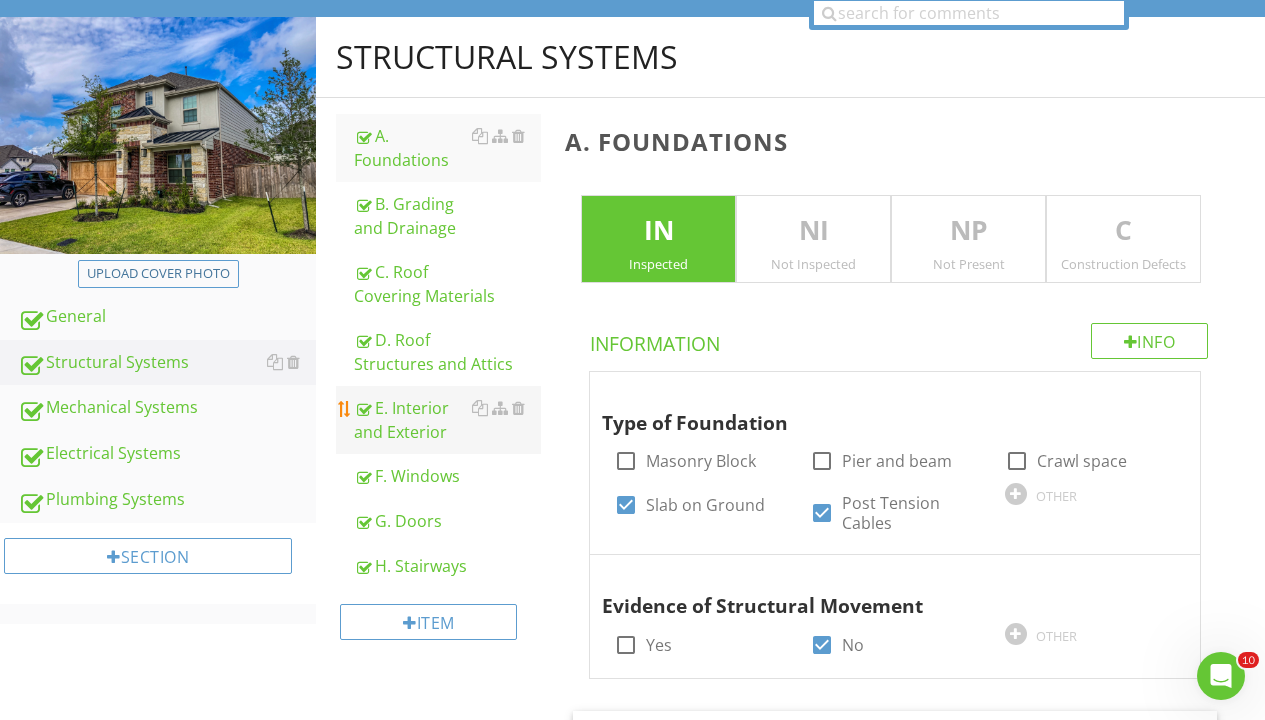 click on "E. Interior and Exterior" at bounding box center [447, 420] 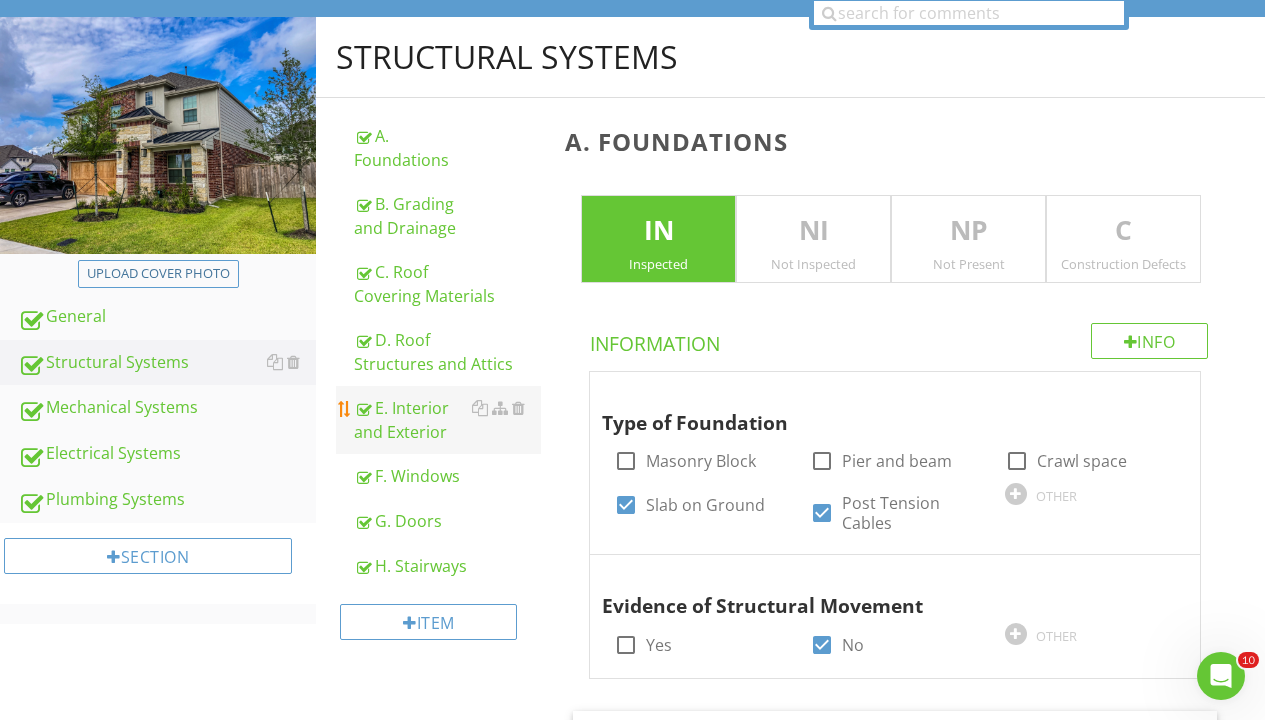 click on "E. Interior and Exterior" at bounding box center (447, 420) 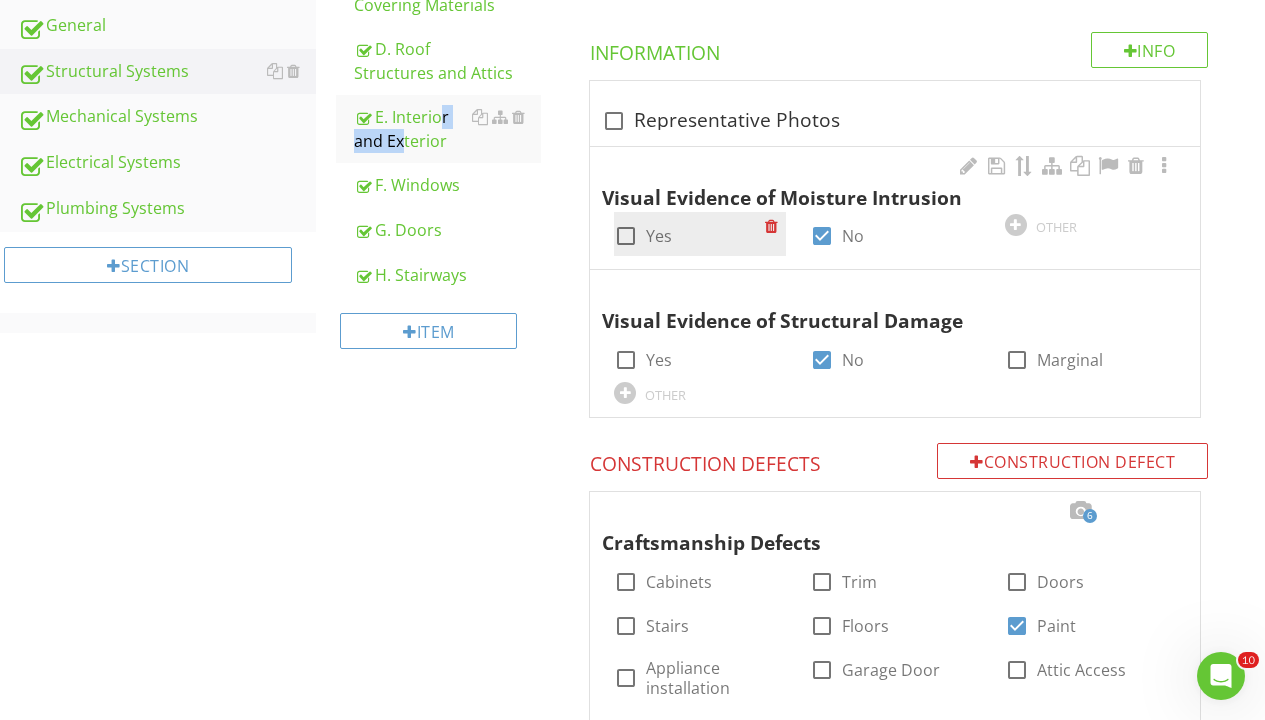 scroll, scrollTop: 919, scrollLeft: 0, axis: vertical 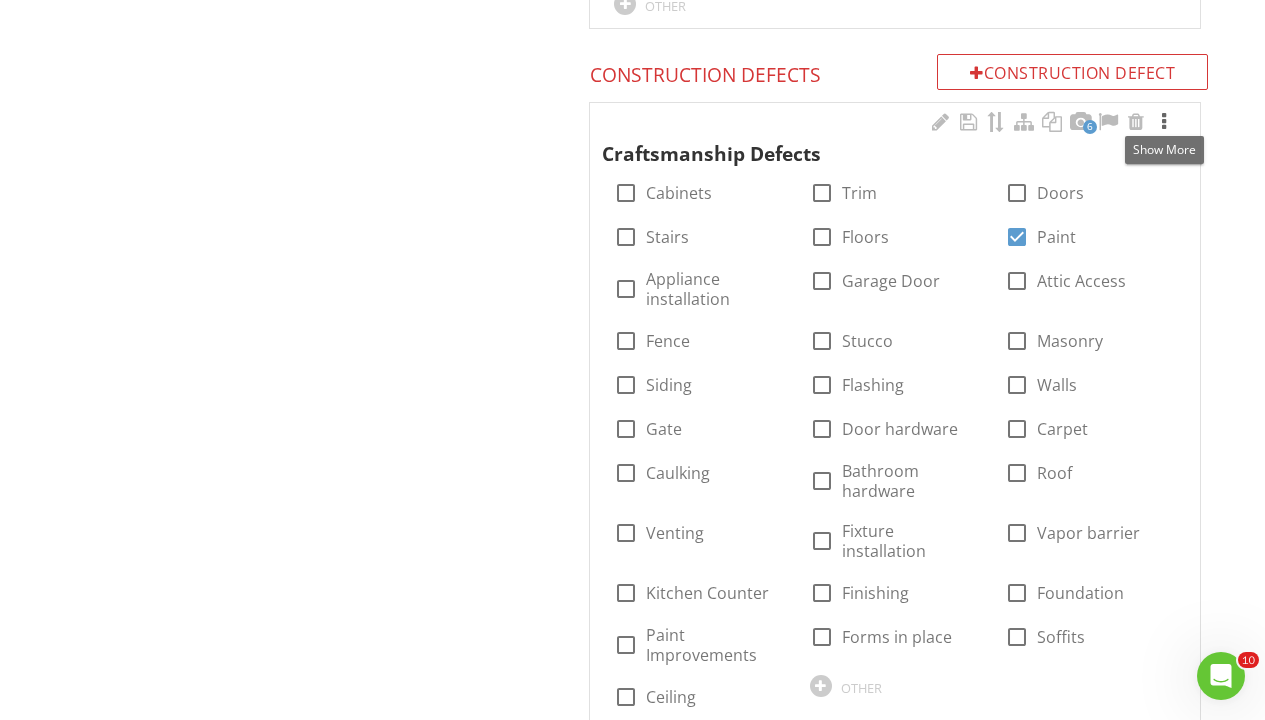 click at bounding box center (1164, 122) 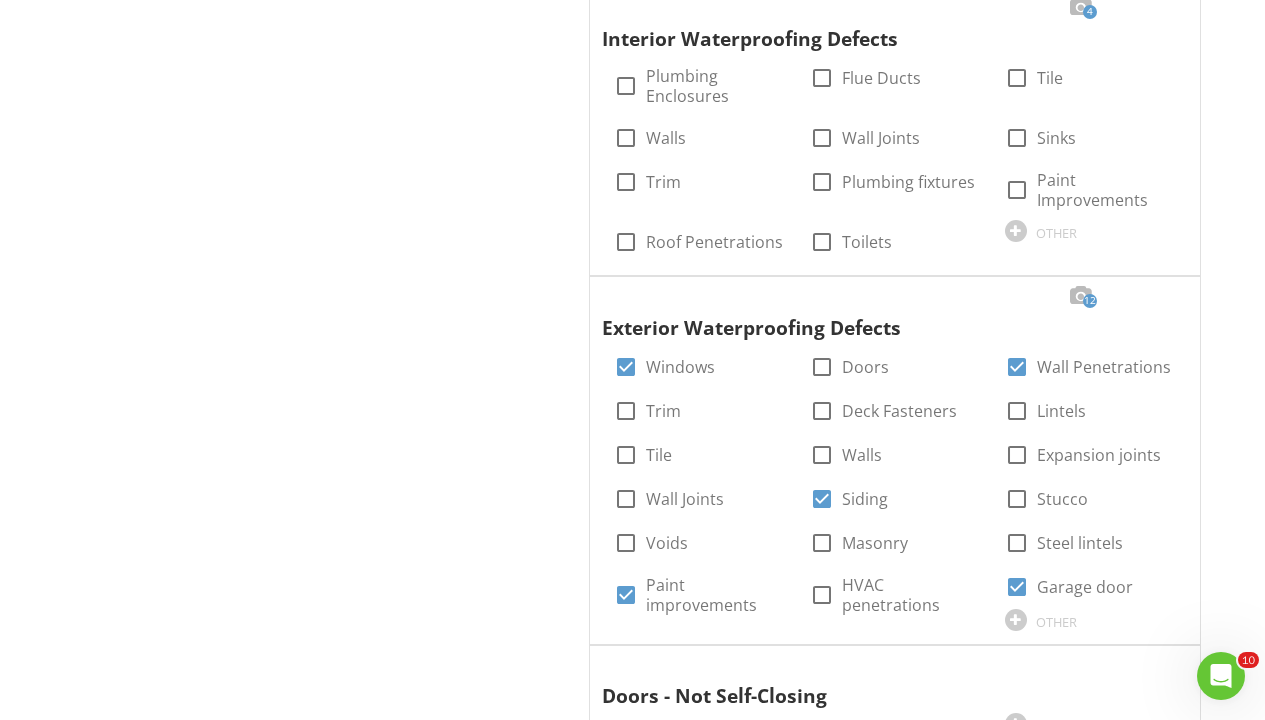scroll, scrollTop: 2237, scrollLeft: 0, axis: vertical 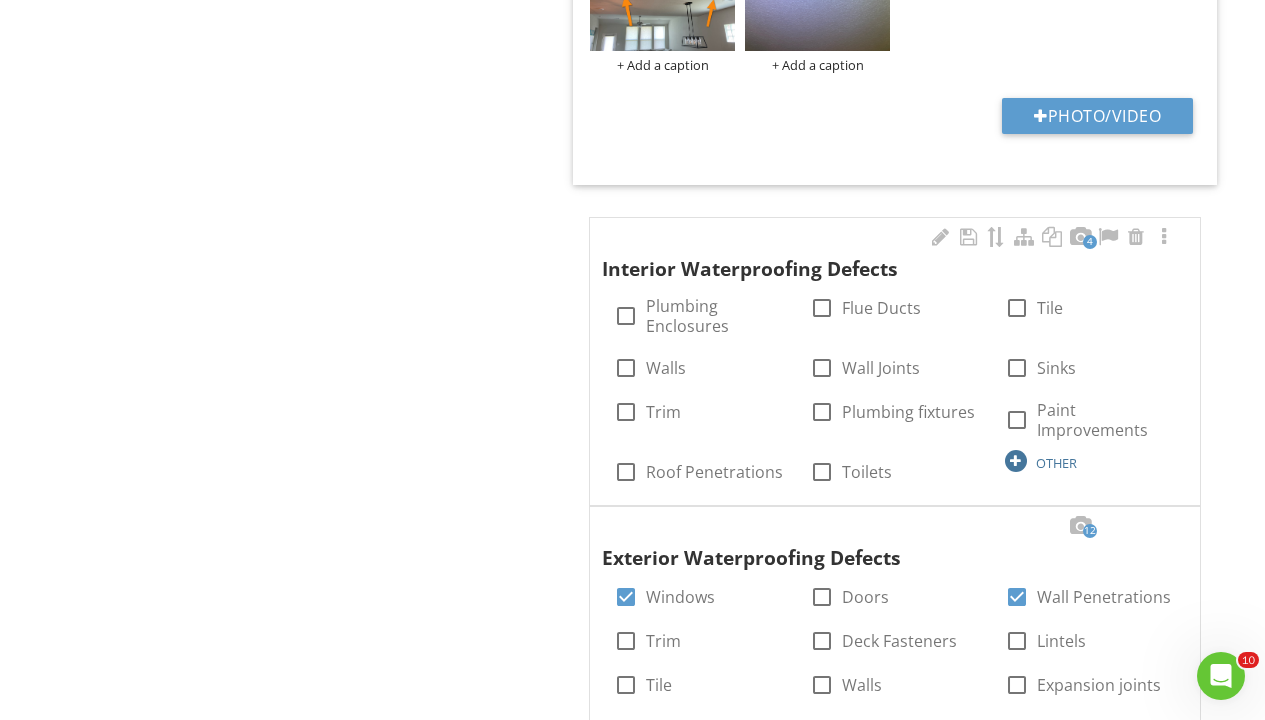 click on "OTHER" at bounding box center [1056, 463] 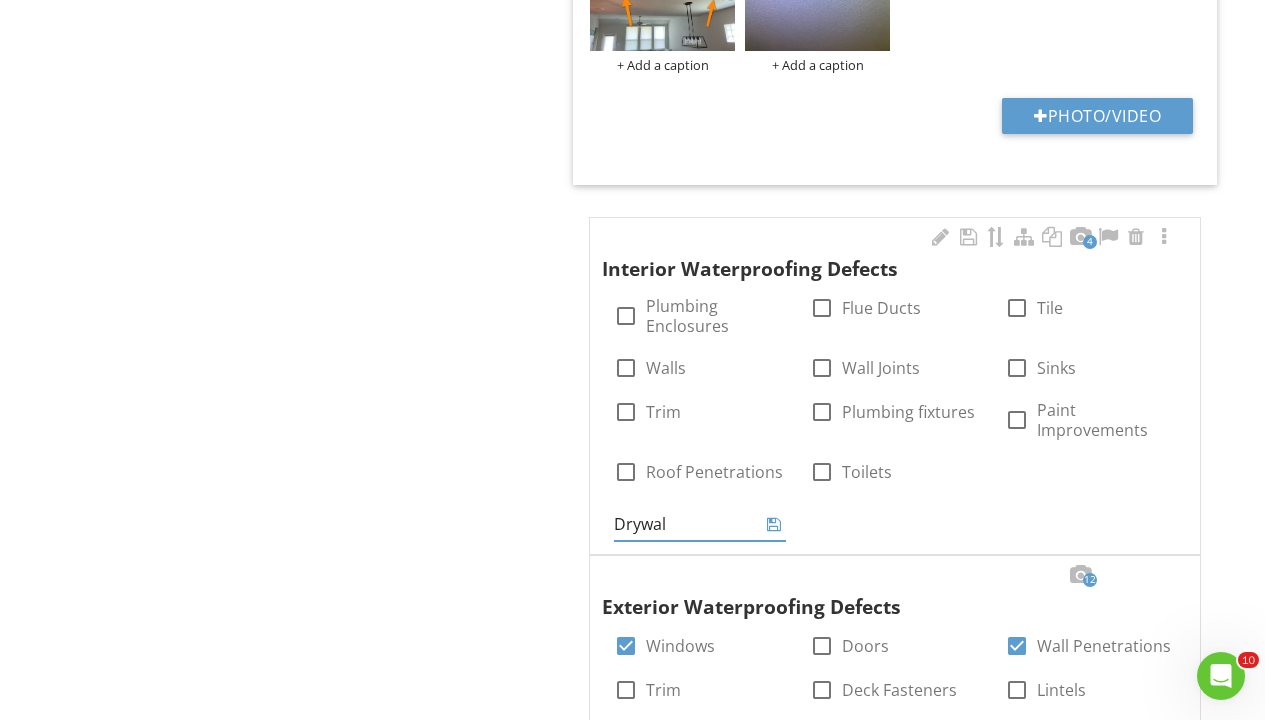 type on "Drywall" 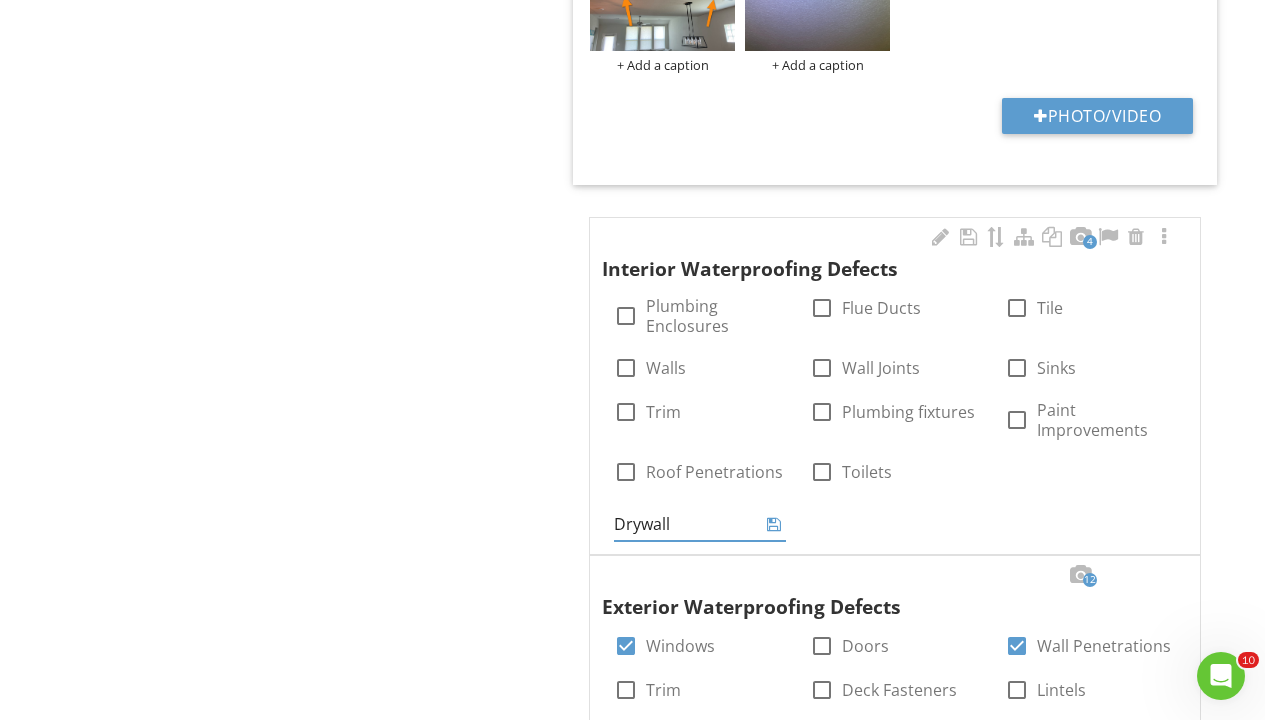 click at bounding box center (774, 524) 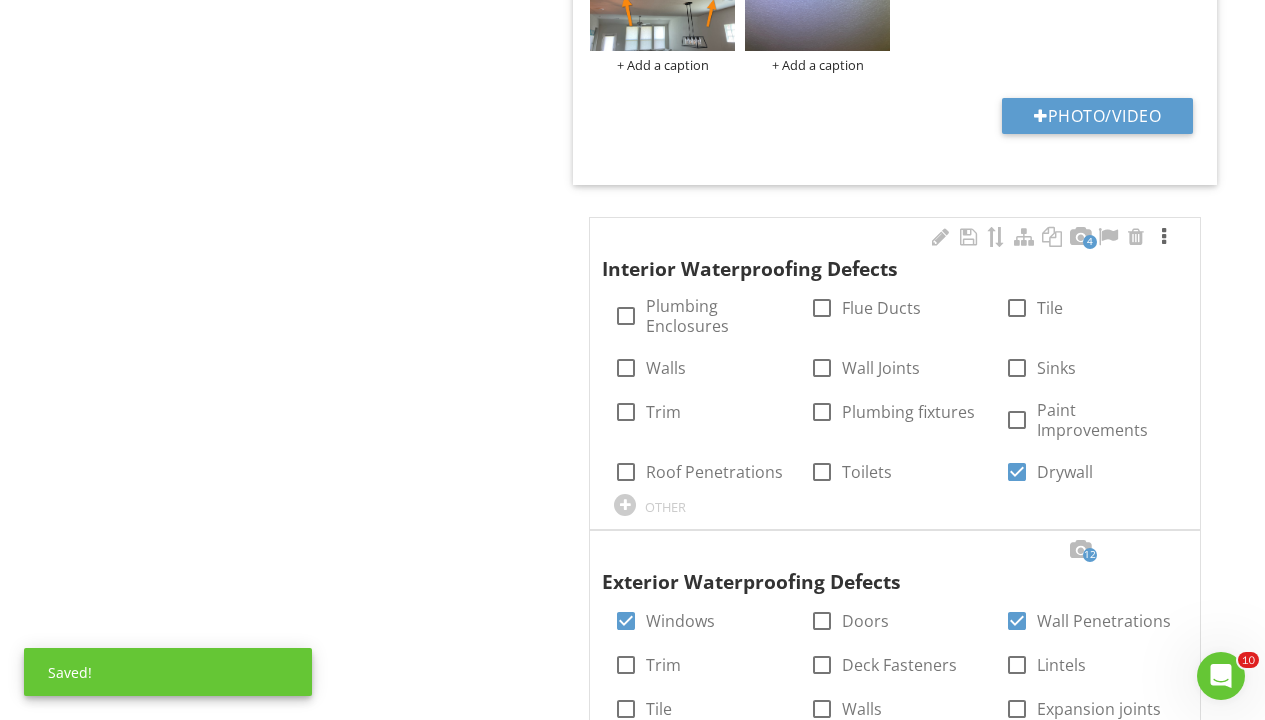 click at bounding box center (1164, 237) 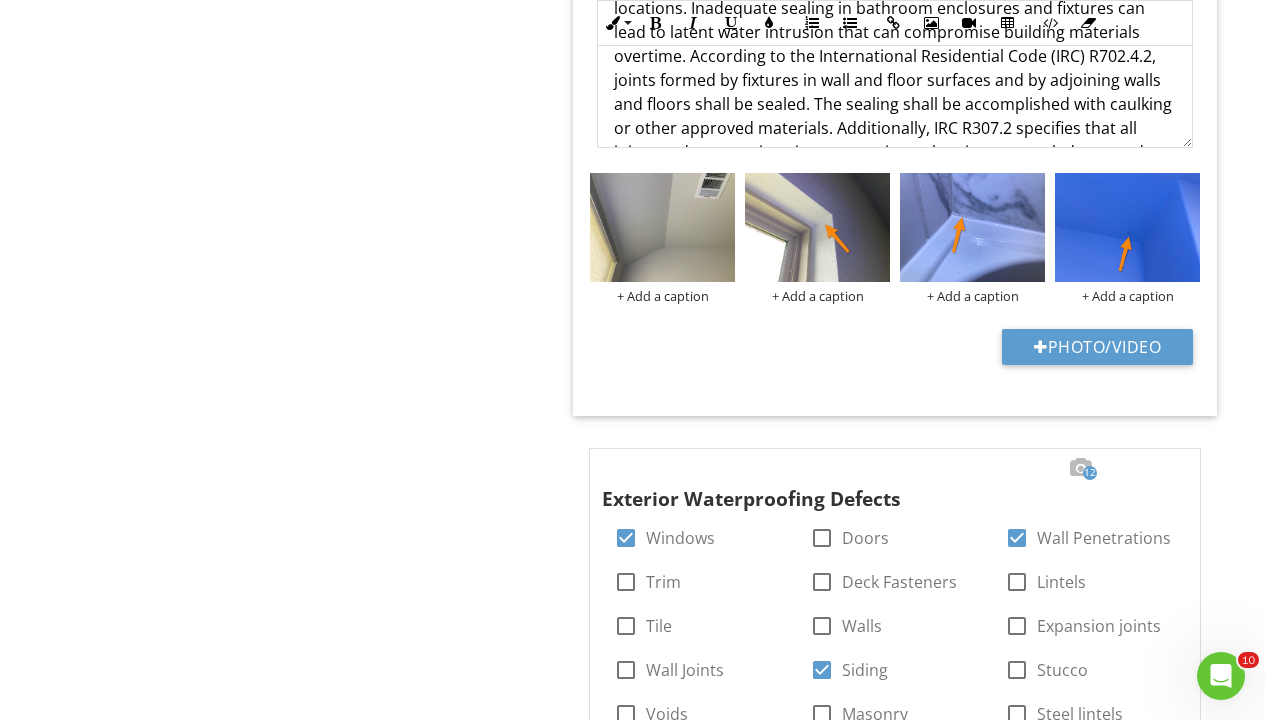 scroll, scrollTop: 2923, scrollLeft: 0, axis: vertical 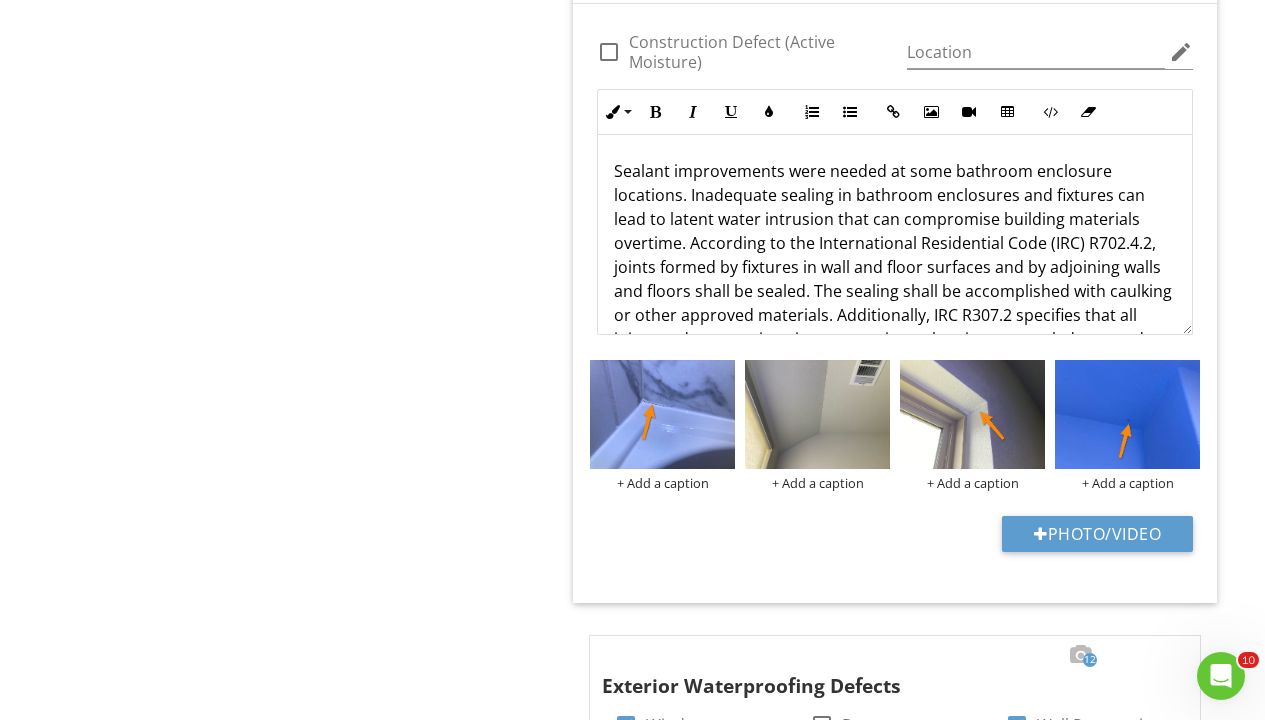 click on "Sealant improvements were needed at some bathroom enclosure locations. Inadequate sealing in bathroom enclosures and fixtures can lead to latent water intrusion that can compromise building materials overtime. According to the International Residential Code (IRC) R702.4.2, joints formed by fixtures in wall and floor surfaces and by adjoining walls and floors shall be sealed. The sealing shall be accomplished with caulking or other approved materials. Additionally, IRC R307.2 specifies that all joints and penetrations in water-resistant barriers are sealed or taped to prevent moisture damage.  A qualified professional should further evaluate and make any necessary corrections." at bounding box center [895, 279] 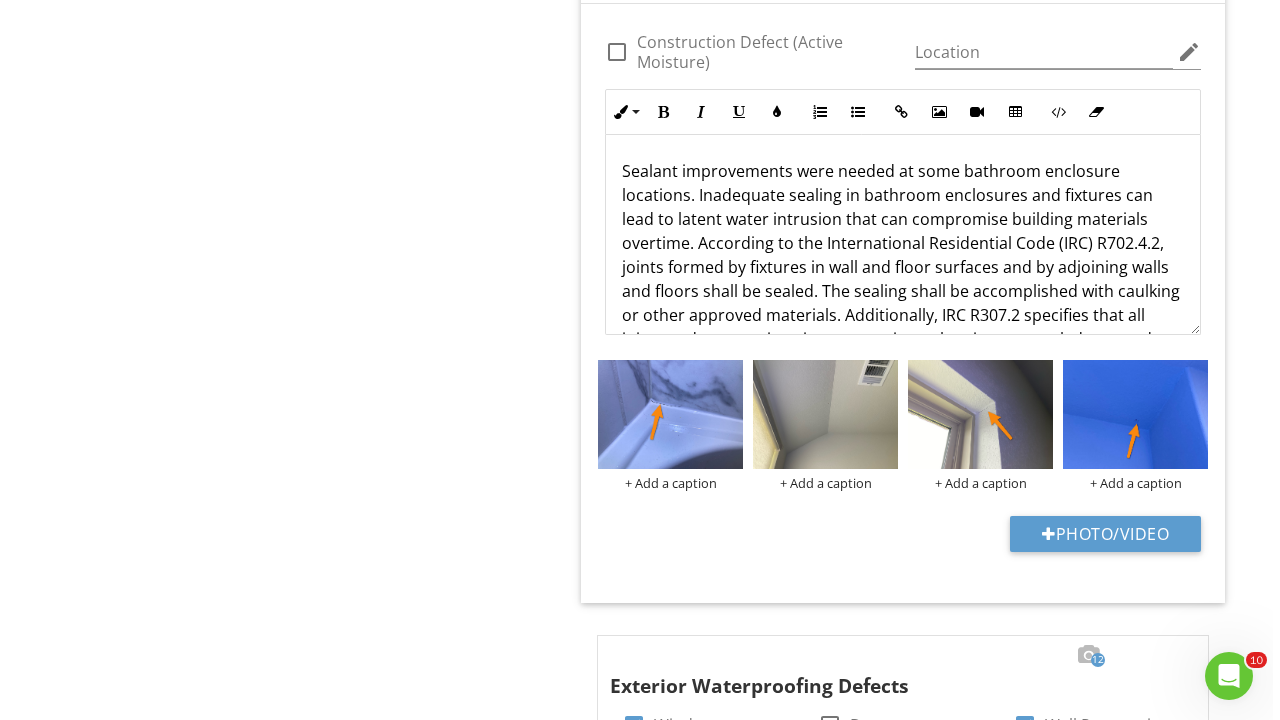 scroll, scrollTop: 89, scrollLeft: 0, axis: vertical 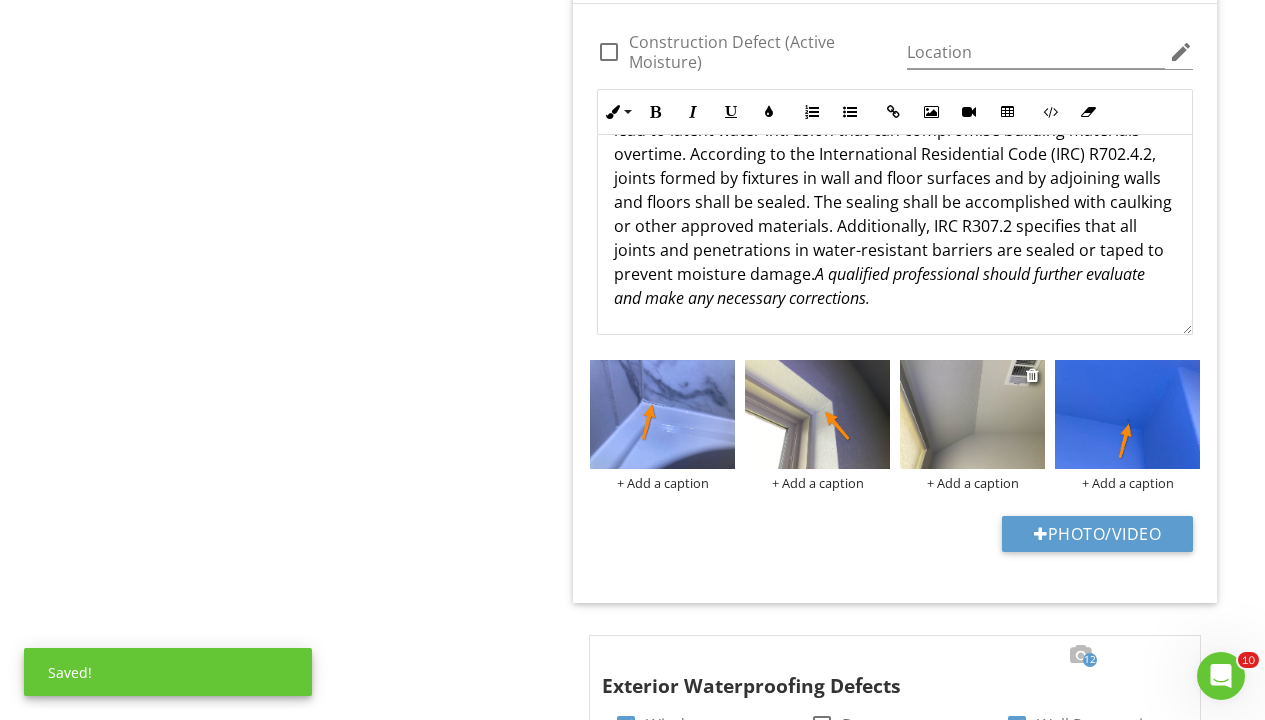 click at bounding box center [972, 414] 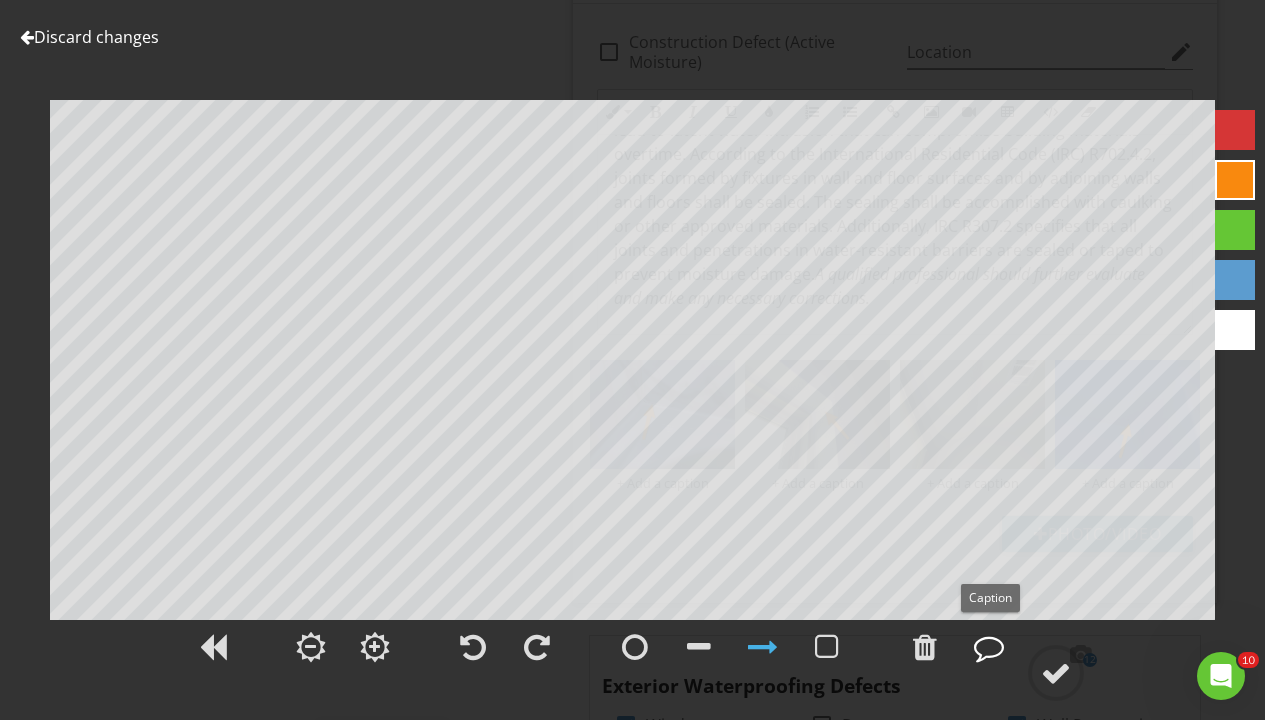 click at bounding box center [989, 647] 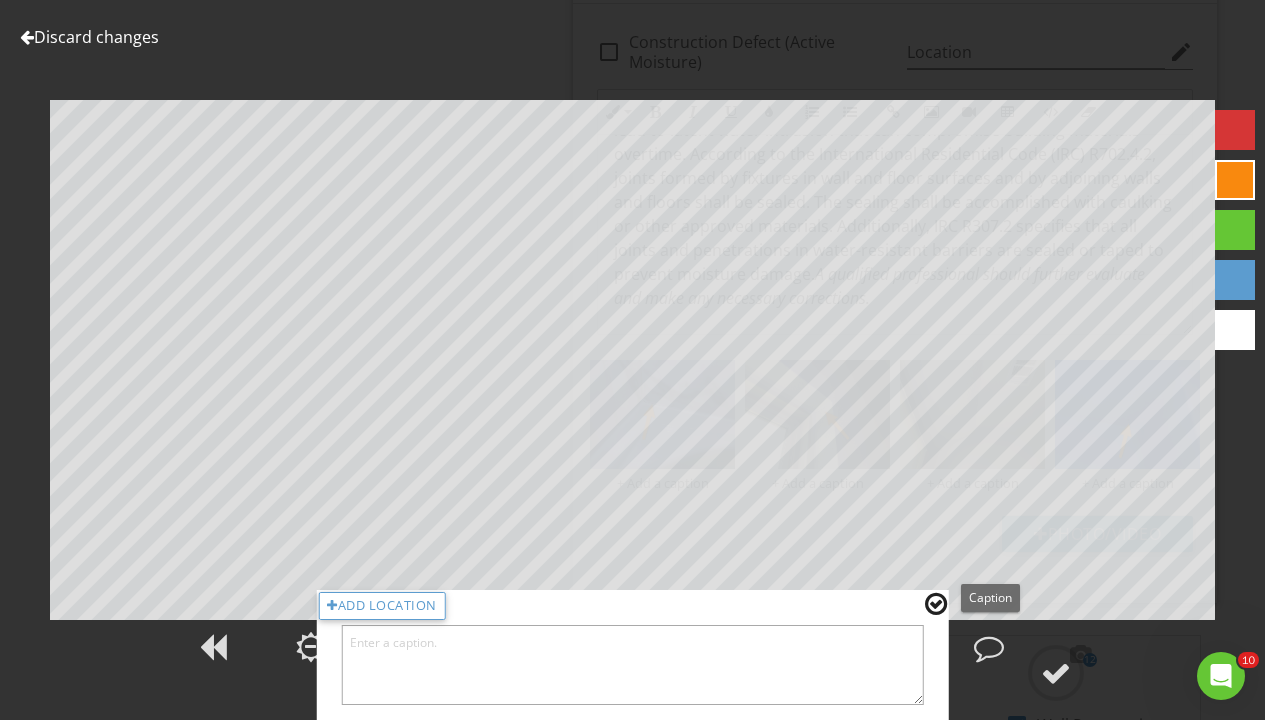 click at bounding box center [632, 665] 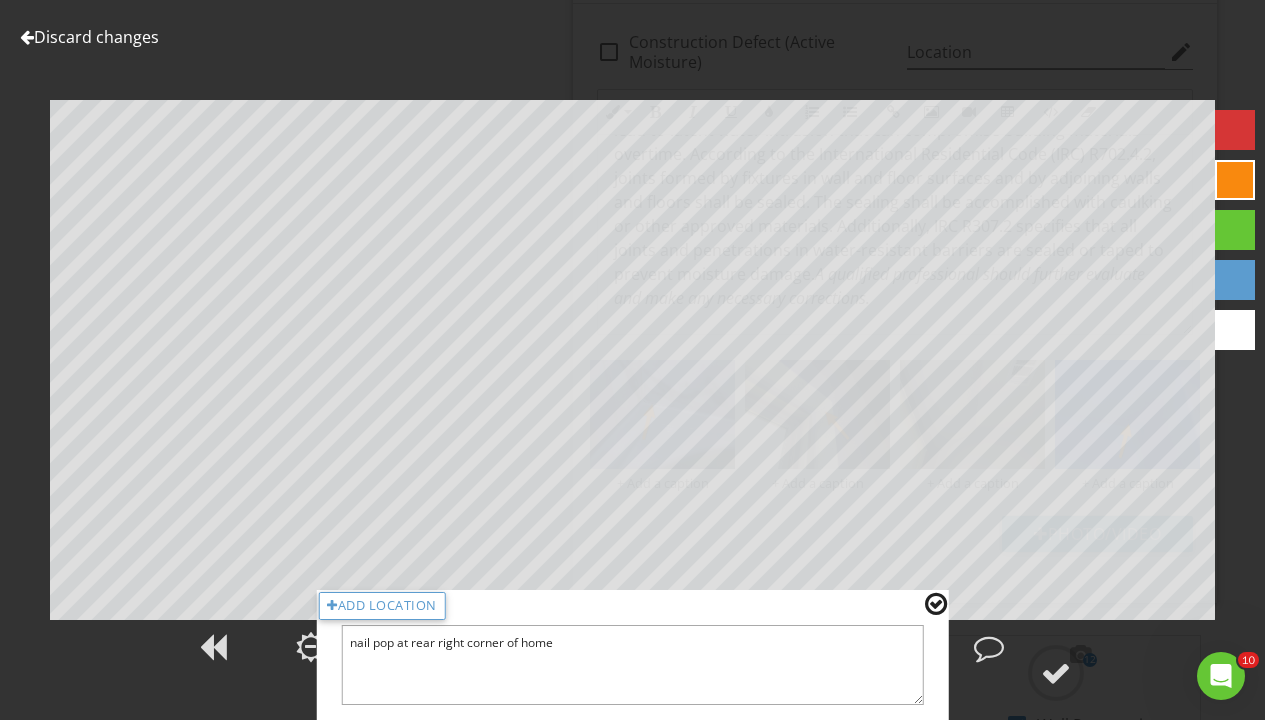 type on "nail pop at rear right corner of home" 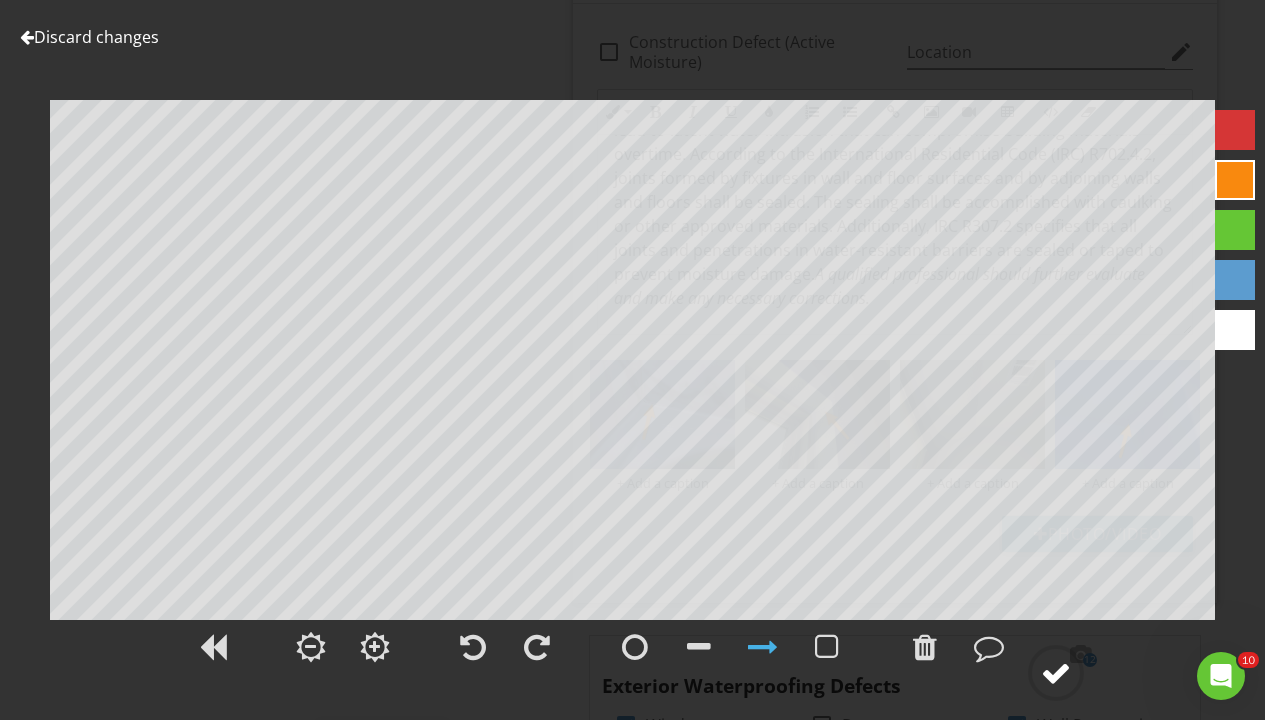 click 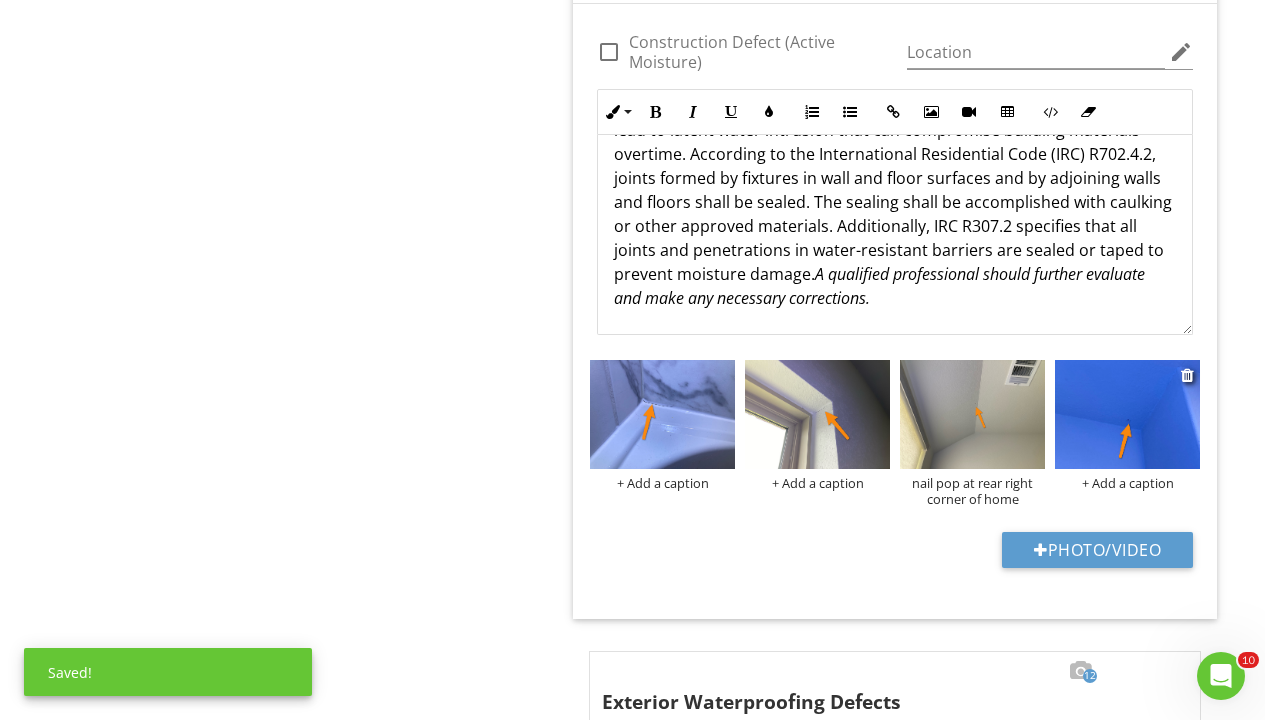 click on "+ Add a caption" at bounding box center [1127, 483] 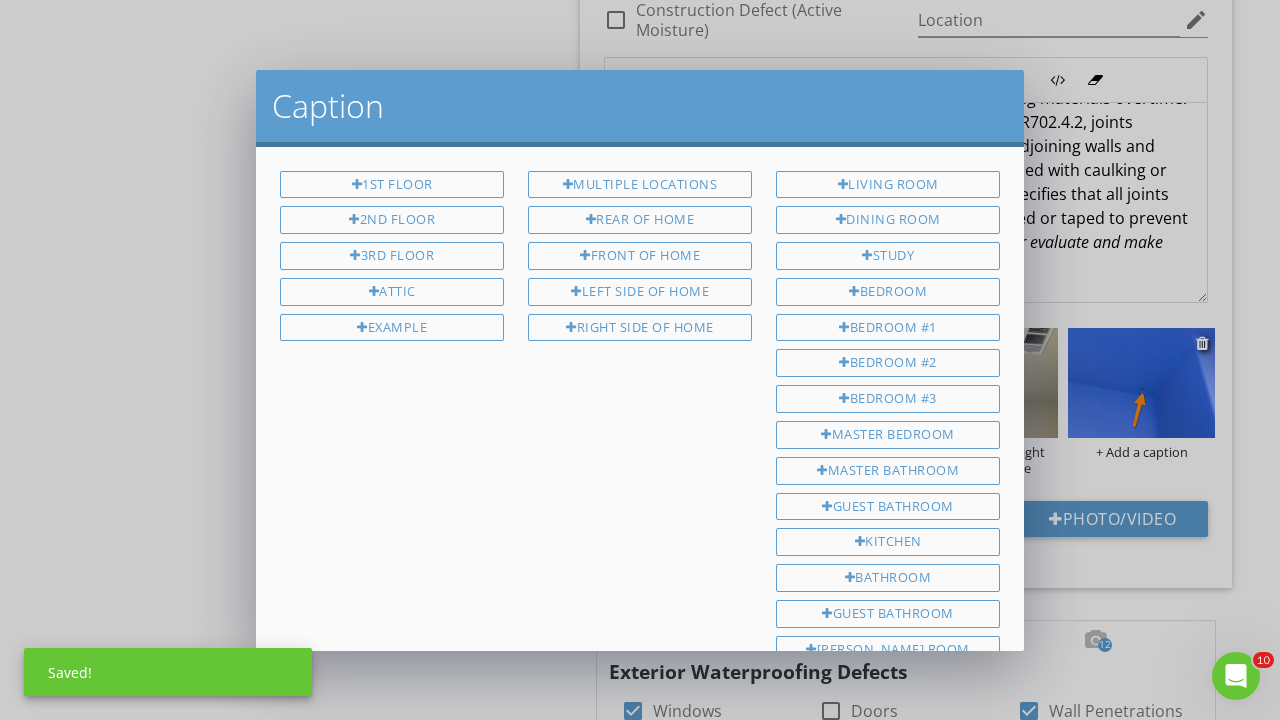 scroll, scrollTop: 246, scrollLeft: 0, axis: vertical 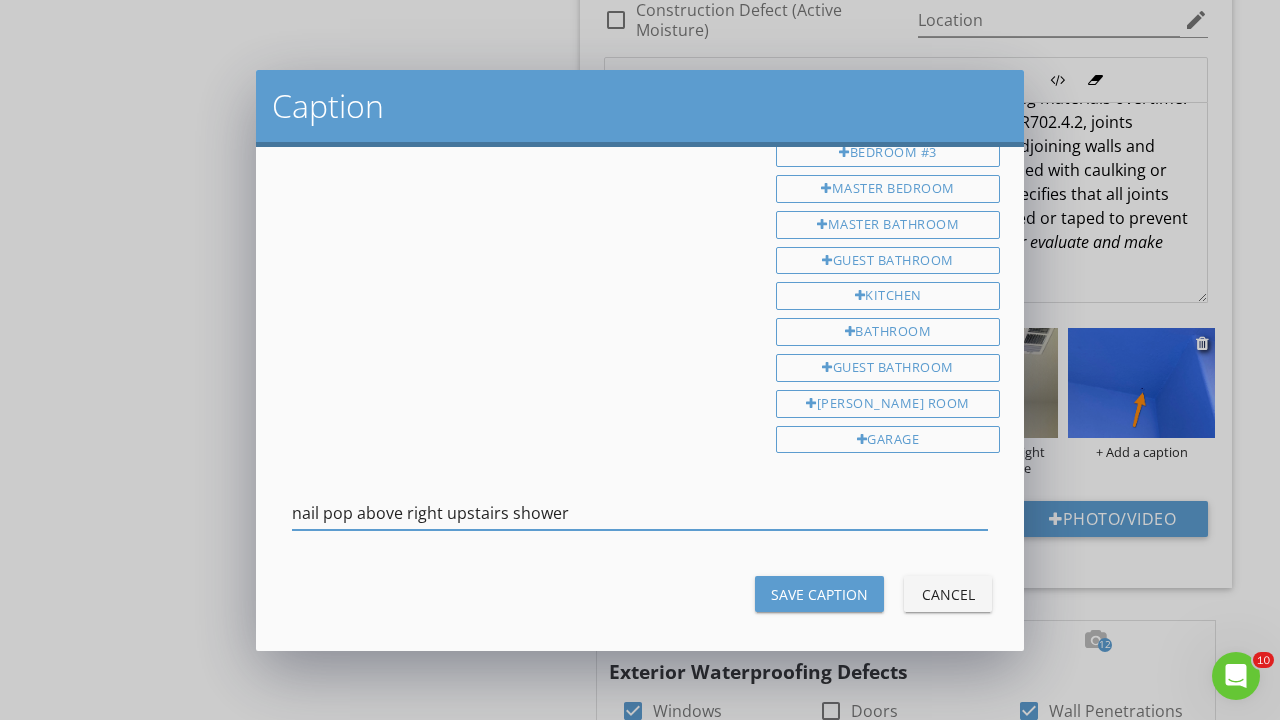 type on "nail pop above right upstairs shower" 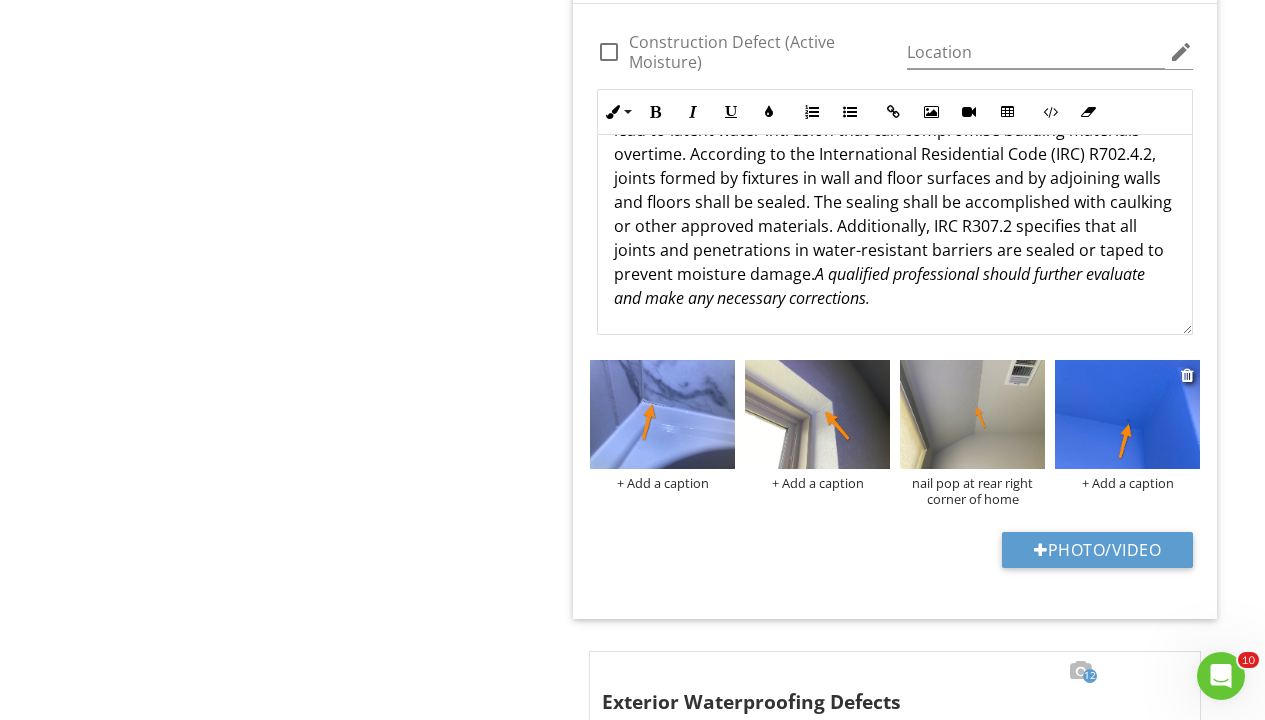 click on "+ Add a caption" at bounding box center [1127, 483] 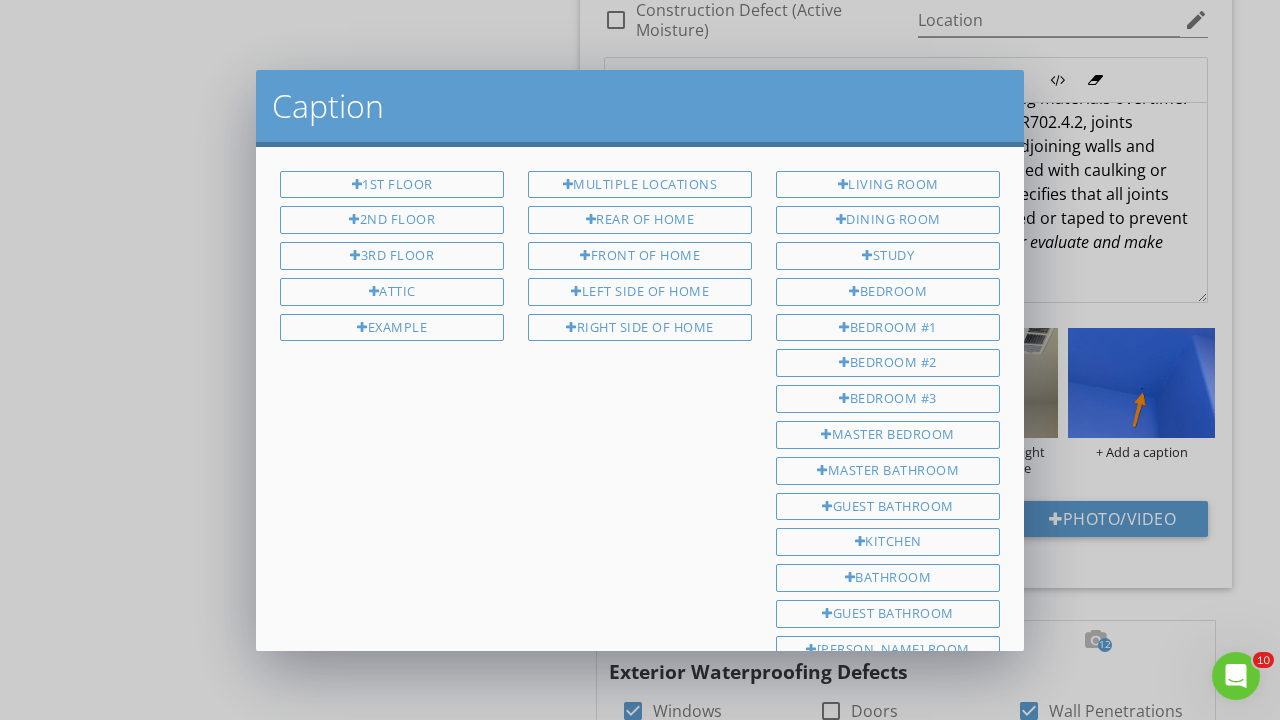 scroll, scrollTop: 0, scrollLeft: 0, axis: both 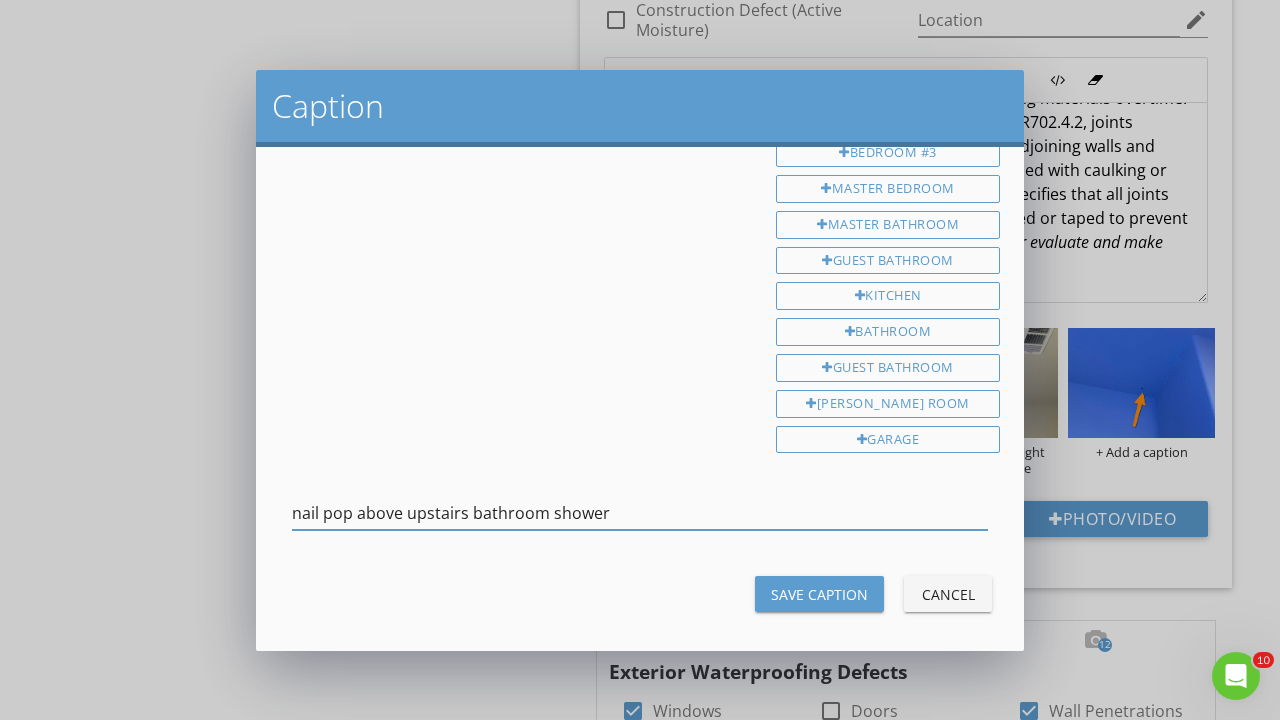 click on "nail pop above upstairs bathroom shower" at bounding box center [640, 513] 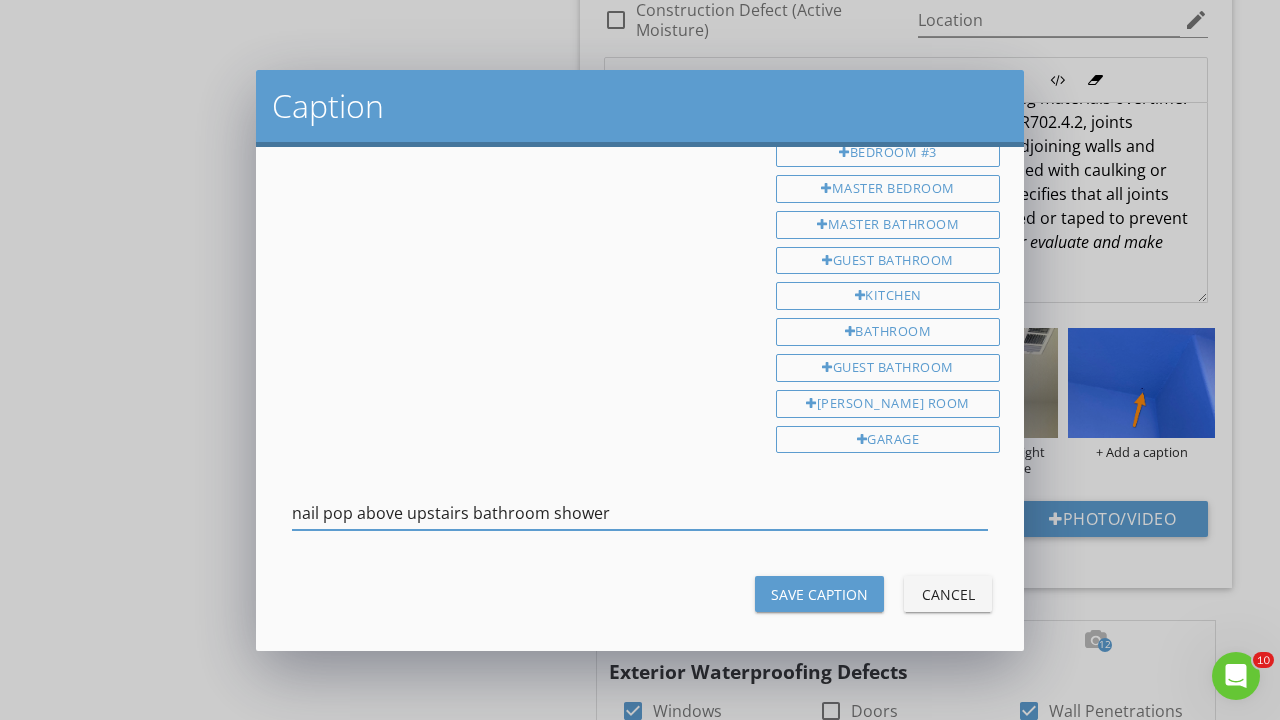 drag, startPoint x: 542, startPoint y: 502, endPoint x: 471, endPoint y: 500, distance: 71.02816 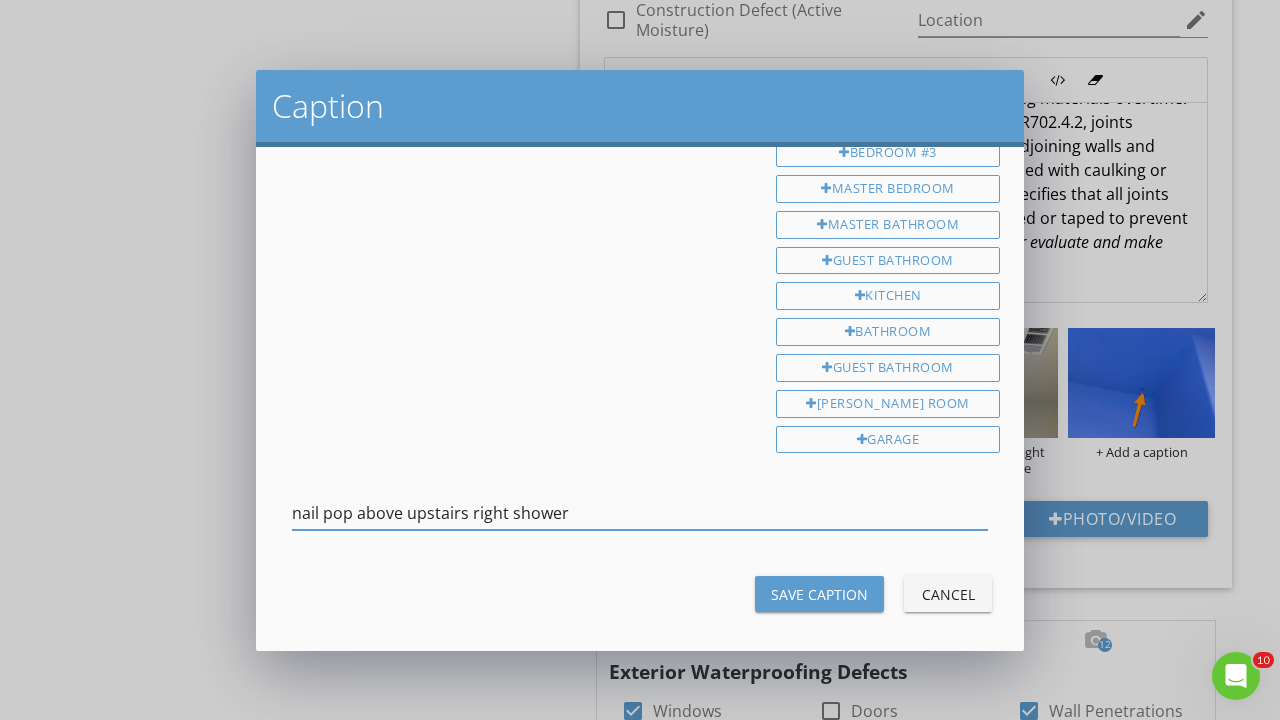type on "nail pop above upstairs right shower" 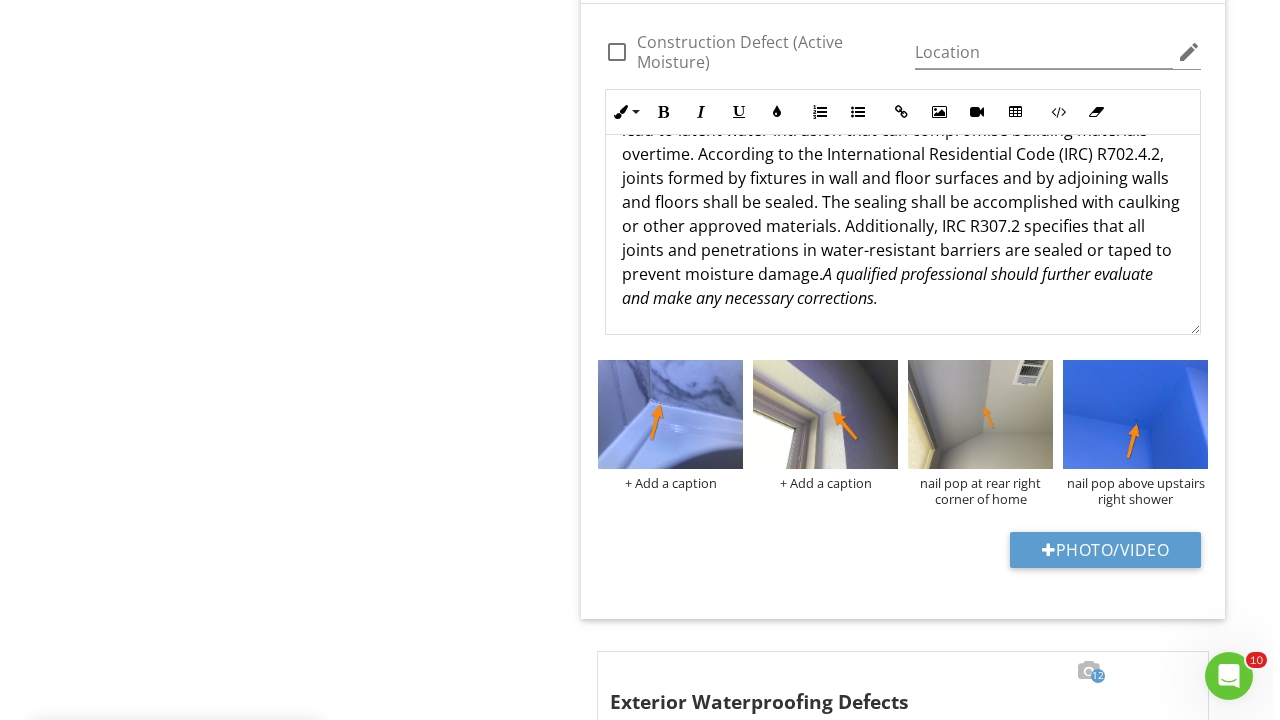 scroll, scrollTop: 2737, scrollLeft: 0, axis: vertical 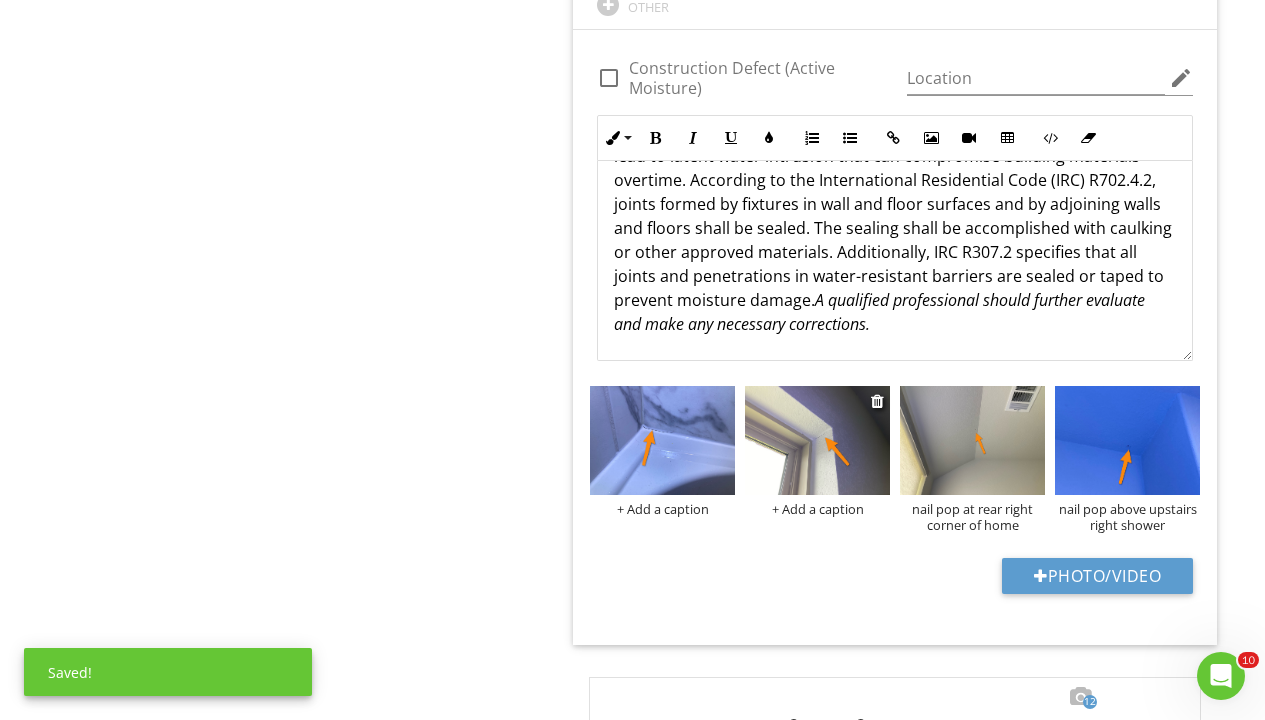 click on "+ Add a caption" at bounding box center (817, 509) 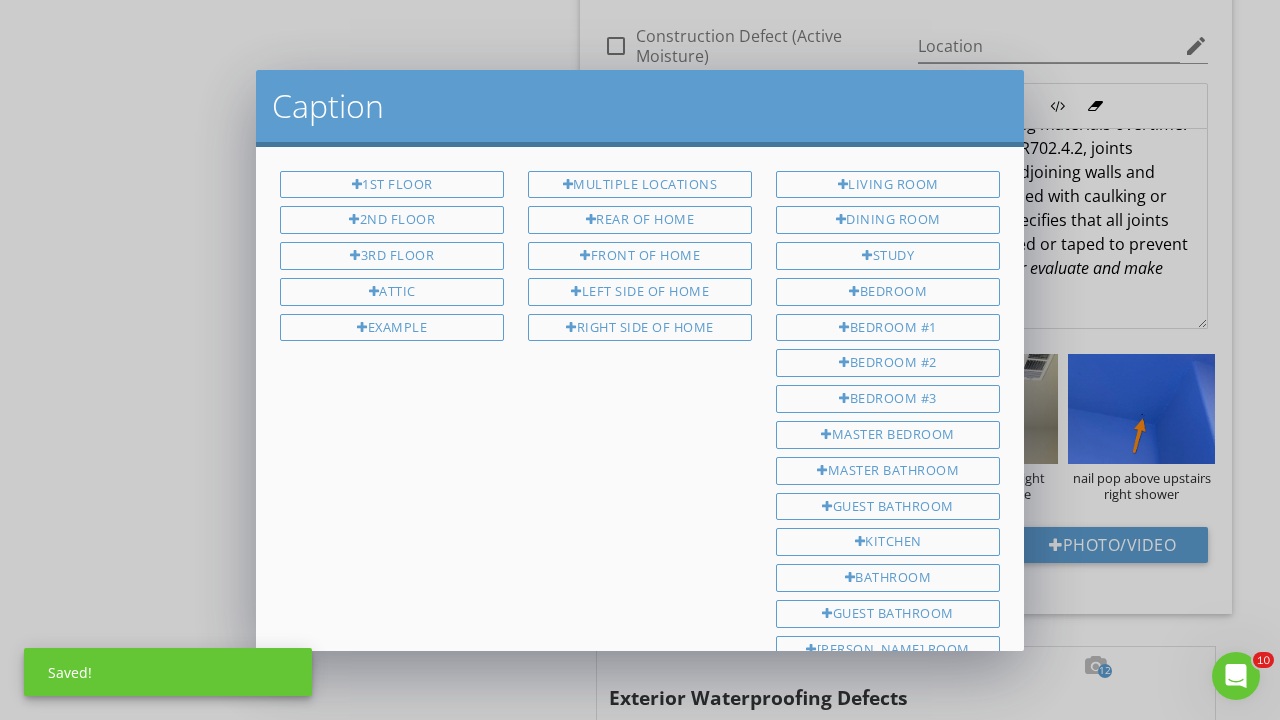 scroll, scrollTop: 246, scrollLeft: 0, axis: vertical 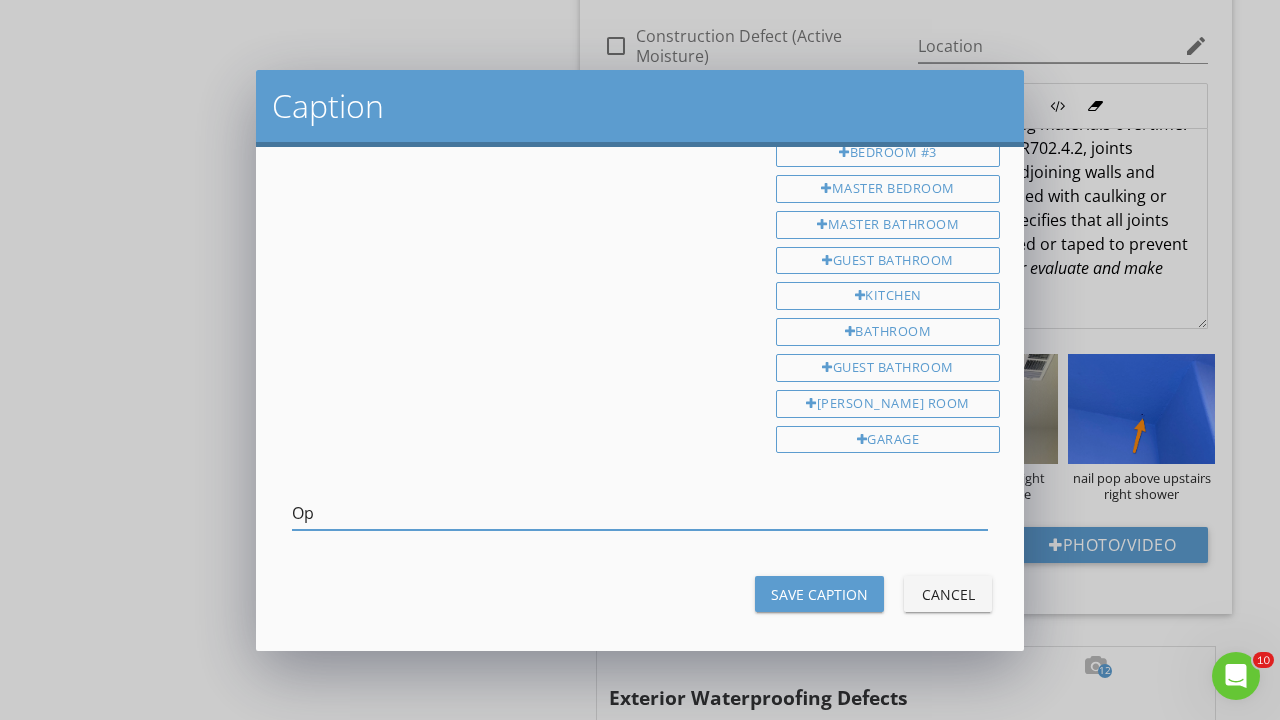 type on "O" 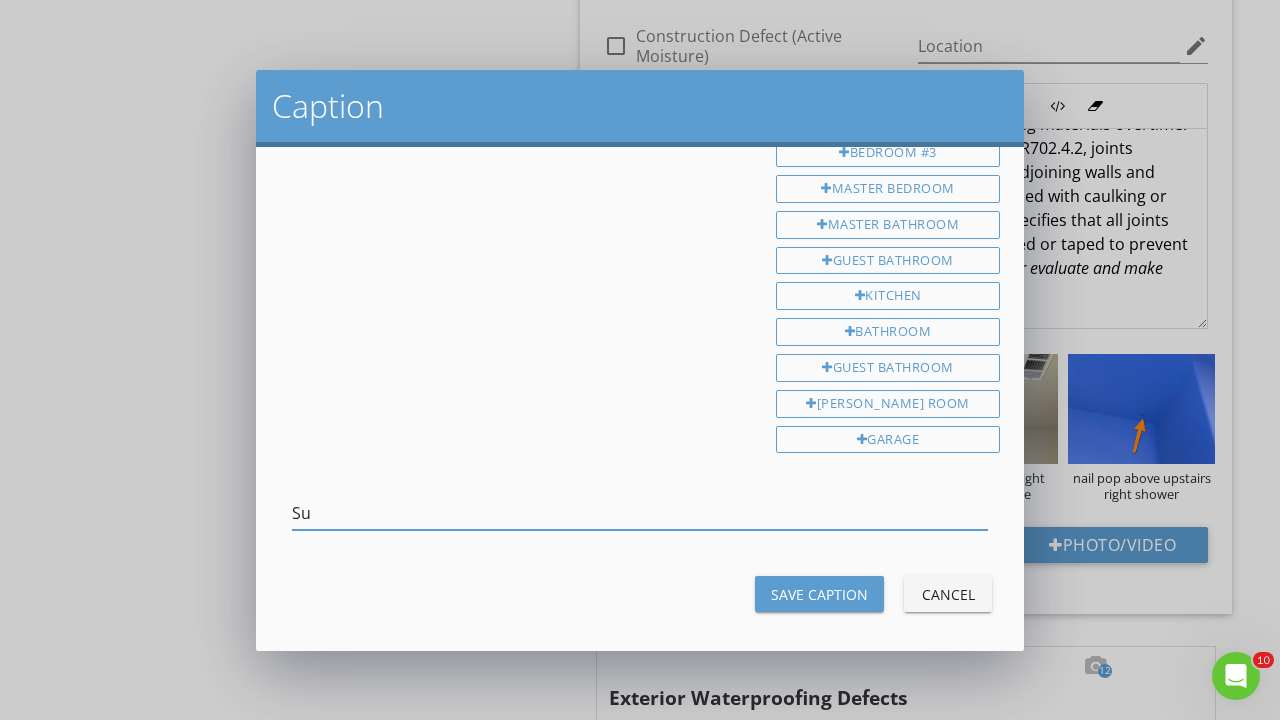 type on "S" 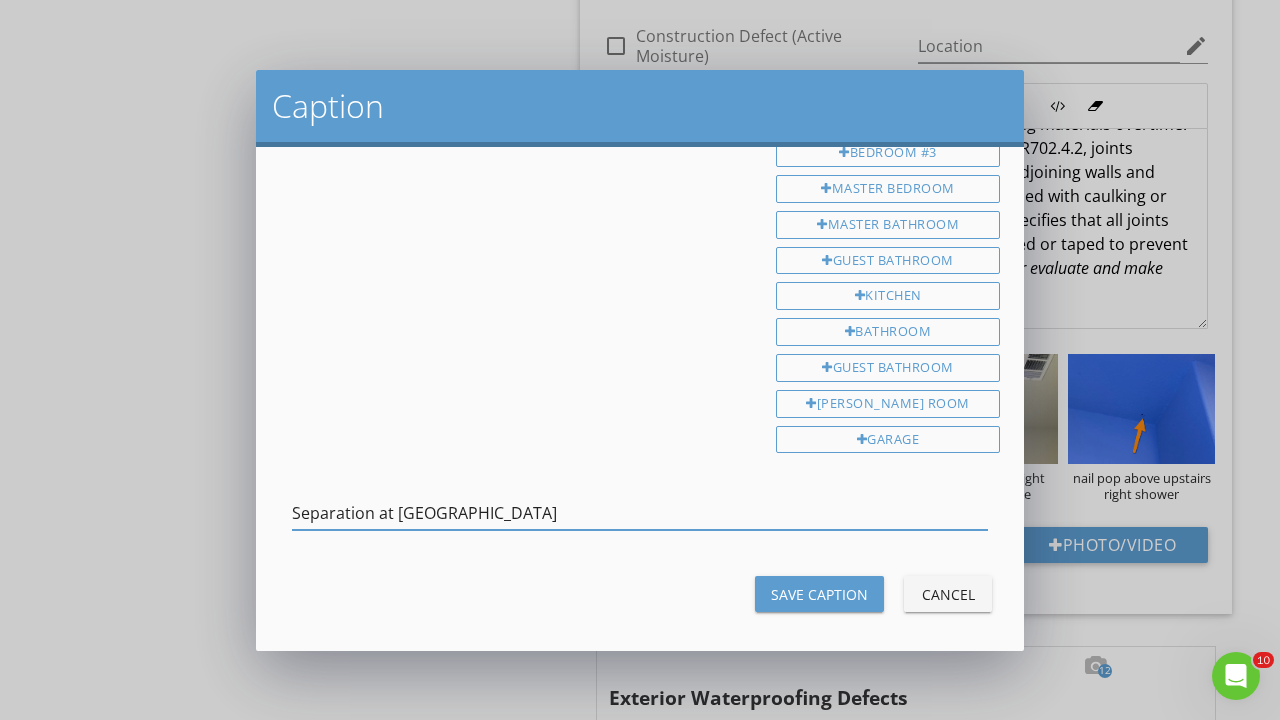 click on "Separation at drywall" at bounding box center [640, 513] 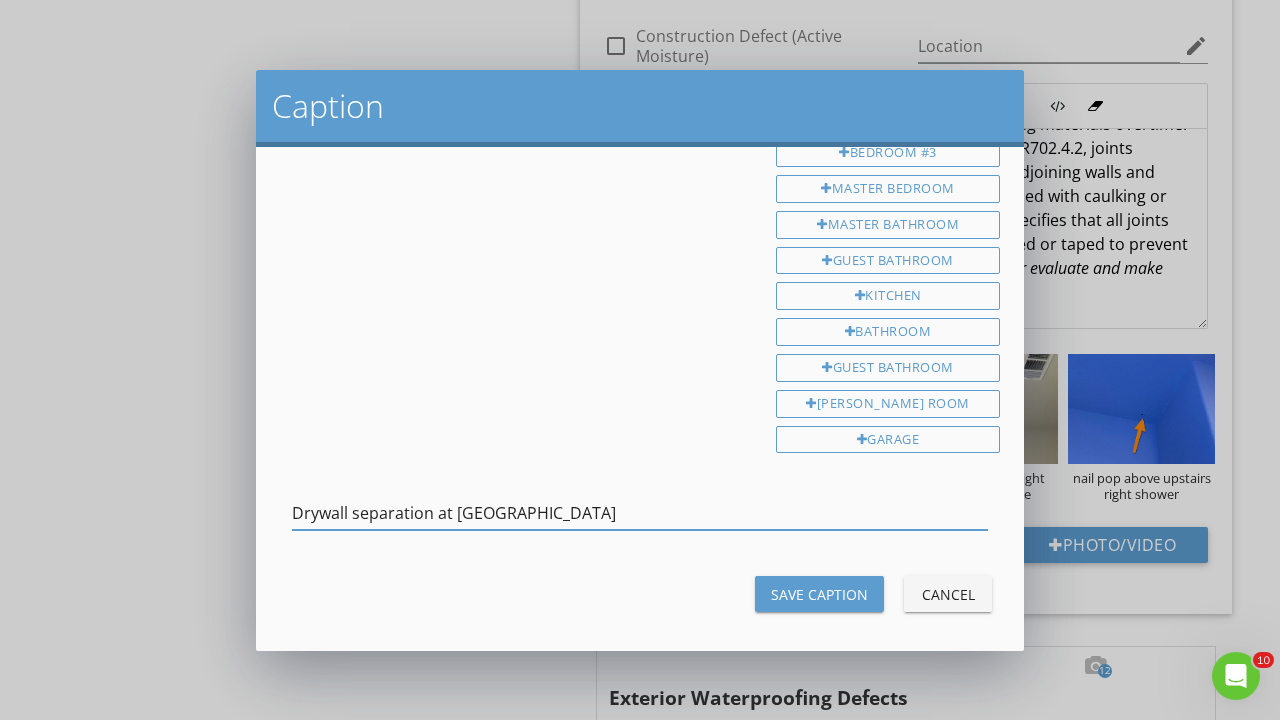 drag, startPoint x: 551, startPoint y: 496, endPoint x: 459, endPoint y: 503, distance: 92.26592 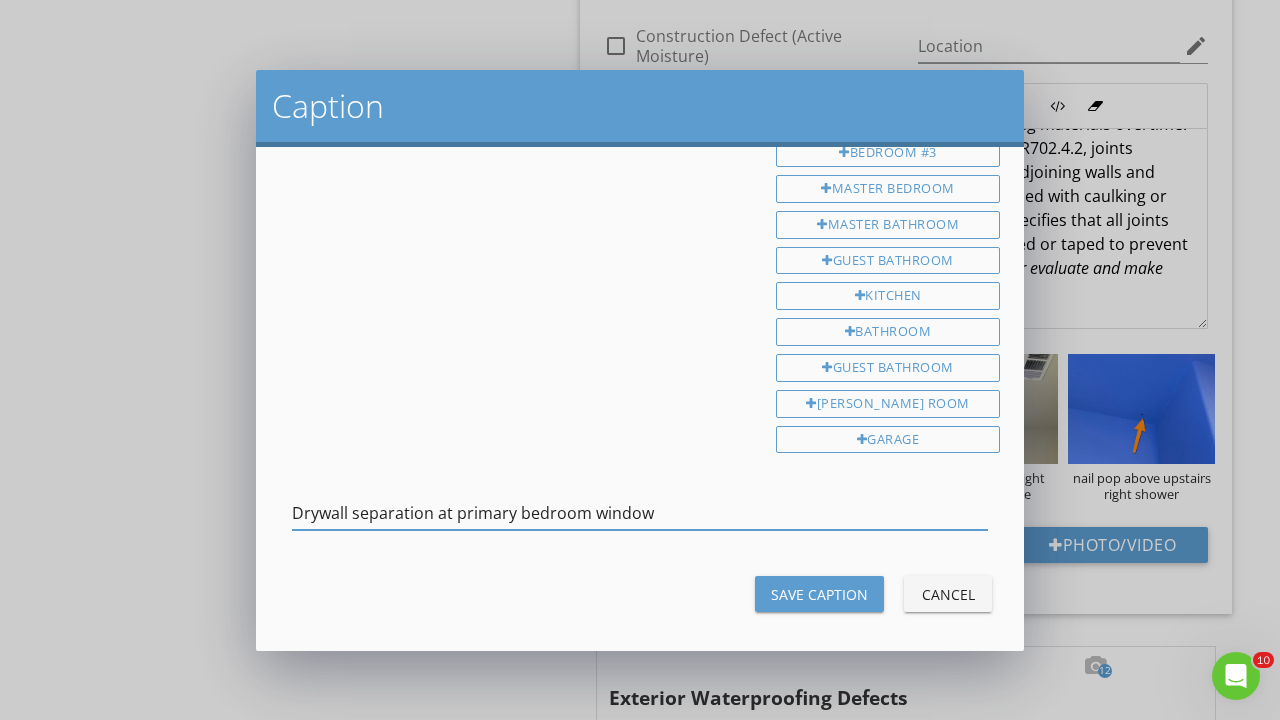 type on "Drywall separation at primary bedroom window" 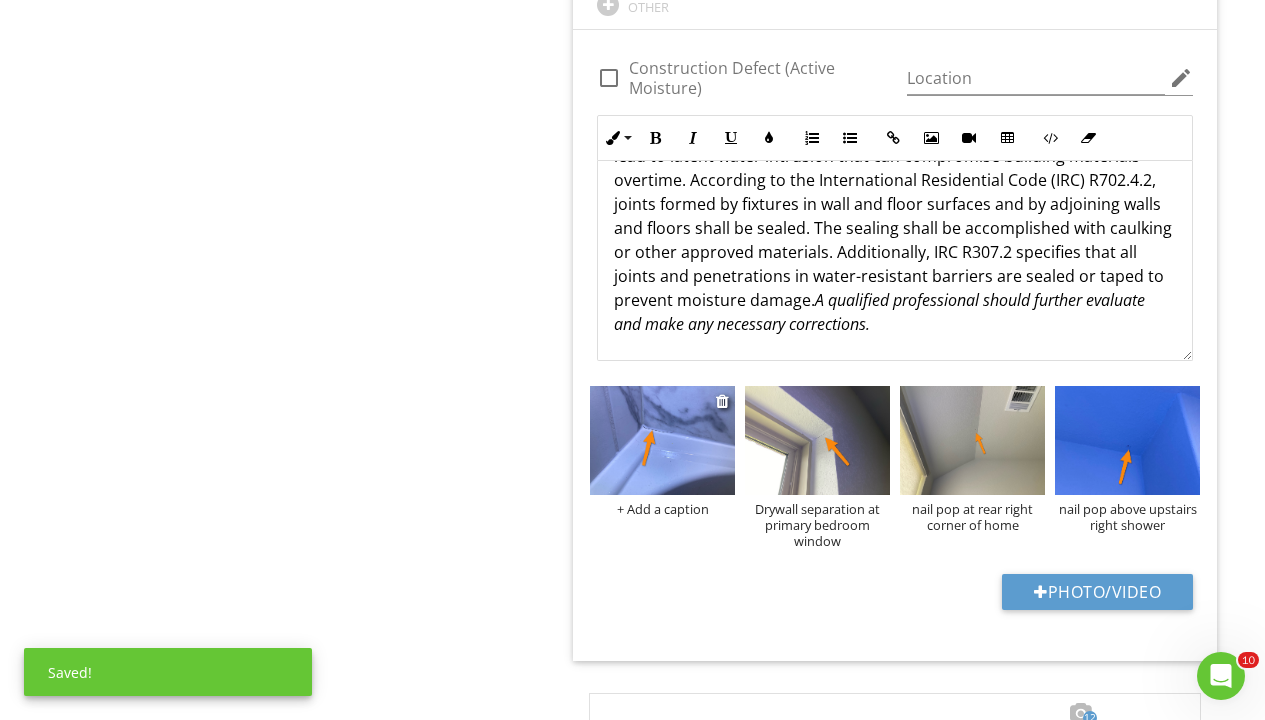 click on "+ Add a caption" at bounding box center [662, 509] 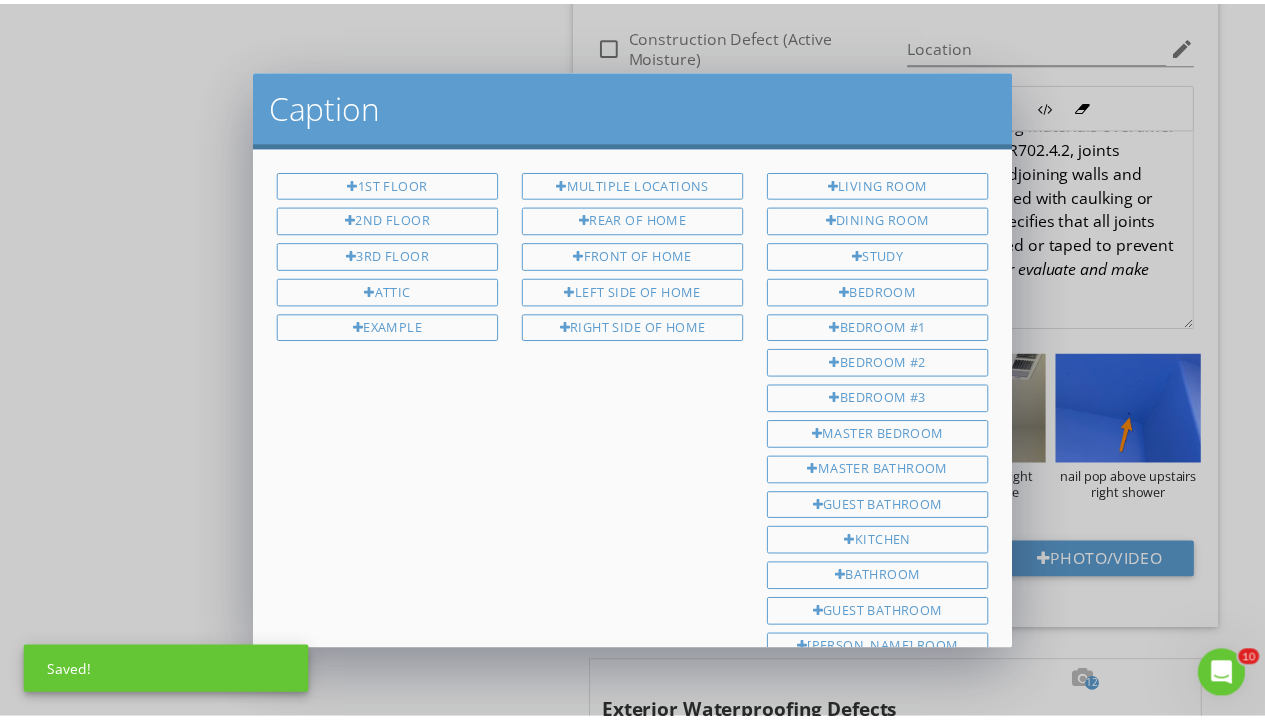 scroll, scrollTop: 246, scrollLeft: 0, axis: vertical 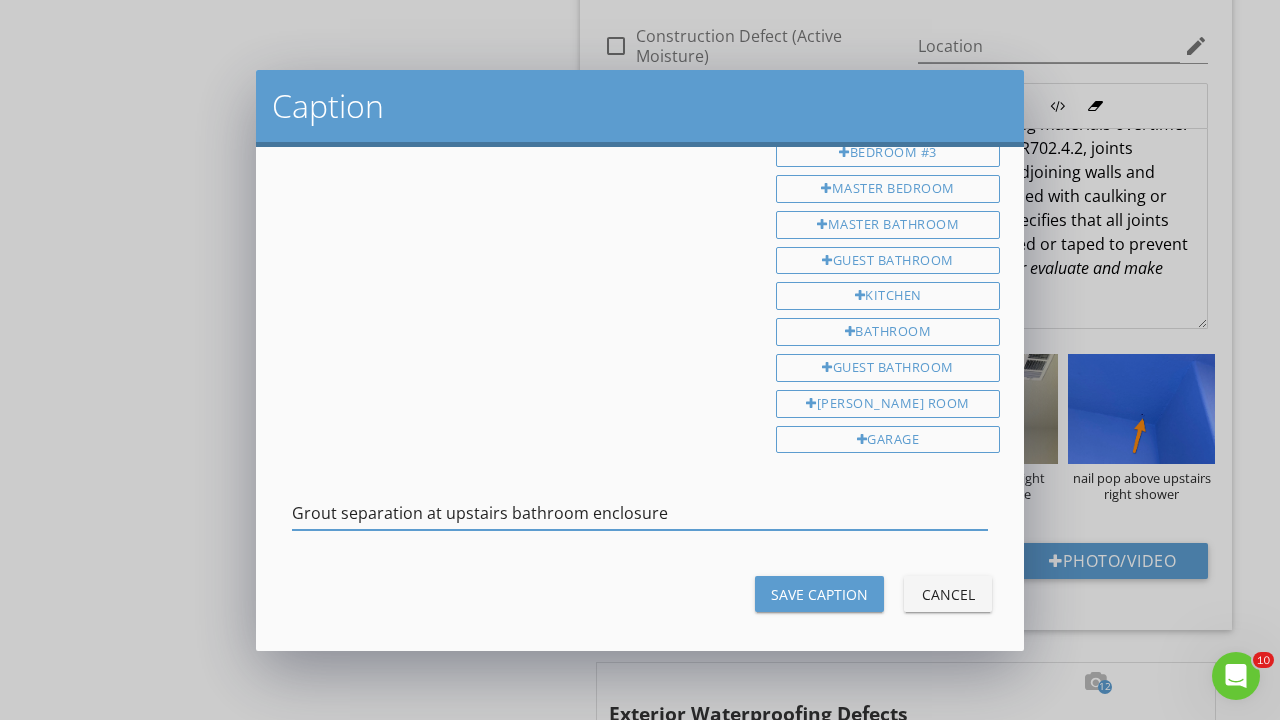 type on "Grout separation at upstairs bathroom enclosure" 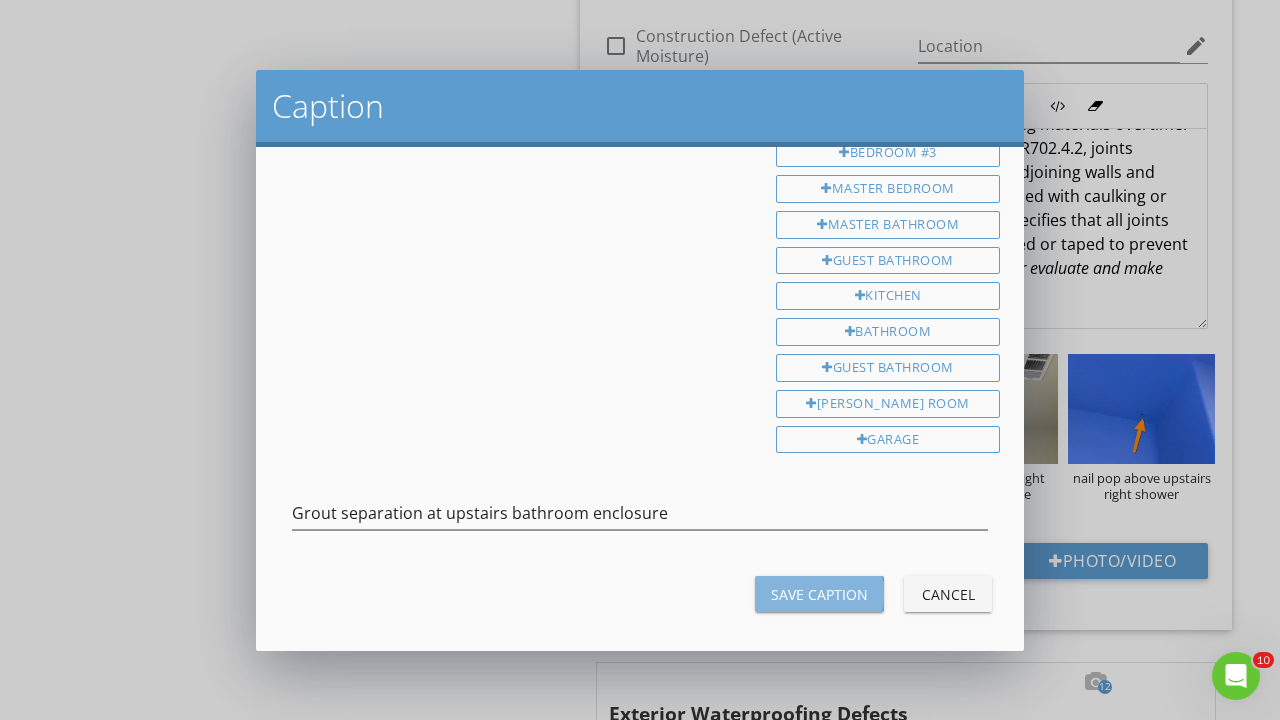 click on "Save Caption" at bounding box center [819, 594] 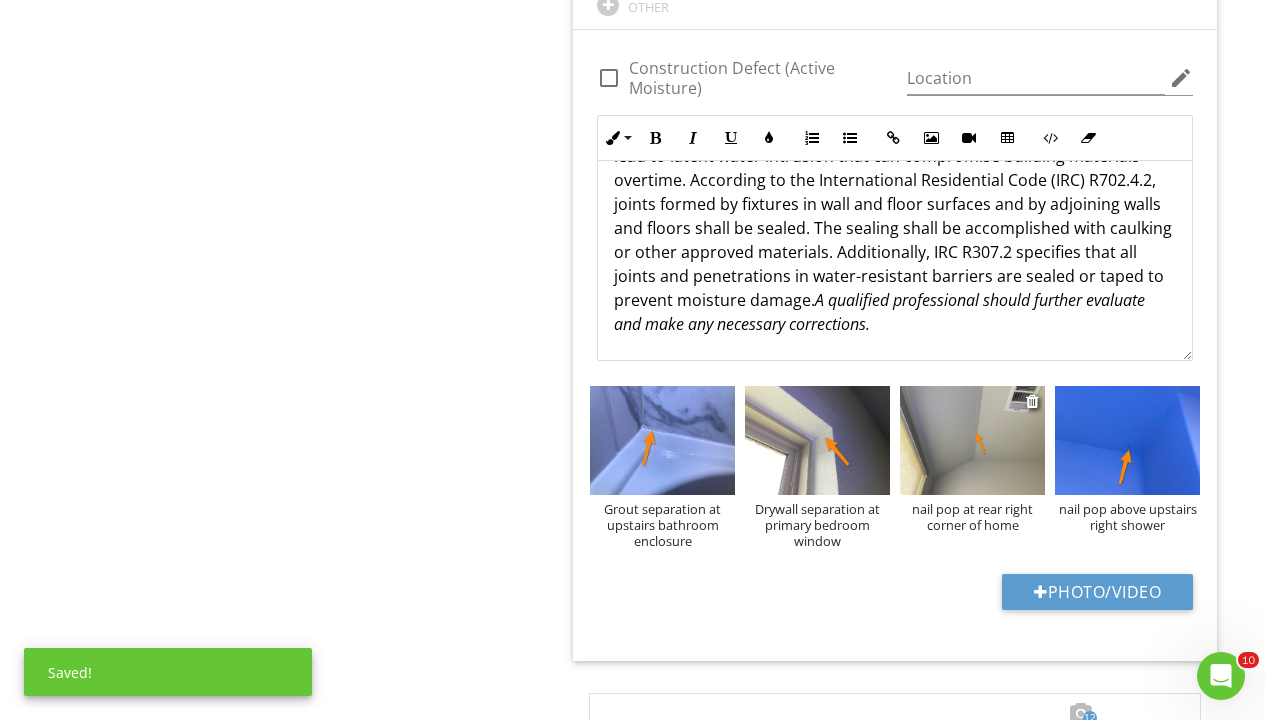 scroll, scrollTop: 2719, scrollLeft: 0, axis: vertical 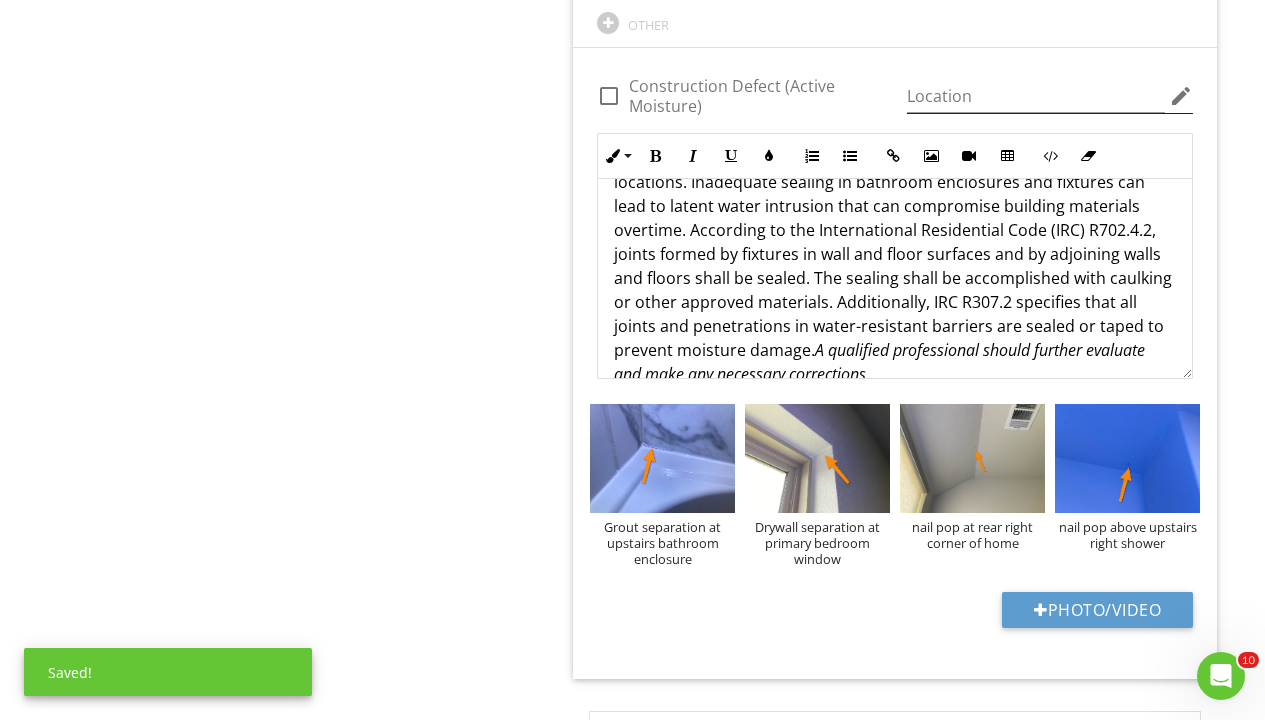 click on "edit" at bounding box center [1181, 96] 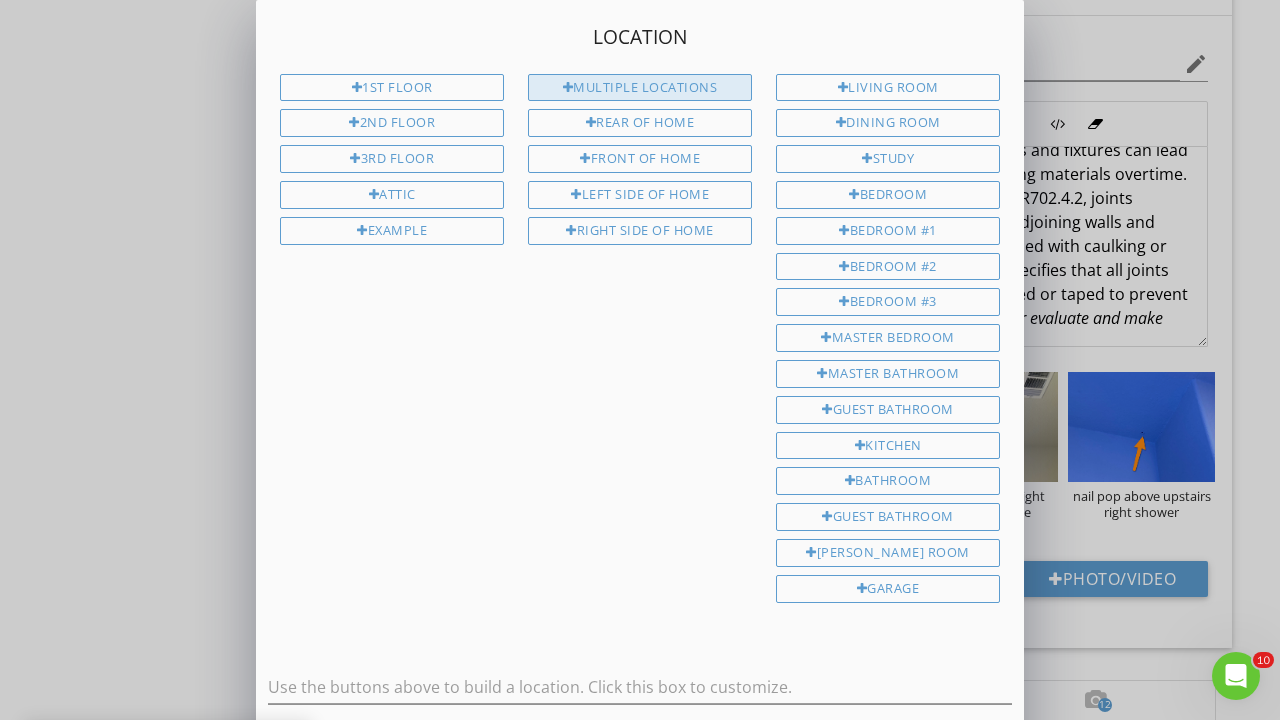 click on "Multiple Locations" at bounding box center [640, 88] 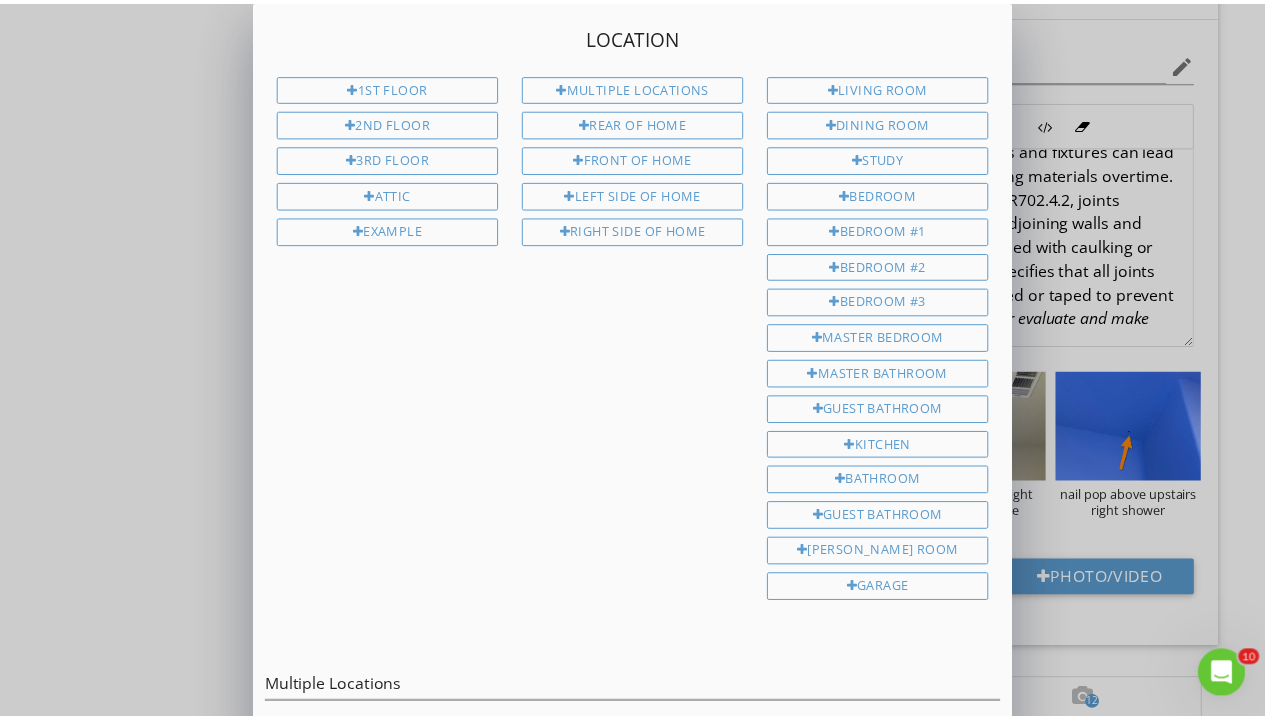 scroll, scrollTop: 91, scrollLeft: 0, axis: vertical 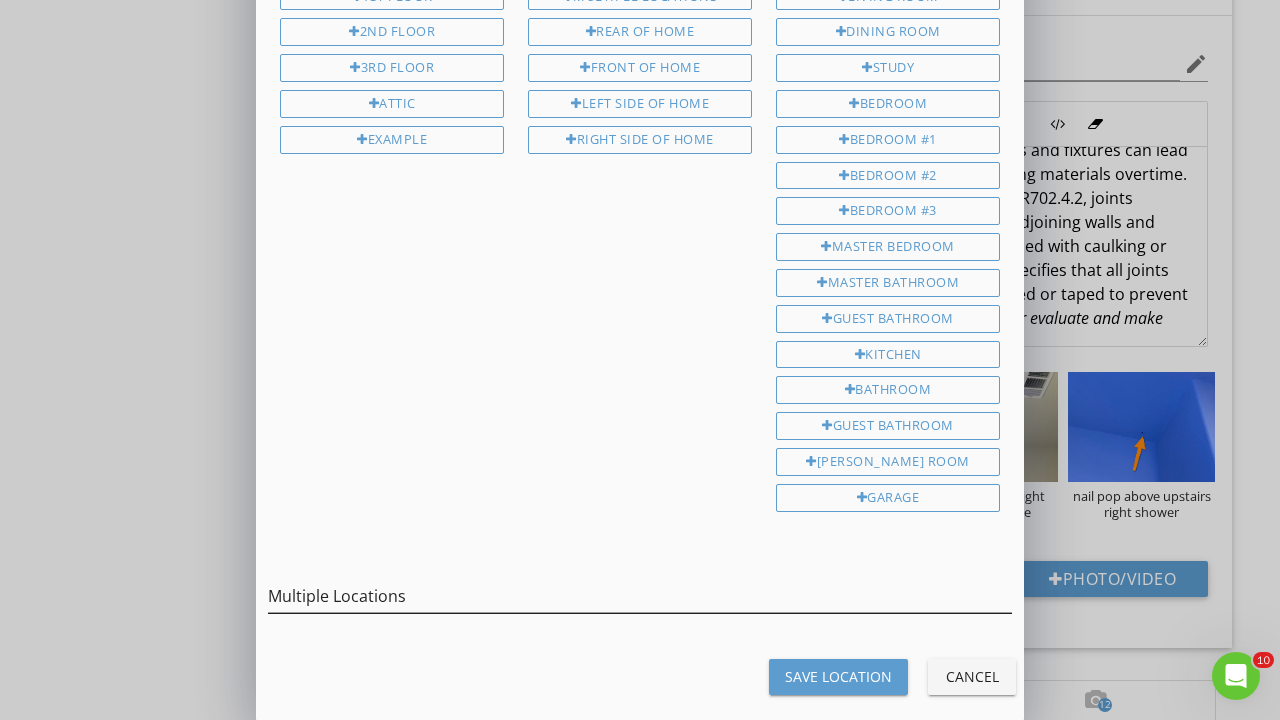 drag, startPoint x: 848, startPoint y: 671, endPoint x: 824, endPoint y: 592, distance: 82.565125 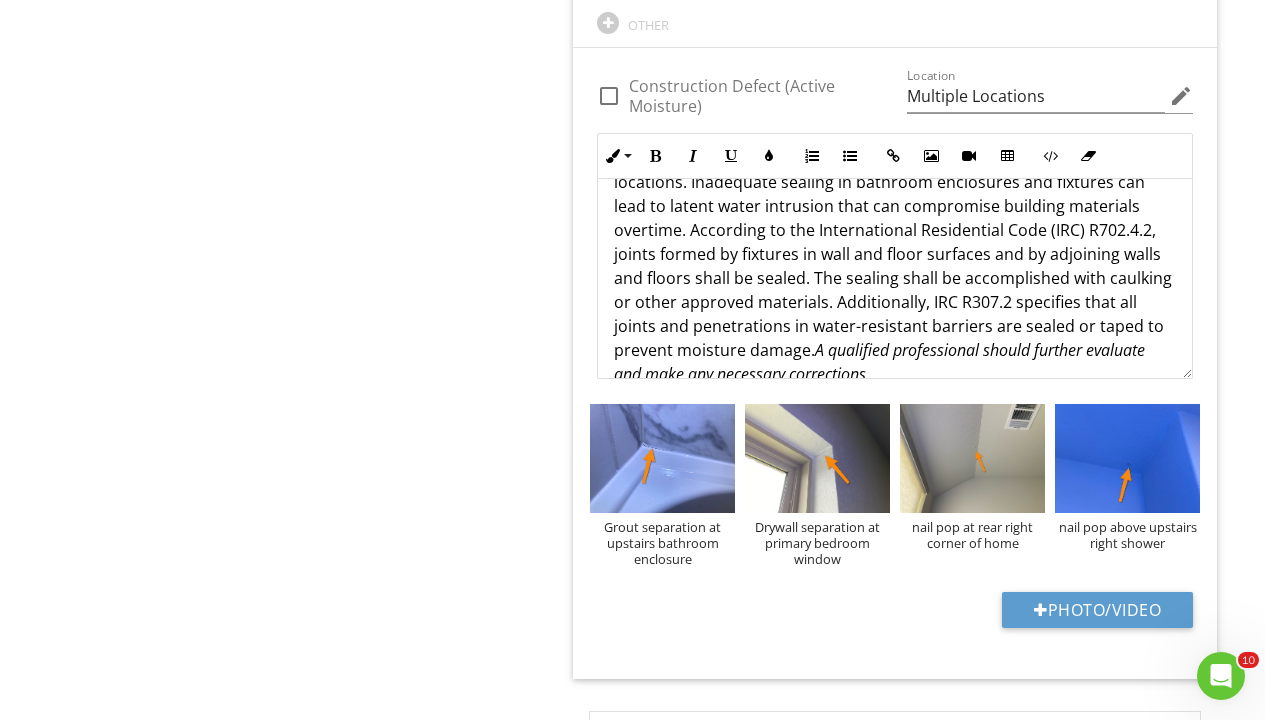scroll, scrollTop: 2681, scrollLeft: 0, axis: vertical 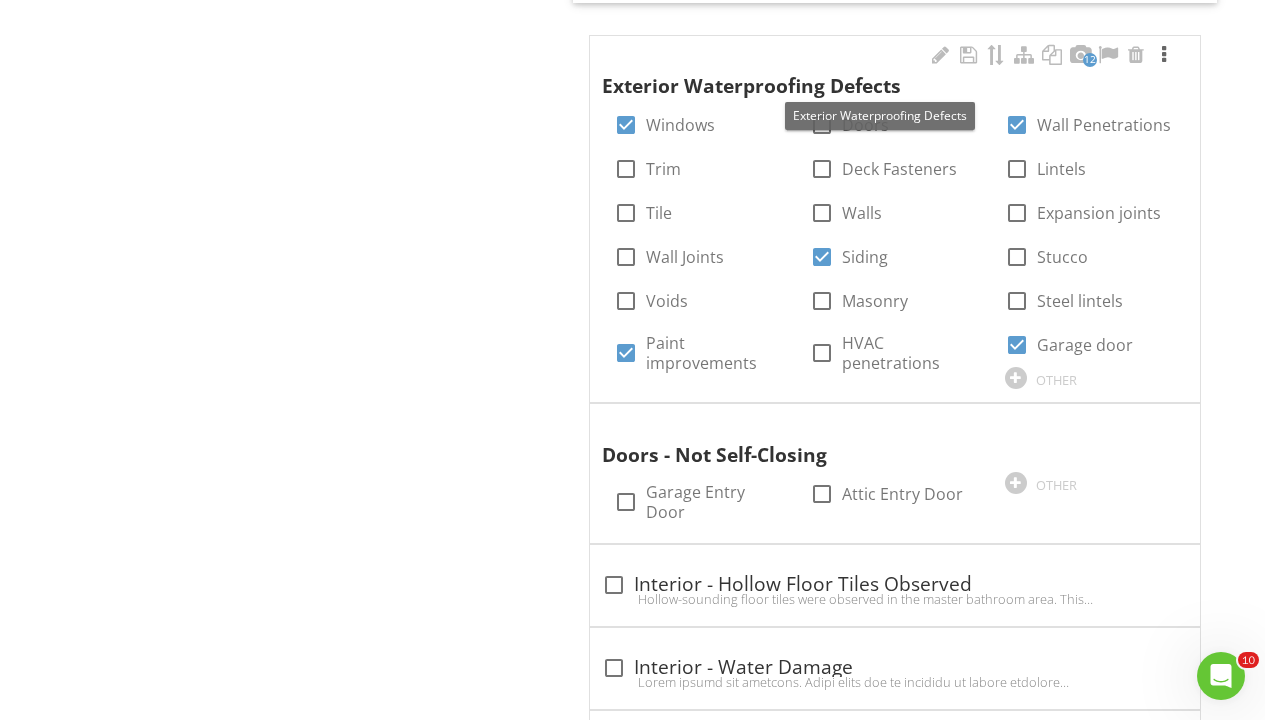 click at bounding box center [1164, 55] 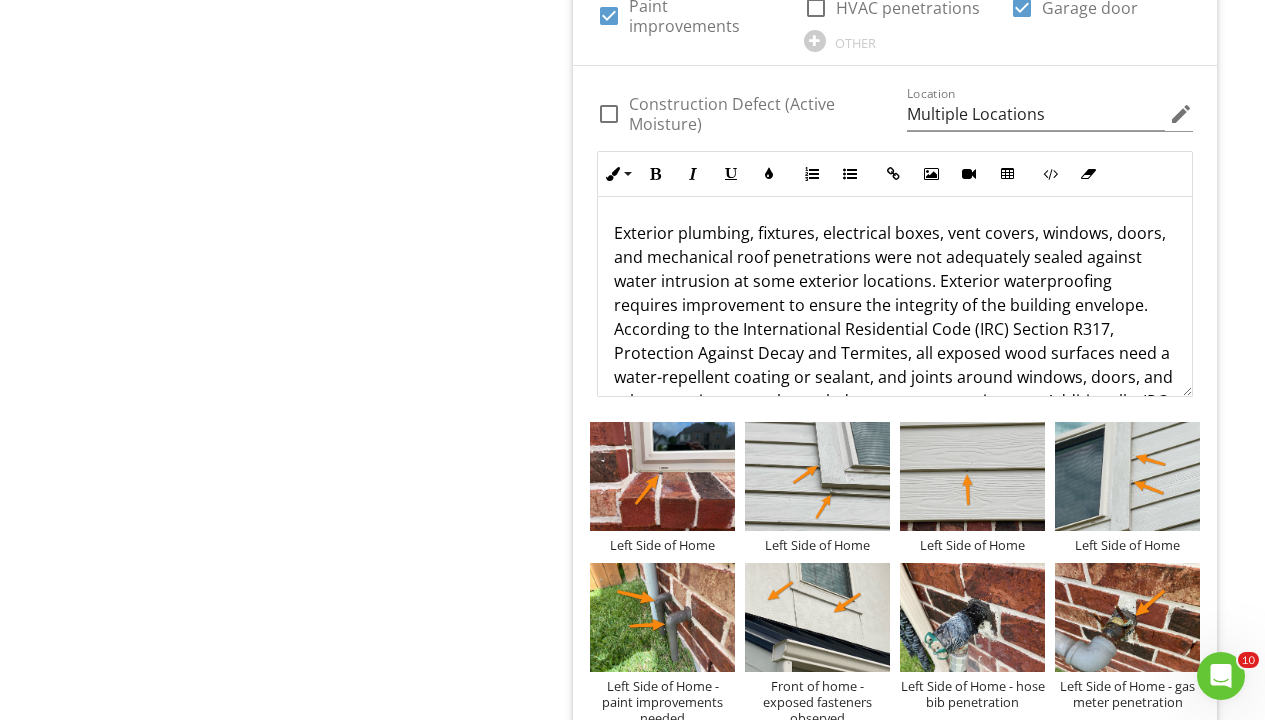 scroll, scrollTop: 3876, scrollLeft: 0, axis: vertical 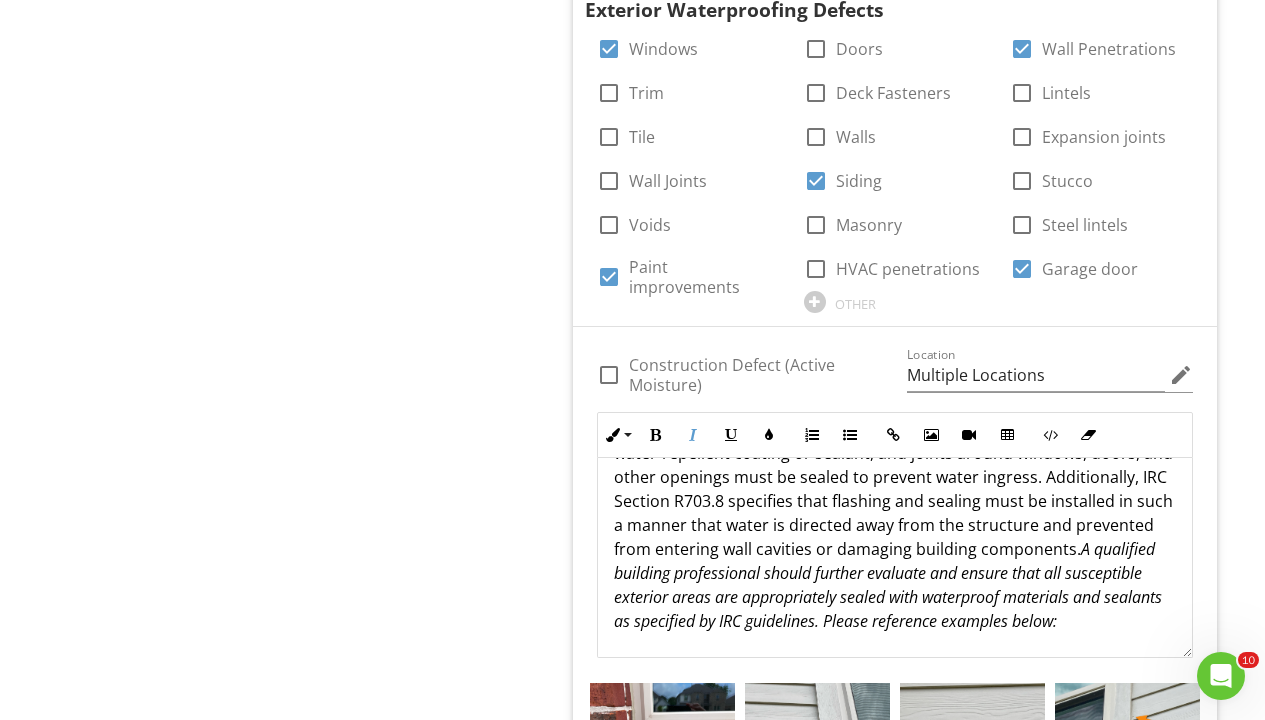 drag, startPoint x: 1077, startPoint y: 586, endPoint x: 1096, endPoint y: 620, distance: 38.948685 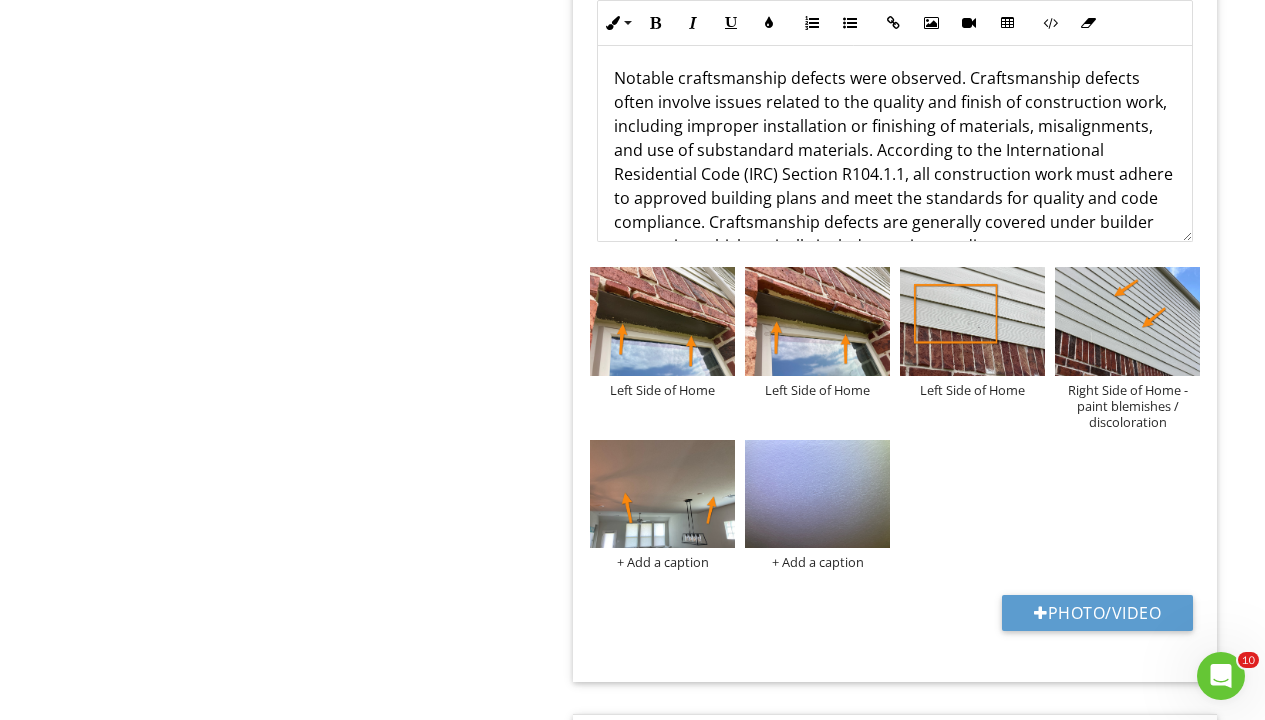 scroll, scrollTop: 1705, scrollLeft: 0, axis: vertical 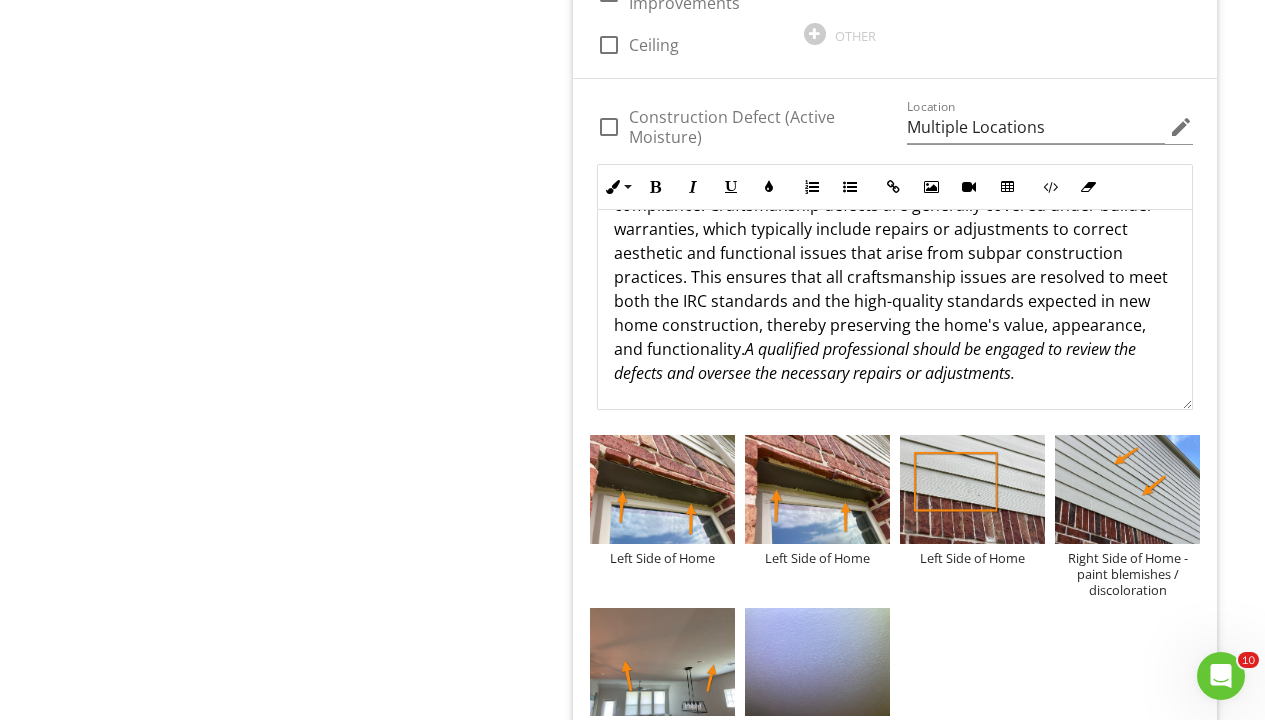 click on "Notable craftsmanship defects were observed. Craftsmanship defects often involve issues related to the quality and finish of construction work, including improper installation or finishing of materials, misalignments, and use of substandard materials. According to the International Residential Code (IRC) Section R104.1.1, all construction work must adhere to approved building plans and meet the standards for quality and code compliance. Craftsmanship defects are generally covered under builder warranties, which typically include repairs or adjustments to correct aesthetic and functional issues that arise from subpar construction practices. This ensures that all craftsmanship issues are resolved to meet both the IRC standards and the high-quality standards expected in new home construction, thereby preserving the home's value, appearance, and functionality.  A qualified professional should be engaged to review the defects and oversee the necessary repairs or adjustments." at bounding box center (895, 217) 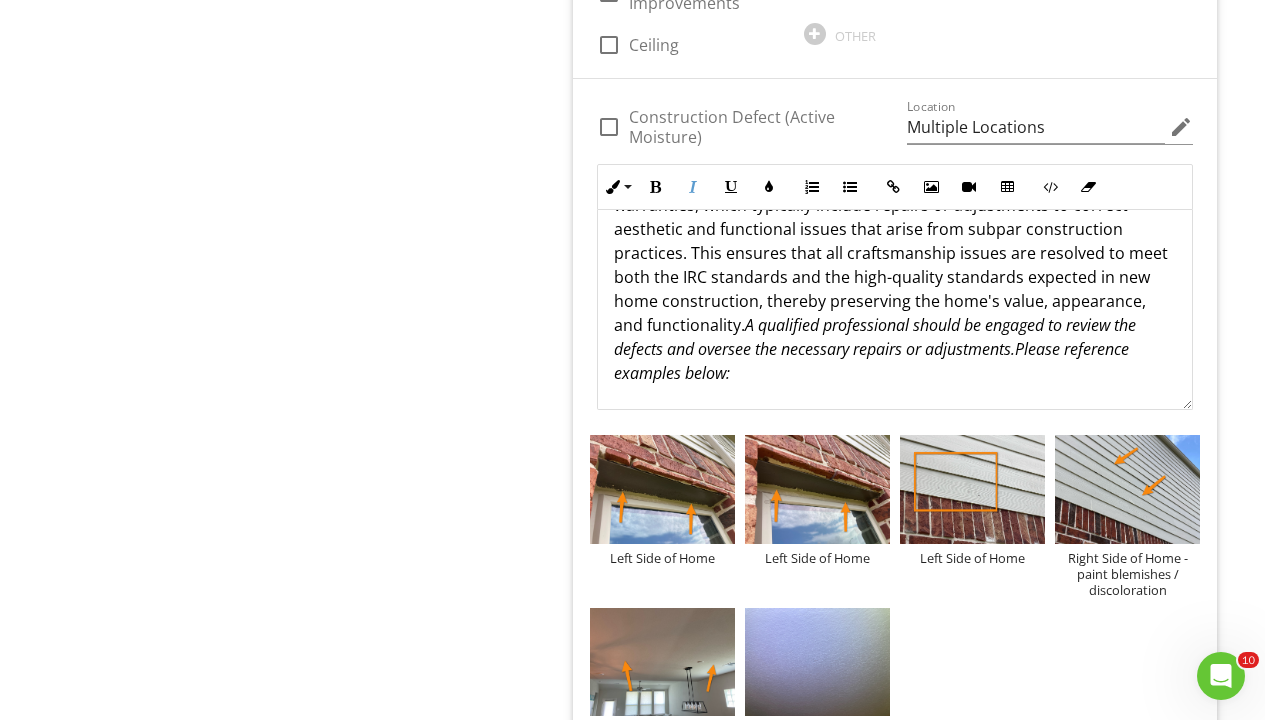 scroll, scrollTop: 0, scrollLeft: 0, axis: both 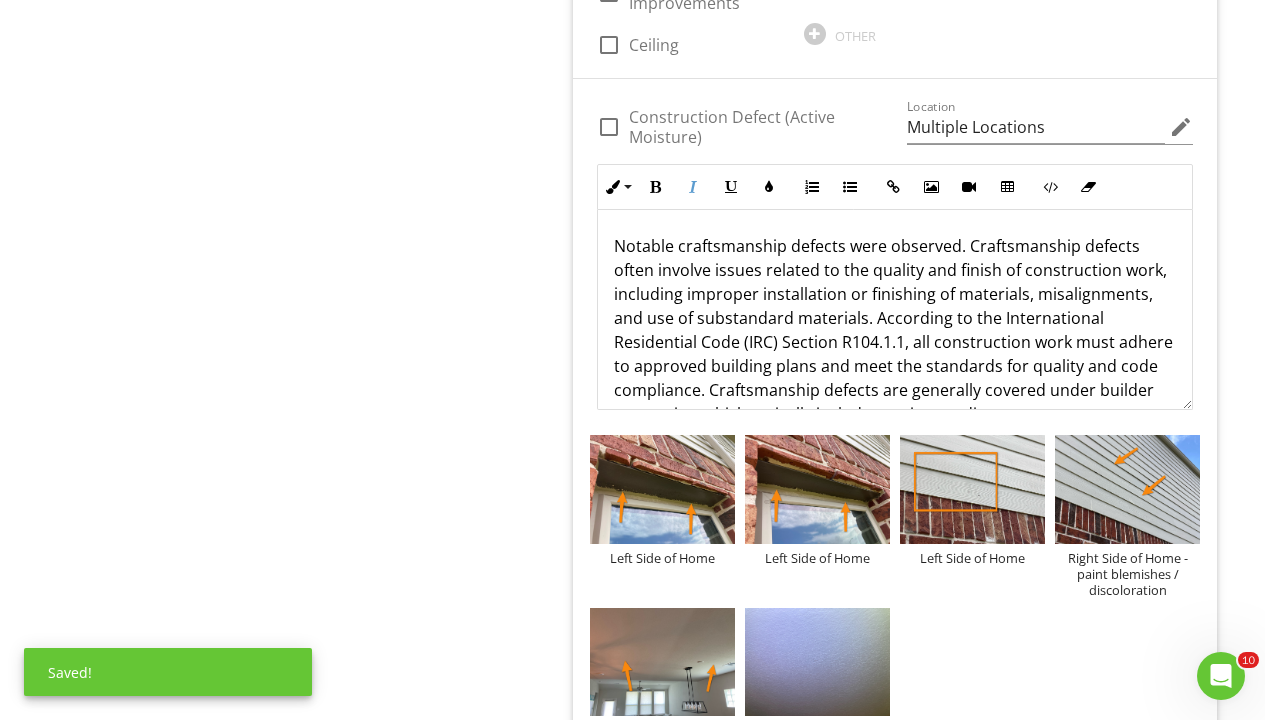 click on "Notable craftsmanship defects were observed. Craftsmanship defects often involve issues related to the quality and finish of construction work, including improper installation or finishing of materials, misalignments, and use of substandard materials. According to the International Residential Code (IRC) Section R104.1.1, all construction work must adhere to approved building plans and meet the standards for quality and code compliance. Craftsmanship defects are generally covered under builder warranties, which typically include repairs or adjustments to correct aesthetic and functional issues that arise from subpar construction practices. This ensures that all craftsmanship issues are resolved to meet both the IRC standards and the high-quality standards expected in new home construction, thereby preserving the home's value, appearance, and functionality.  A qualified professional should be engaged to review the defects and oversee the necessary repairs or adjustments.  Please reference examples below:" at bounding box center [895, 414] 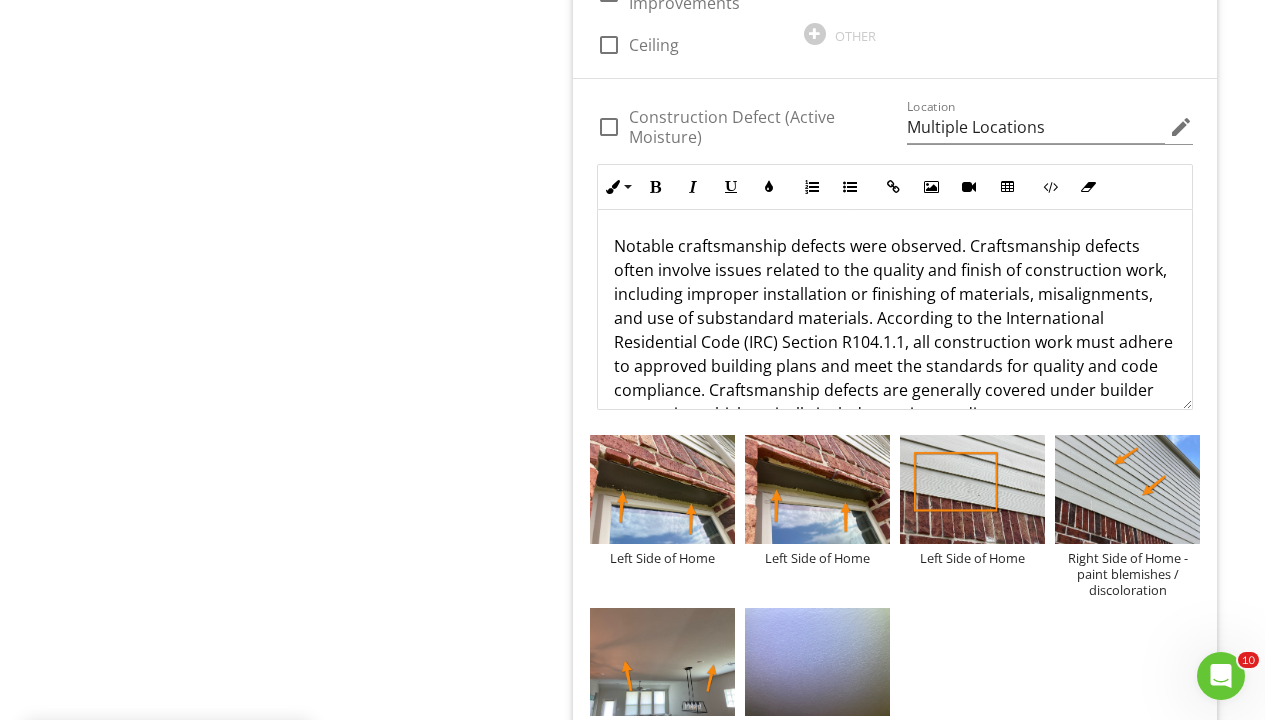 type 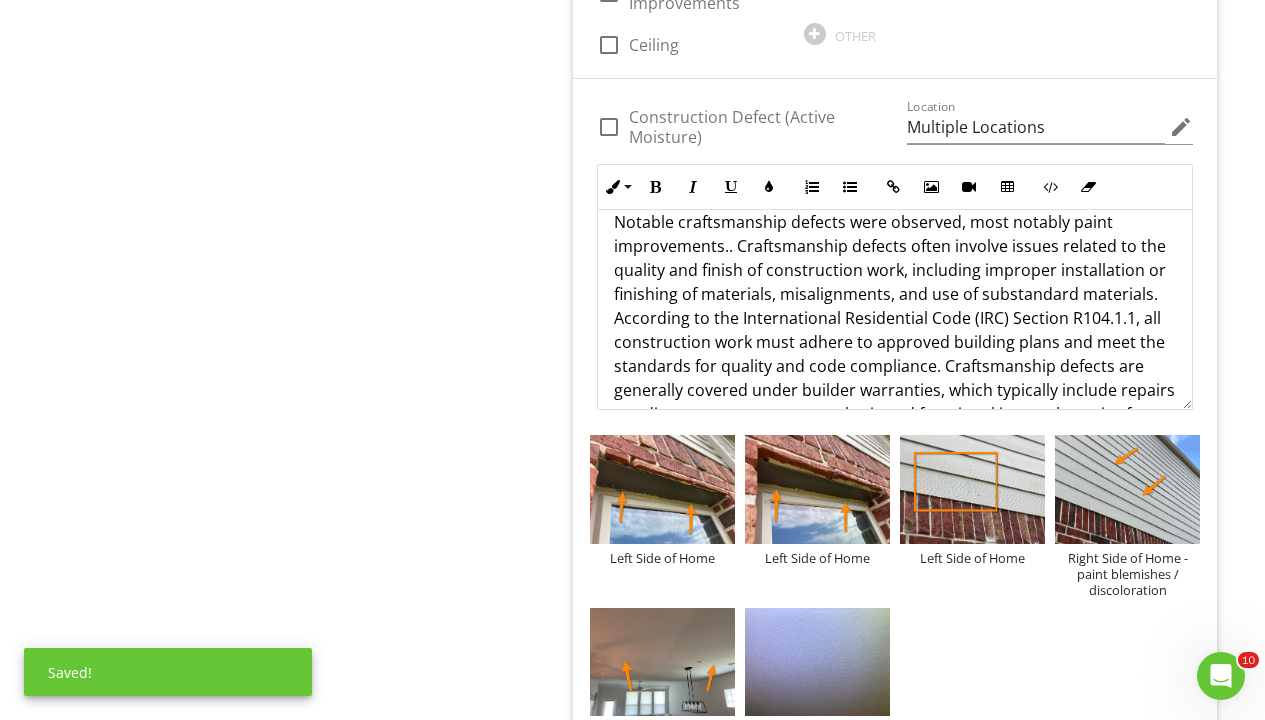 scroll, scrollTop: 151, scrollLeft: 0, axis: vertical 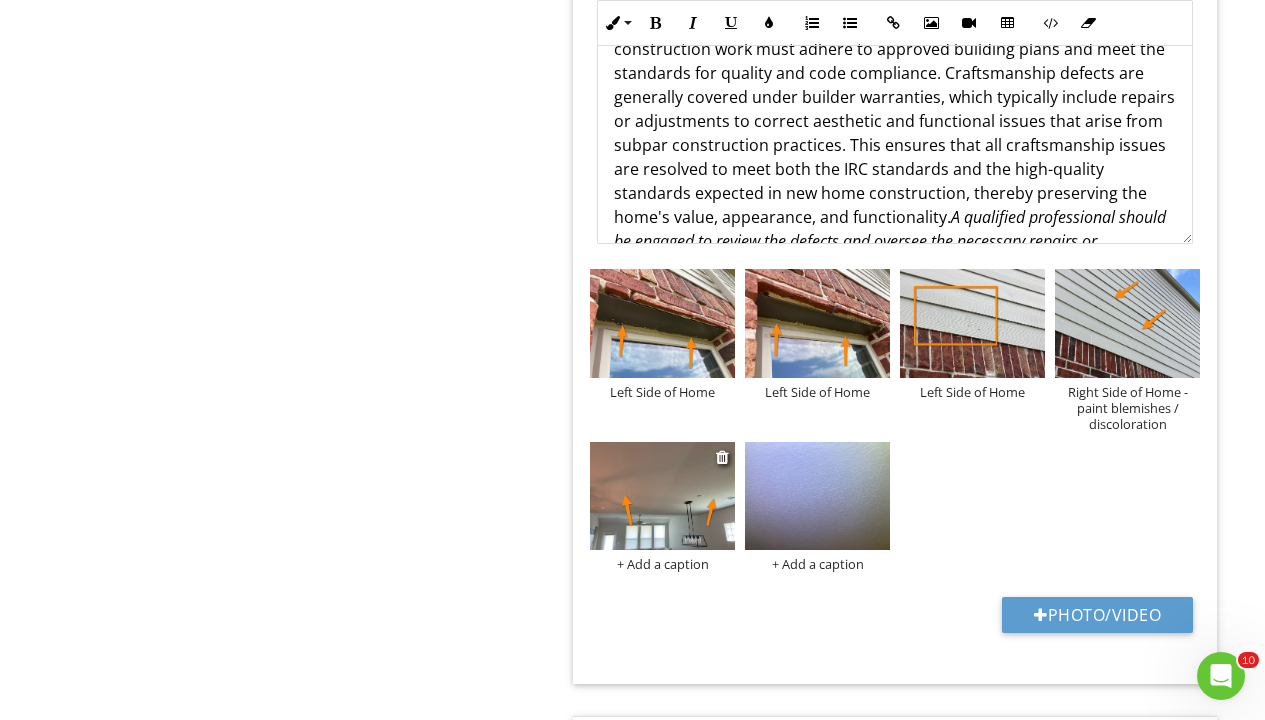click on "+ Add a caption" at bounding box center (662, 564) 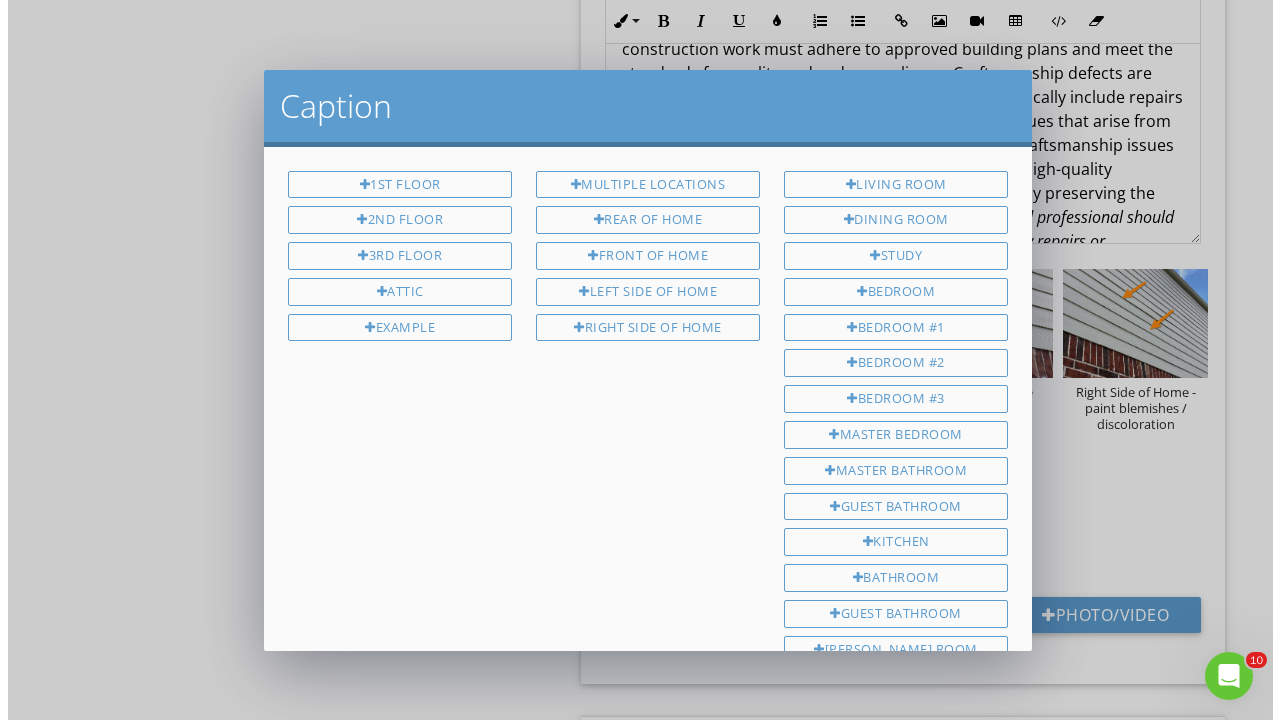 scroll, scrollTop: 185, scrollLeft: 0, axis: vertical 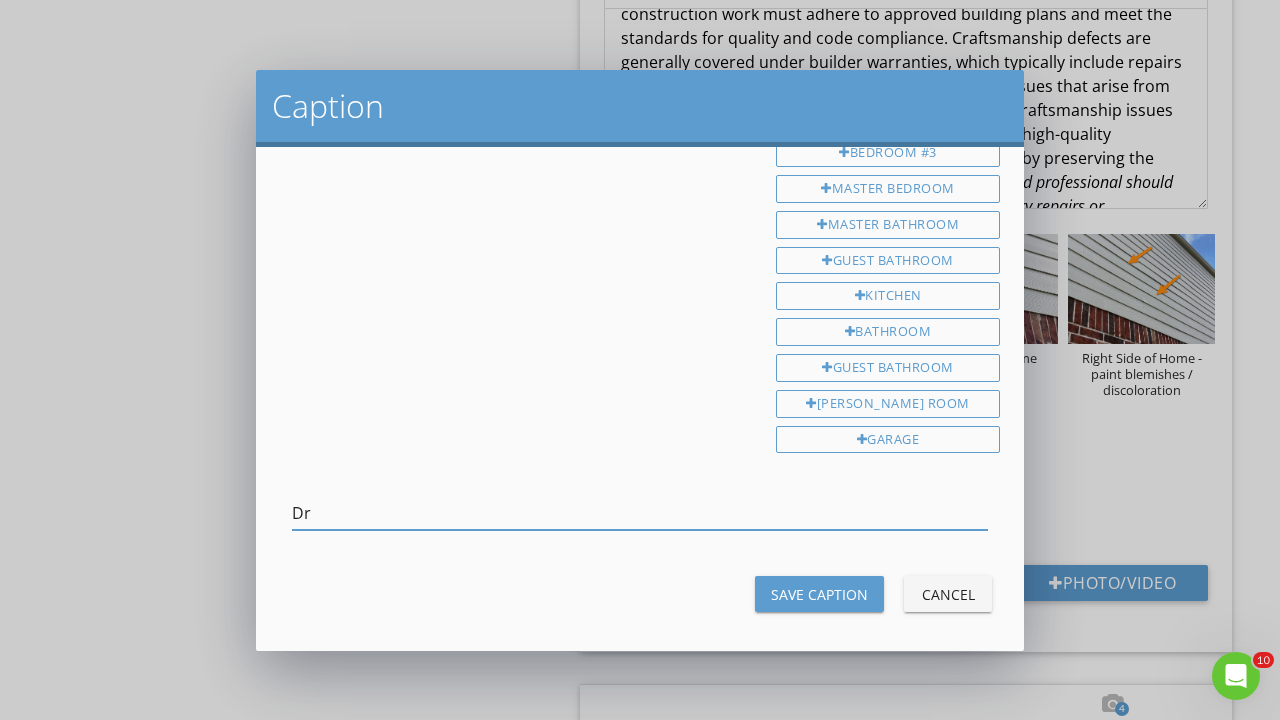 type on "D" 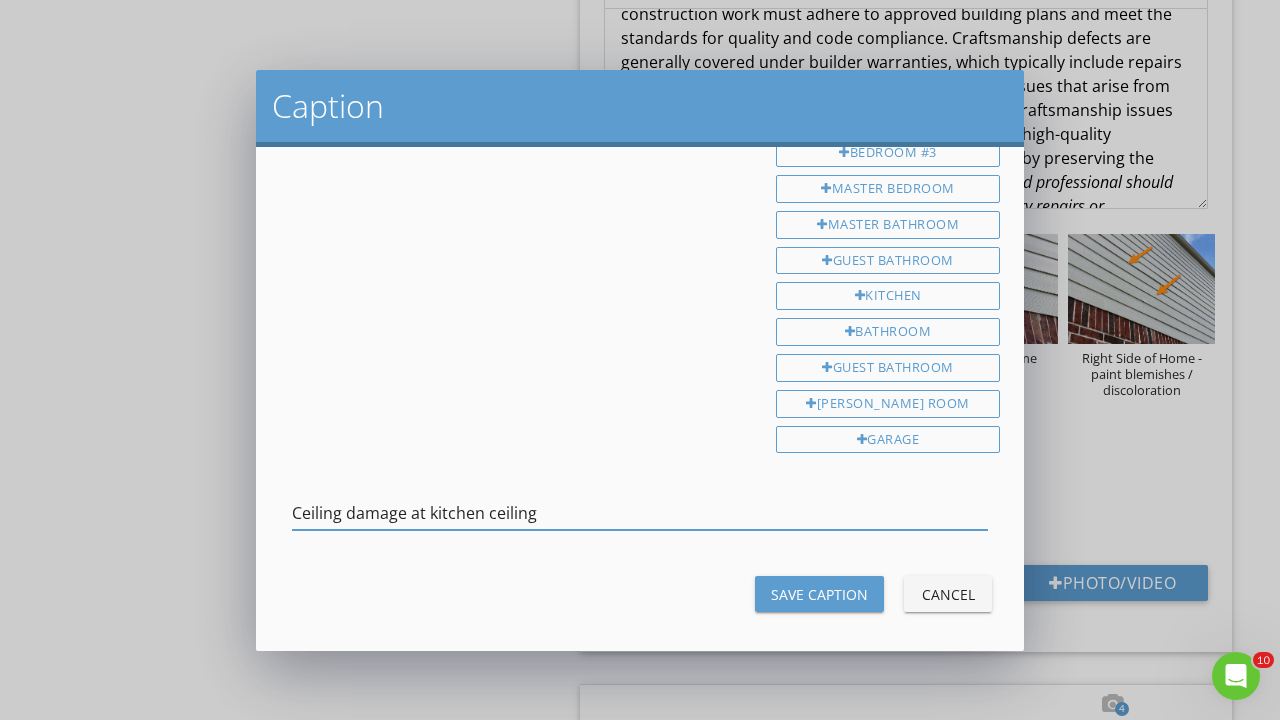 click on "Ceiling damage at kitchen ceiling" at bounding box center (640, 513) 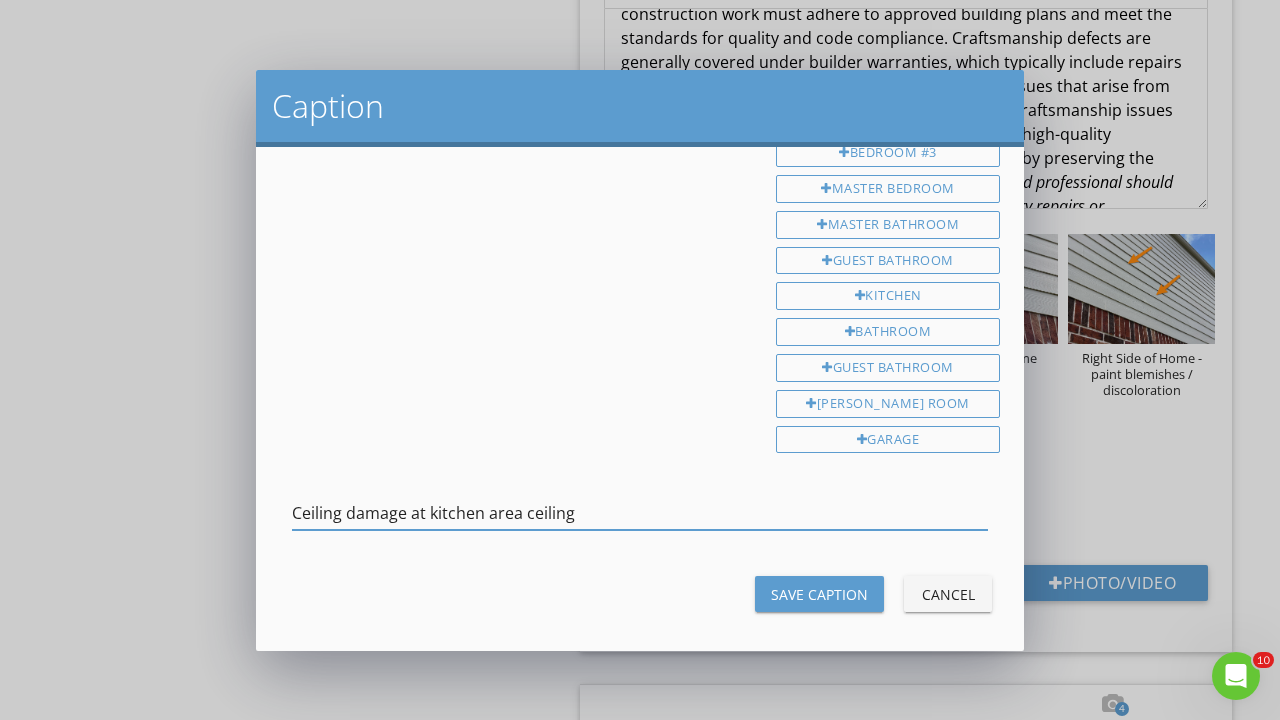 click on "Ceiling damage at kitchen area ceiling" at bounding box center [640, 513] 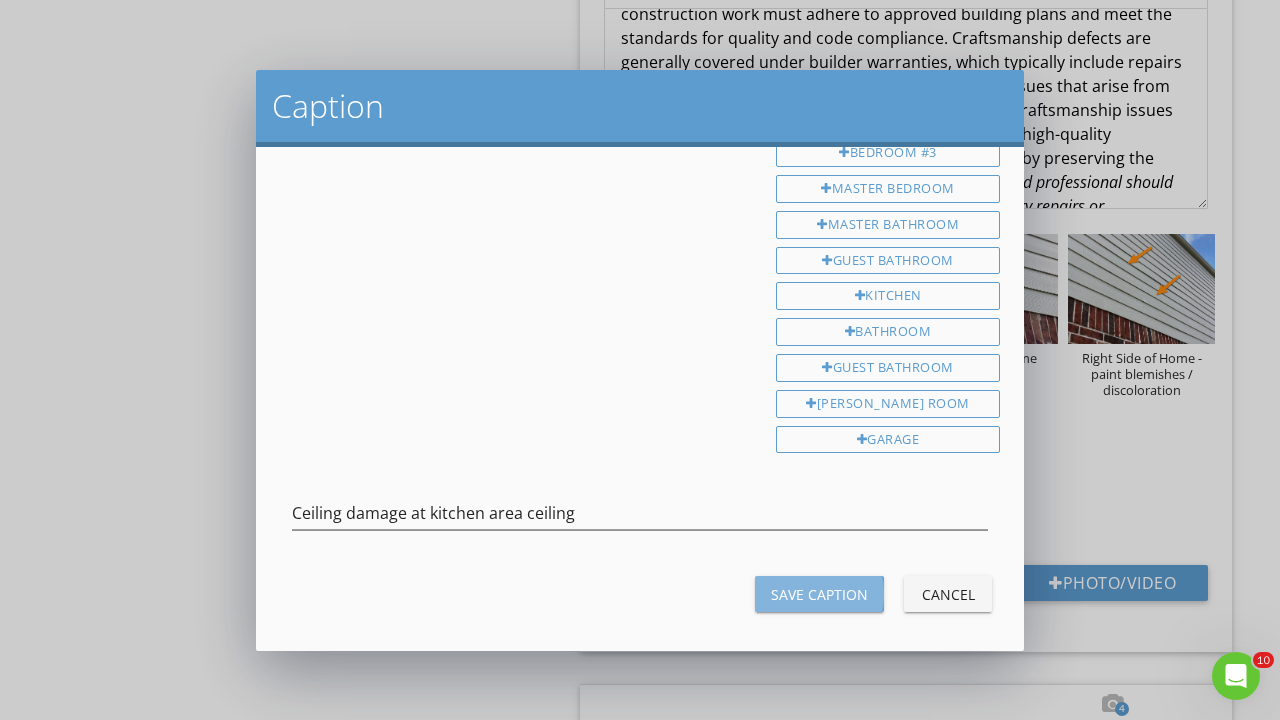 click on "Save Caption" at bounding box center [819, 594] 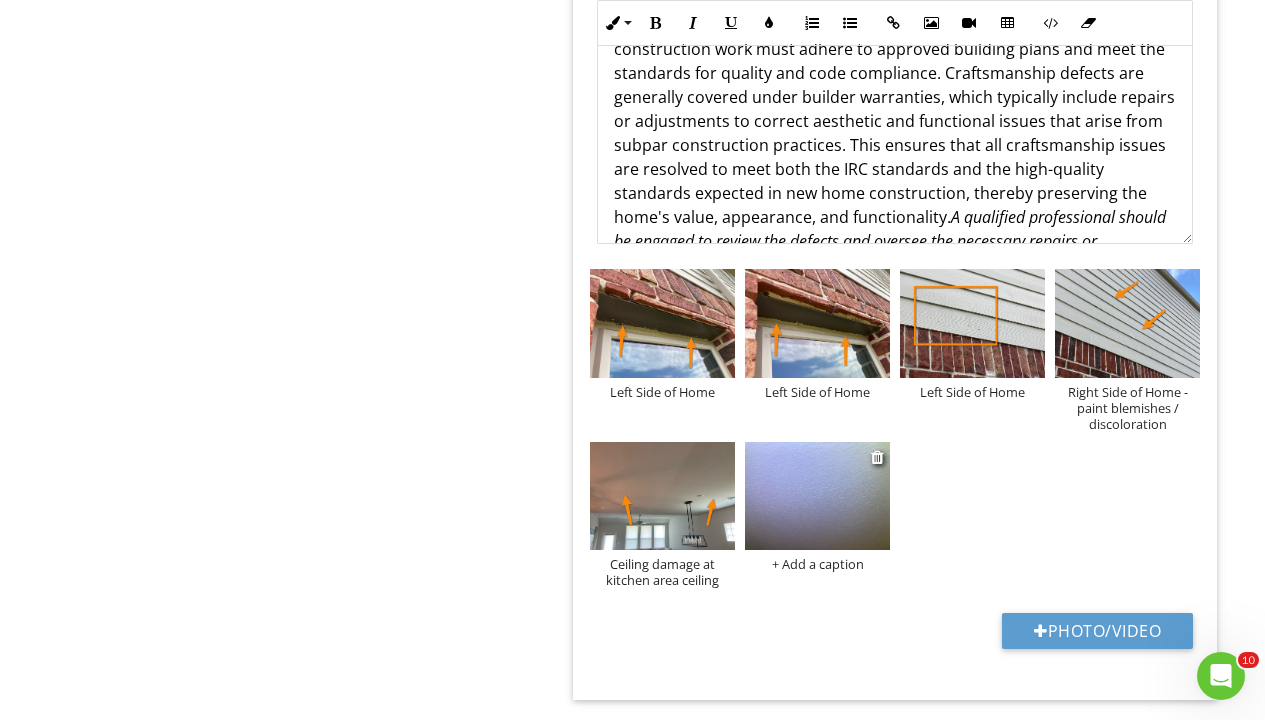 click on "+ Add a caption" at bounding box center (817, 564) 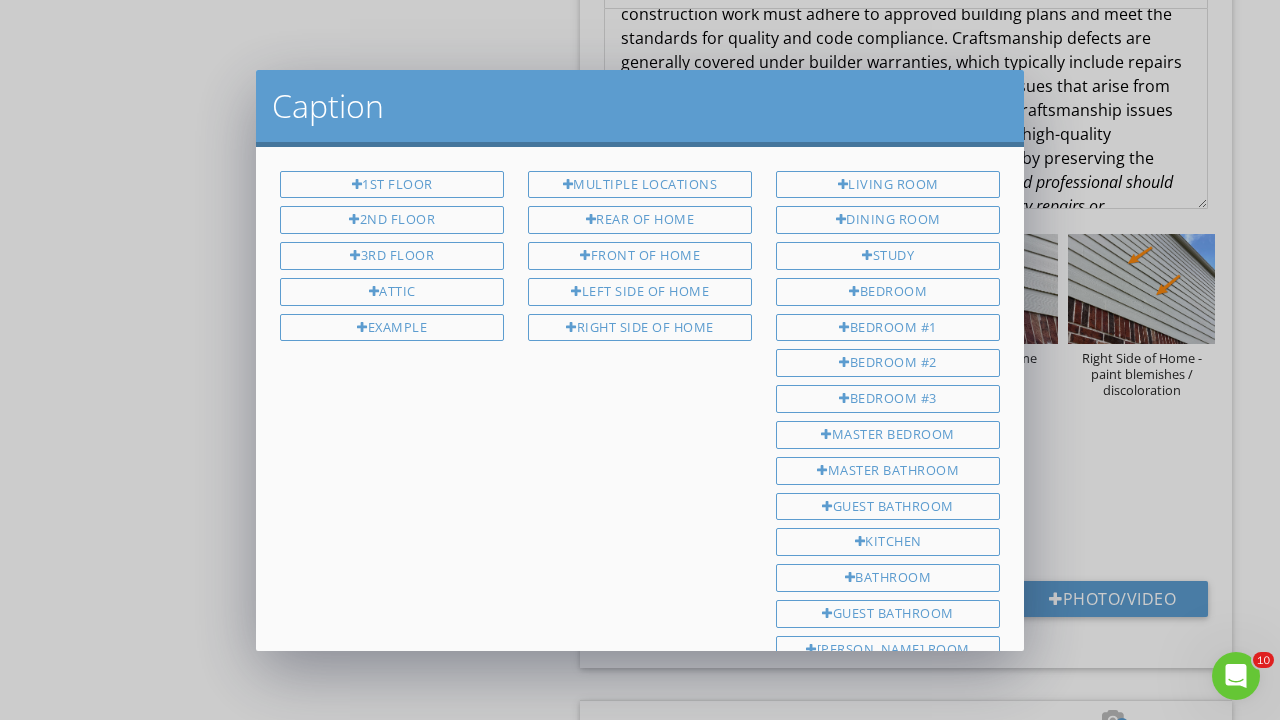 scroll, scrollTop: 246, scrollLeft: 0, axis: vertical 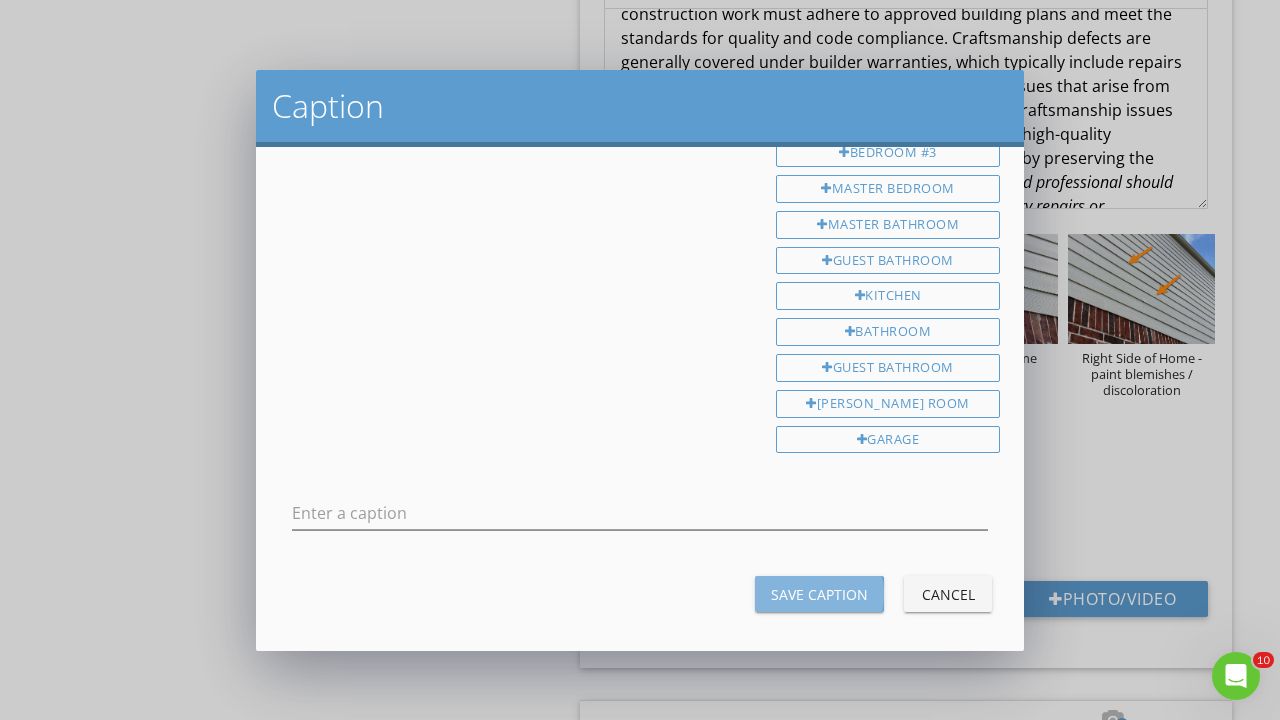 click on "Save Caption" at bounding box center (819, 594) 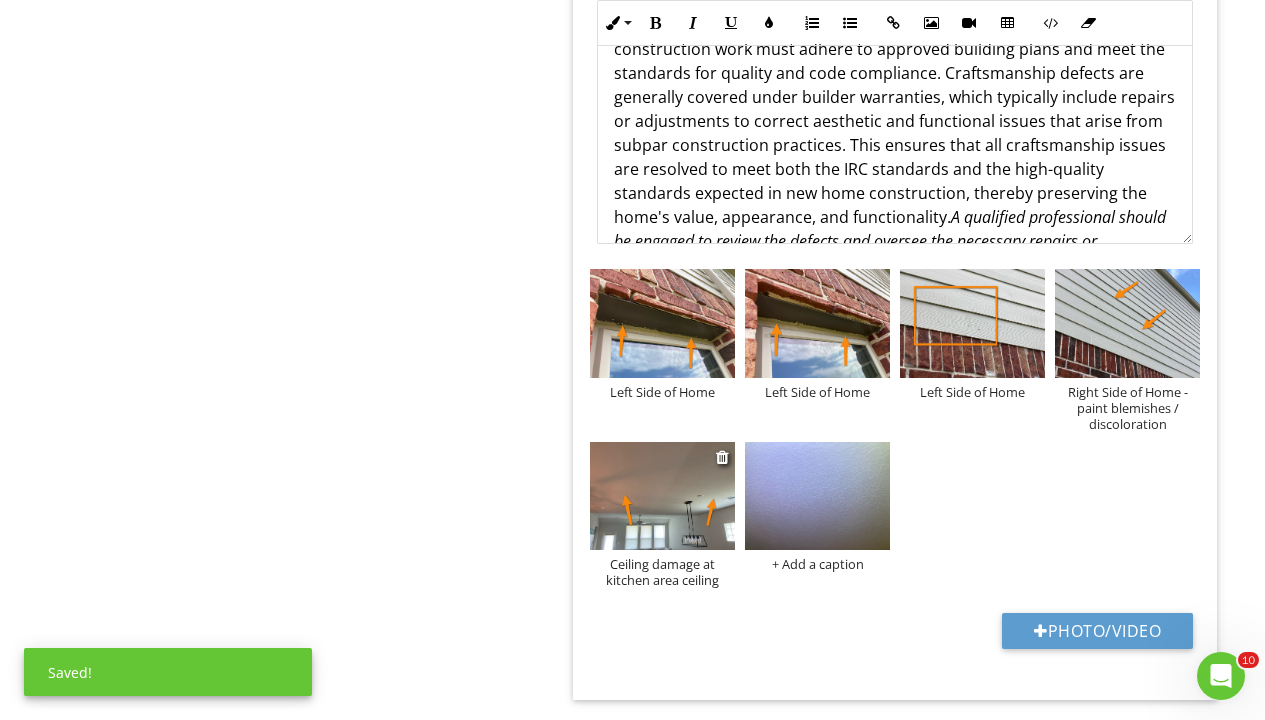click on "Ceiling damage at kitchen area ceiling" at bounding box center [662, 572] 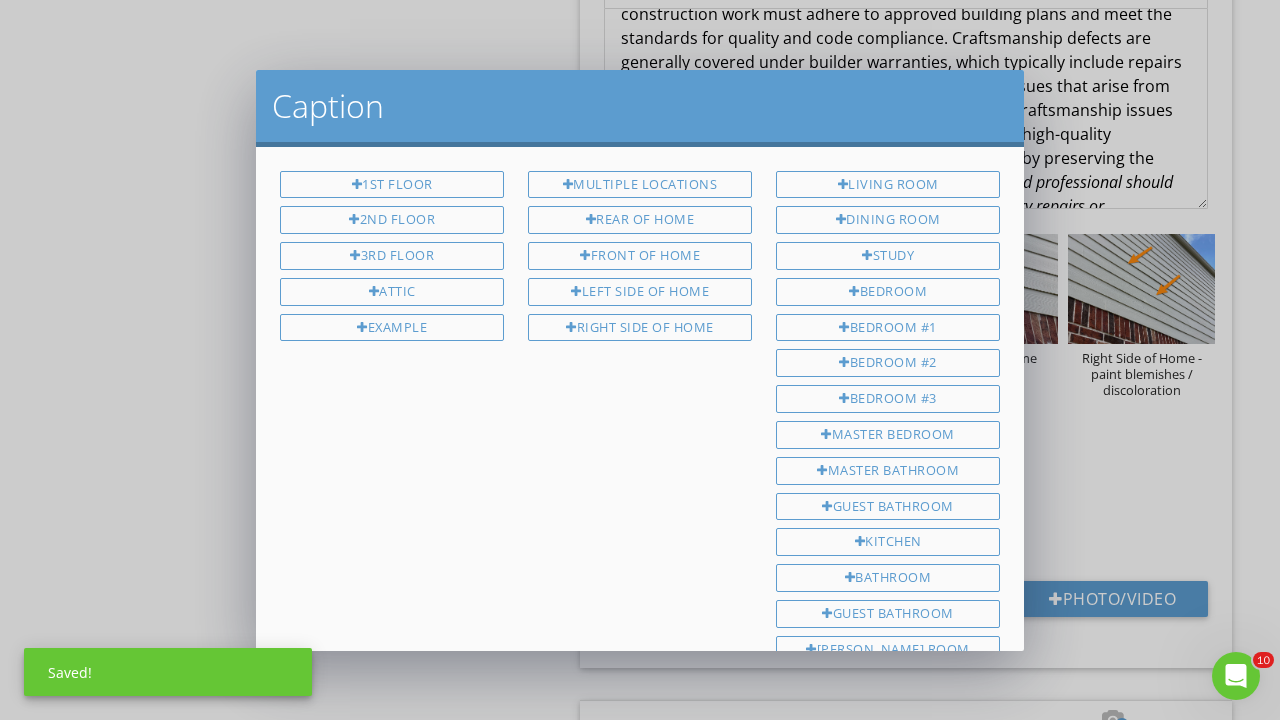 scroll, scrollTop: 246, scrollLeft: 0, axis: vertical 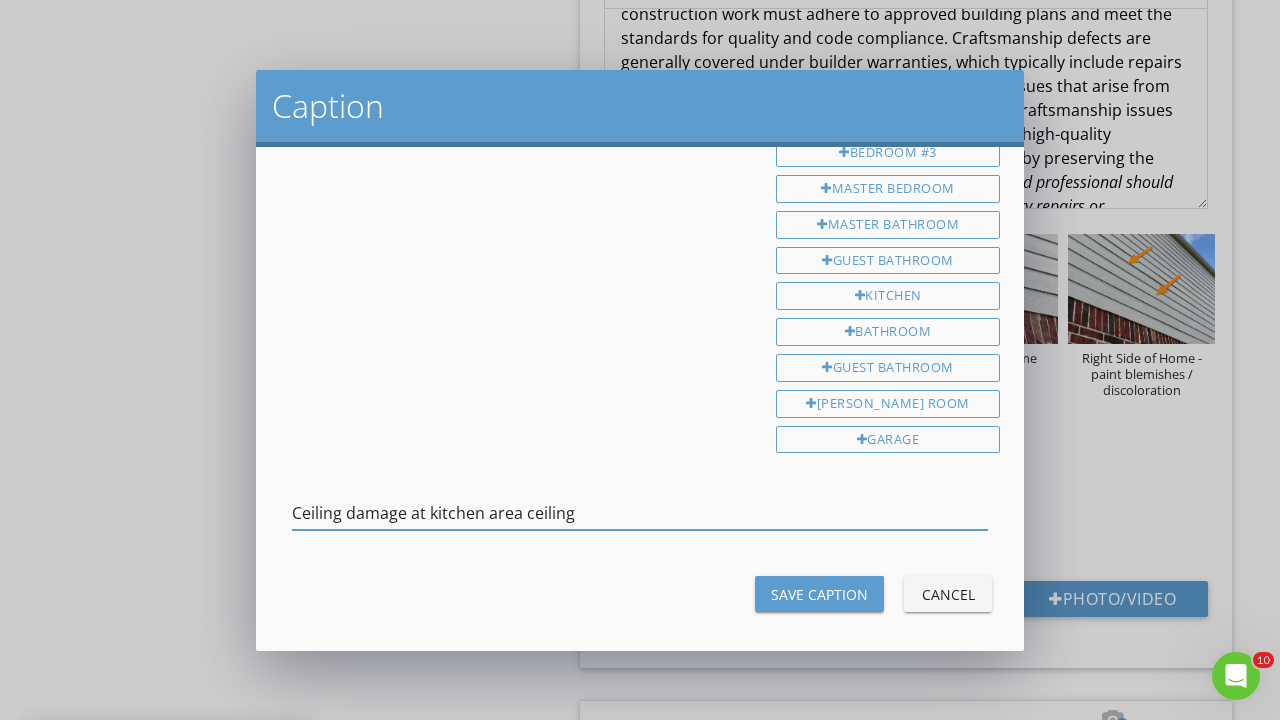 click on "Ceiling damage at kitchen area ceiling" at bounding box center [640, 513] 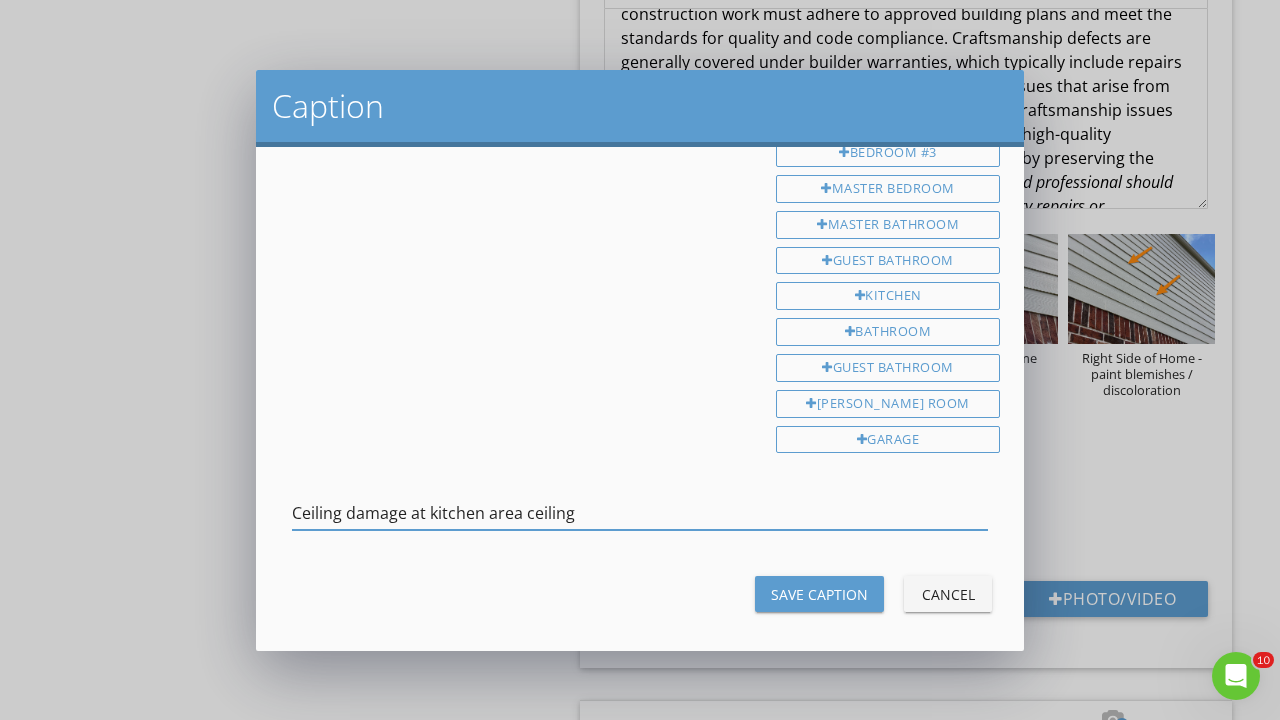 click on "Save Caption" at bounding box center [819, 594] 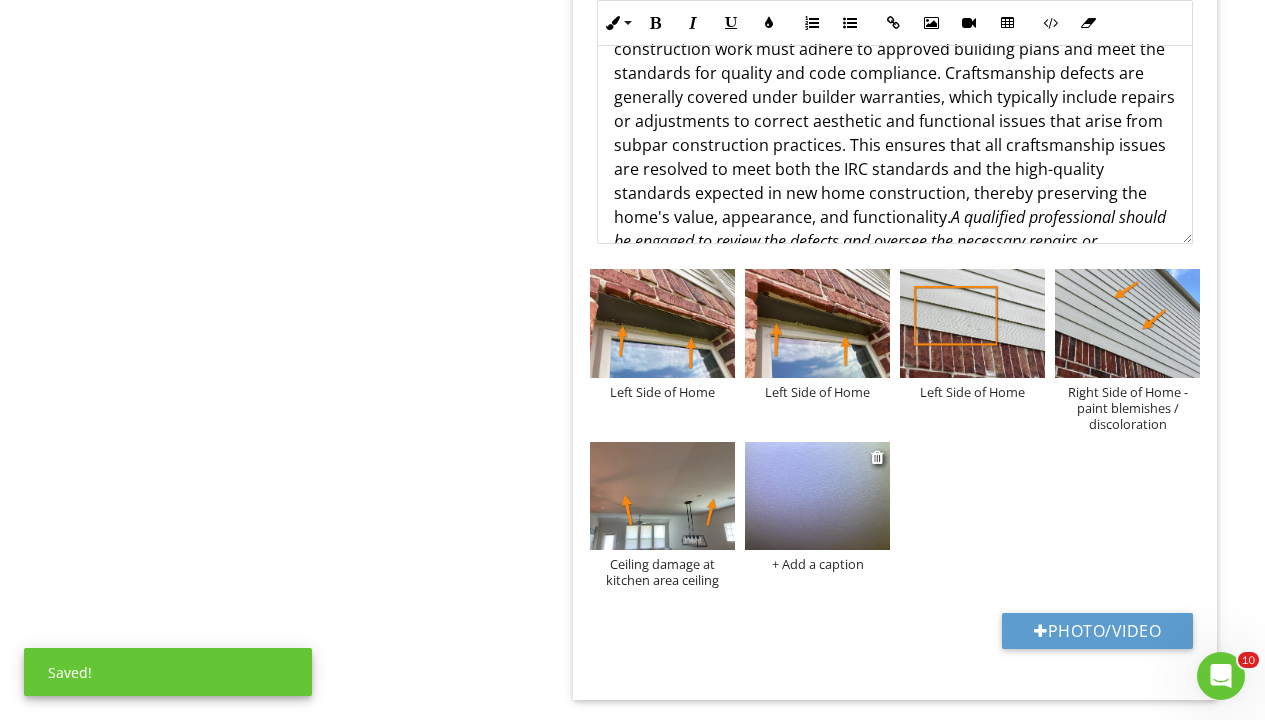 click on "+ Add a caption" at bounding box center (817, 564) 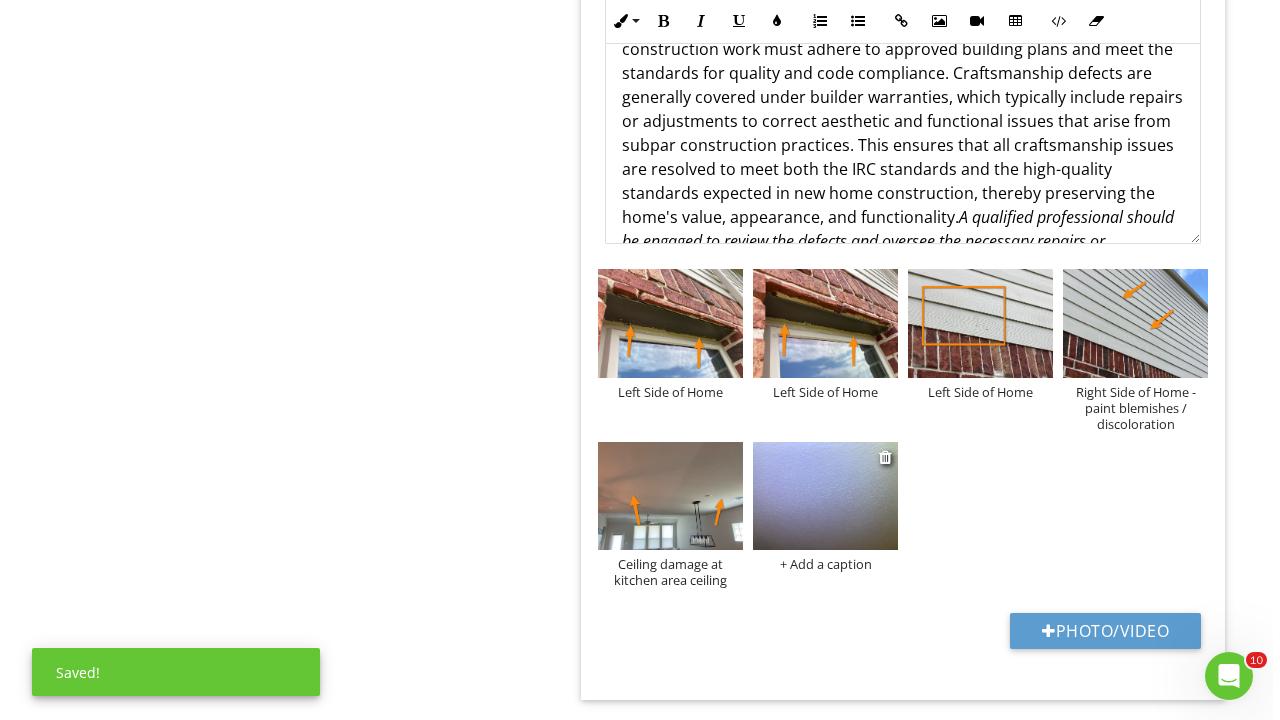 scroll, scrollTop: 246, scrollLeft: 0, axis: vertical 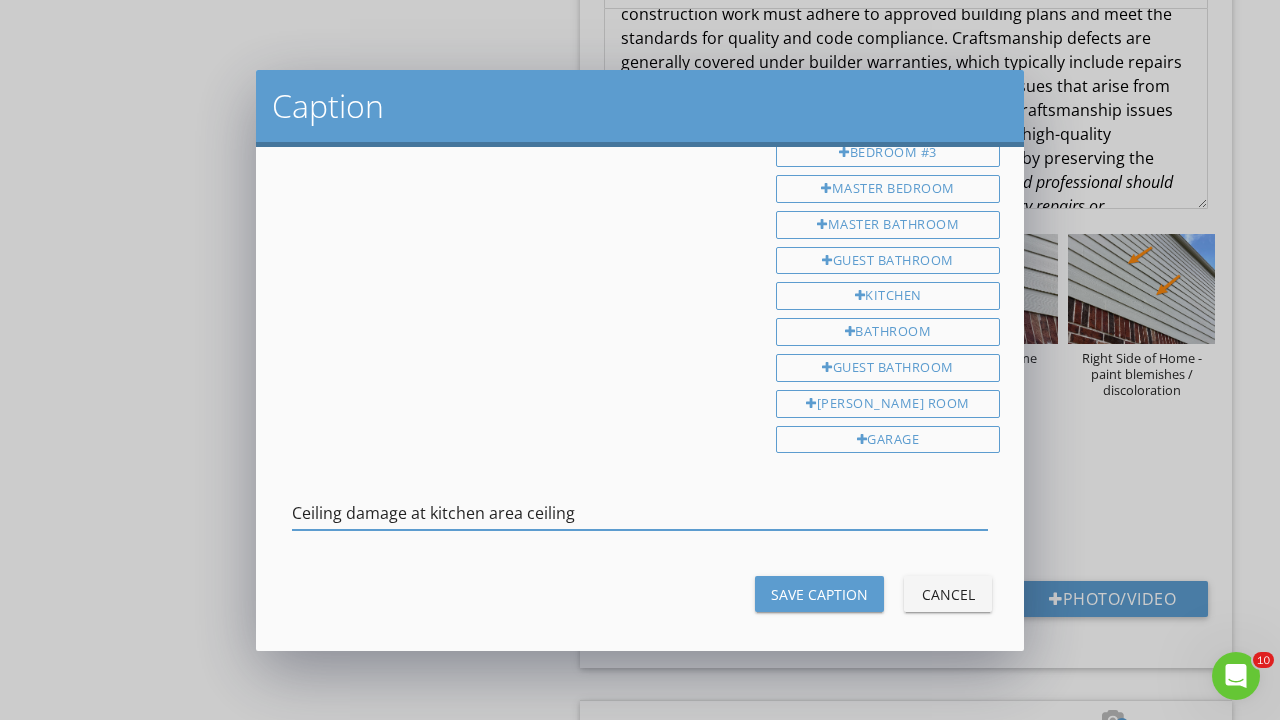 type on "Ceiling damage at kitchen area ceiling" 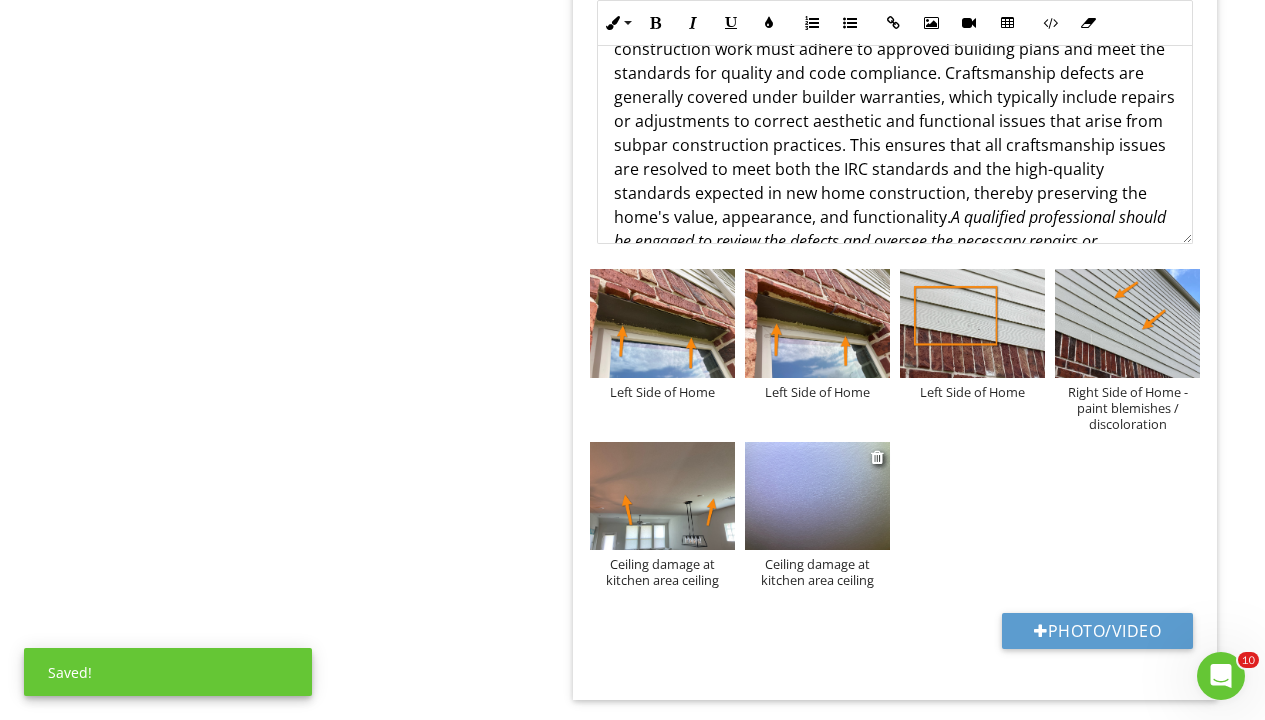 click at bounding box center [817, 496] 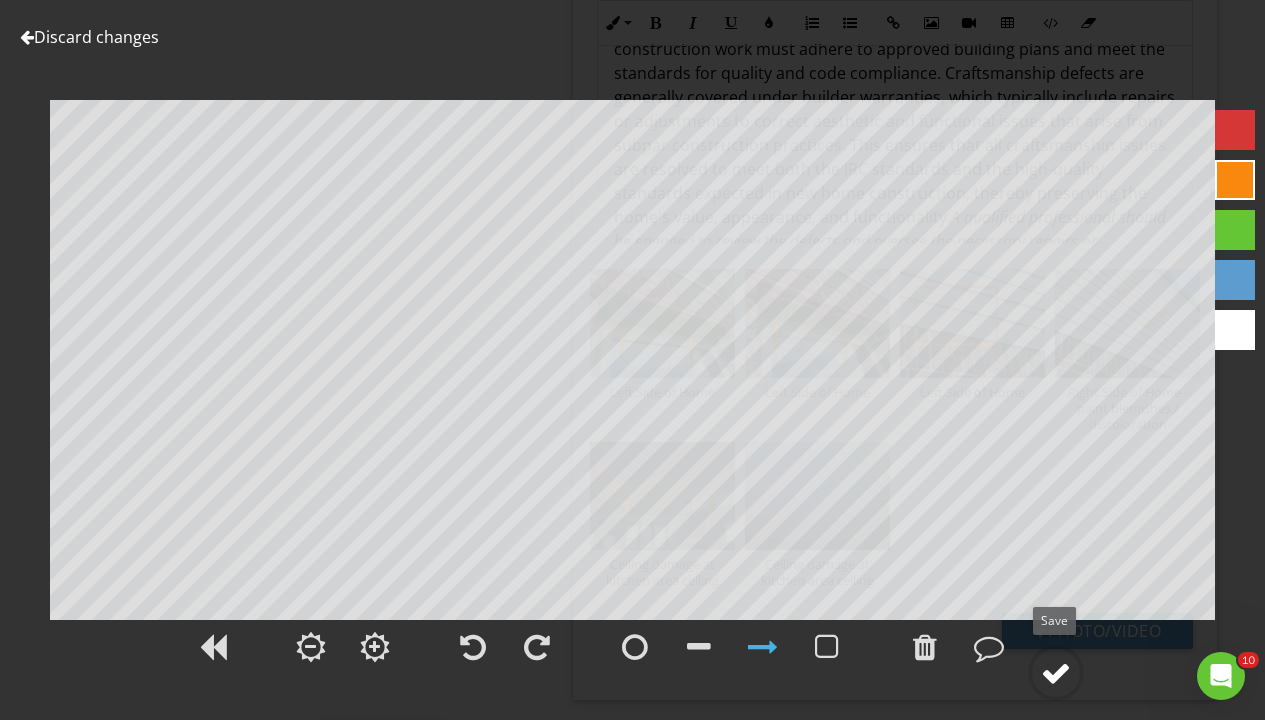 click at bounding box center (1056, 673) 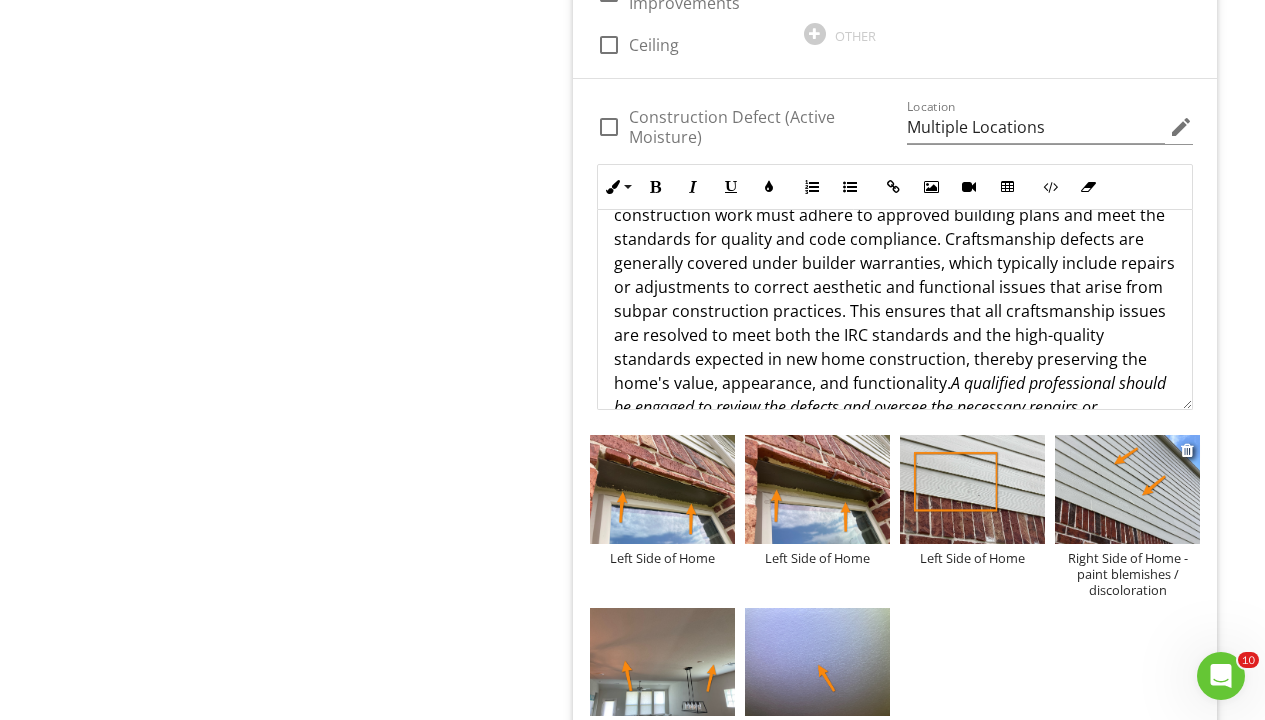 scroll, scrollTop: 1543, scrollLeft: 0, axis: vertical 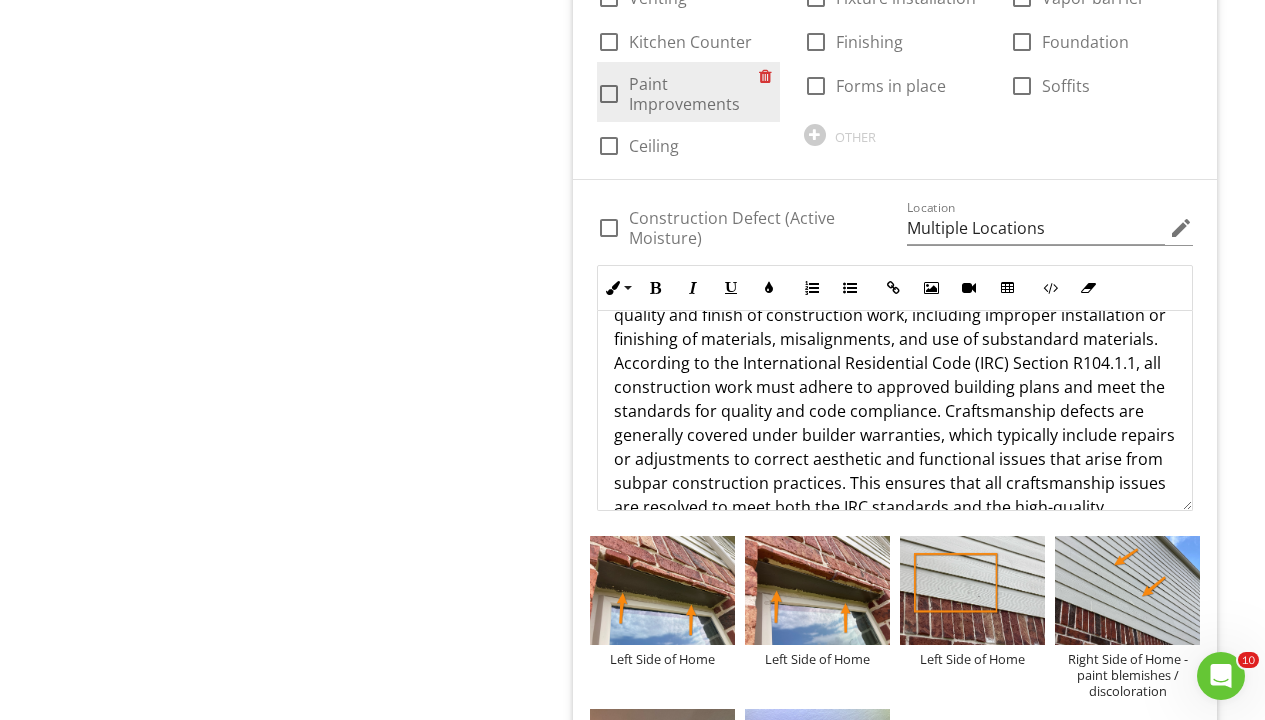 click at bounding box center [609, 94] 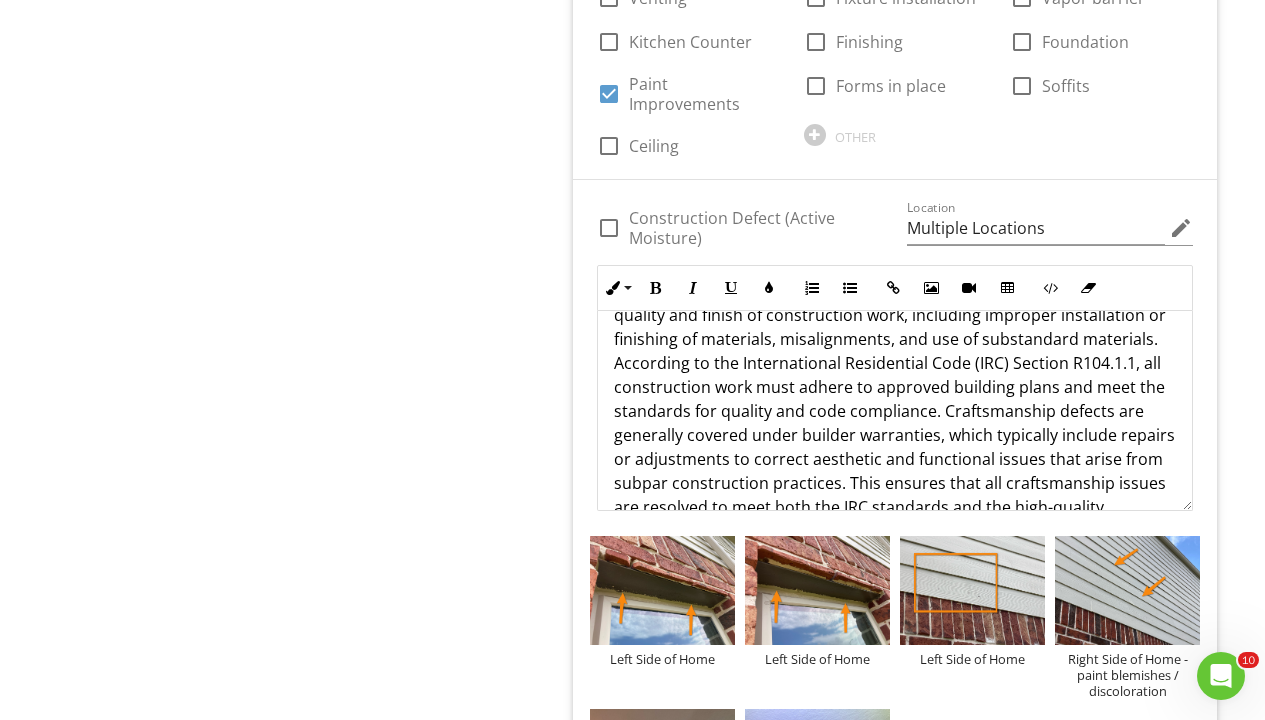 scroll, scrollTop: 812, scrollLeft: 0, axis: vertical 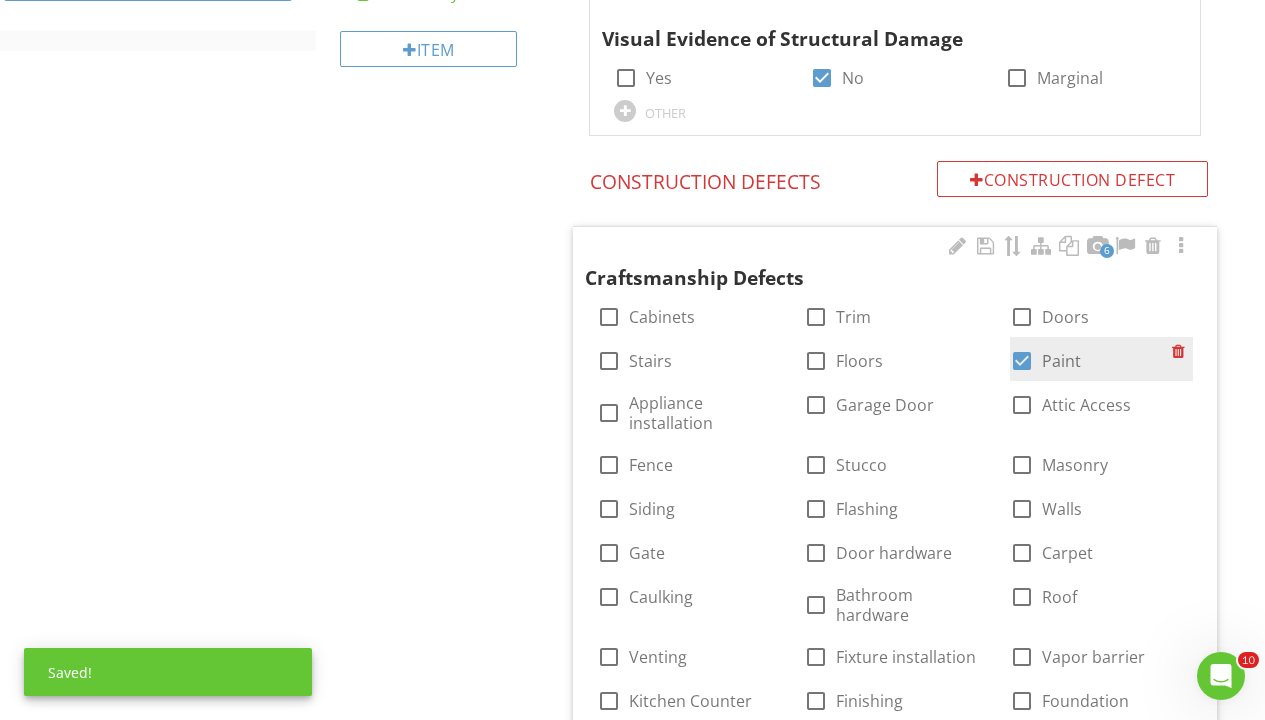 click at bounding box center (1022, 361) 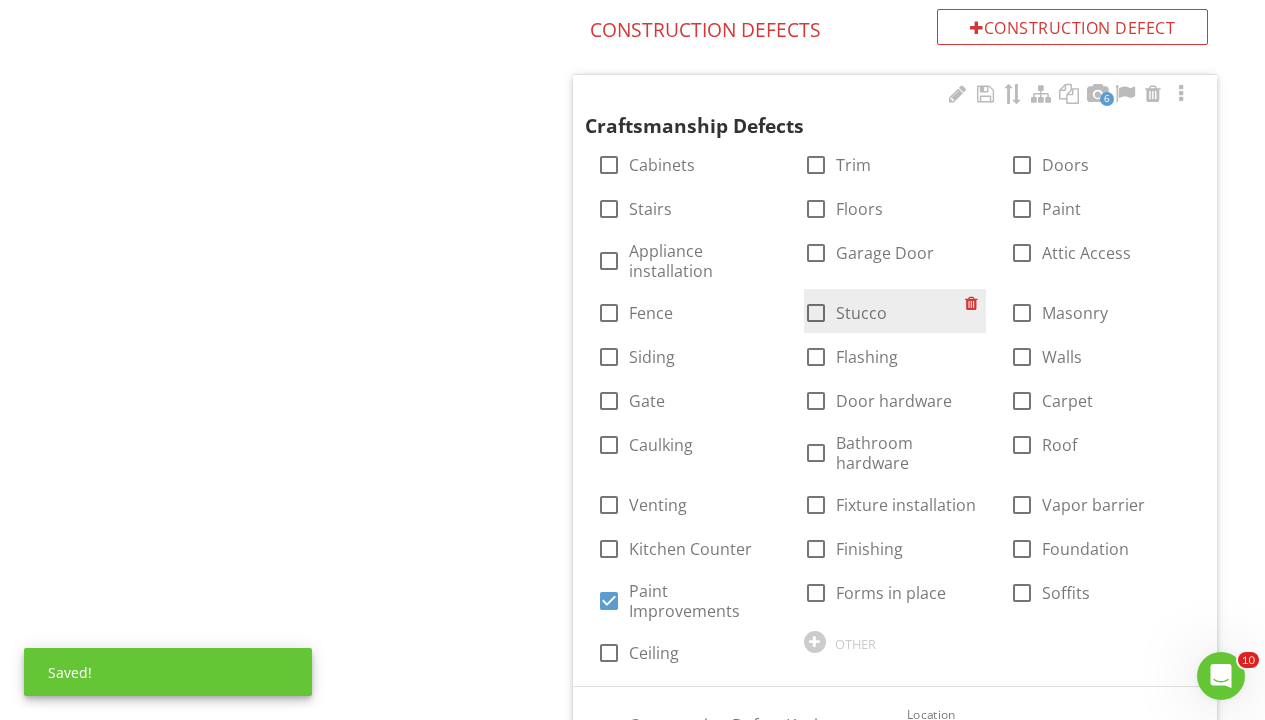 scroll, scrollTop: 995, scrollLeft: 0, axis: vertical 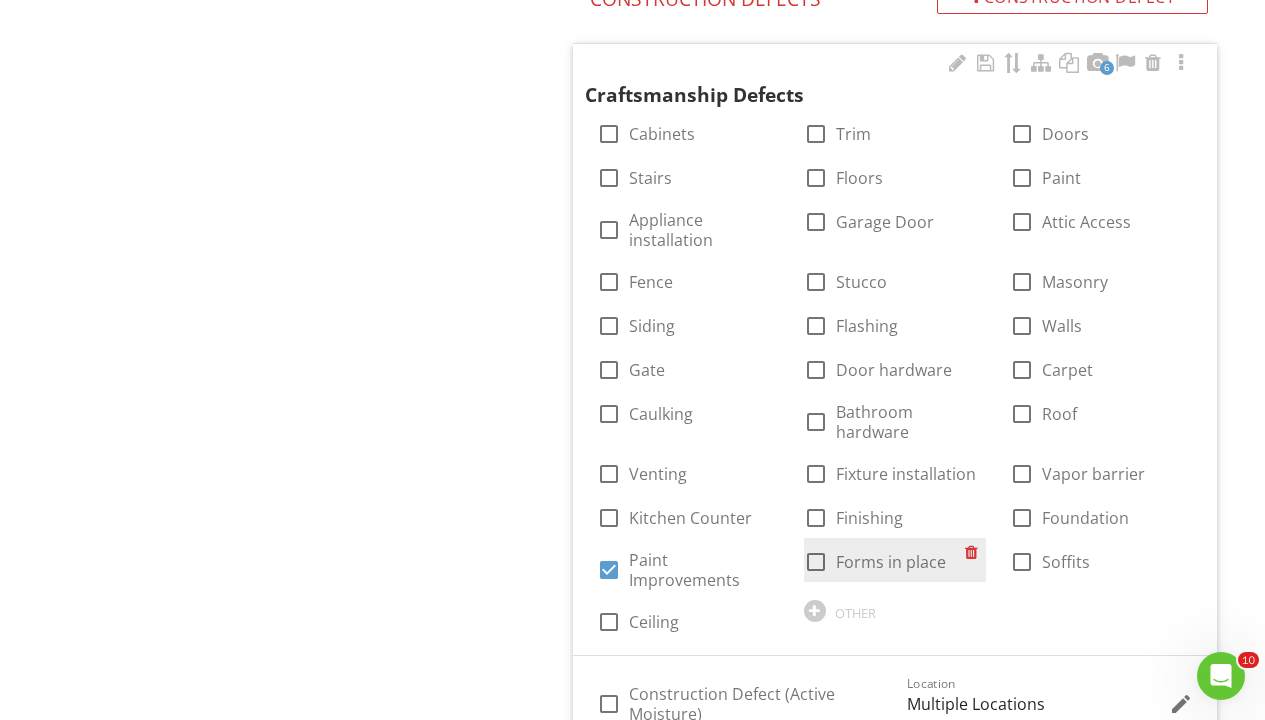 click on "check_box_outline_blank Forms in place" at bounding box center [895, 560] 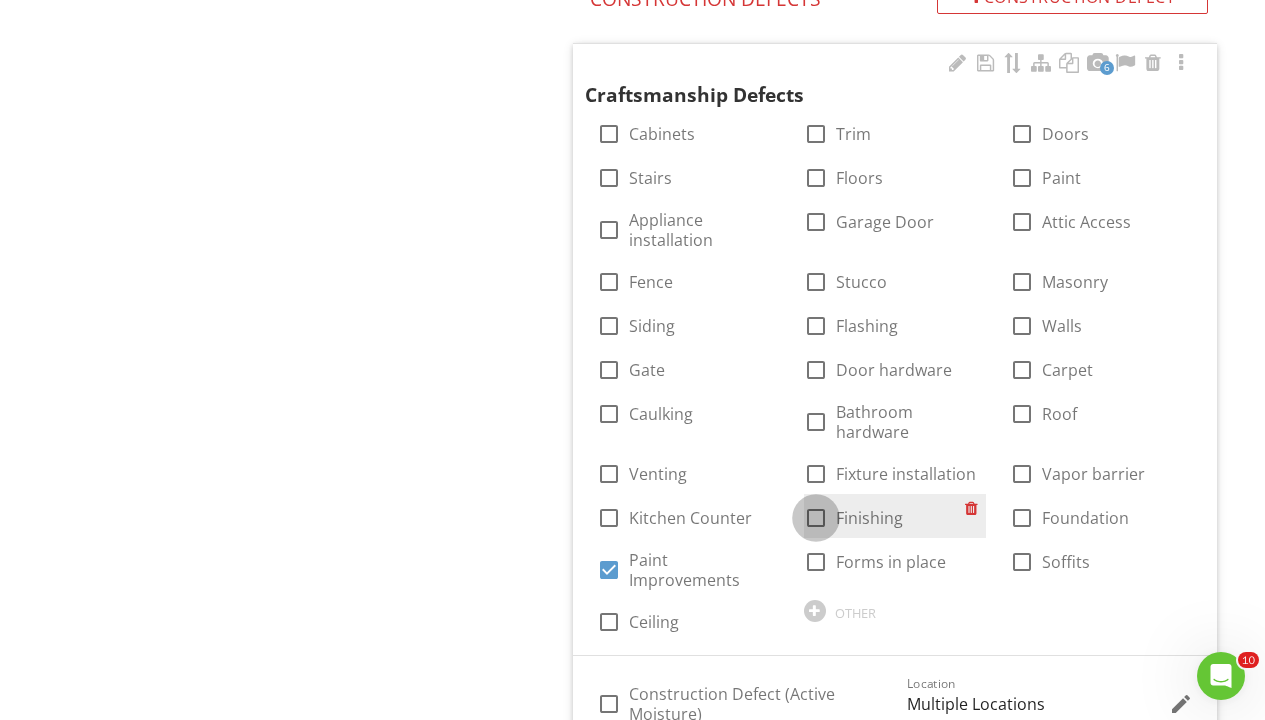 click at bounding box center (816, 518) 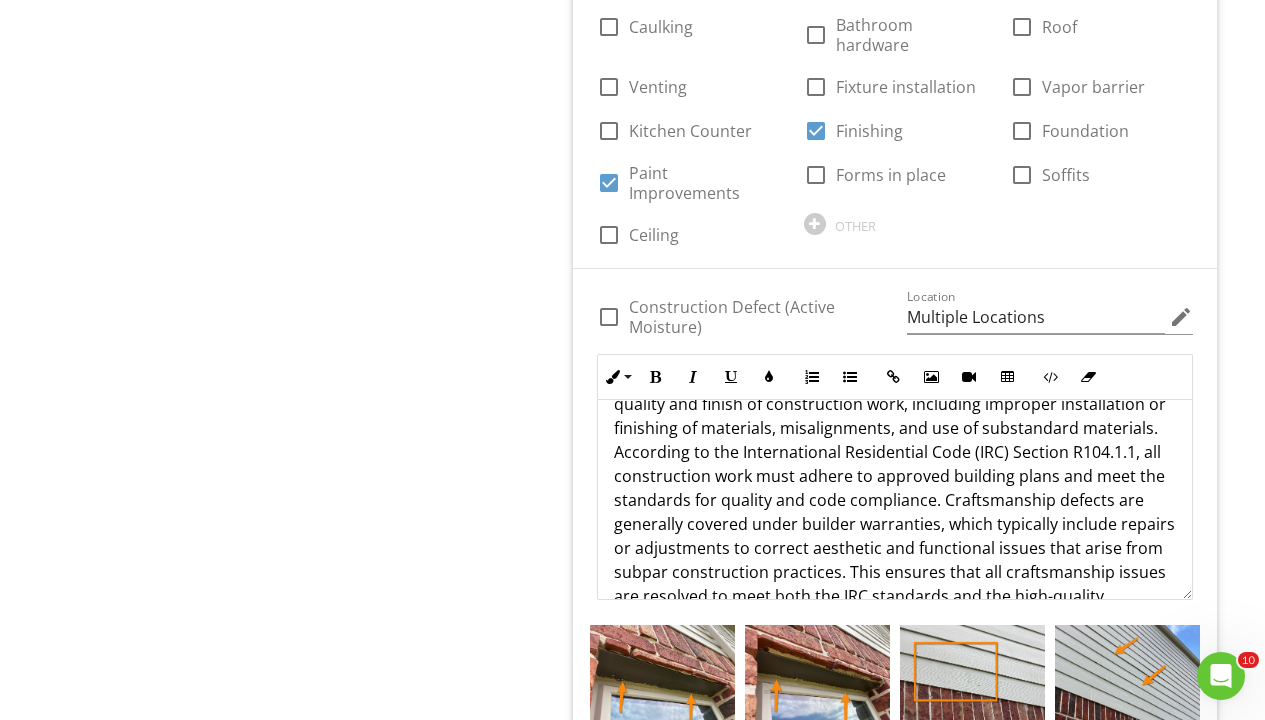 scroll, scrollTop: 1723, scrollLeft: 0, axis: vertical 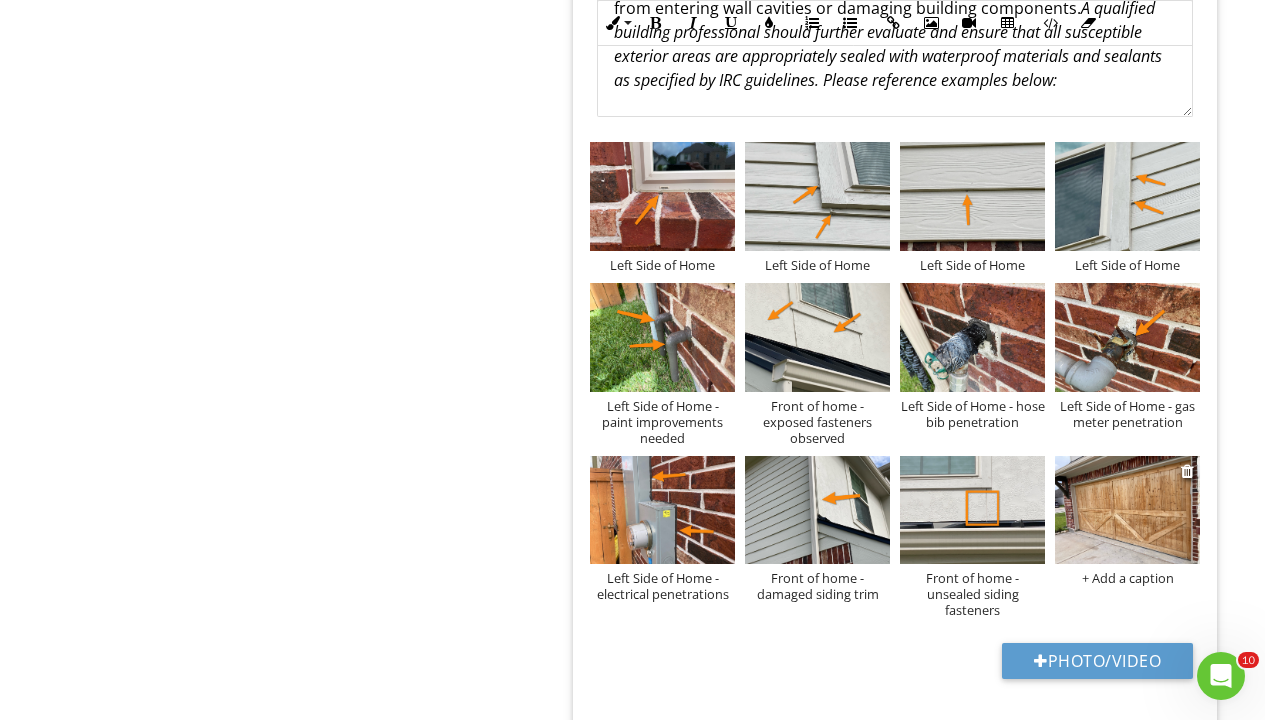 click on "+ Add a caption" at bounding box center [1127, 578] 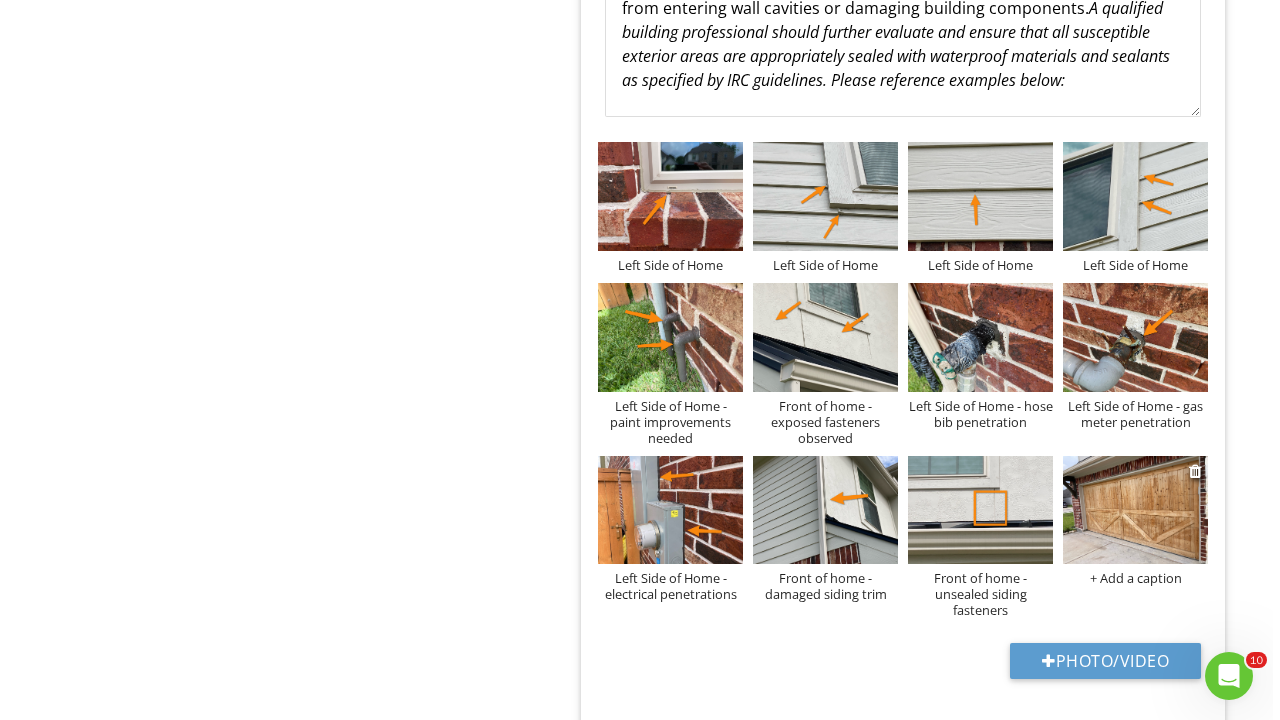 scroll, scrollTop: 185, scrollLeft: 0, axis: vertical 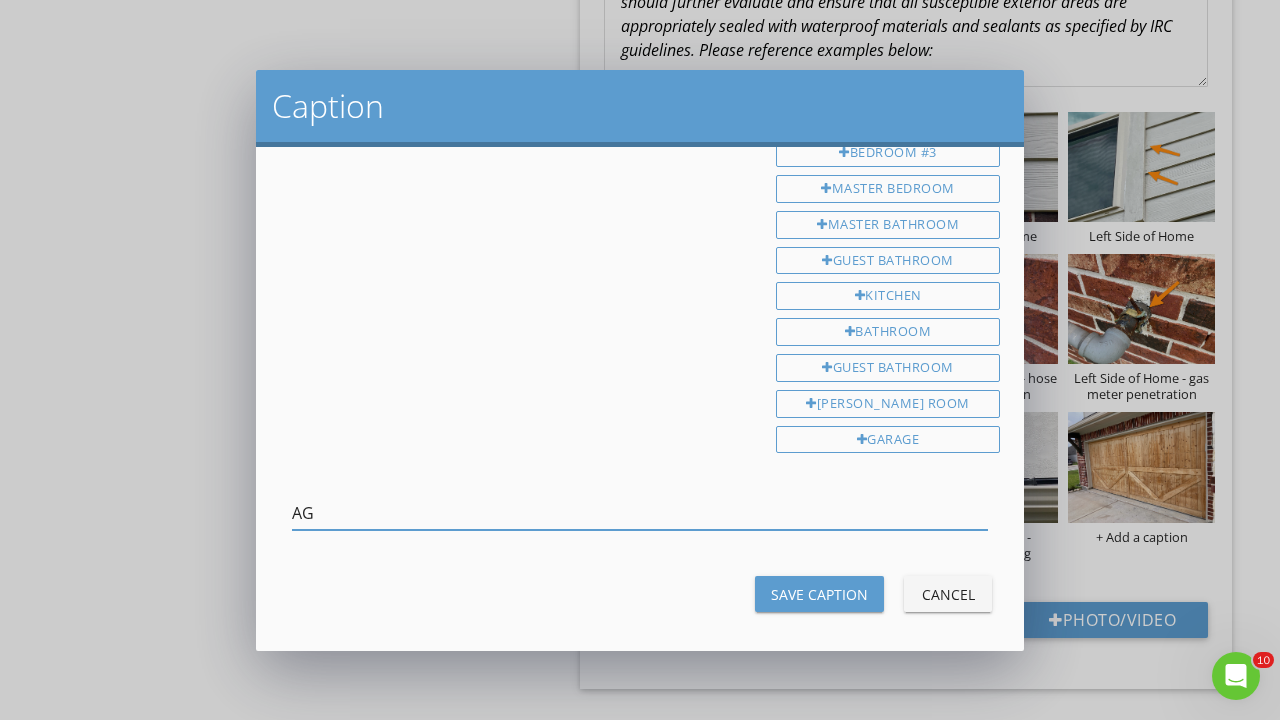type on "A" 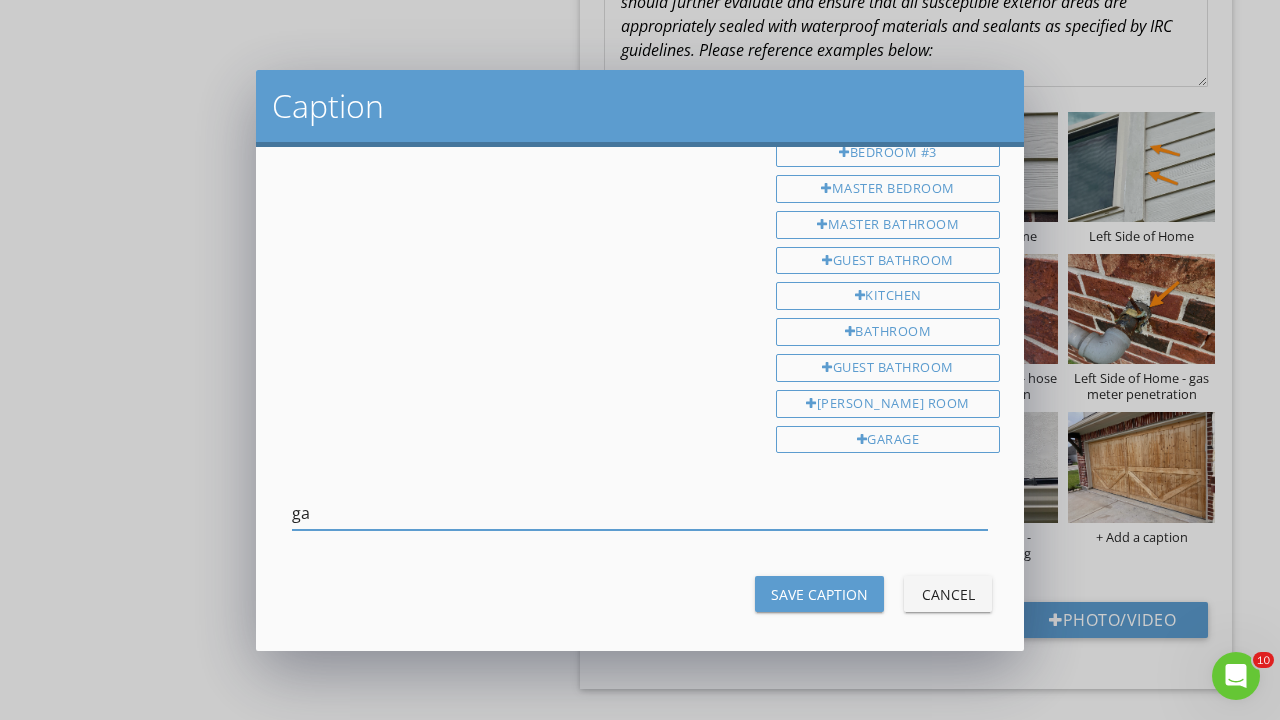 type on "g" 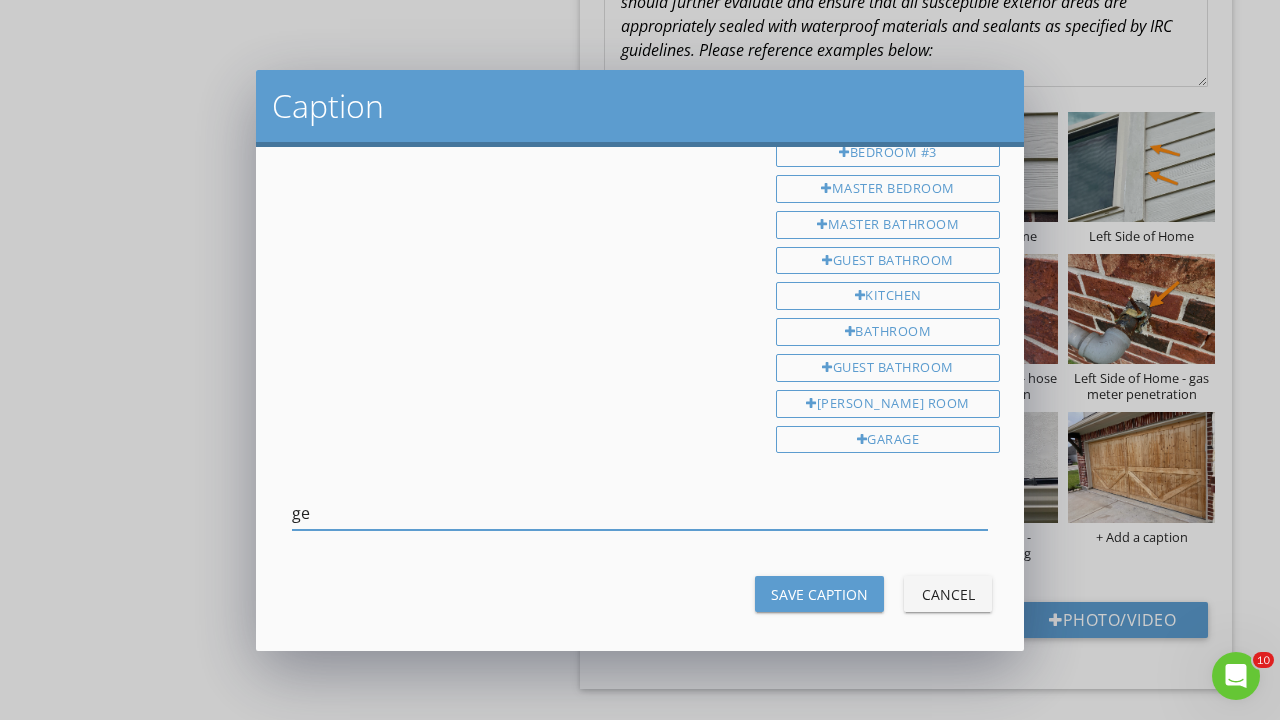 type on "g" 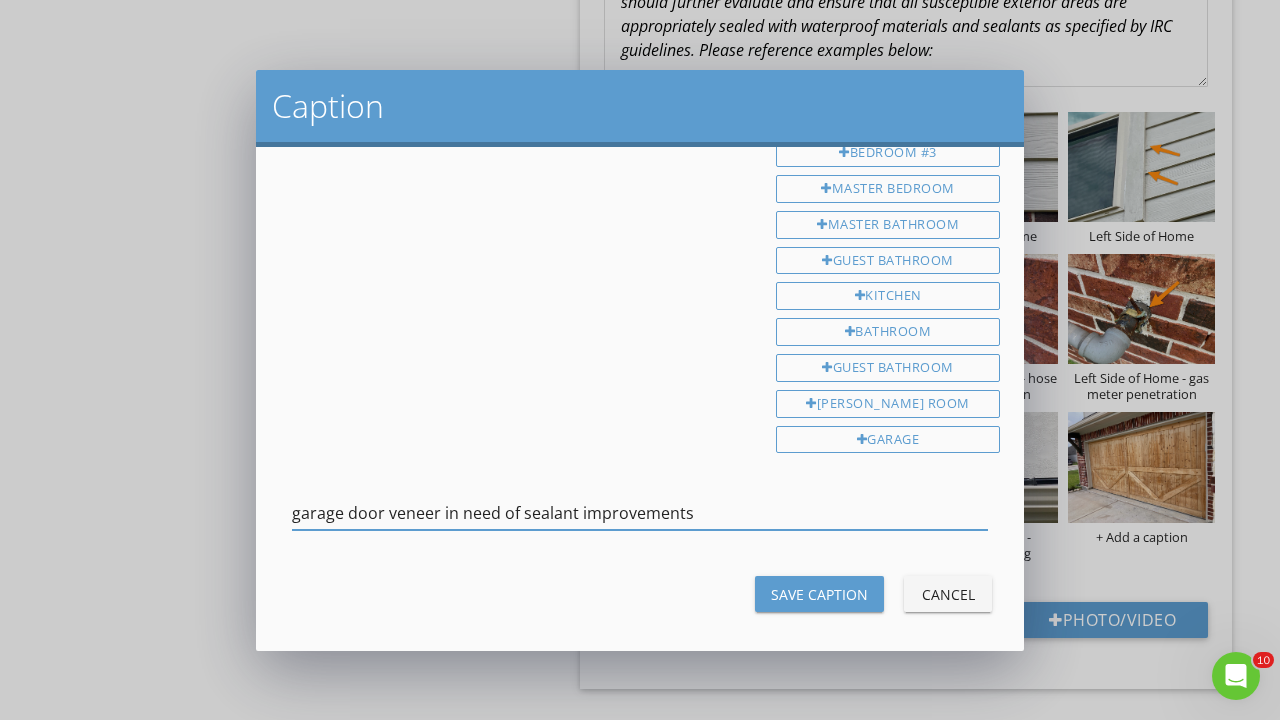 type on "garage door veneer in need of sealant improvements" 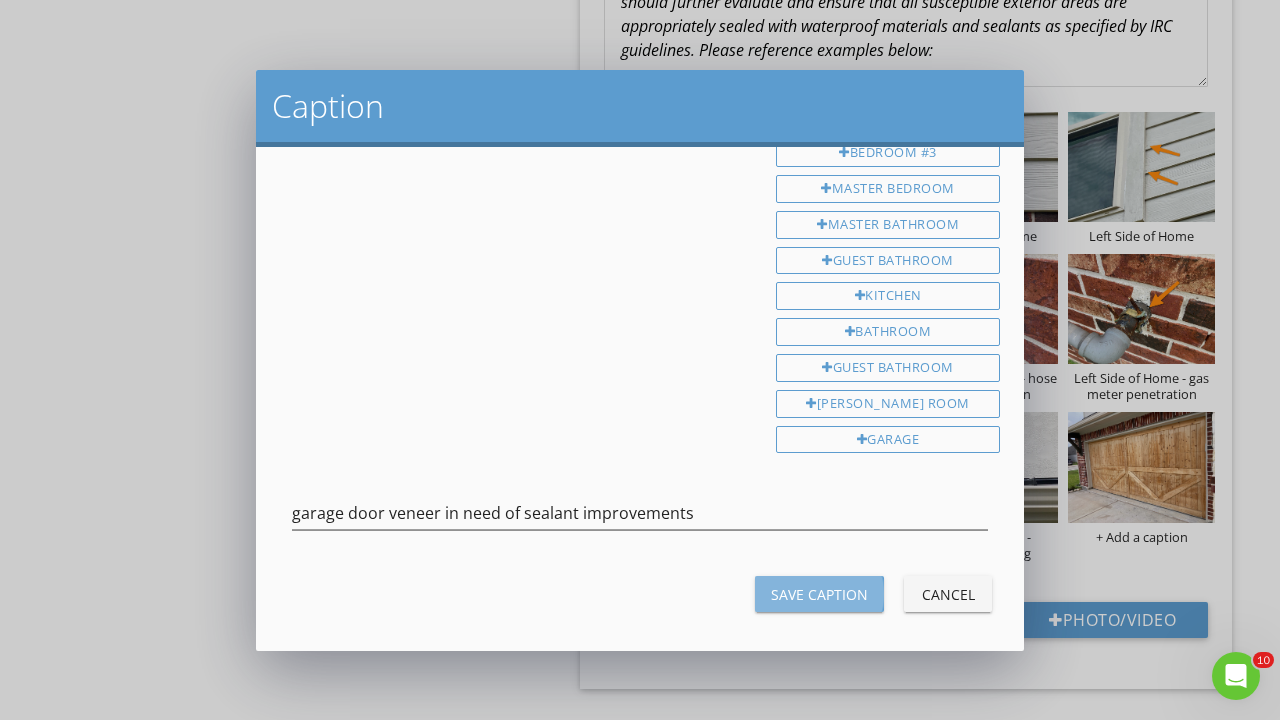 click on "Save Caption" at bounding box center [819, 594] 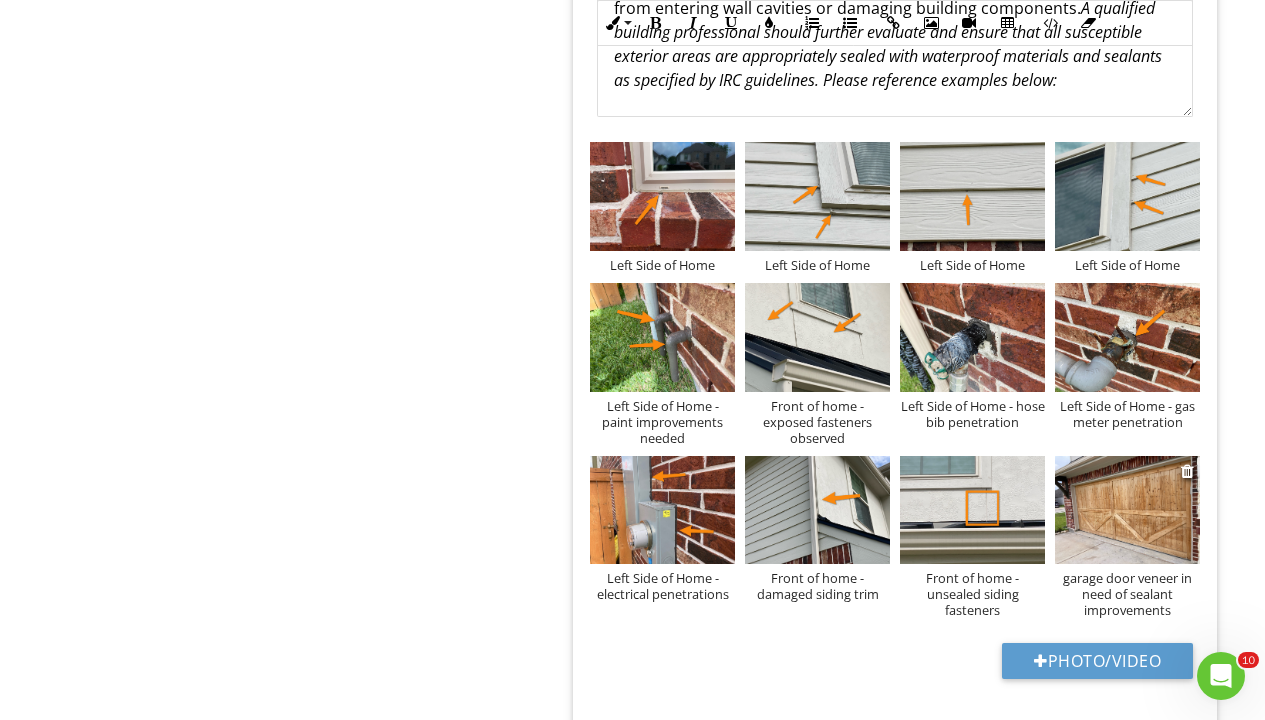 click at bounding box center (1127, 510) 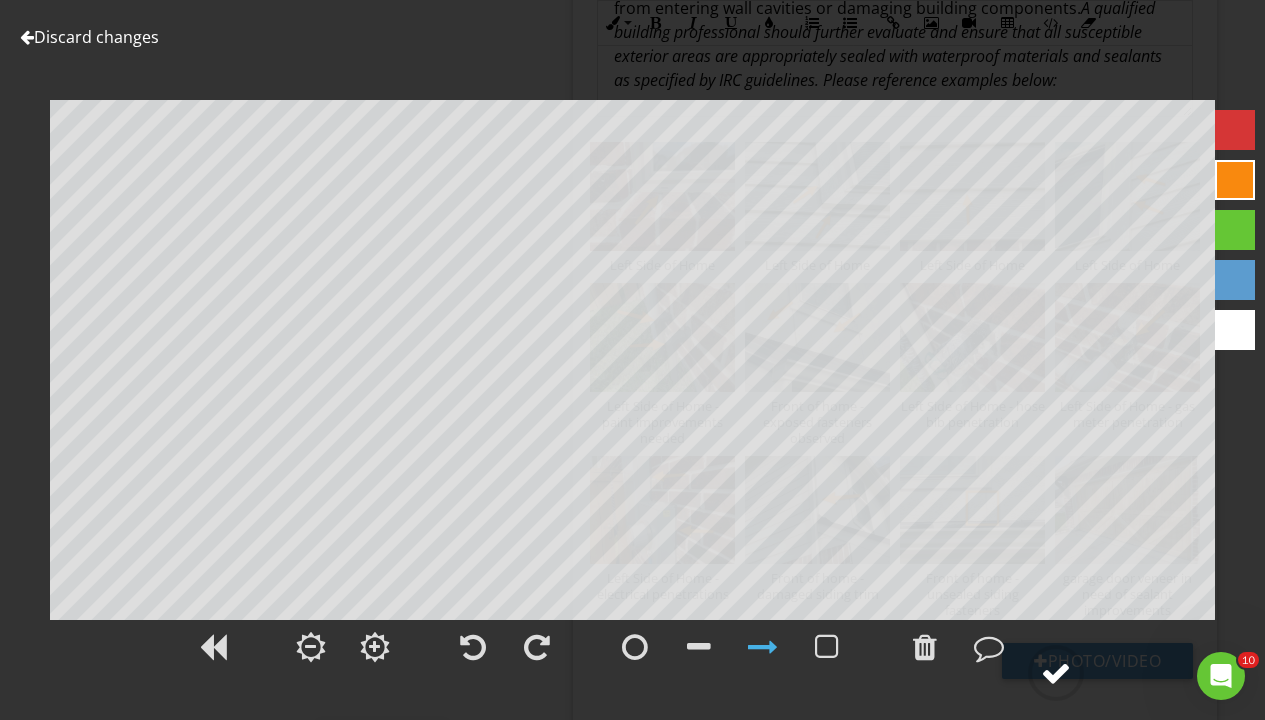 click at bounding box center (1056, 673) 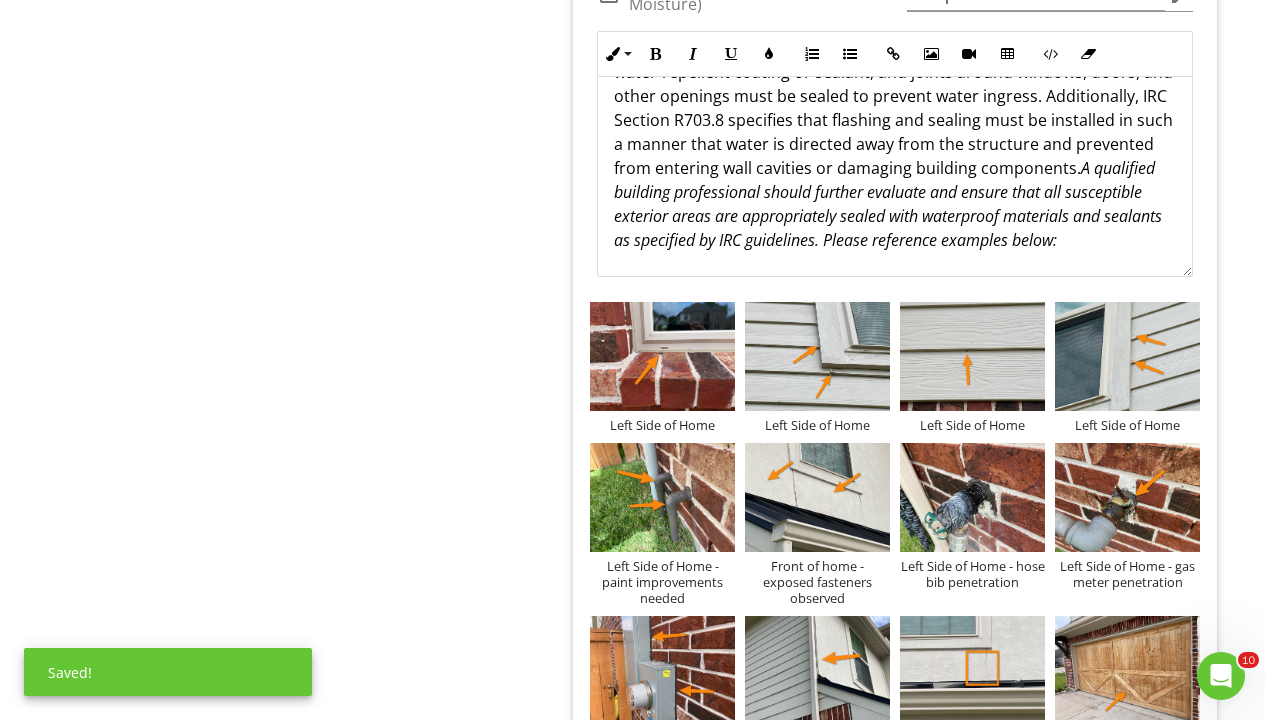 scroll, scrollTop: 3835, scrollLeft: 0, axis: vertical 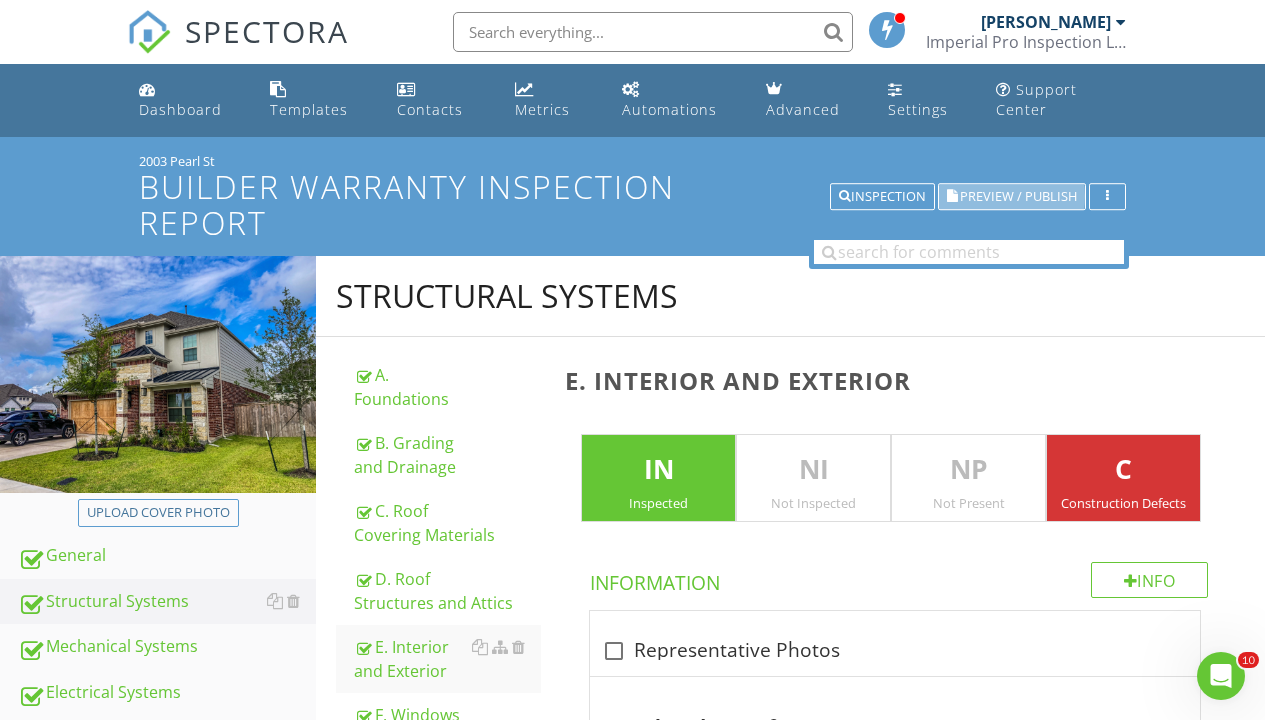 click on "Preview / Publish" at bounding box center (1018, 196) 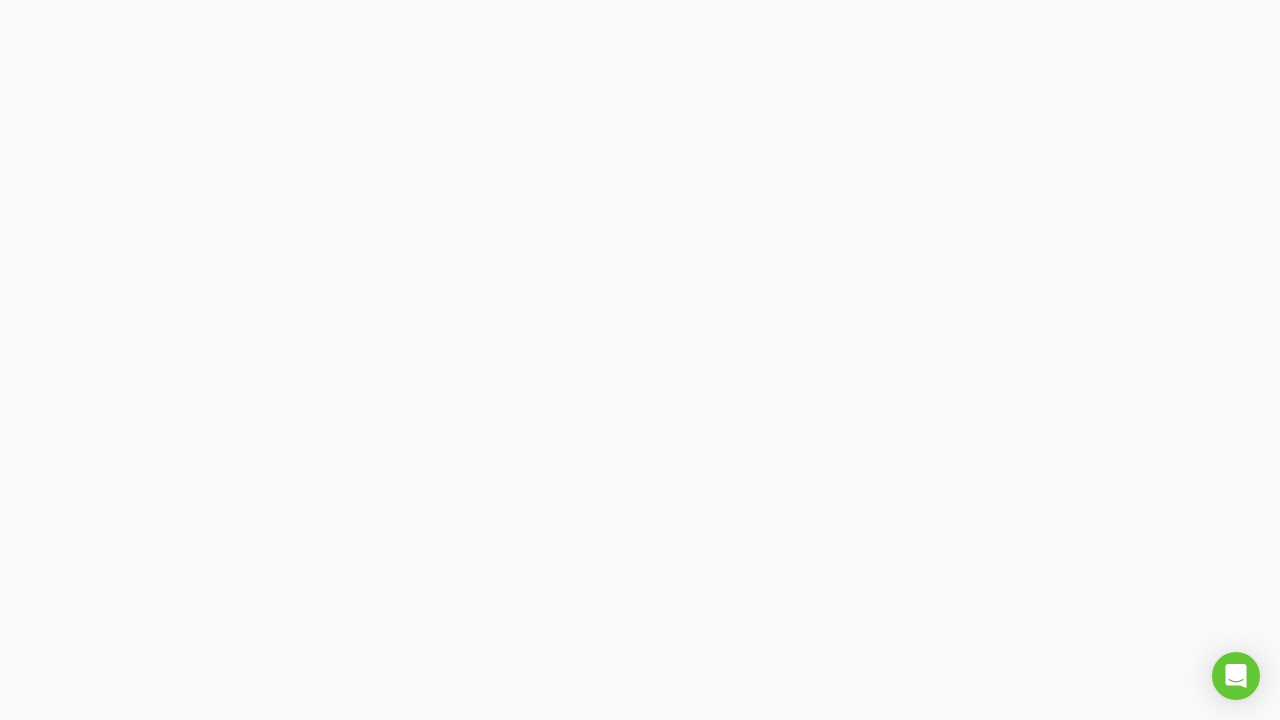 scroll, scrollTop: 0, scrollLeft: 0, axis: both 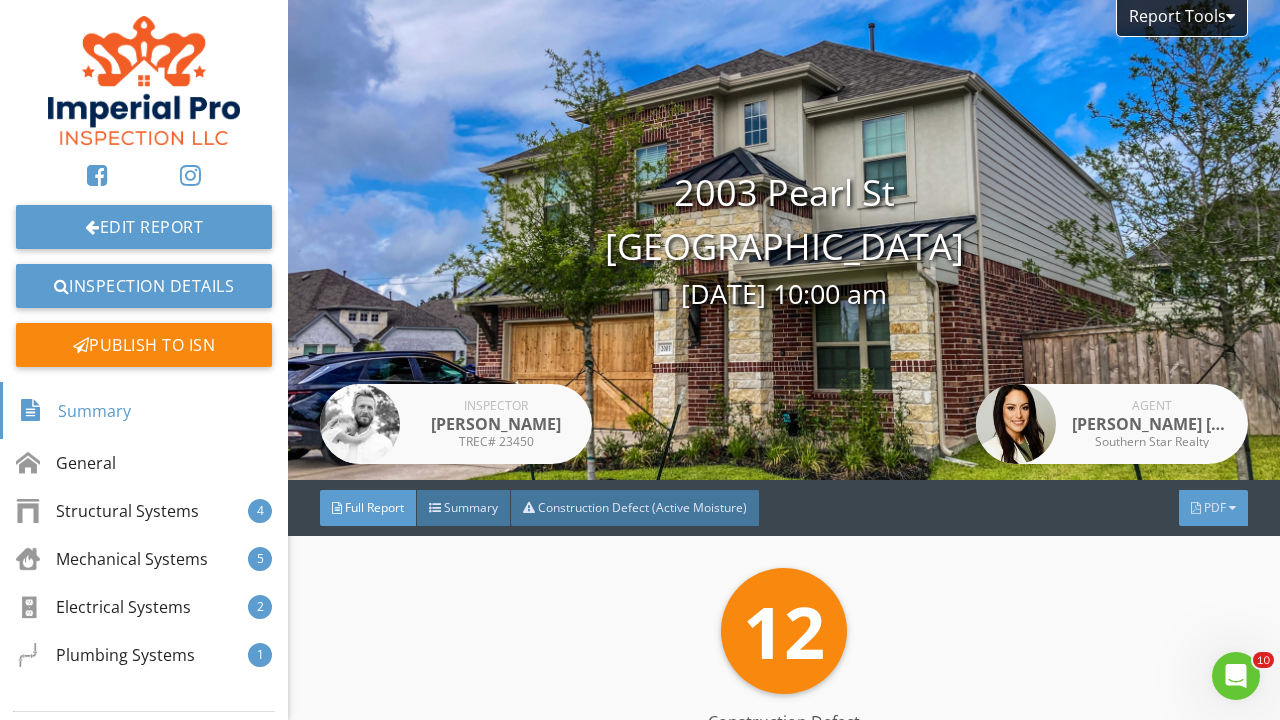 click on "PDF" at bounding box center (1215, 507) 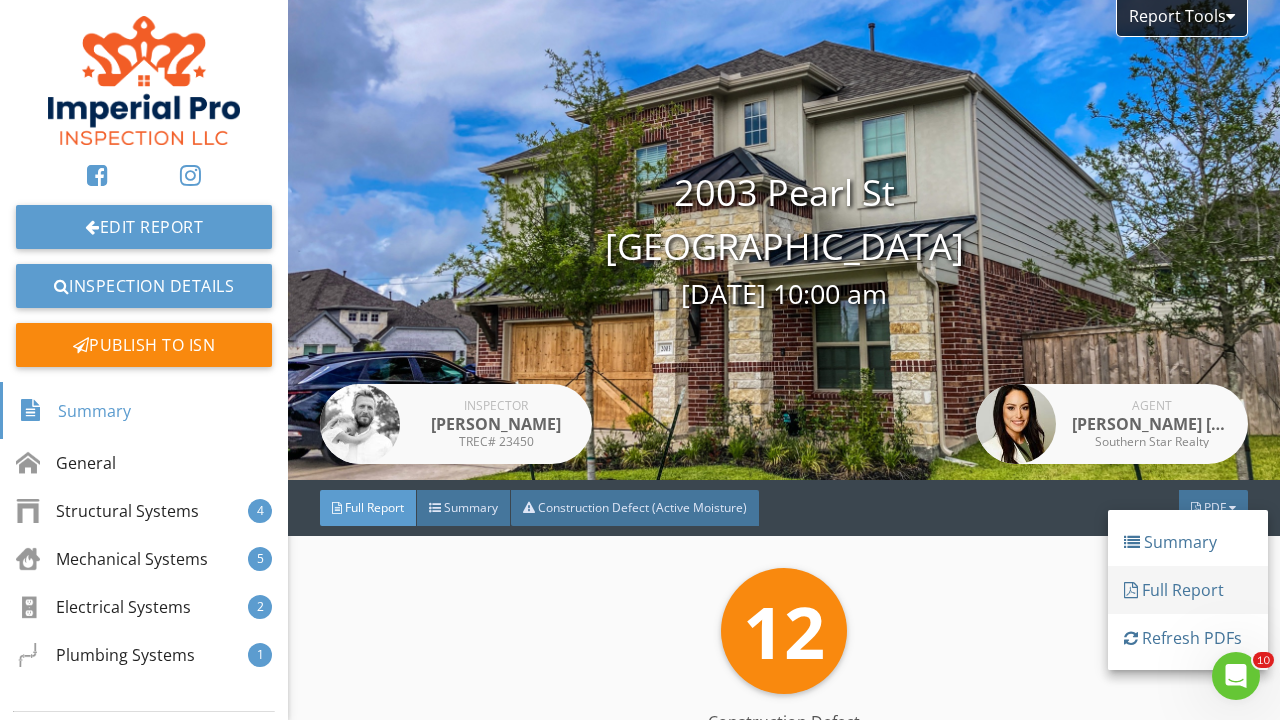 click on "Full Report" at bounding box center [1188, 590] 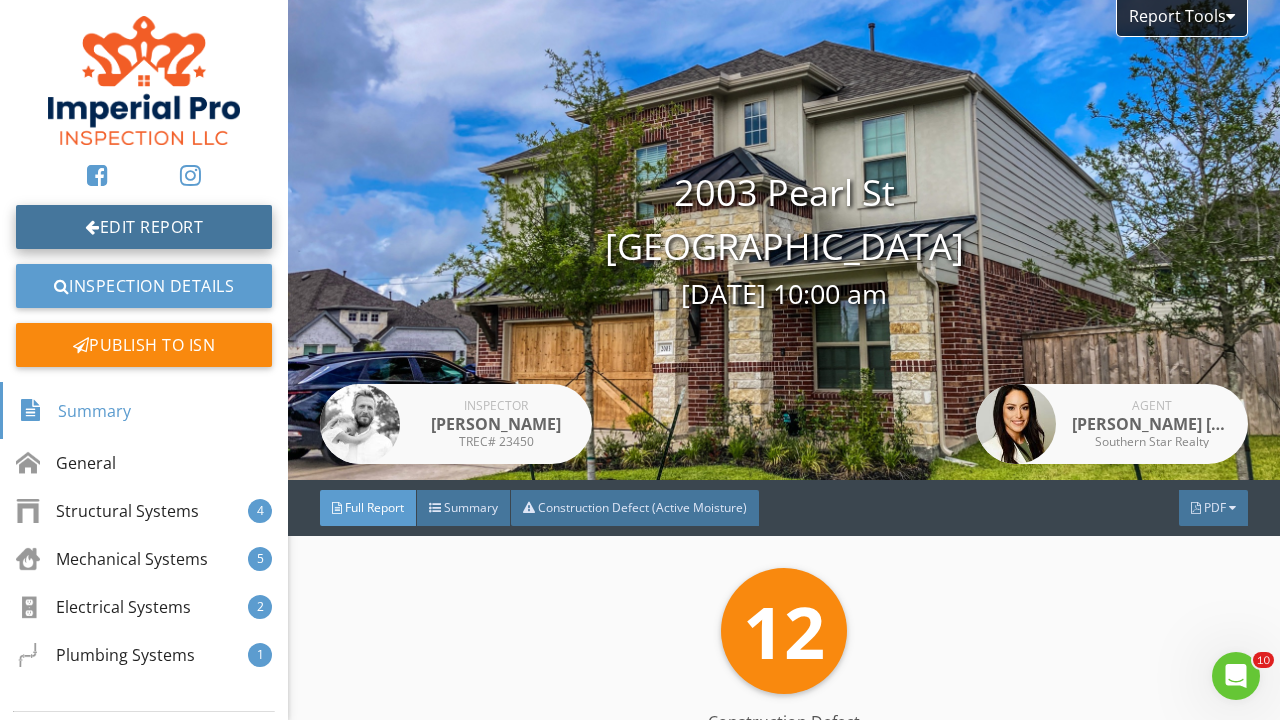 click on "Edit Report" at bounding box center (144, 227) 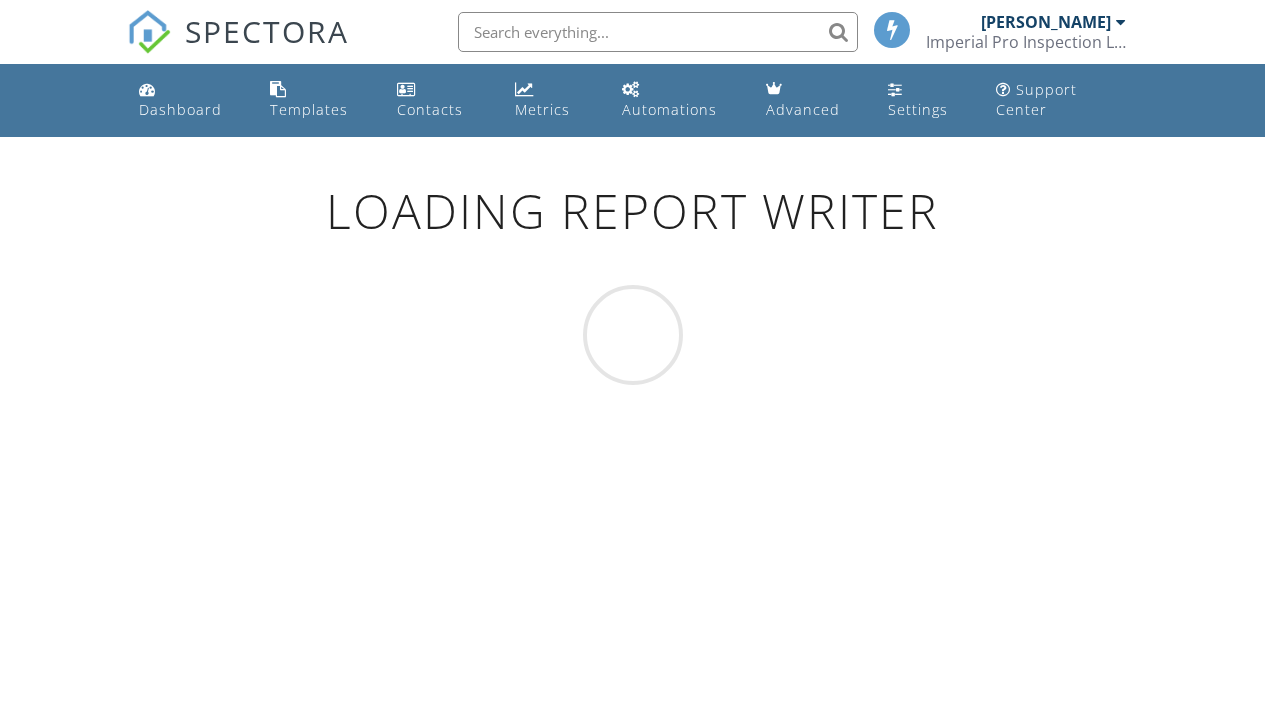 scroll, scrollTop: 0, scrollLeft: 0, axis: both 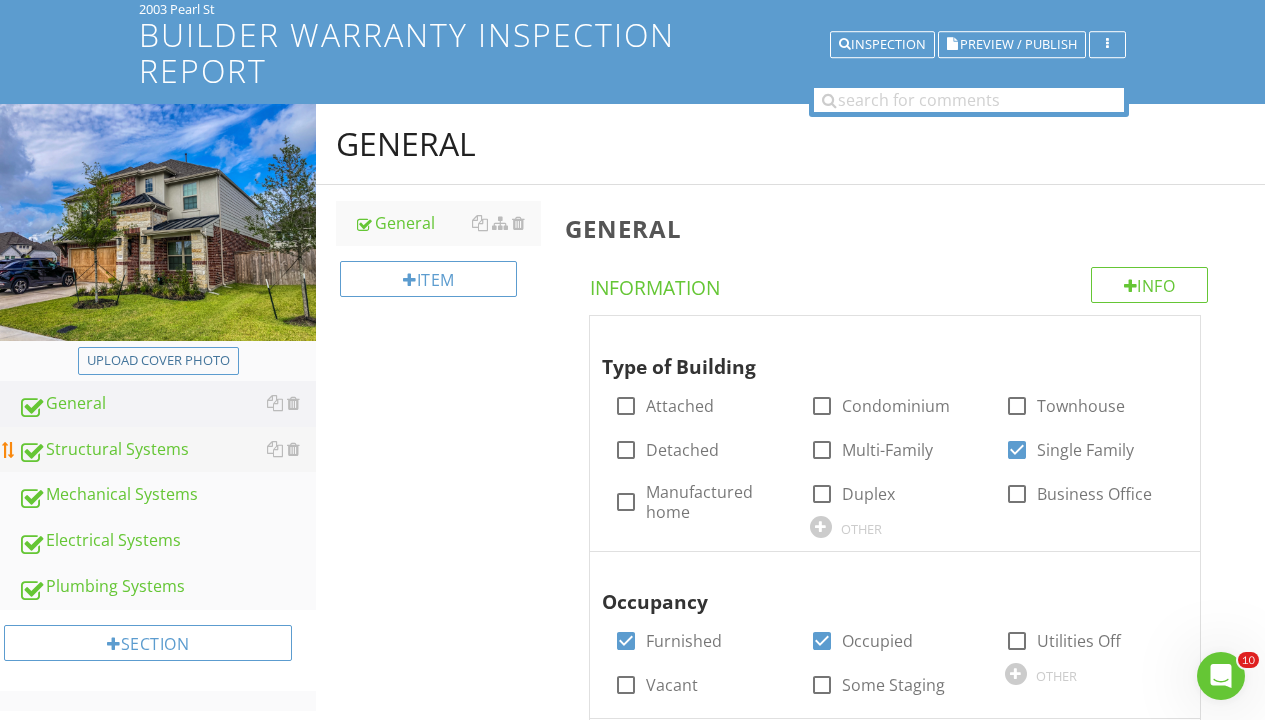 click on "Structural Systems" at bounding box center (167, 450) 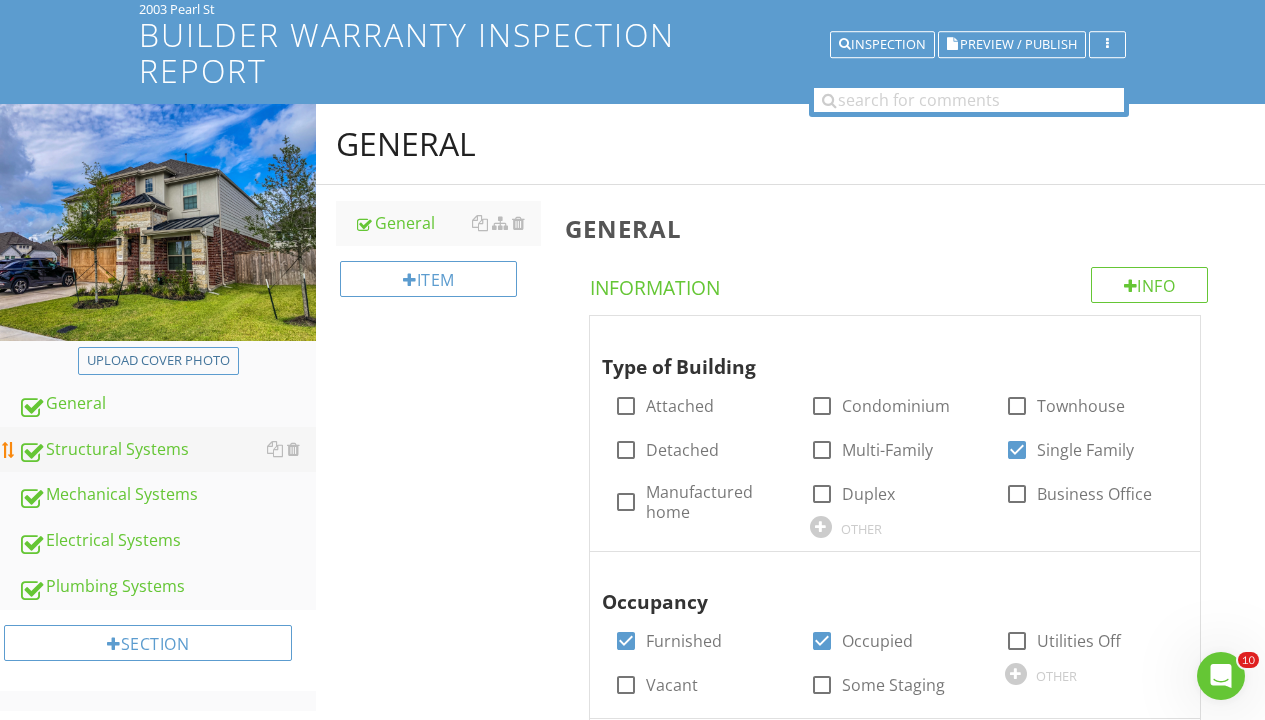 click on "Structural Systems" at bounding box center (167, 450) 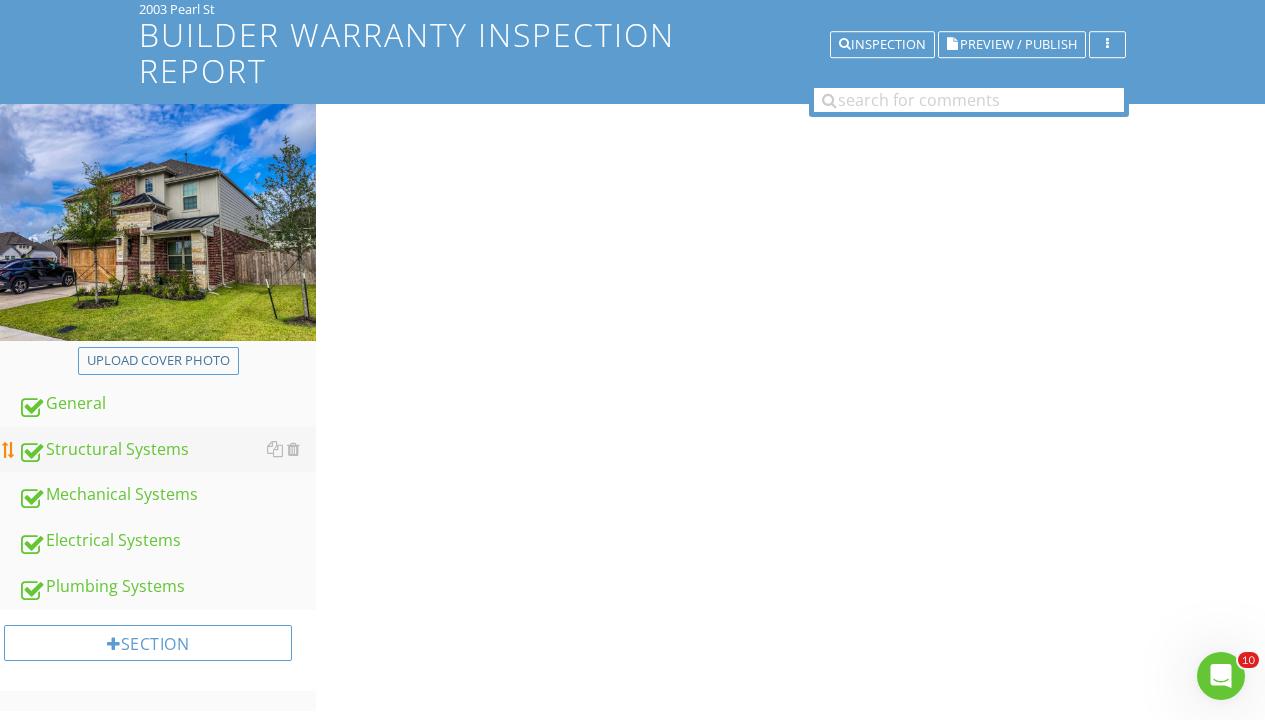 click on "Structural Systems" at bounding box center (167, 450) 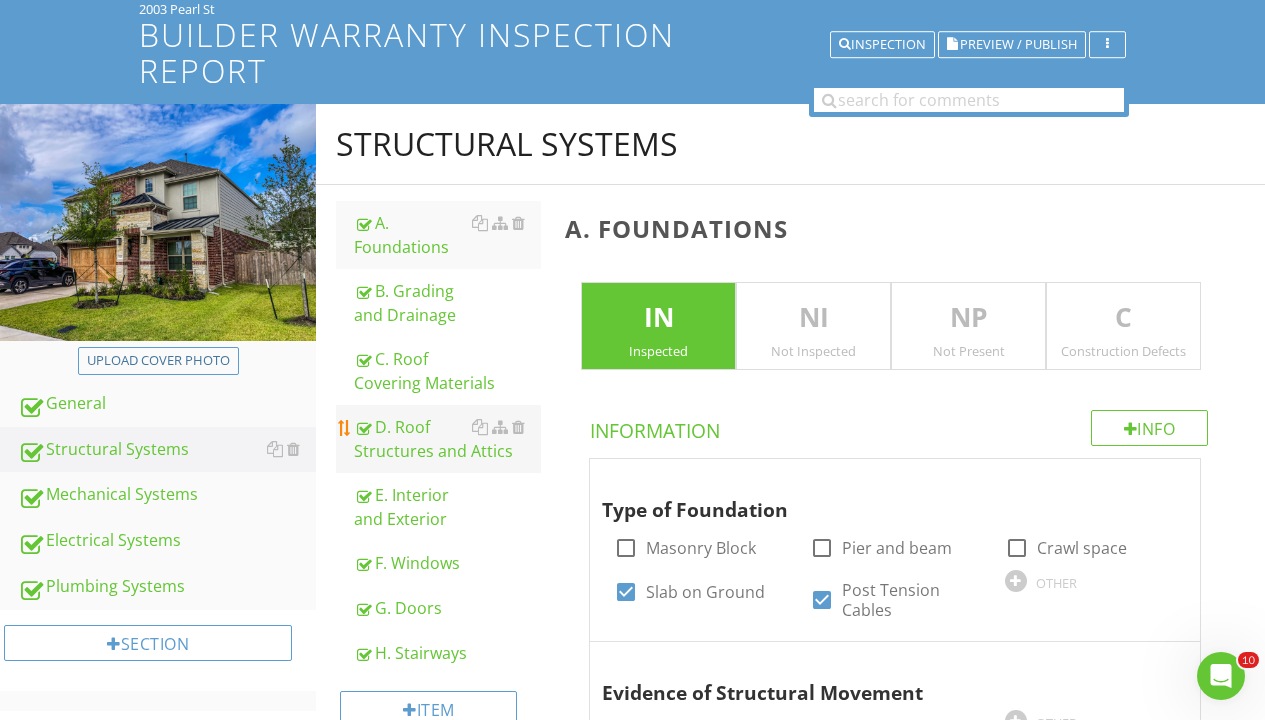 click on "D. Roof Structures and Attics" at bounding box center (447, 439) 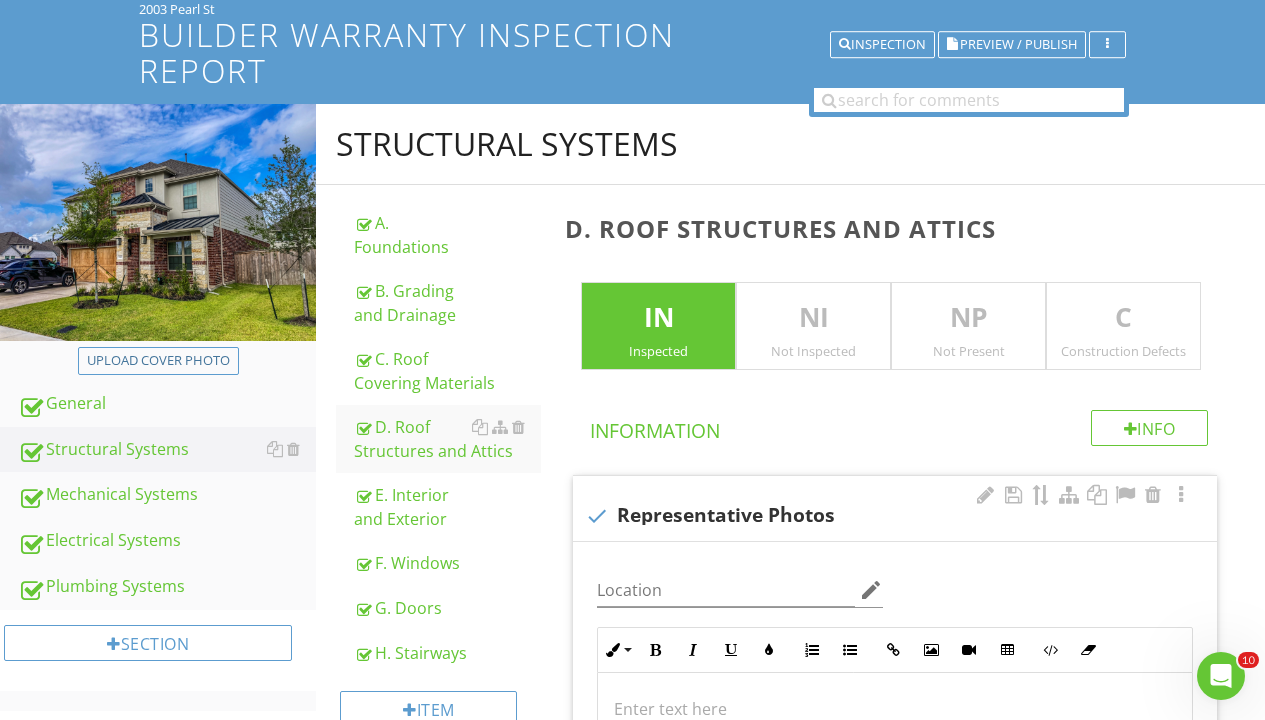 scroll, scrollTop: 503, scrollLeft: 0, axis: vertical 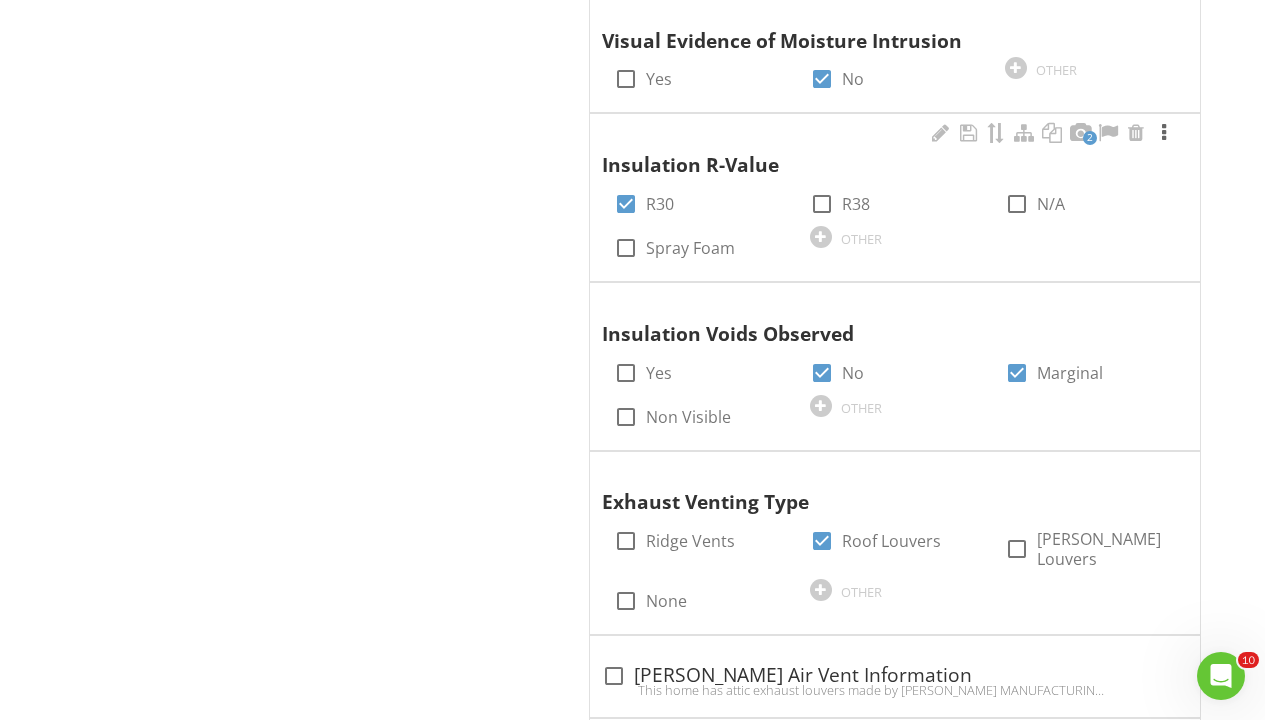 click at bounding box center (1164, 133) 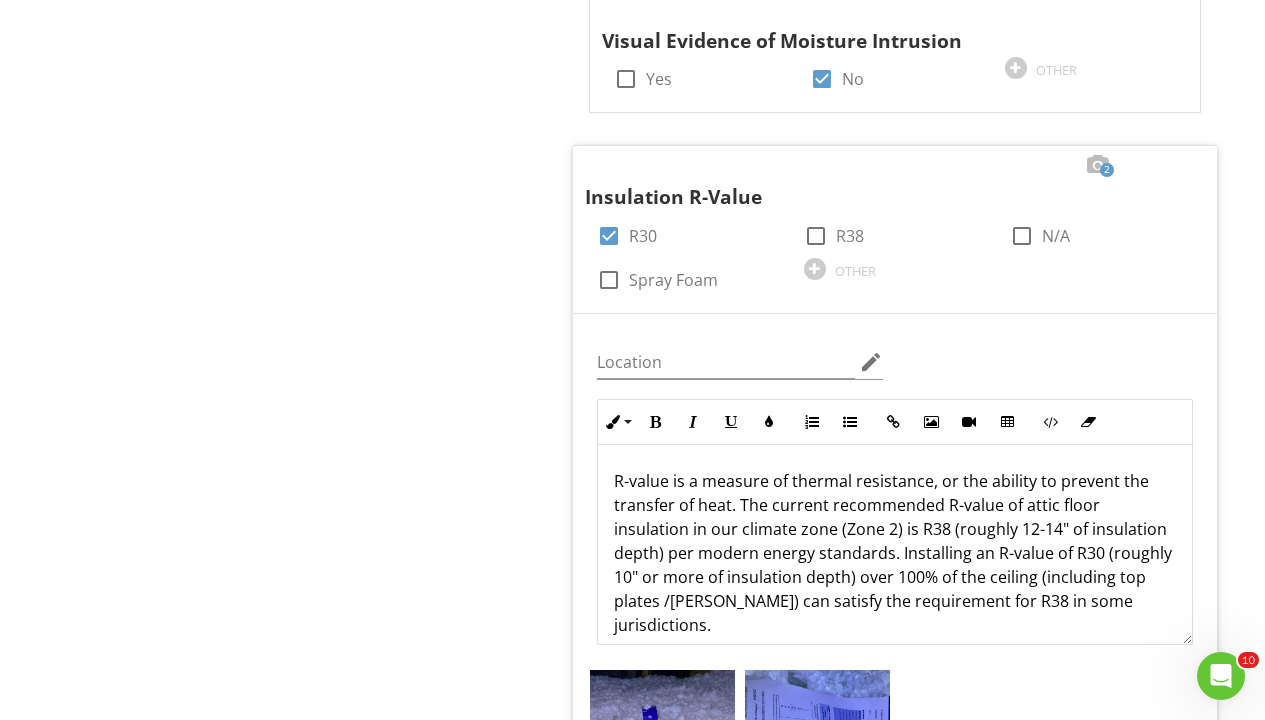 scroll, scrollTop: 1514, scrollLeft: 0, axis: vertical 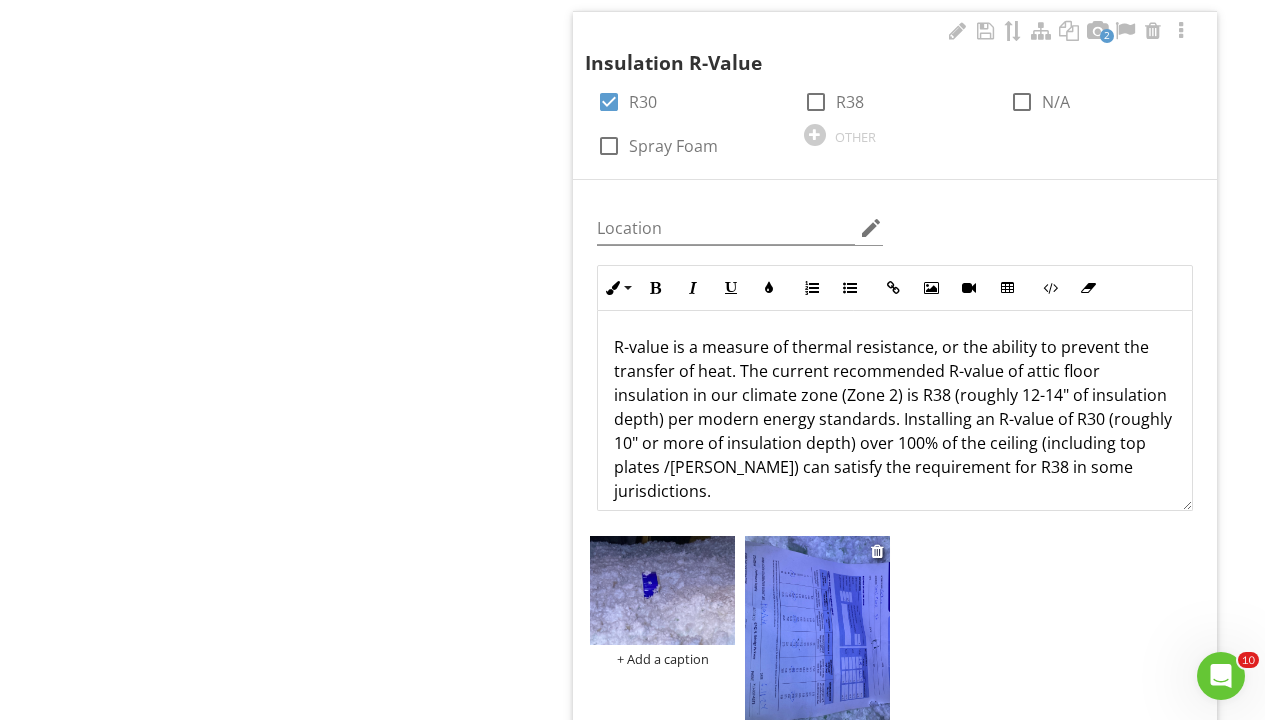 click at bounding box center [817, 632] 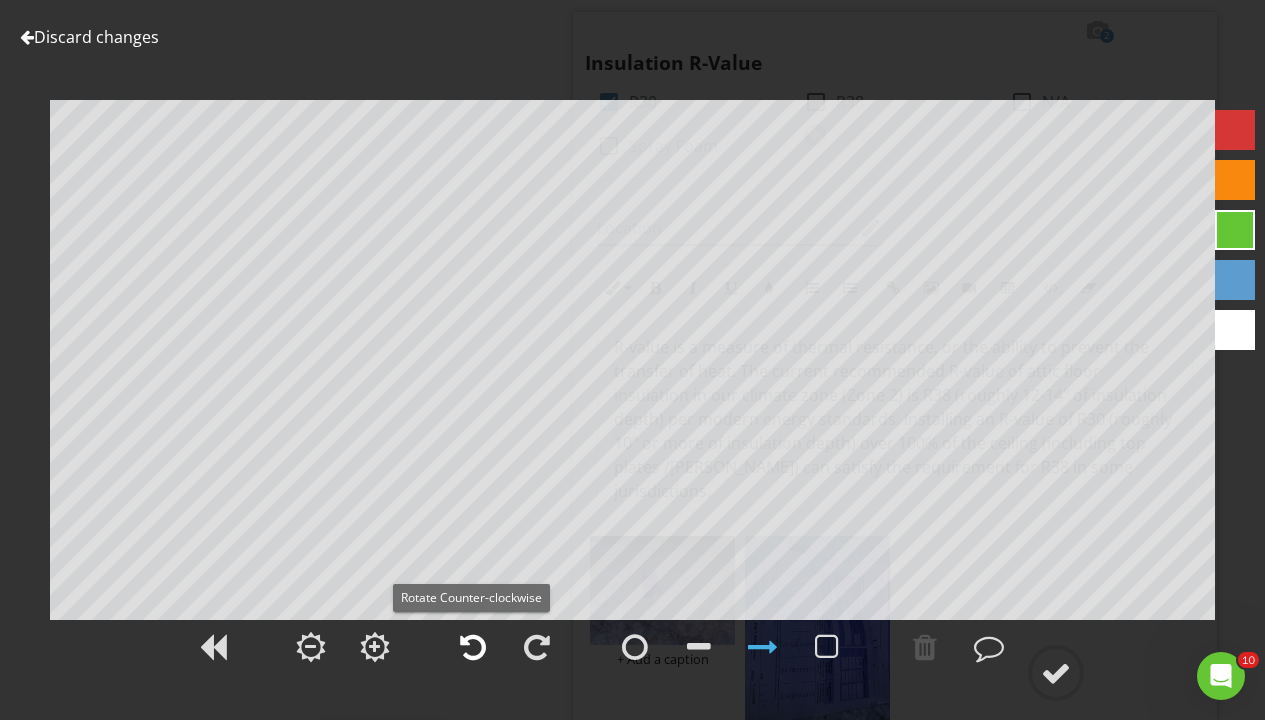click at bounding box center (473, 647) 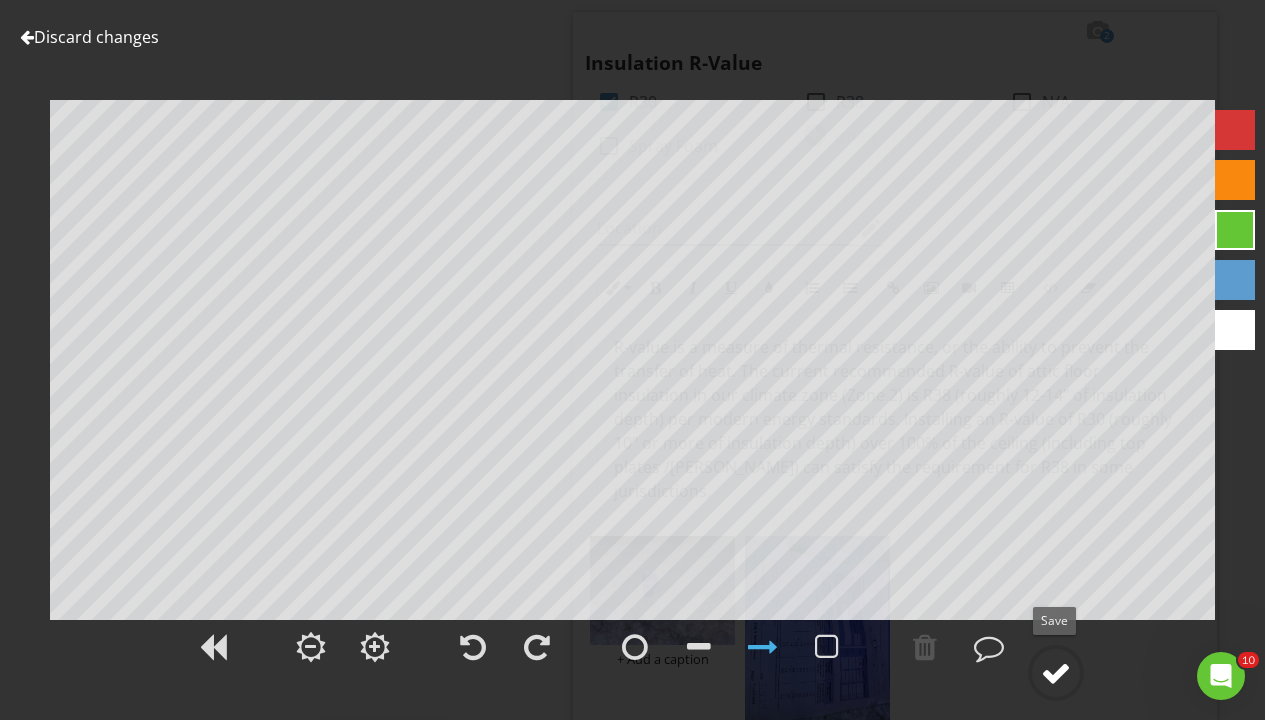 click at bounding box center [1056, 673] 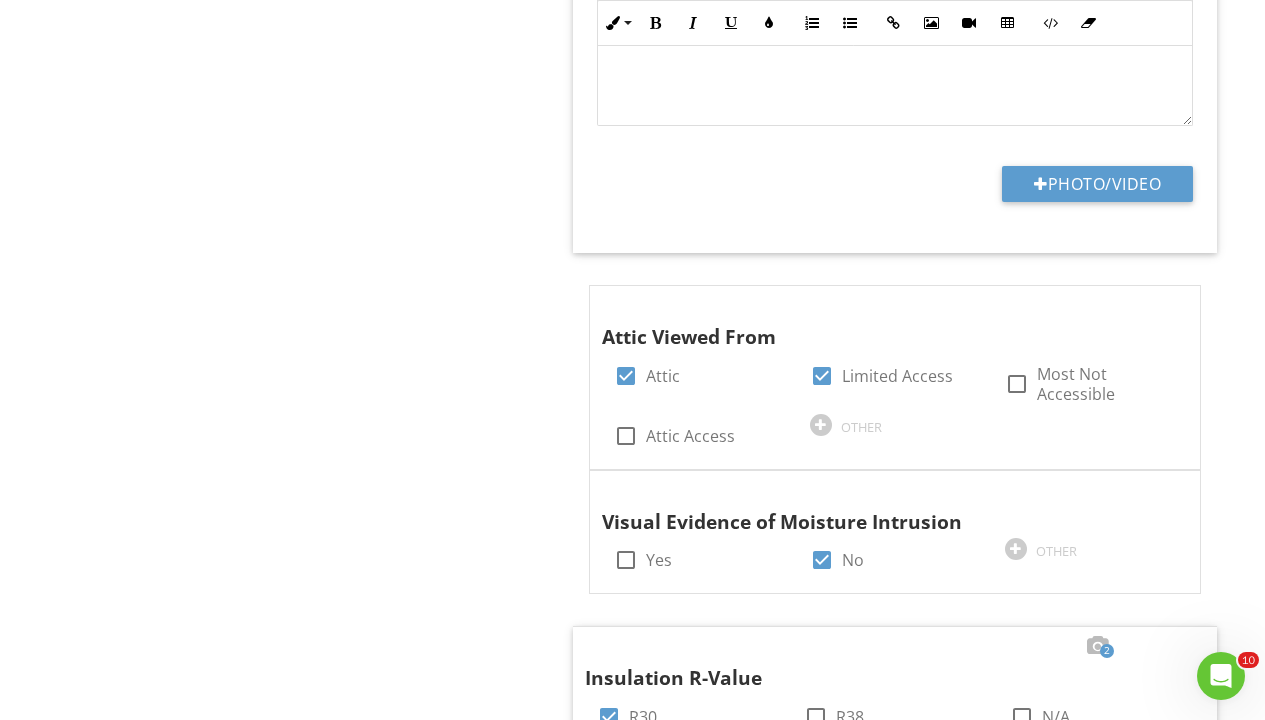 scroll, scrollTop: 18, scrollLeft: 0, axis: vertical 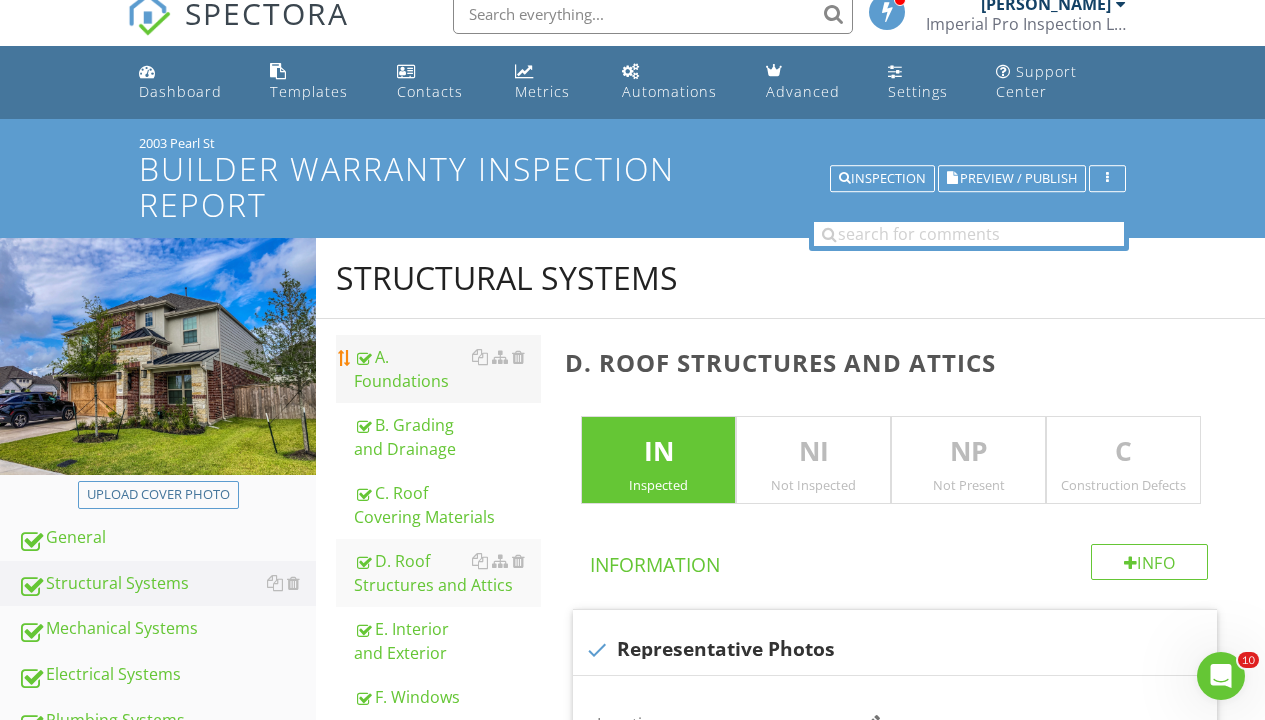 click on "A. Foundations" at bounding box center [447, 369] 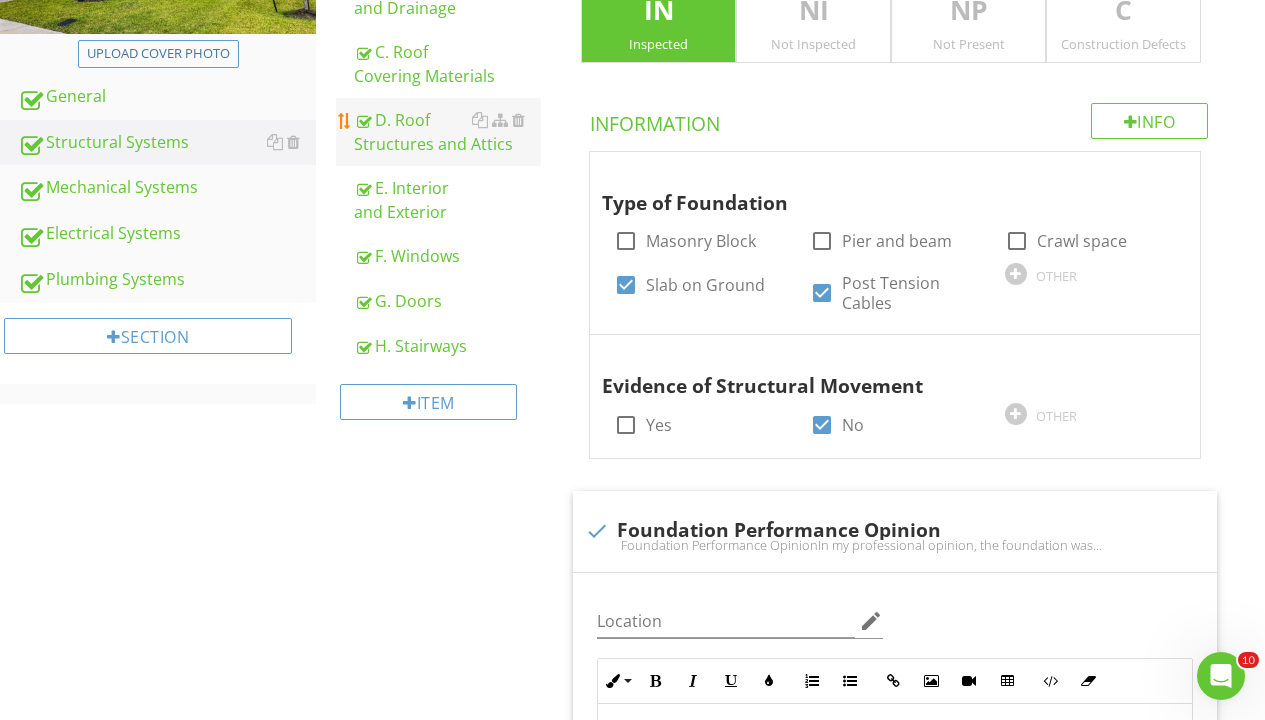 scroll, scrollTop: 205, scrollLeft: 0, axis: vertical 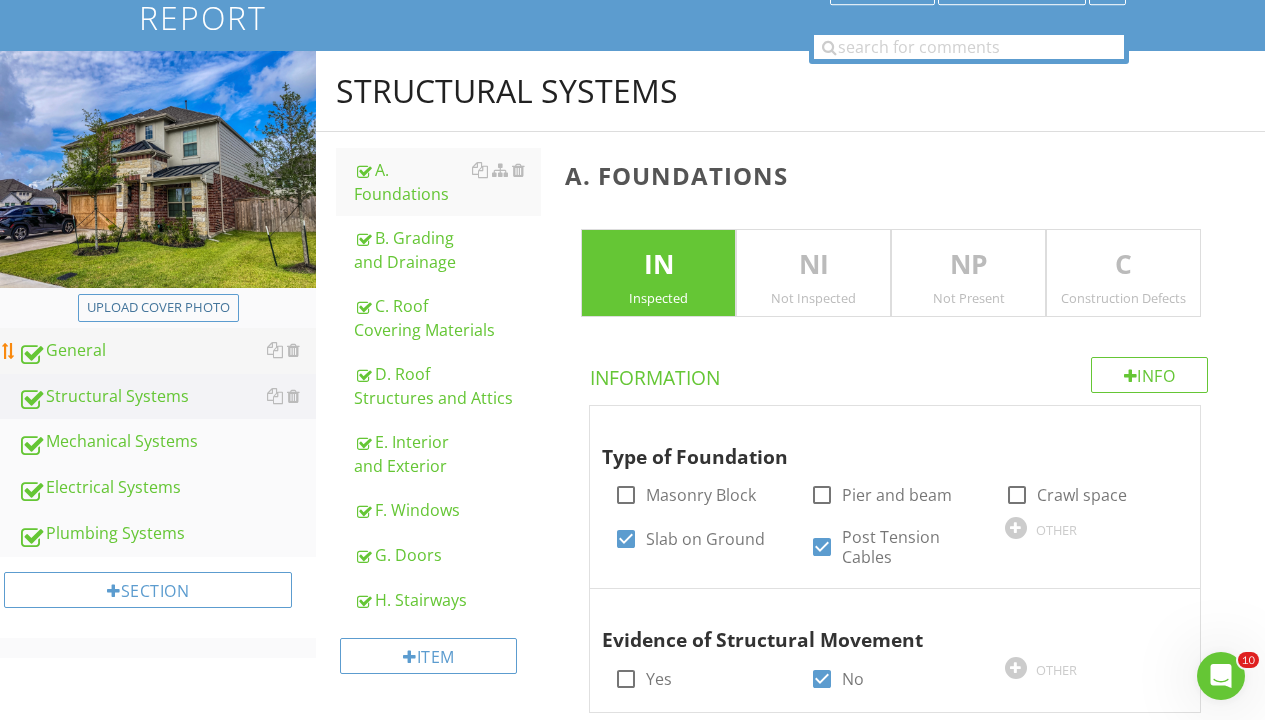click on "General" at bounding box center [167, 351] 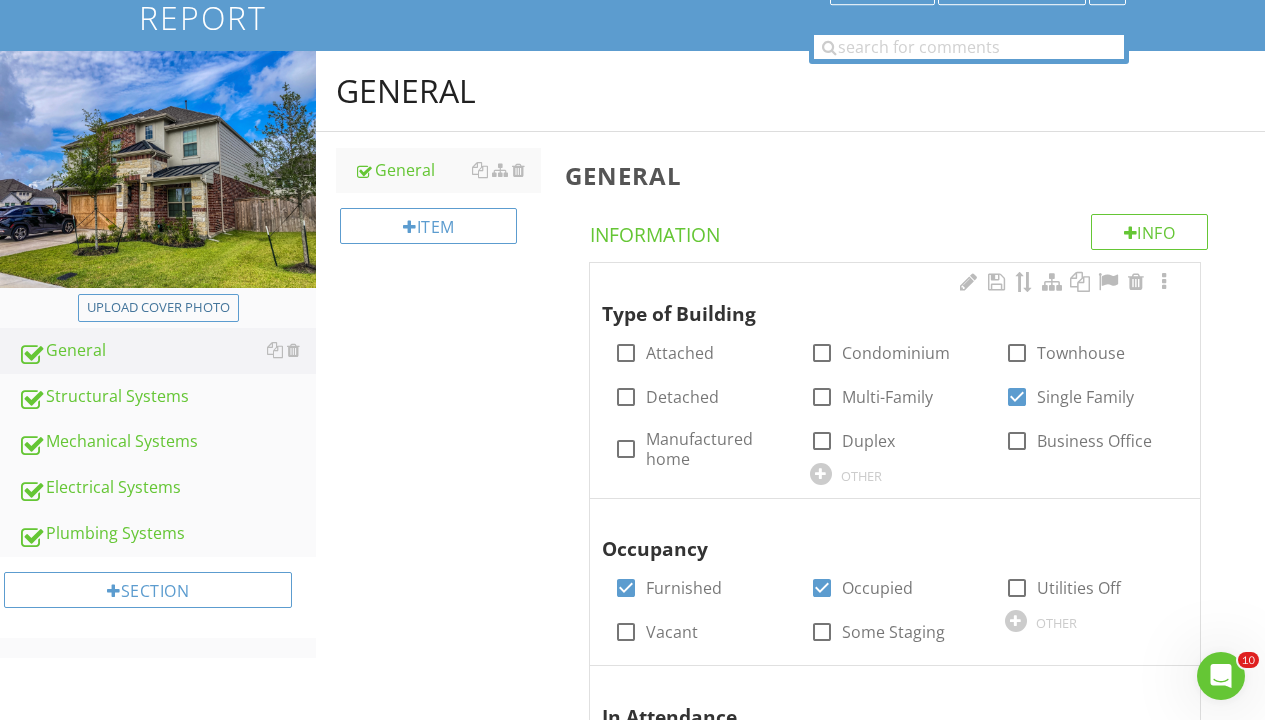 scroll, scrollTop: 0, scrollLeft: 0, axis: both 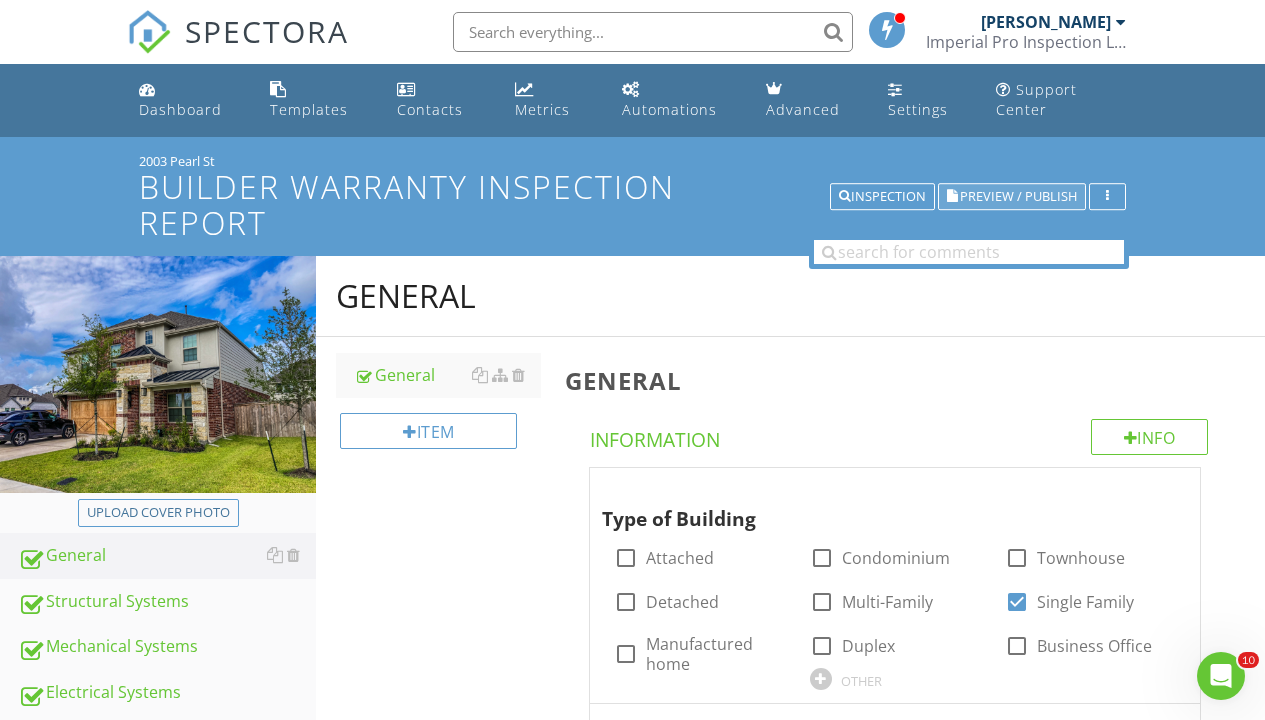 click on "Preview / Publish" at bounding box center [1018, 196] 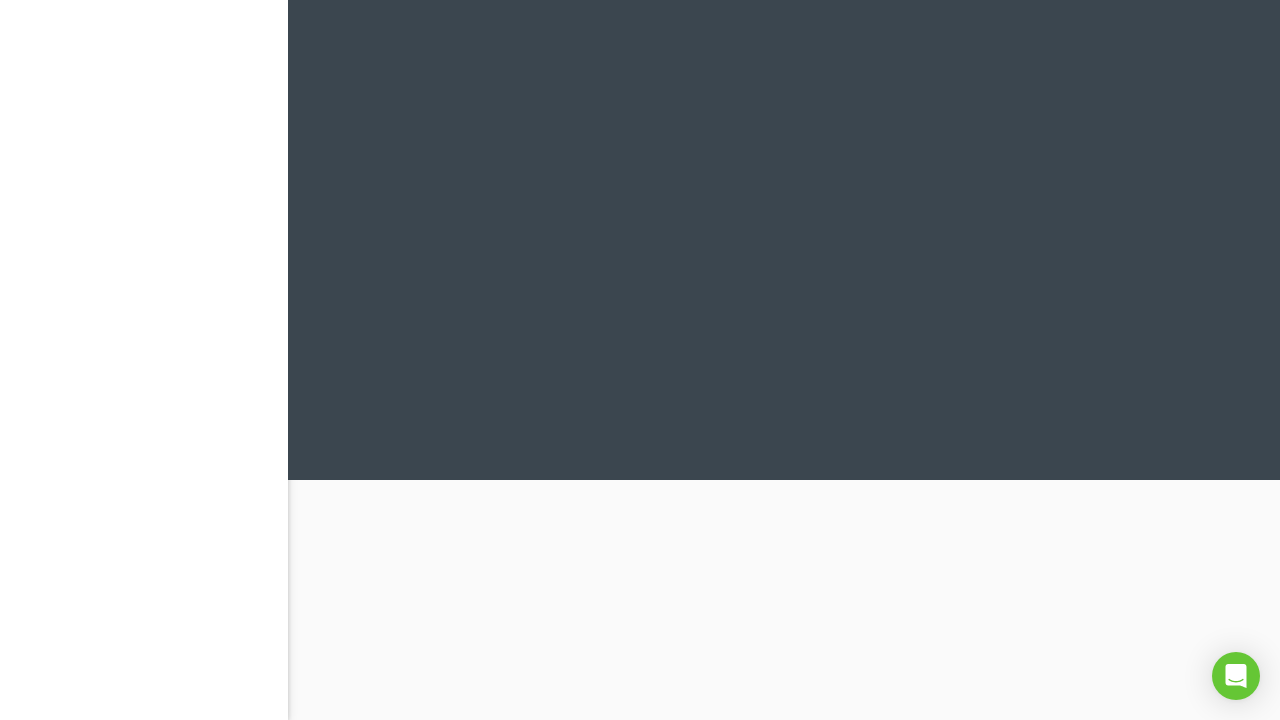 scroll, scrollTop: 0, scrollLeft: 0, axis: both 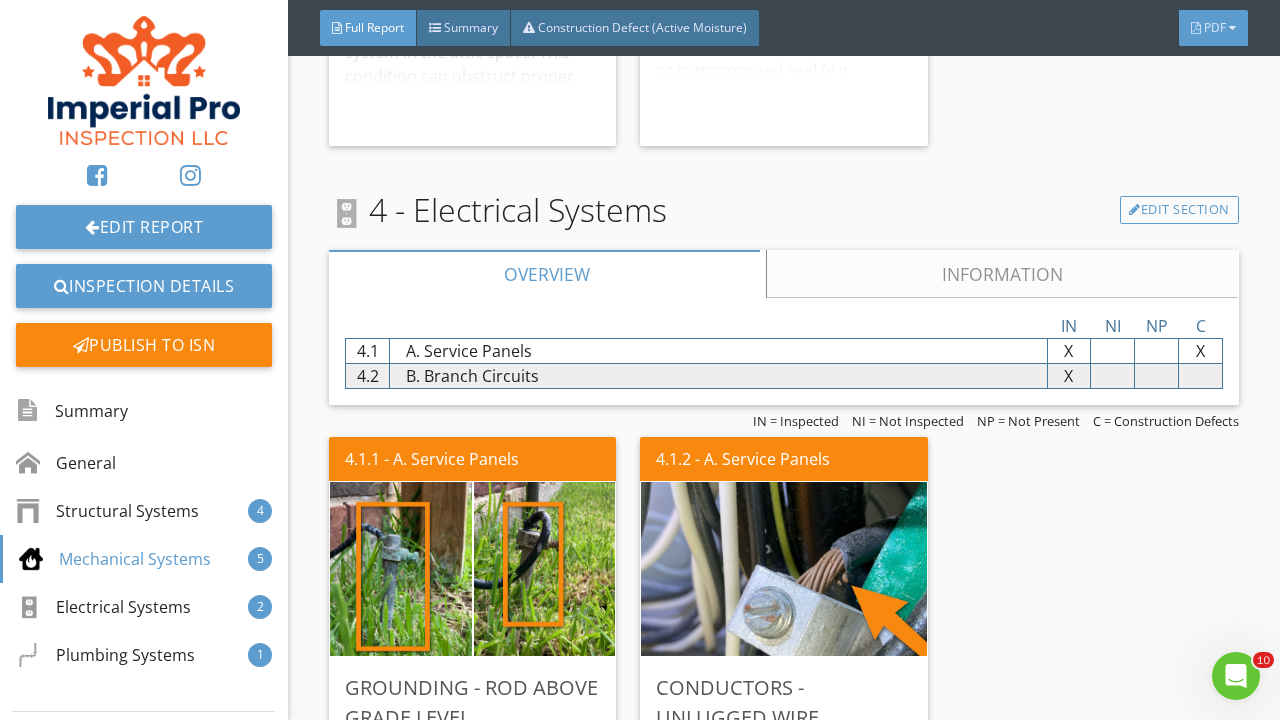 click on "PDF" at bounding box center [1213, 28] 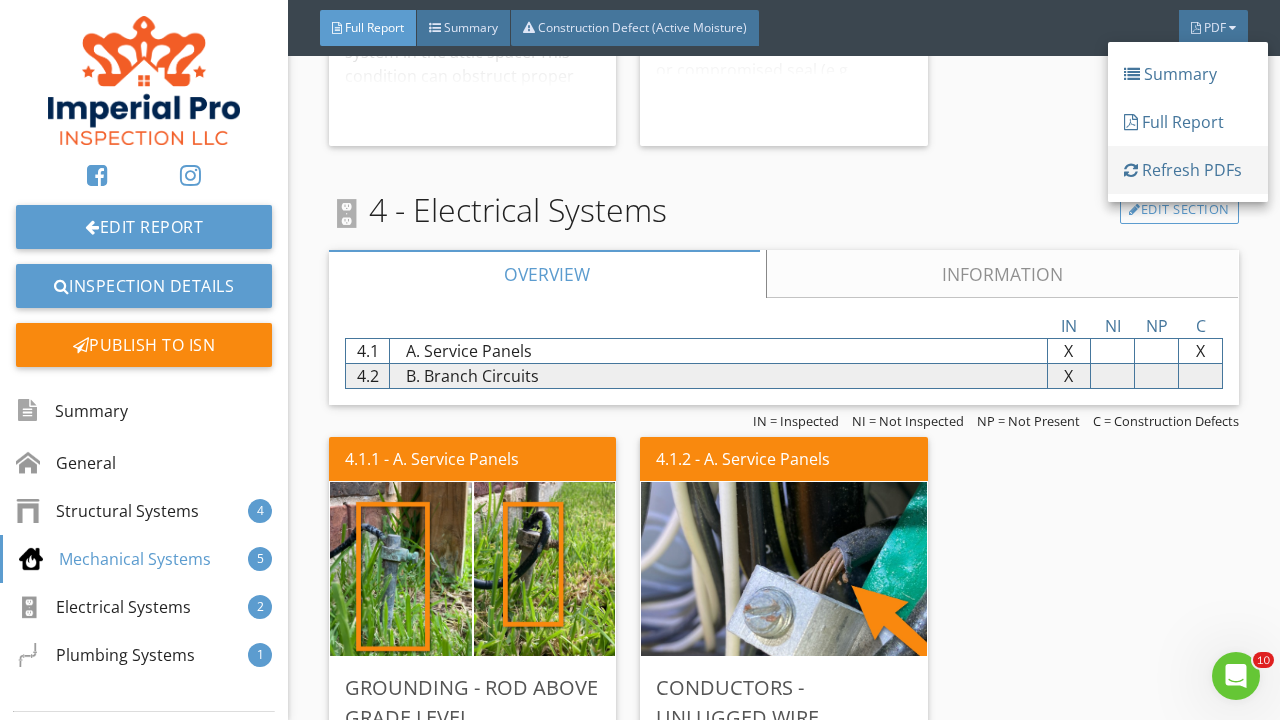 click on "Refresh PDFs" at bounding box center (1188, 170) 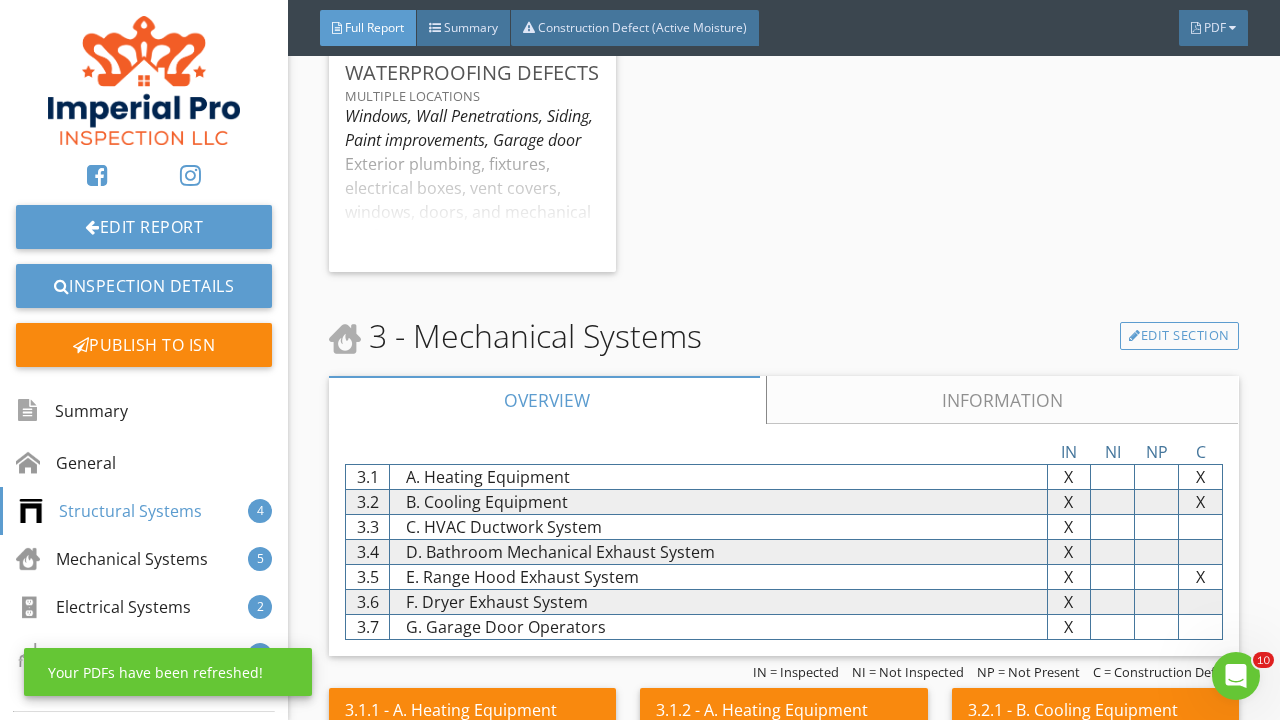 scroll, scrollTop: 3297, scrollLeft: 0, axis: vertical 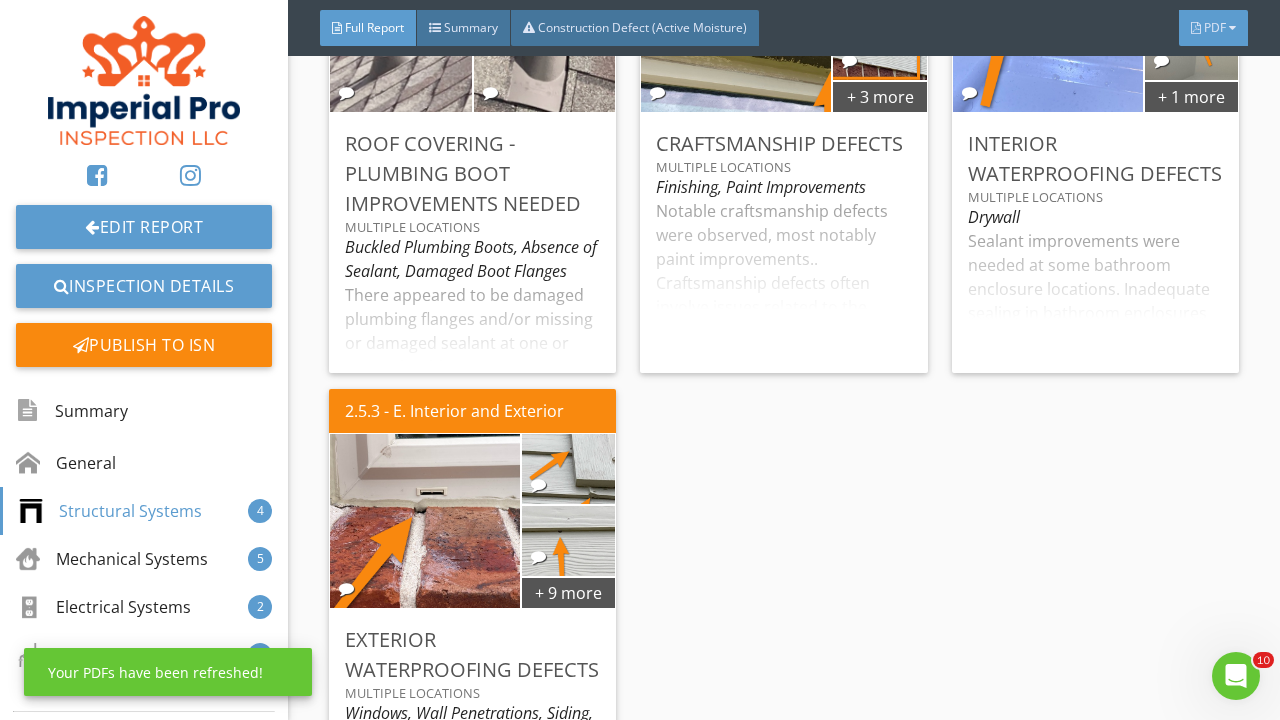 click on "PDF" at bounding box center [1215, 27] 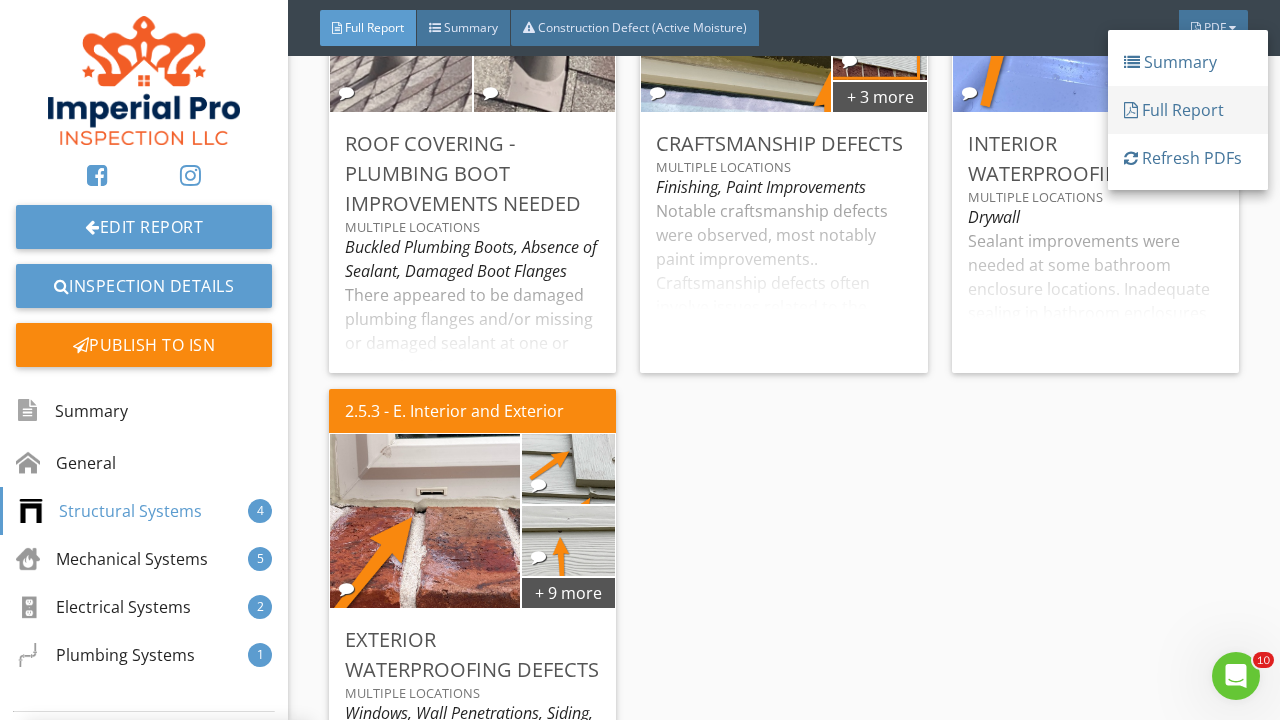 click on "Full Report" at bounding box center (1188, 110) 